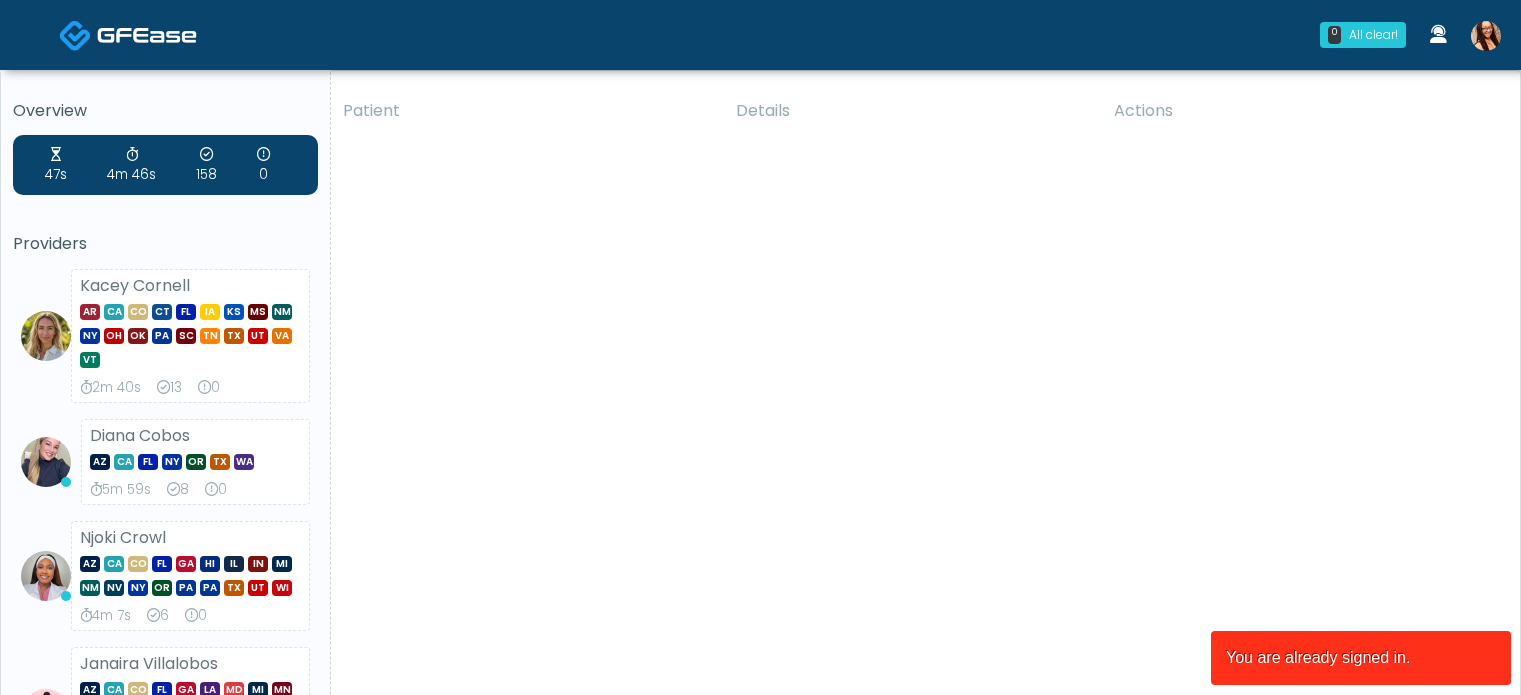 scroll, scrollTop: 0, scrollLeft: 0, axis: both 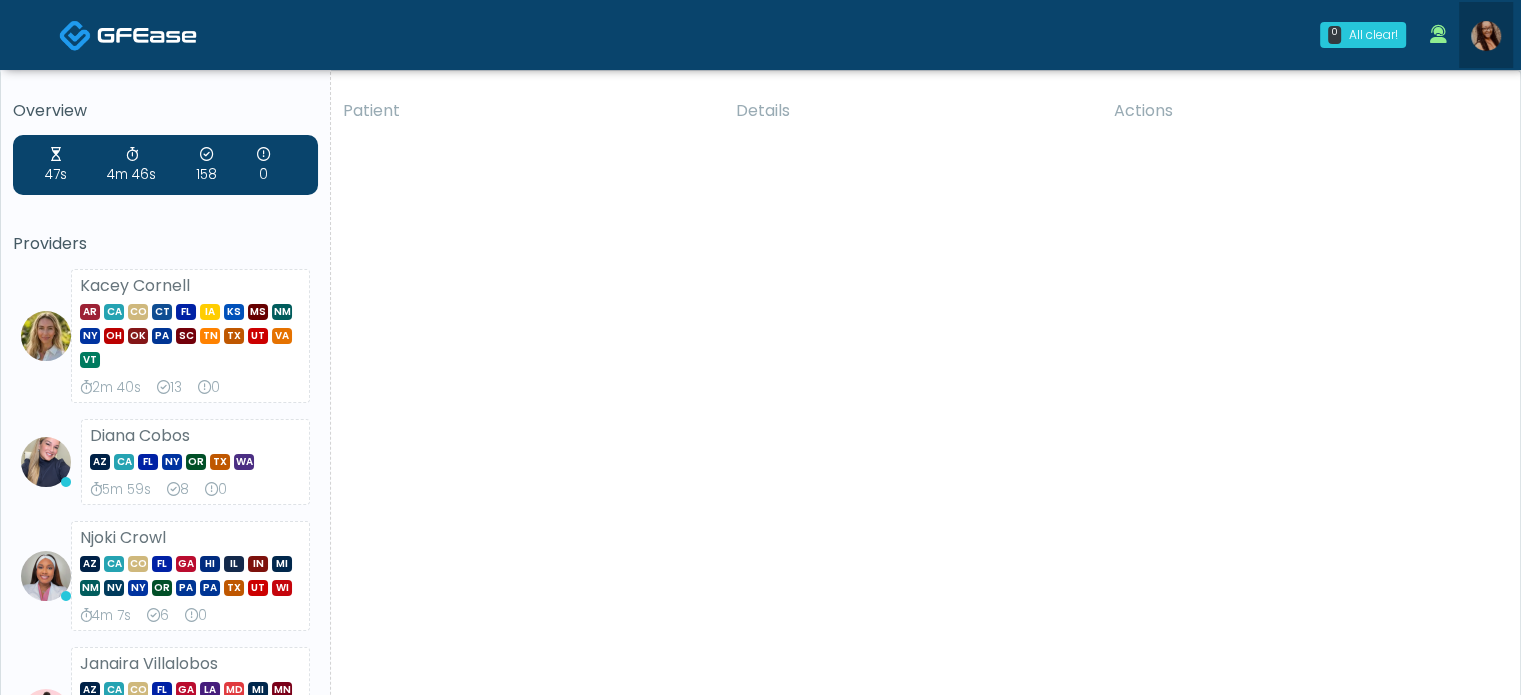 click at bounding box center [1486, 36] 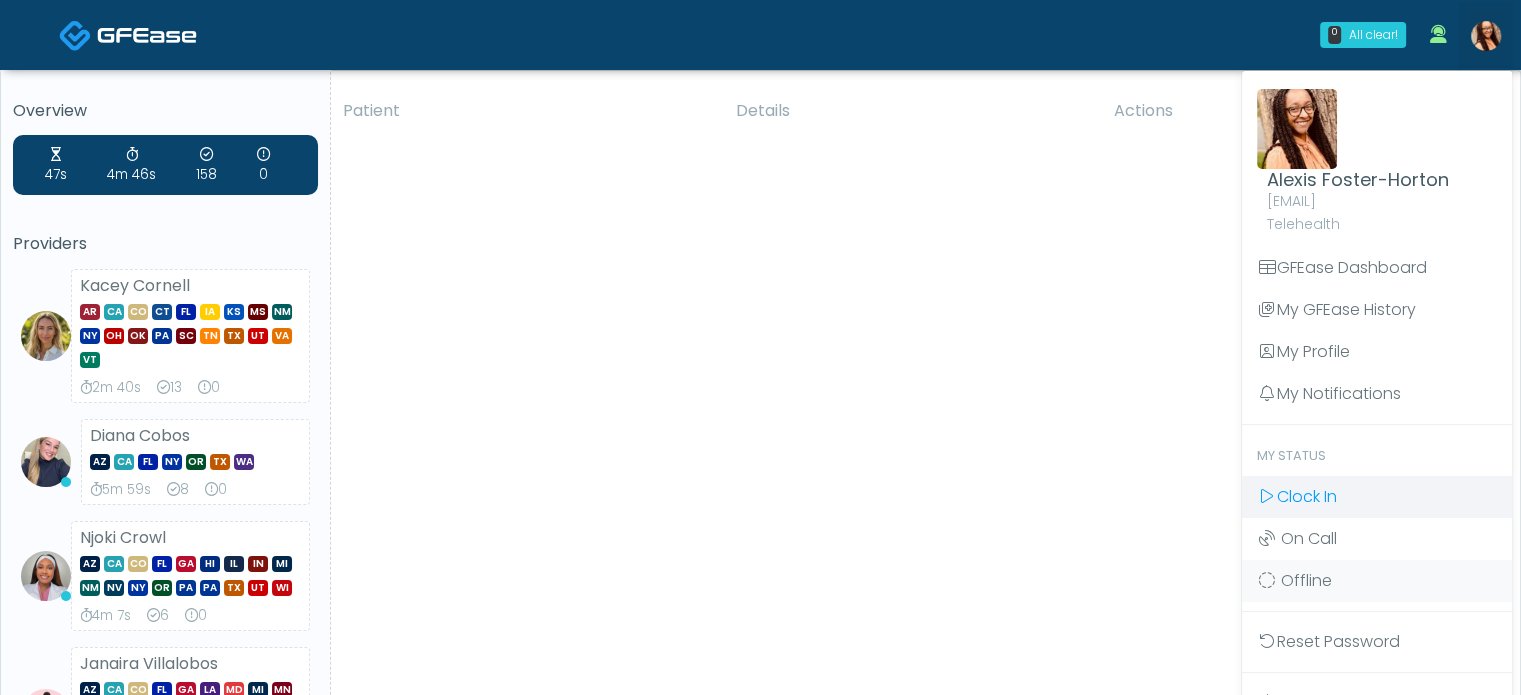 click on "Clock In" at bounding box center (1307, 496) 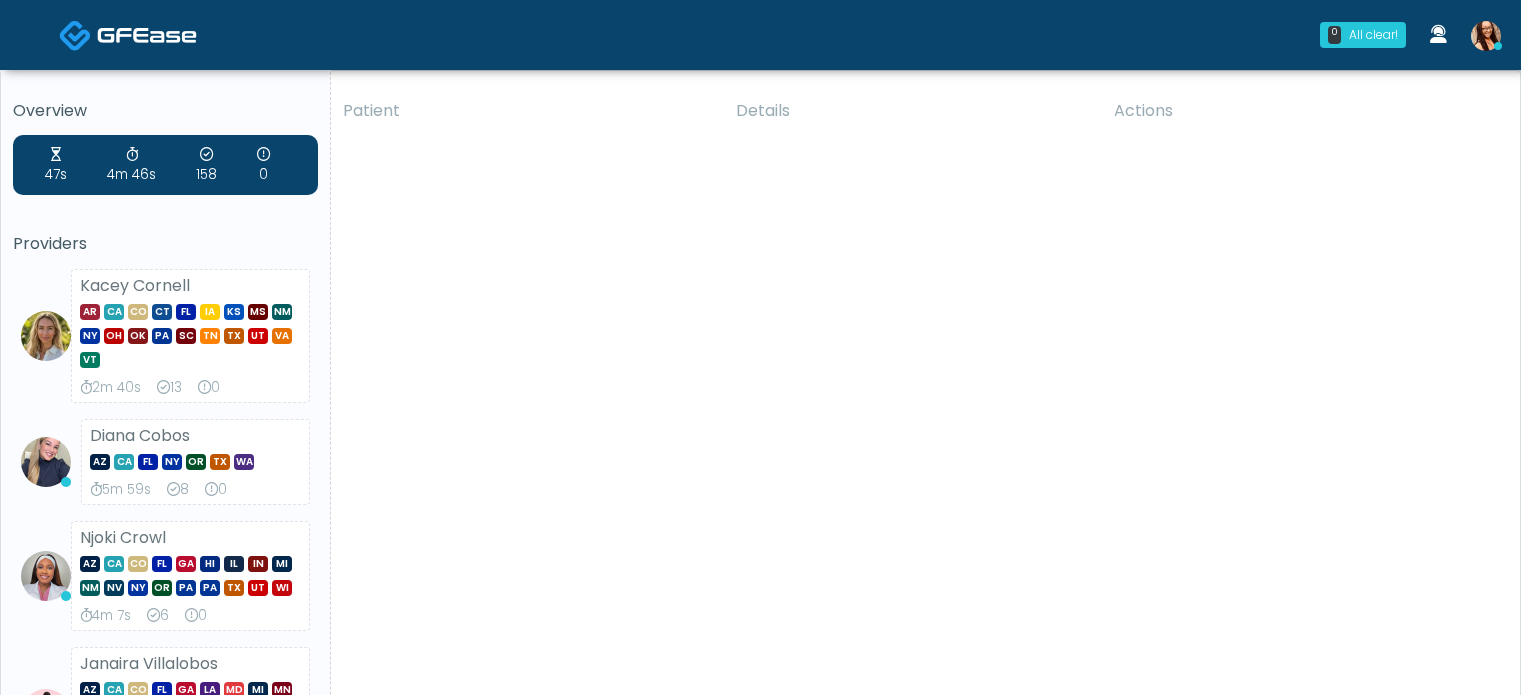 scroll, scrollTop: 0, scrollLeft: 0, axis: both 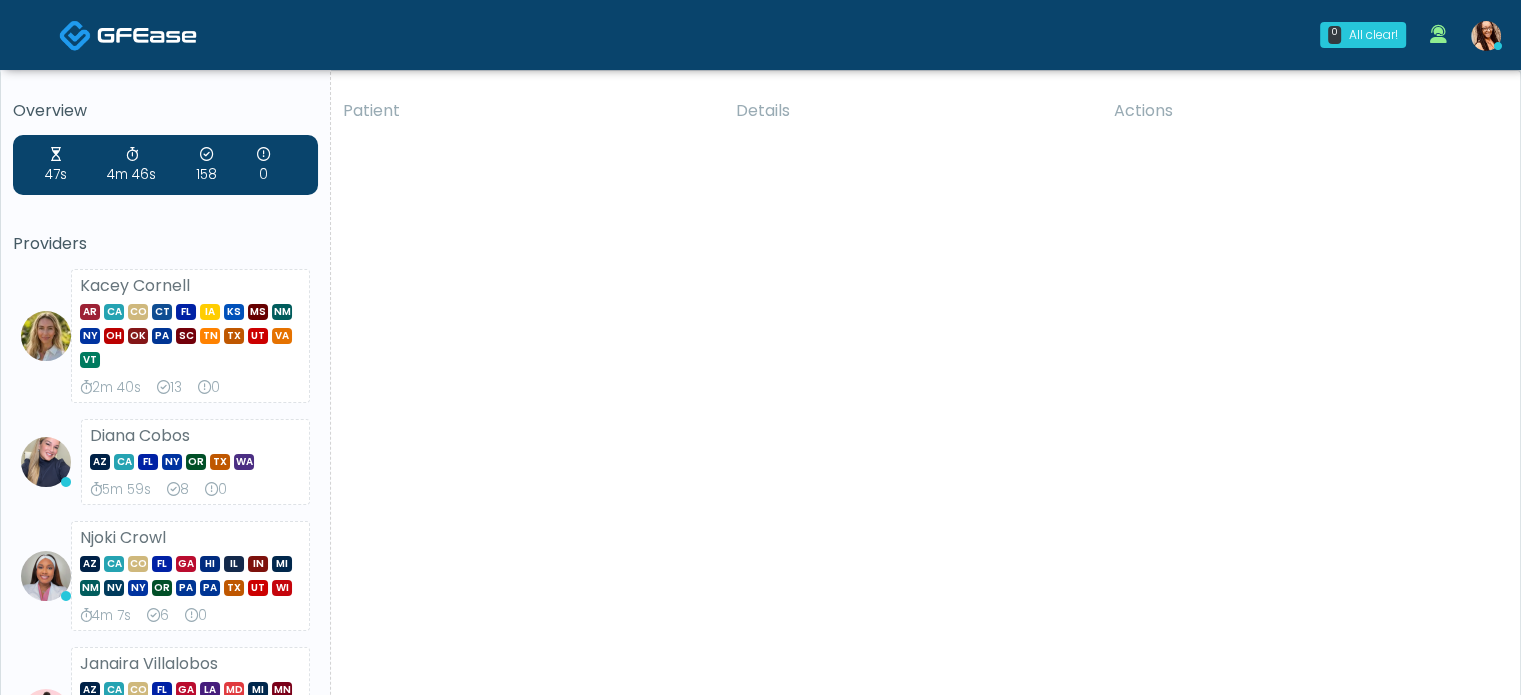 click at bounding box center [1486, 36] 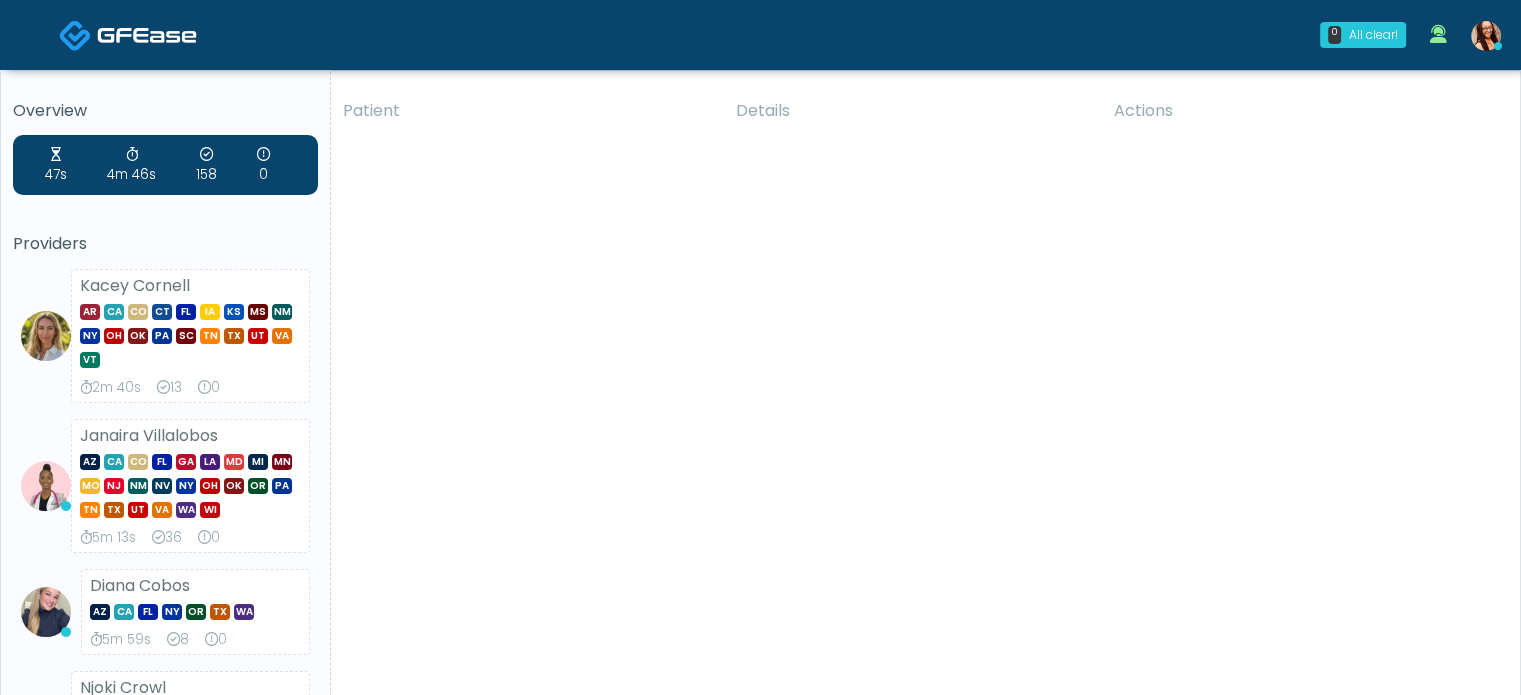 scroll, scrollTop: 0, scrollLeft: 0, axis: both 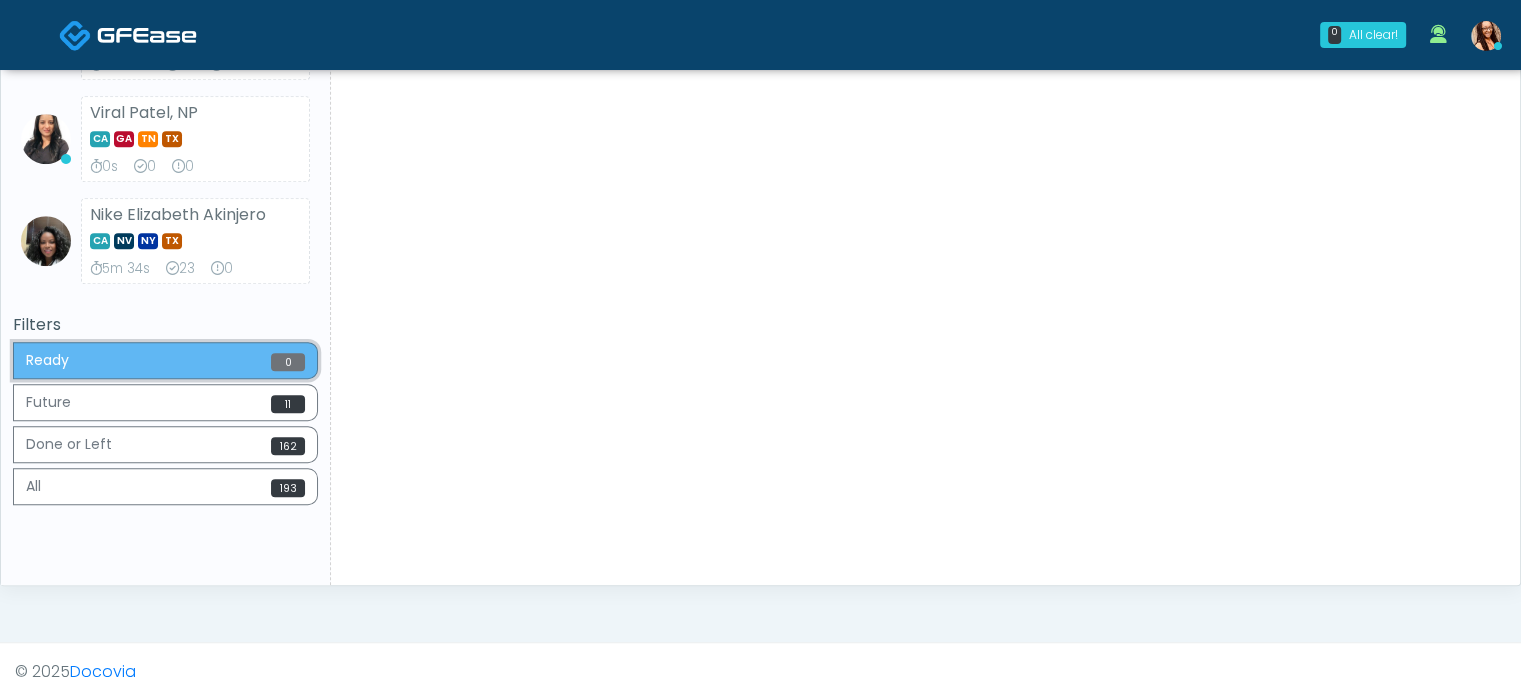 click on "Ready
0" at bounding box center [165, 360] 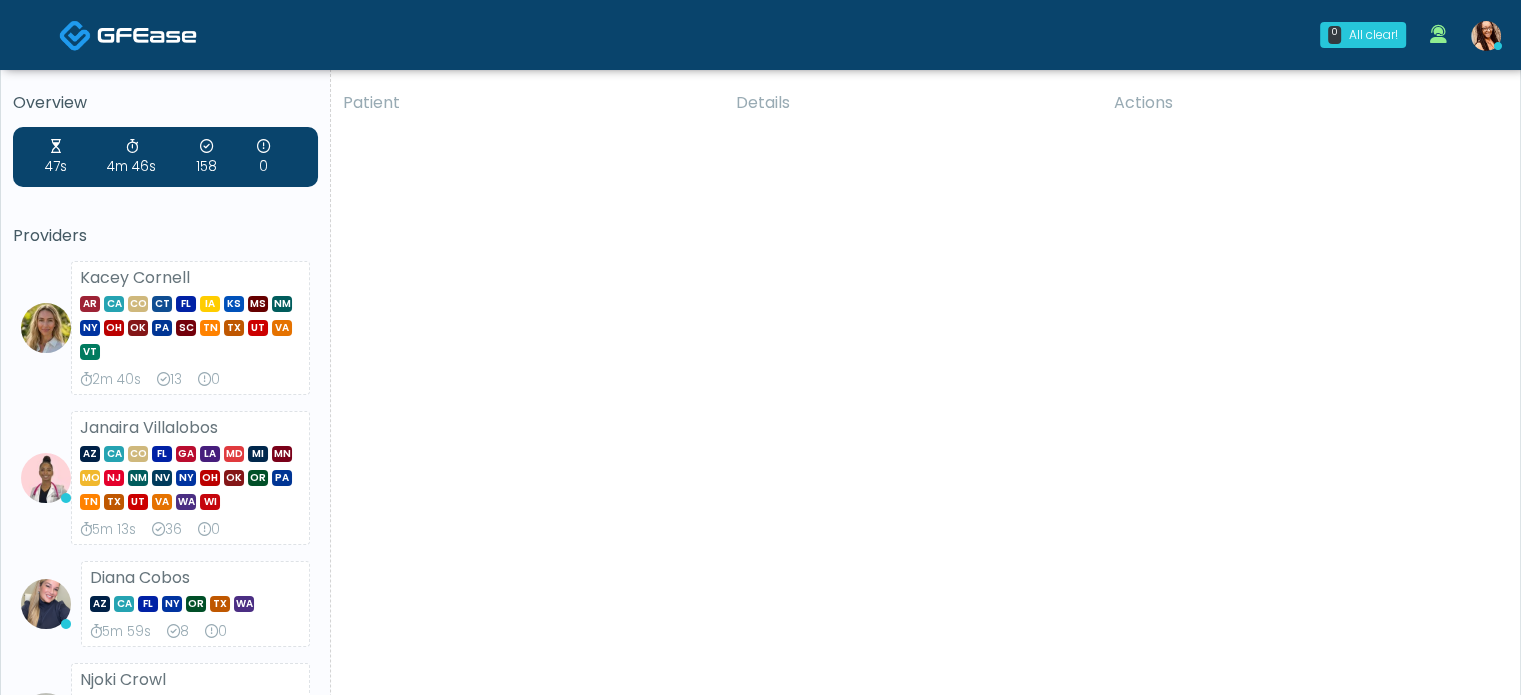 scroll, scrollTop: 0, scrollLeft: 0, axis: both 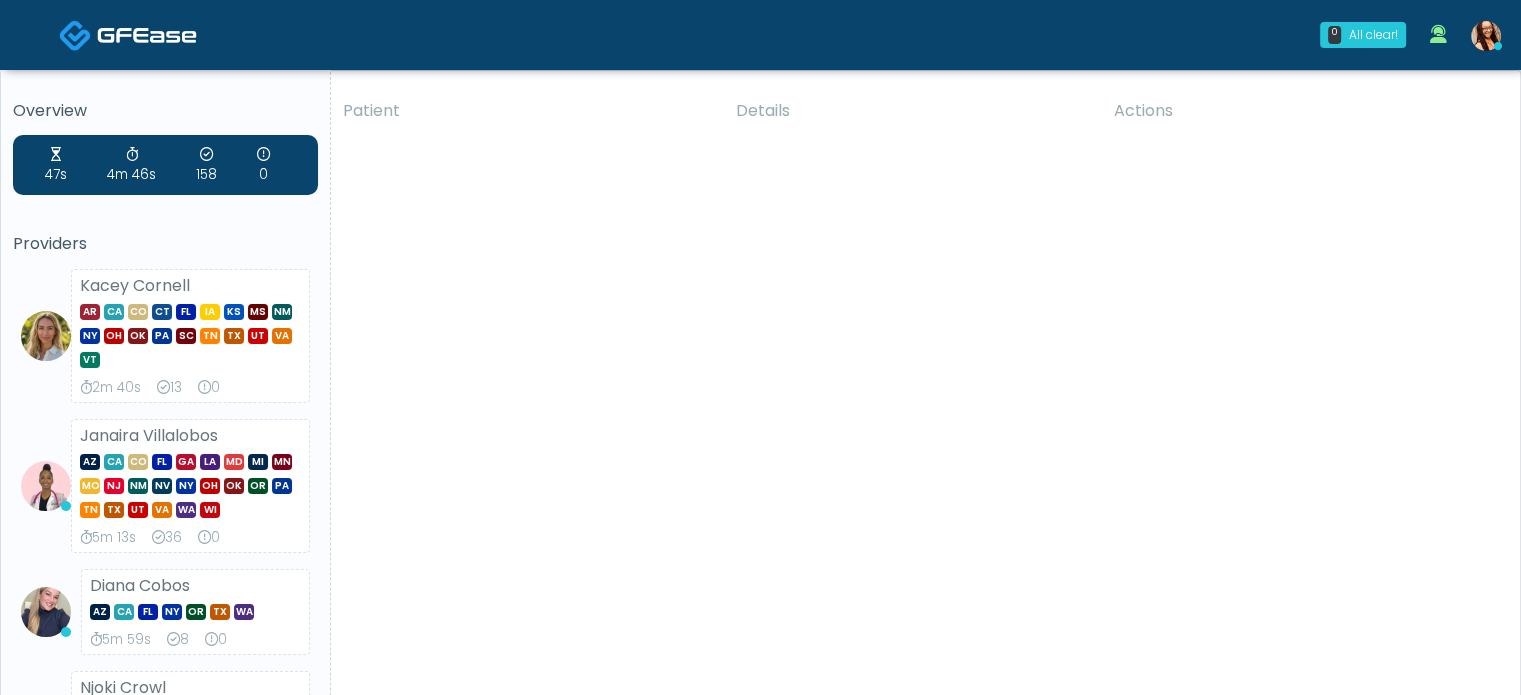 click at bounding box center (1486, 36) 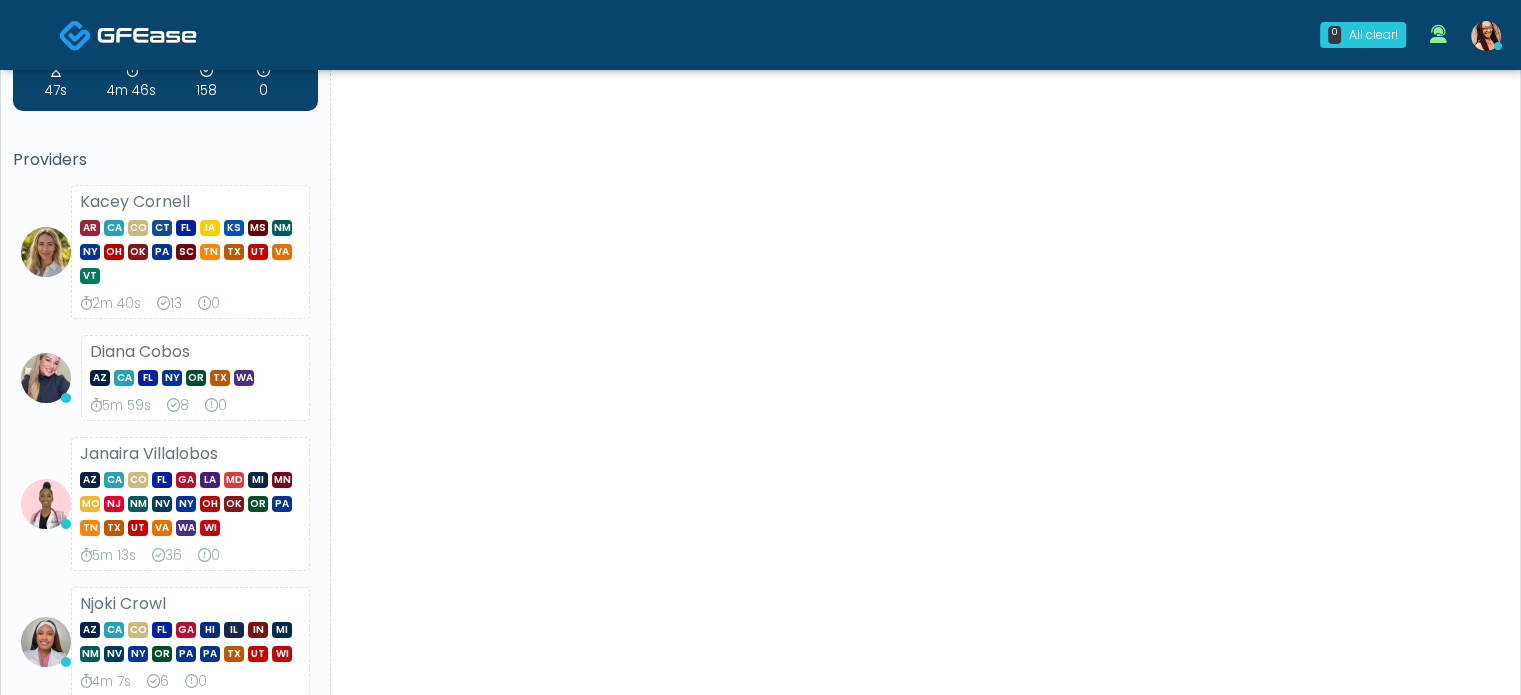scroll, scrollTop: 0, scrollLeft: 0, axis: both 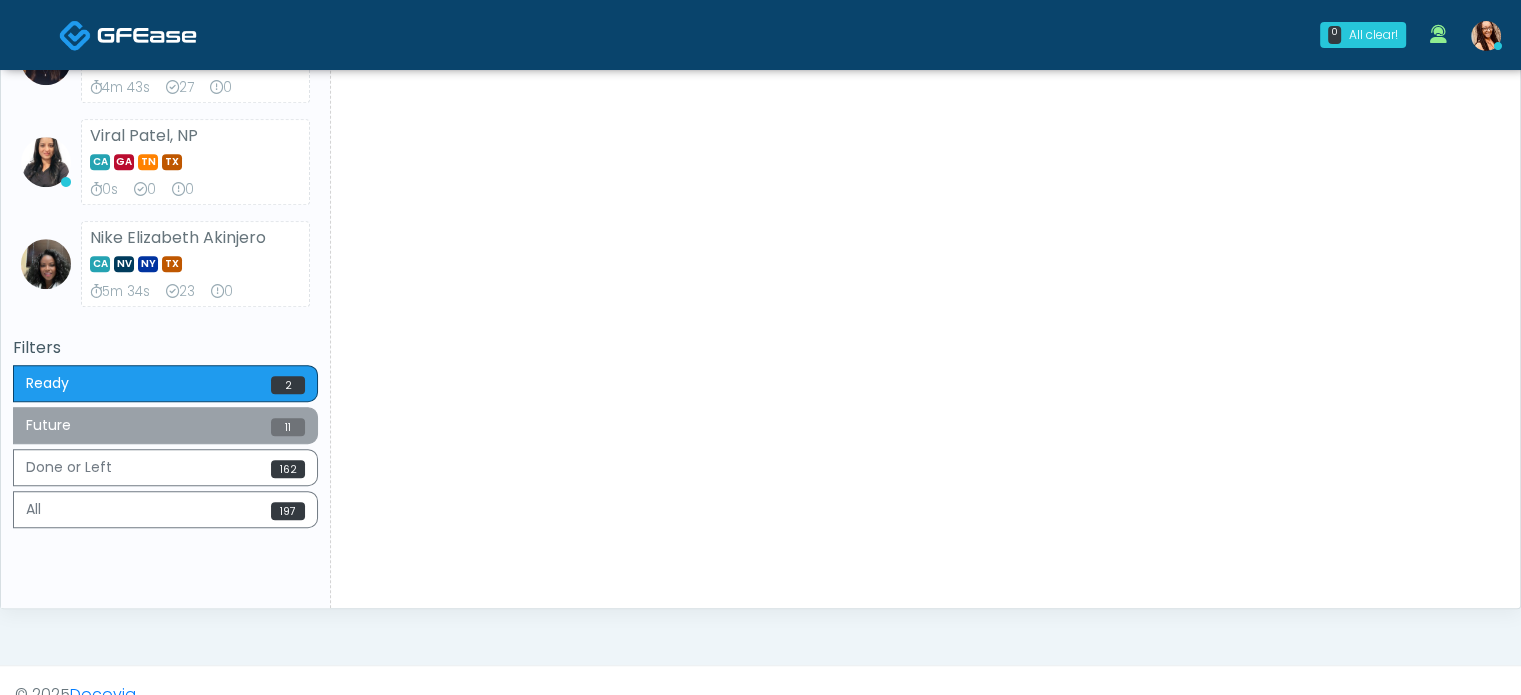 click on "Future
11" at bounding box center (165, 425) 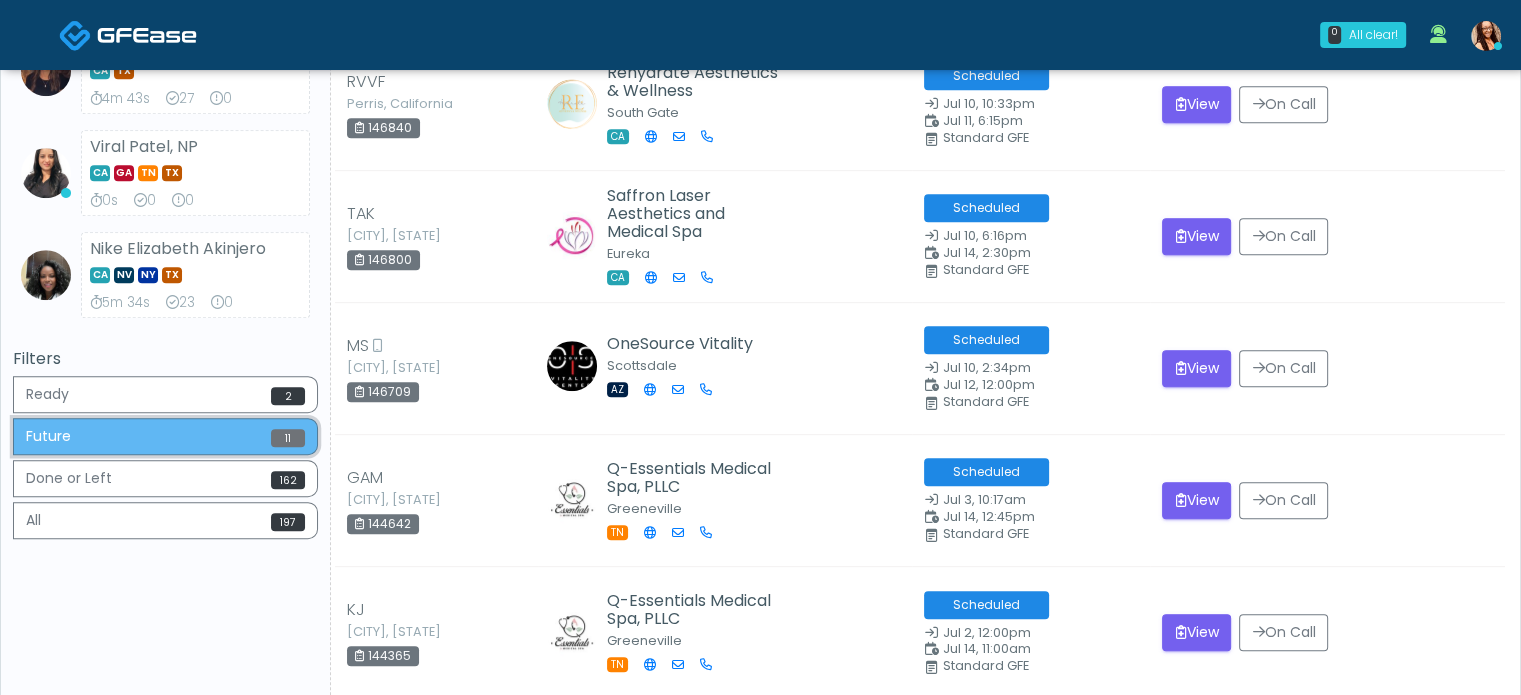 scroll, scrollTop: 900, scrollLeft: 0, axis: vertical 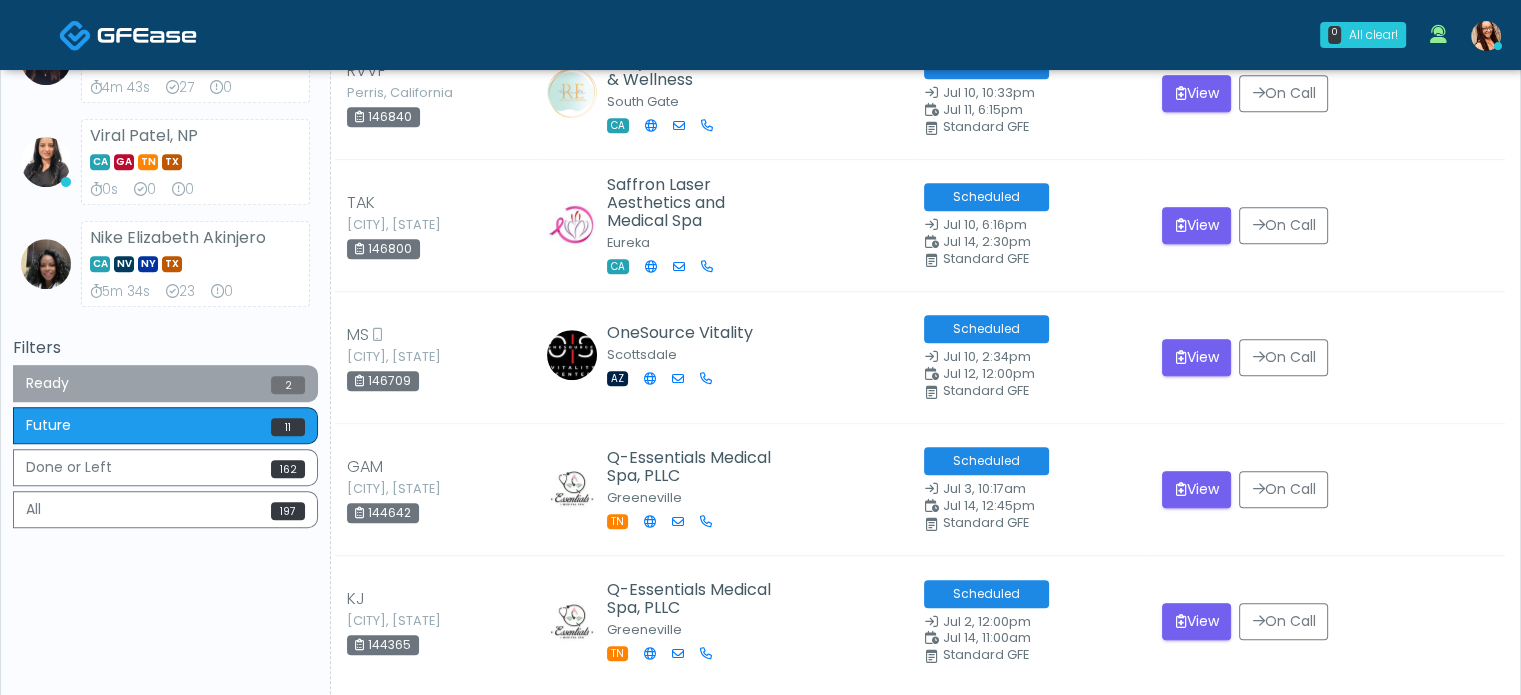 click on "Ready
2" at bounding box center (165, 383) 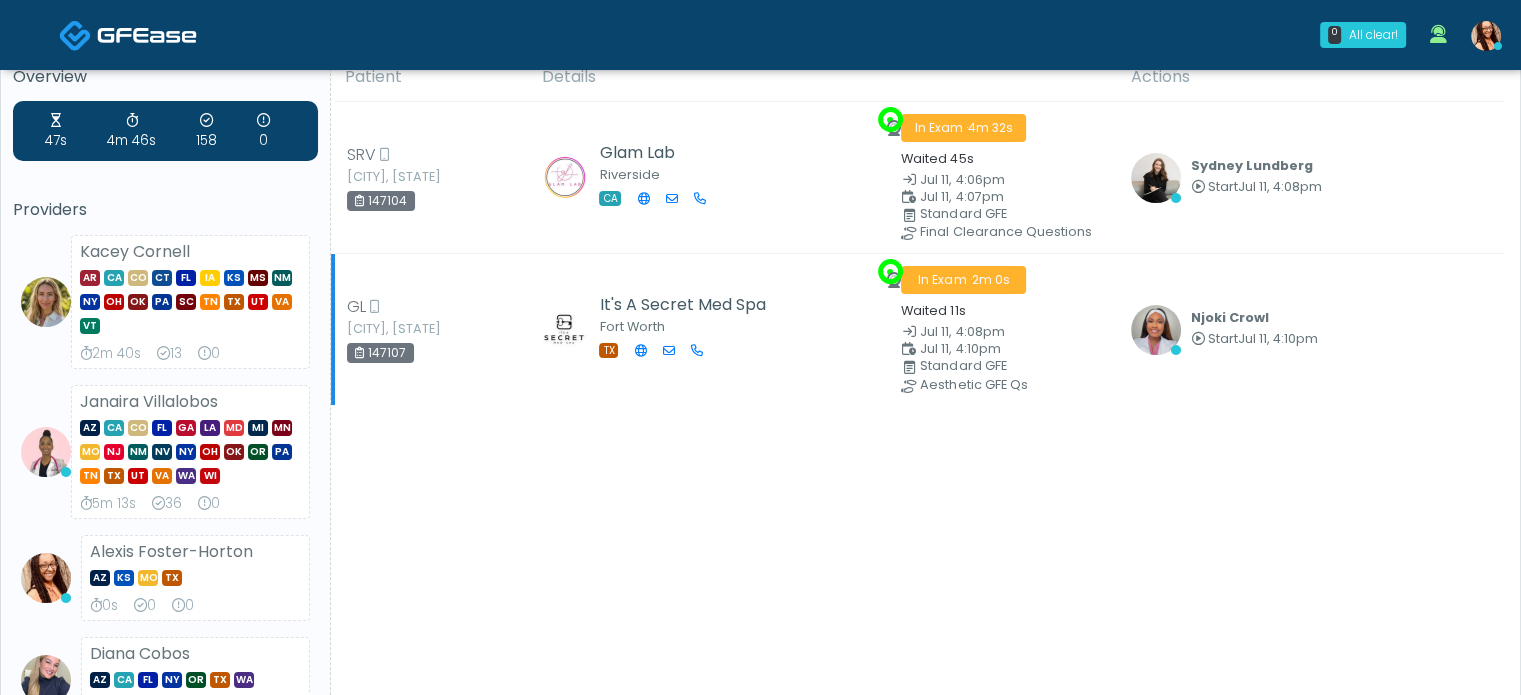 scroll, scrollTop: 0, scrollLeft: 0, axis: both 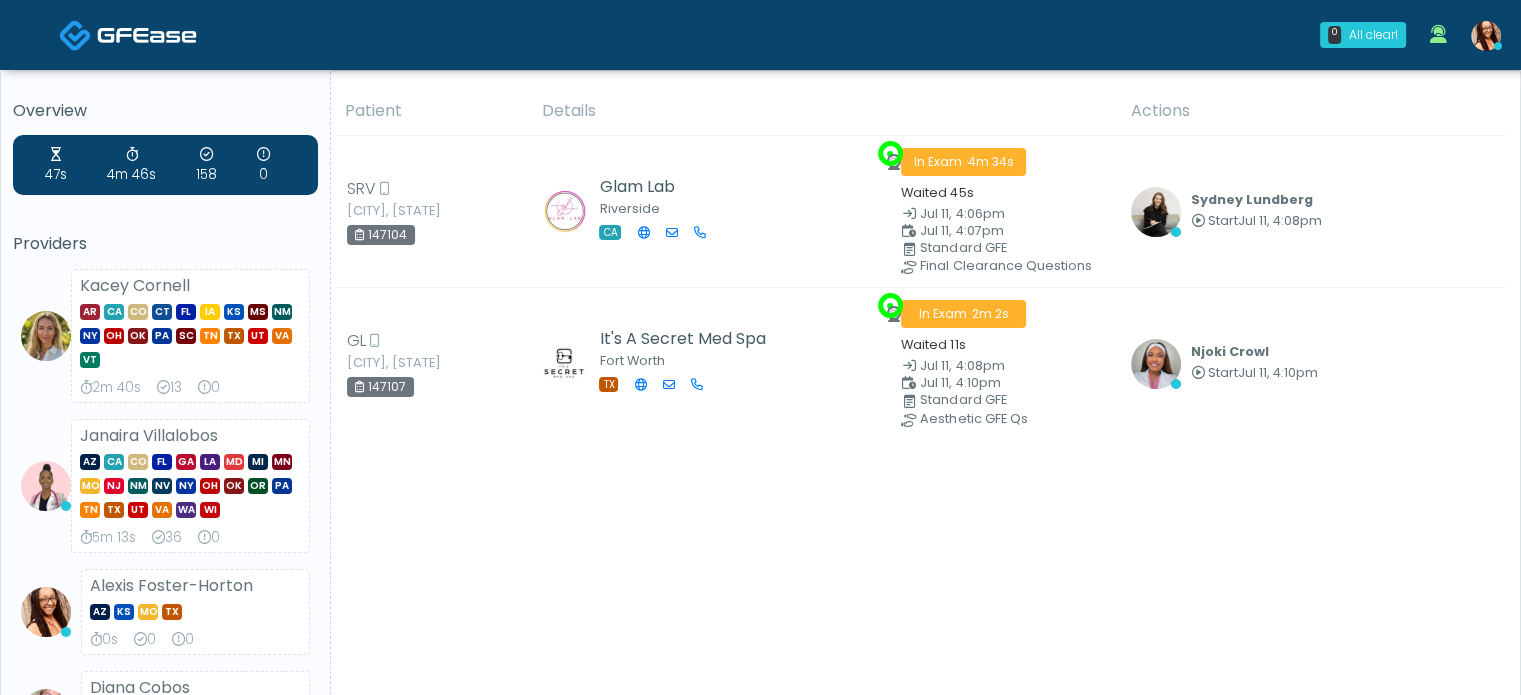 click on "Details" at bounding box center (824, 111) 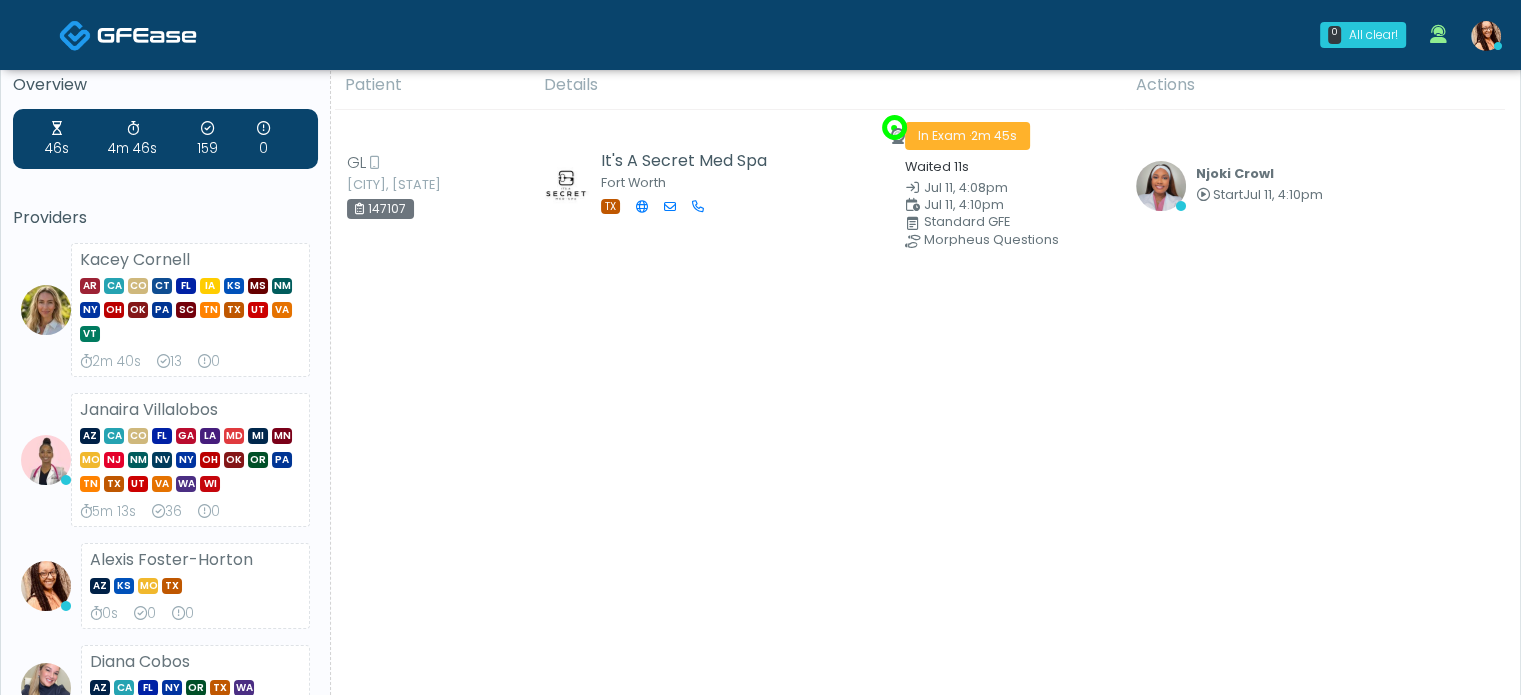 scroll, scrollTop: 0, scrollLeft: 0, axis: both 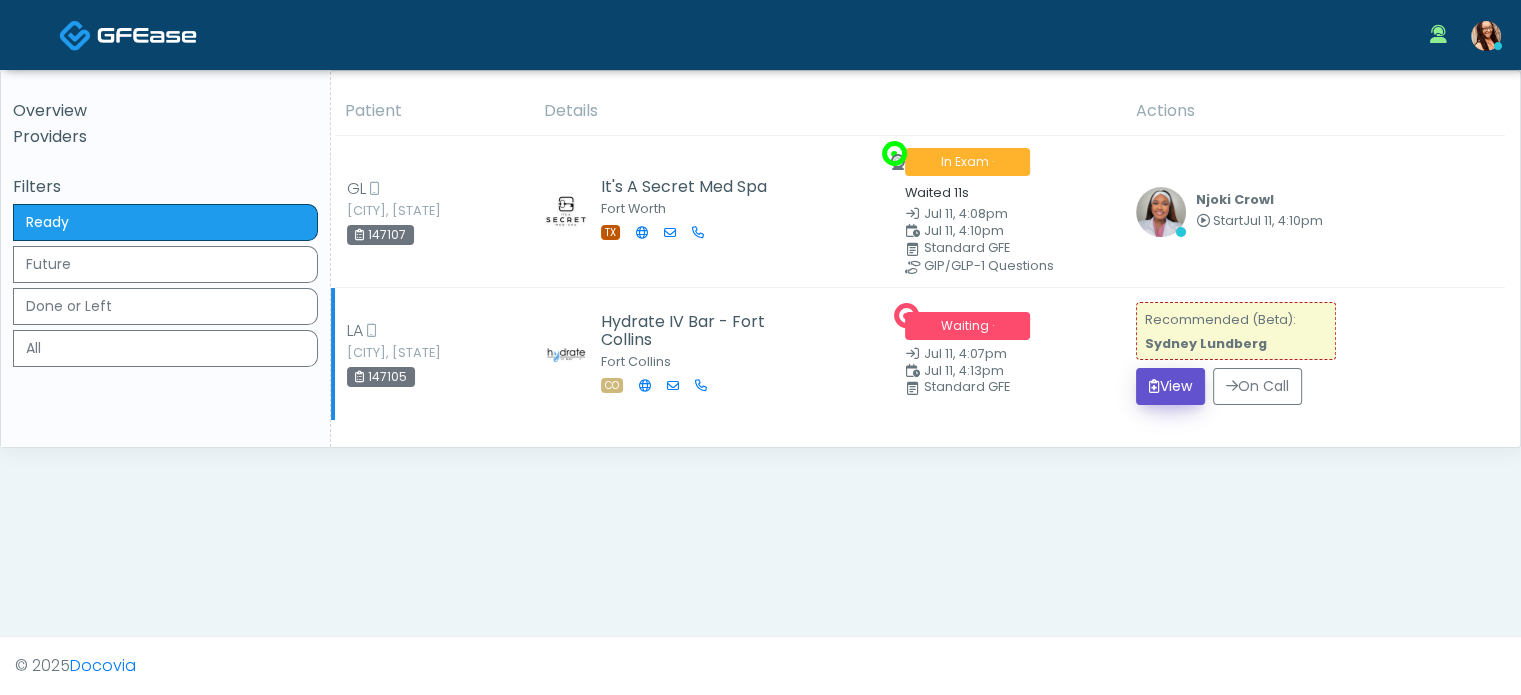 click on "View" at bounding box center (1170, 386) 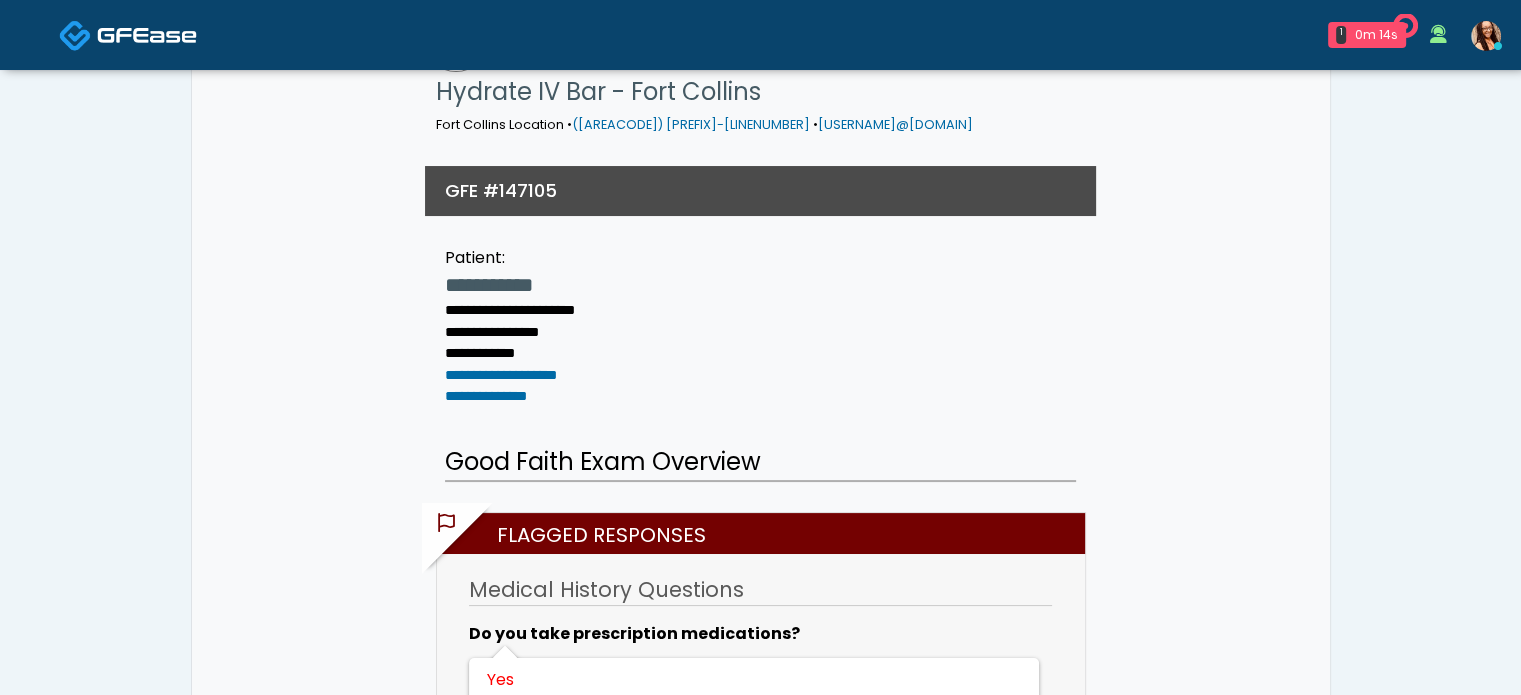 scroll, scrollTop: 200, scrollLeft: 0, axis: vertical 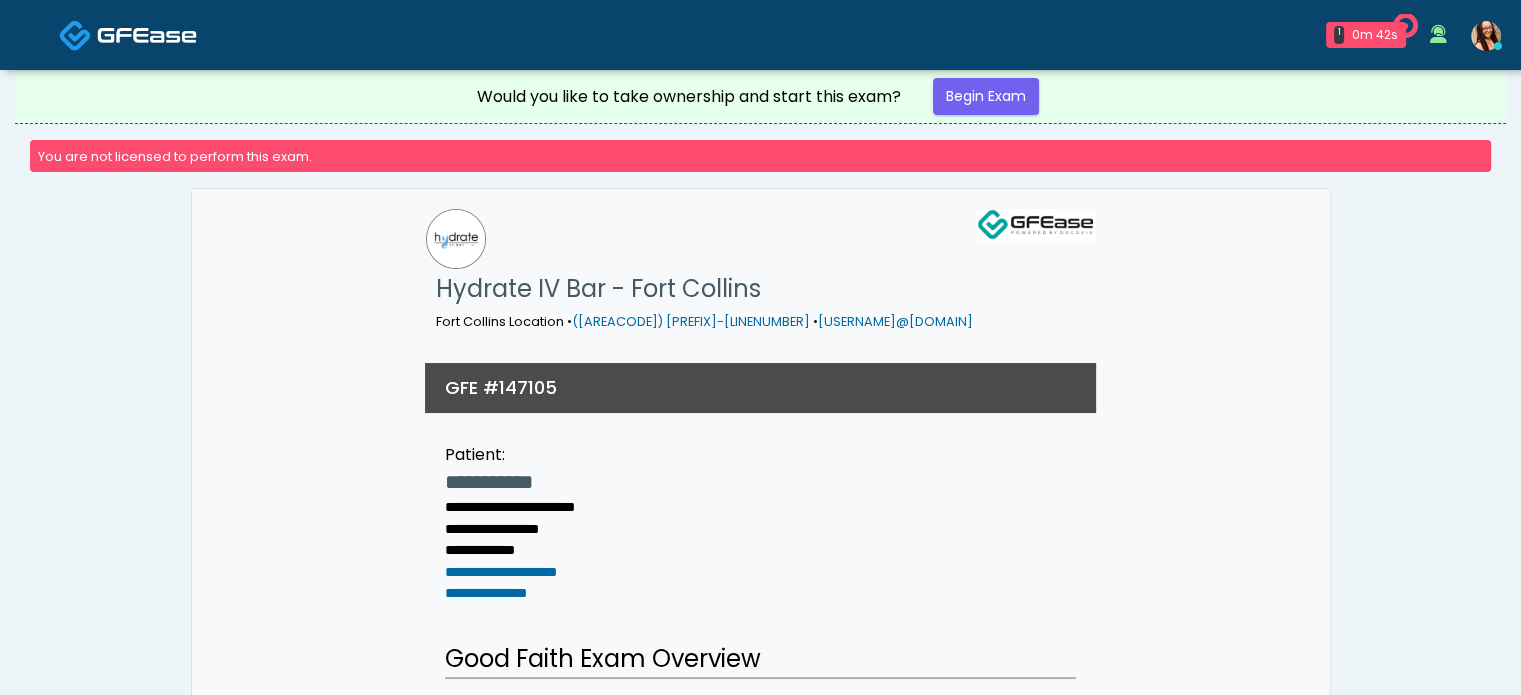 click at bounding box center [147, 35] 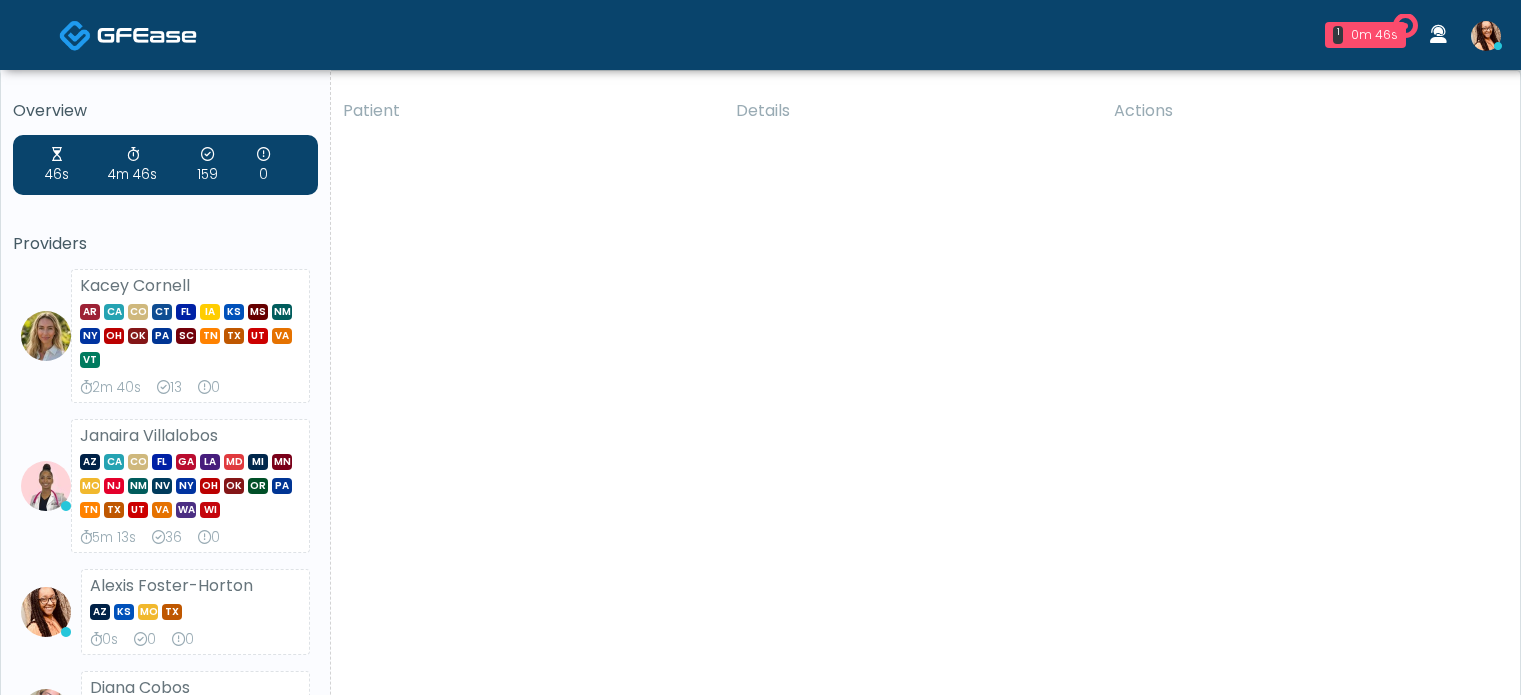 scroll, scrollTop: 0, scrollLeft: 0, axis: both 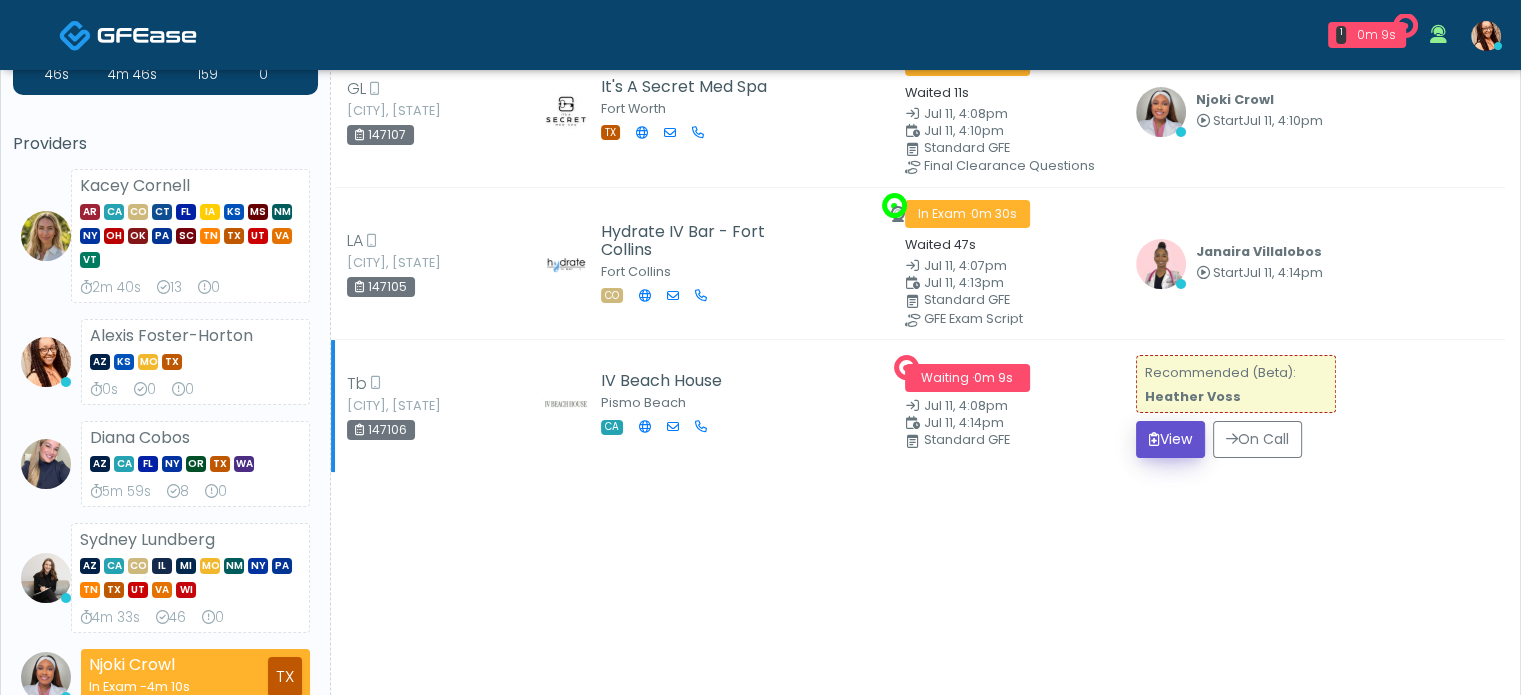 click on "View" at bounding box center [1170, 439] 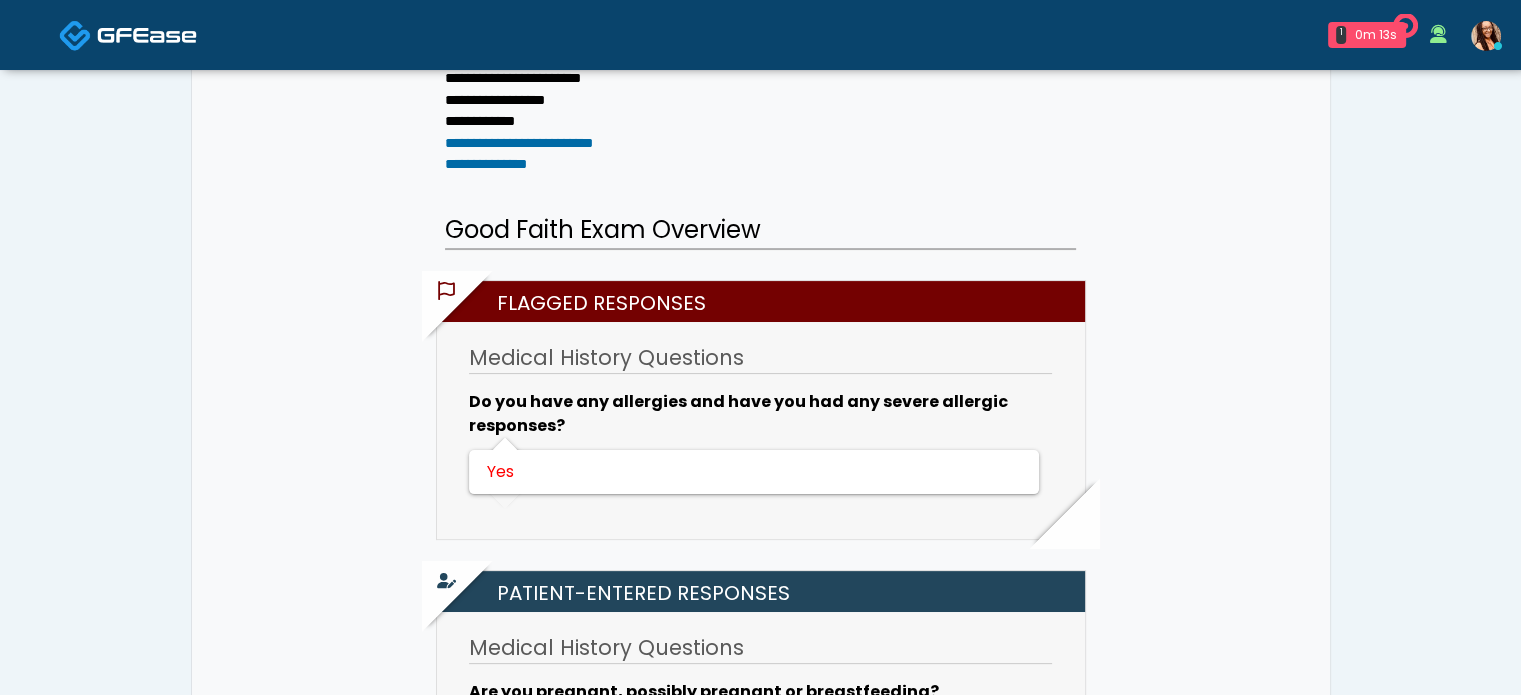 scroll, scrollTop: 400, scrollLeft: 0, axis: vertical 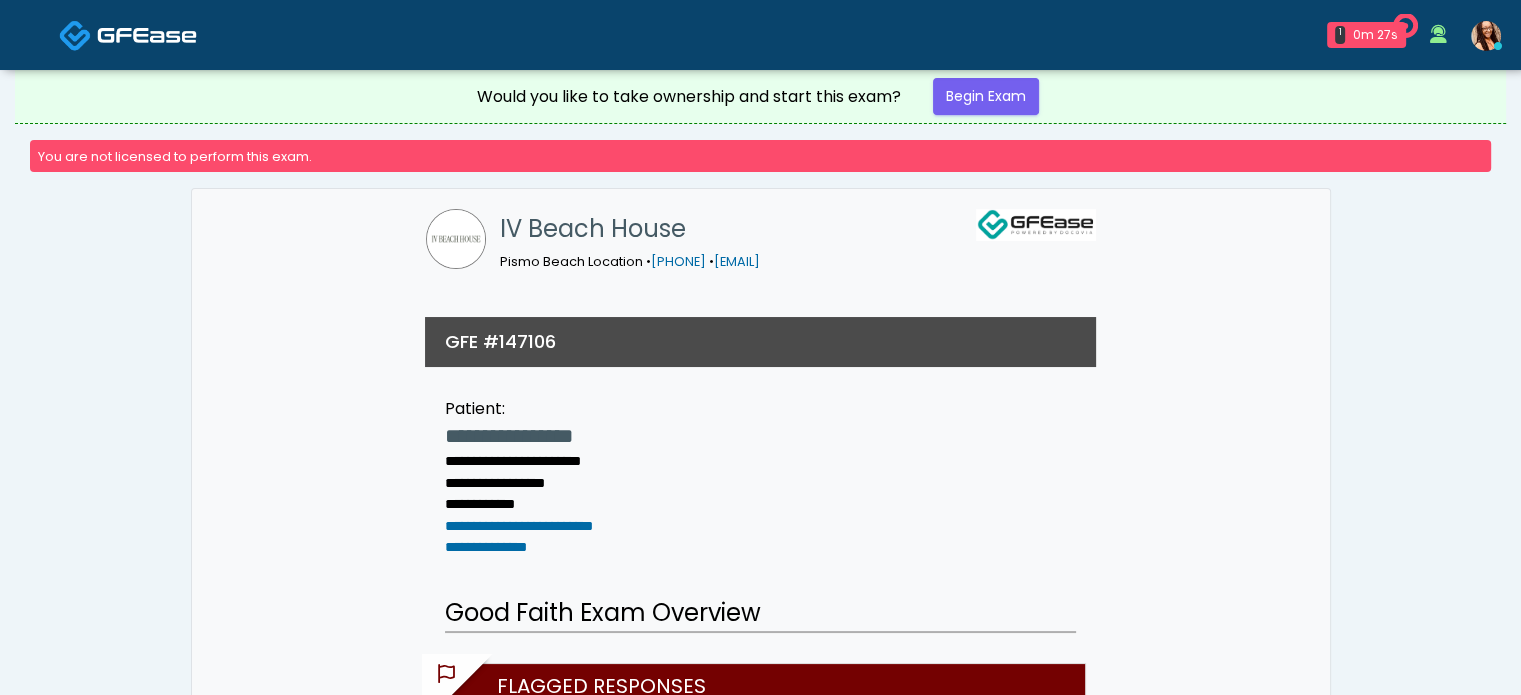 click at bounding box center (147, 34) 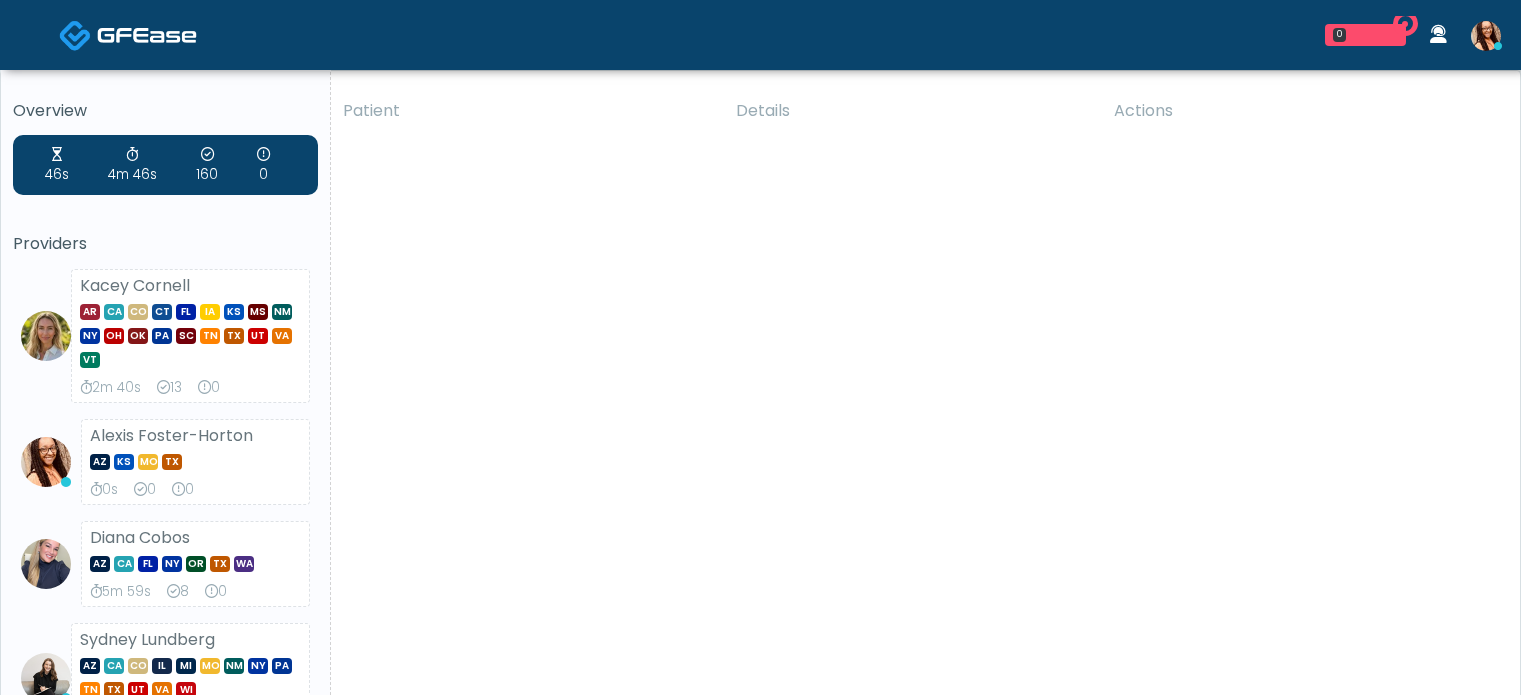 scroll, scrollTop: 0, scrollLeft: 0, axis: both 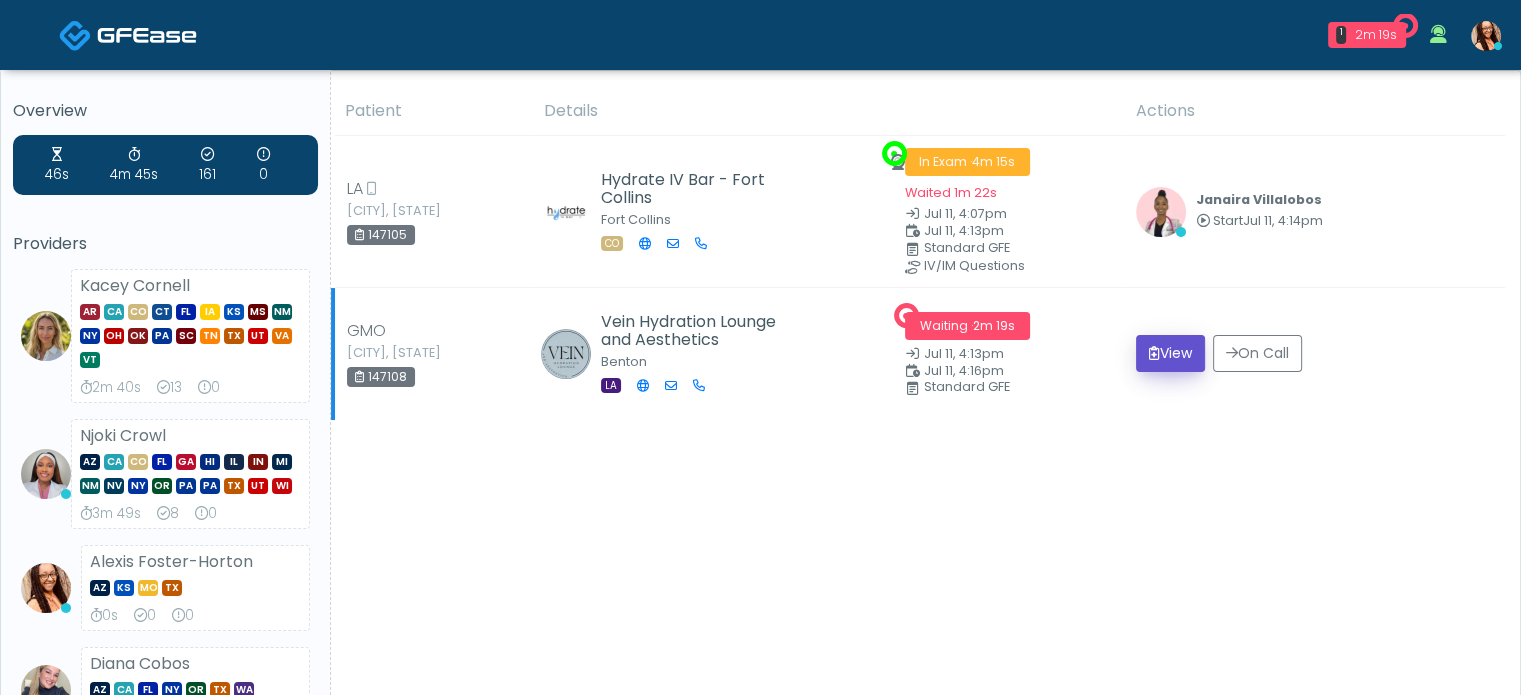 click on "View" at bounding box center (1170, 353) 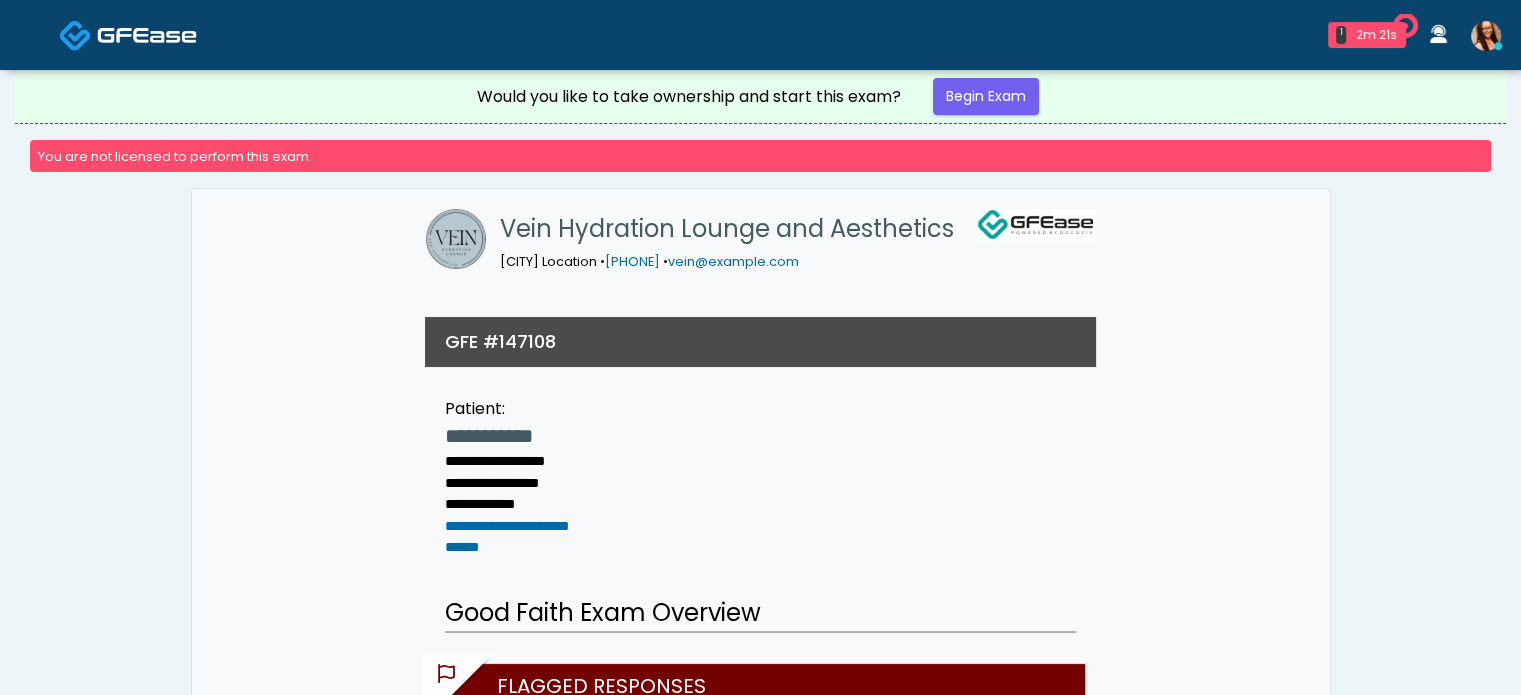 scroll, scrollTop: 200, scrollLeft: 0, axis: vertical 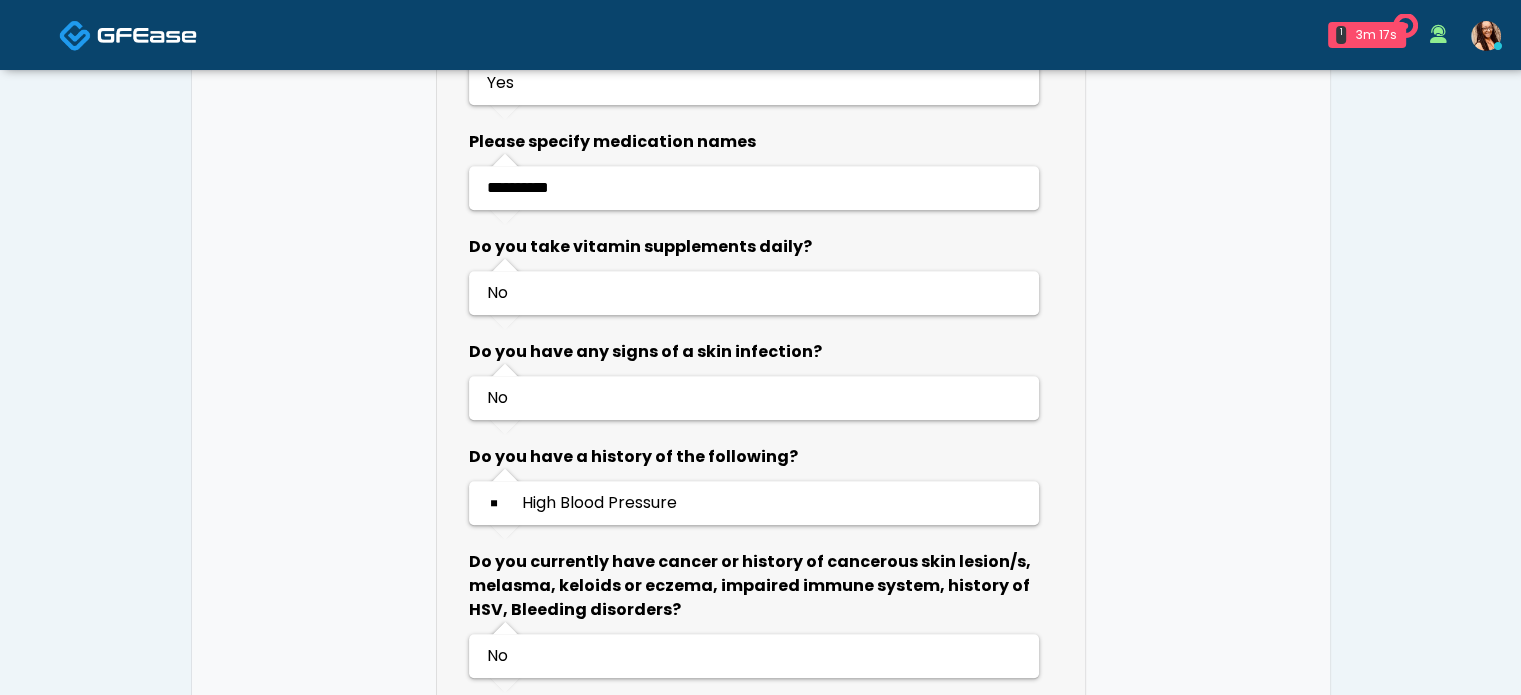 click at bounding box center [147, 35] 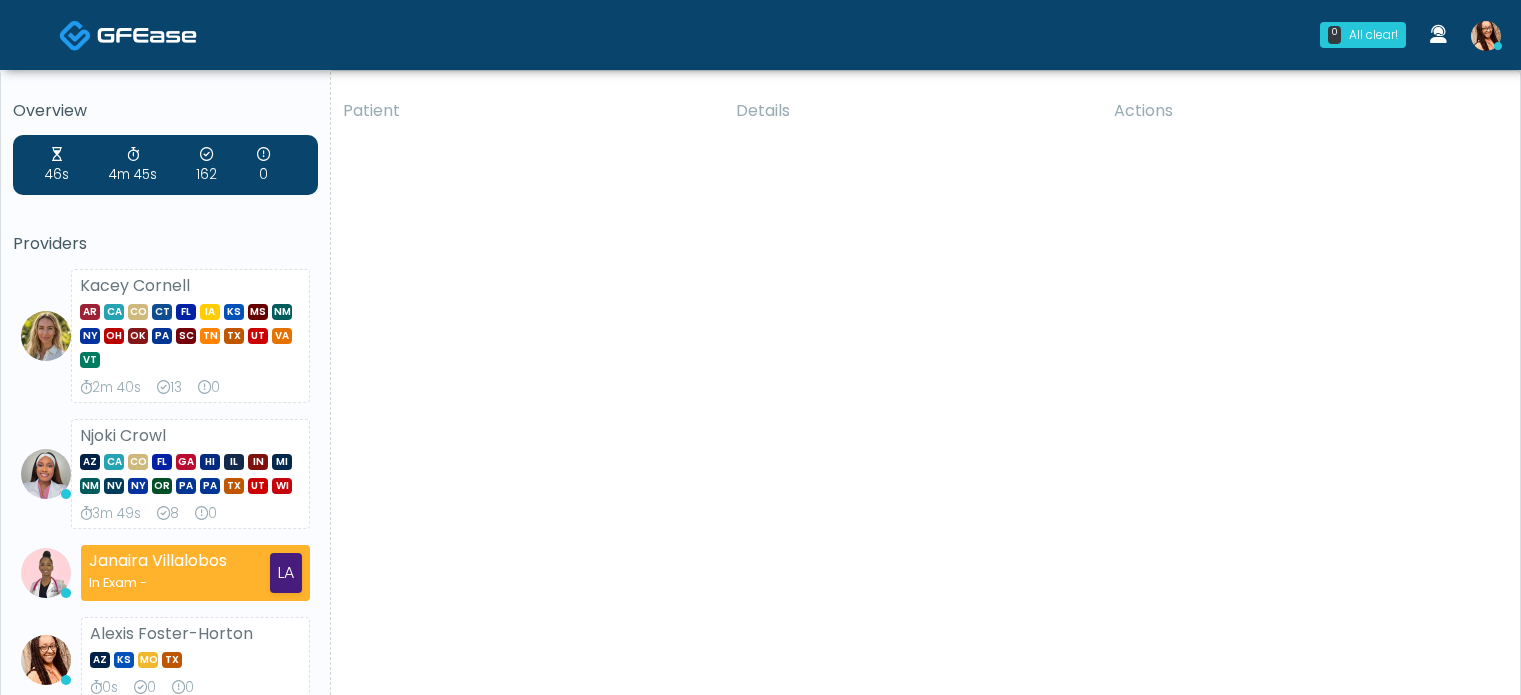 scroll, scrollTop: 0, scrollLeft: 0, axis: both 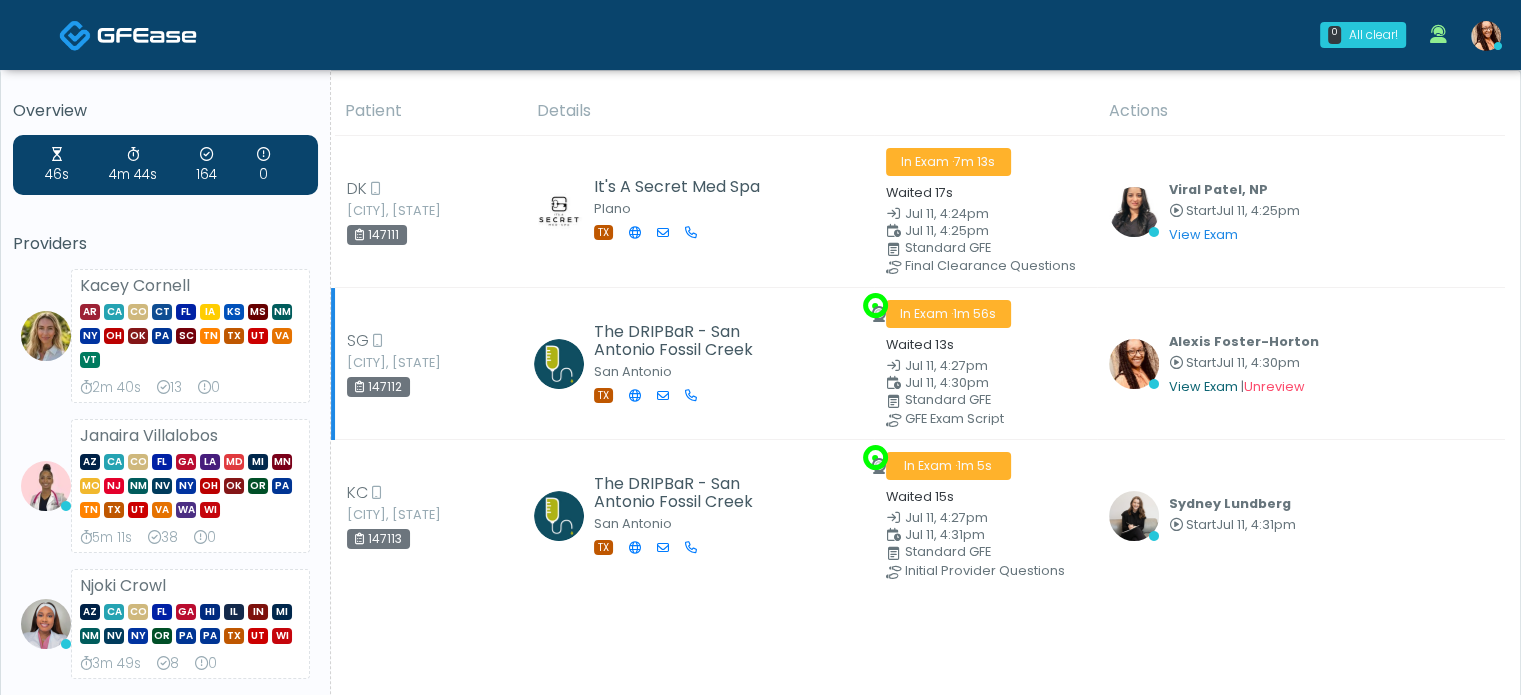 click on "View Exam" at bounding box center (1203, 386) 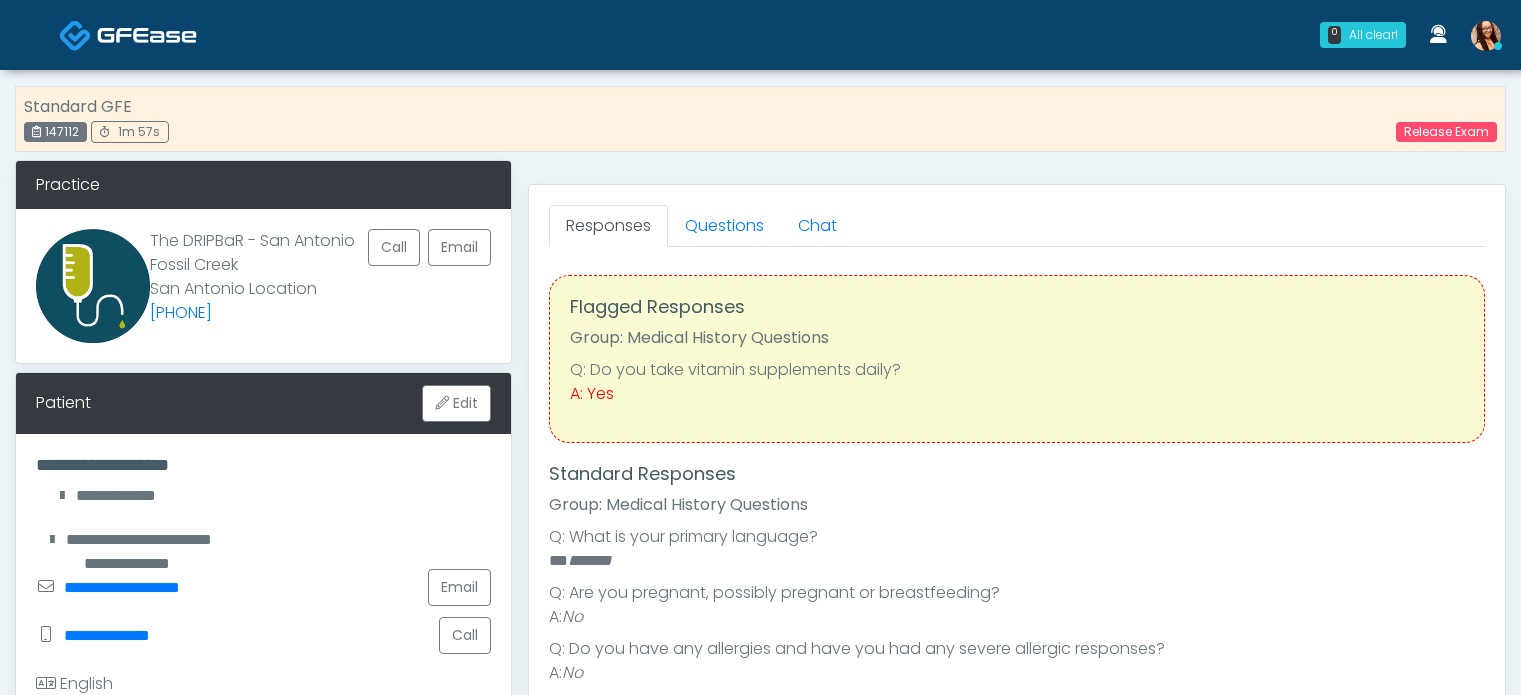 scroll, scrollTop: 0, scrollLeft: 0, axis: both 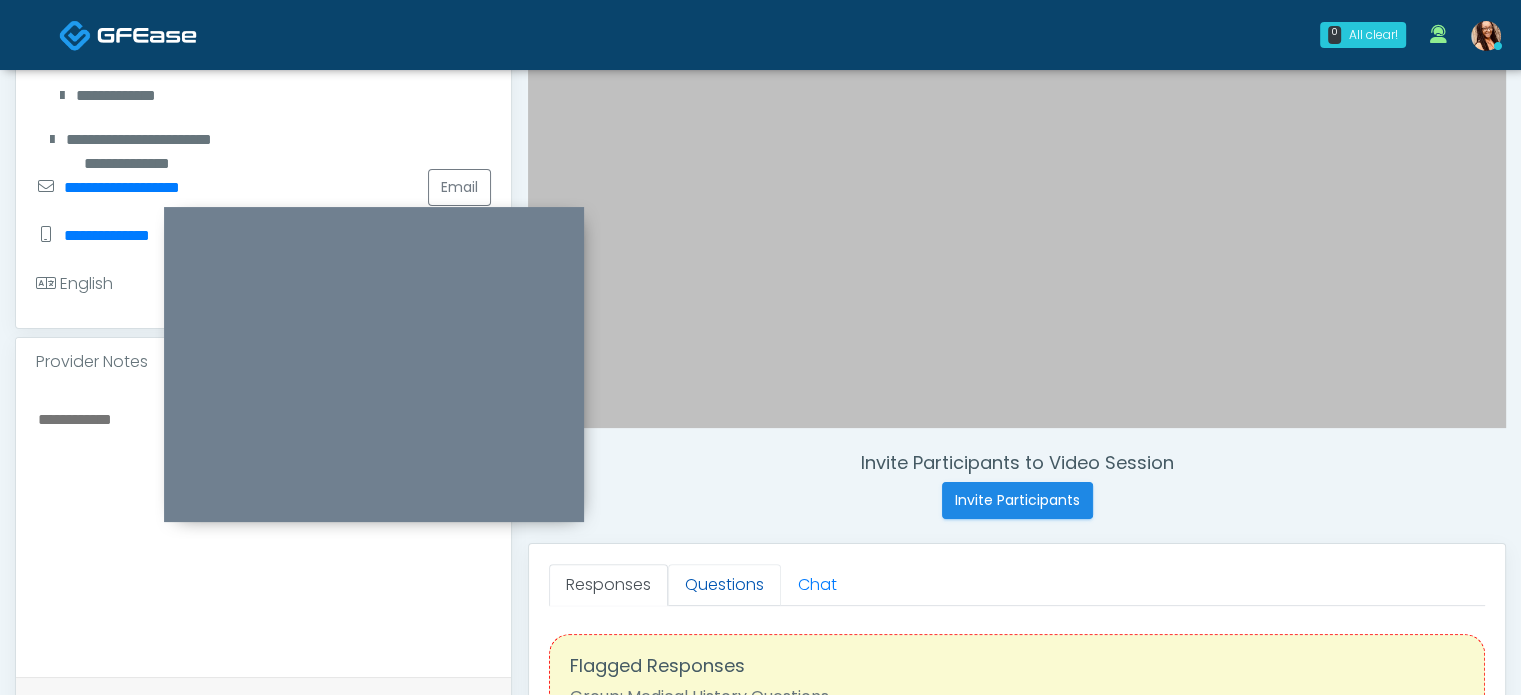 click on "Questions" at bounding box center (724, 585) 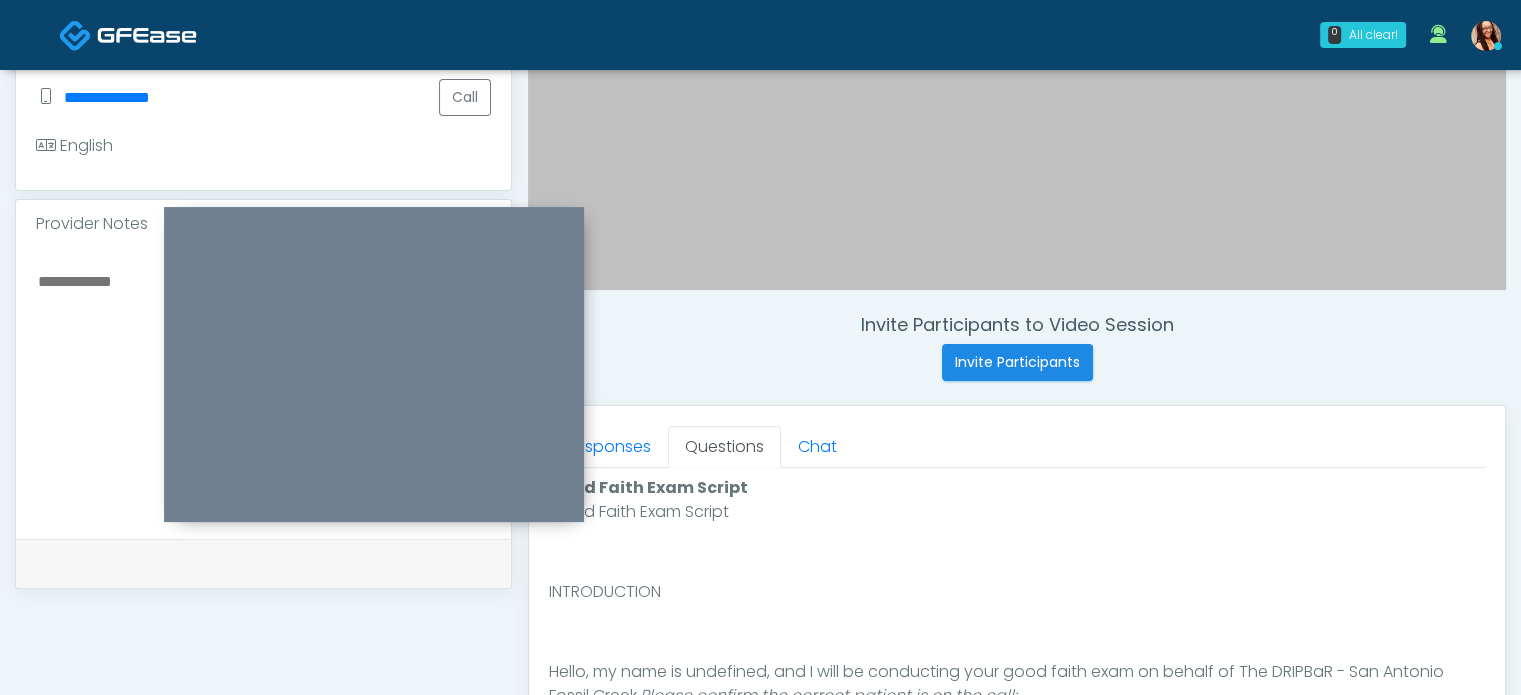 scroll, scrollTop: 700, scrollLeft: 0, axis: vertical 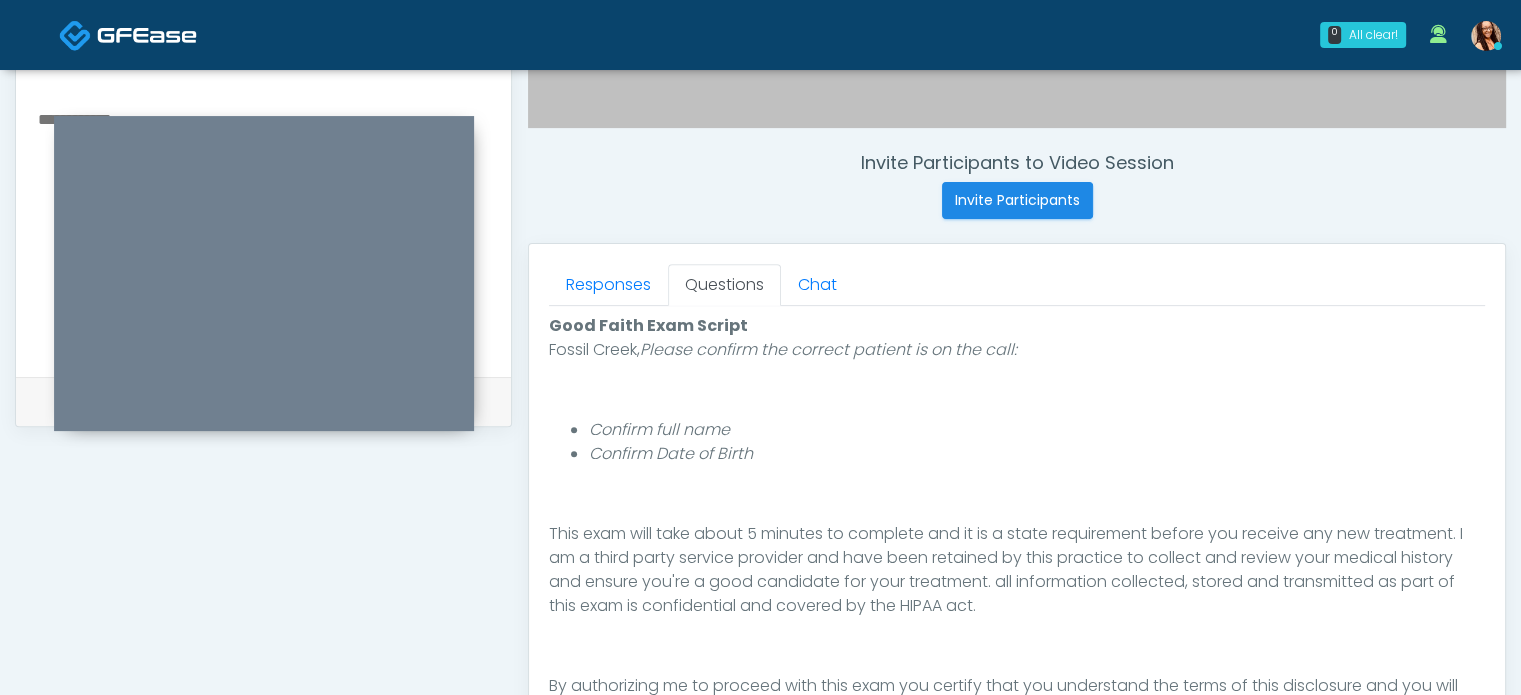 drag, startPoint x: 316, startPoint y: 219, endPoint x: 210, endPoint y: 126, distance: 141.01419 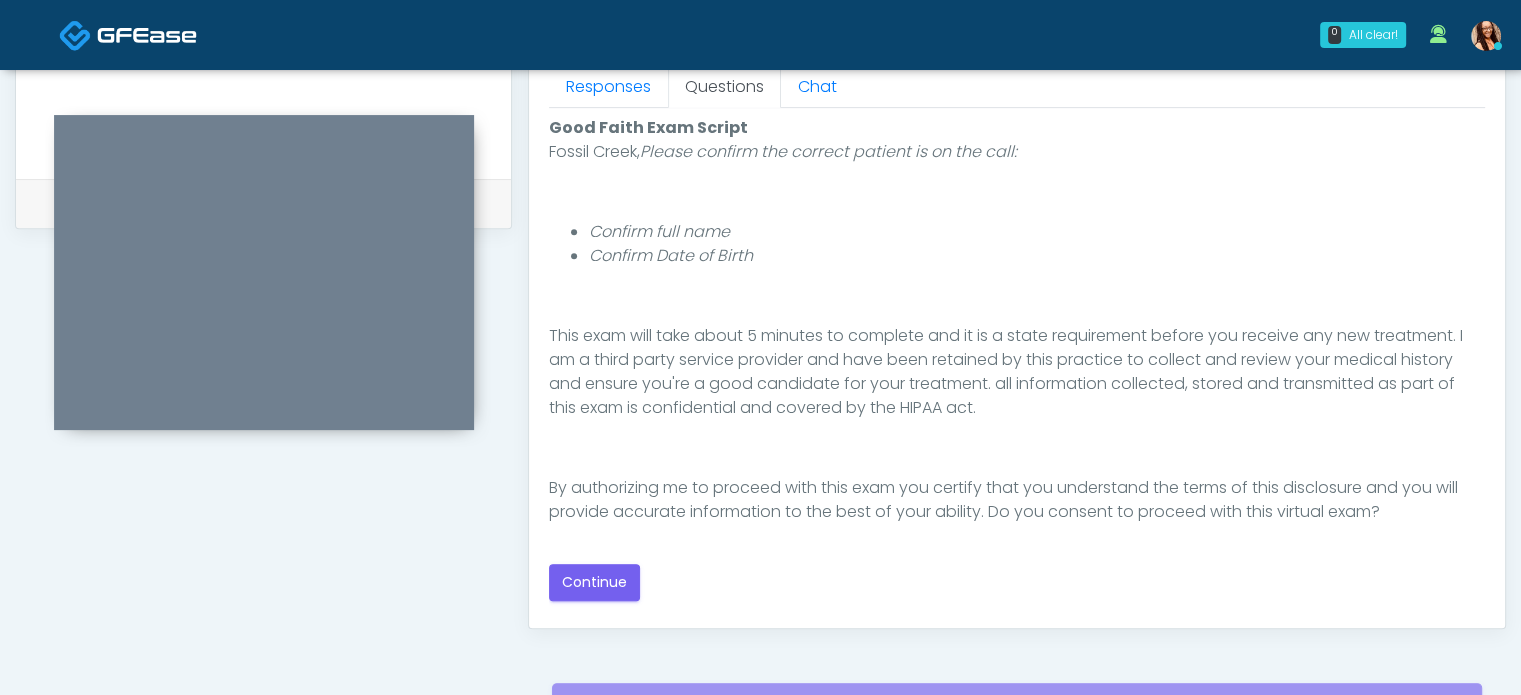 scroll, scrollTop: 900, scrollLeft: 0, axis: vertical 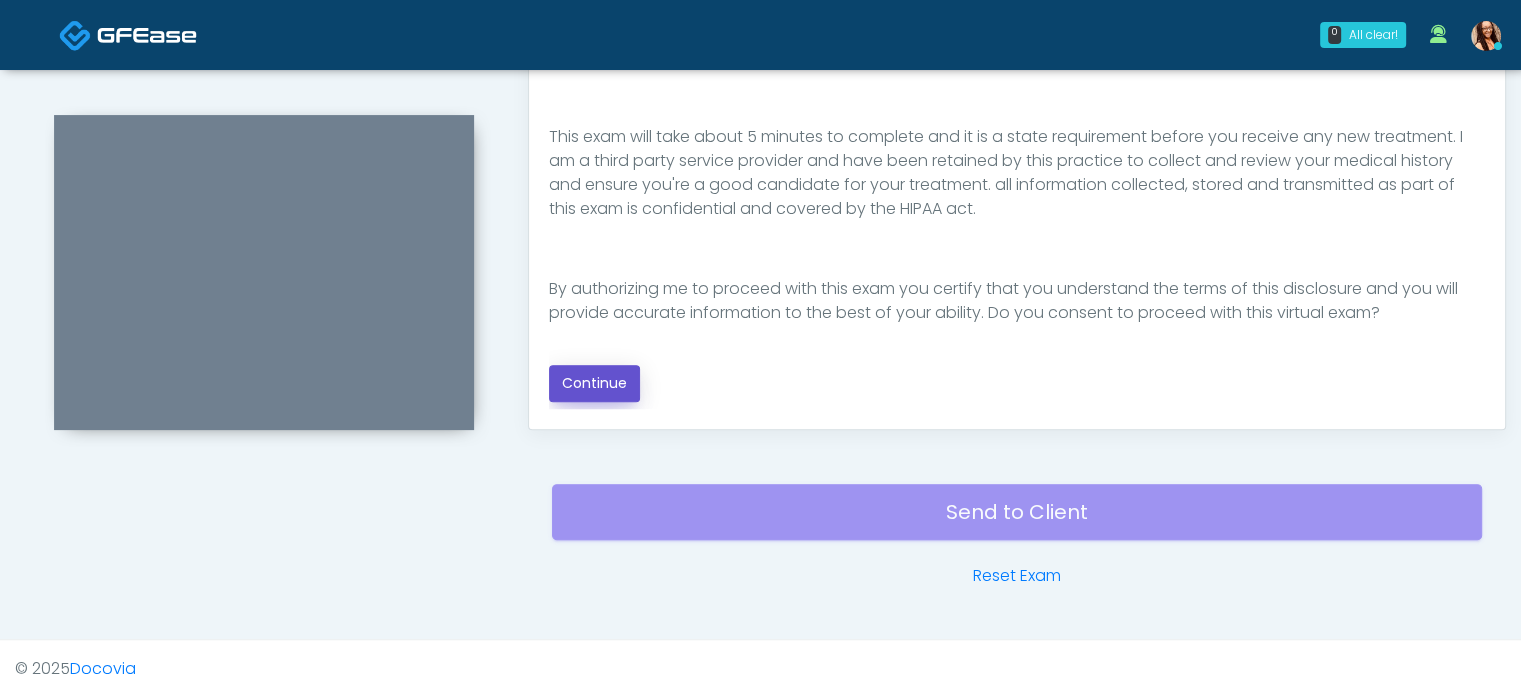 click on "Continue" at bounding box center [594, 383] 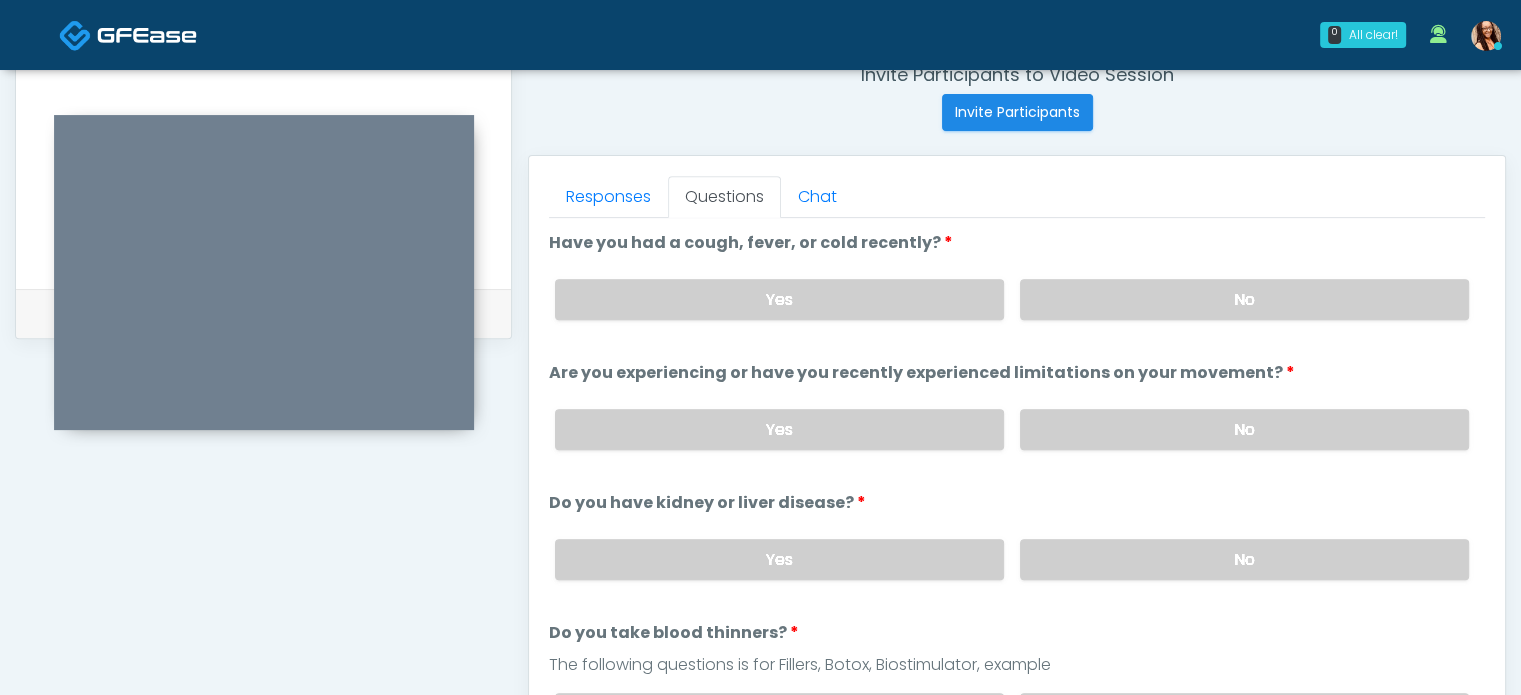 scroll, scrollTop: 797, scrollLeft: 0, axis: vertical 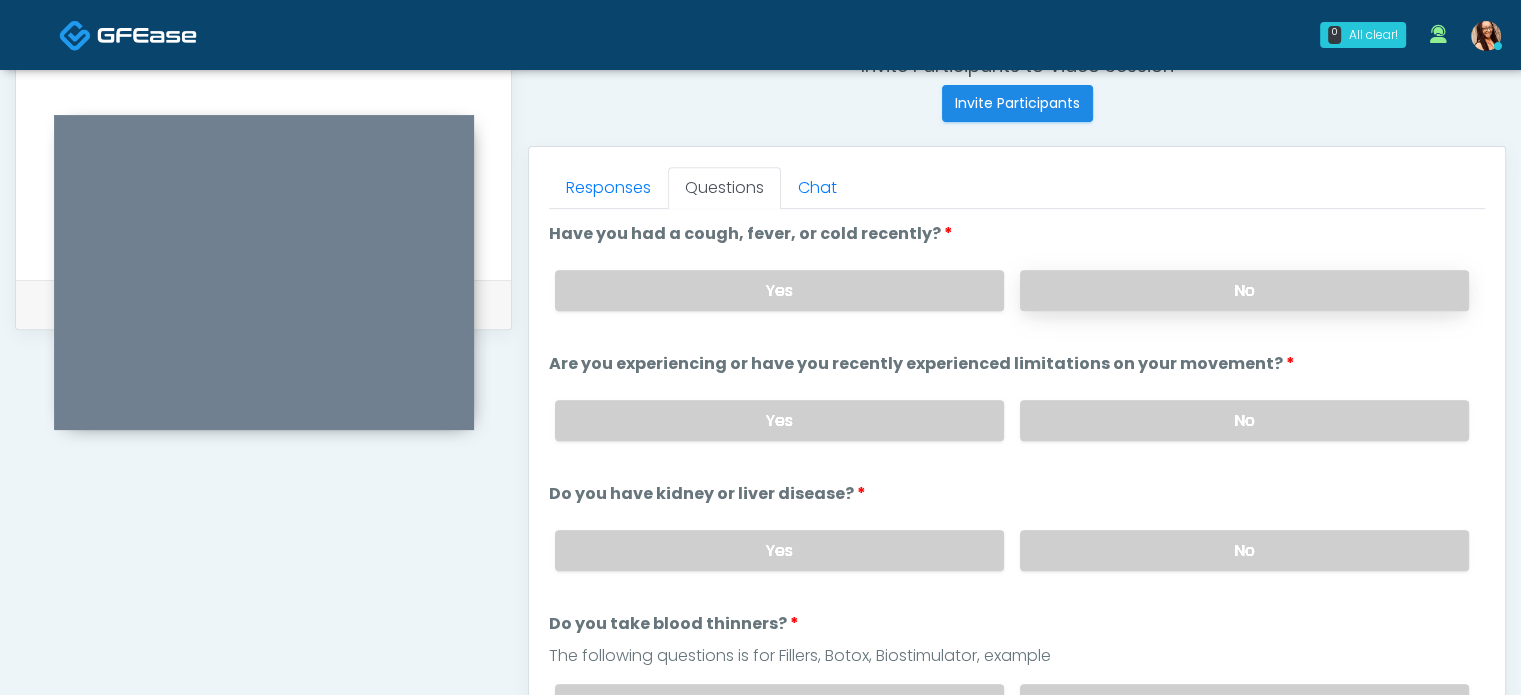 click on "No" at bounding box center [1244, 290] 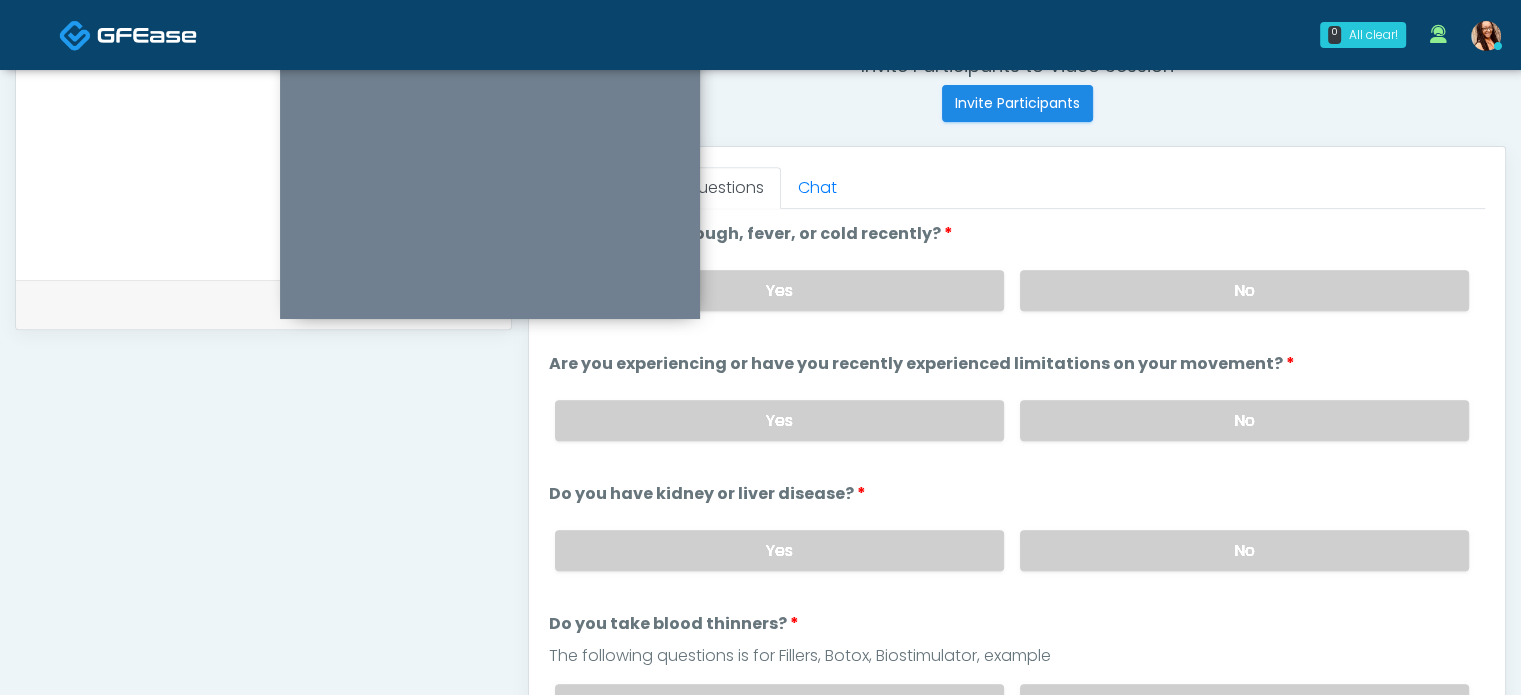drag, startPoint x: 311, startPoint y: 130, endPoint x: 534, endPoint y: 1, distance: 257.62375 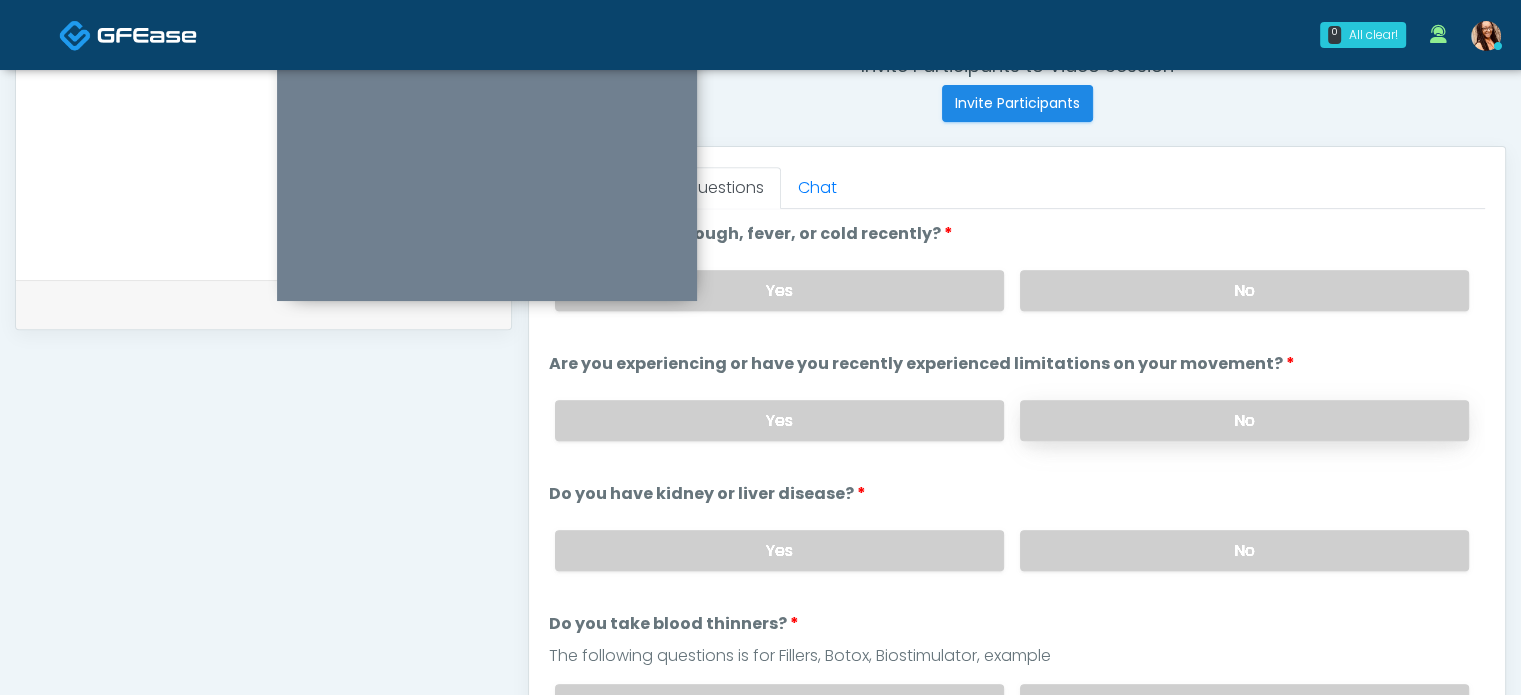 click on "No" at bounding box center [1244, 420] 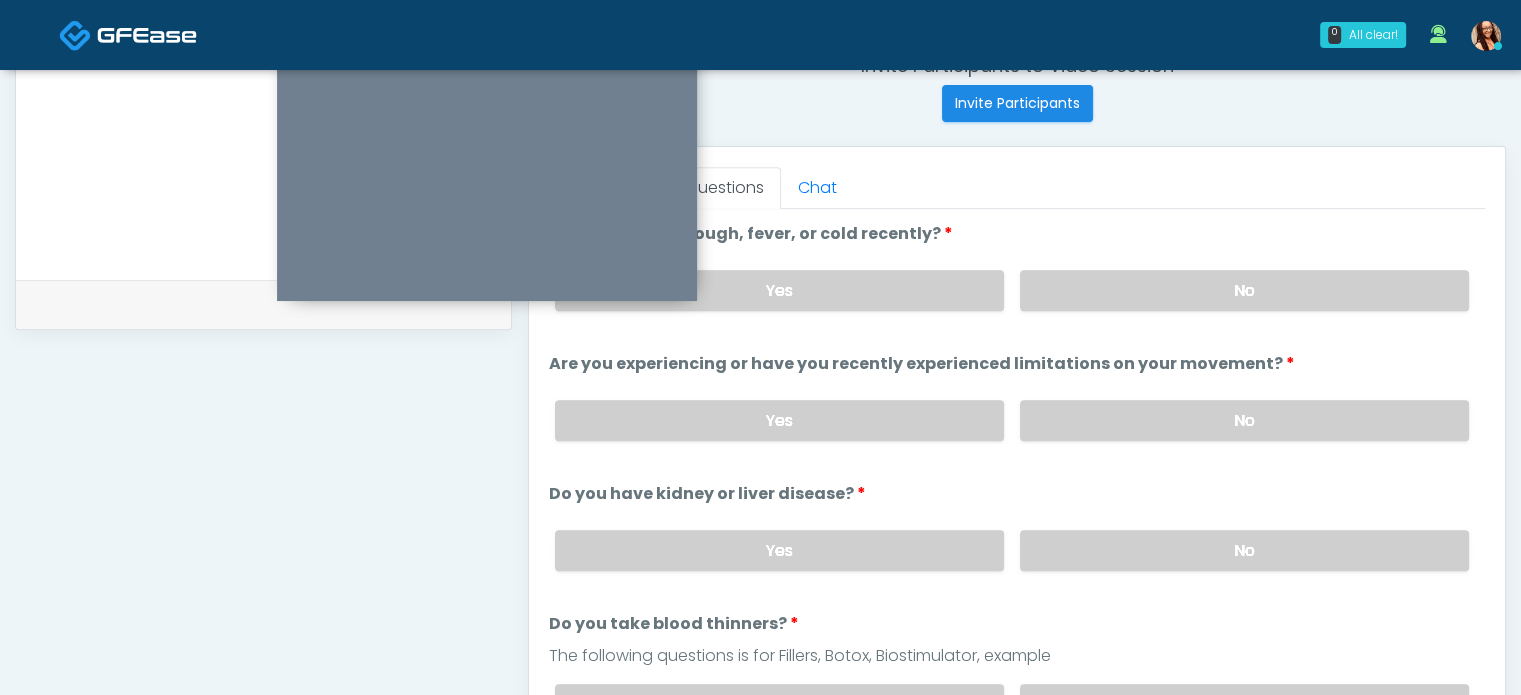 scroll, scrollTop: 100, scrollLeft: 0, axis: vertical 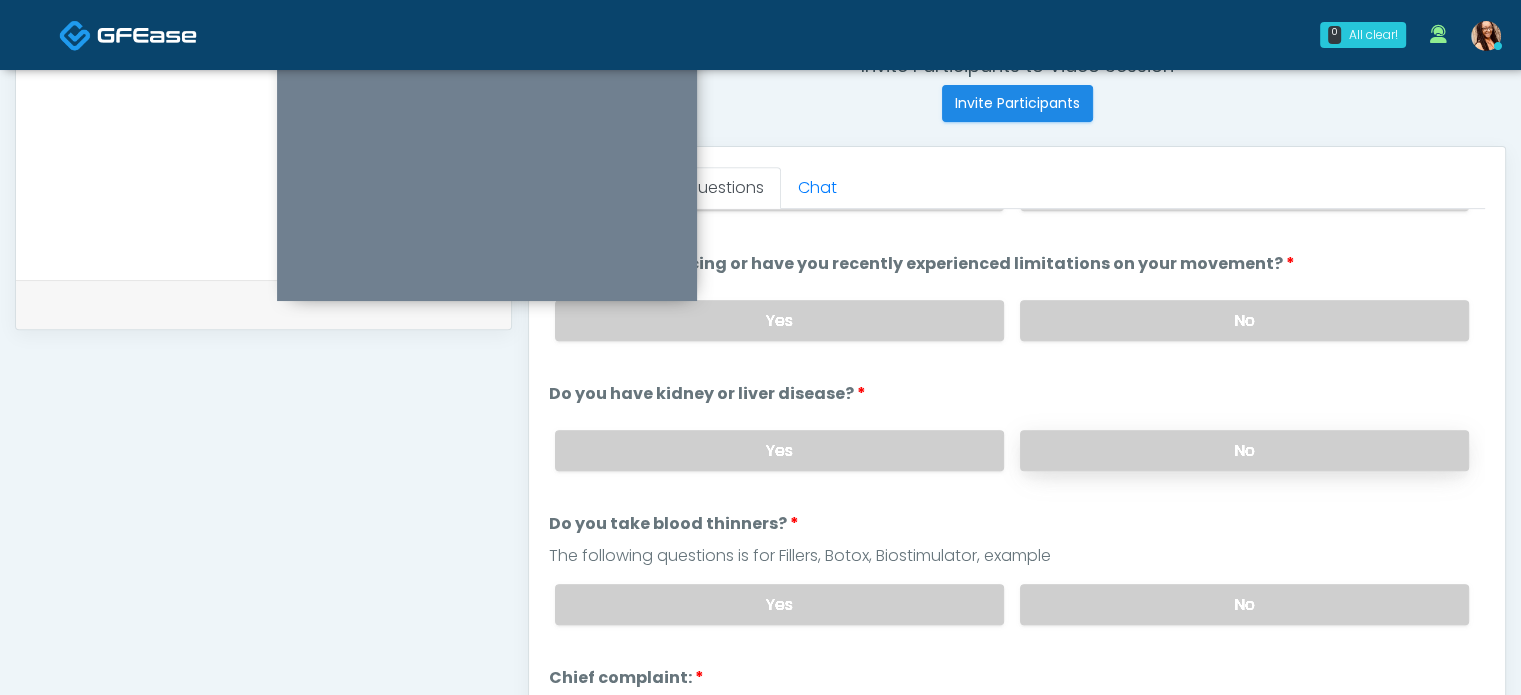 click on "No" at bounding box center [1244, 450] 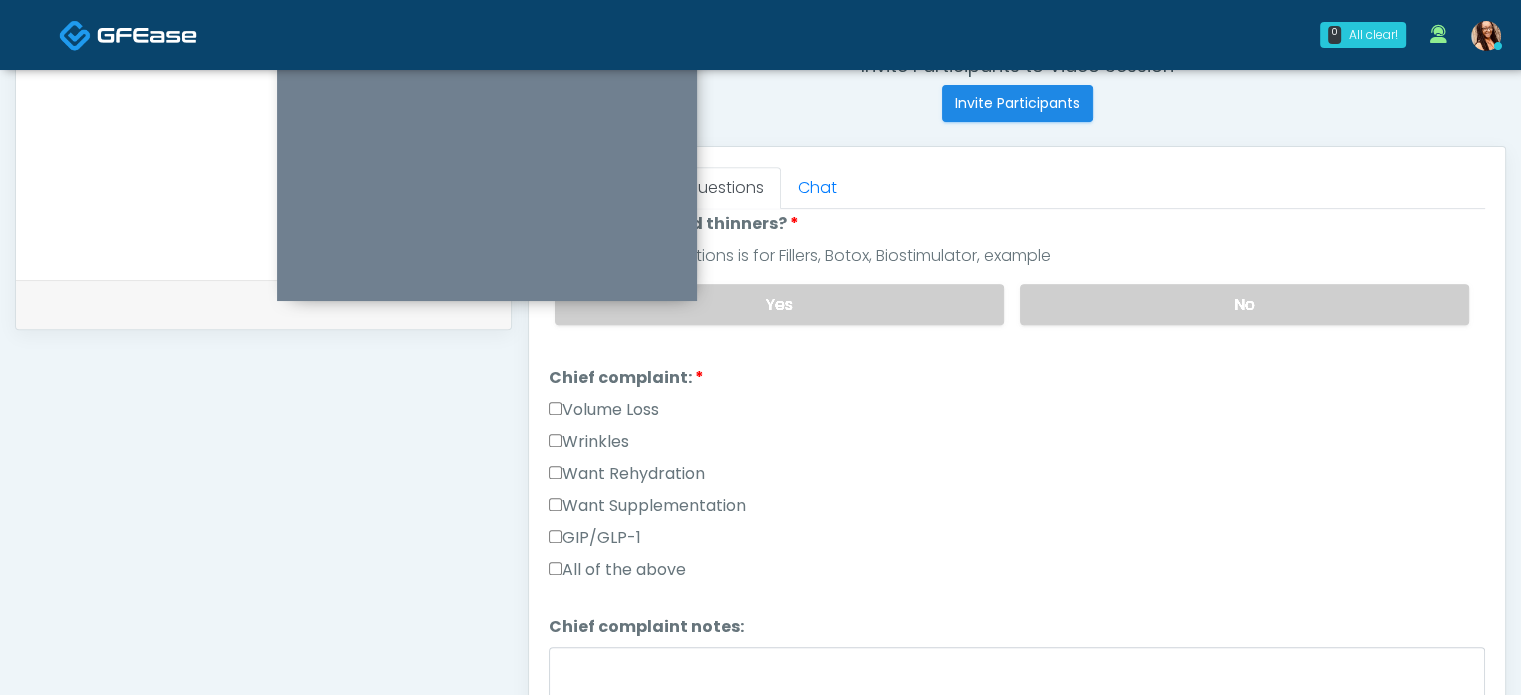 scroll, scrollTop: 200, scrollLeft: 0, axis: vertical 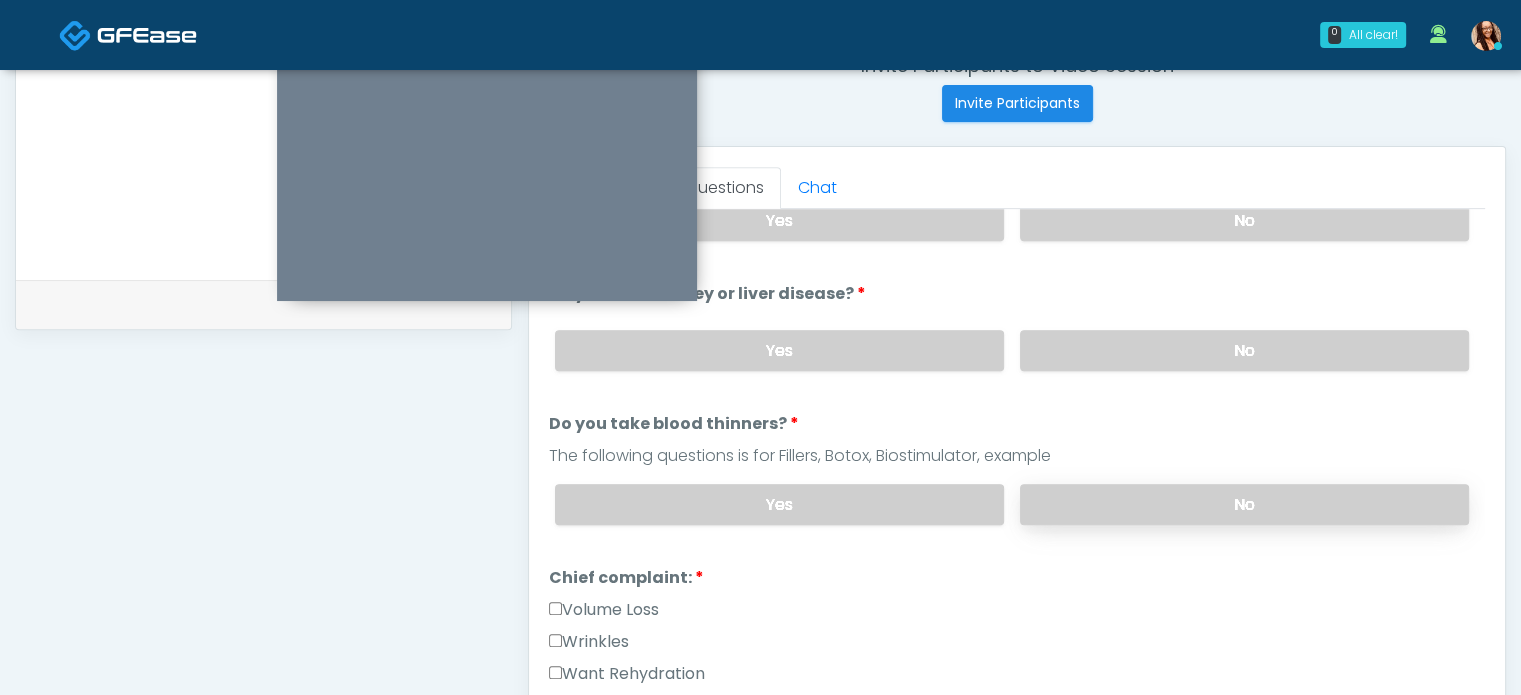 click on "No" at bounding box center [1244, 504] 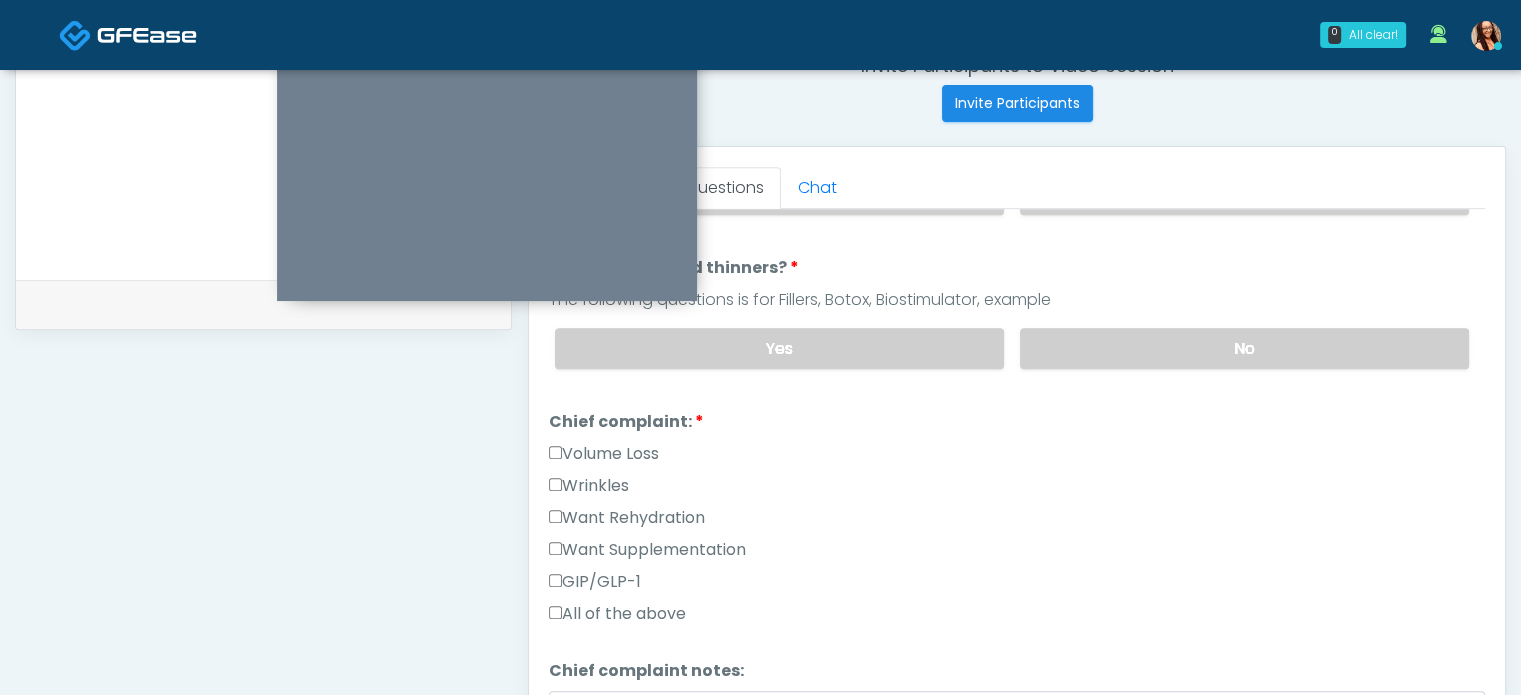 scroll, scrollTop: 400, scrollLeft: 0, axis: vertical 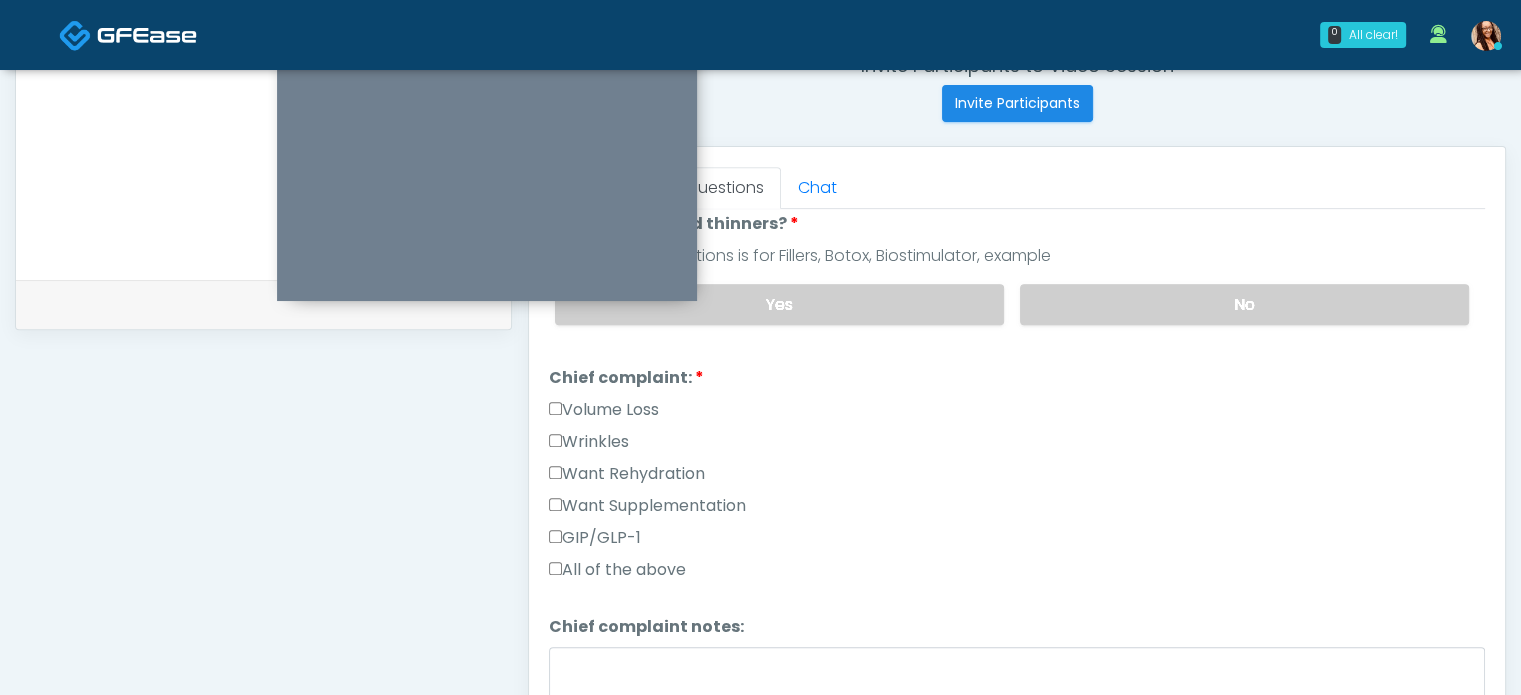 click on "Want Rehydration" at bounding box center [627, 474] 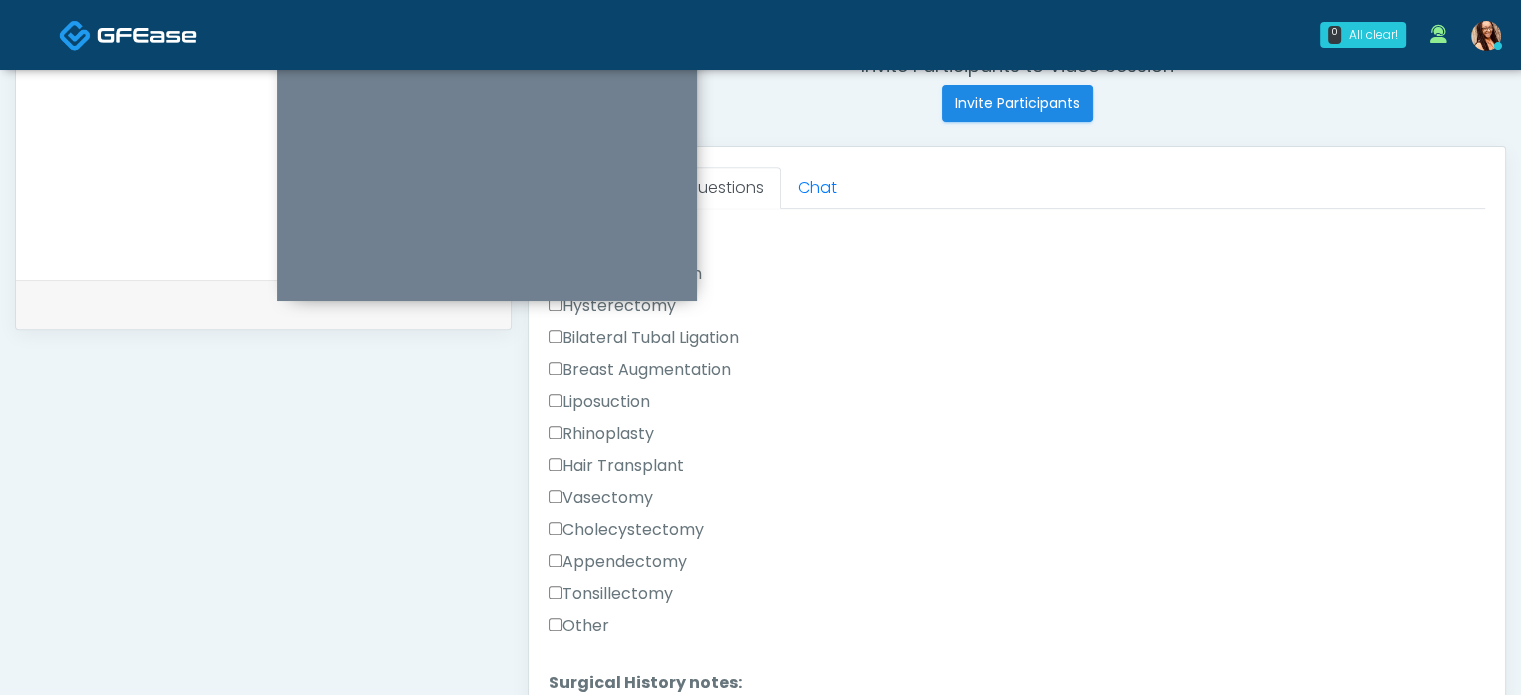scroll, scrollTop: 1000, scrollLeft: 0, axis: vertical 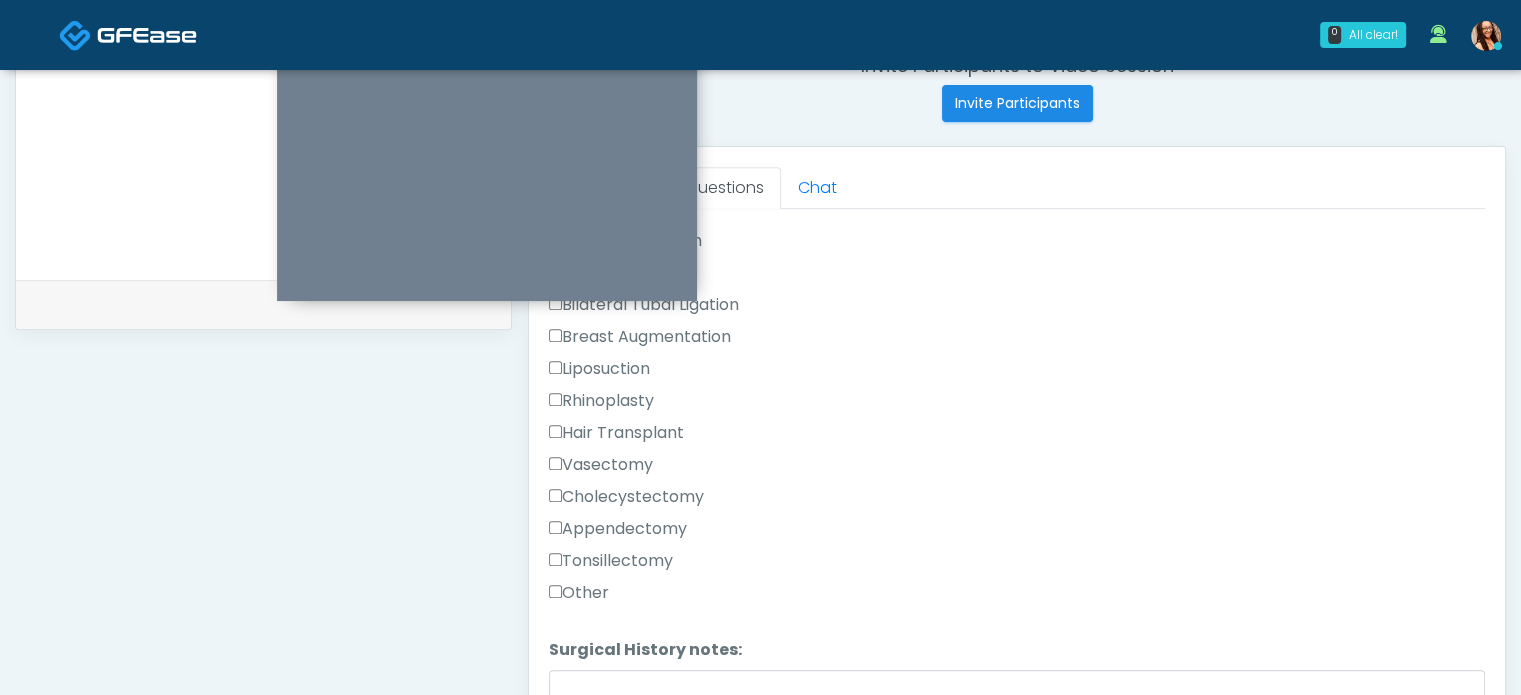 click on "Cholecystectomy" at bounding box center [626, 497] 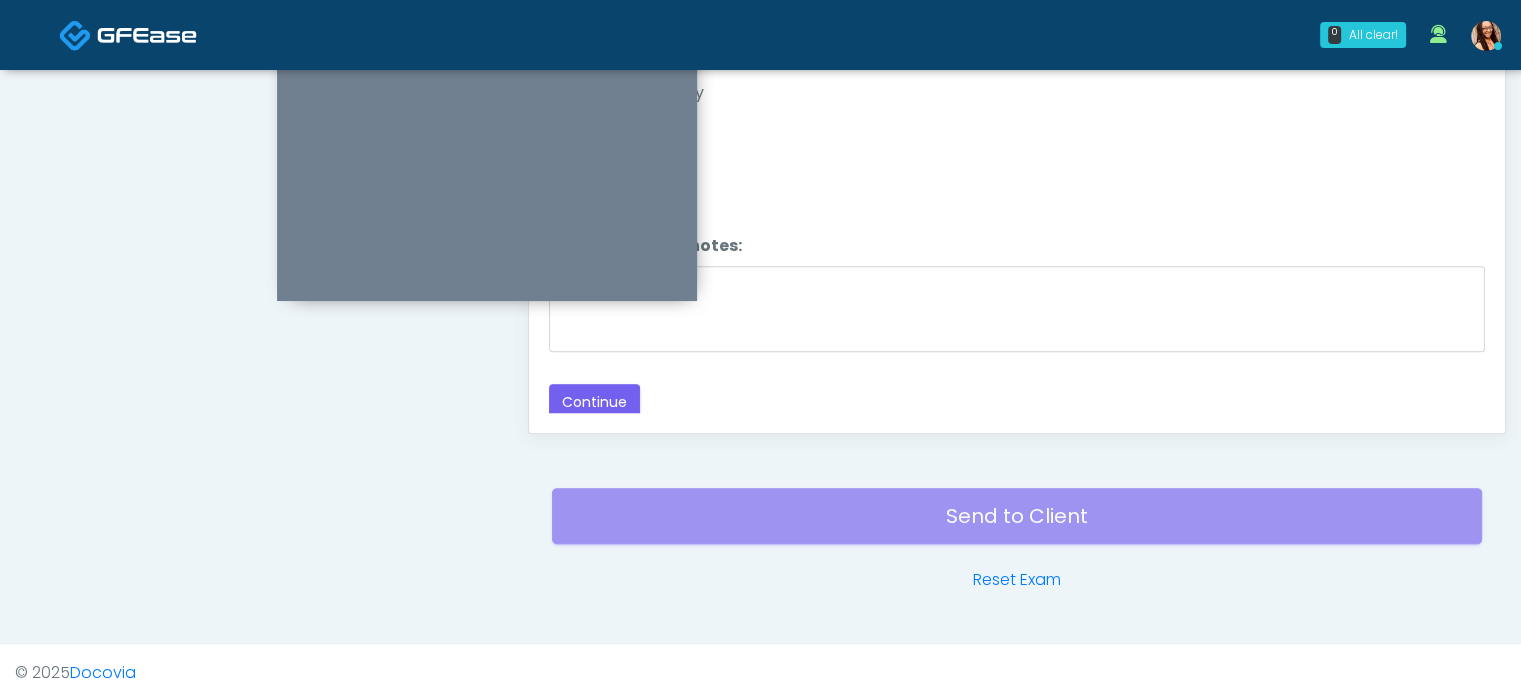 scroll, scrollTop: 1097, scrollLeft: 0, axis: vertical 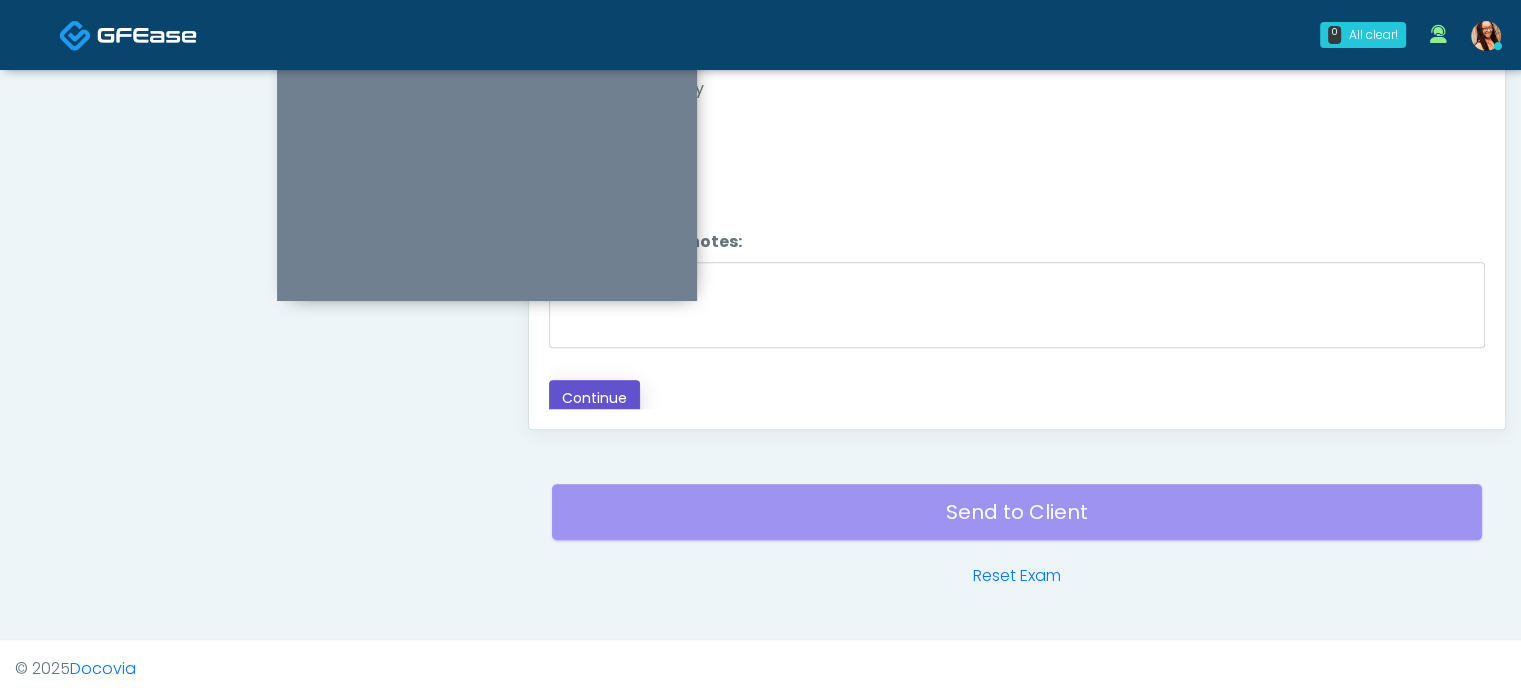 click on "Continue" at bounding box center (594, 398) 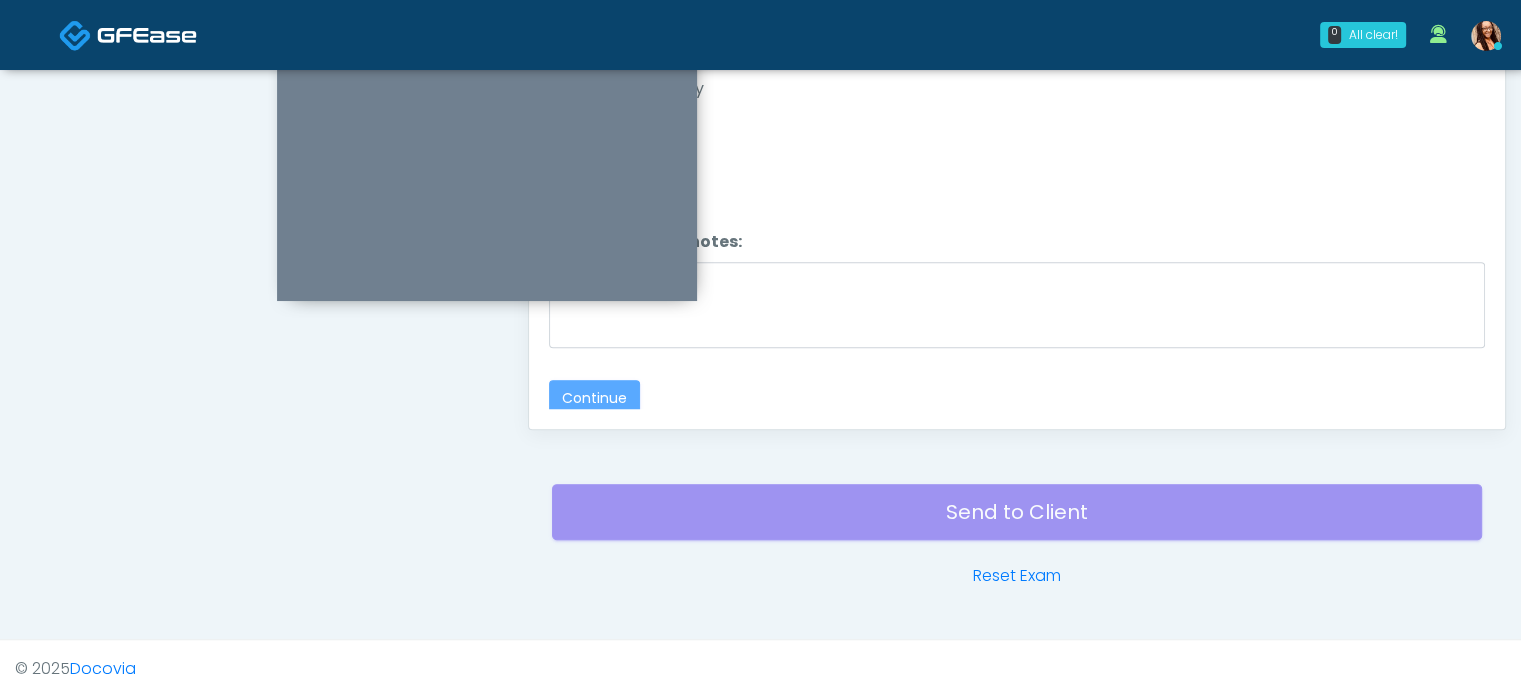 scroll, scrollTop: 0, scrollLeft: 0, axis: both 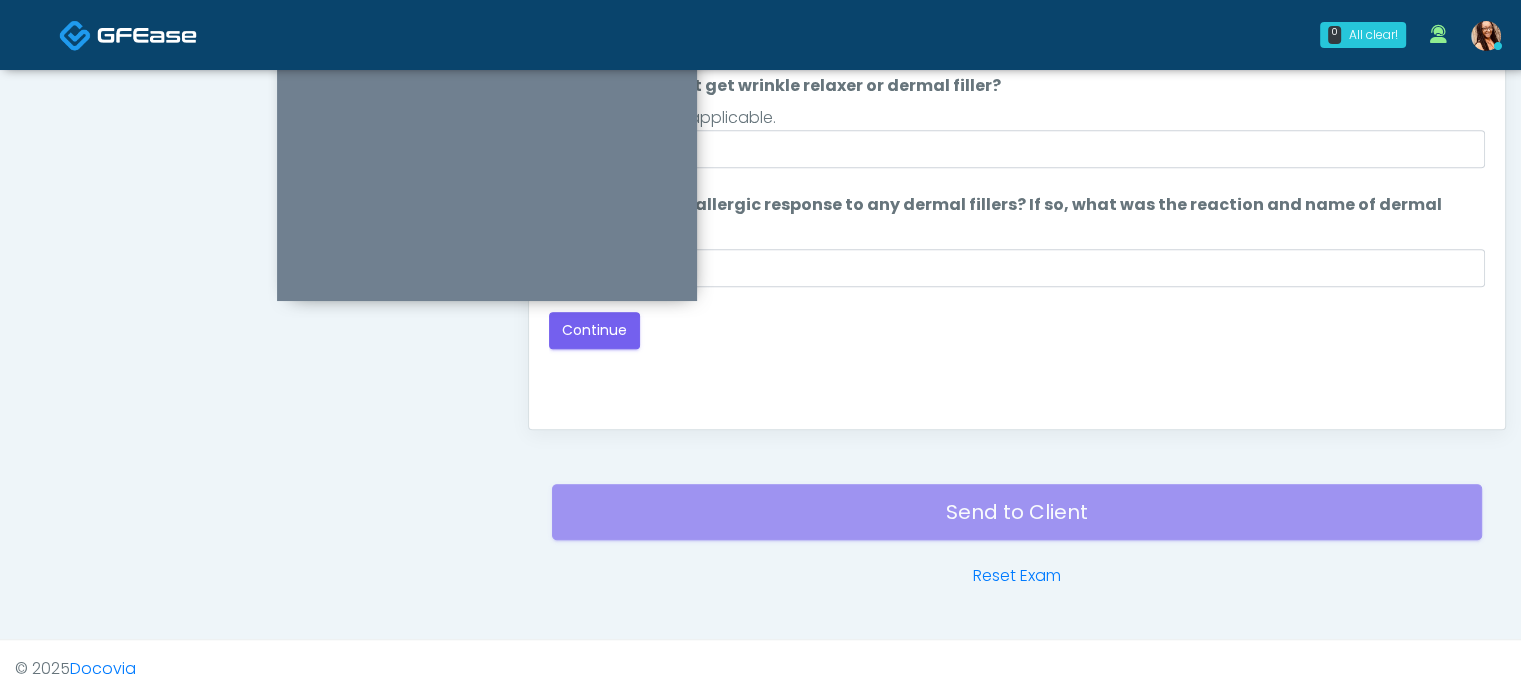 click on "Good Faith Exam Script
Good Faith Exam Script INTRODUCTION Hello, my name is undefined, and I will be conducting your good faith exam on behalf of The DRIPBaR - San Antonio Fossil Creek,  Please confirm the correct patient is on the call: Confirm full name Confirm Date of Birth ﻿﻿ This exam will take about 5 minutes to complete and it is a state requirement before you receive any new treatment. I am a third party service provider and have been retained by this practice to collect and review your medical history and ensure you're a good candidate for your treatment. all information collected, stored and transmitted as part of this exam is confidential and covered by the HIPAA act.
Continue
Connect with an agent
No thanks, I will complete the questionnaire by myself.
Yes" at bounding box center [1017, 159] 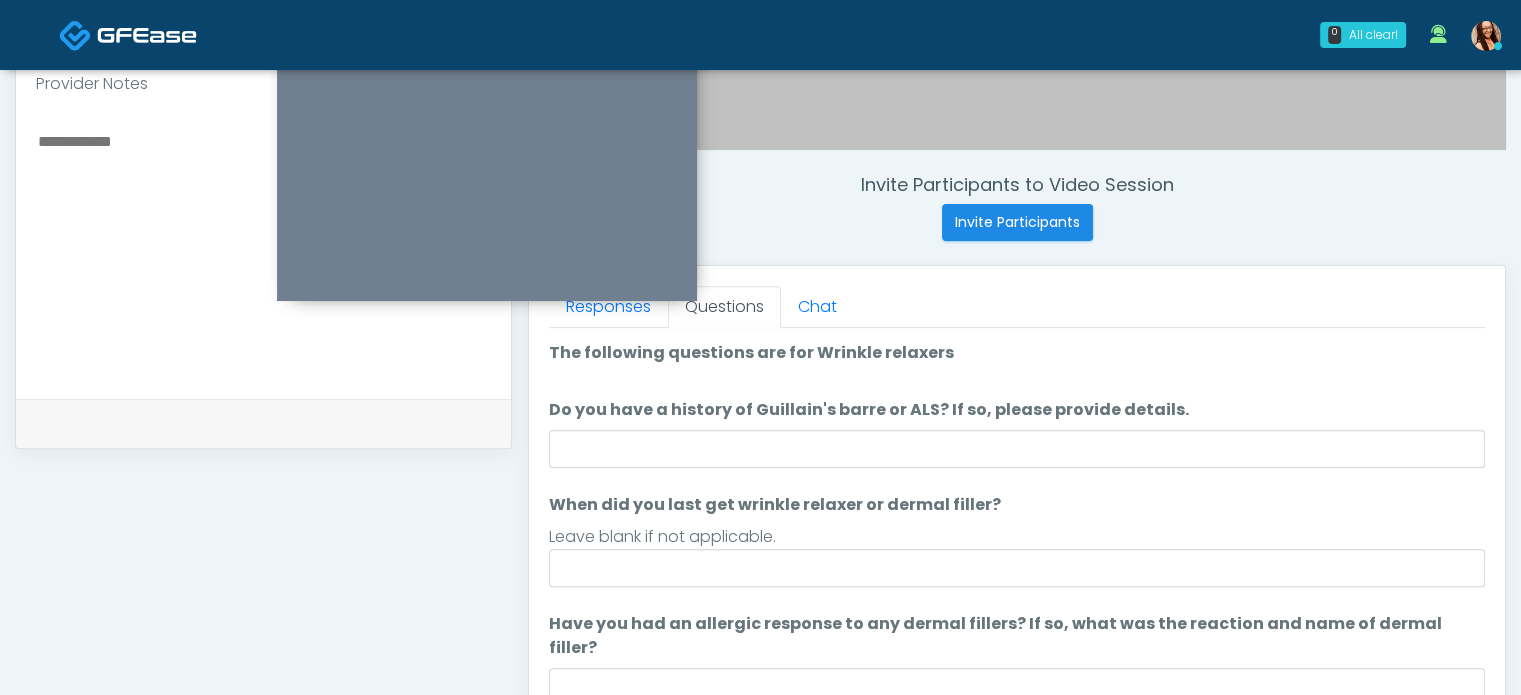 scroll, scrollTop: 597, scrollLeft: 0, axis: vertical 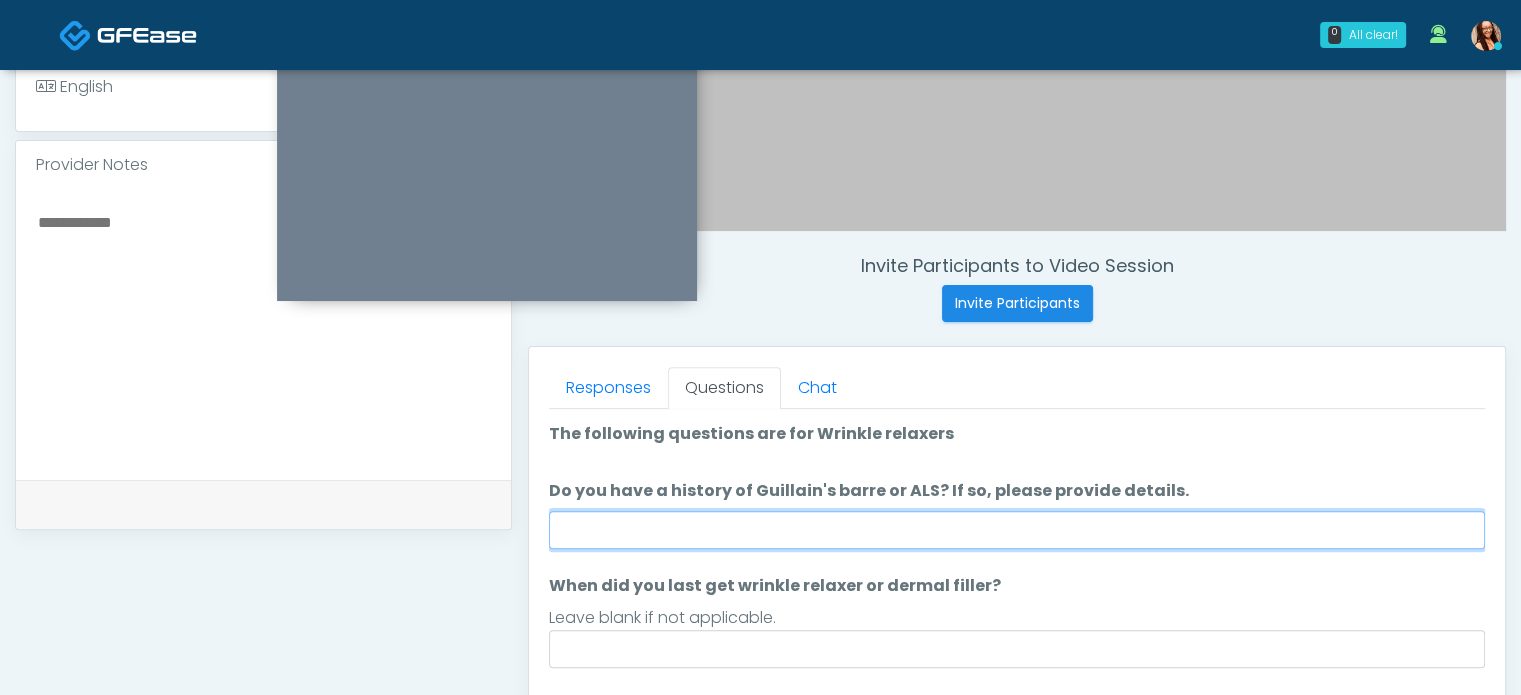click on "Do you have a history of Guillain's barre or ALS? If so, please provide details." at bounding box center (1017, 530) 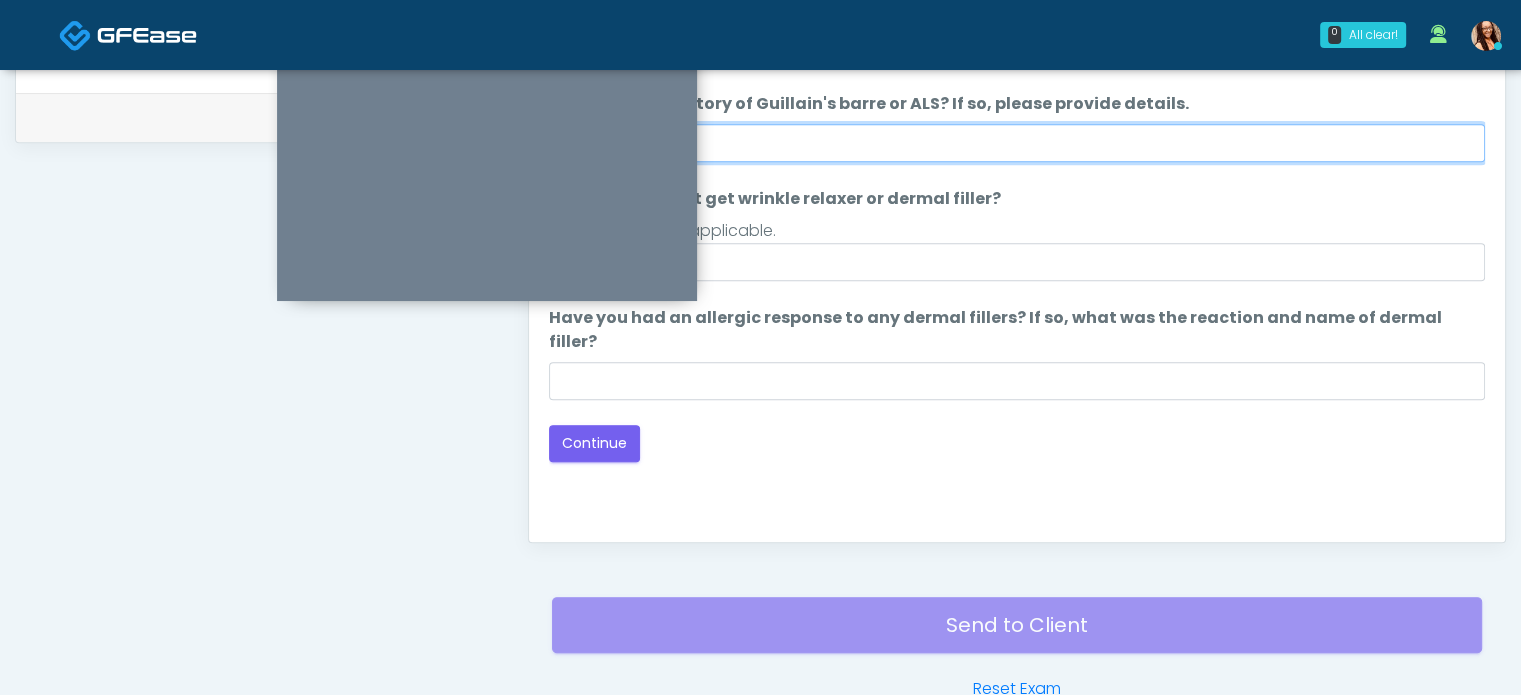 scroll, scrollTop: 797, scrollLeft: 0, axis: vertical 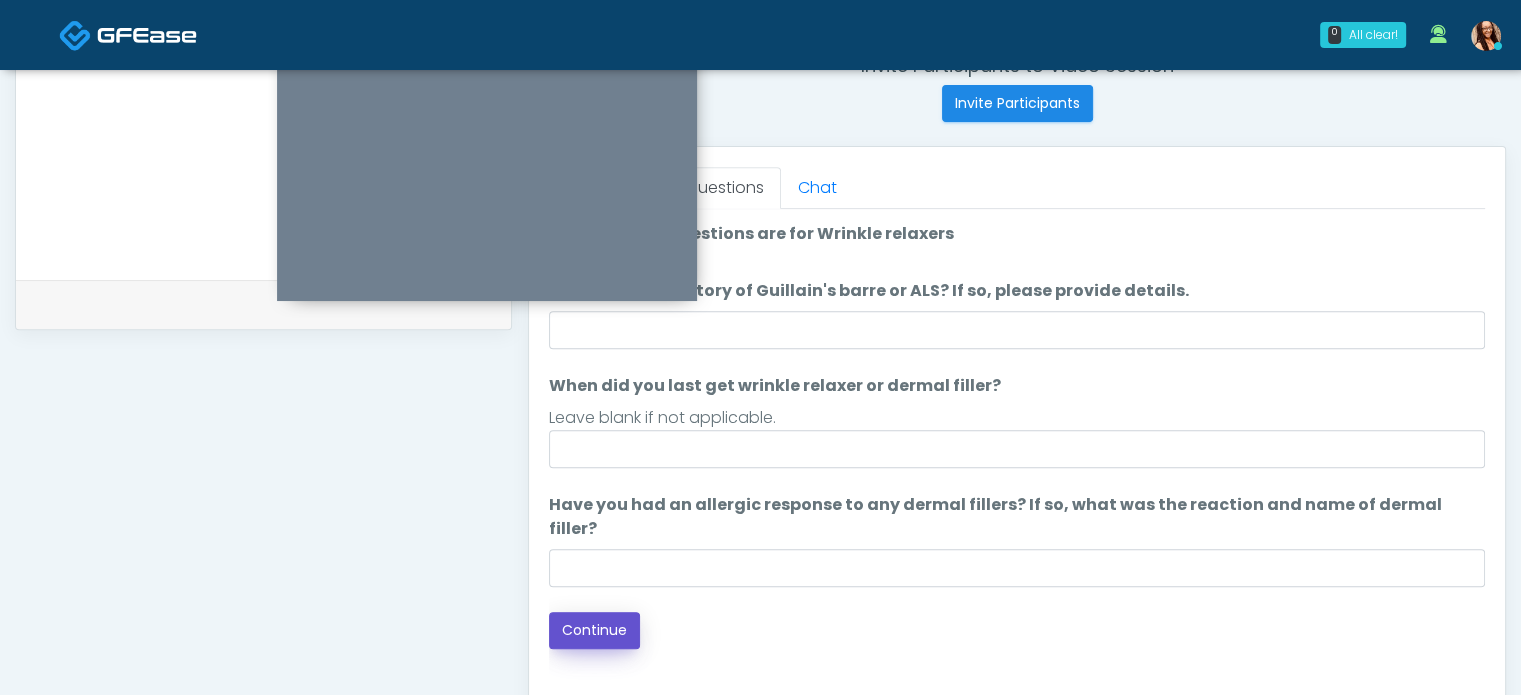 click on "Continue" at bounding box center [594, 630] 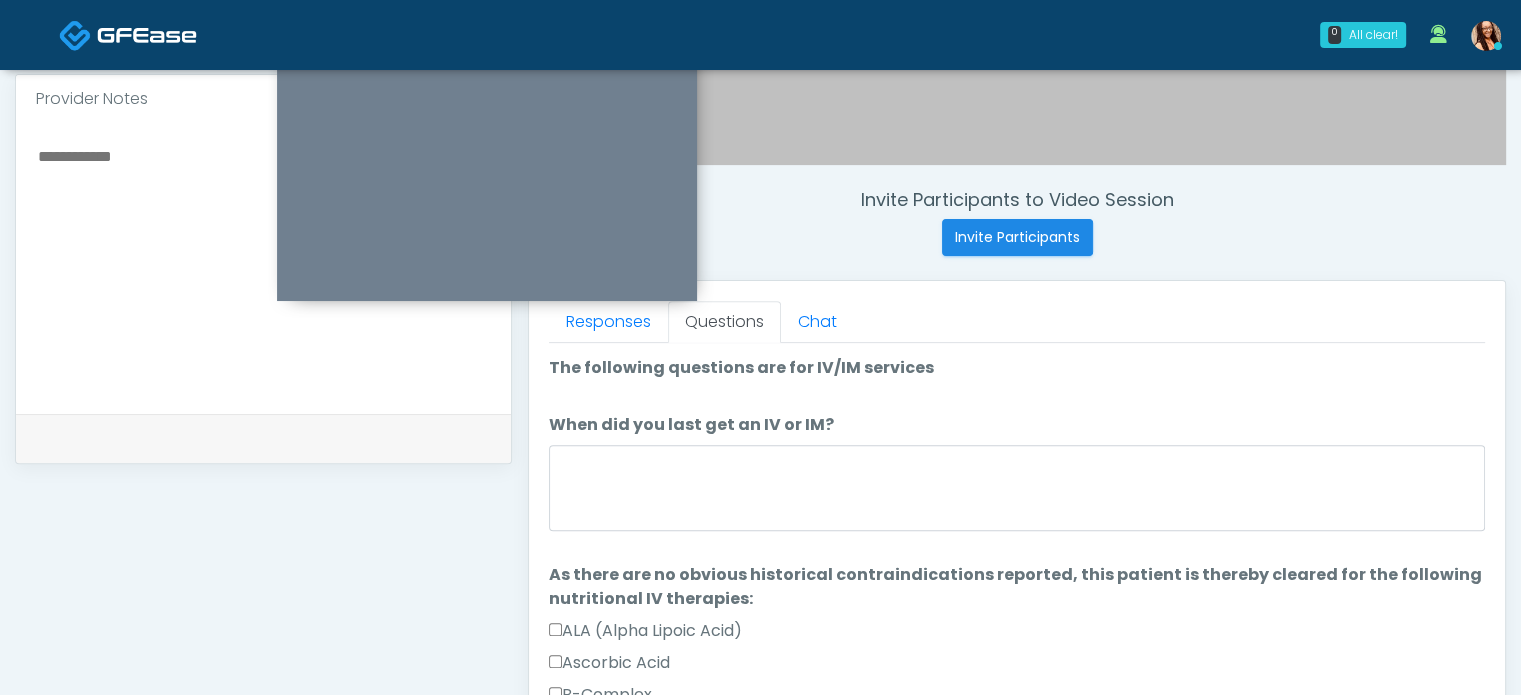 scroll, scrollTop: 697, scrollLeft: 0, axis: vertical 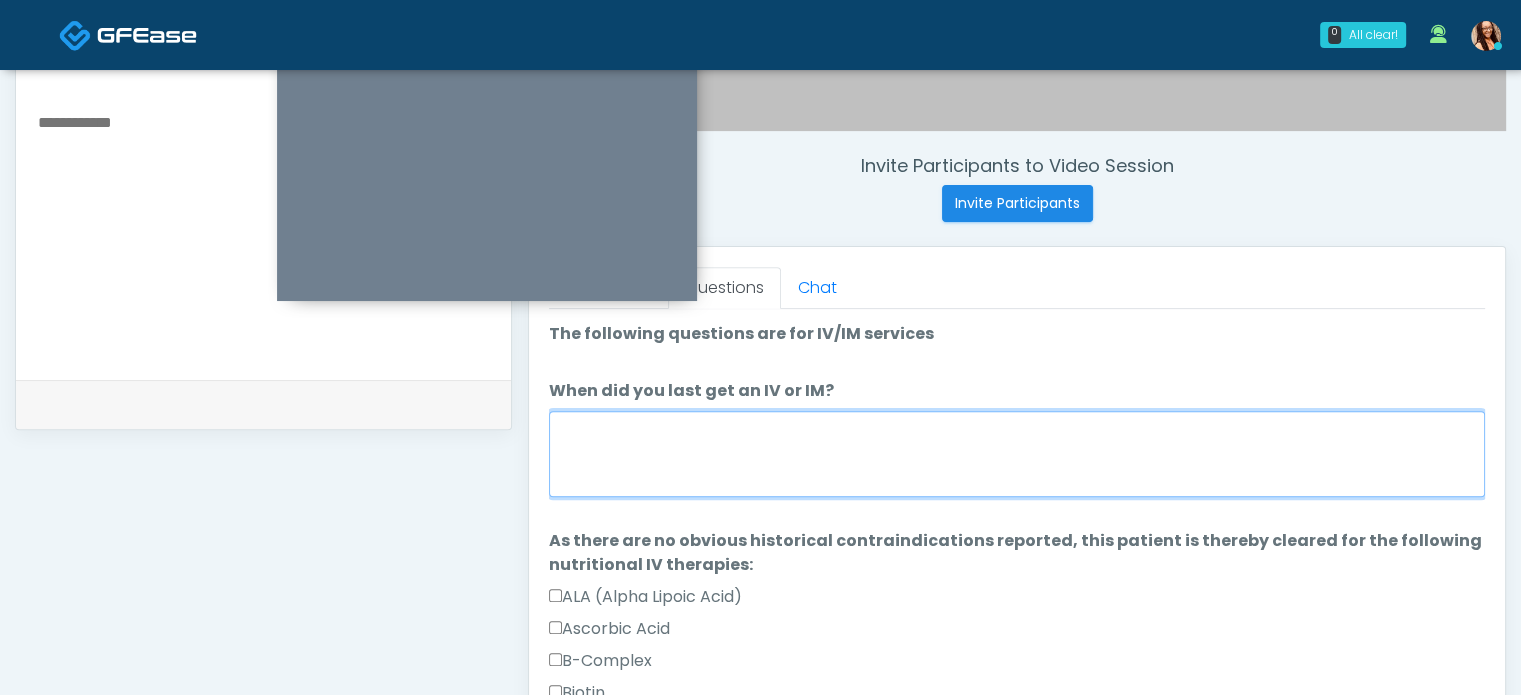 click on "When did you last get an IV or IM?" at bounding box center [1017, 454] 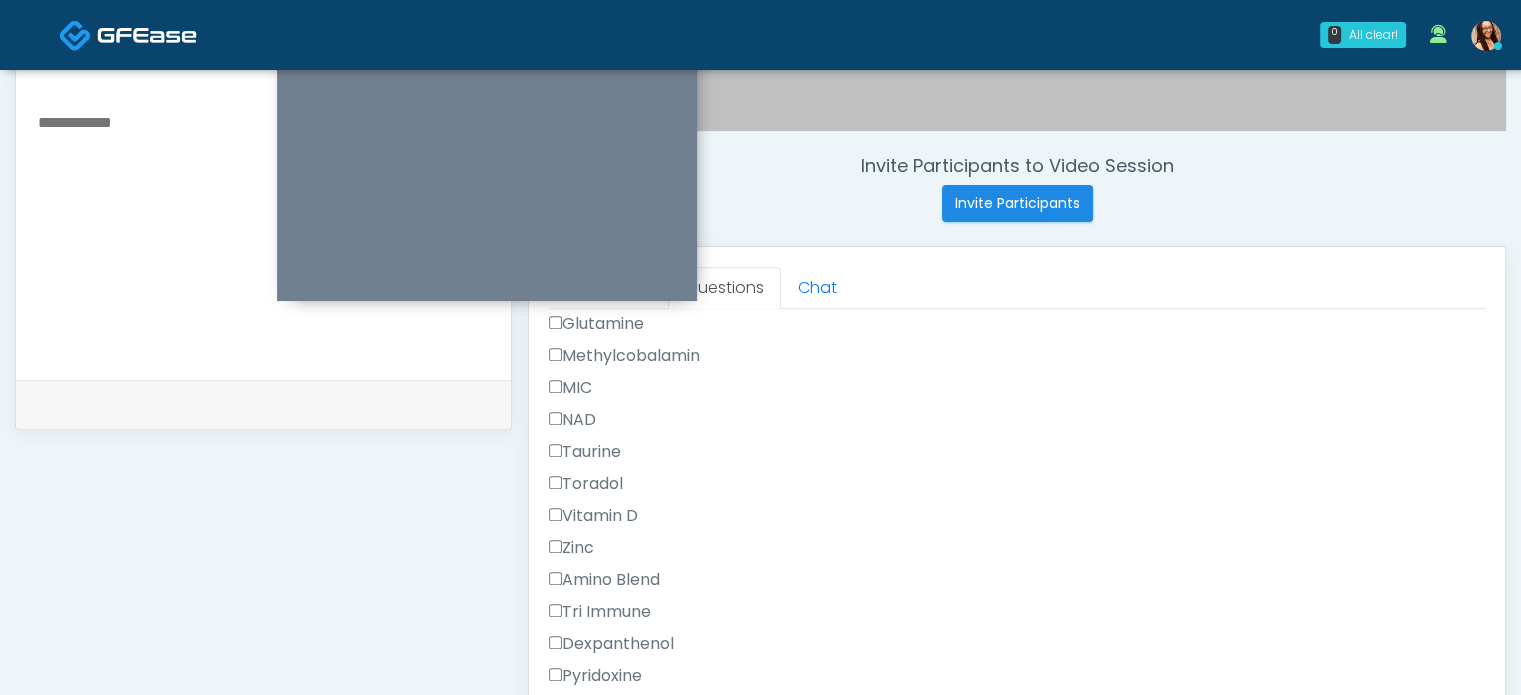 scroll, scrollTop: 1333, scrollLeft: 0, axis: vertical 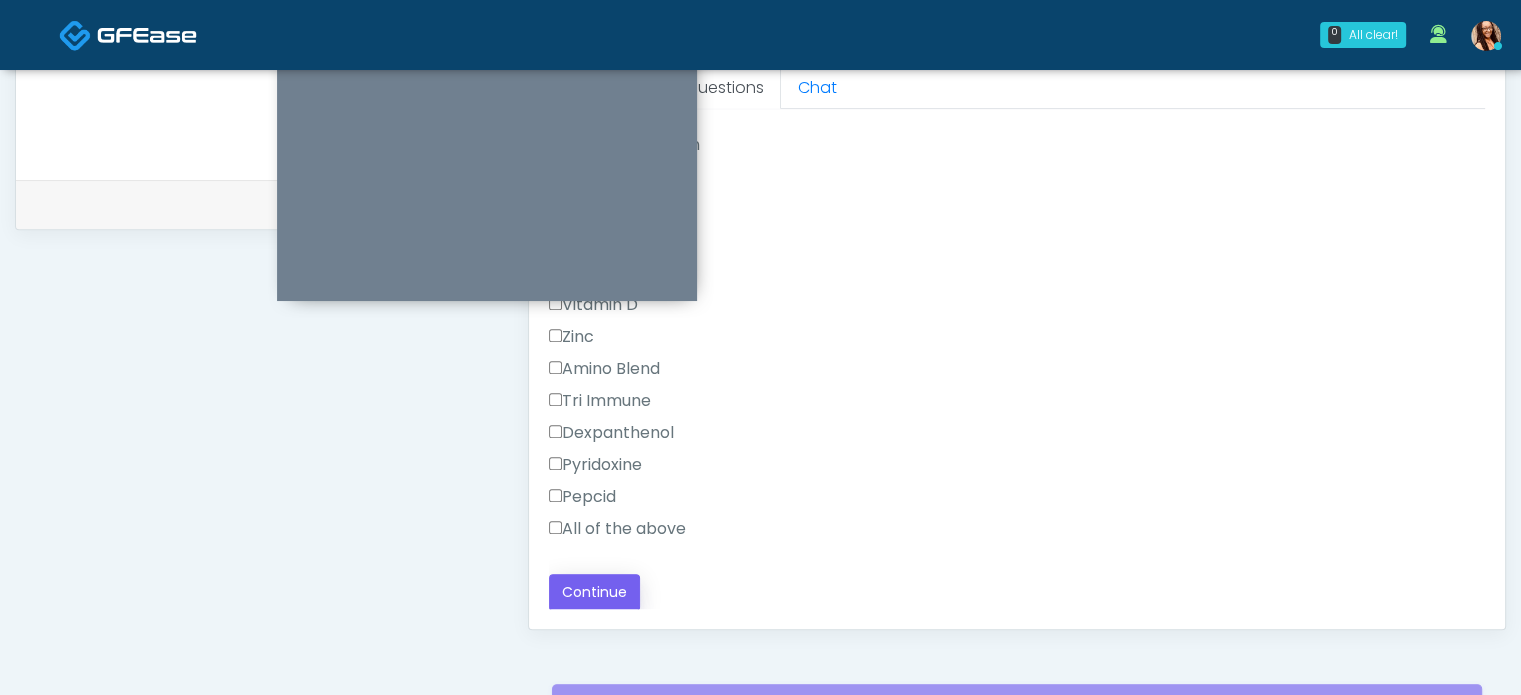 type on "**********" 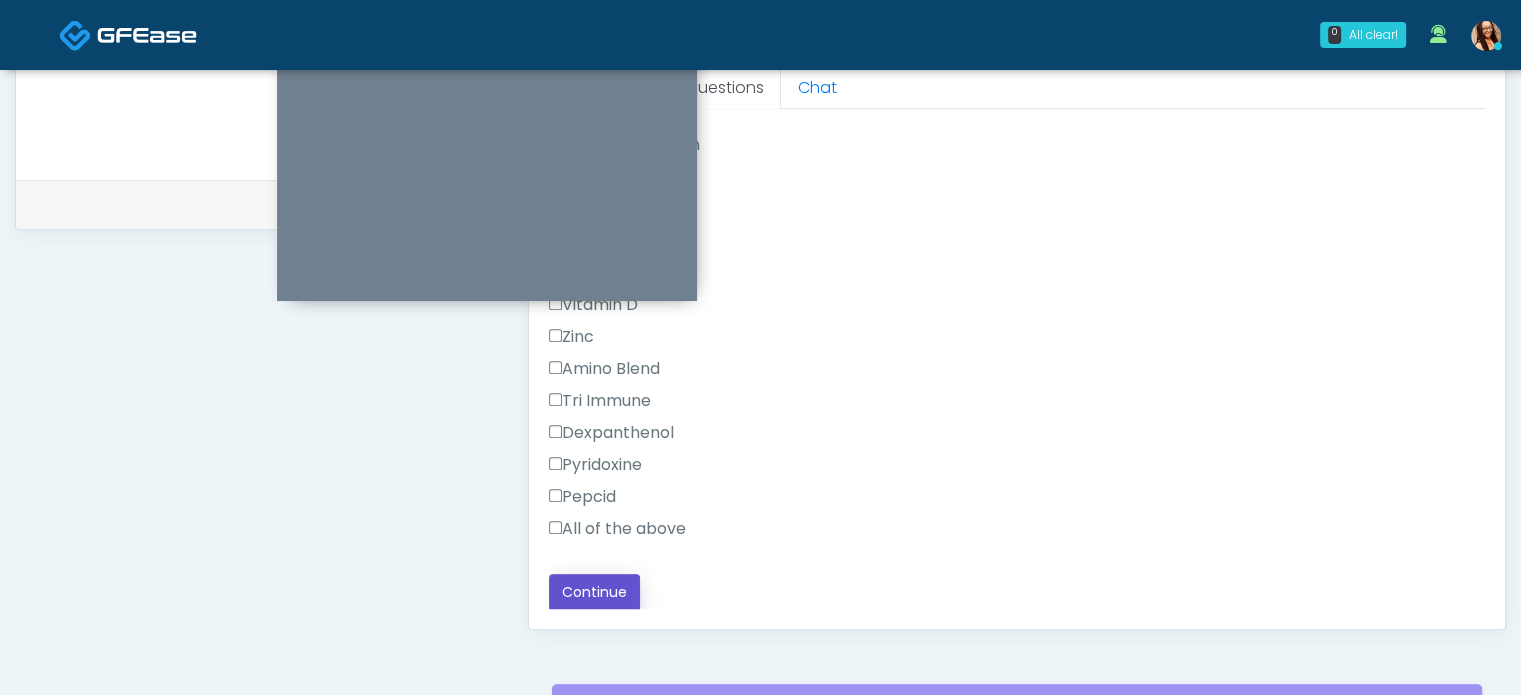 click on "Continue" at bounding box center (594, 592) 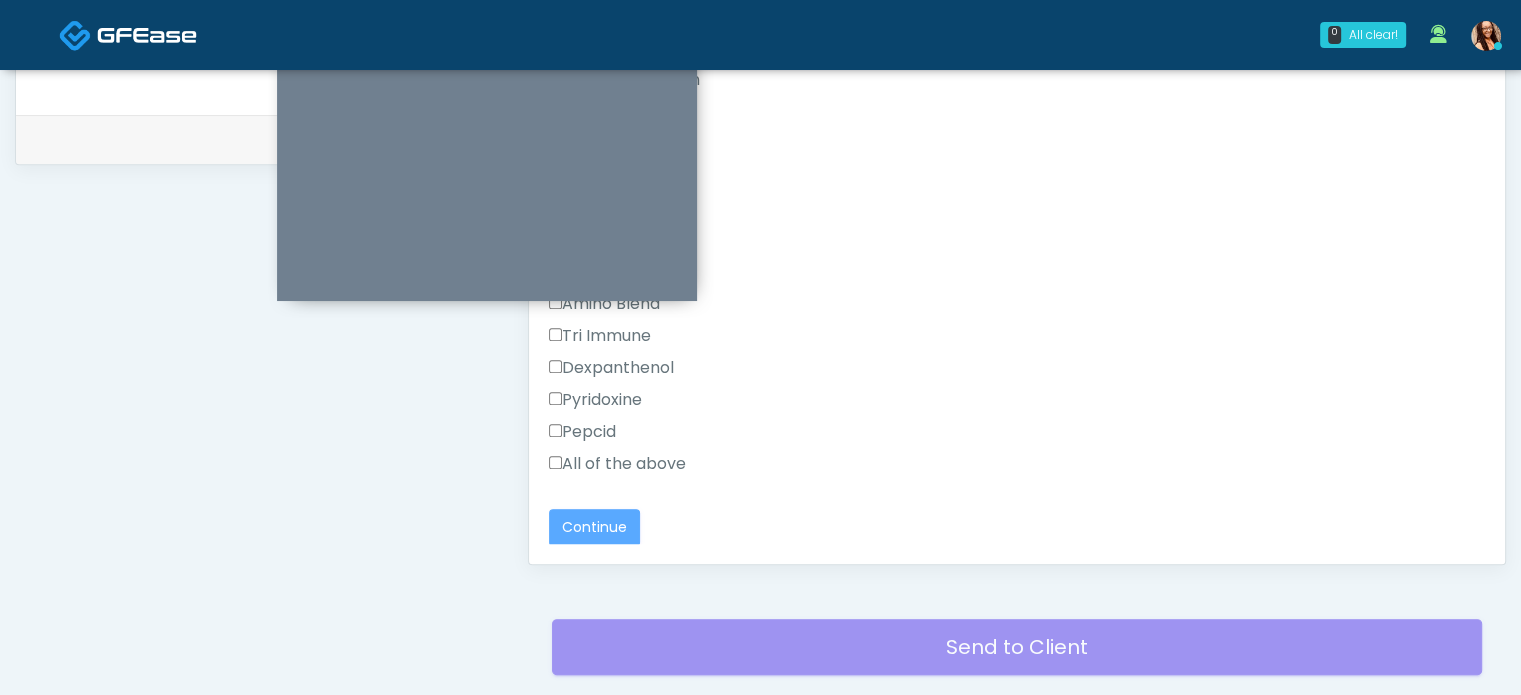 scroll, scrollTop: 1097, scrollLeft: 0, axis: vertical 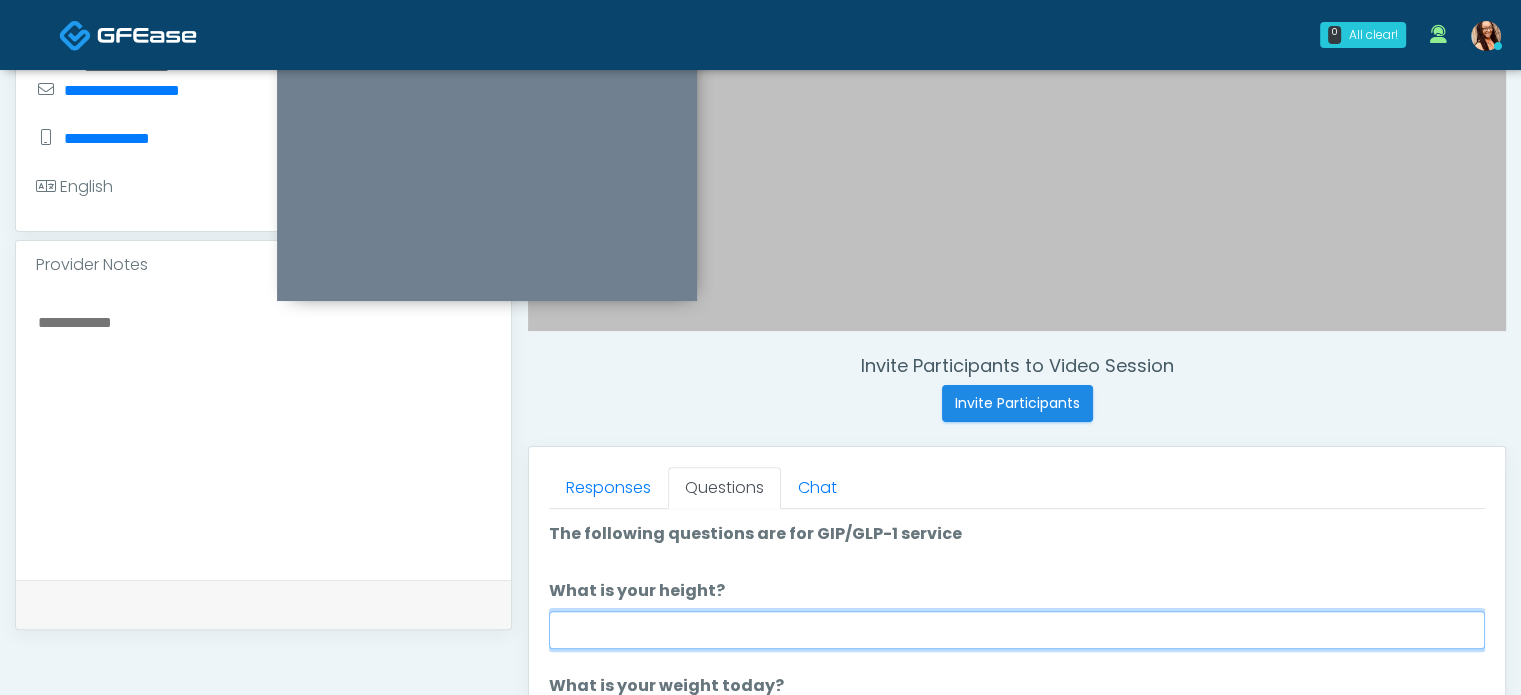 click on "What is your height?" at bounding box center (1017, 630) 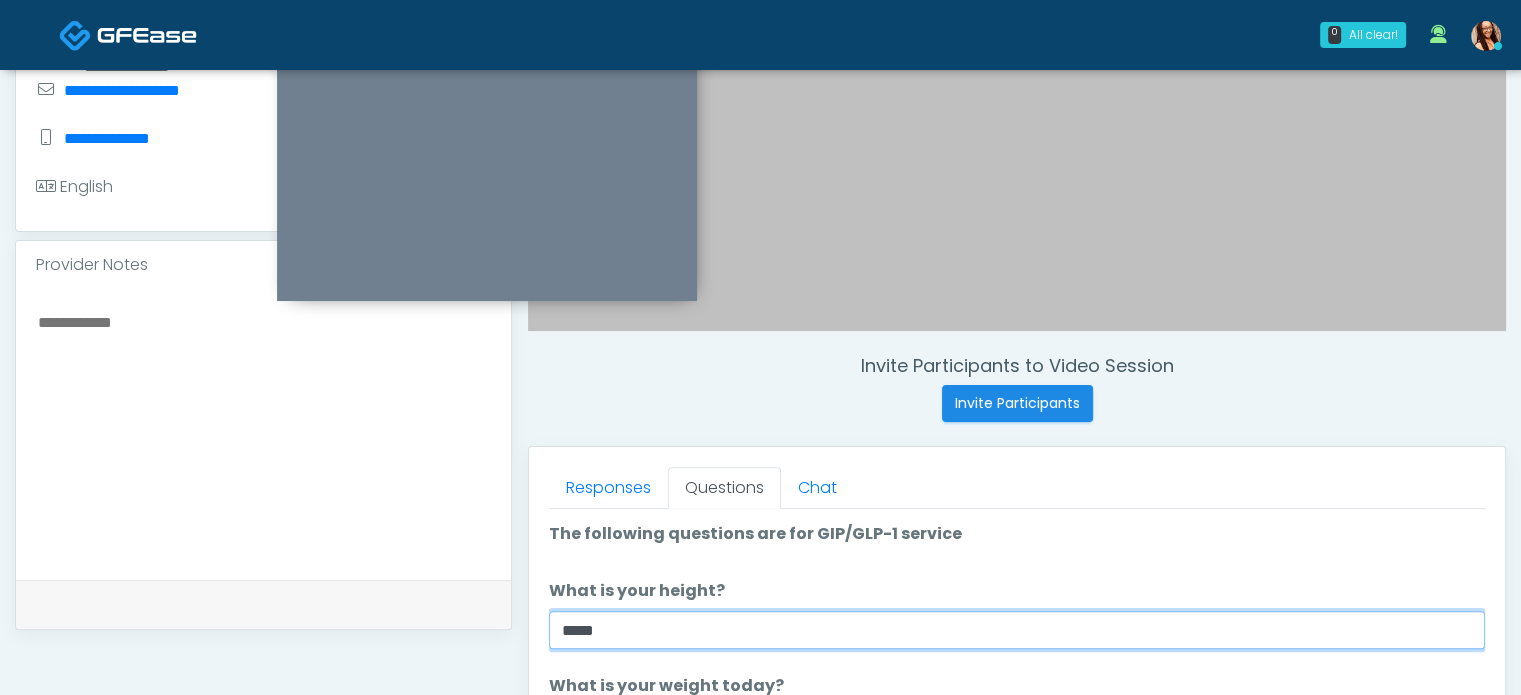 type on "*****" 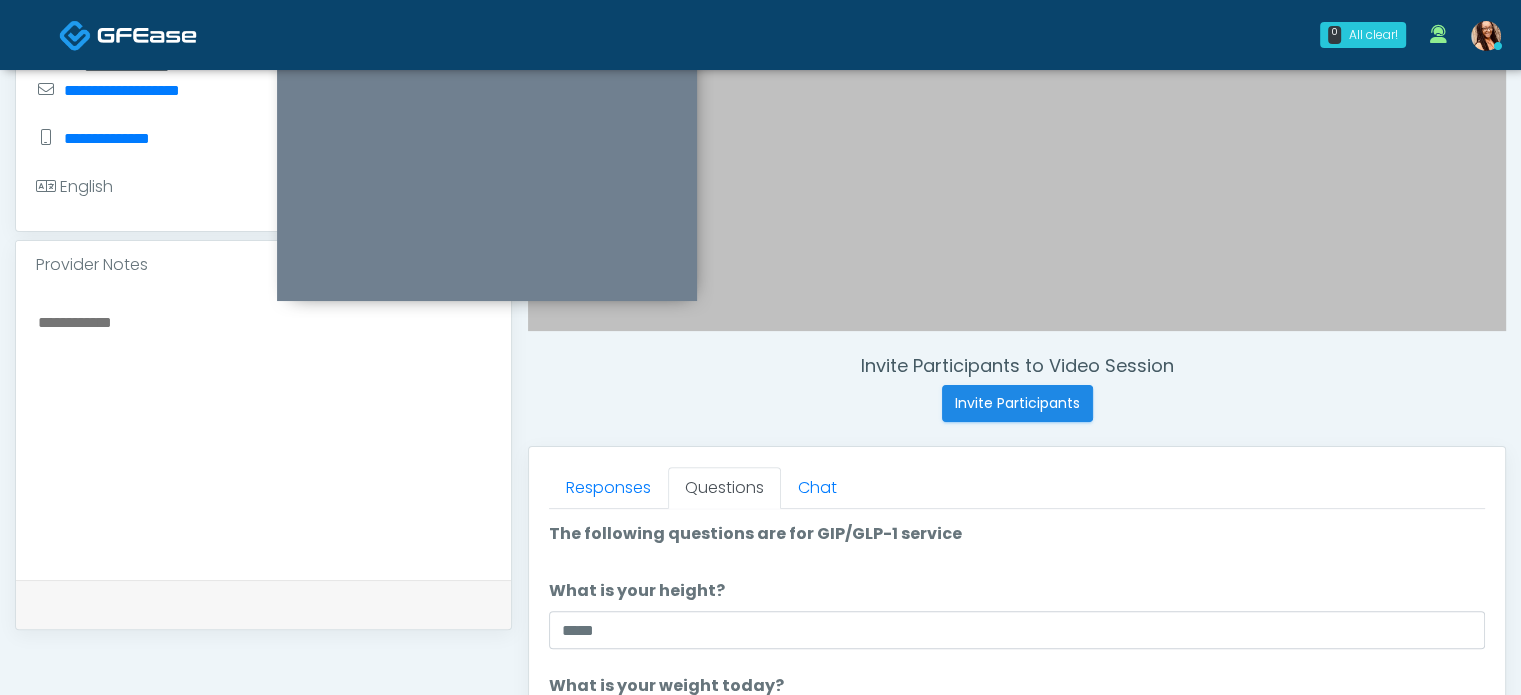 scroll, scrollTop: 872, scrollLeft: 0, axis: vertical 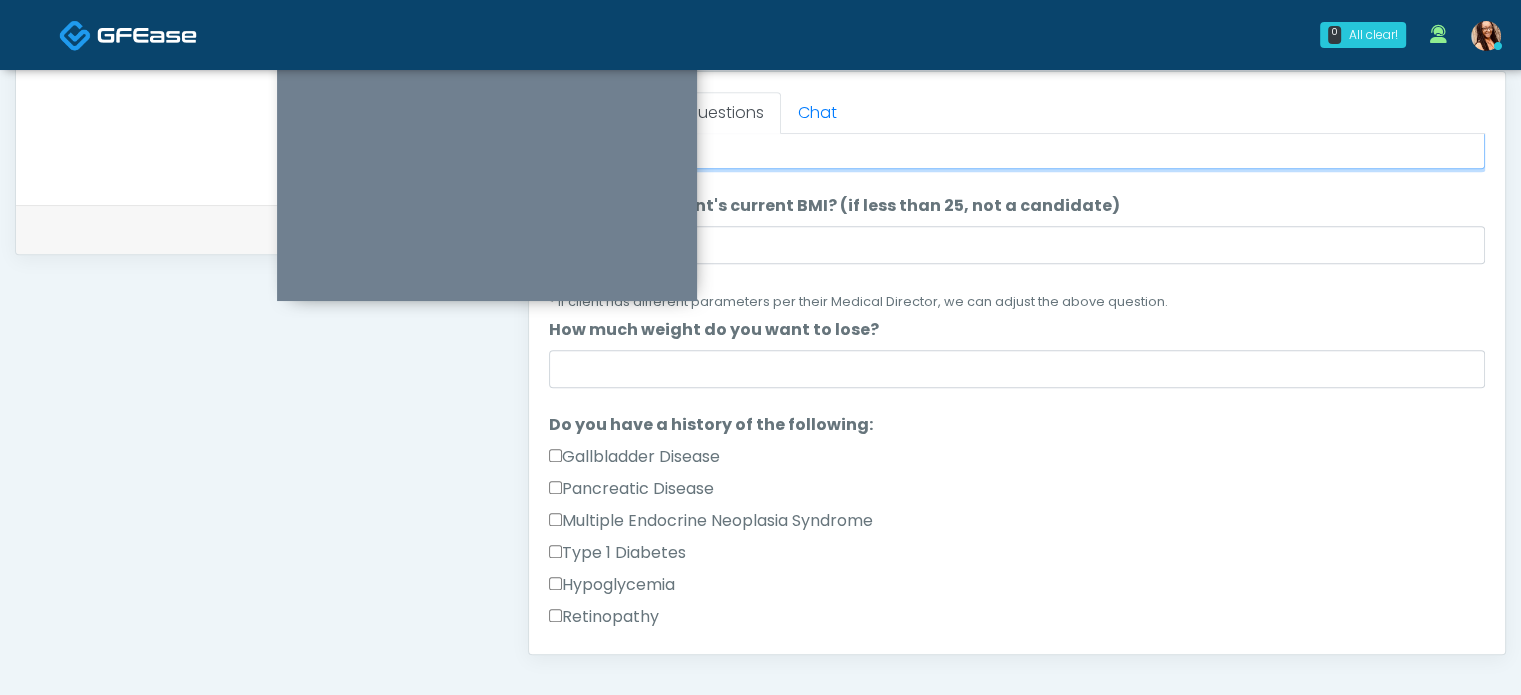 type on "***" 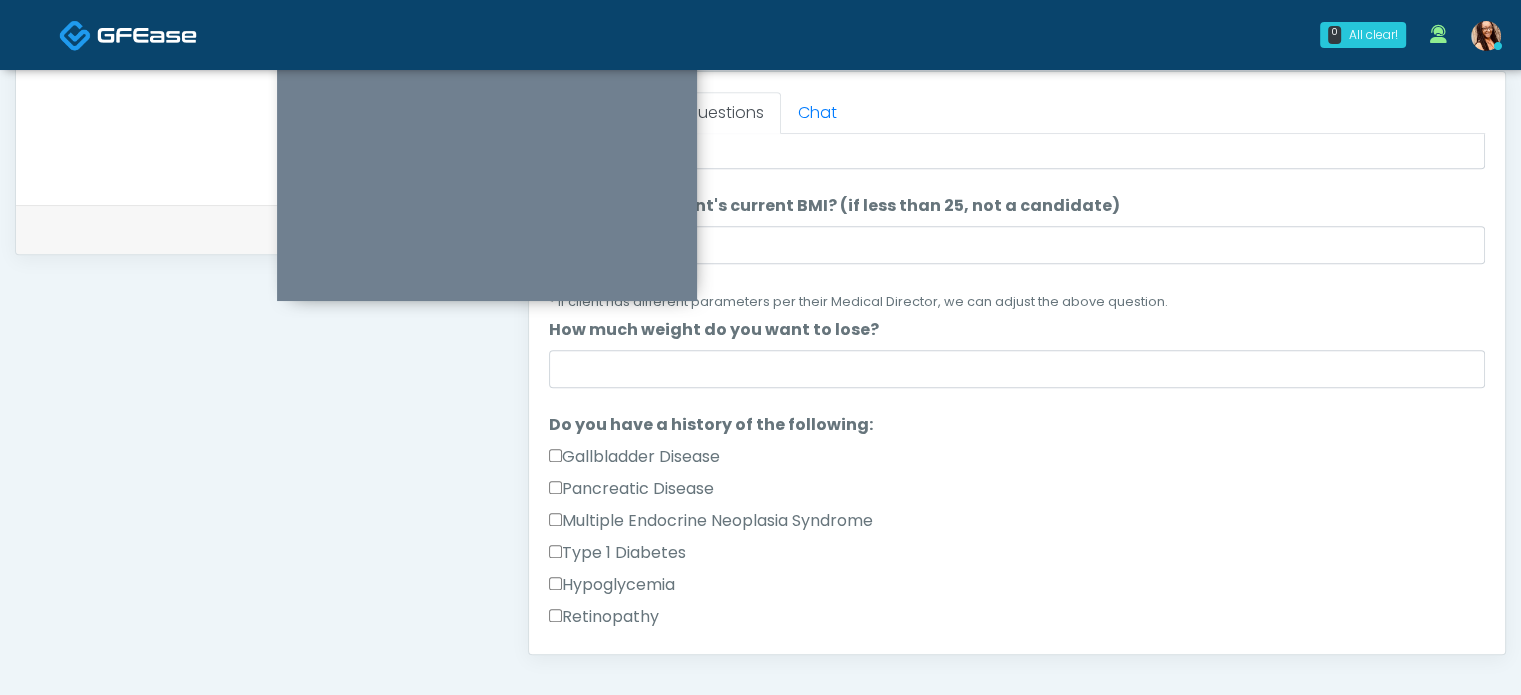 click on "The following questions are for GIP/GLP-1 service
The following questions are for GIP/GLP-1 service
What is your height?
What is your height?
*****
What is your weight today?
What is your weight today?
***
What is the patient's current BMI? (if less than 25, not a candidate)
What is the patient's current BMI? (if less than 25, not a candidate)
* If client has different parameters per their Medical Director, we can adjust the above question.
How much weight do you want to lose?" at bounding box center [1017, 714] 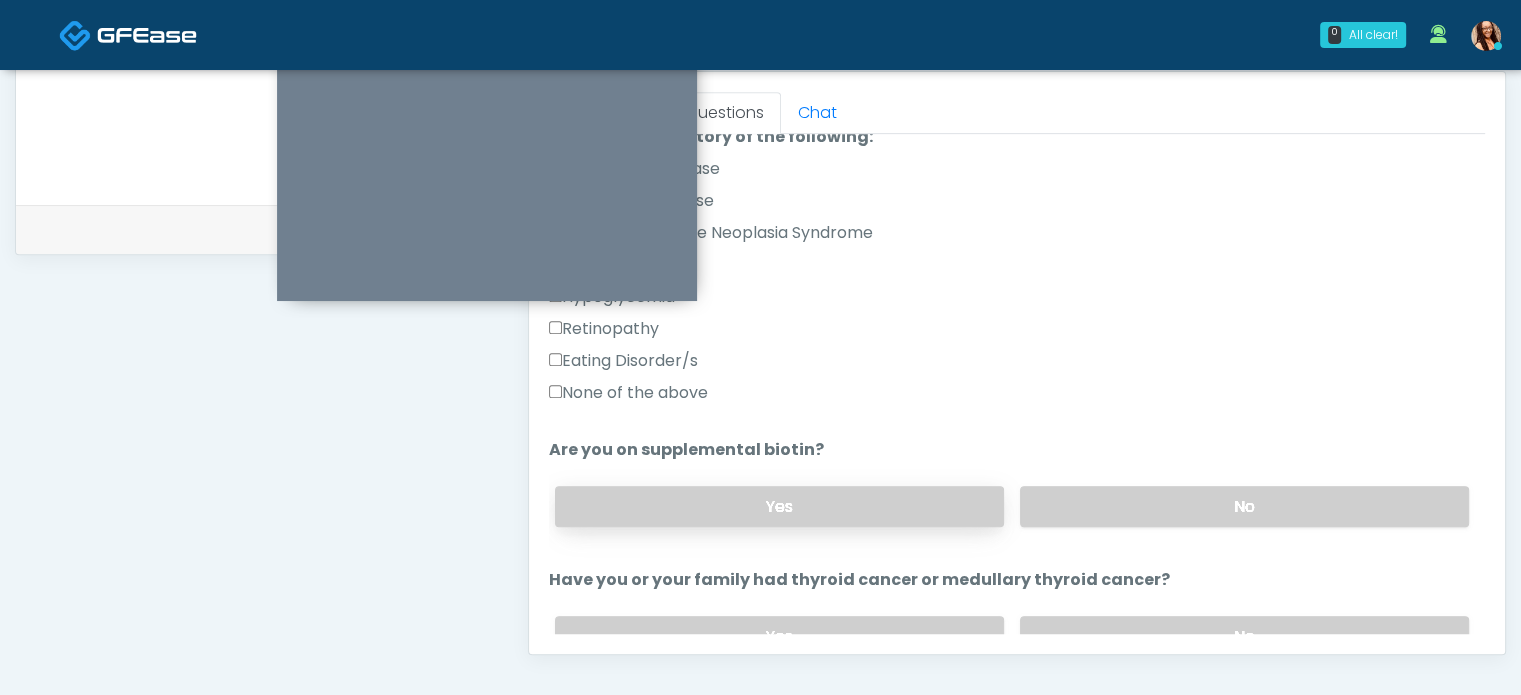 scroll, scrollTop: 500, scrollLeft: 0, axis: vertical 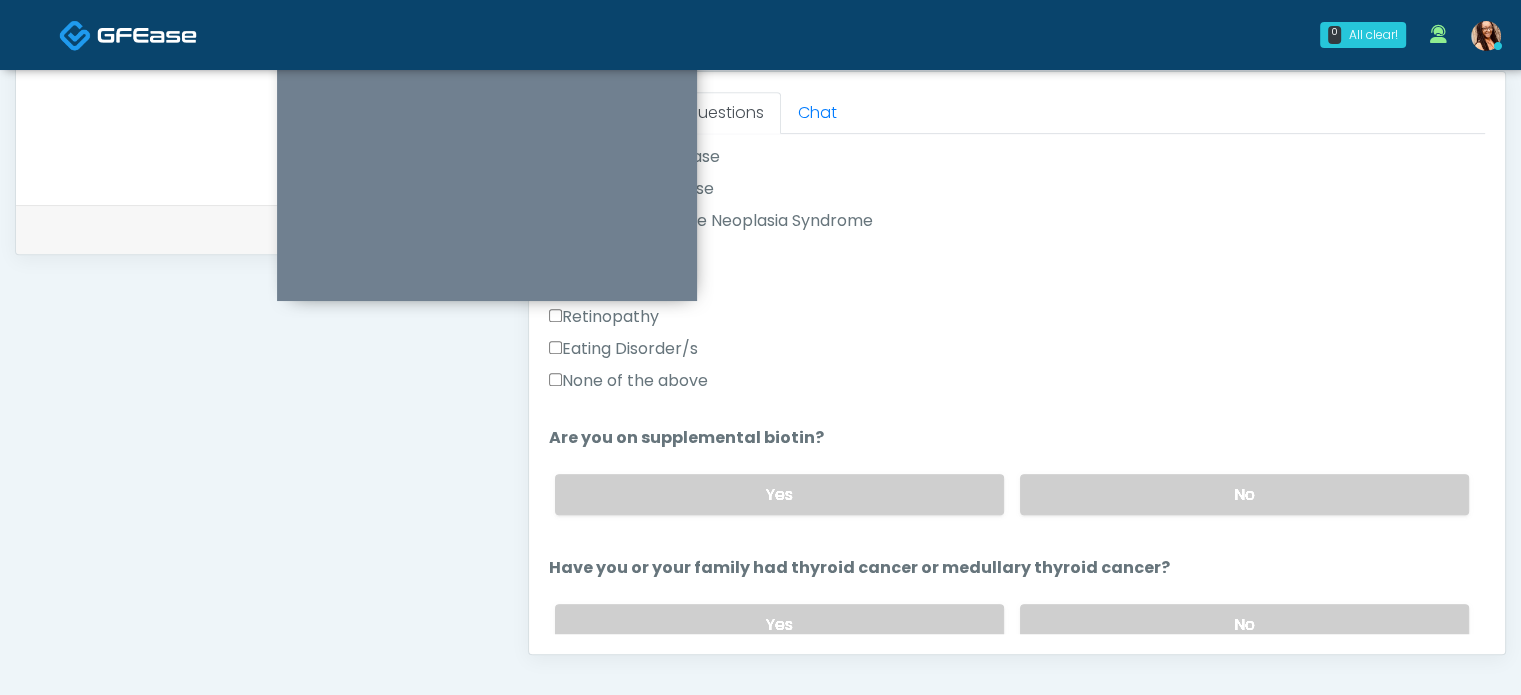 click on "None of the above" at bounding box center [628, 381] 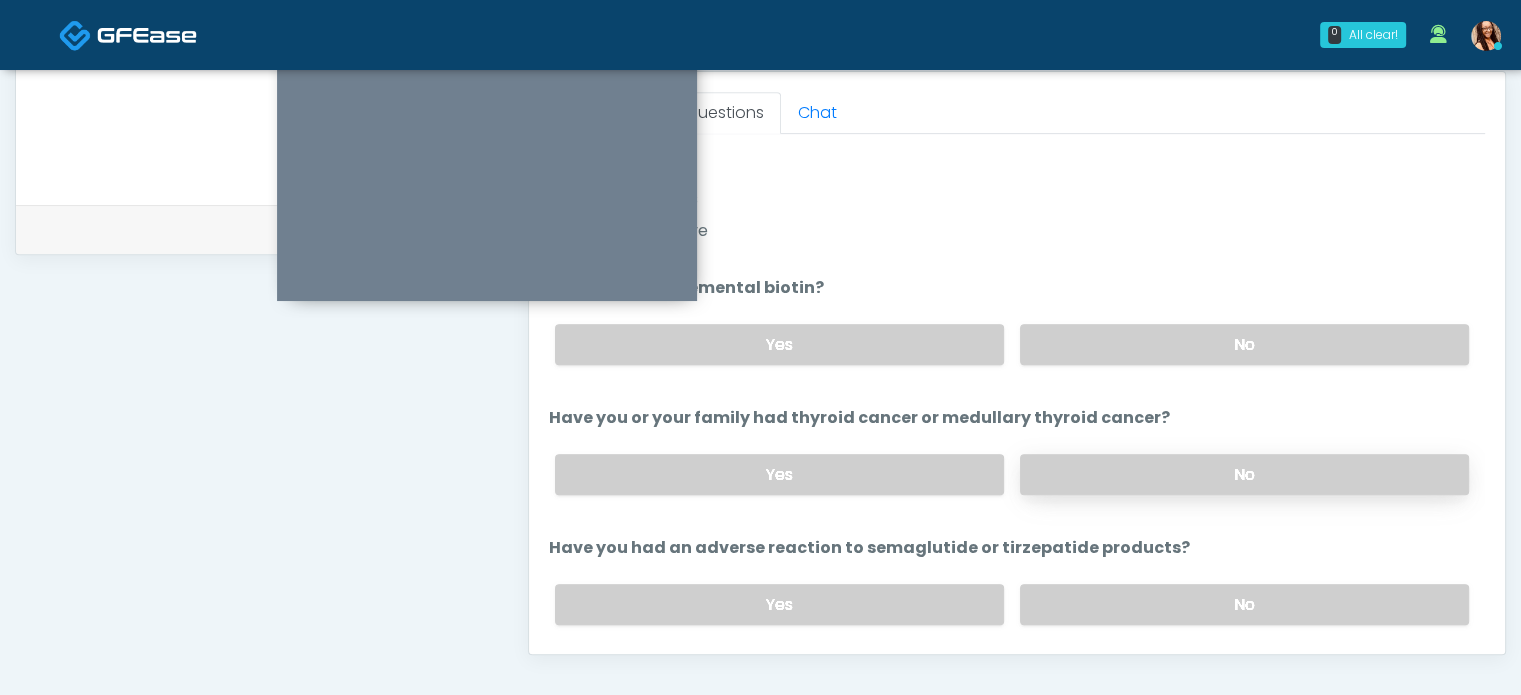 scroll, scrollTop: 700, scrollLeft: 0, axis: vertical 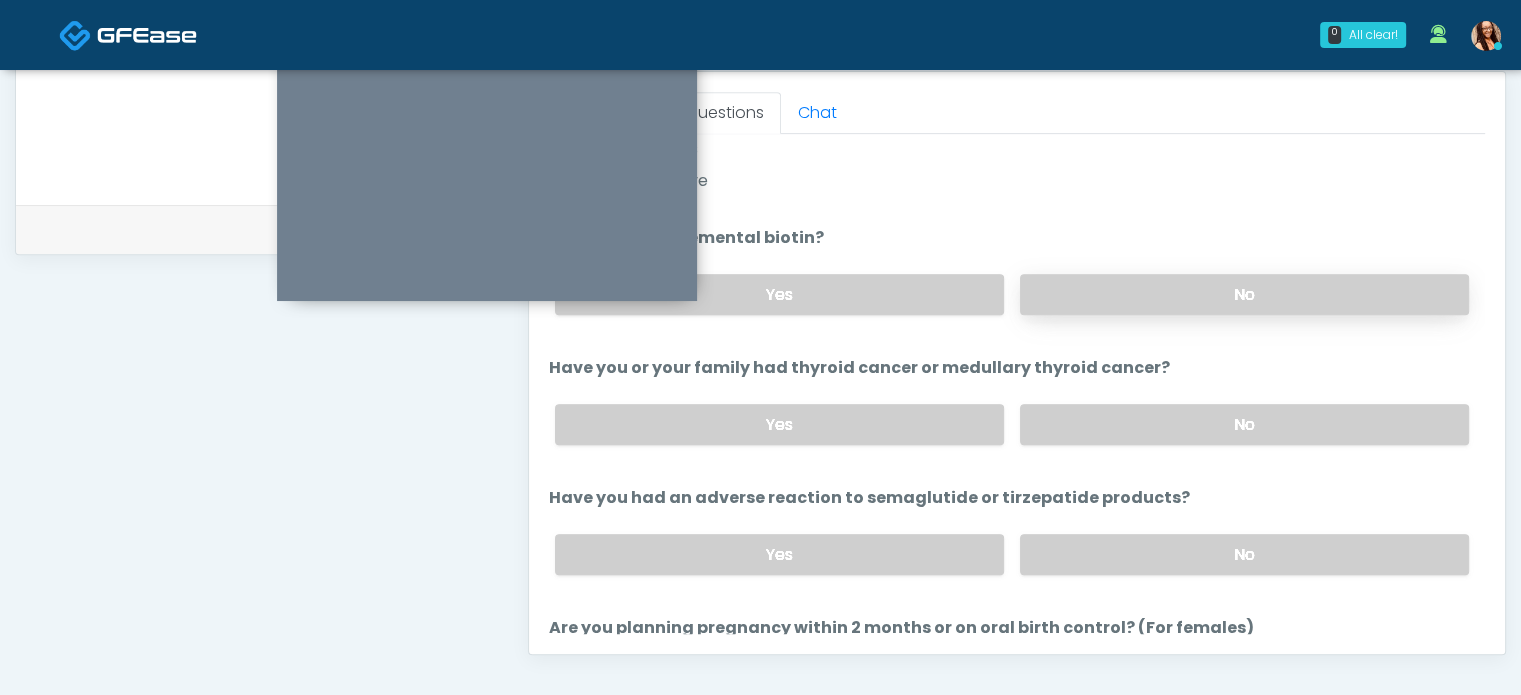 click on "No" at bounding box center [1244, 294] 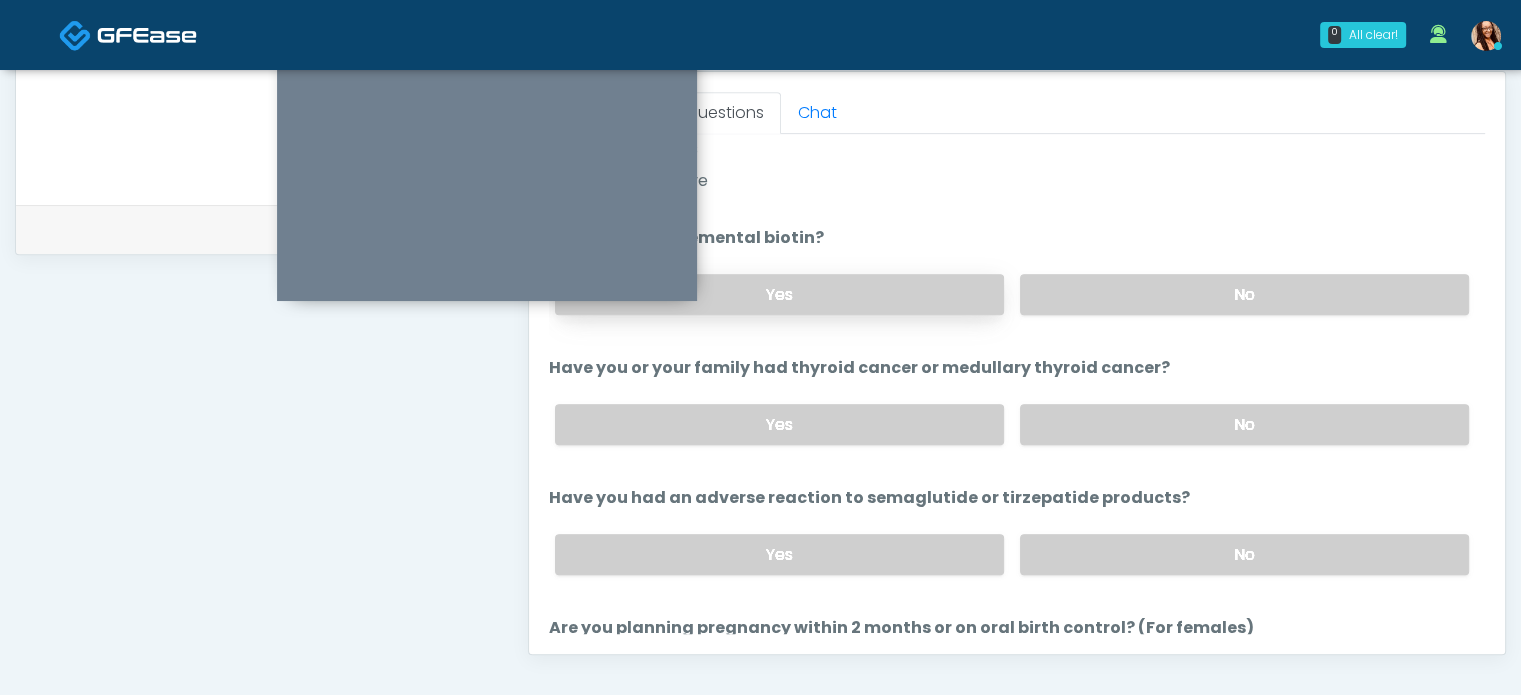 click on "Yes" at bounding box center (779, 294) 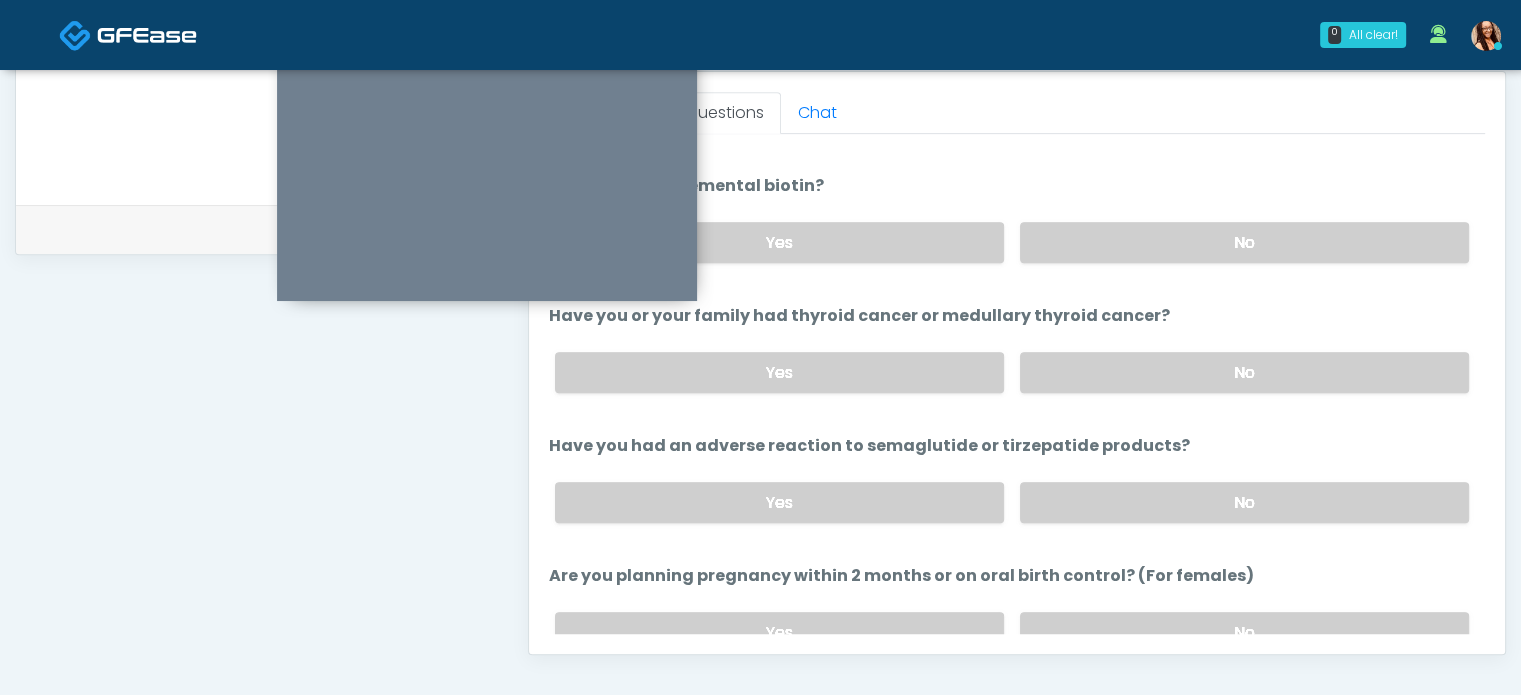 scroll, scrollTop: 800, scrollLeft: 0, axis: vertical 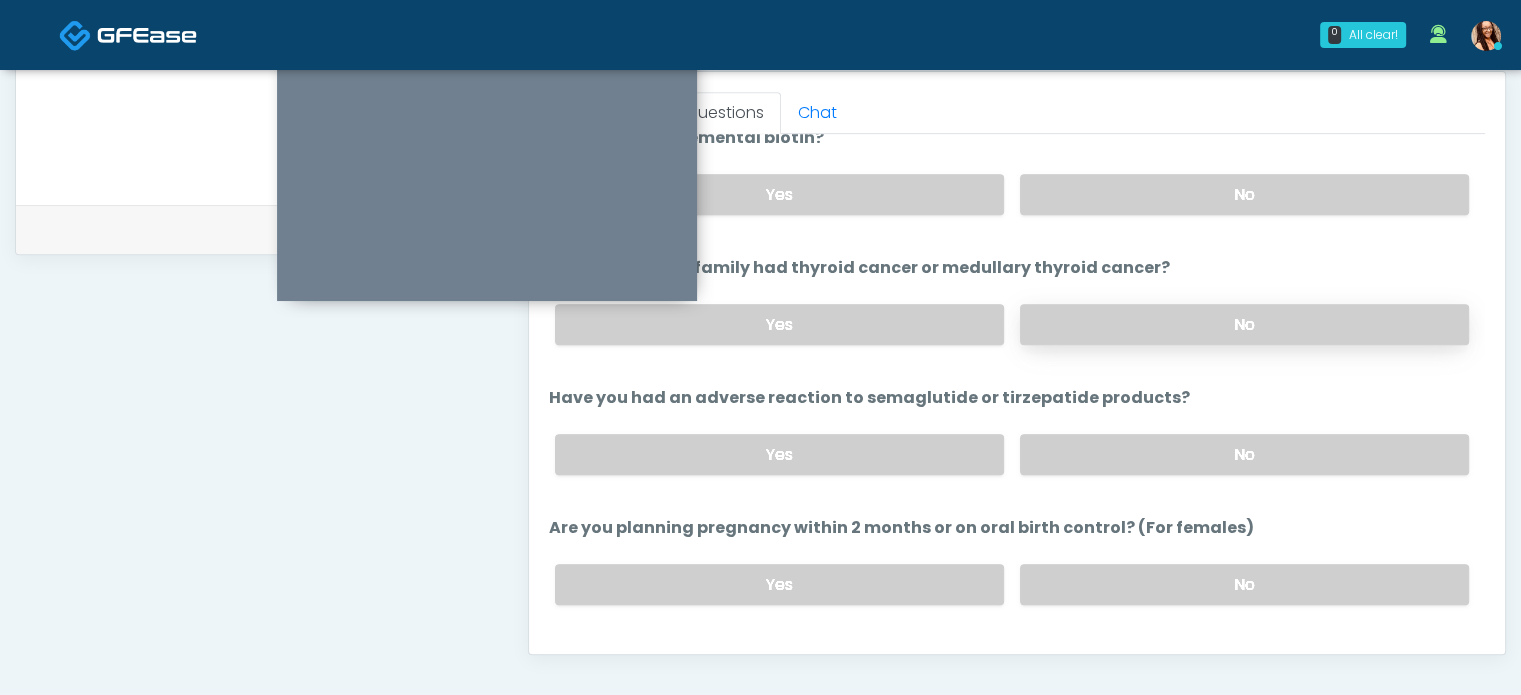 click on "No" at bounding box center (1244, 324) 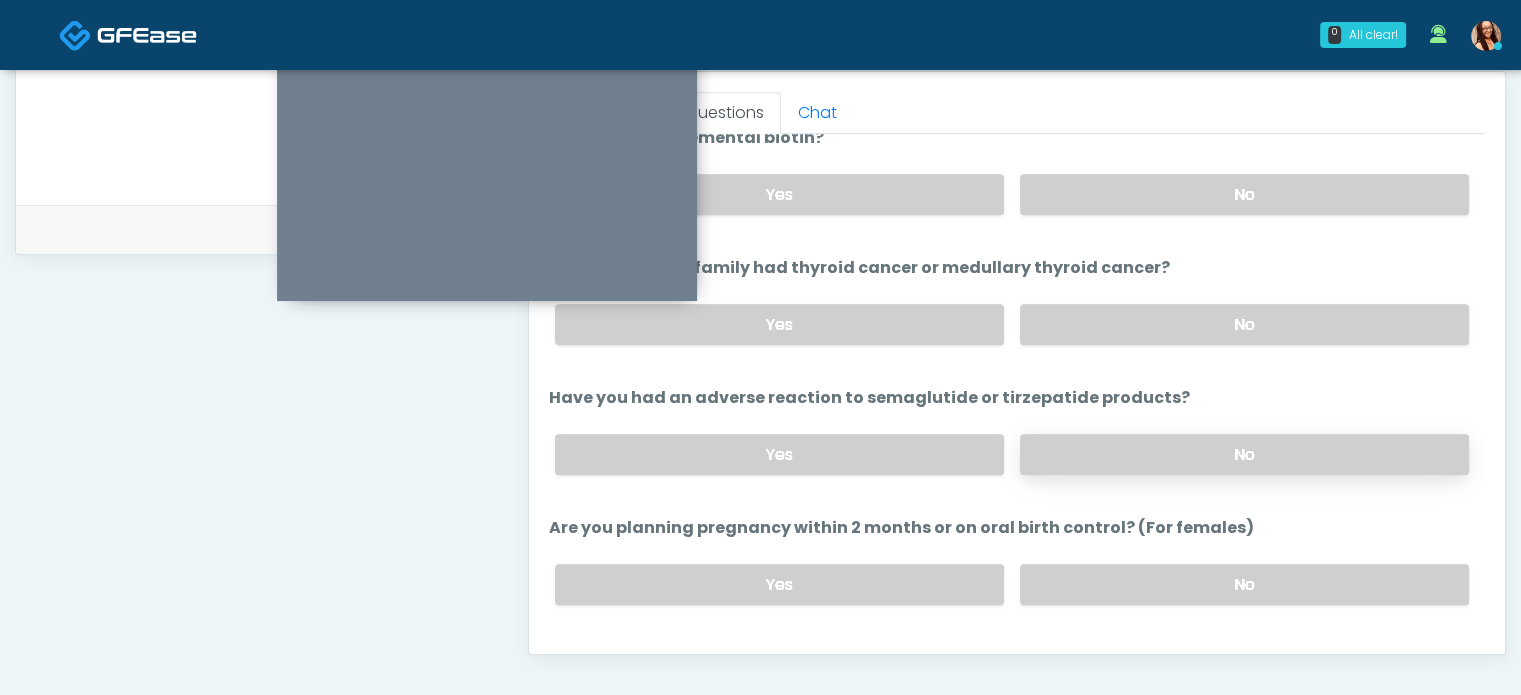 click on "No" at bounding box center [1244, 454] 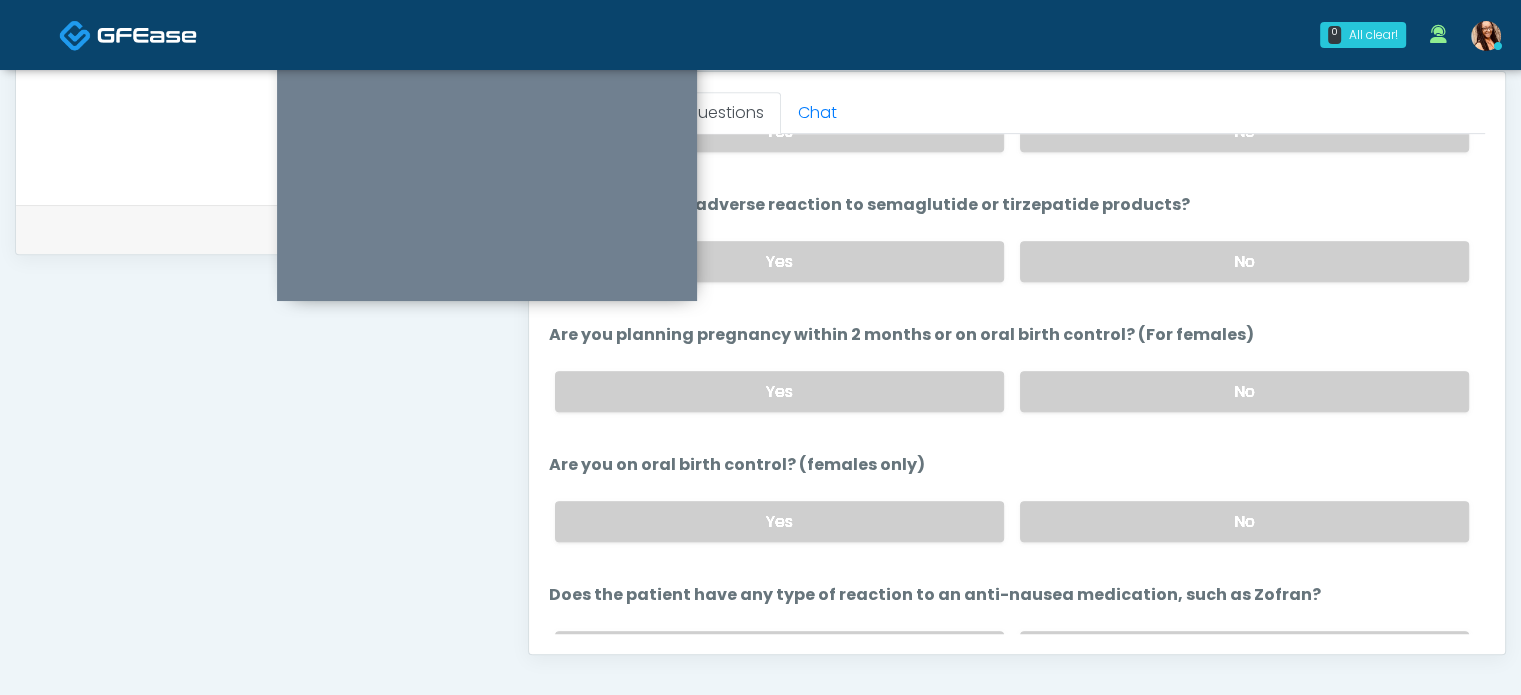 scroll, scrollTop: 1000, scrollLeft: 0, axis: vertical 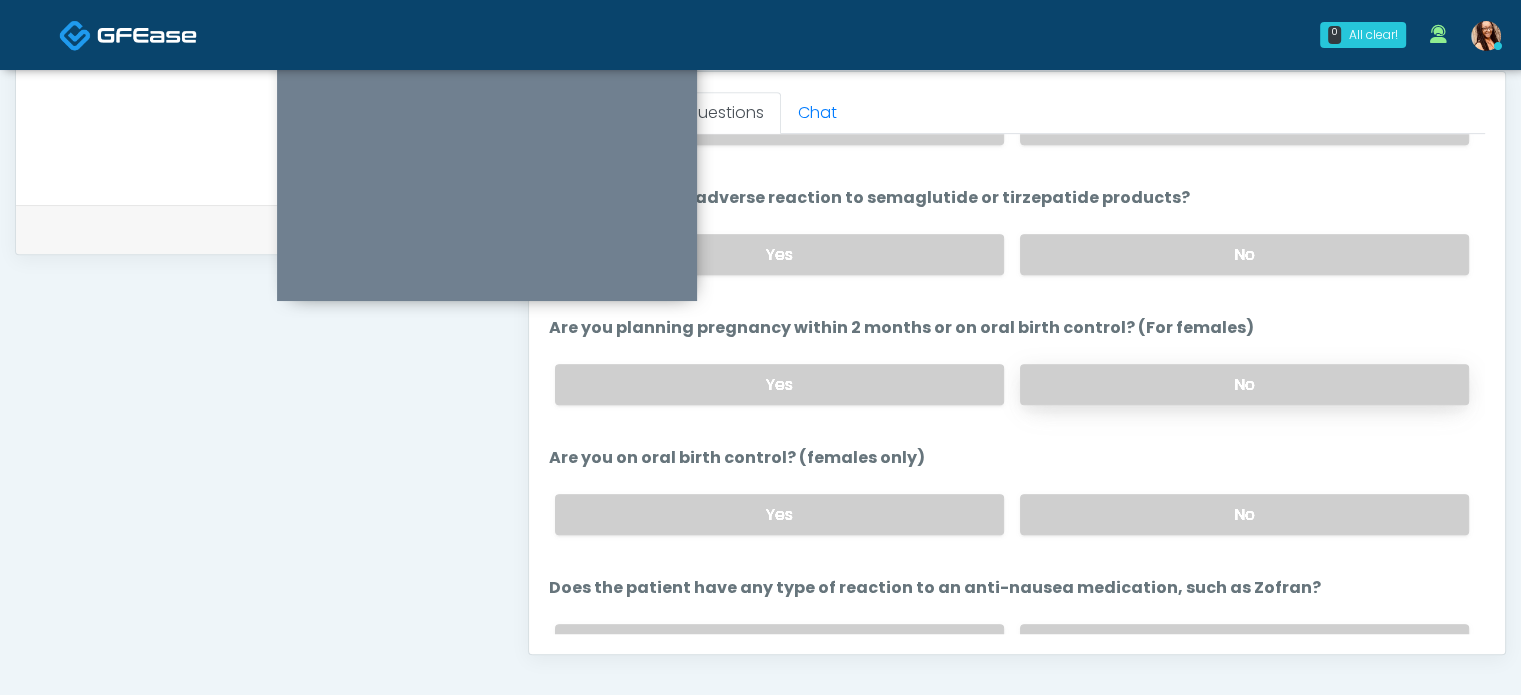 click on "No" at bounding box center (1244, 384) 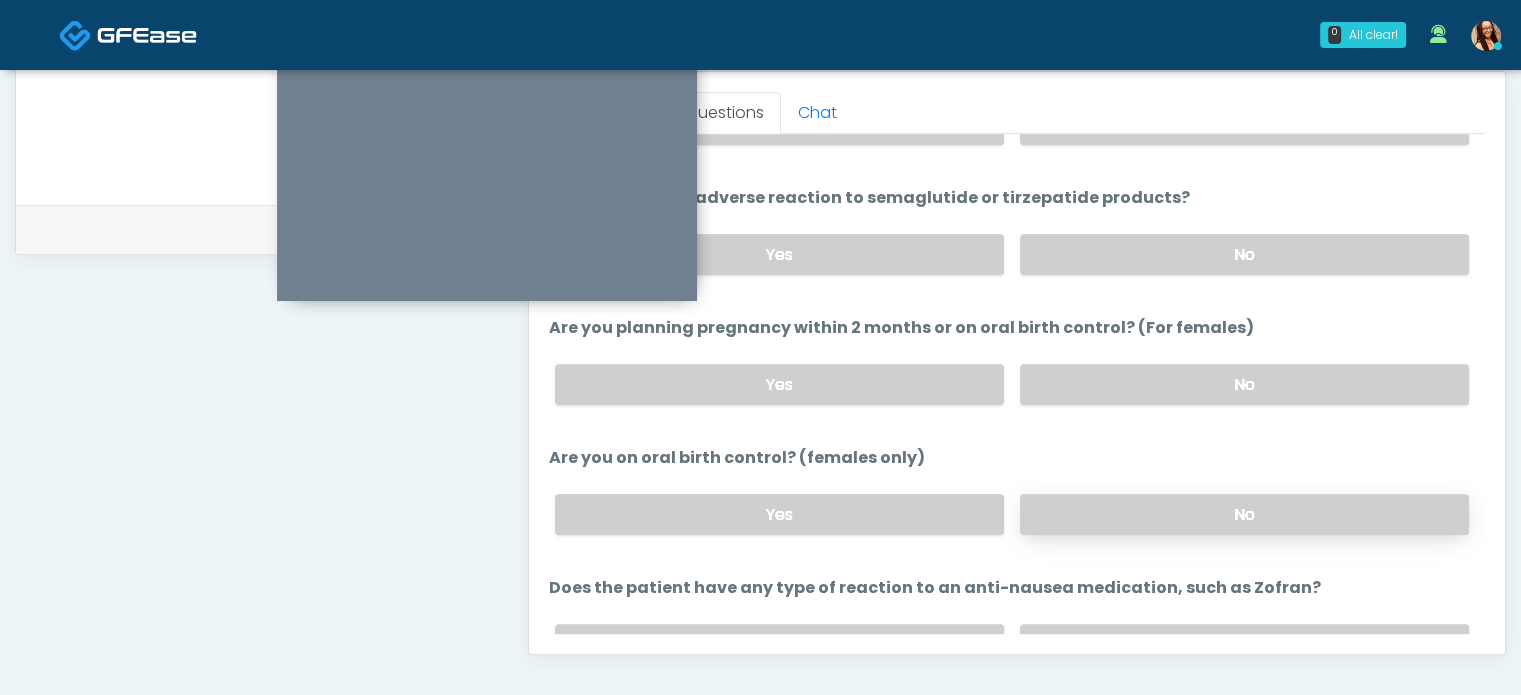 click on "No" at bounding box center [1244, 514] 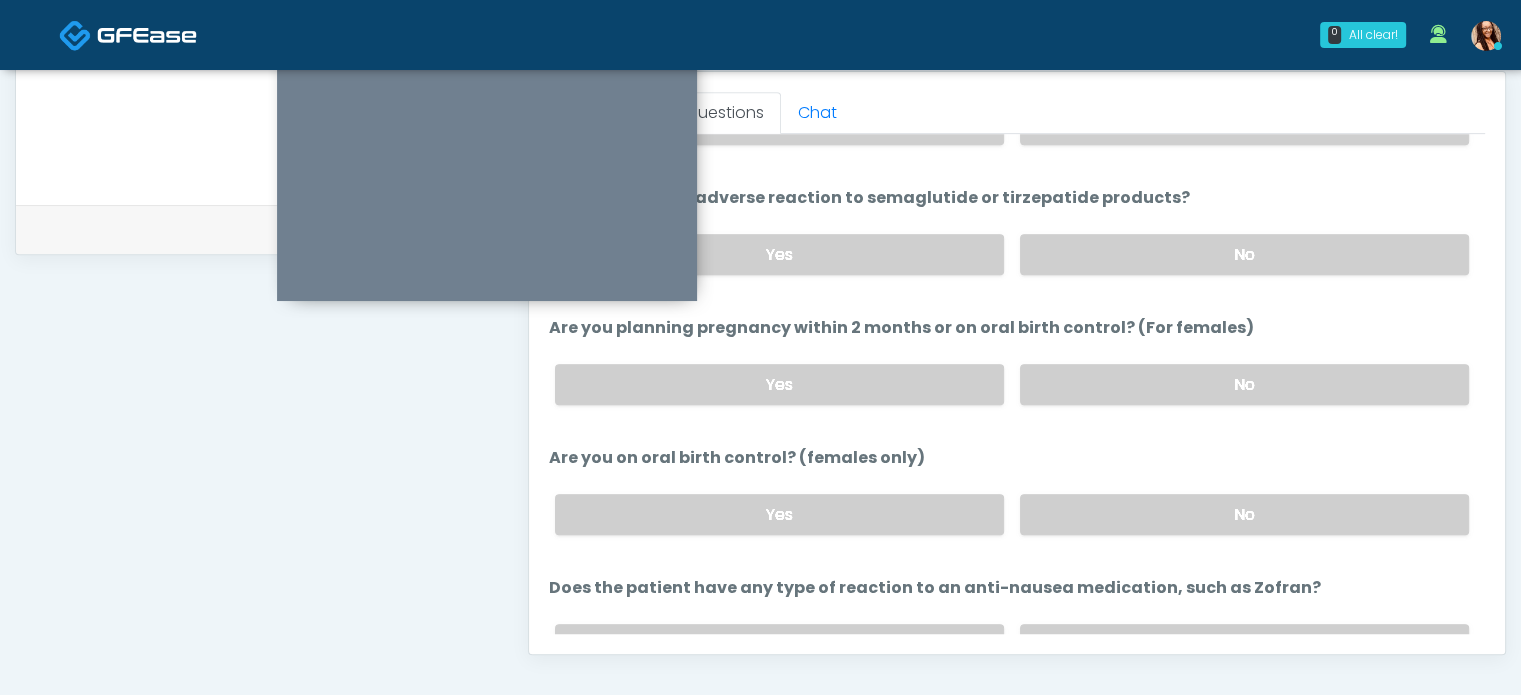 scroll, scrollTop: 1100, scrollLeft: 0, axis: vertical 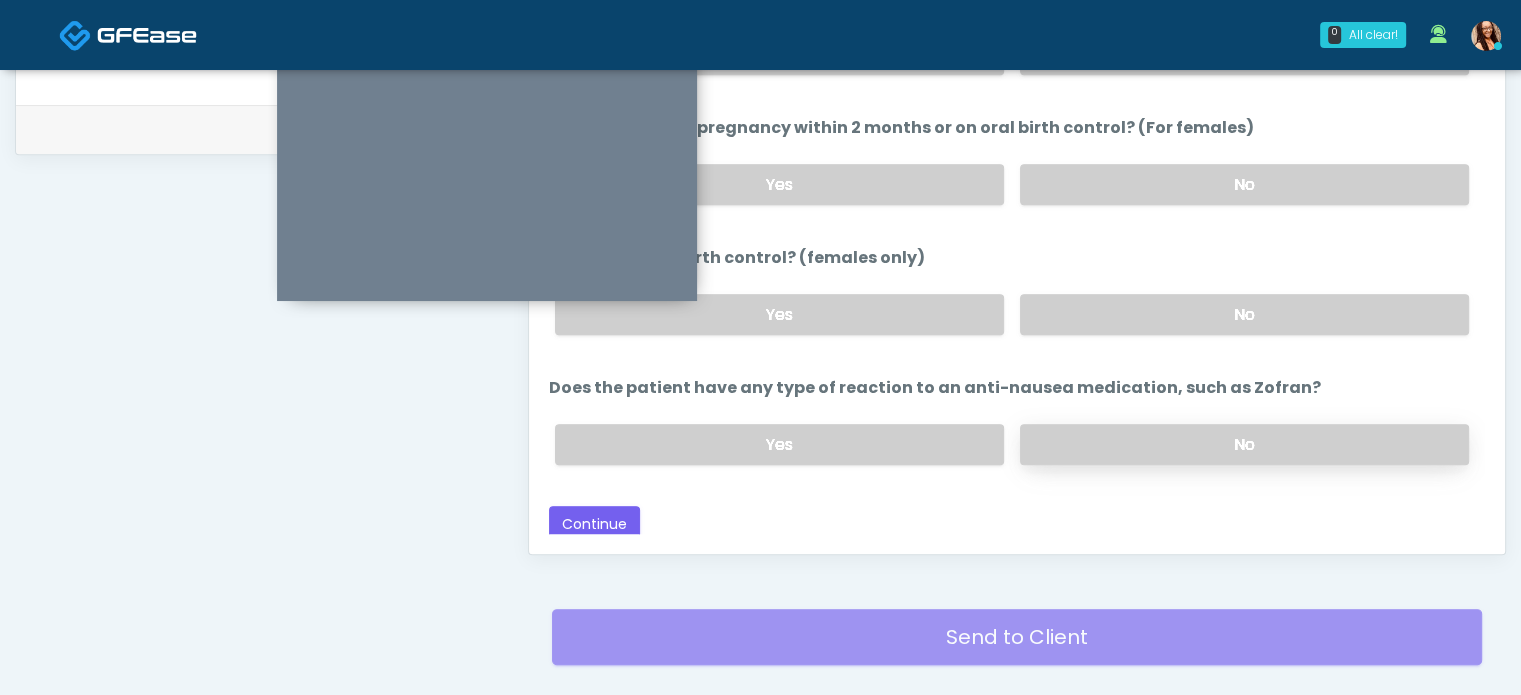 click on "No" at bounding box center (1244, 444) 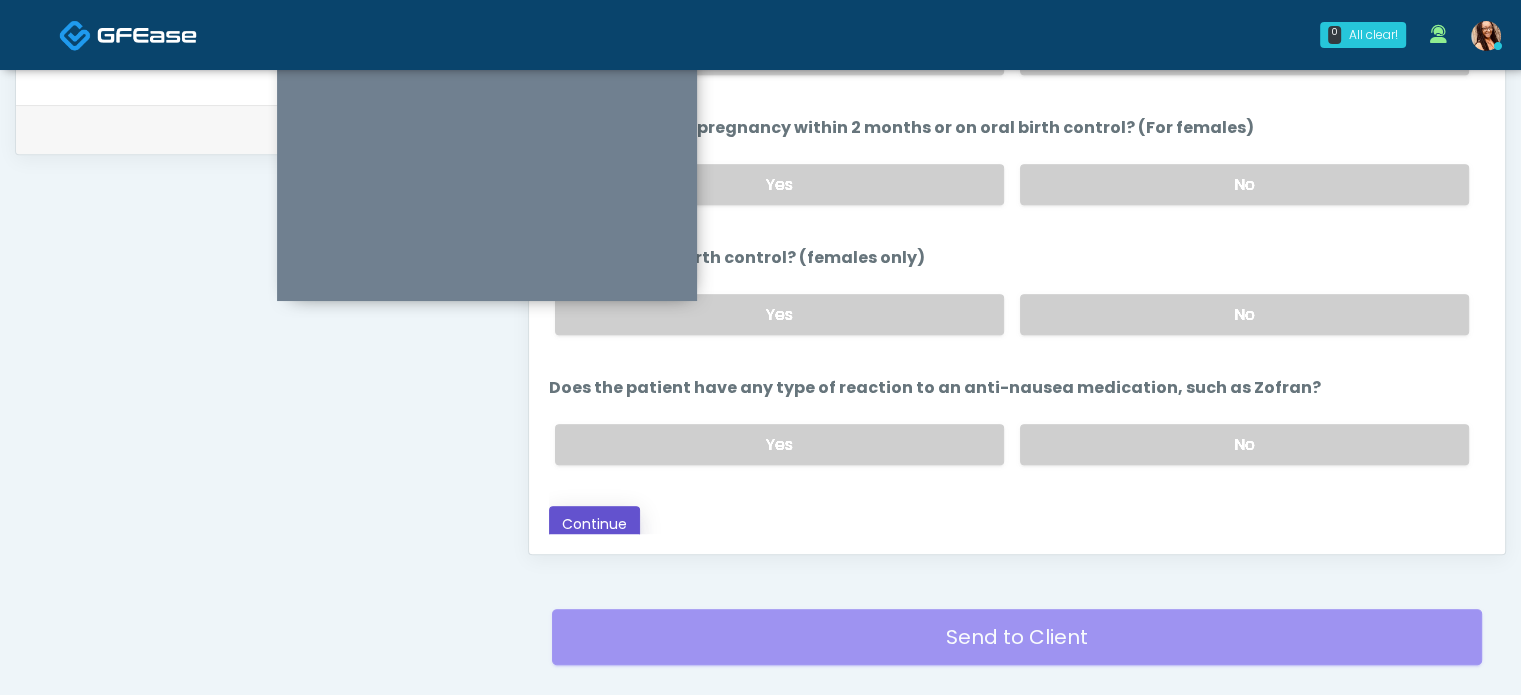 click on "Continue" at bounding box center (594, 524) 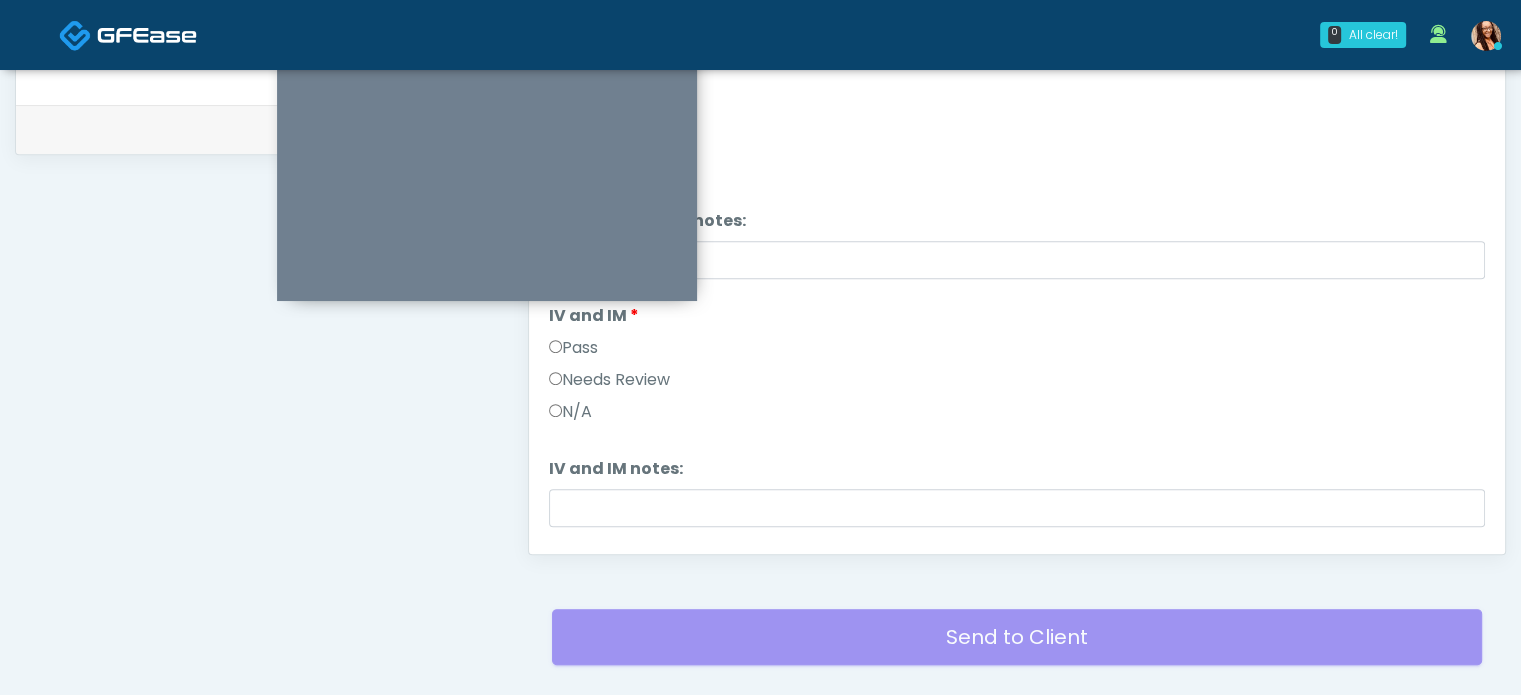 scroll, scrollTop: 0, scrollLeft: 0, axis: both 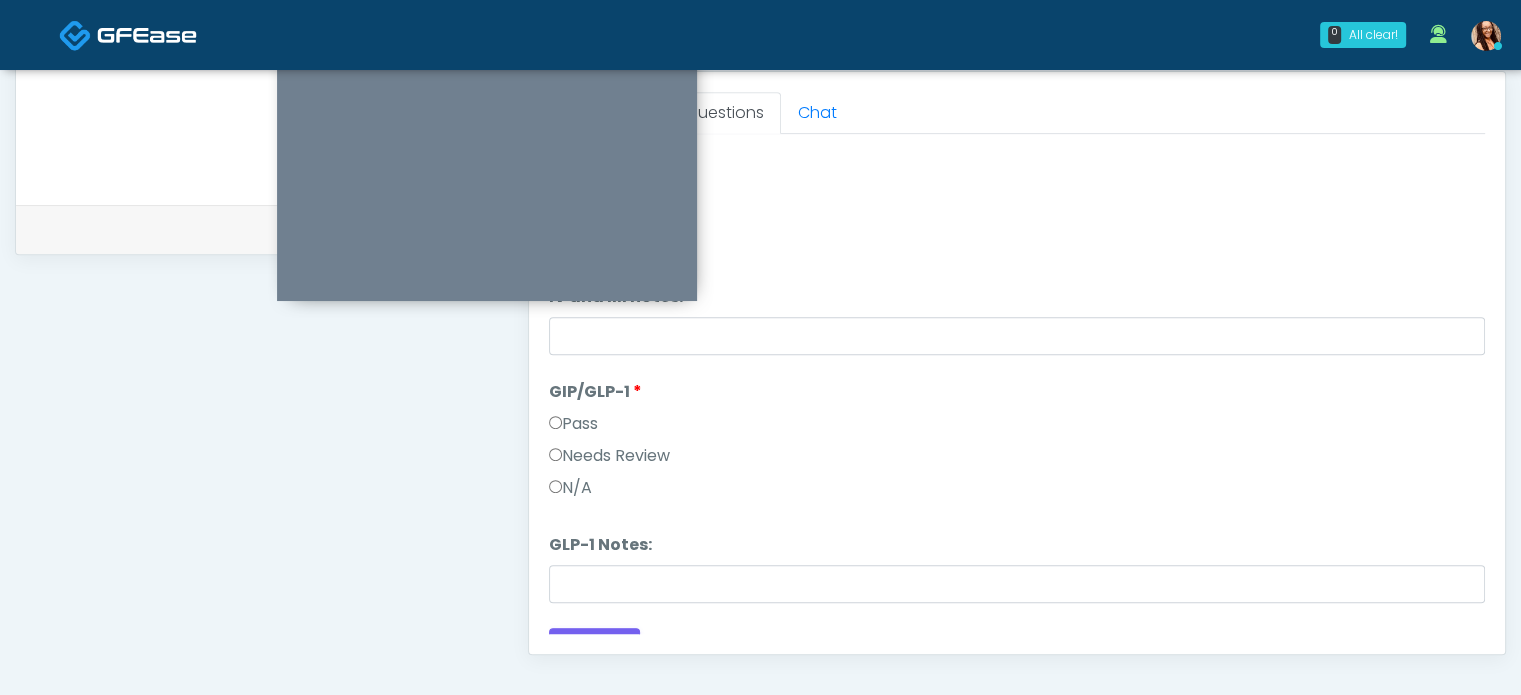 click on "Pass" at bounding box center (573, 424) 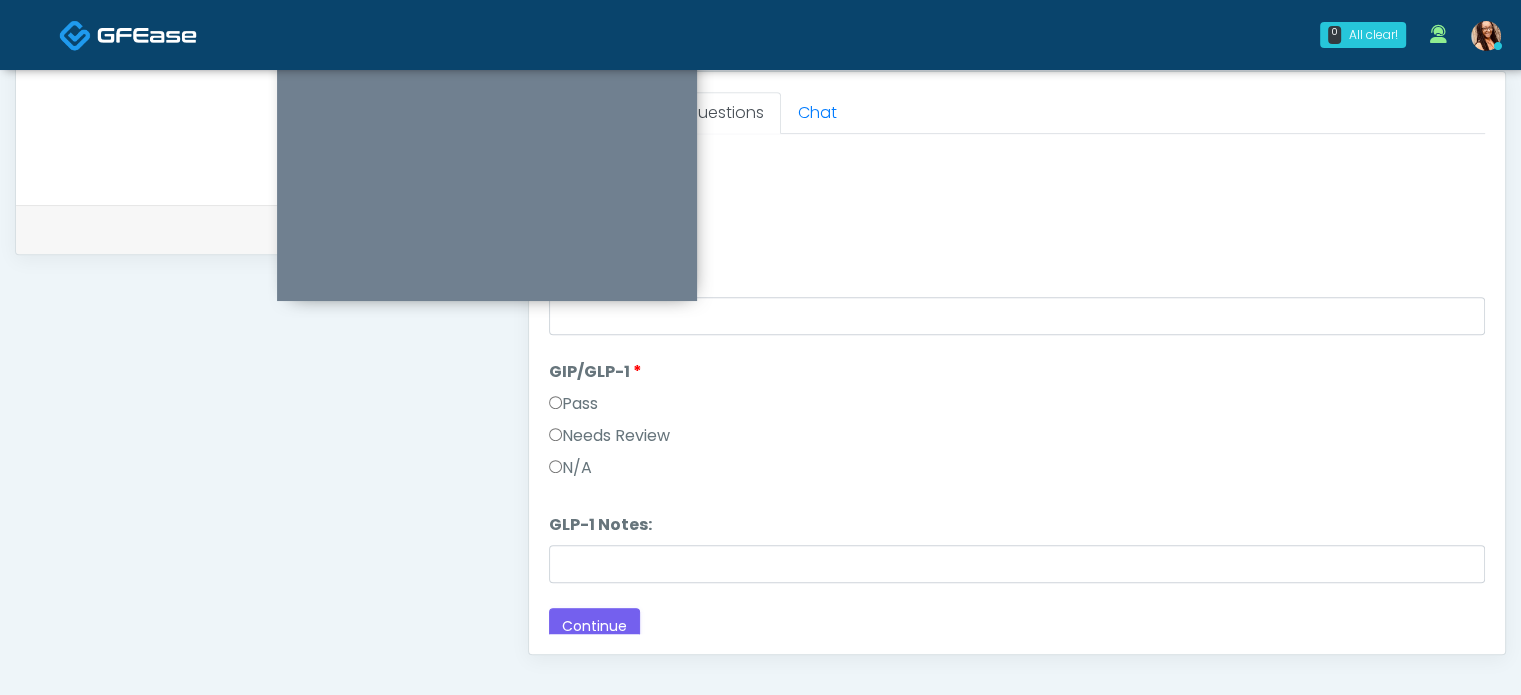 scroll, scrollTop: 329, scrollLeft: 0, axis: vertical 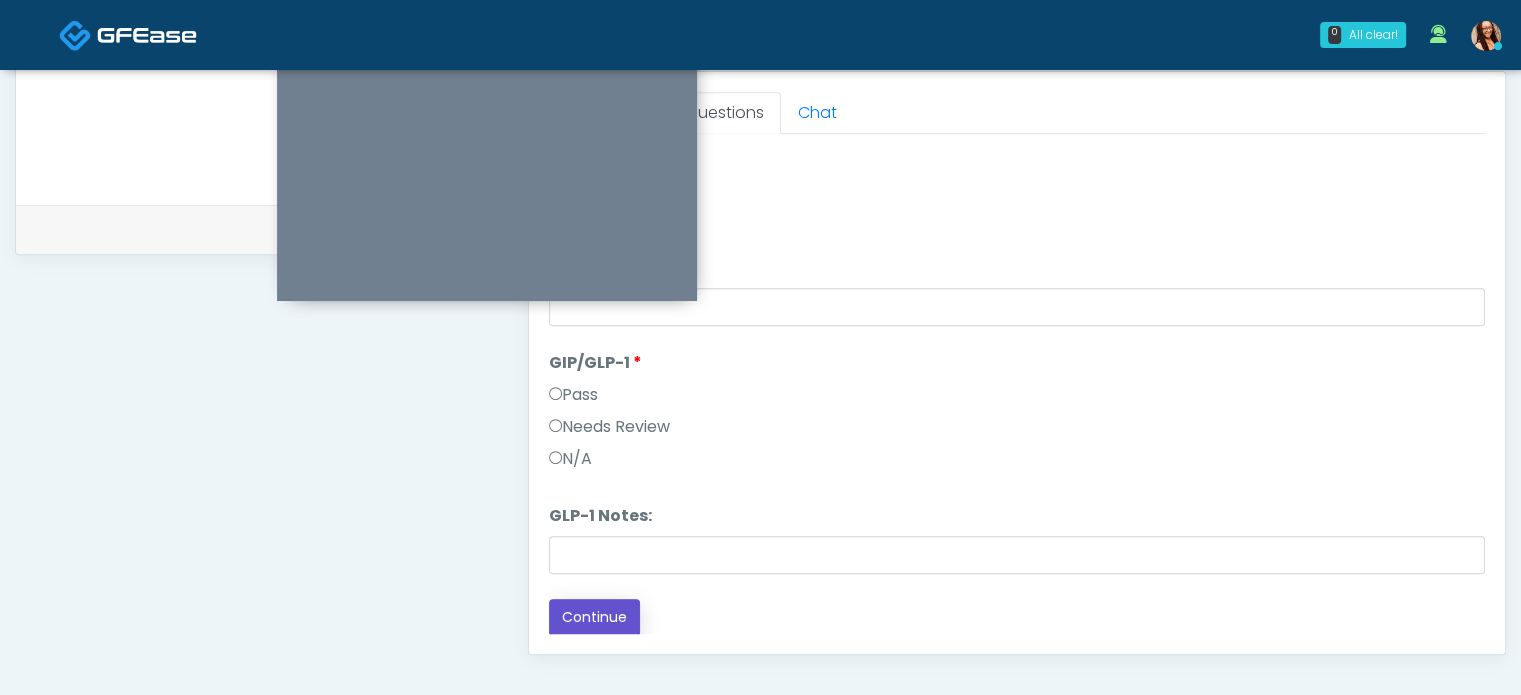 click on "Continue" at bounding box center (594, 617) 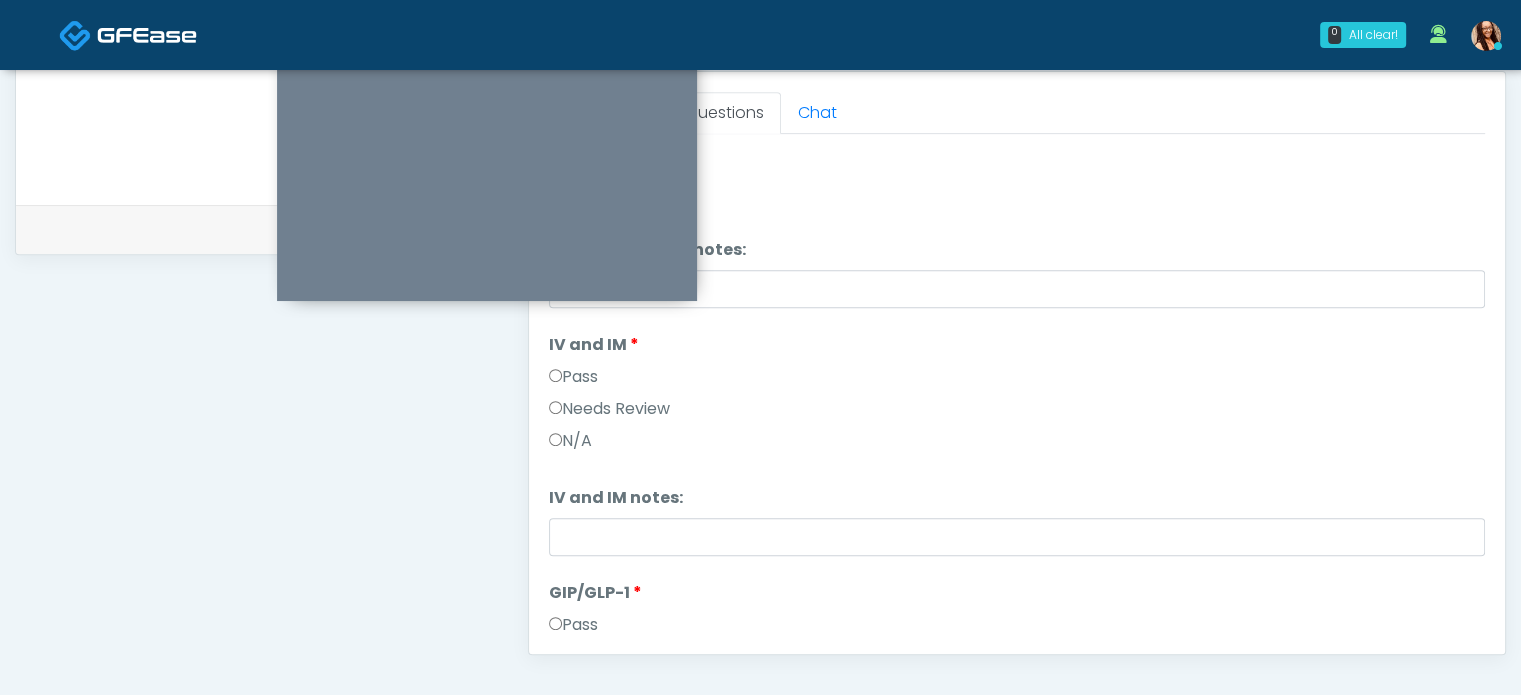 scroll, scrollTop: 329, scrollLeft: 0, axis: vertical 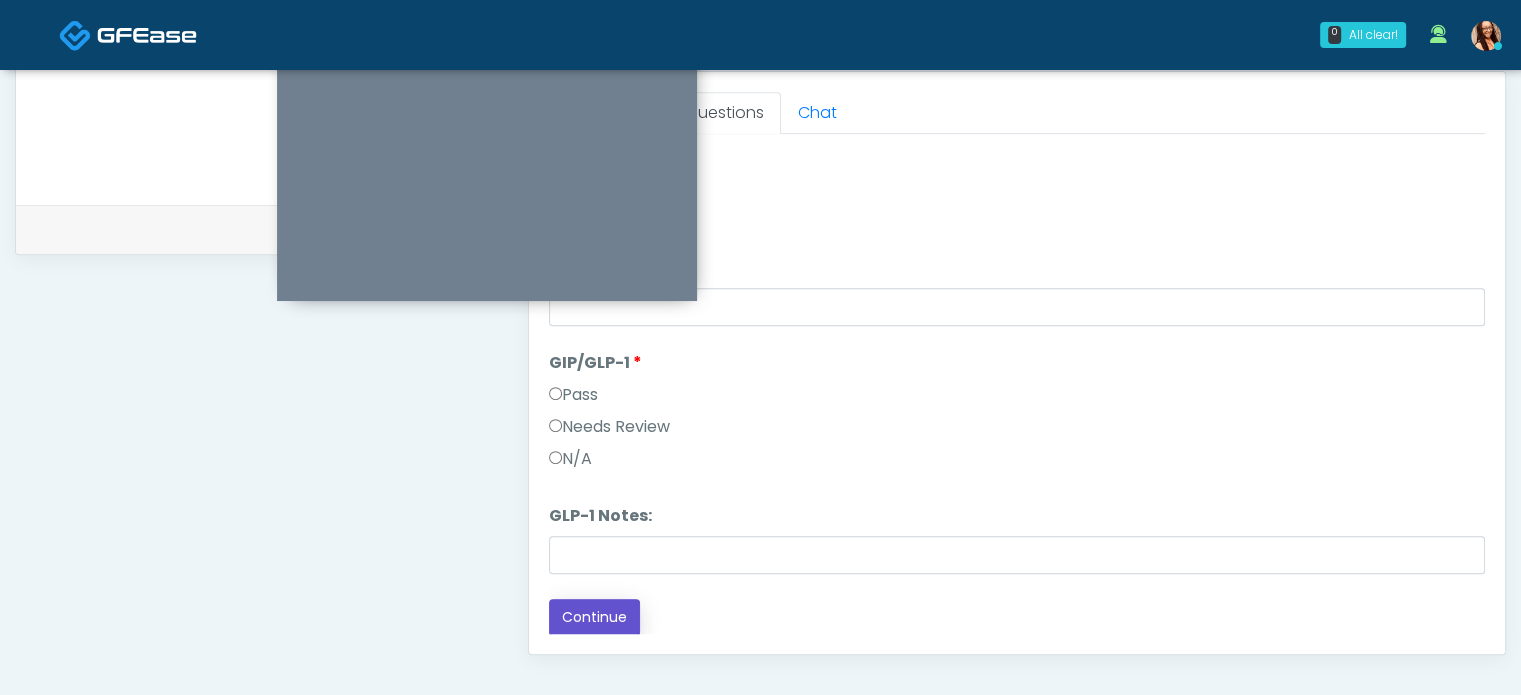 click on "Continue" at bounding box center [594, 617] 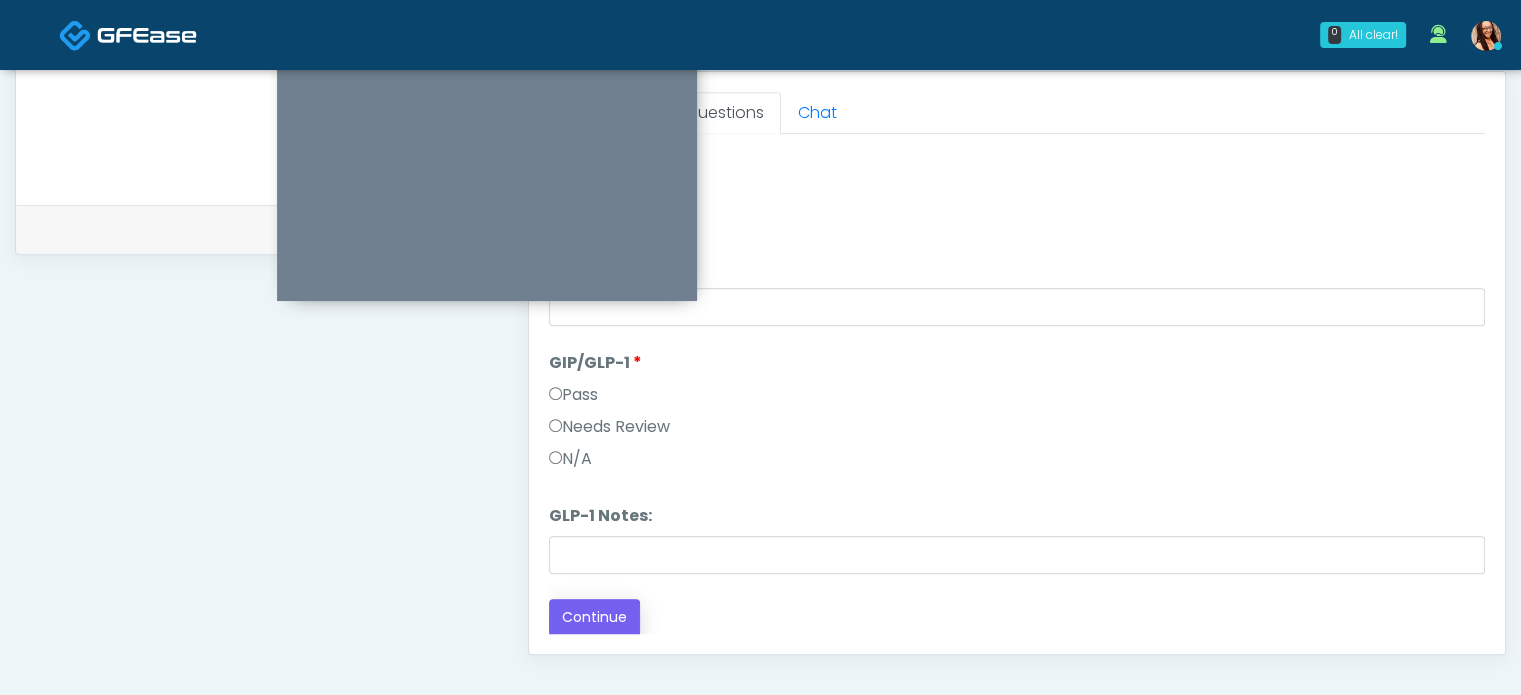 scroll, scrollTop: 2, scrollLeft: 0, axis: vertical 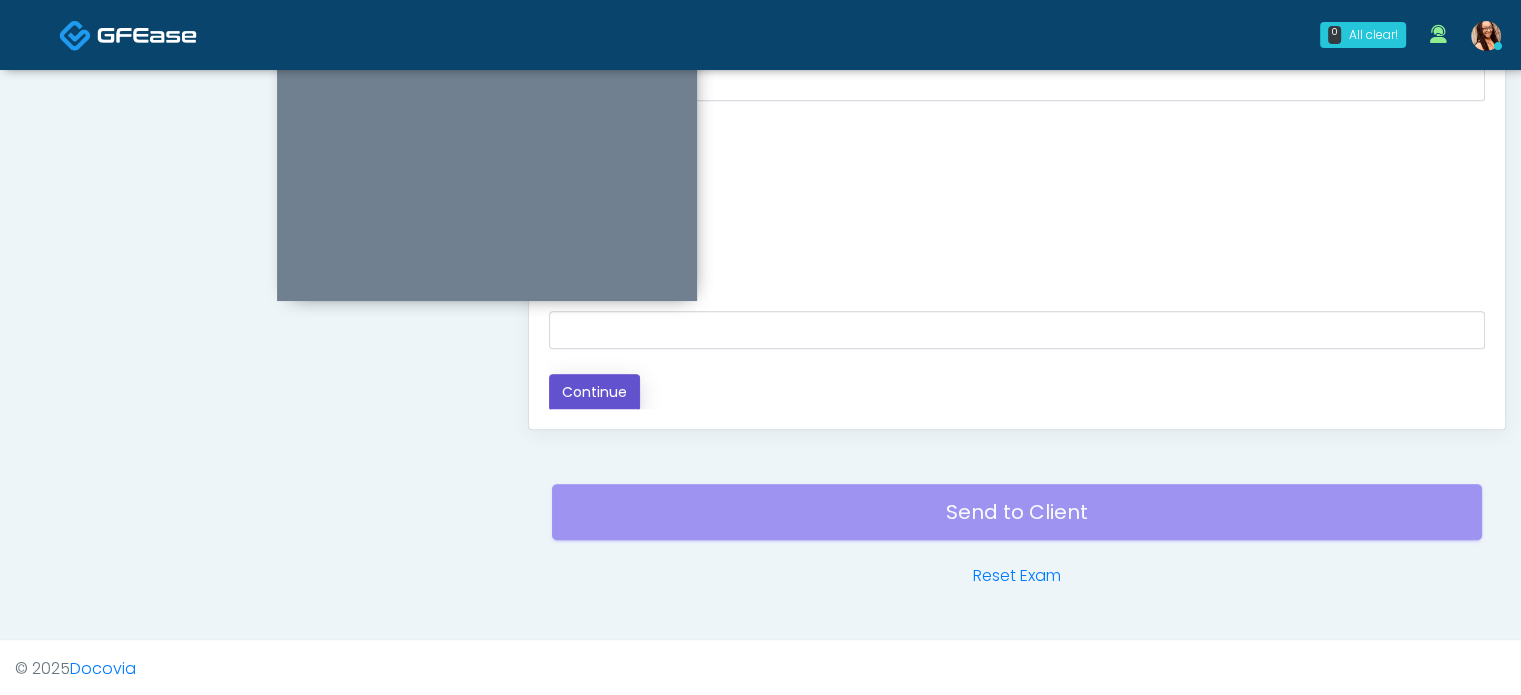 click on "Continue" at bounding box center (594, 392) 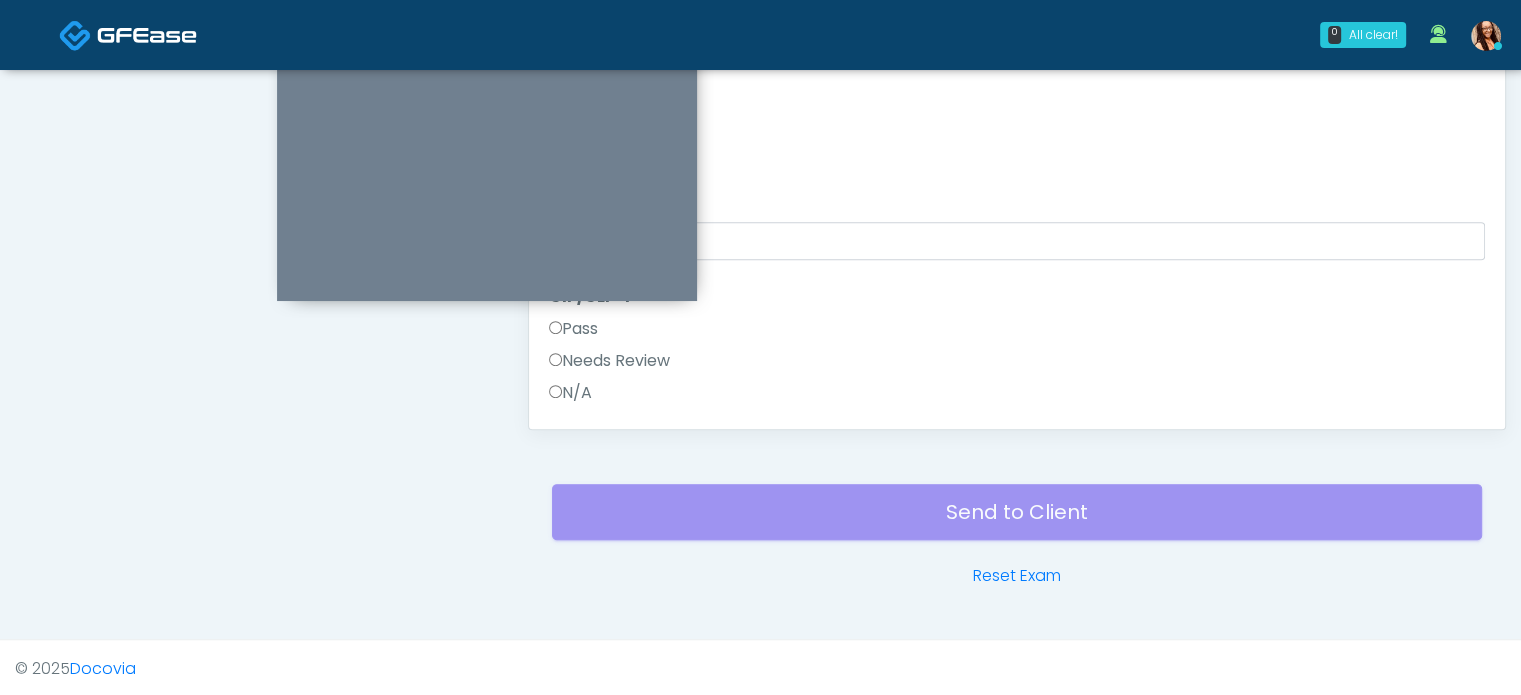 scroll, scrollTop: 329, scrollLeft: 0, axis: vertical 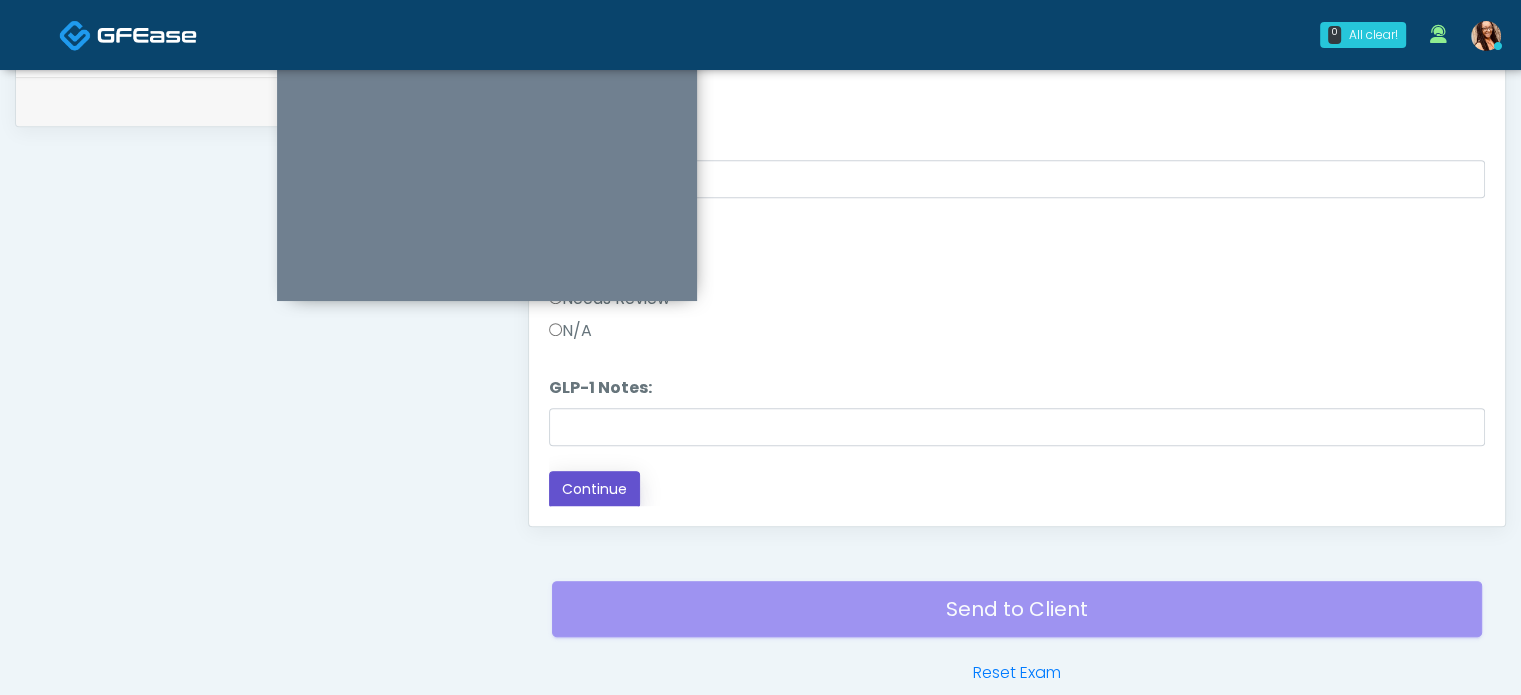 click on "Continue" at bounding box center (594, 489) 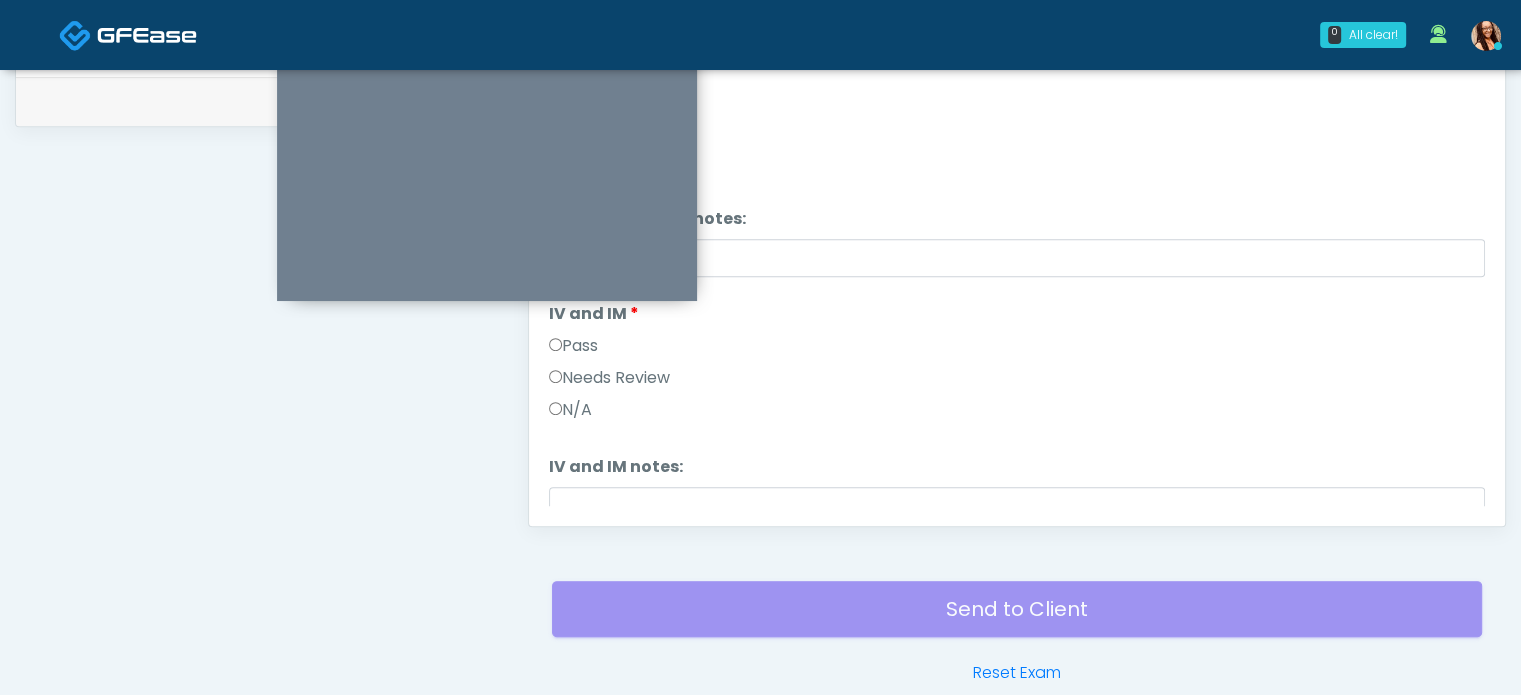 scroll, scrollTop: 0, scrollLeft: 0, axis: both 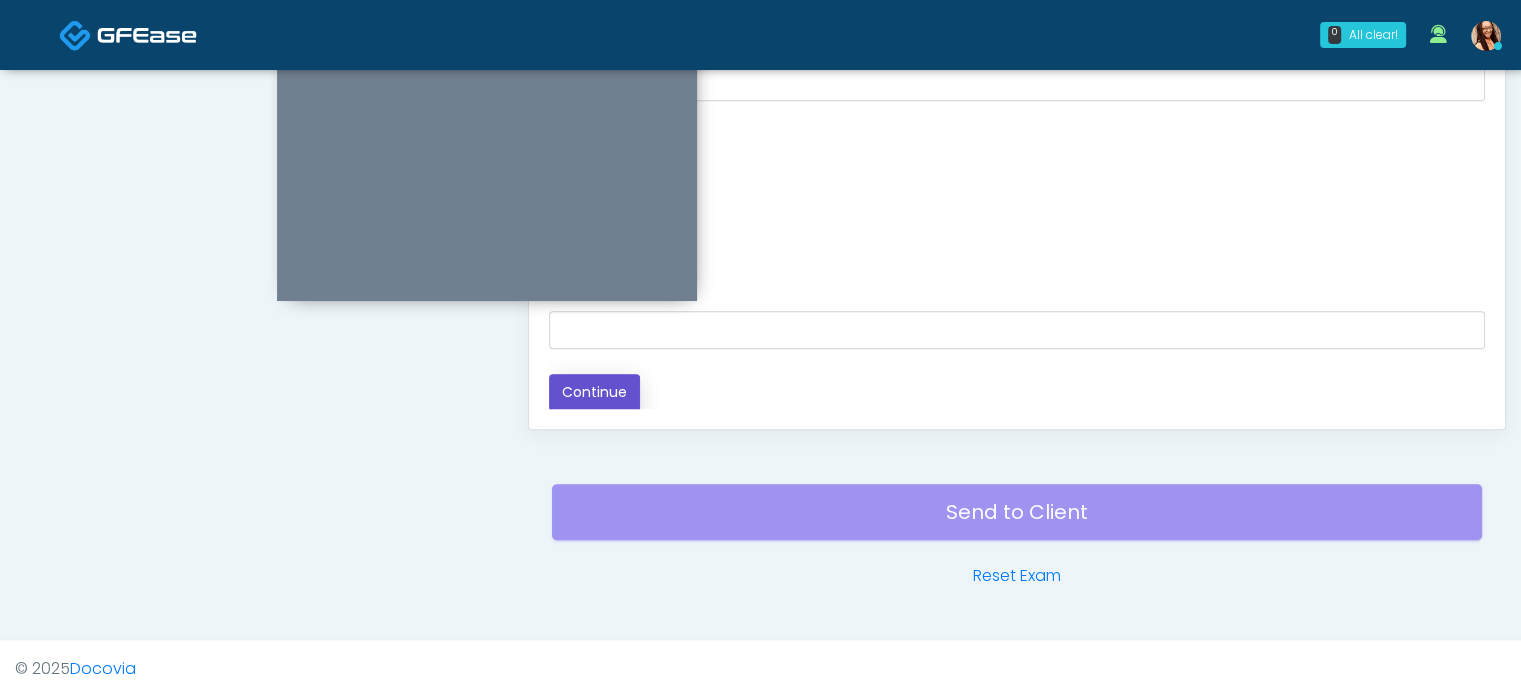 click on "Continue" at bounding box center [594, 392] 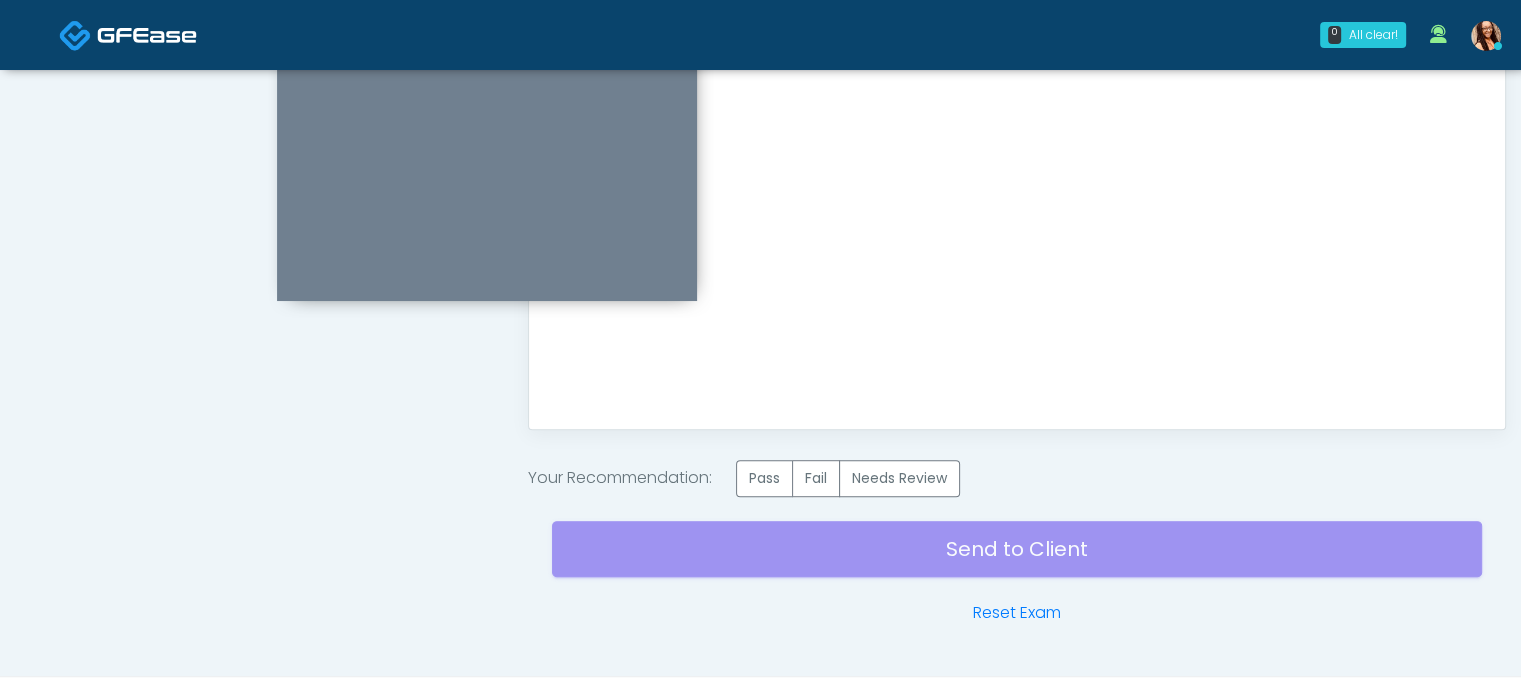 scroll, scrollTop: 0, scrollLeft: 0, axis: both 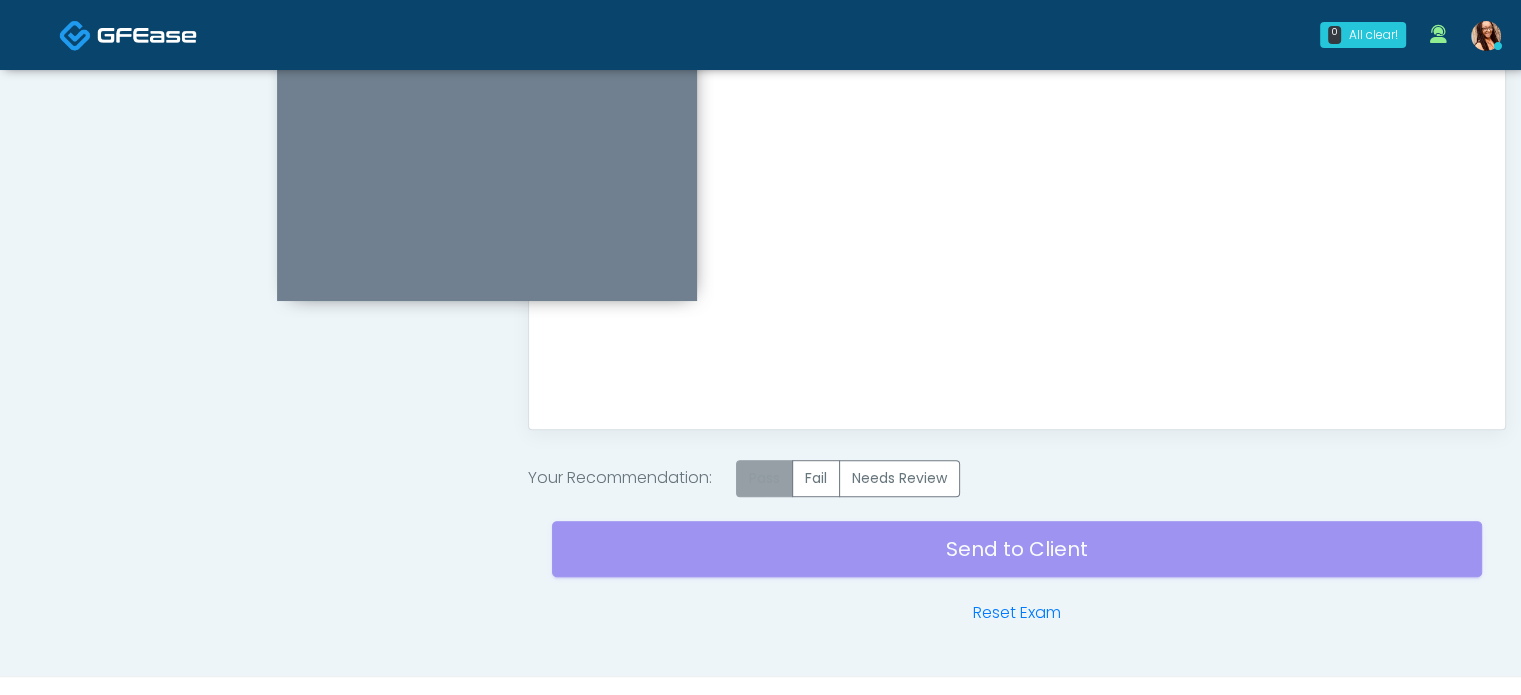 click on "Pass" at bounding box center [764, 478] 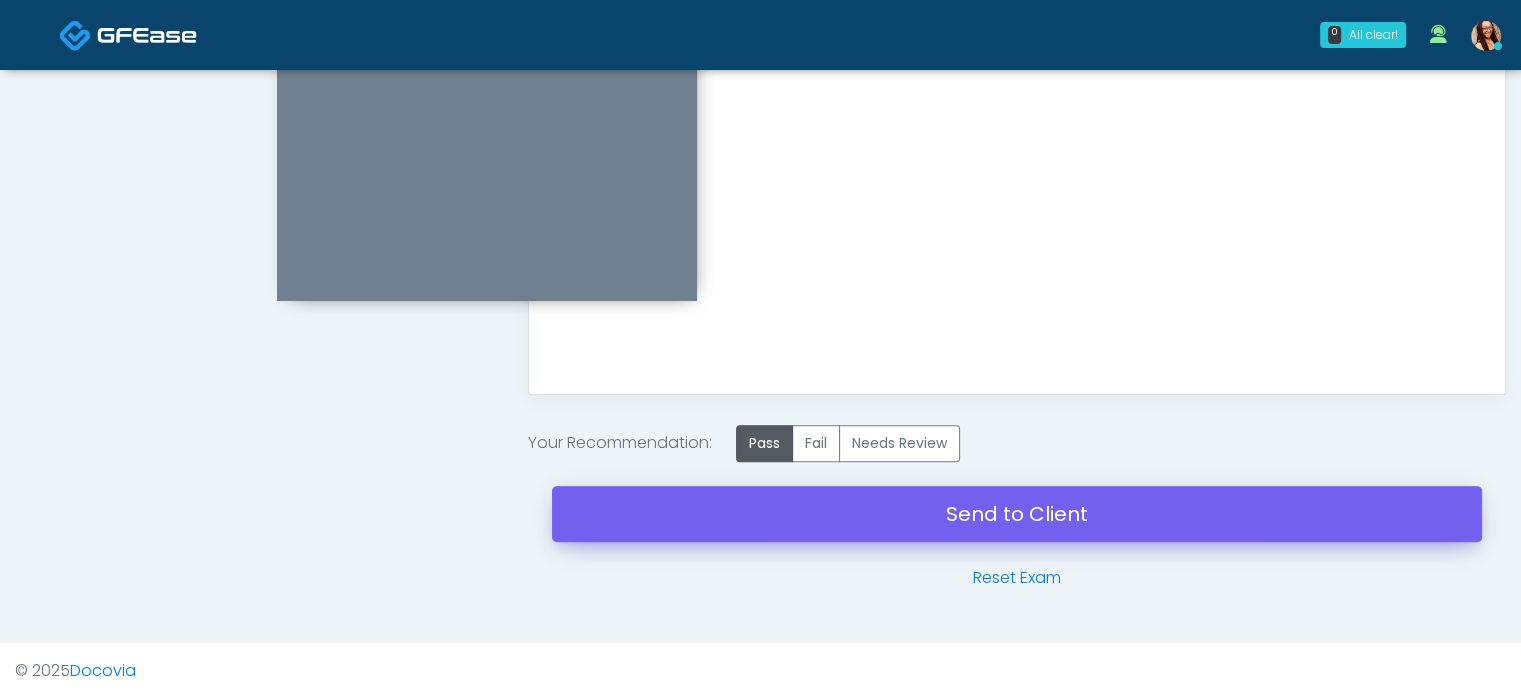 scroll, scrollTop: 1134, scrollLeft: 0, axis: vertical 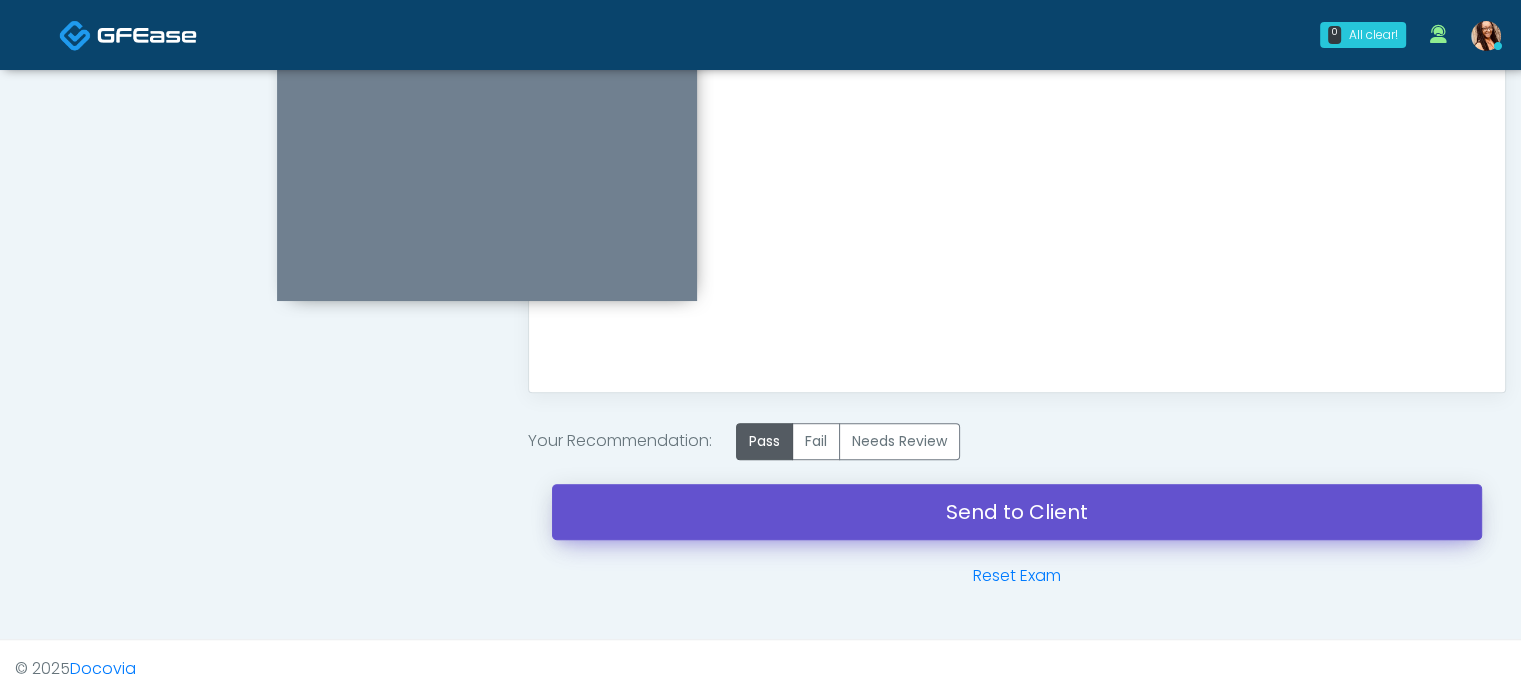 click on "Send to Client" at bounding box center [1017, 512] 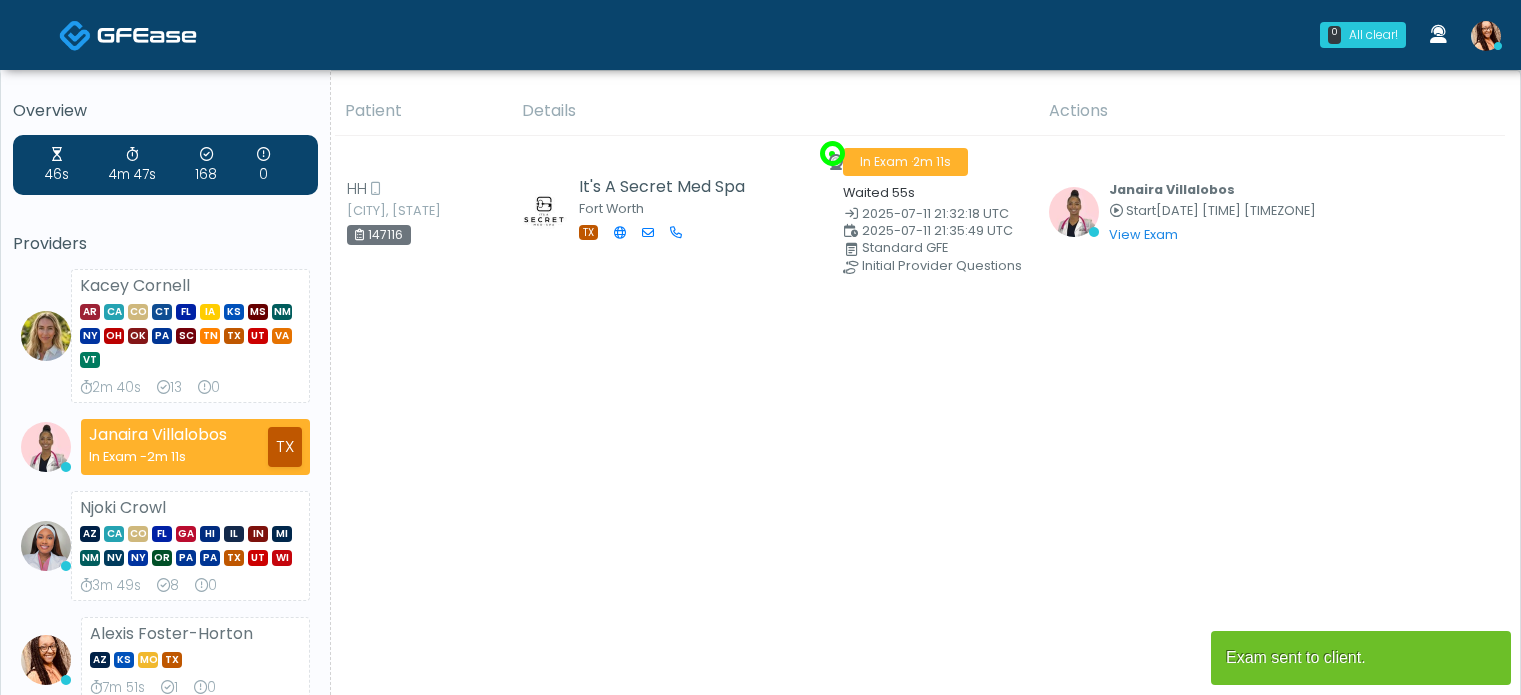 scroll, scrollTop: 0, scrollLeft: 0, axis: both 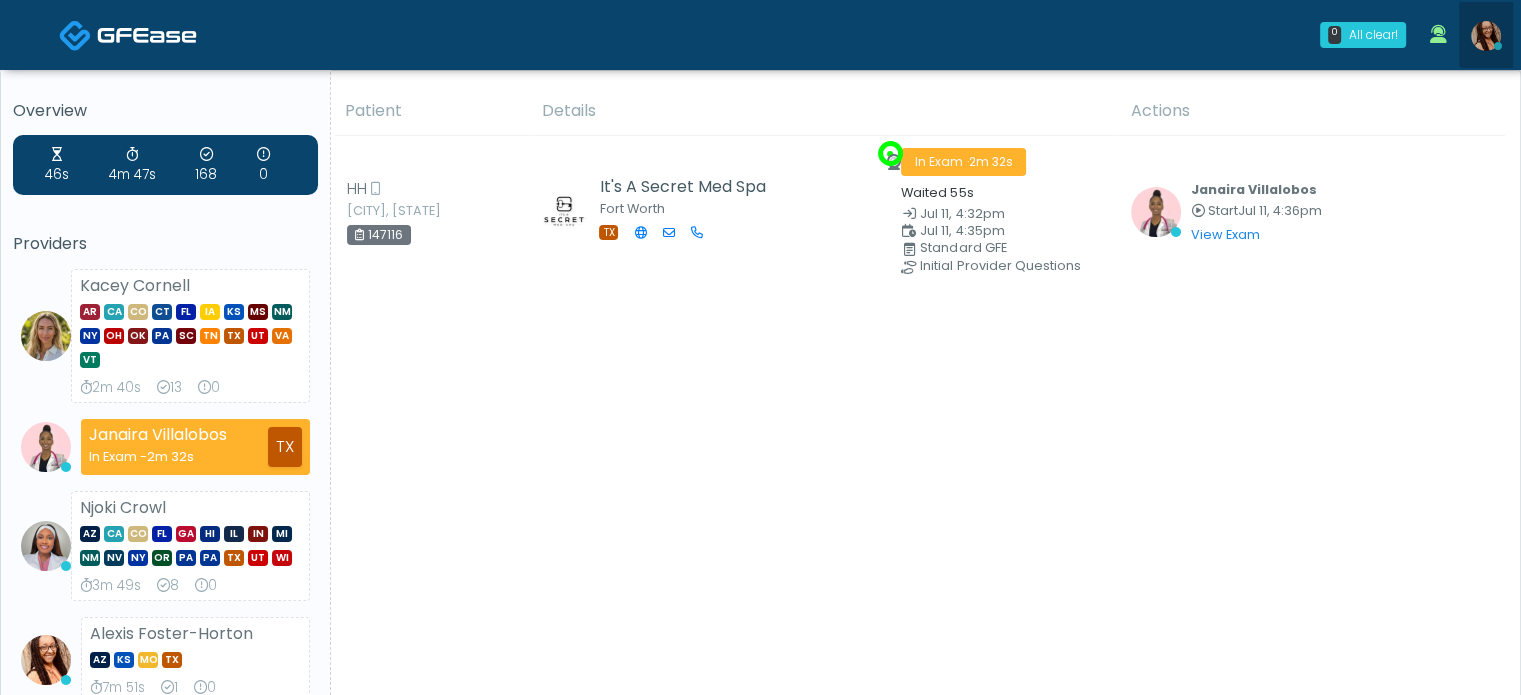 click at bounding box center (1486, 36) 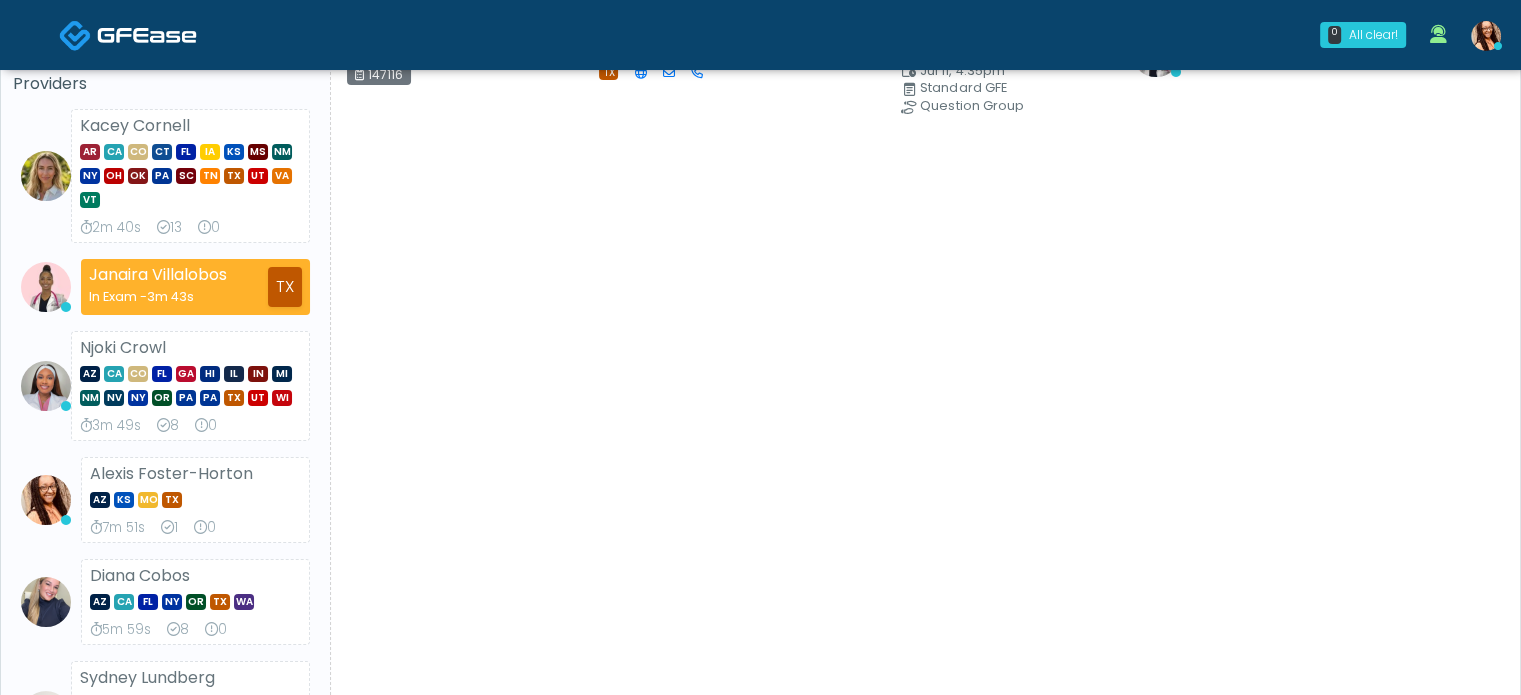 scroll, scrollTop: 0, scrollLeft: 0, axis: both 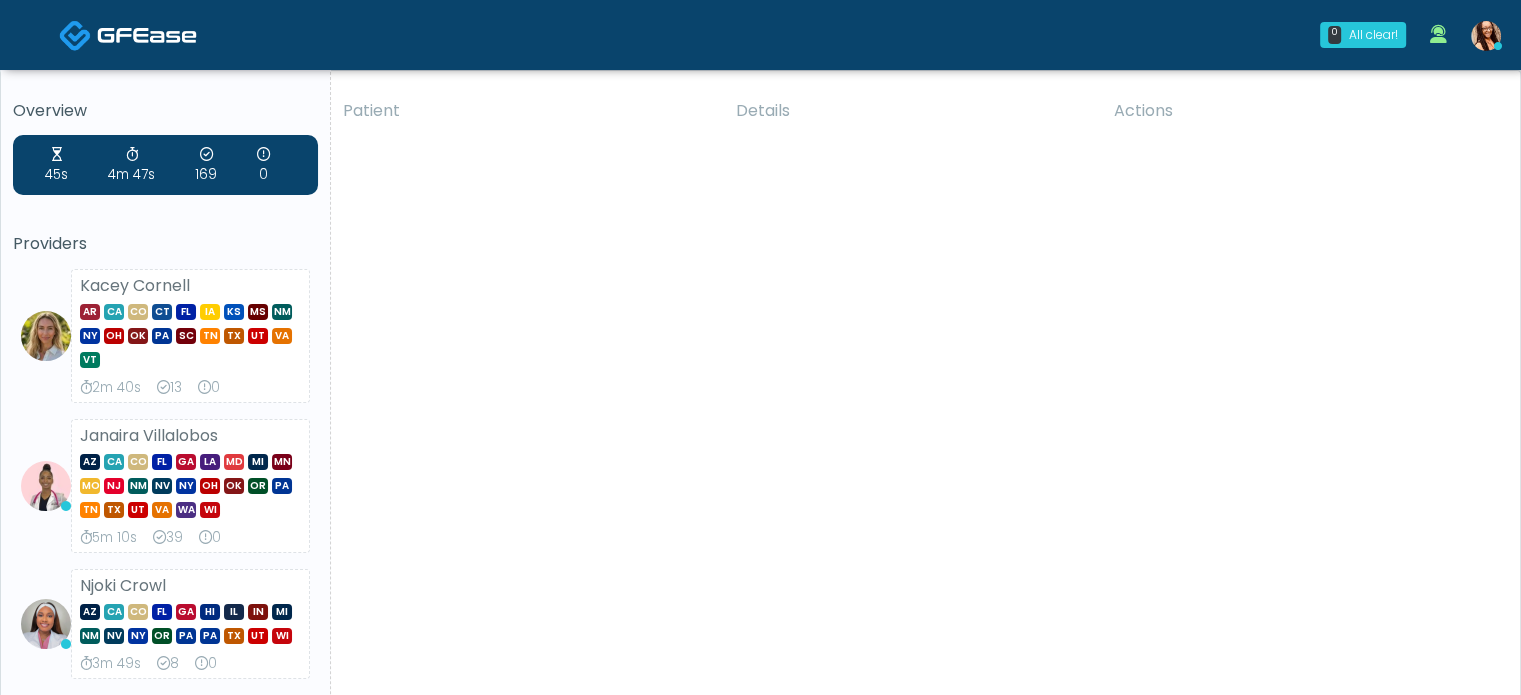 click at bounding box center [1486, 36] 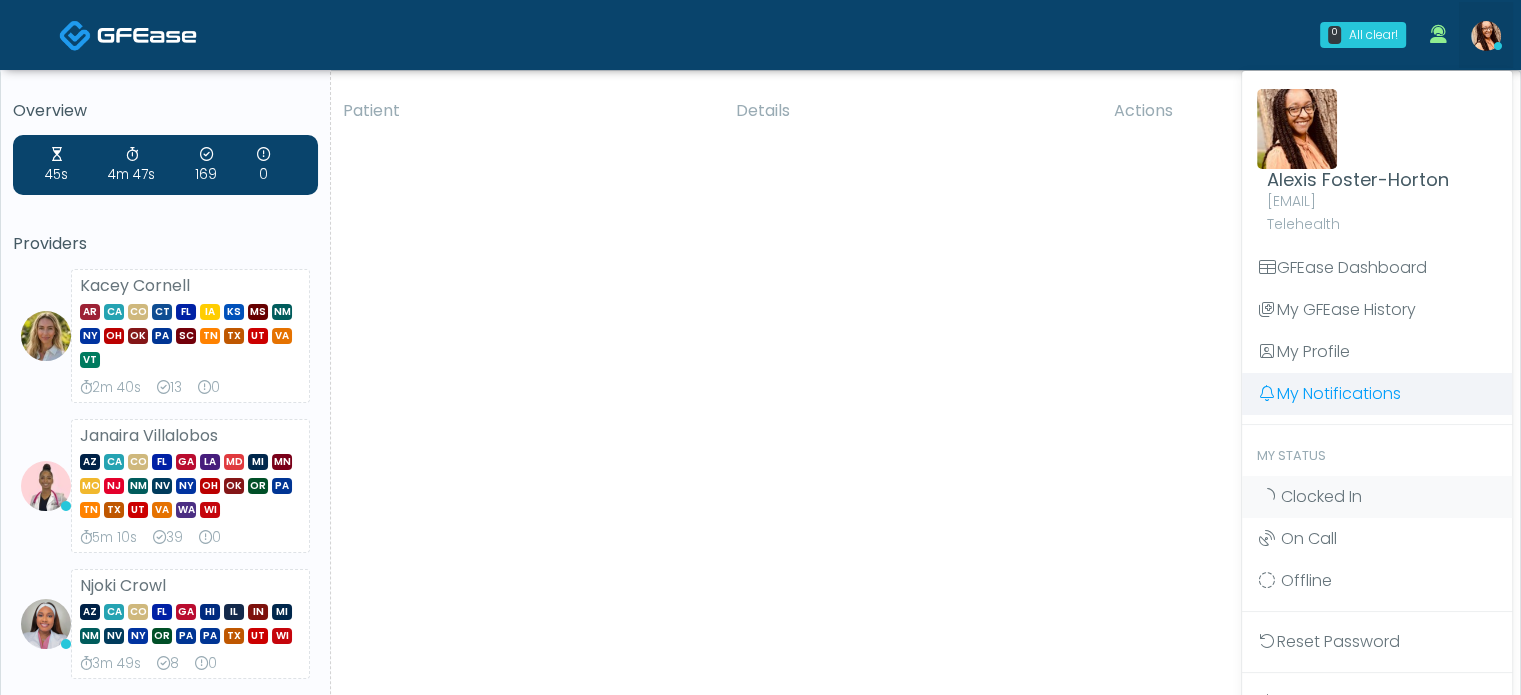 click on "My Notifications" at bounding box center [1377, 394] 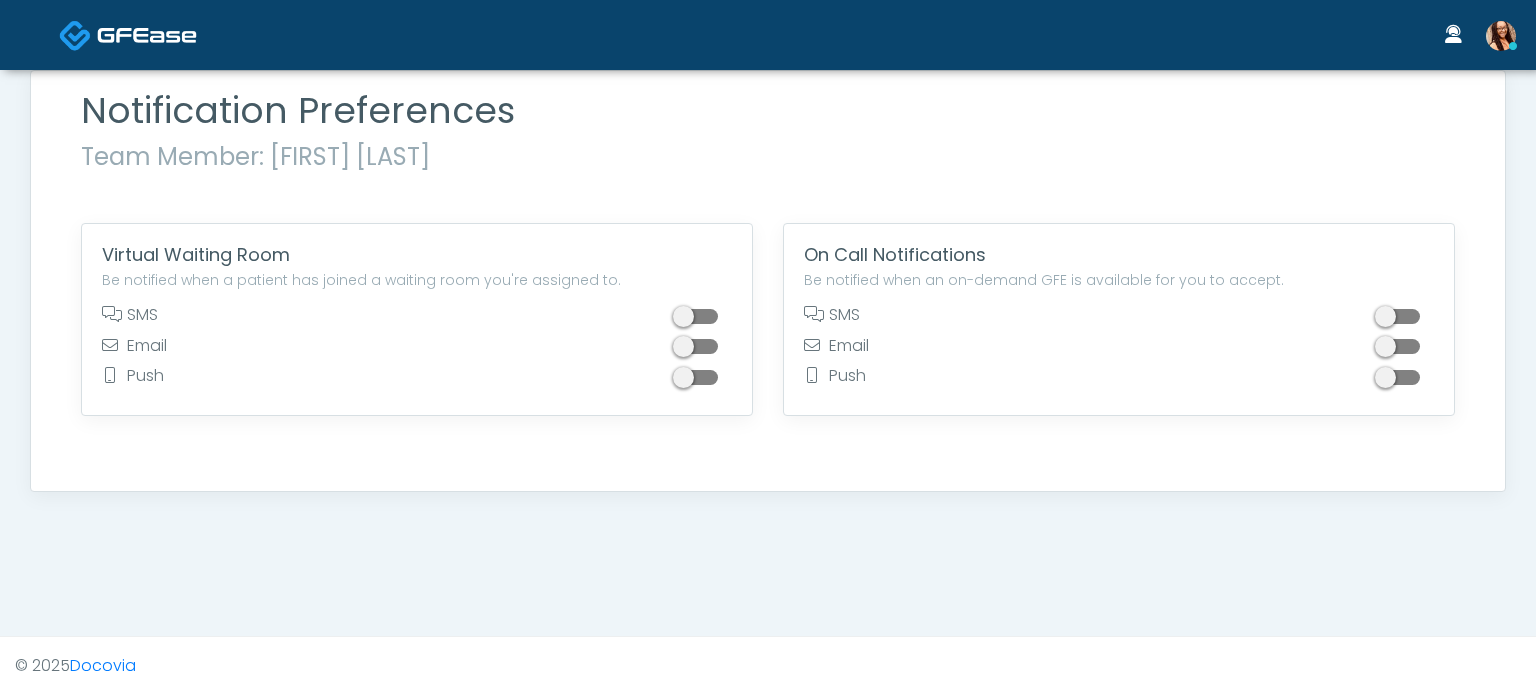 scroll, scrollTop: 0, scrollLeft: 0, axis: both 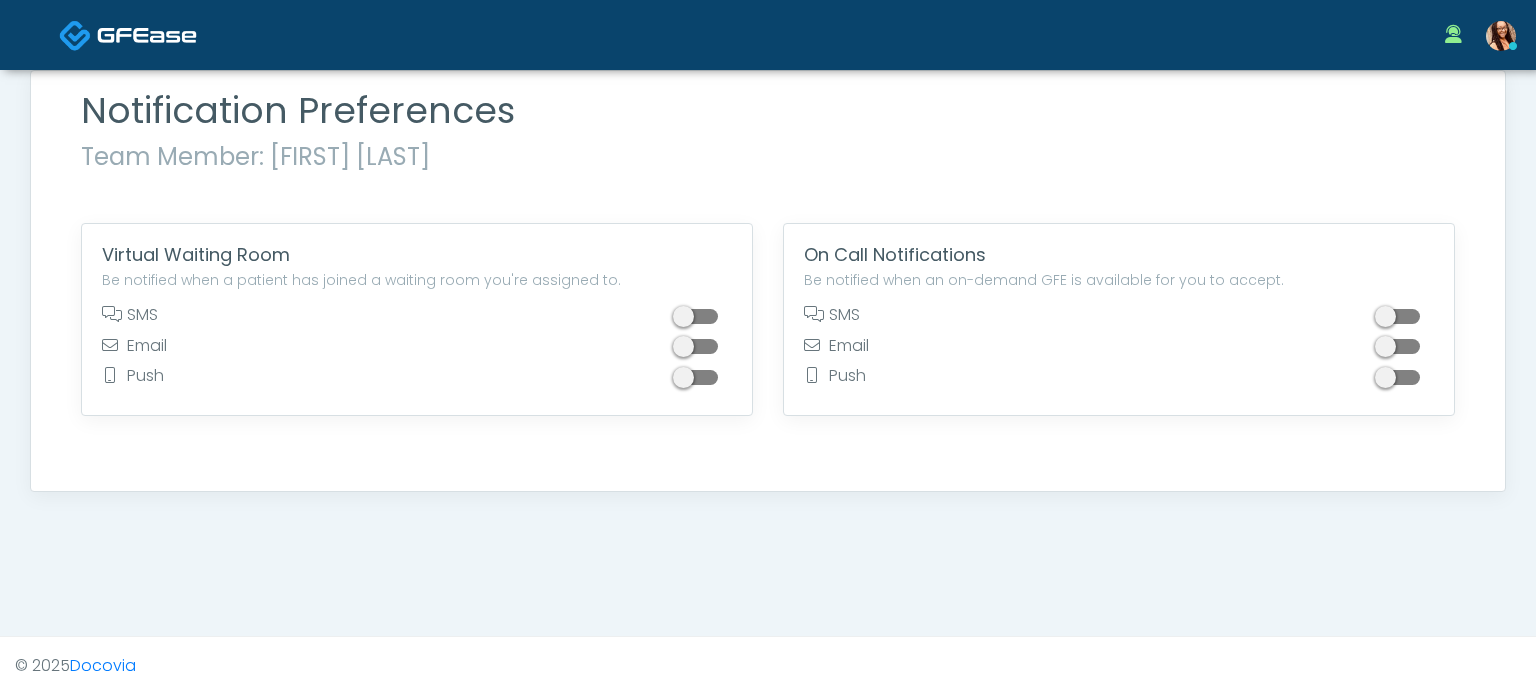 click at bounding box center (698, 316) 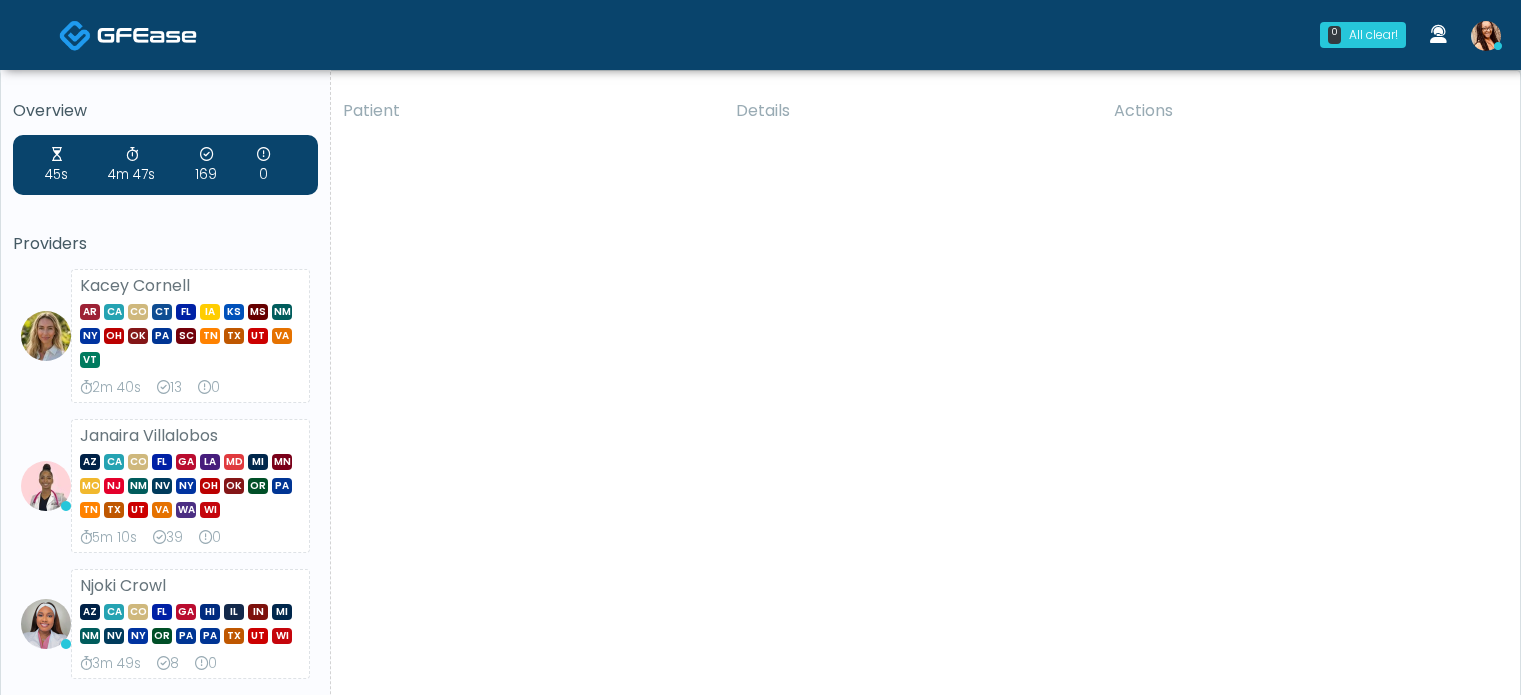 scroll, scrollTop: 0, scrollLeft: 0, axis: both 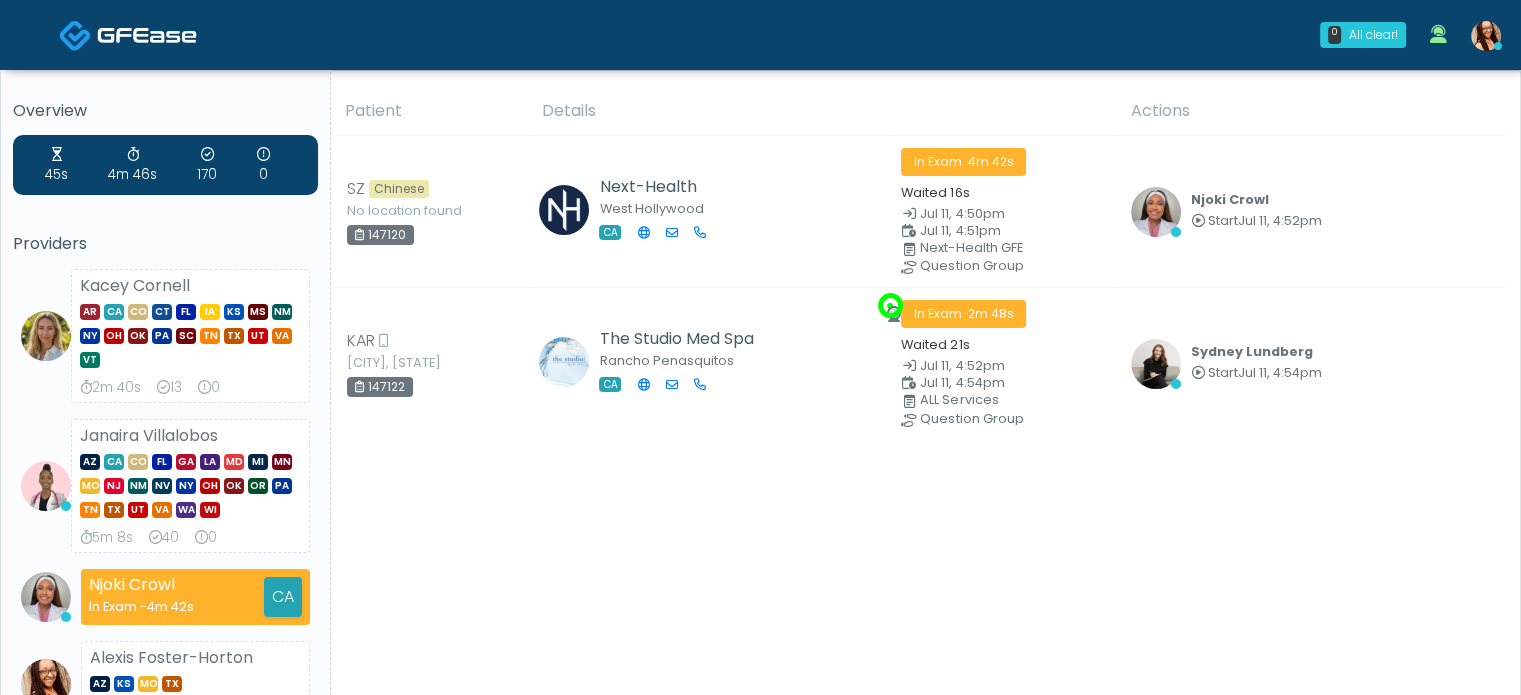click on "Patient
Details
Actions" at bounding box center (918, 848) 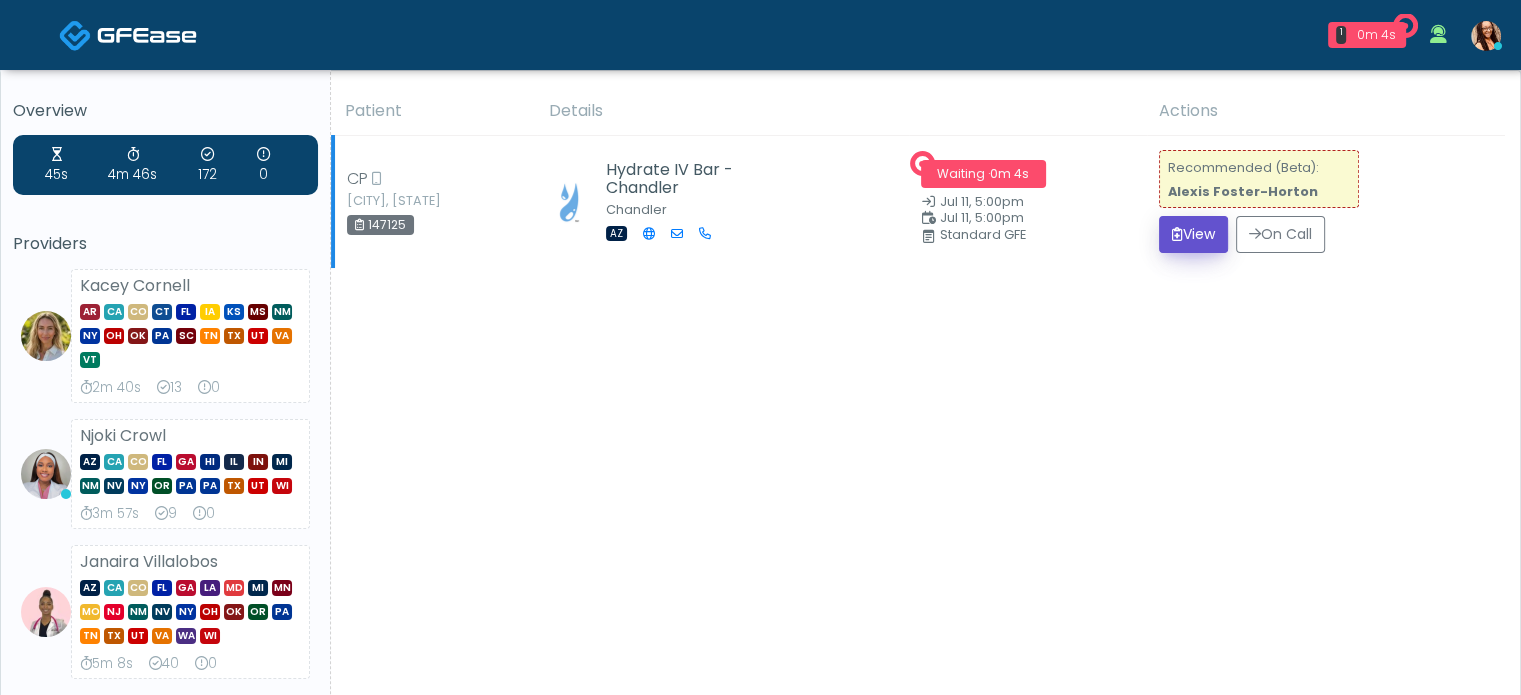 click on "View" at bounding box center (1193, 234) 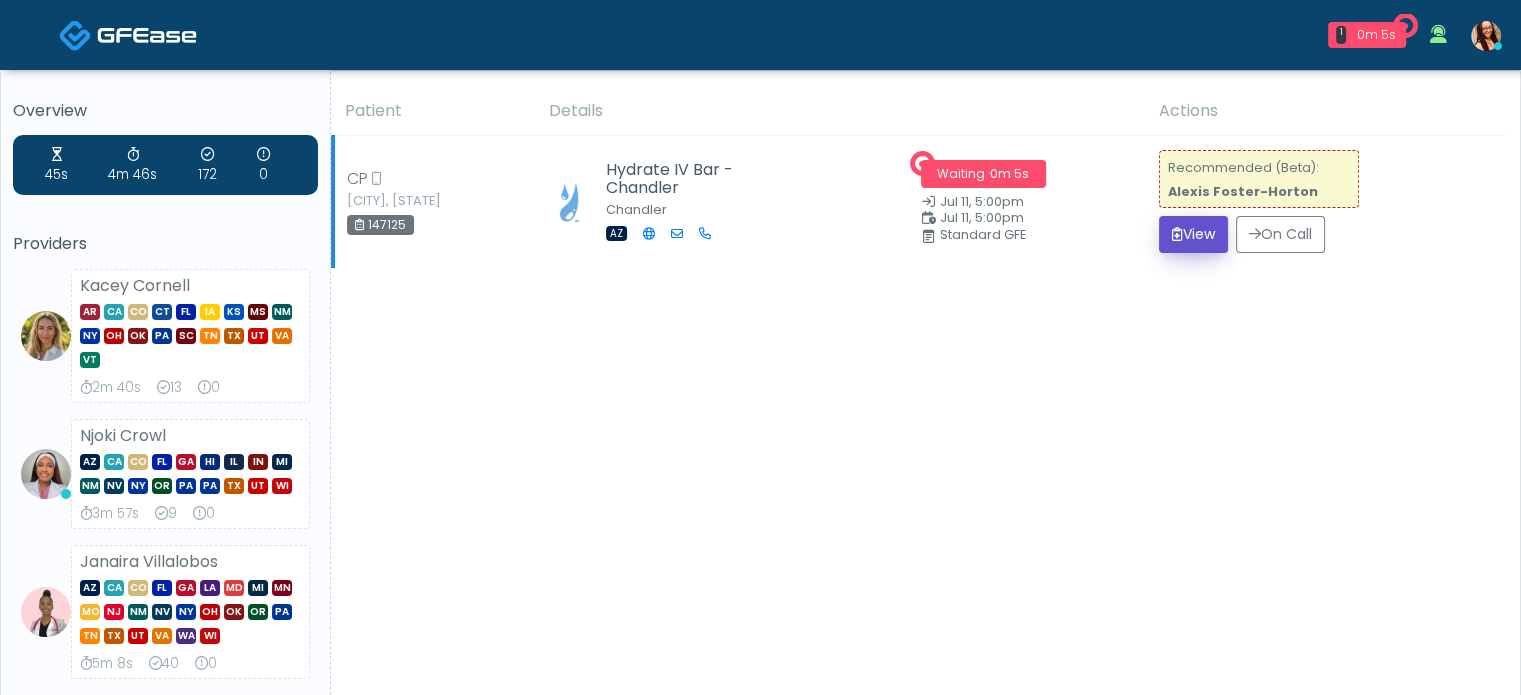 click on "View" at bounding box center (1193, 234) 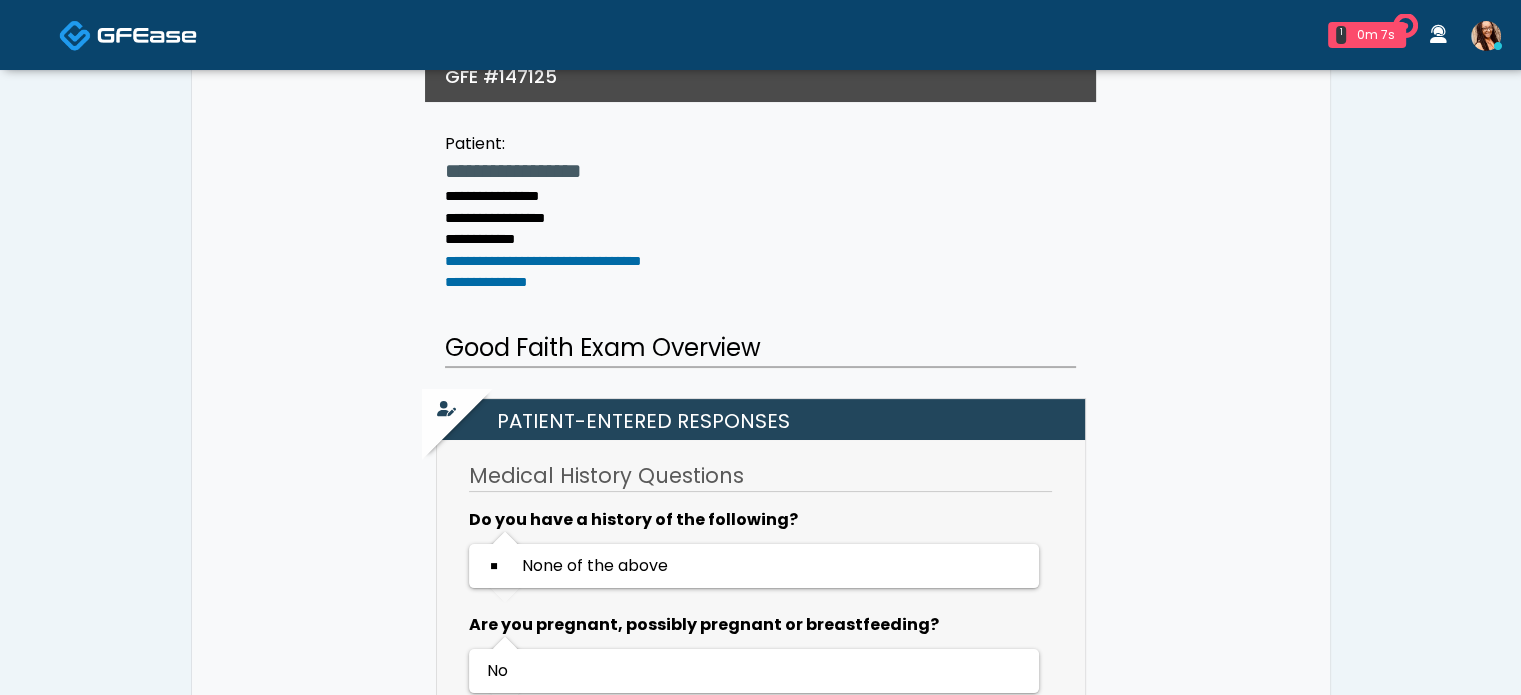 scroll, scrollTop: 300, scrollLeft: 0, axis: vertical 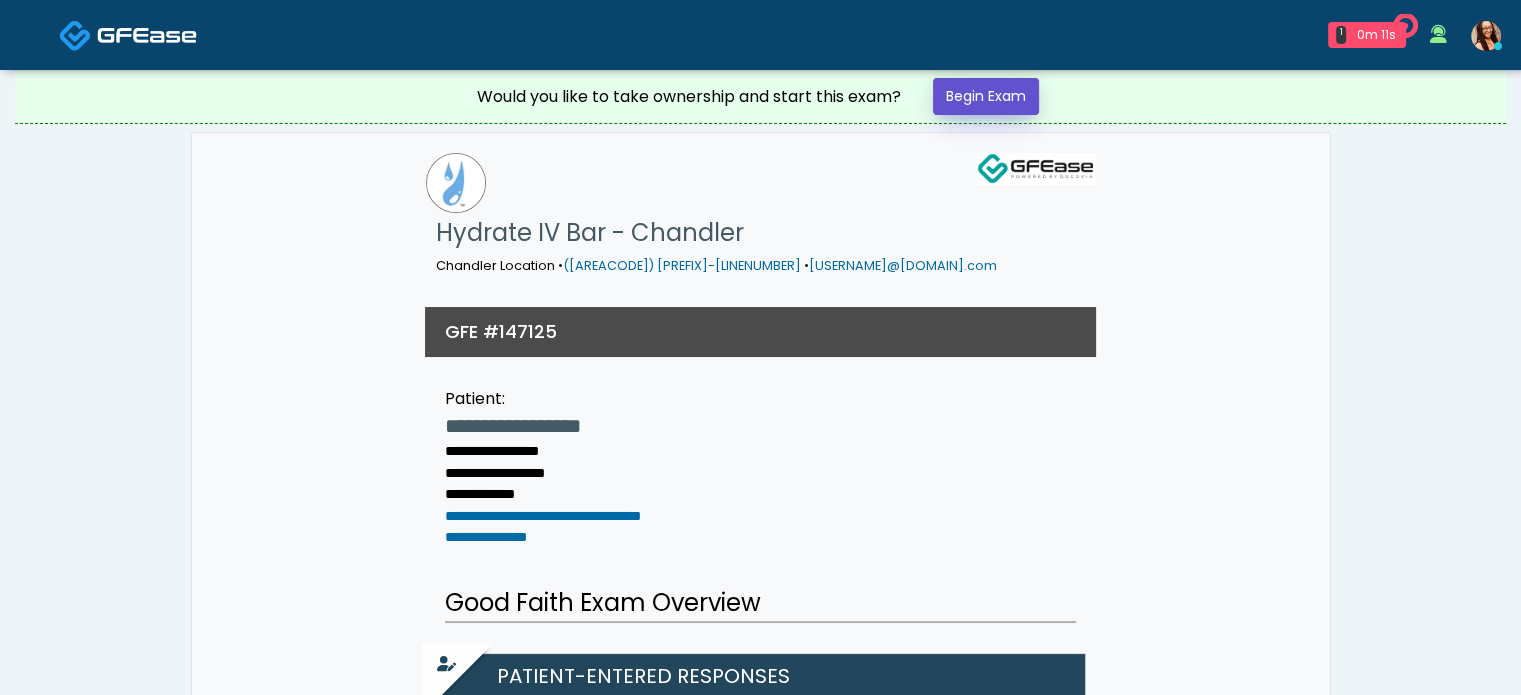 click on "Begin Exam" at bounding box center [986, 96] 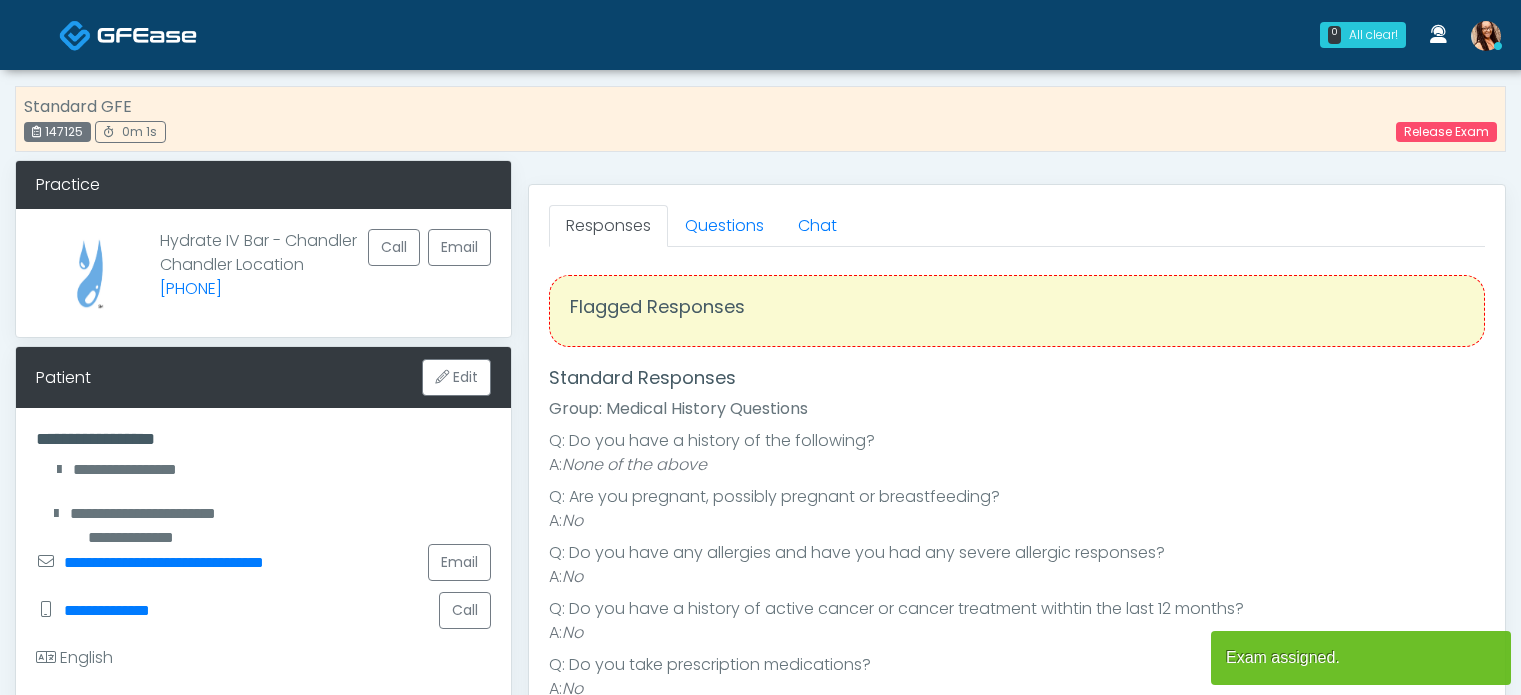 scroll, scrollTop: 0, scrollLeft: 0, axis: both 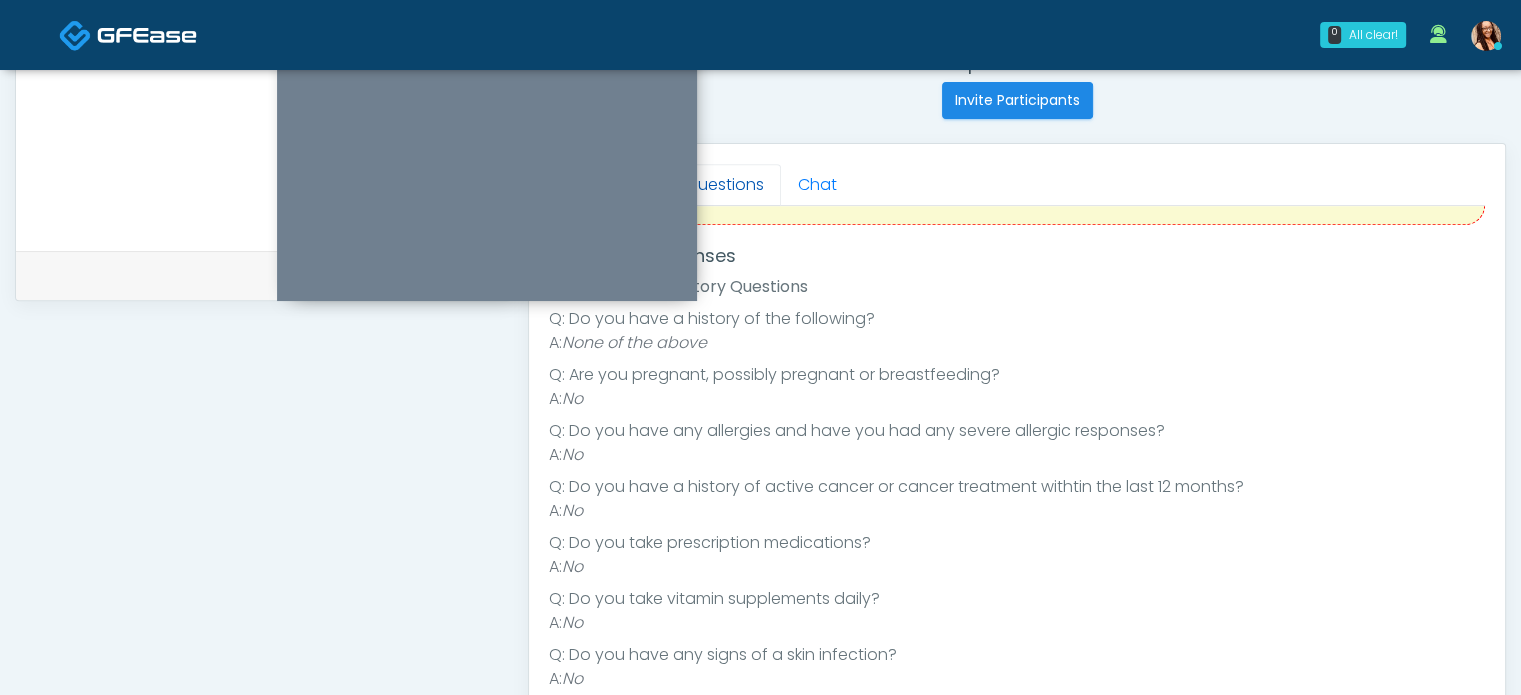 click on "Questions" at bounding box center (724, 185) 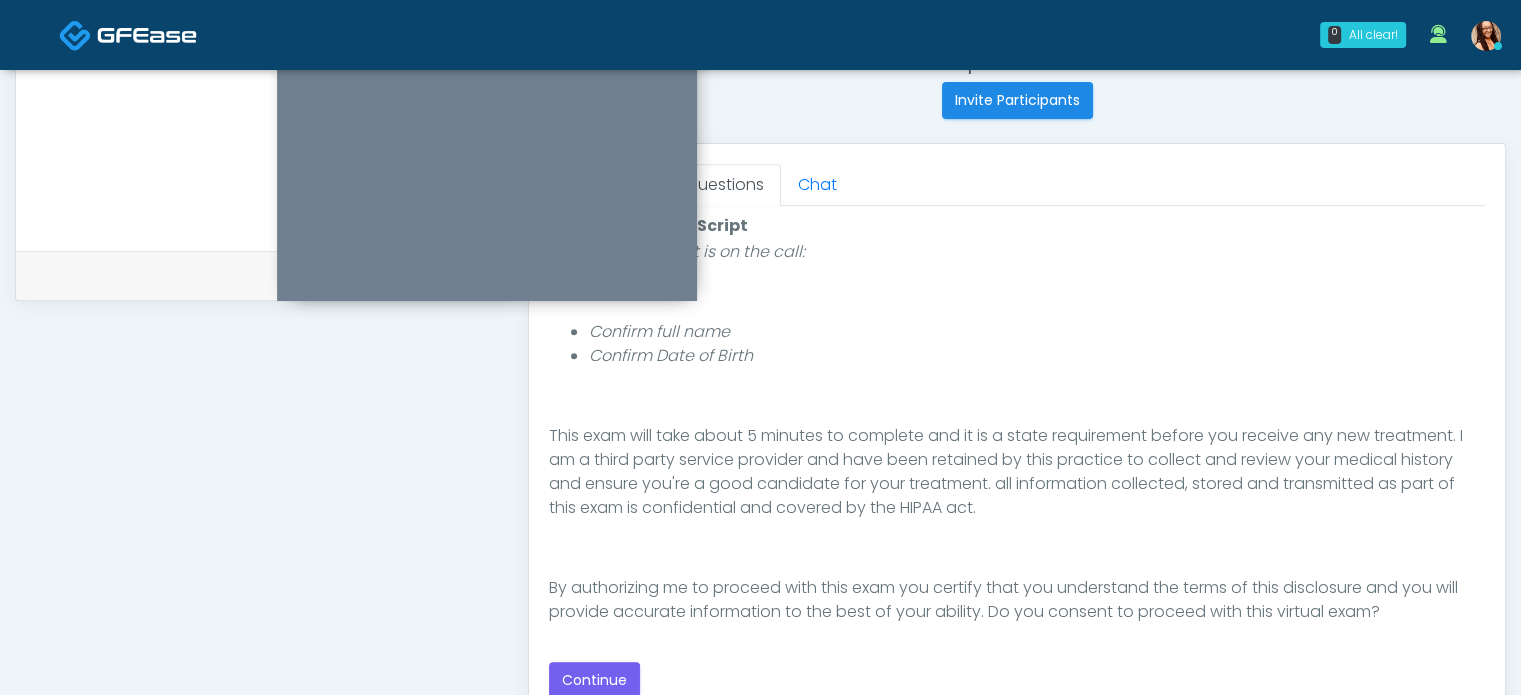 scroll, scrollTop: 184, scrollLeft: 0, axis: vertical 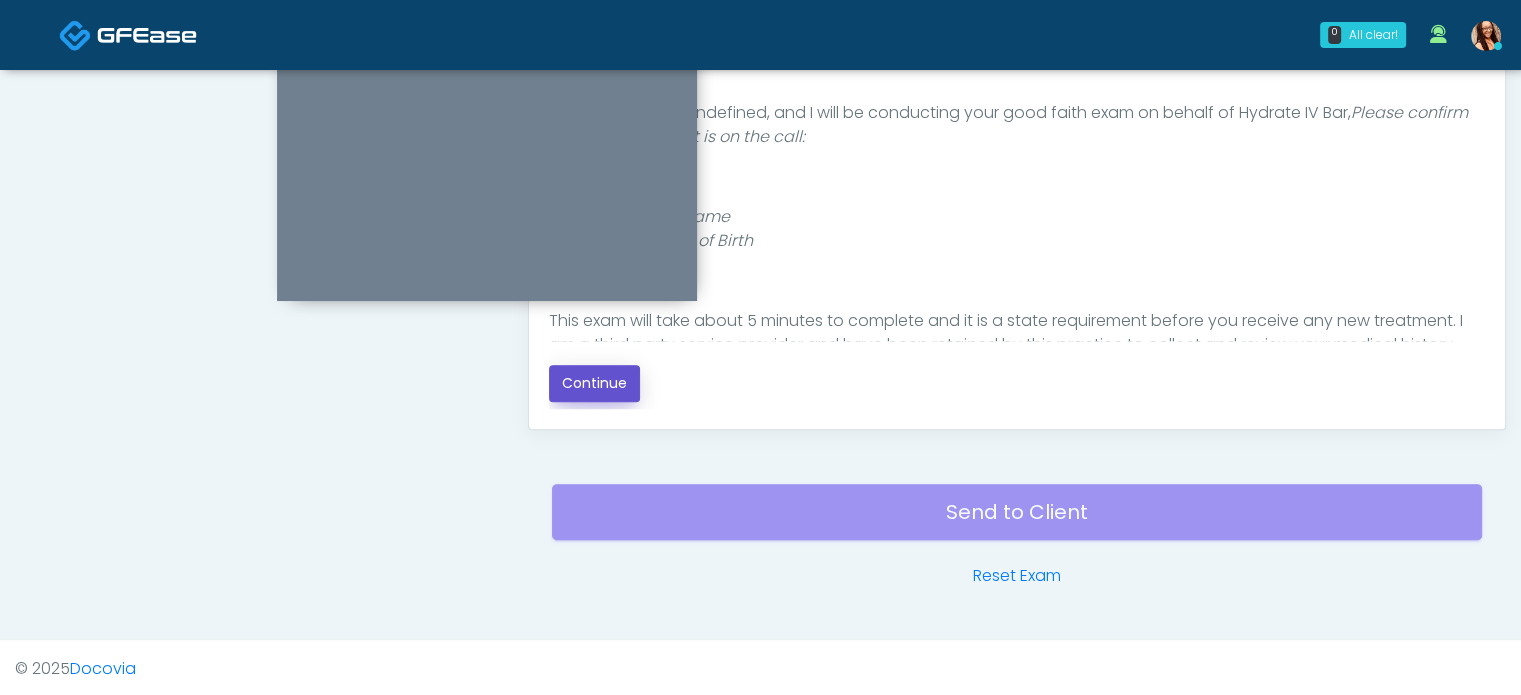 click on "Continue" at bounding box center [594, 383] 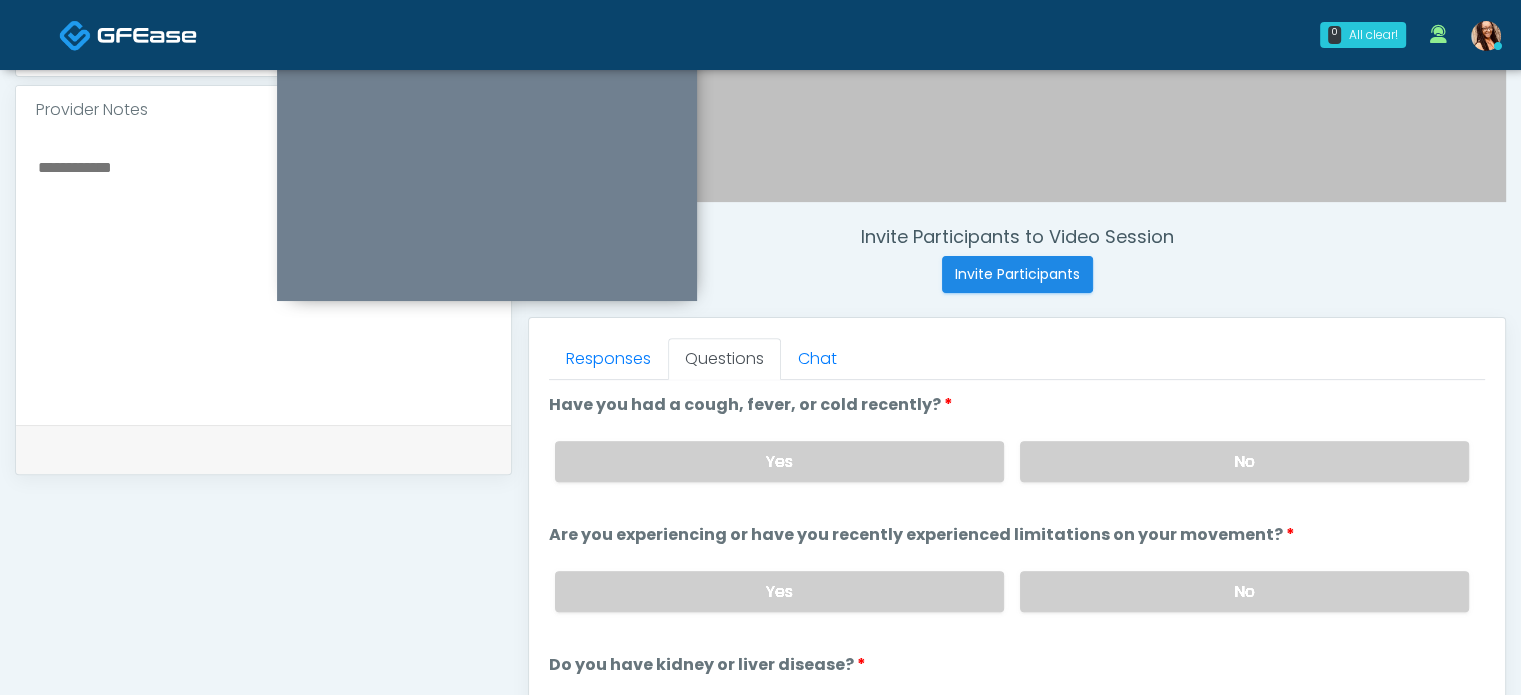 scroll, scrollTop: 700, scrollLeft: 0, axis: vertical 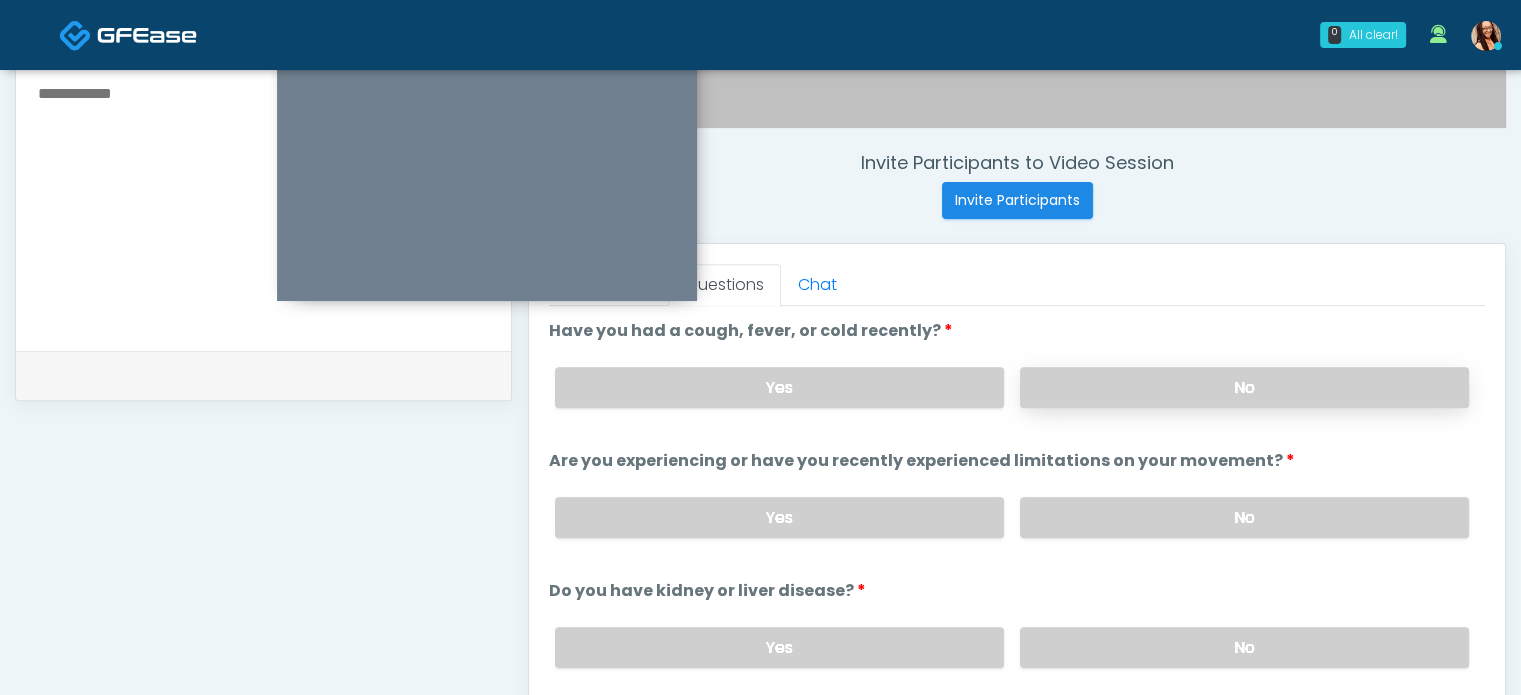 click on "No" at bounding box center (1244, 387) 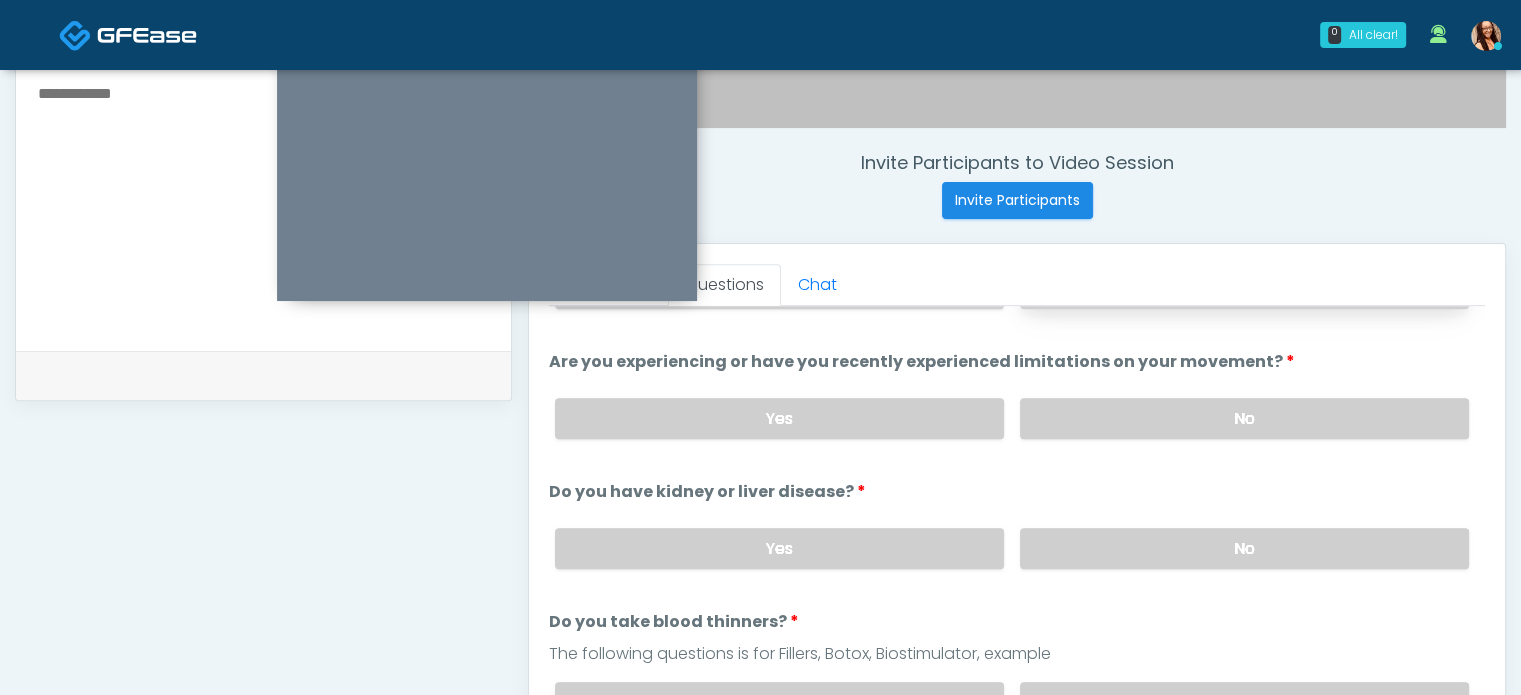scroll, scrollTop: 100, scrollLeft: 0, axis: vertical 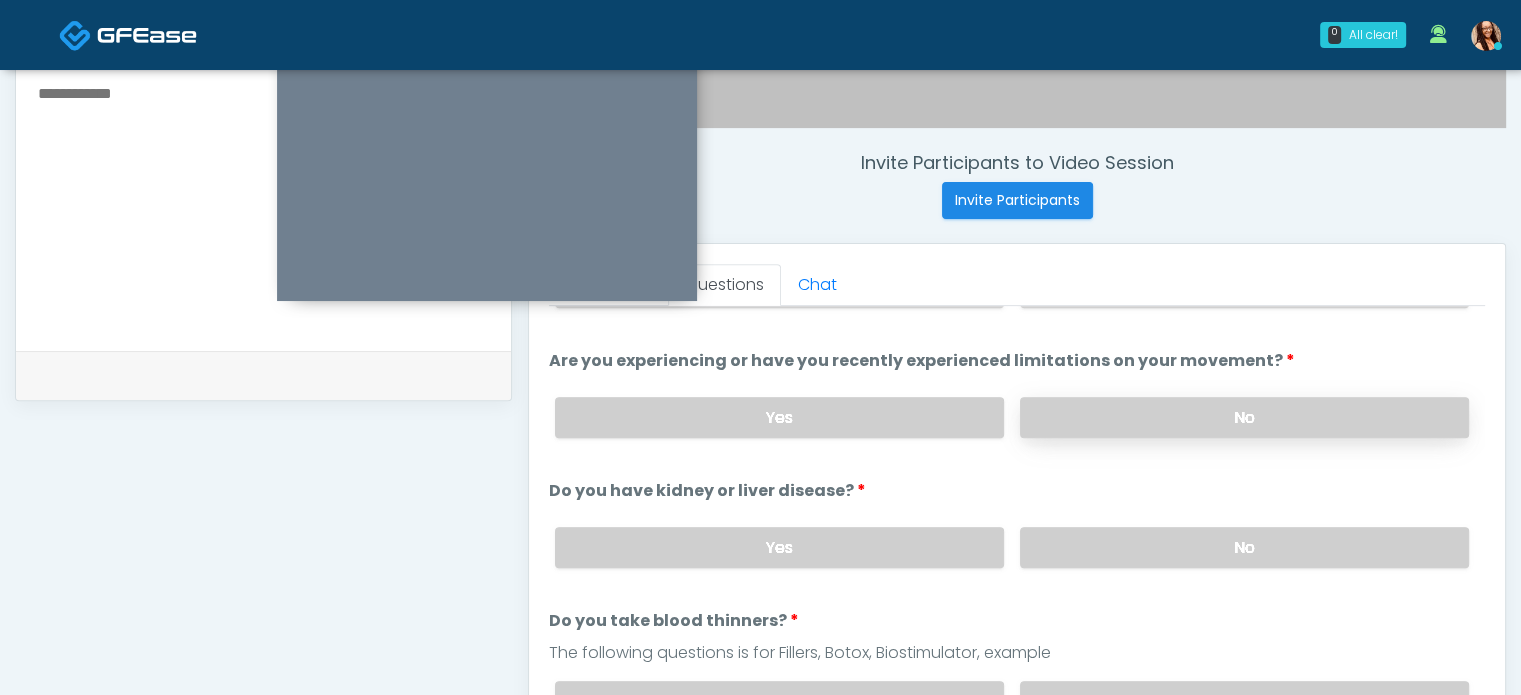 click on "No" at bounding box center (1244, 417) 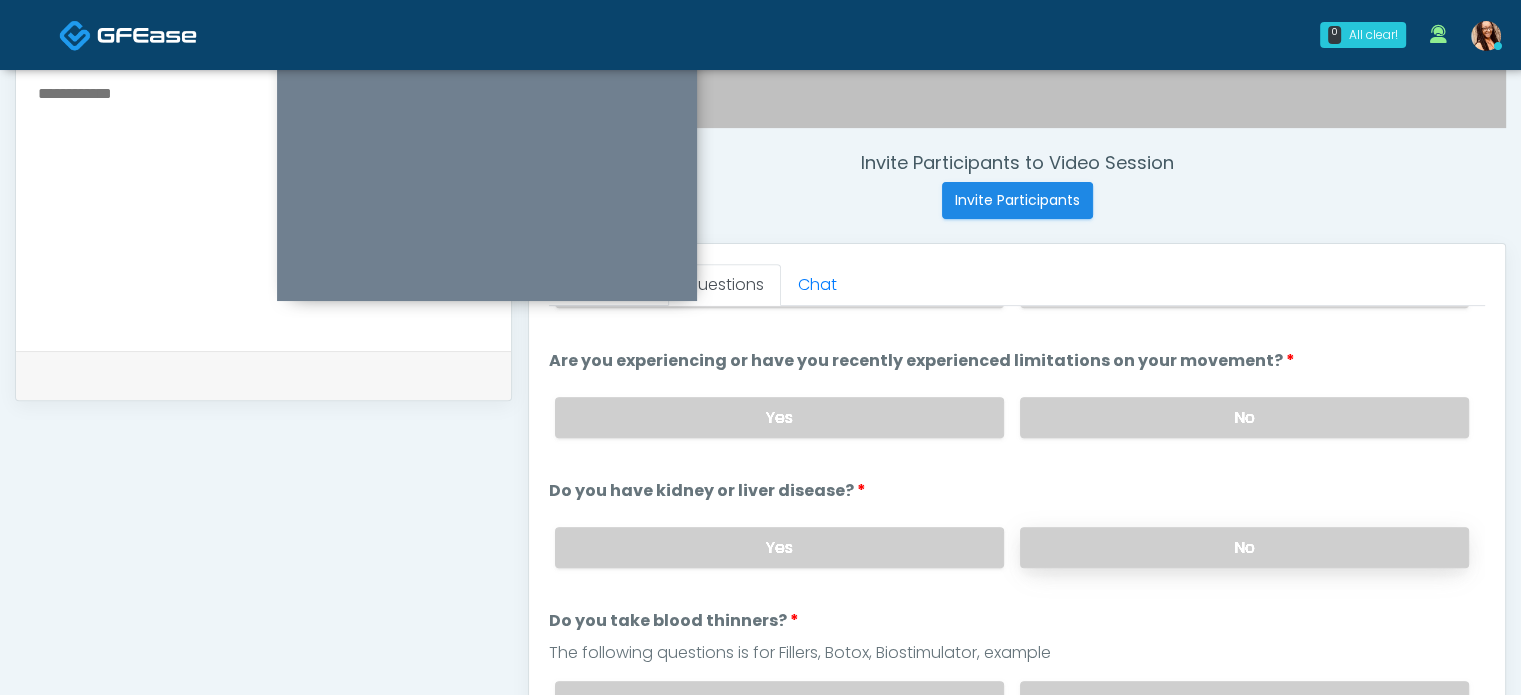 click on "No" at bounding box center (1244, 547) 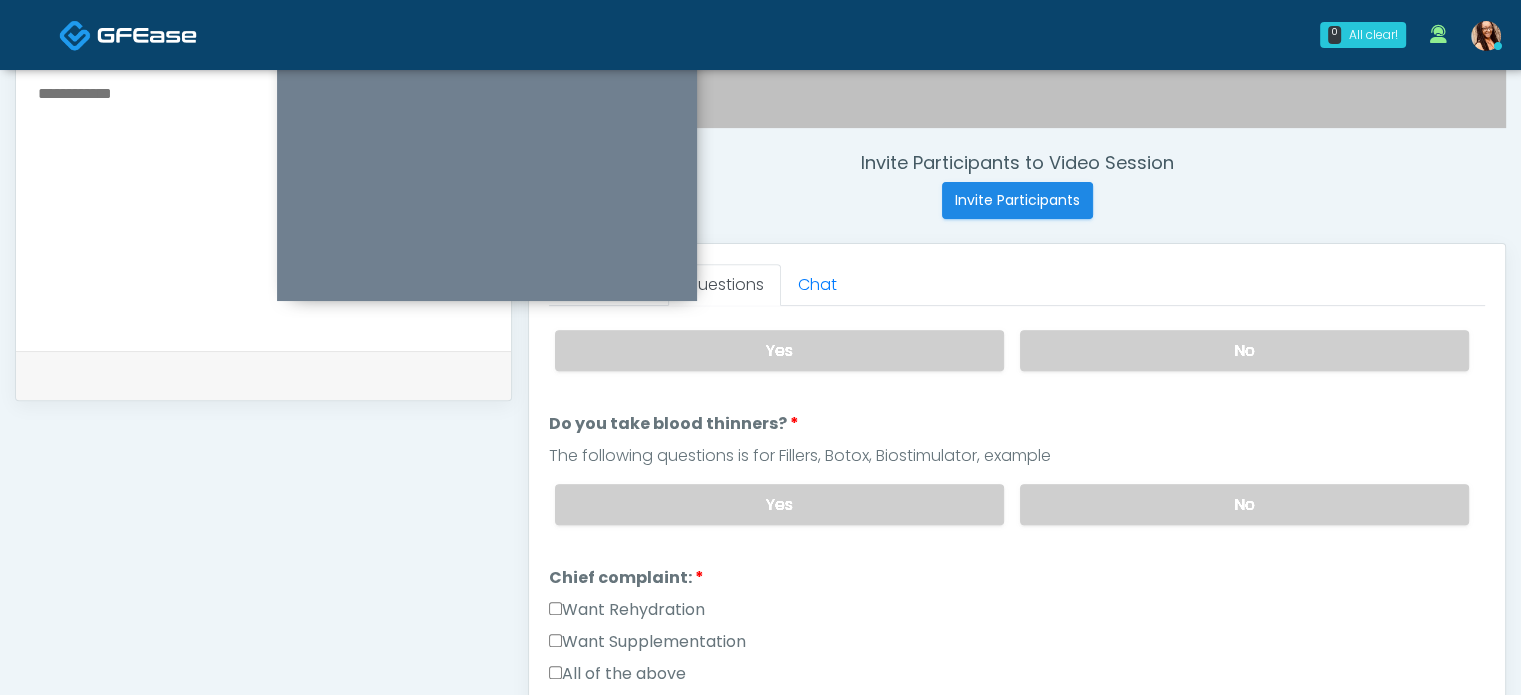 scroll, scrollTop: 300, scrollLeft: 0, axis: vertical 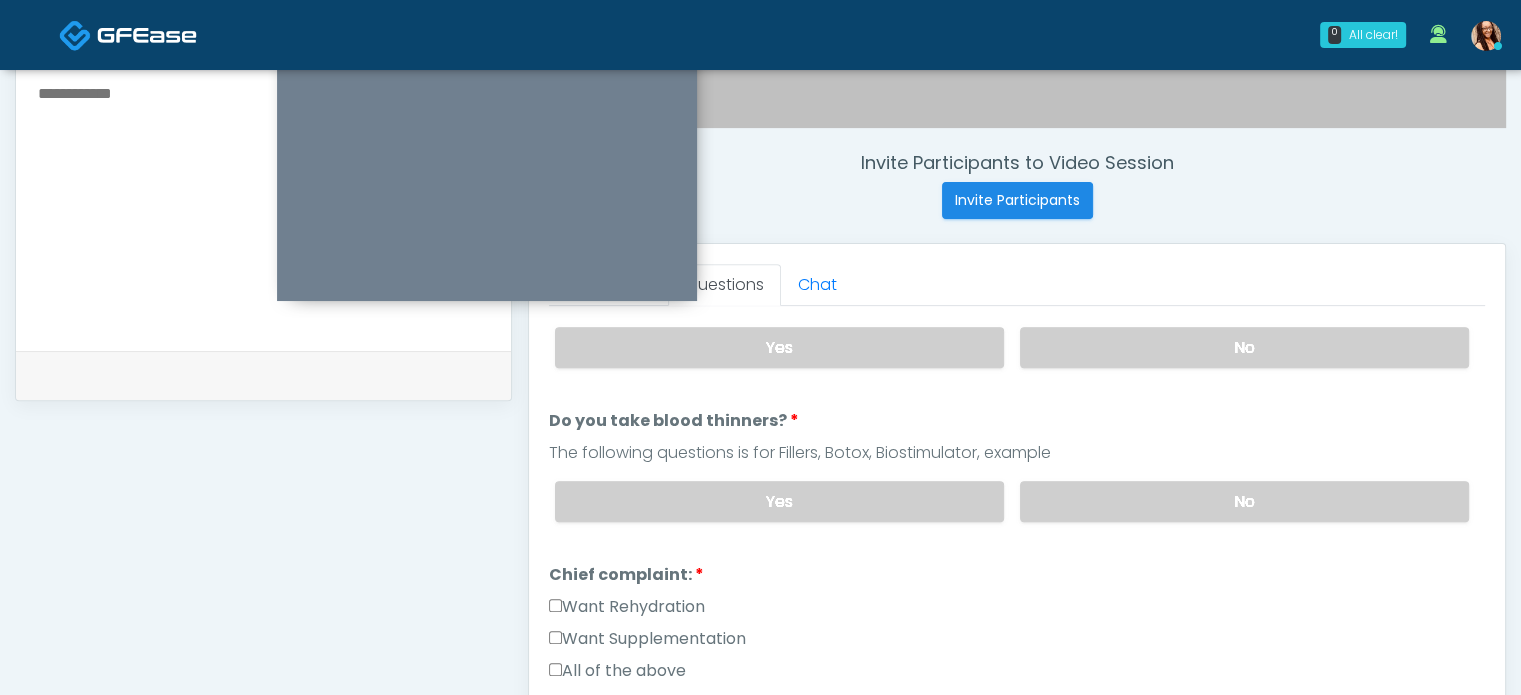 click on "Yes
No" at bounding box center [1012, 501] 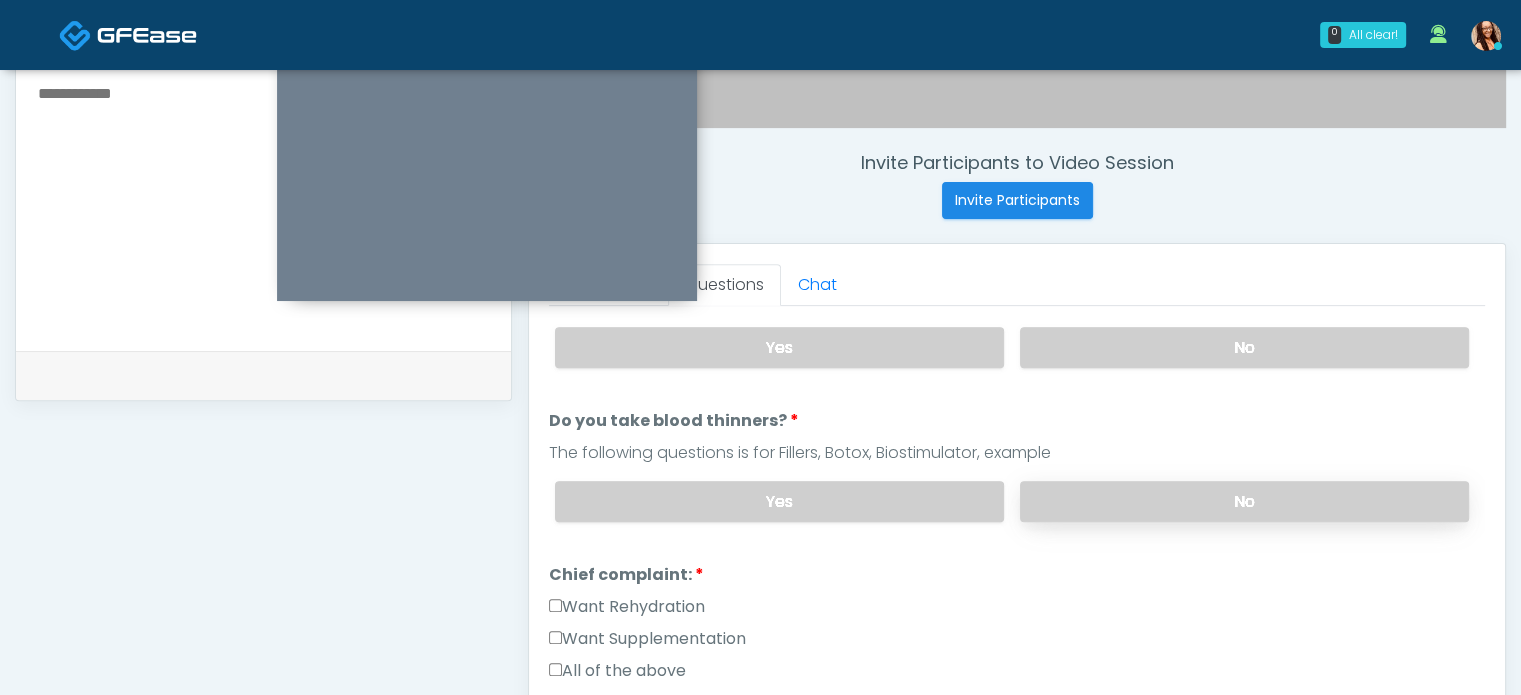click on "No" at bounding box center (1244, 501) 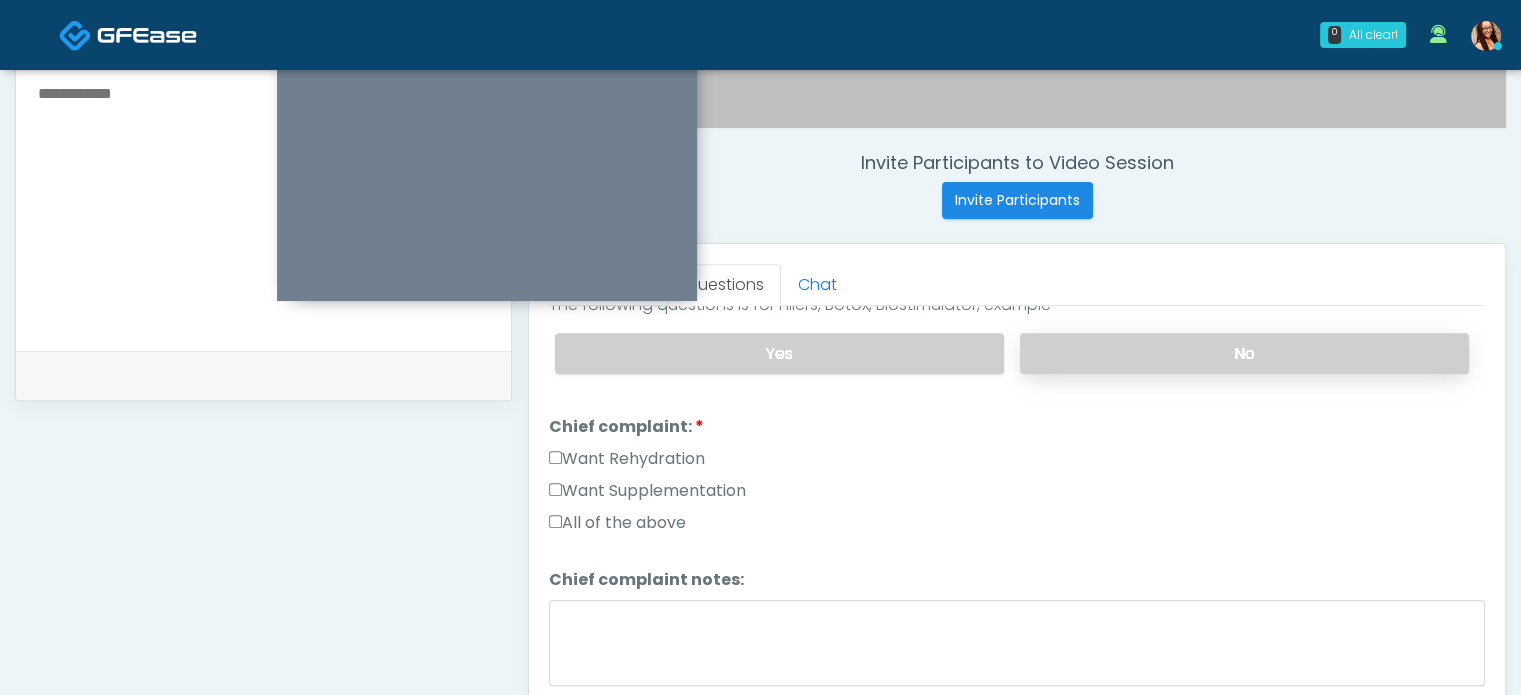 scroll, scrollTop: 400, scrollLeft: 0, axis: vertical 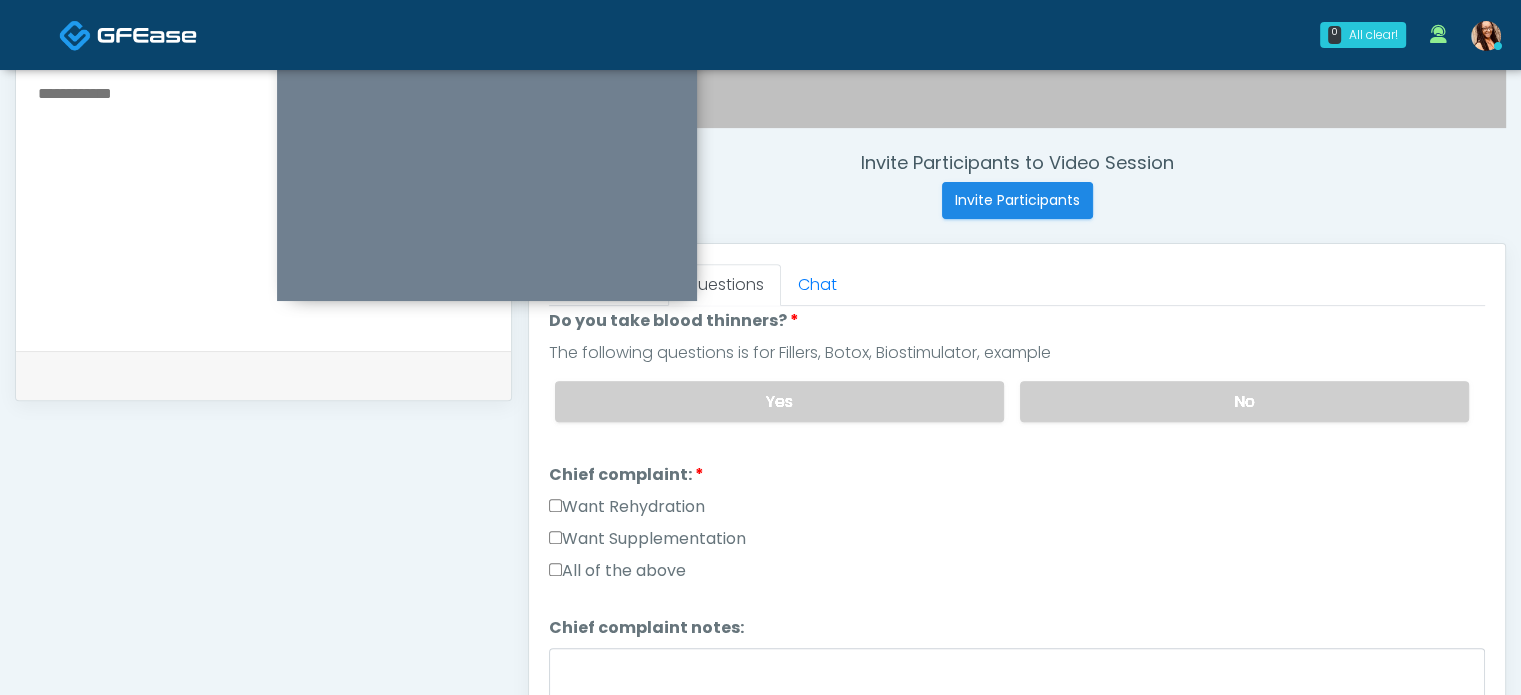 click on "Want Rehydration" at bounding box center (627, 507) 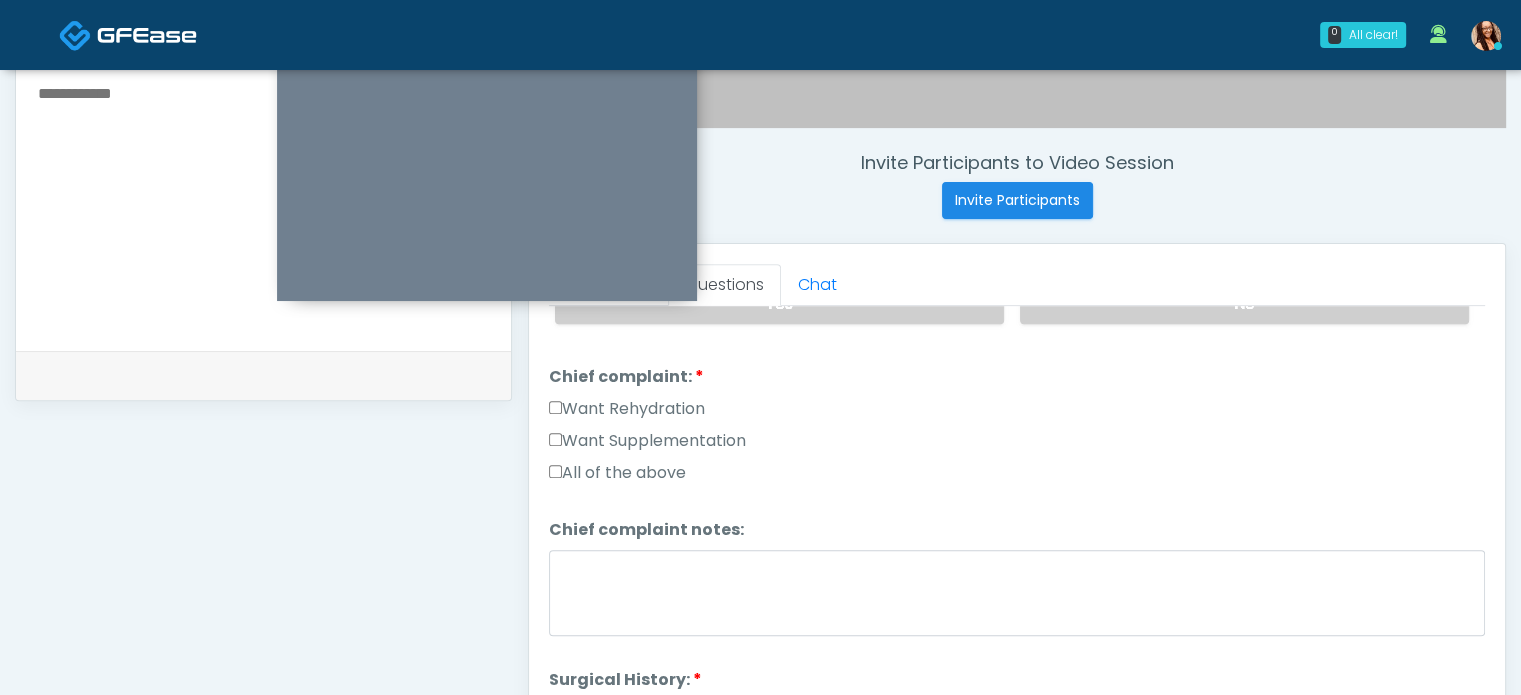 scroll, scrollTop: 500, scrollLeft: 0, axis: vertical 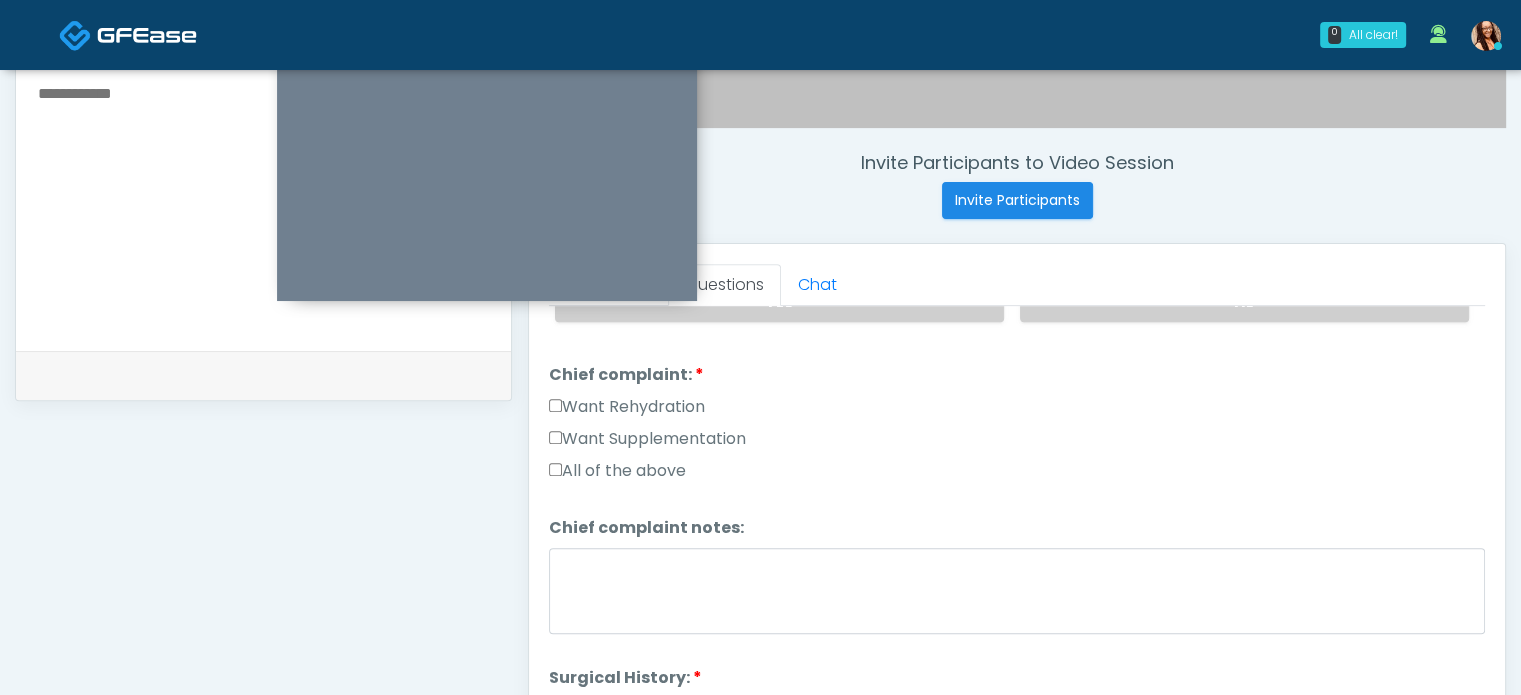 click on "Want Supplementation" at bounding box center (647, 439) 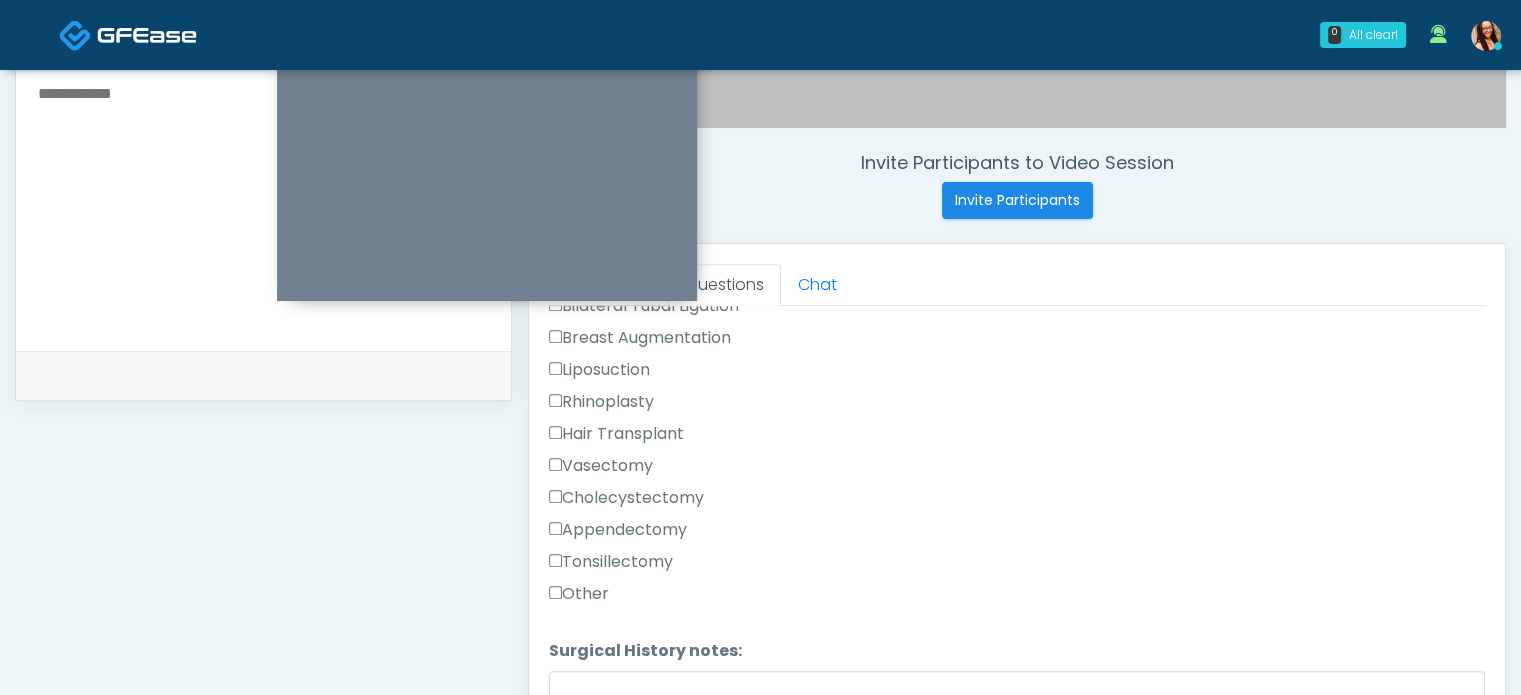 scroll, scrollTop: 1012, scrollLeft: 0, axis: vertical 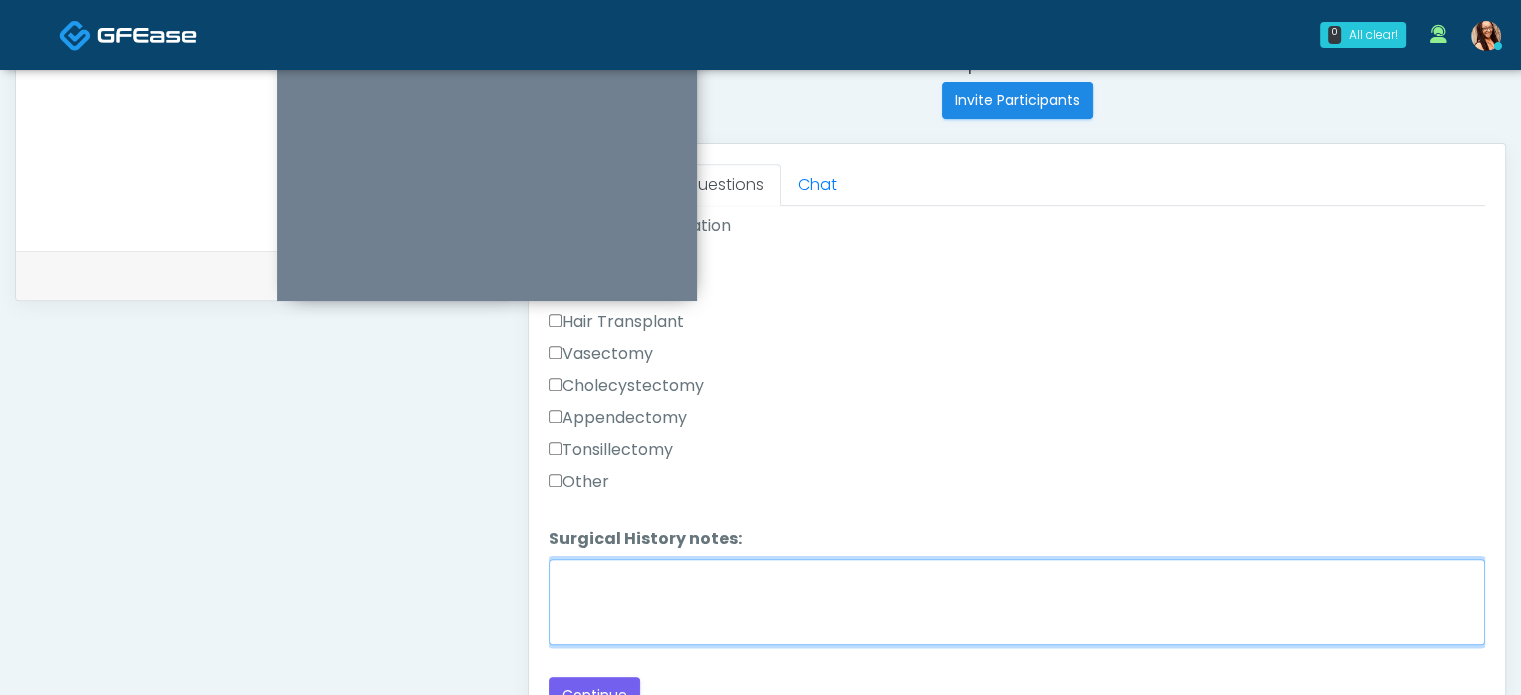 click on "Surgical History notes:" at bounding box center [1017, 602] 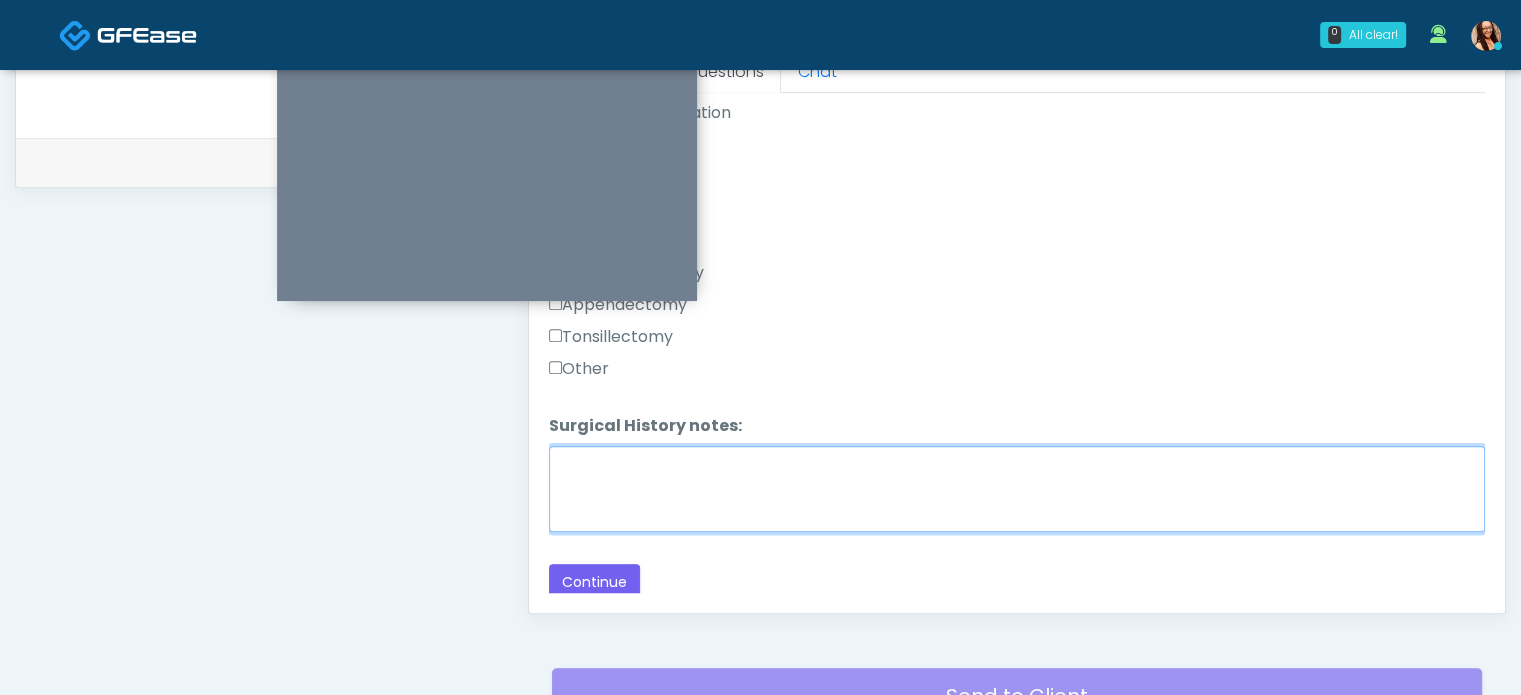 scroll, scrollTop: 1000, scrollLeft: 0, axis: vertical 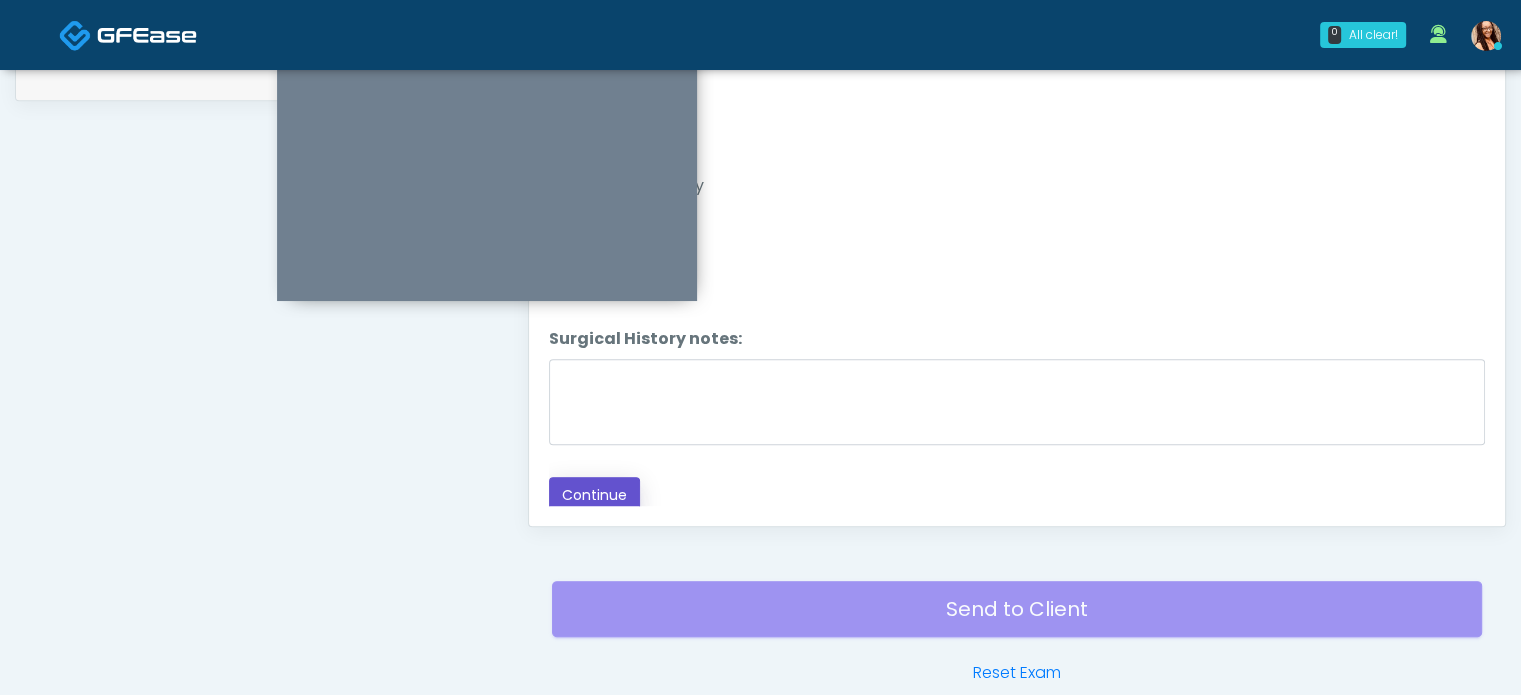 click on "Continue" at bounding box center (594, 495) 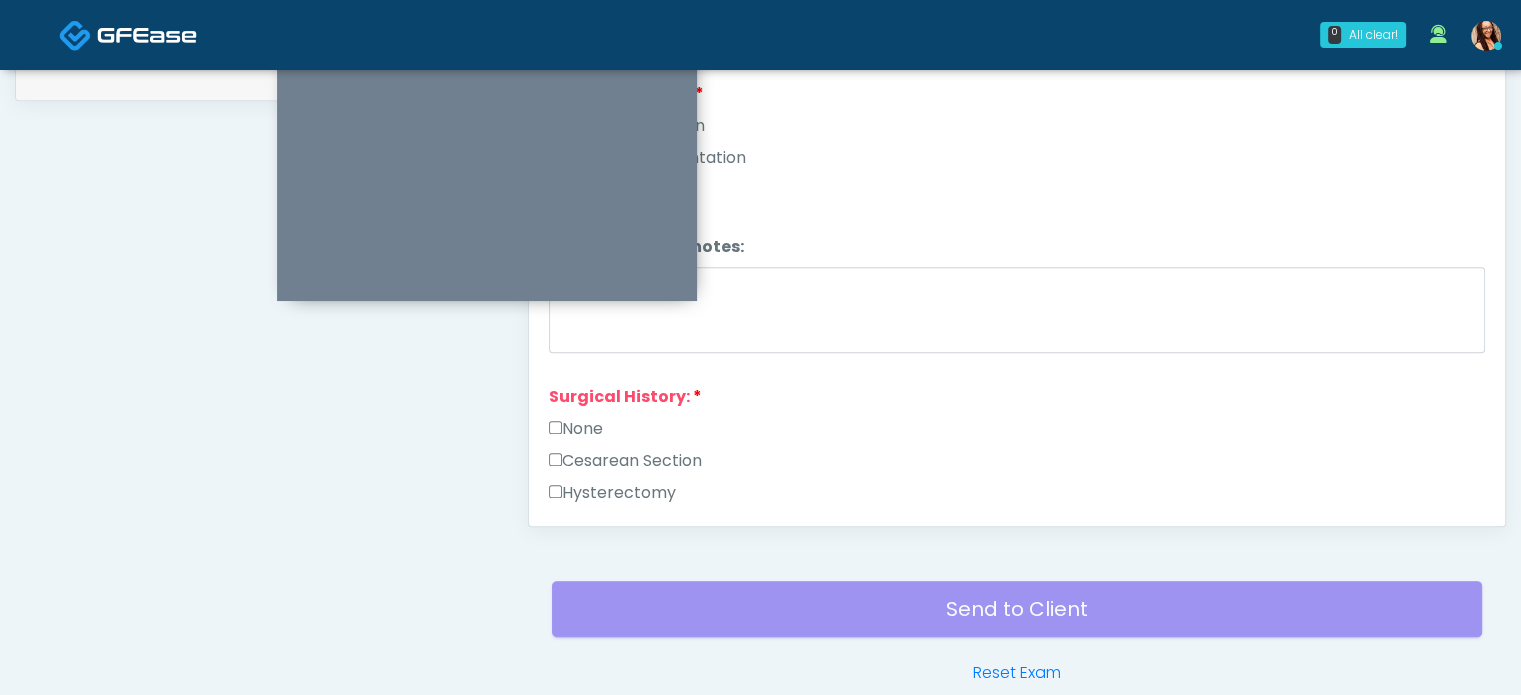 scroll, scrollTop: 604, scrollLeft: 0, axis: vertical 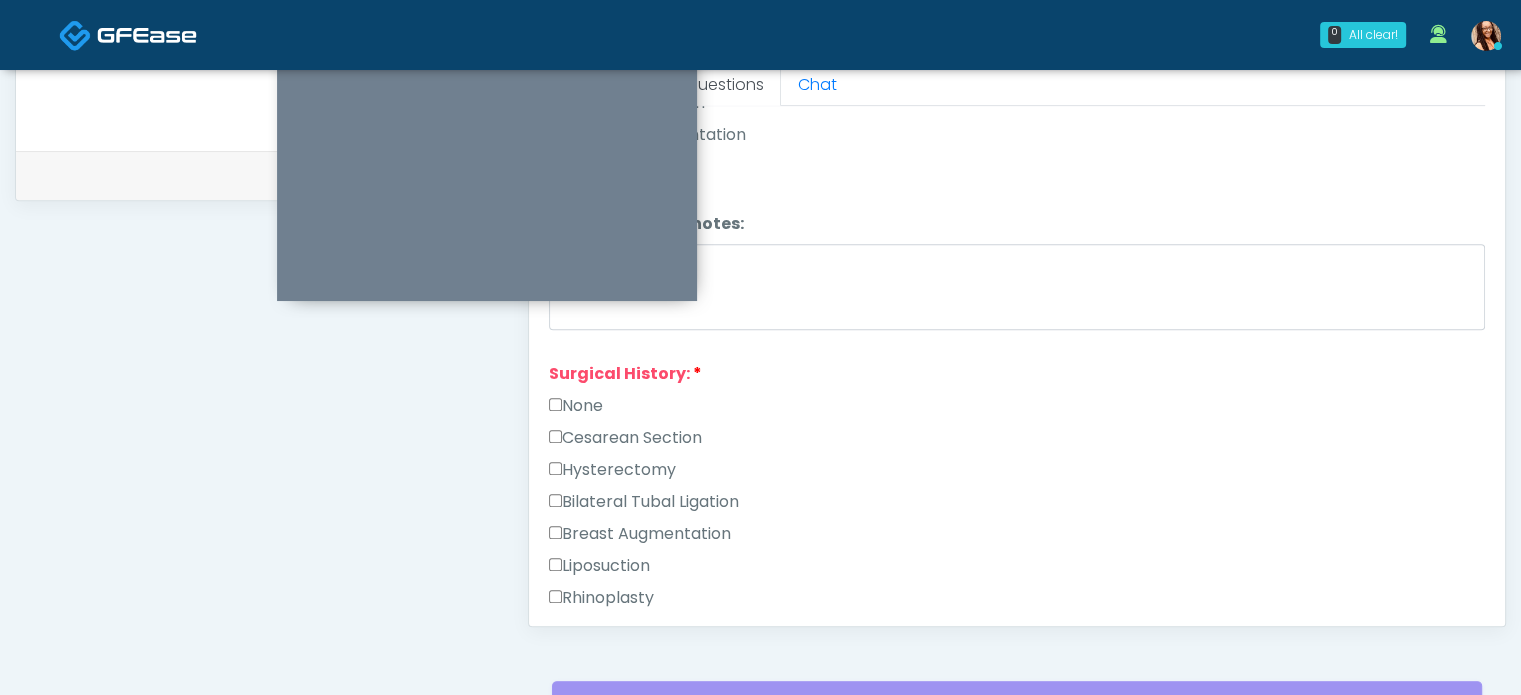 click on "Surgical History:
Surgical History:
None
Cesarean Section
Hysterectomy
Bilateral Tubal Ligation
Breast Augmentation
Liposuction" at bounding box center (1017, 586) 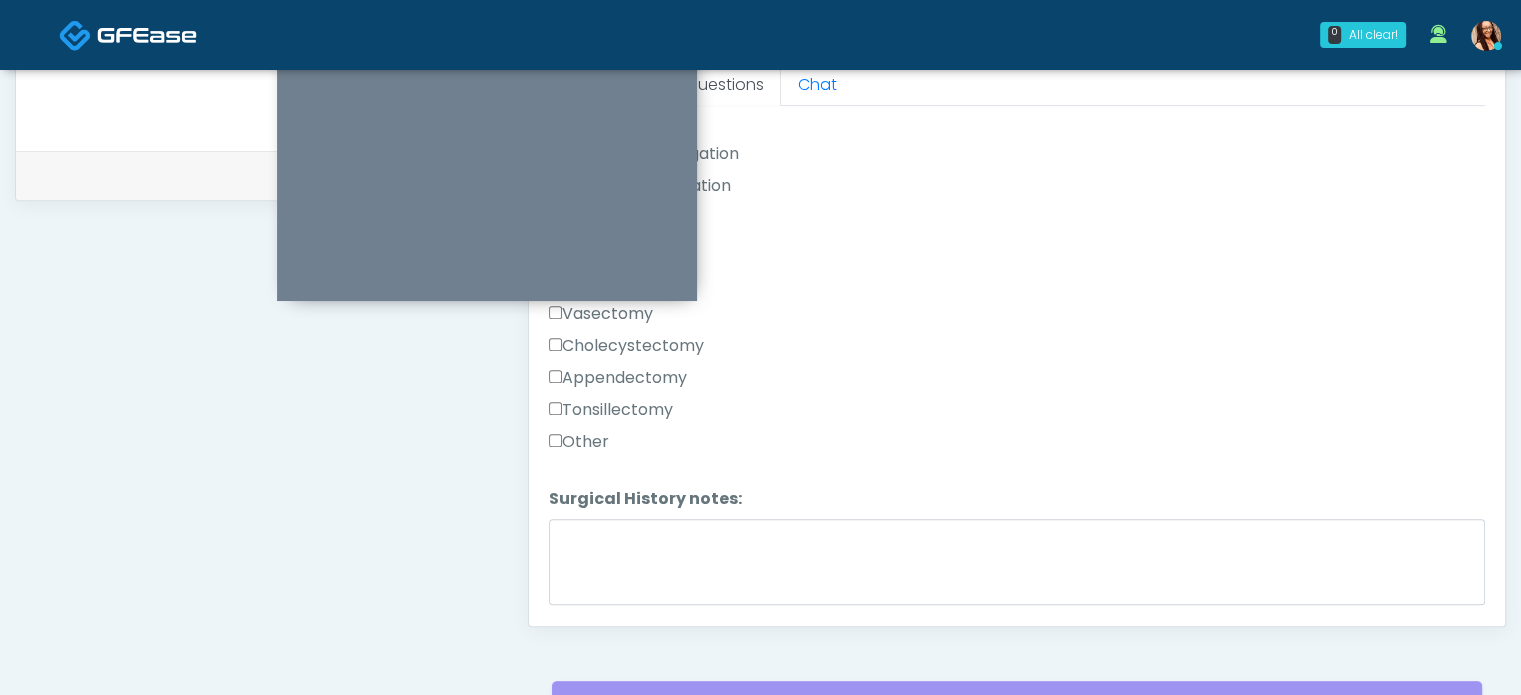 scroll, scrollTop: 1012, scrollLeft: 0, axis: vertical 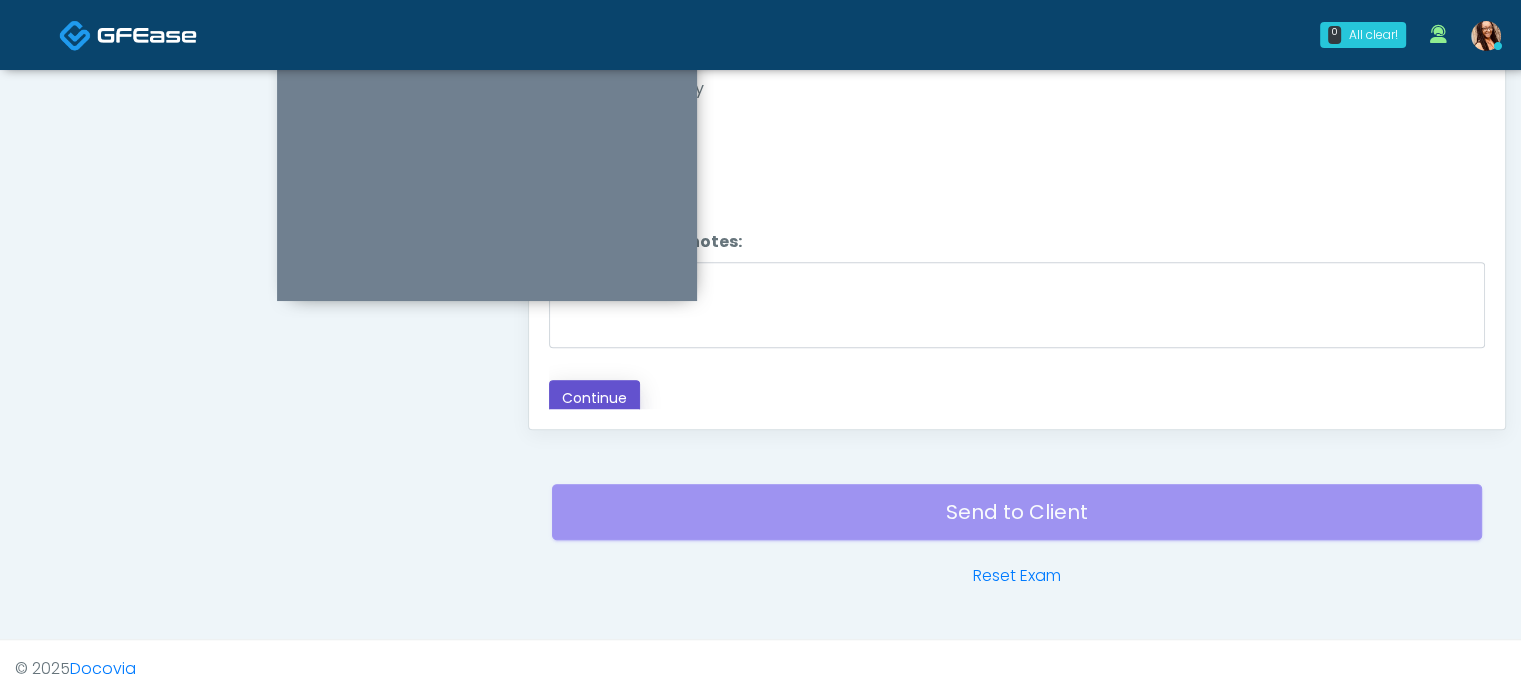 click on "Continue" at bounding box center [594, 398] 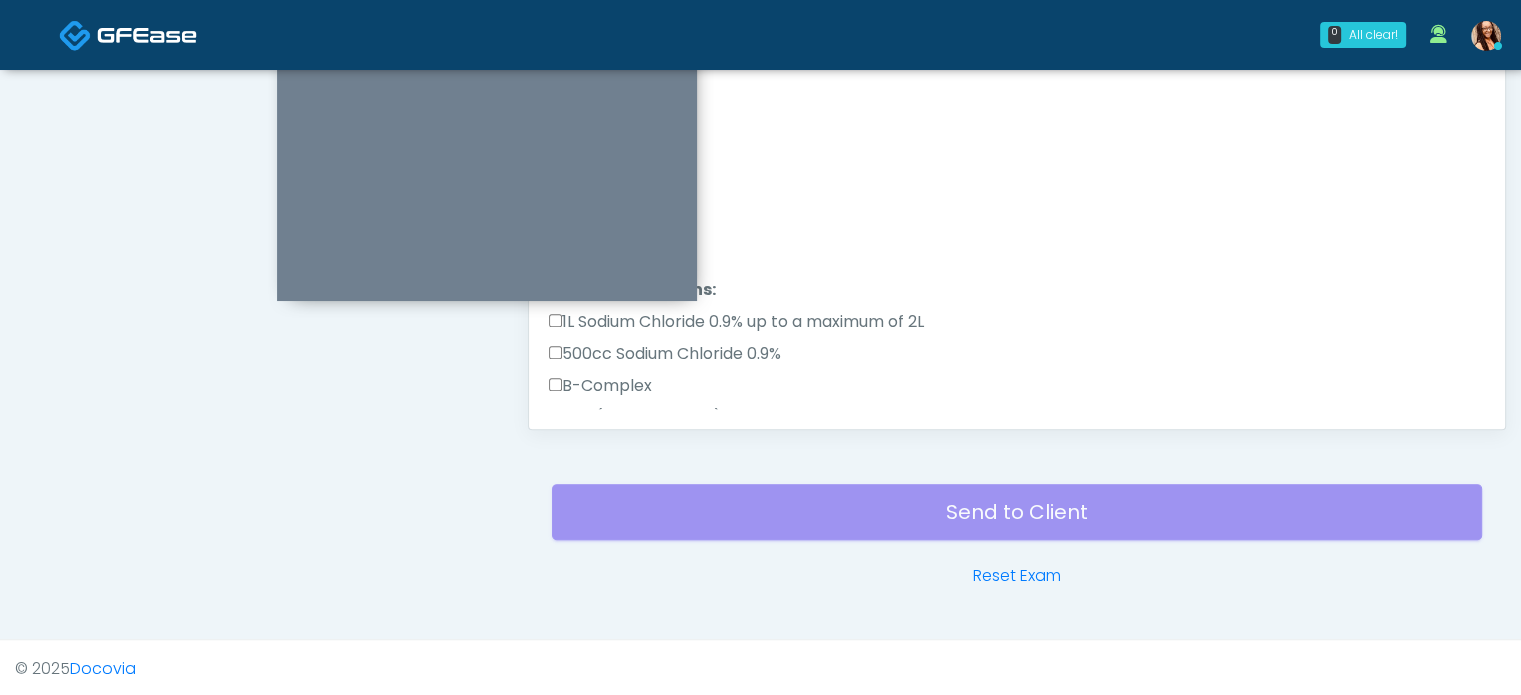 scroll, scrollTop: 0, scrollLeft: 0, axis: both 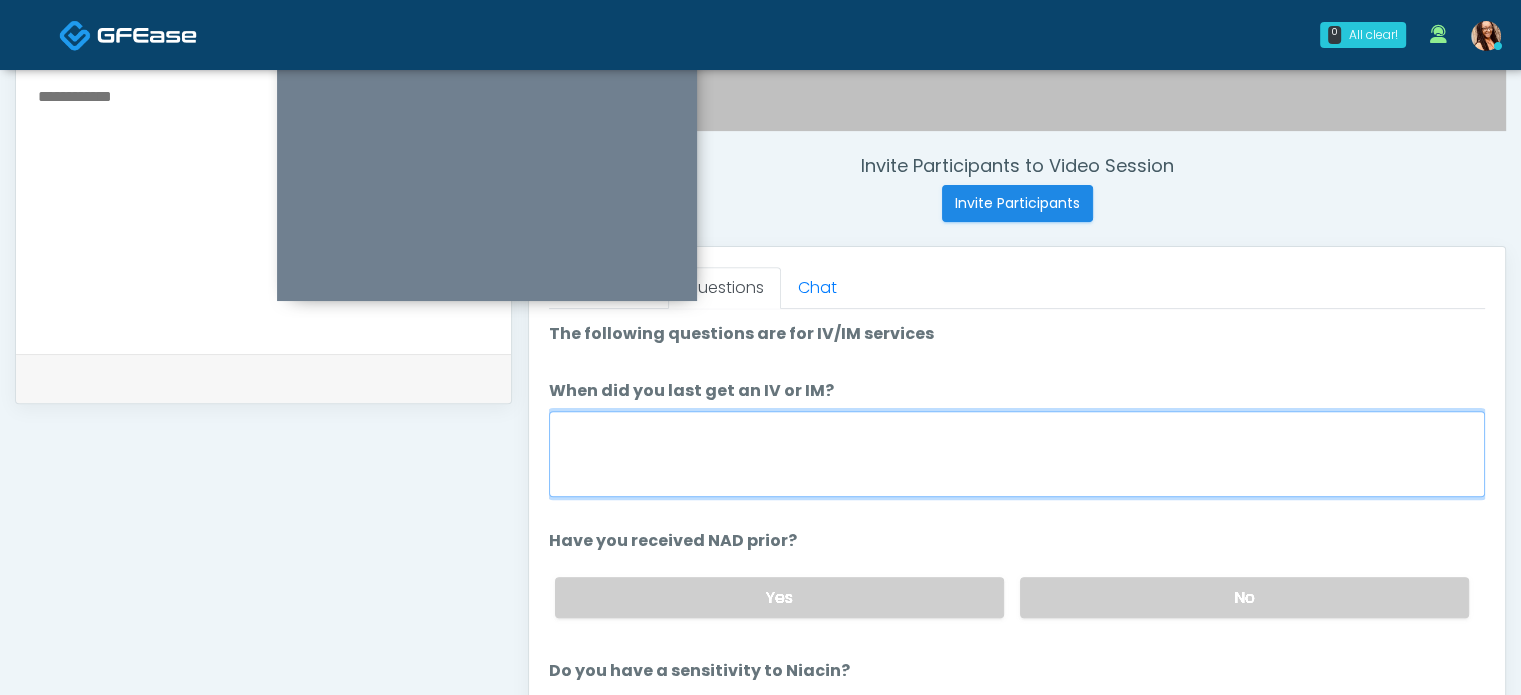 click on "When did you last get an IV or IM?" at bounding box center (1017, 454) 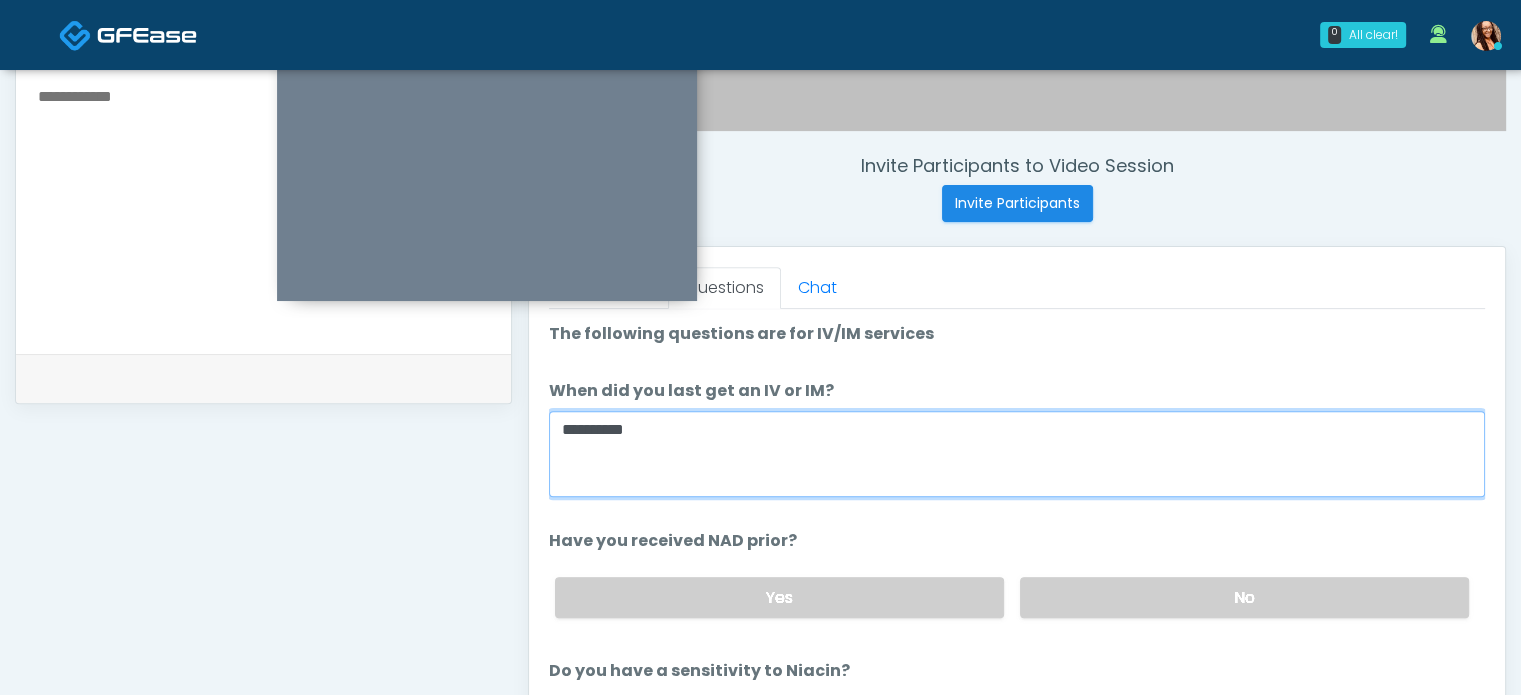 scroll, scrollTop: 100, scrollLeft: 0, axis: vertical 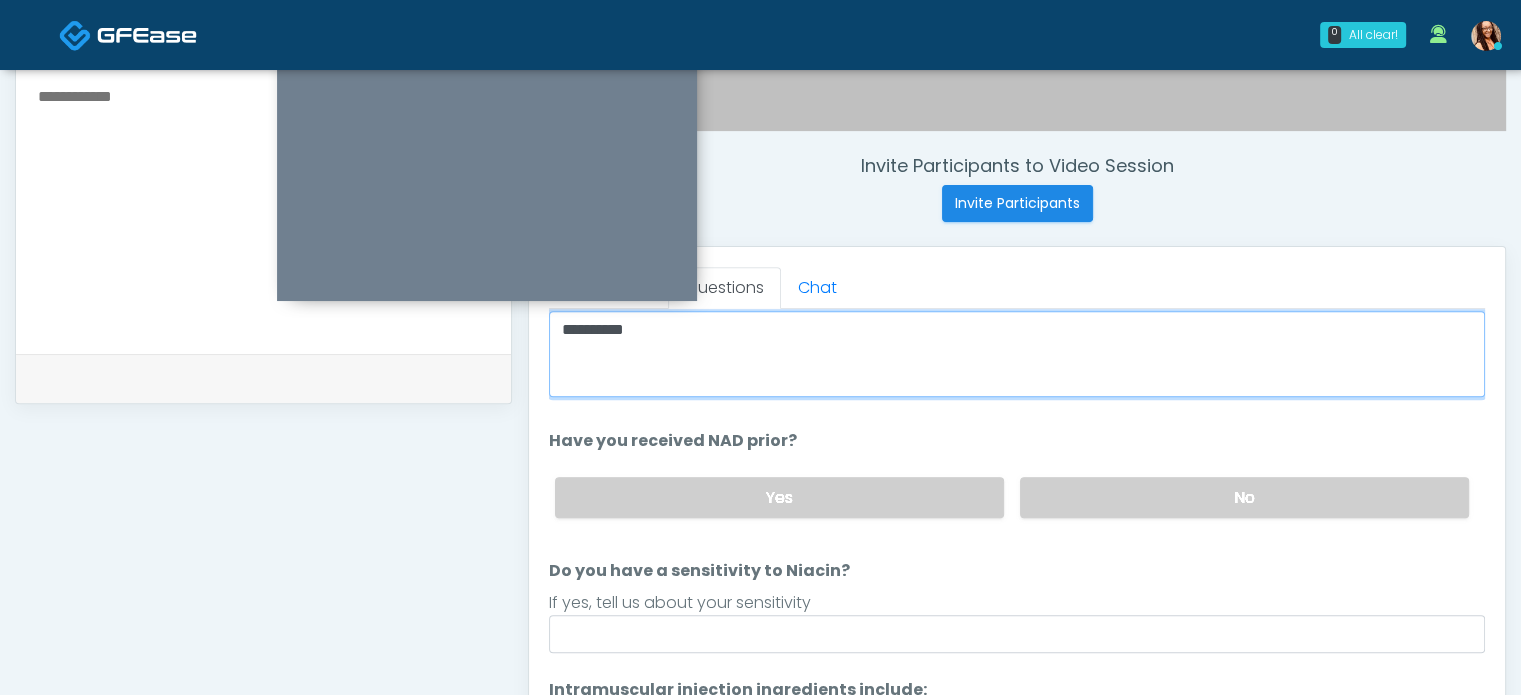 click on "**********" at bounding box center [1017, 354] 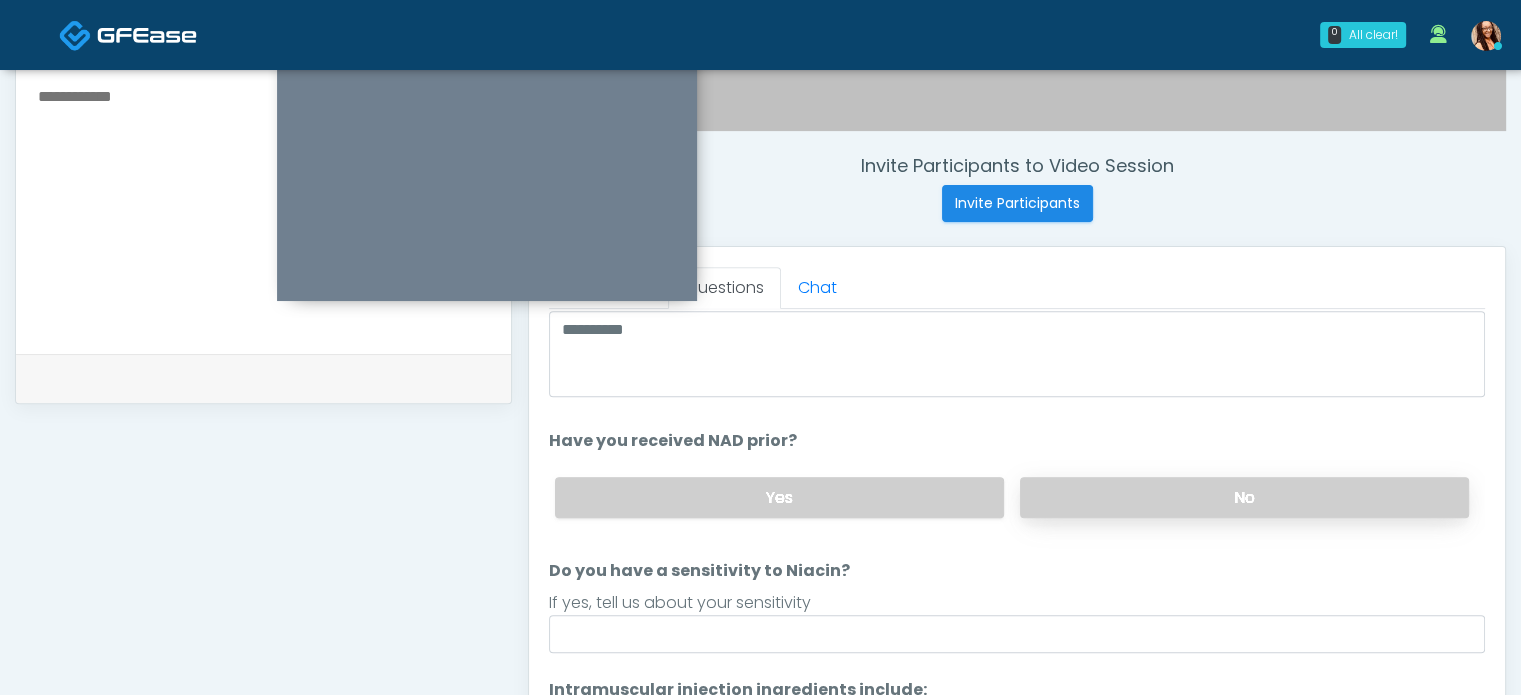 click on "No" at bounding box center (1244, 497) 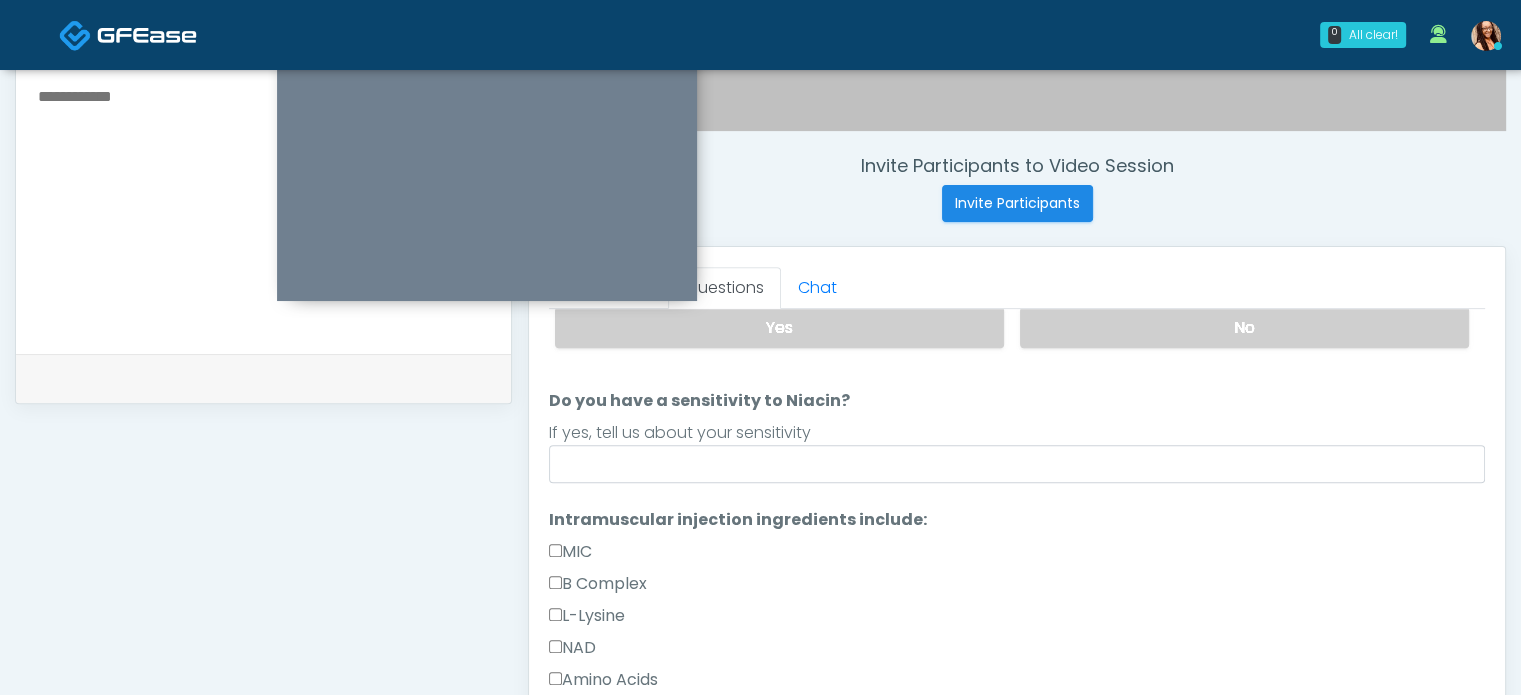 scroll, scrollTop: 300, scrollLeft: 0, axis: vertical 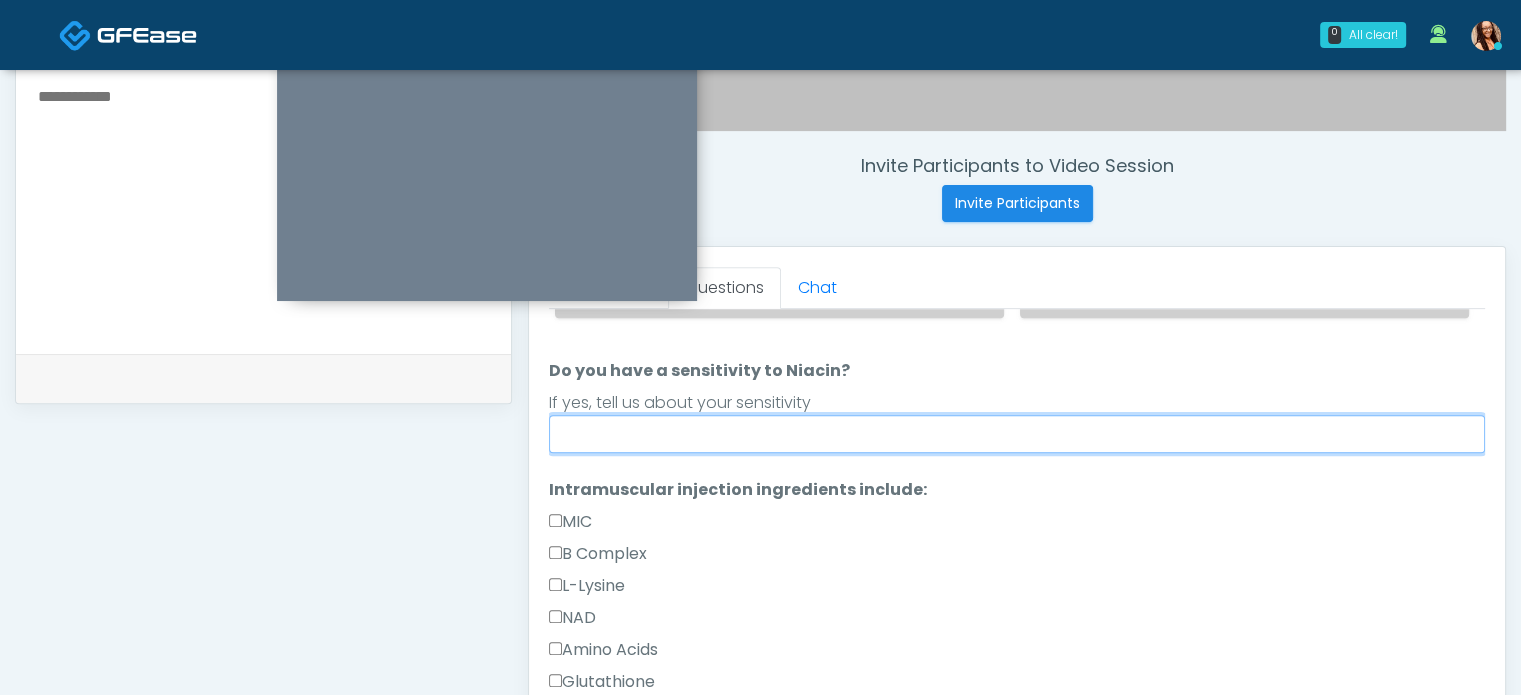 click on "Do you have a sensitivity to Niacin?" at bounding box center (1017, 434) 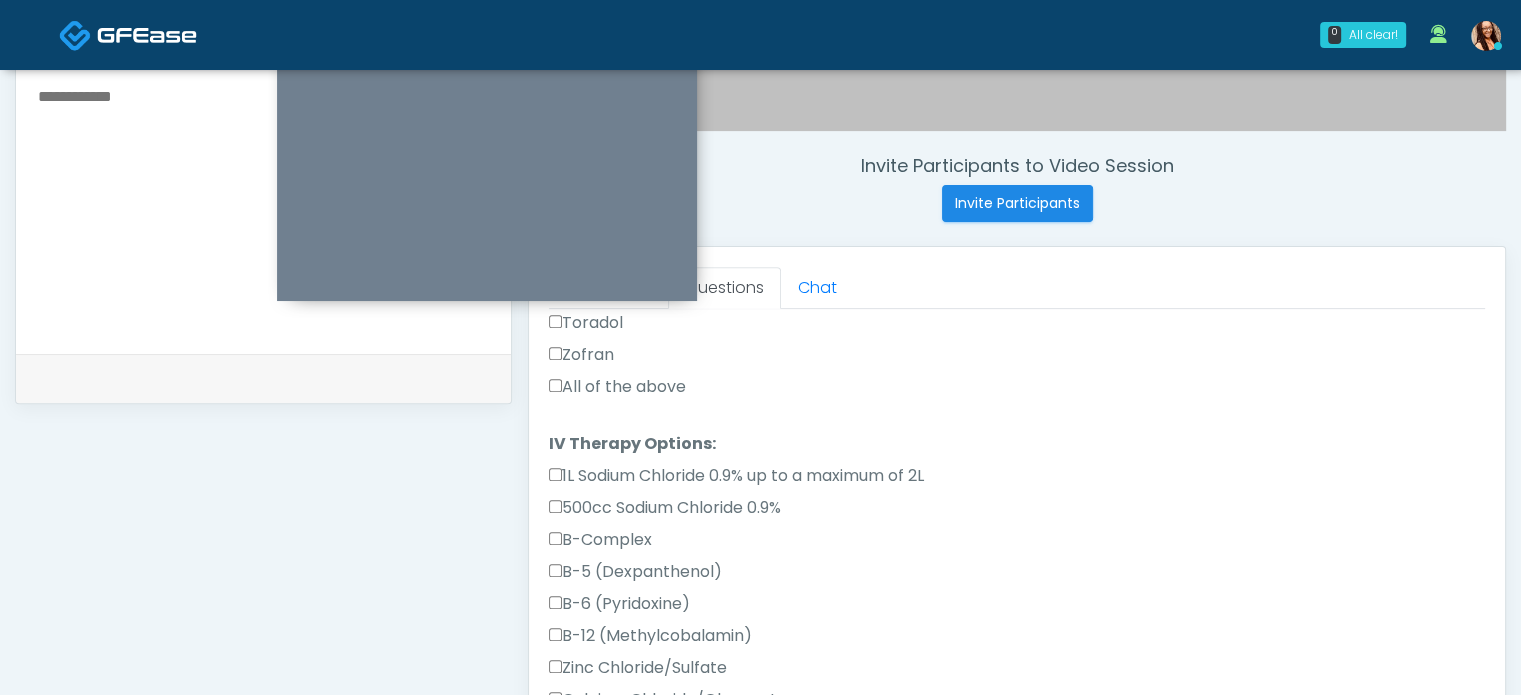 scroll, scrollTop: 800, scrollLeft: 0, axis: vertical 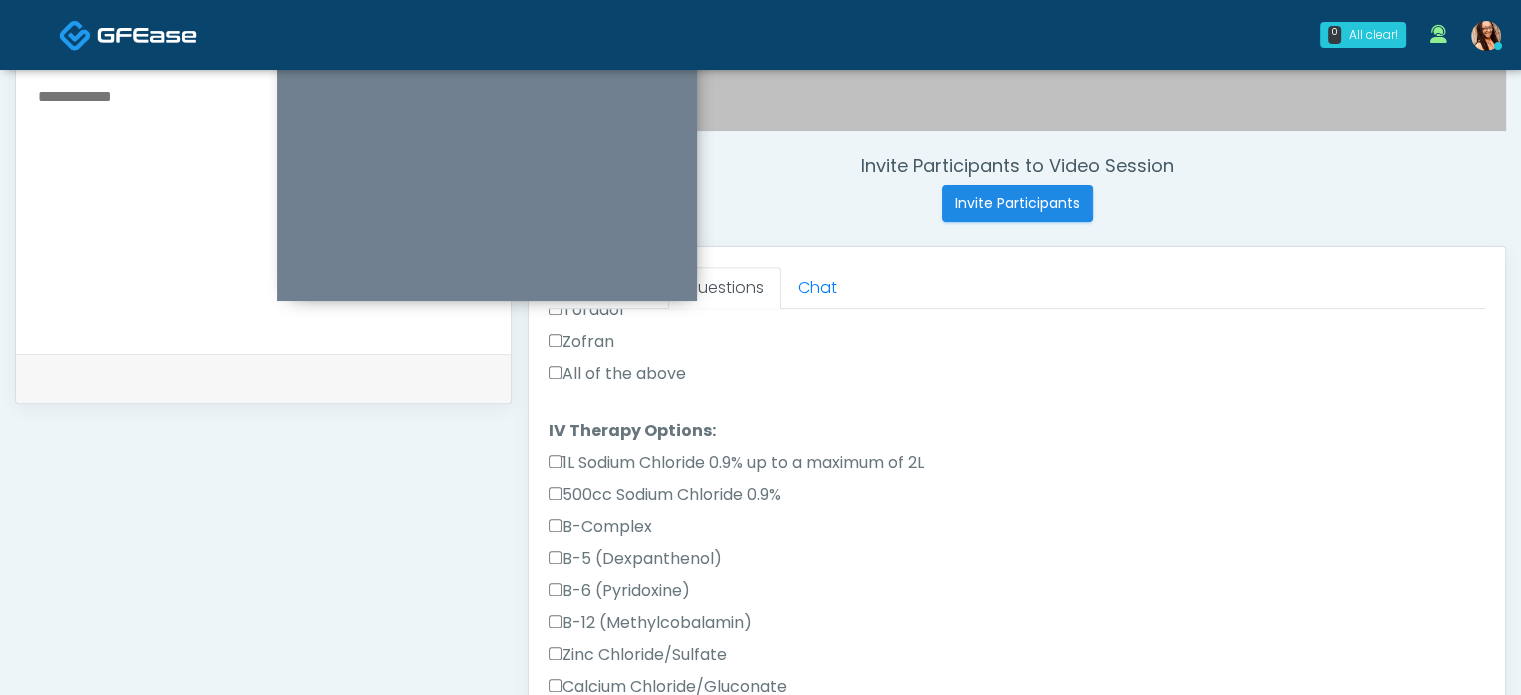 click on "All of the above" at bounding box center [617, 374] 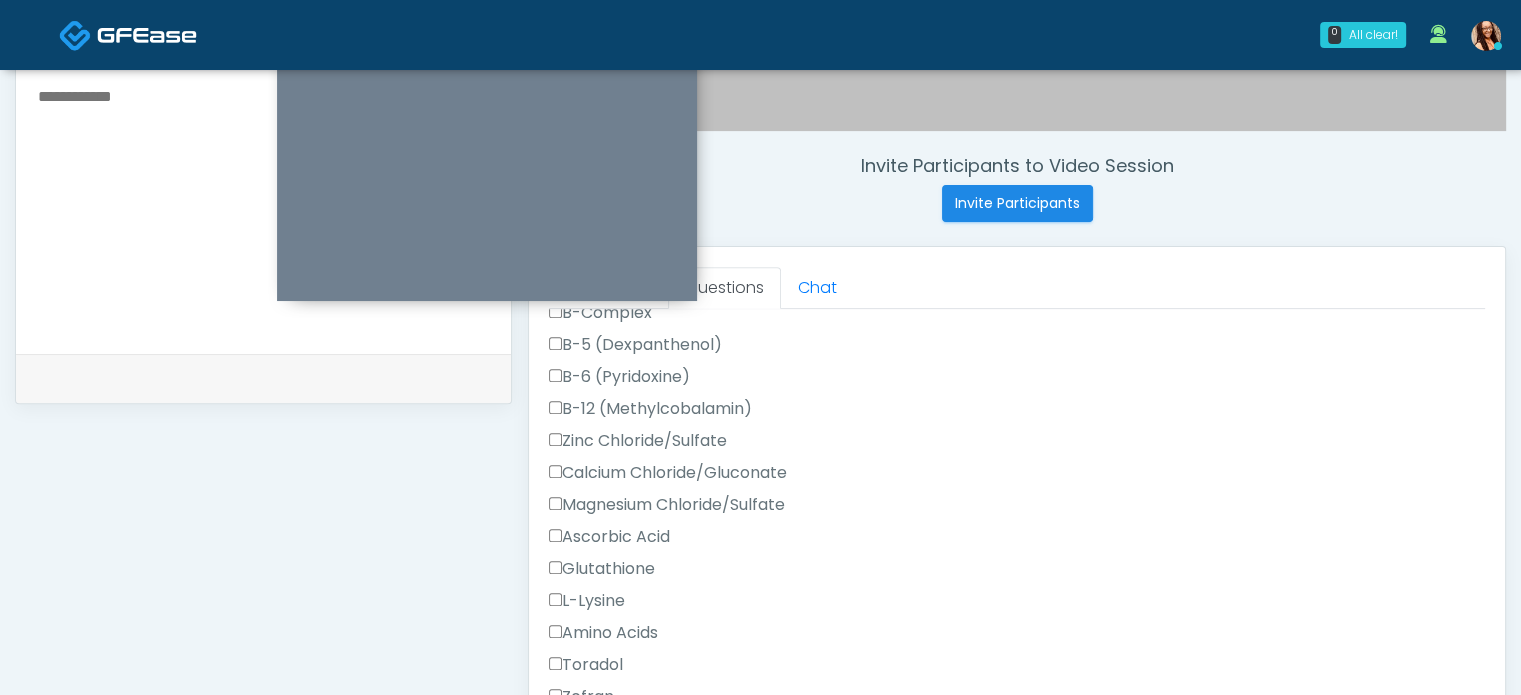 scroll, scrollTop: 1044, scrollLeft: 0, axis: vertical 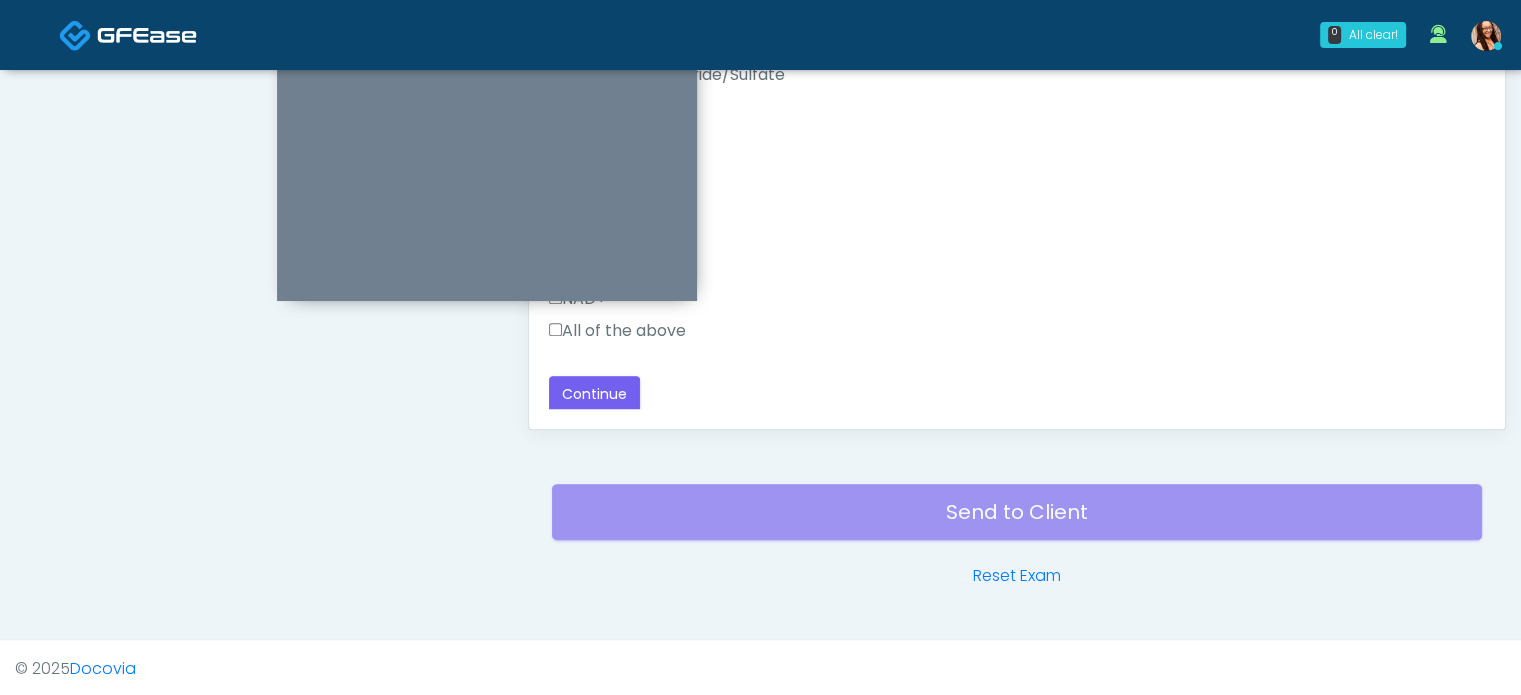 click on "All of the above" at bounding box center (617, 331) 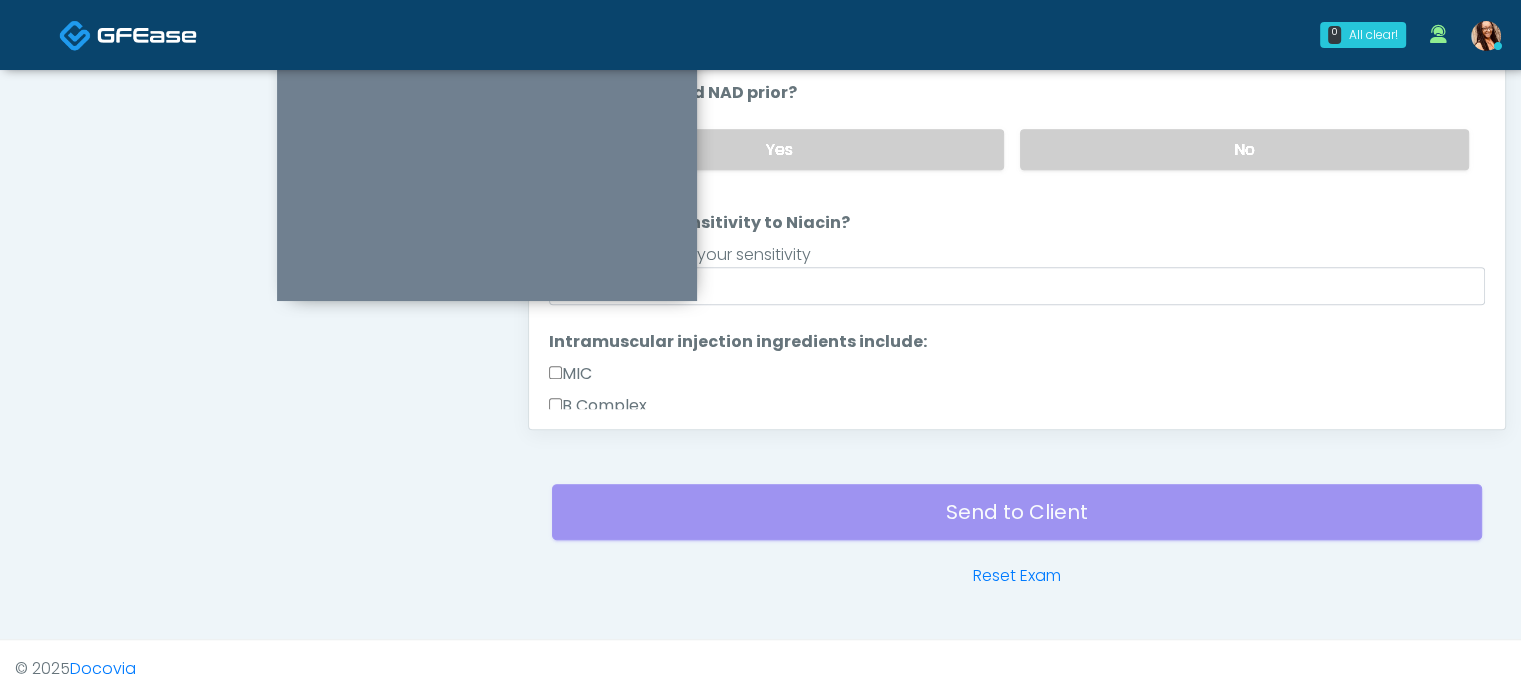 scroll, scrollTop: 0, scrollLeft: 0, axis: both 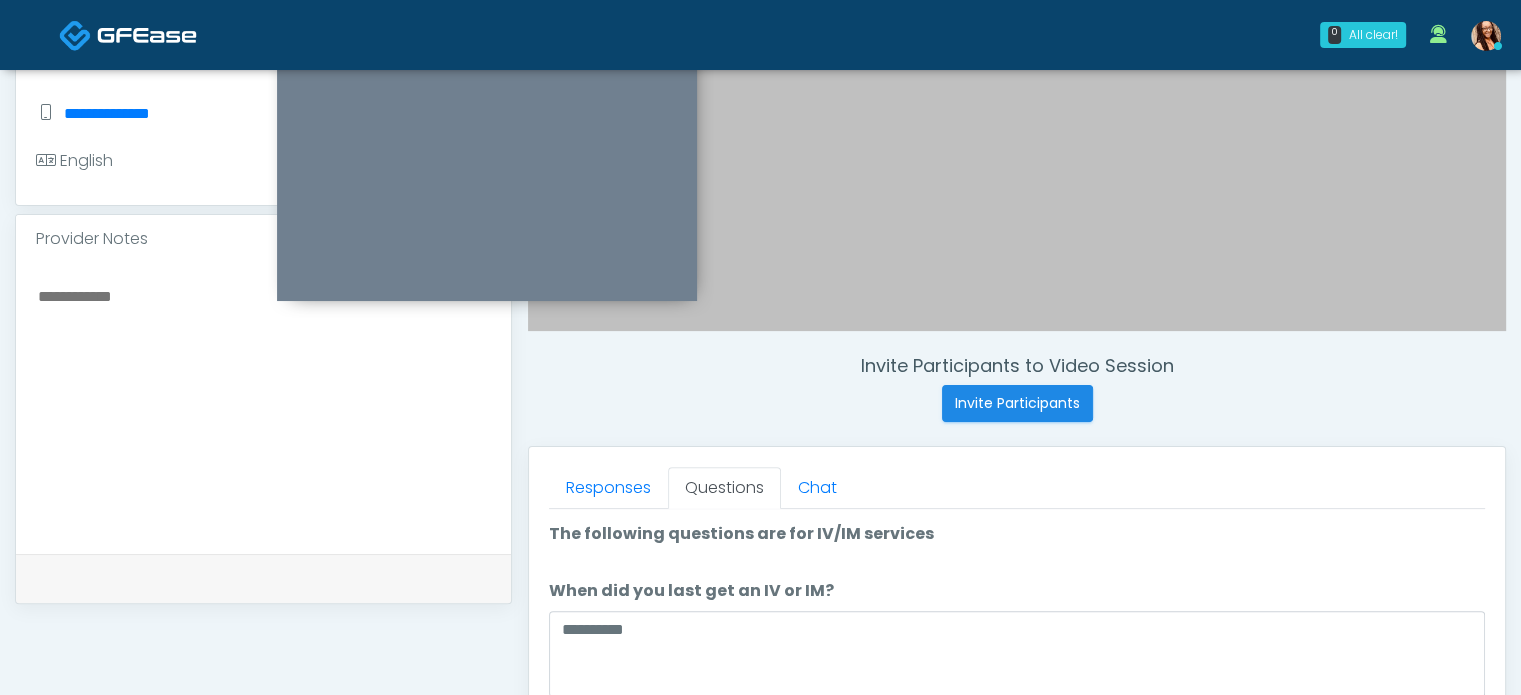 drag, startPoint x: 539, startPoint y: 310, endPoint x: 534, endPoint y: 323, distance: 13.928389 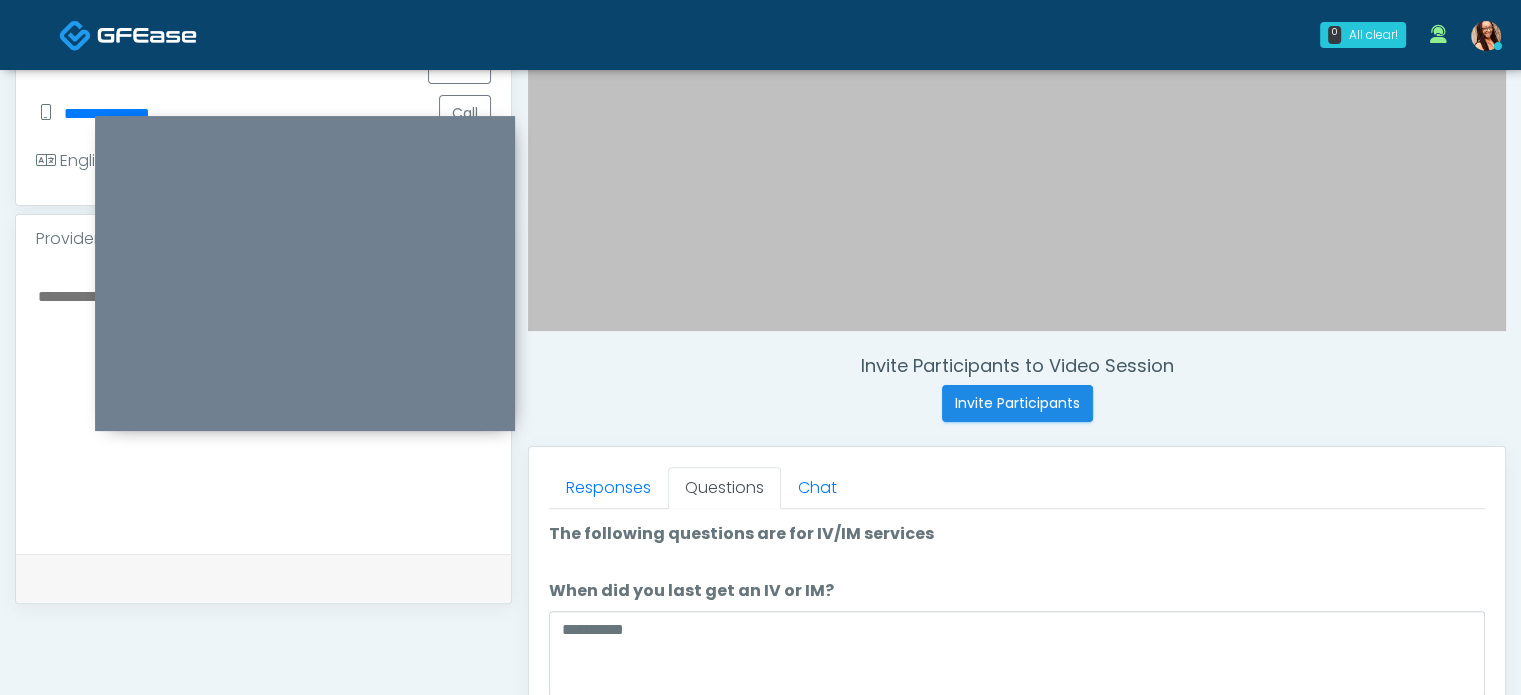drag, startPoint x: 545, startPoint y: 304, endPoint x: 363, endPoint y: 434, distance: 223.66046 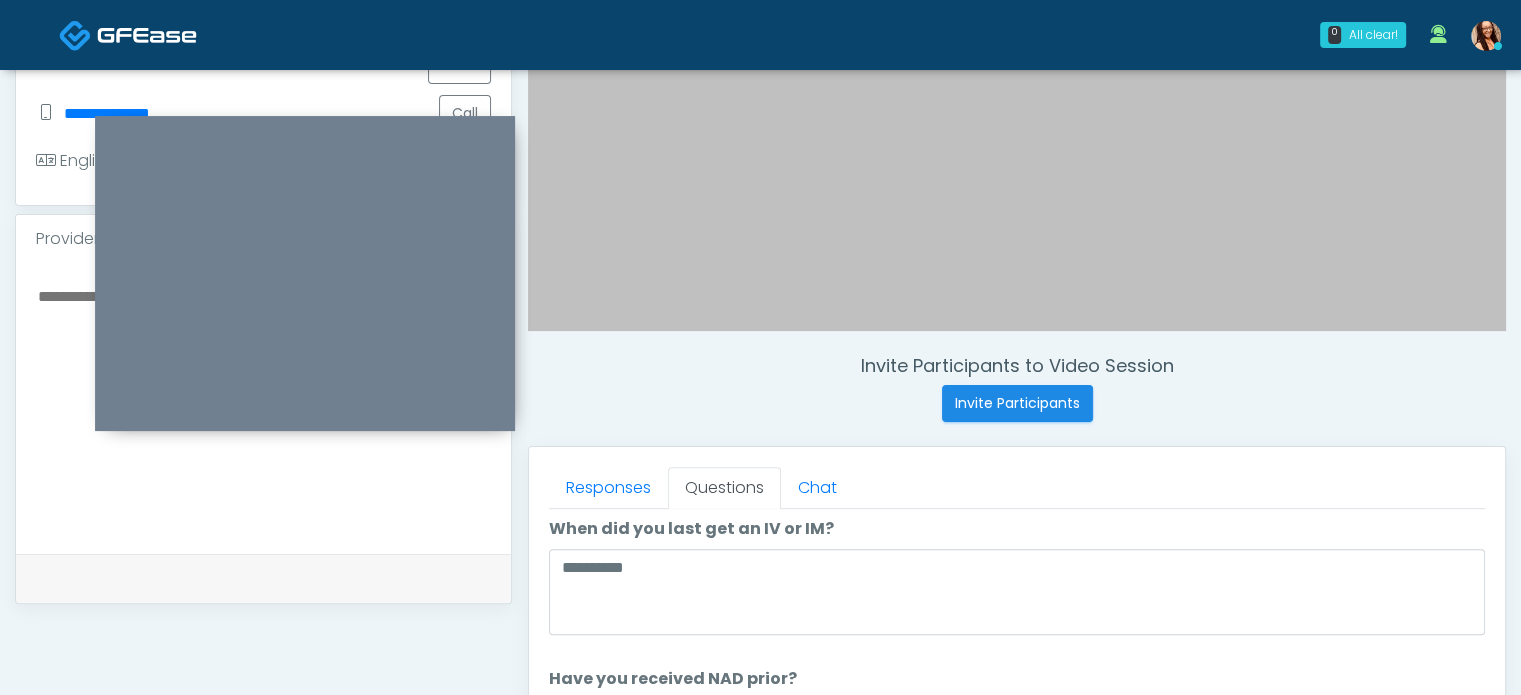 scroll, scrollTop: 0, scrollLeft: 0, axis: both 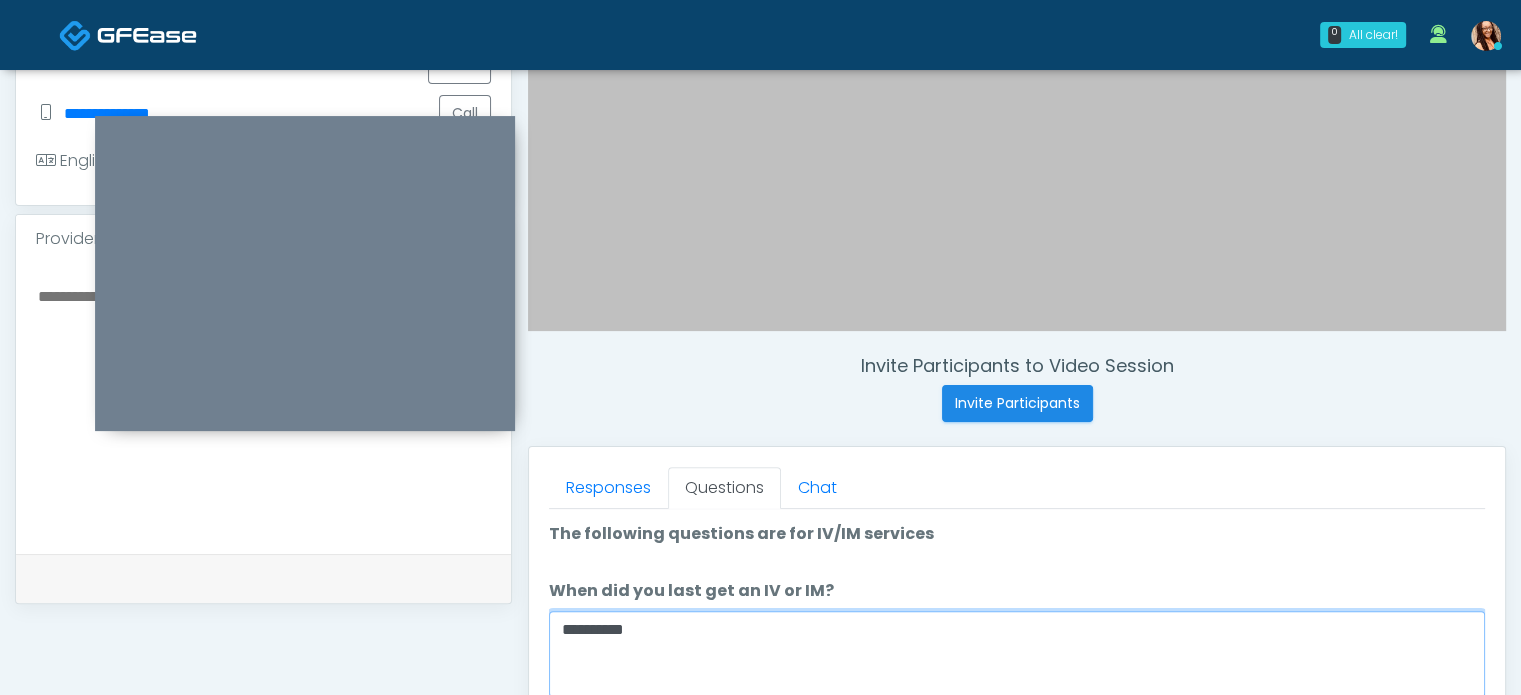 drag, startPoint x: 713, startPoint y: 627, endPoint x: 707, endPoint y: 639, distance: 13.416408 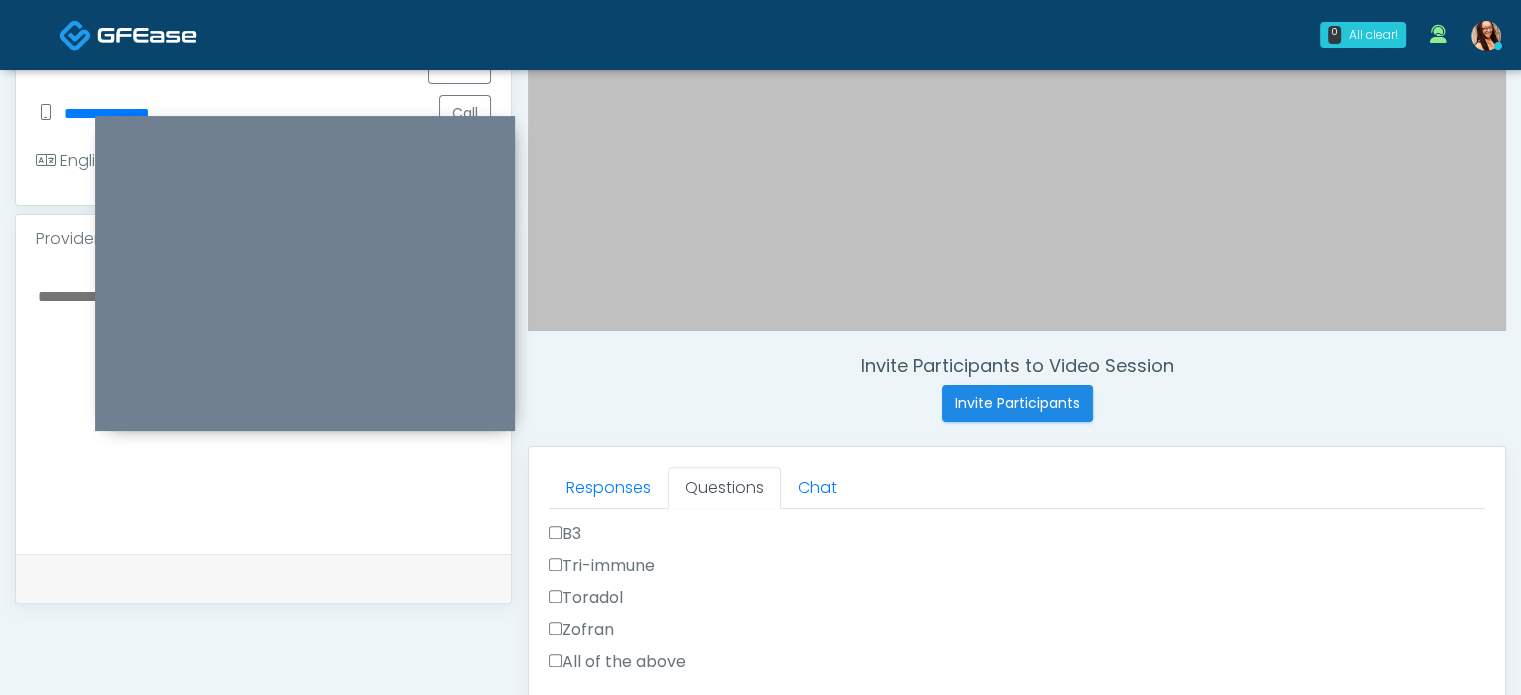 scroll, scrollTop: 700, scrollLeft: 0, axis: vertical 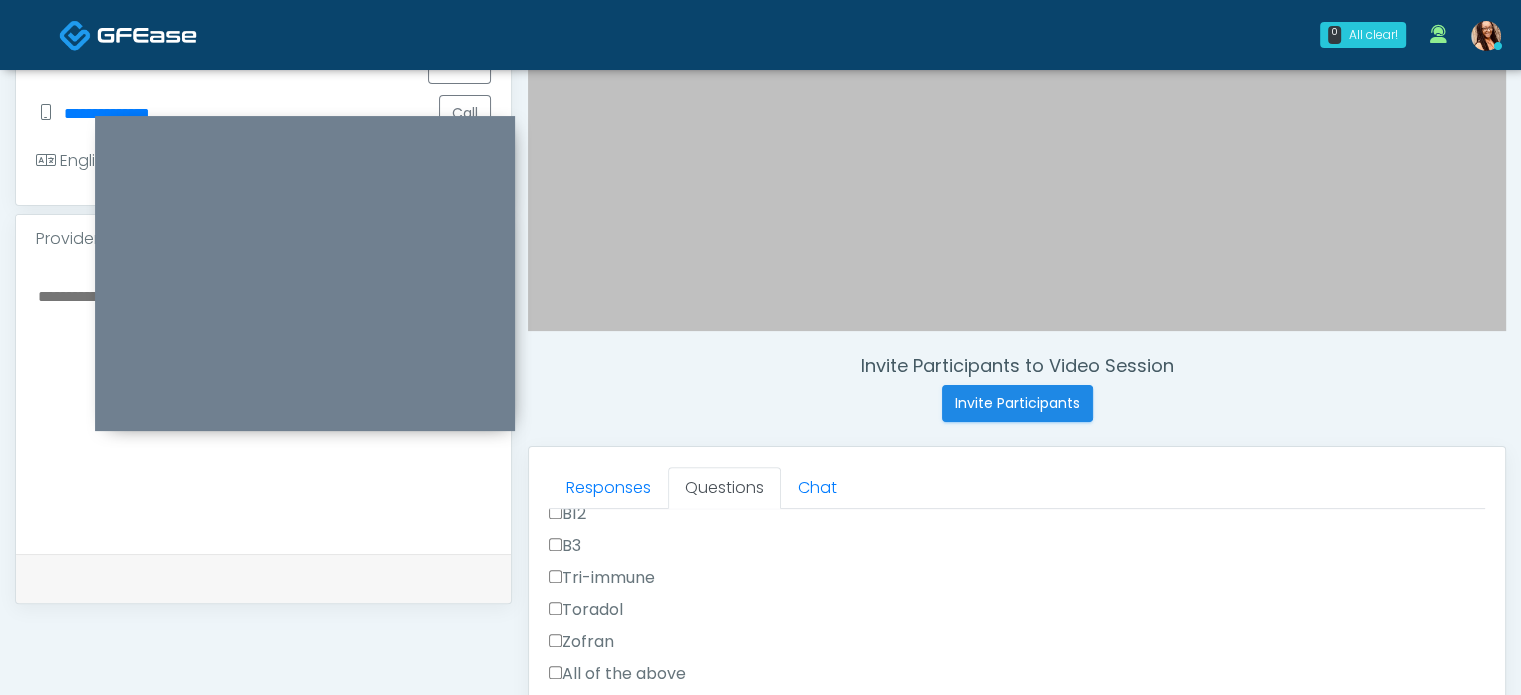 type on "**********" 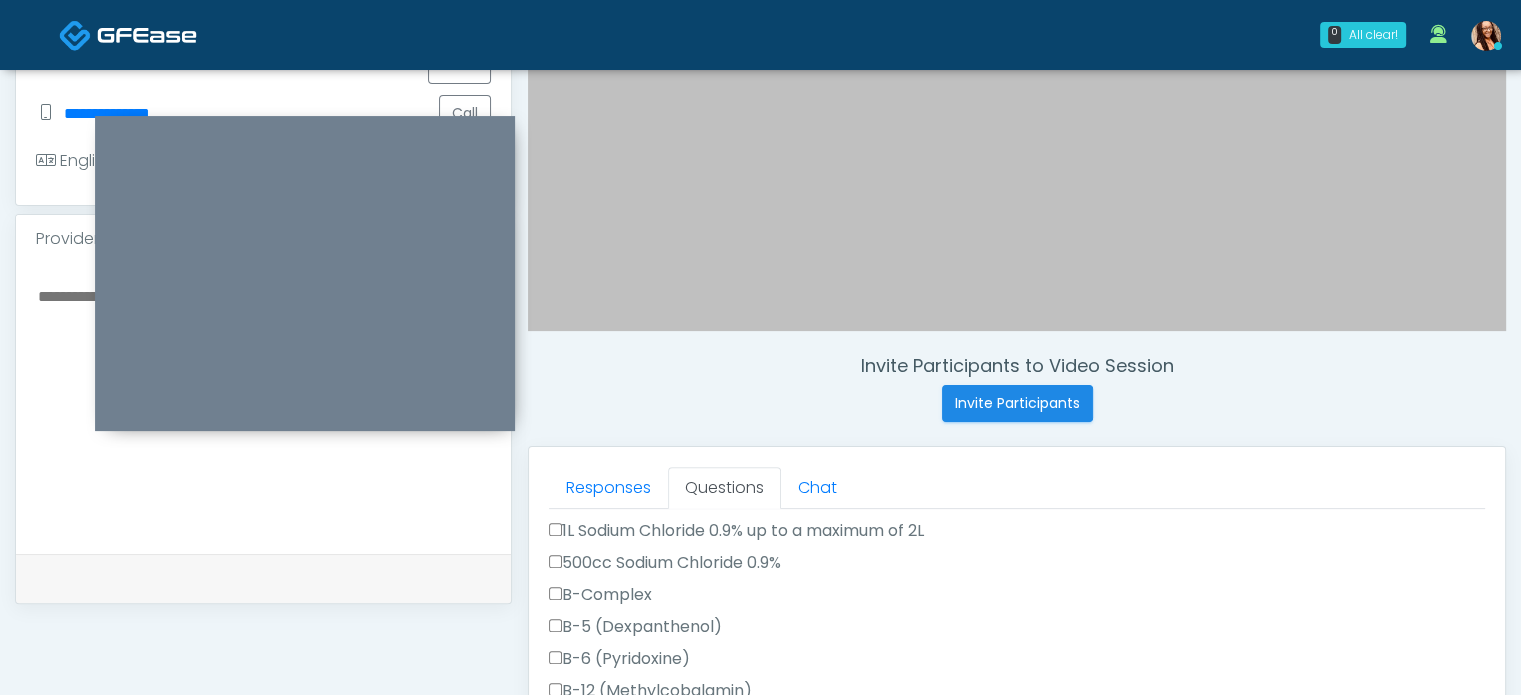 scroll, scrollTop: 1044, scrollLeft: 0, axis: vertical 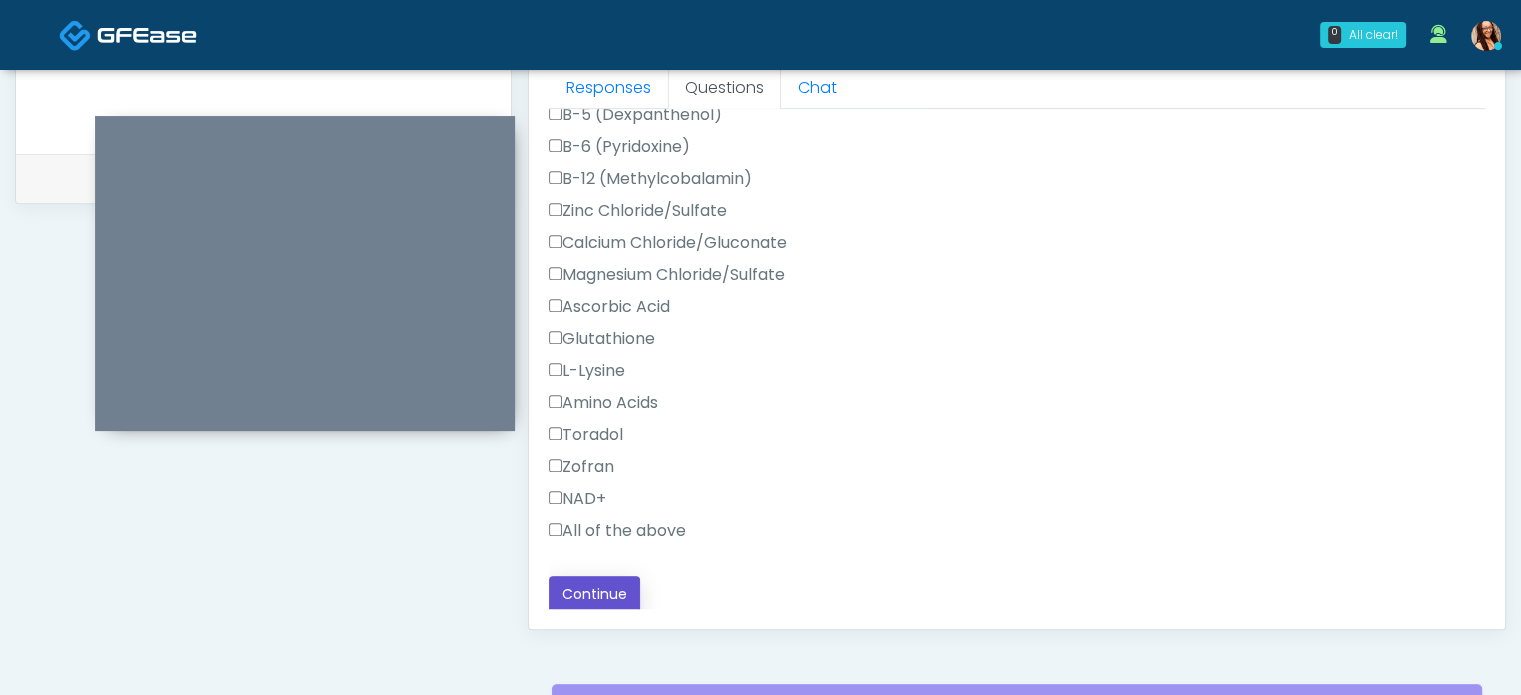 click on "Continue" at bounding box center (594, 594) 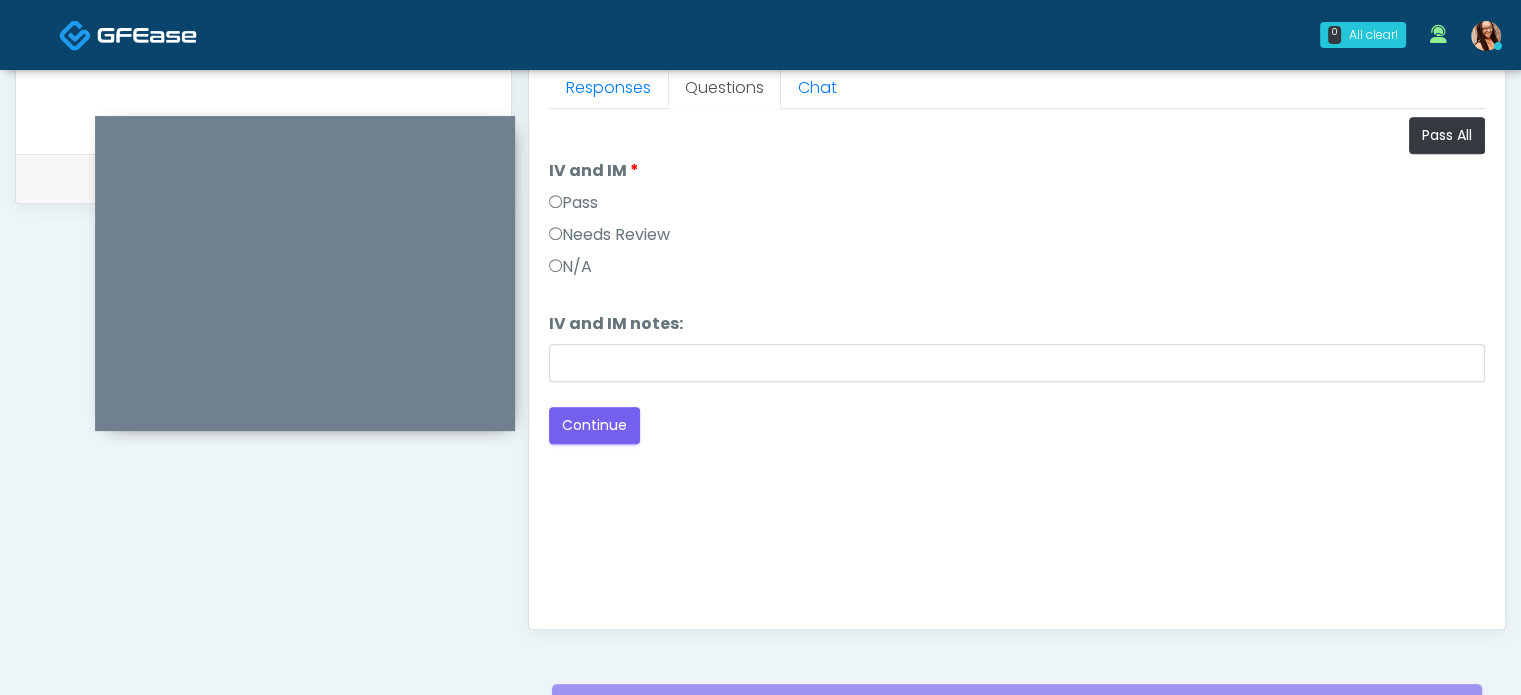 scroll, scrollTop: 0, scrollLeft: 0, axis: both 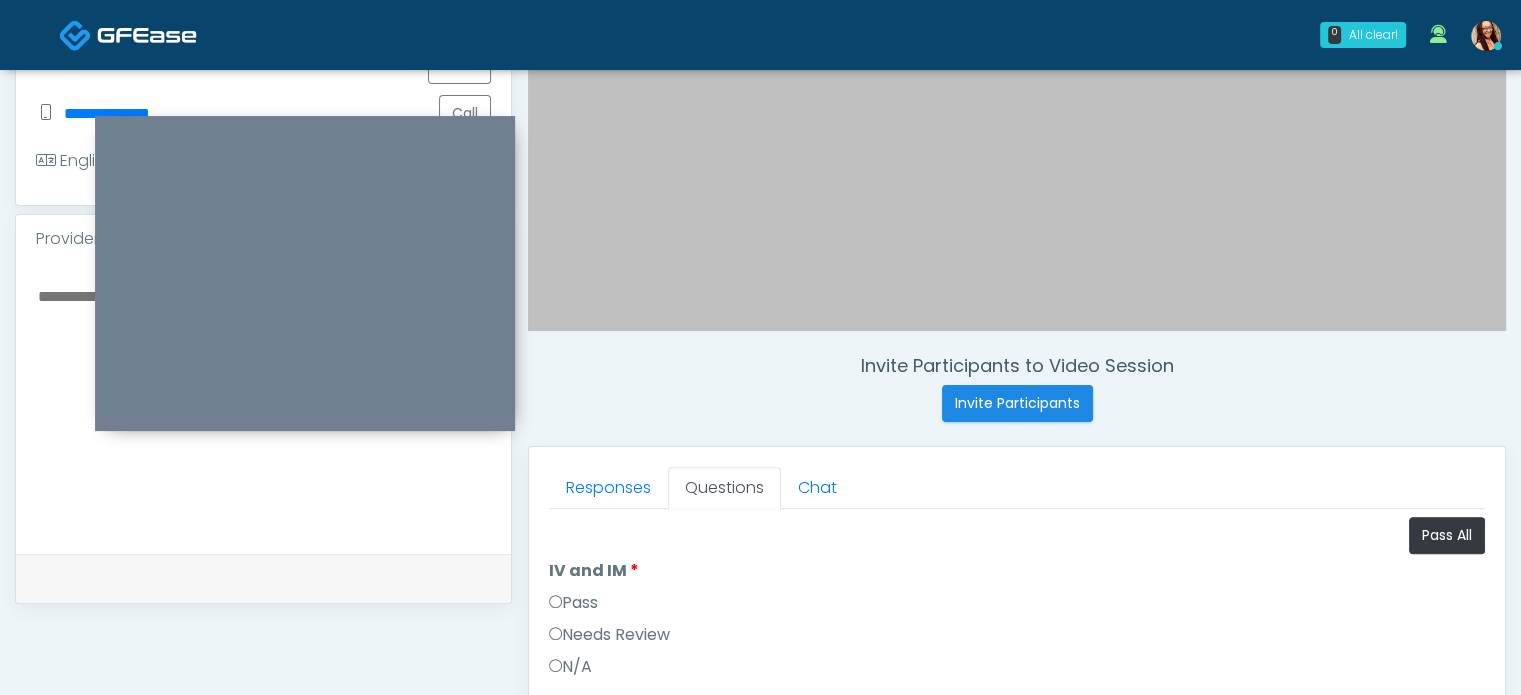 drag, startPoint x: 755, startPoint y: 305, endPoint x: 748, endPoint y: 327, distance: 23.086792 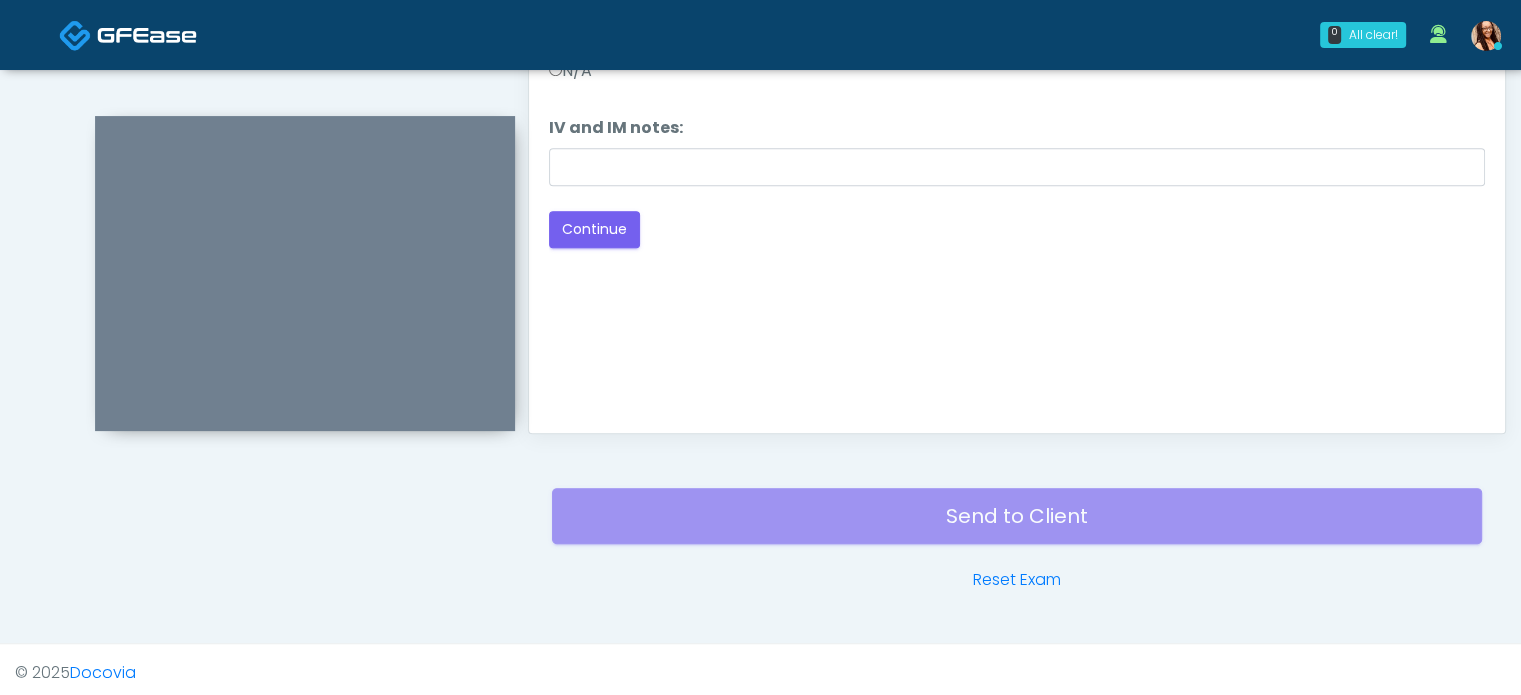 scroll, scrollTop: 1097, scrollLeft: 0, axis: vertical 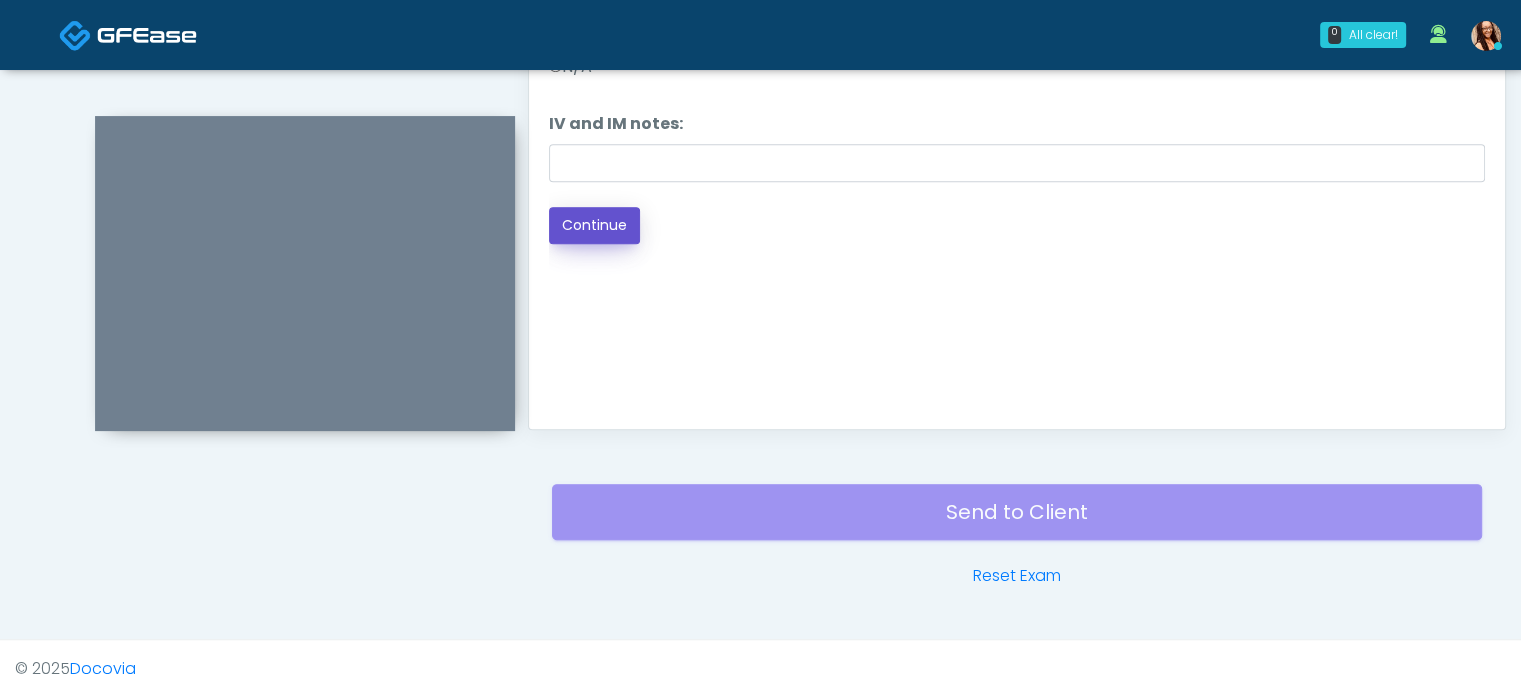 click on "Continue" at bounding box center [594, 225] 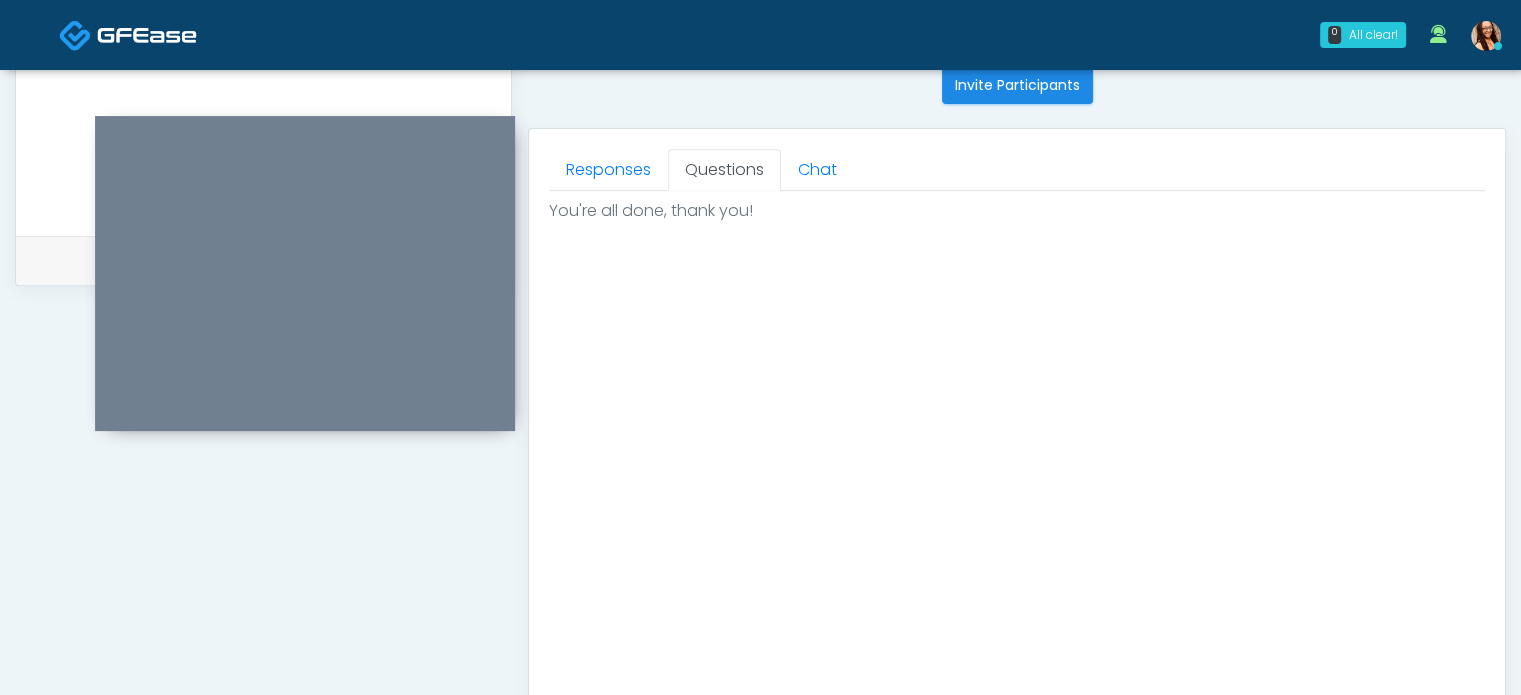 scroll, scrollTop: 797, scrollLeft: 0, axis: vertical 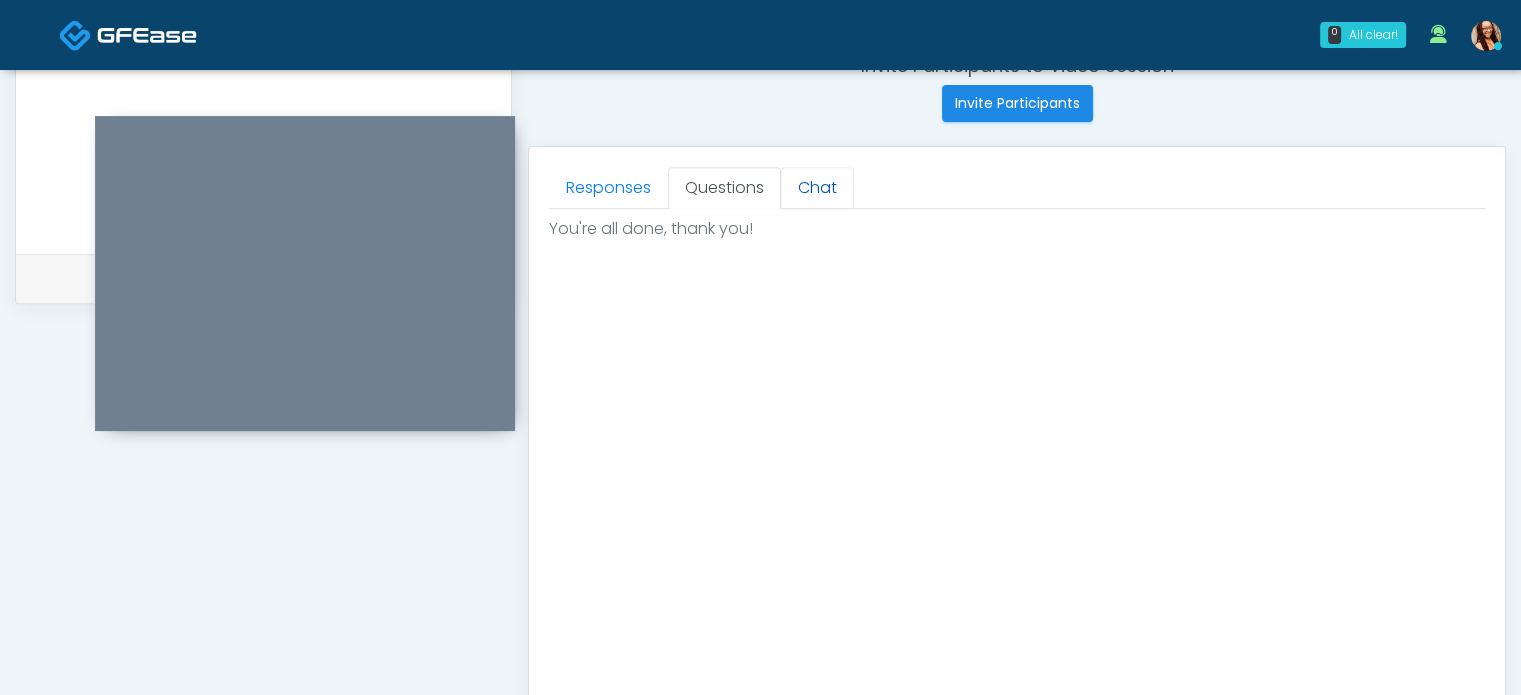 click on "Chat" at bounding box center (817, 188) 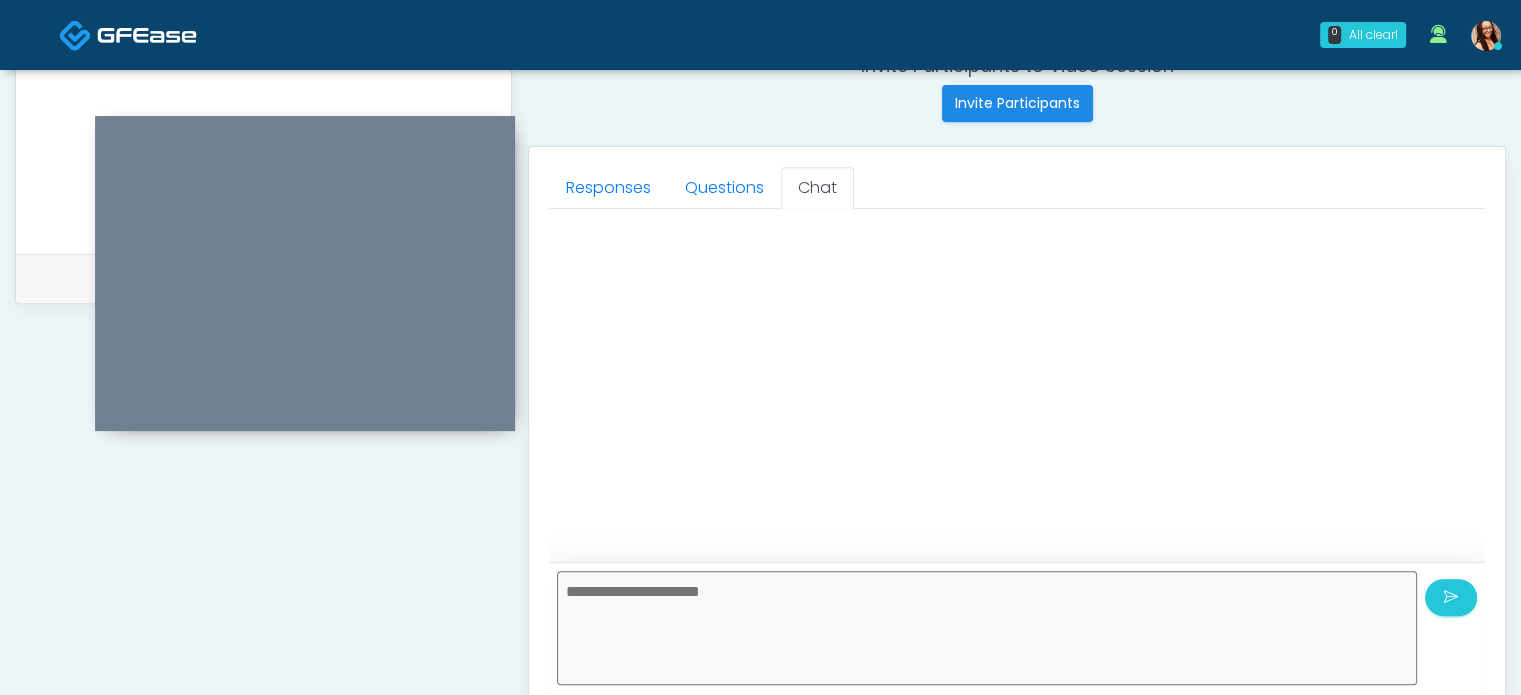 scroll, scrollTop: 1012, scrollLeft: 0, axis: vertical 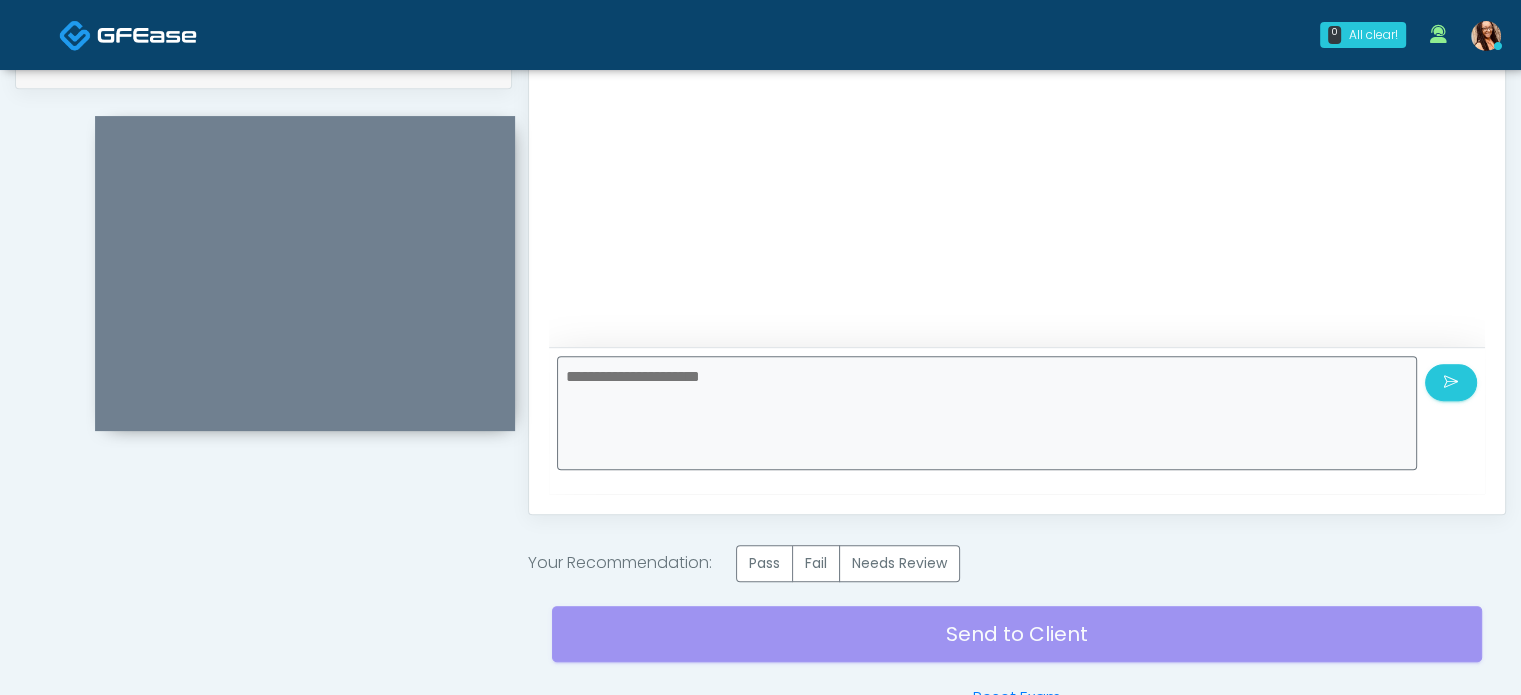 click at bounding box center (987, 413) 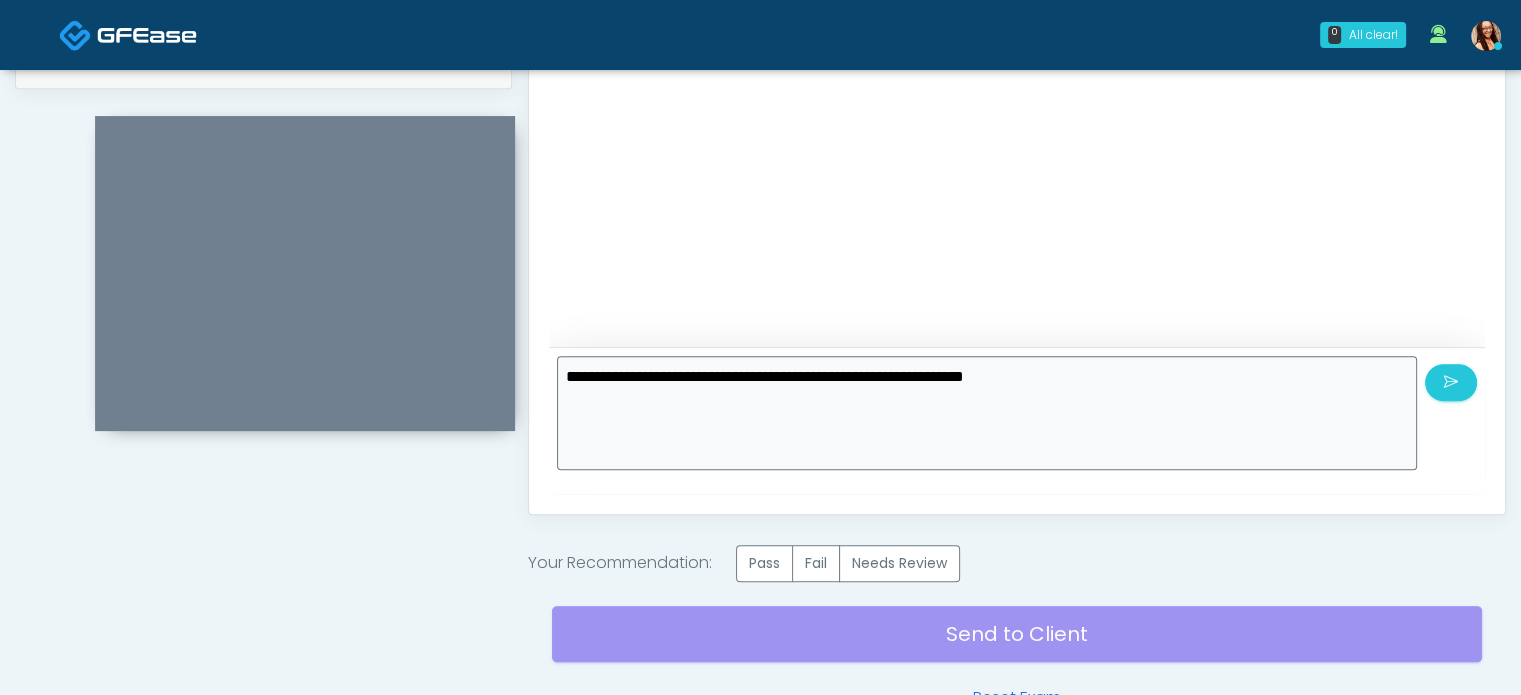 type on "**********" 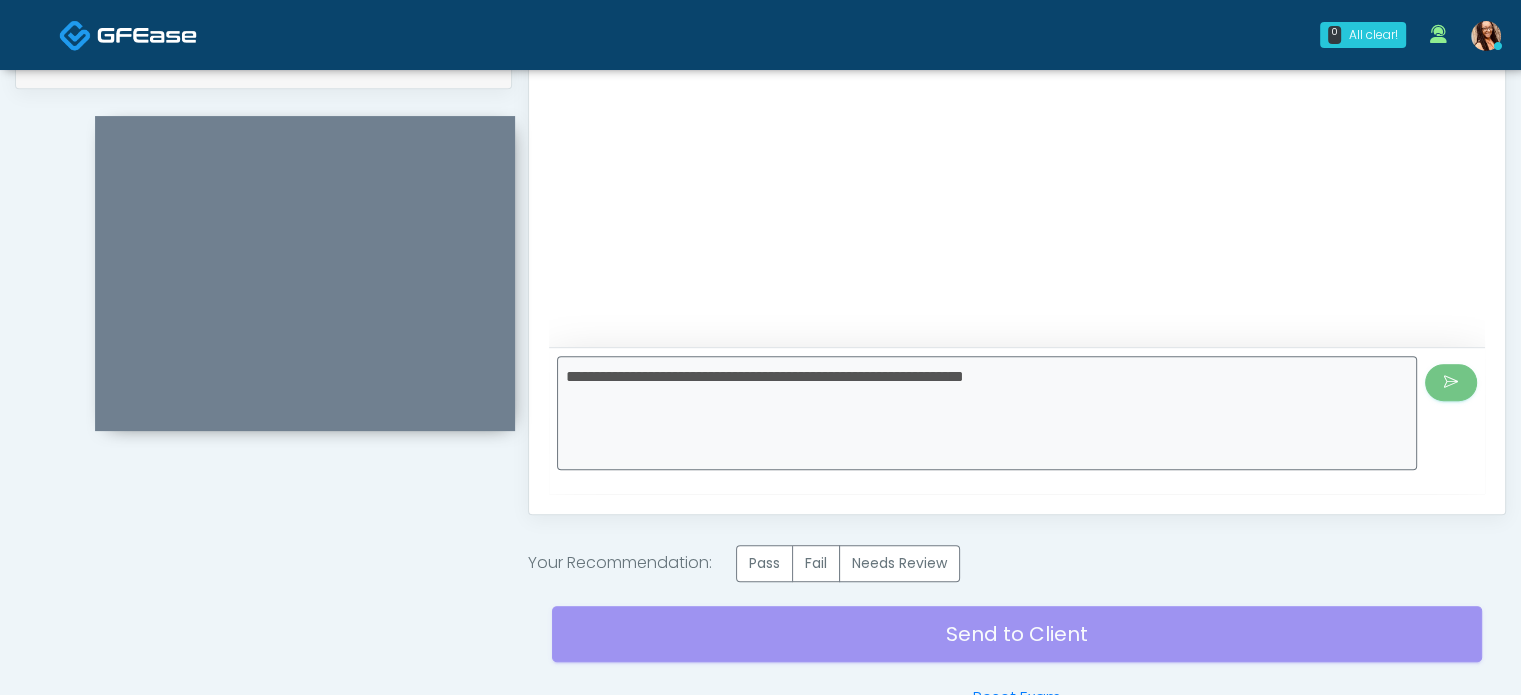 type 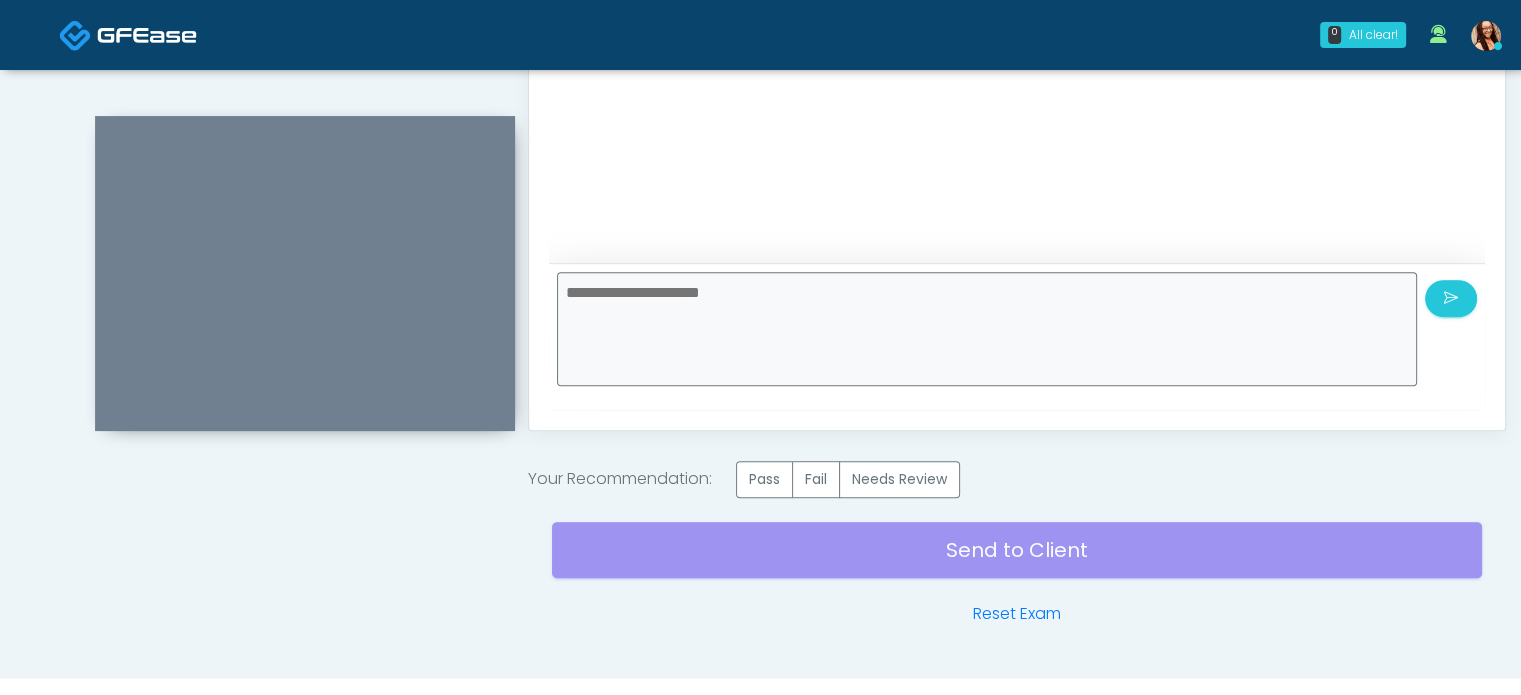 scroll, scrollTop: 996, scrollLeft: 0, axis: vertical 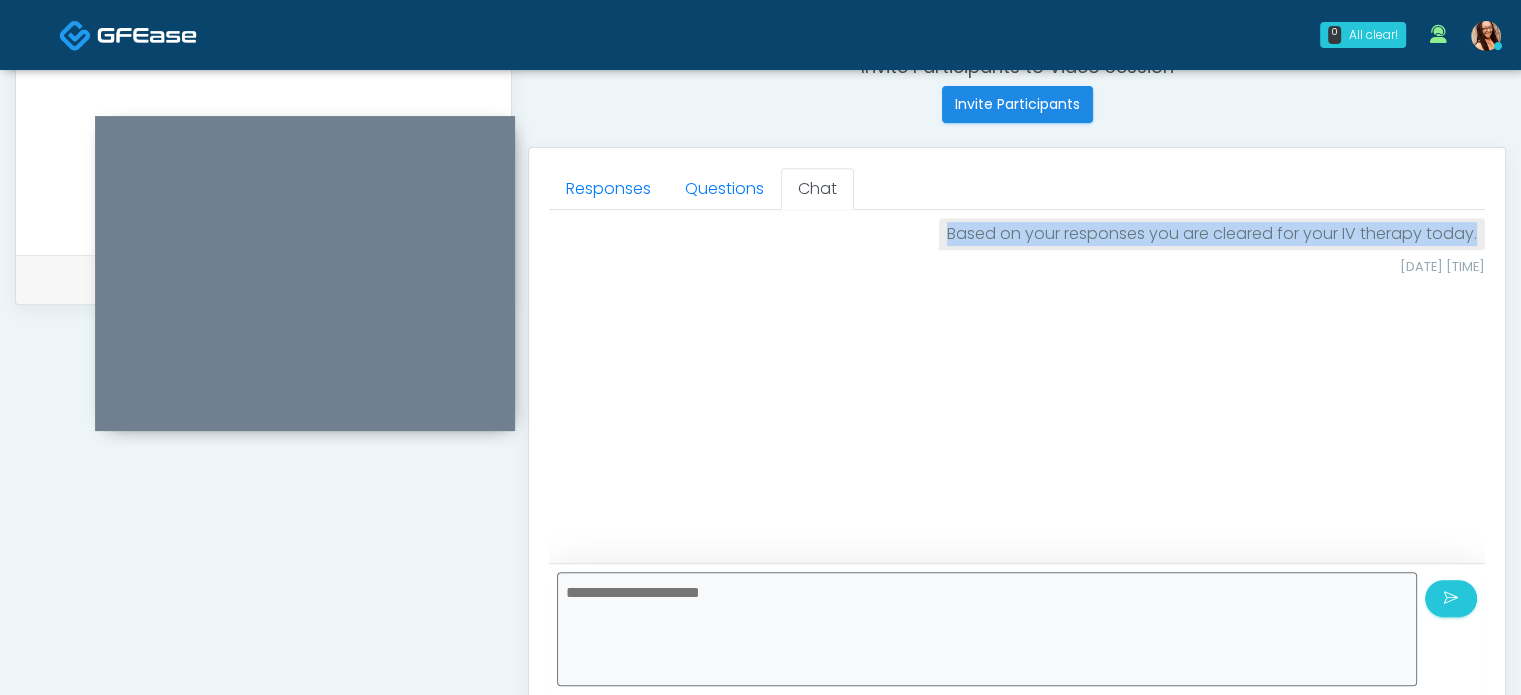 drag, startPoint x: 945, startPoint y: 230, endPoint x: 1492, endPoint y: 239, distance: 547.07404 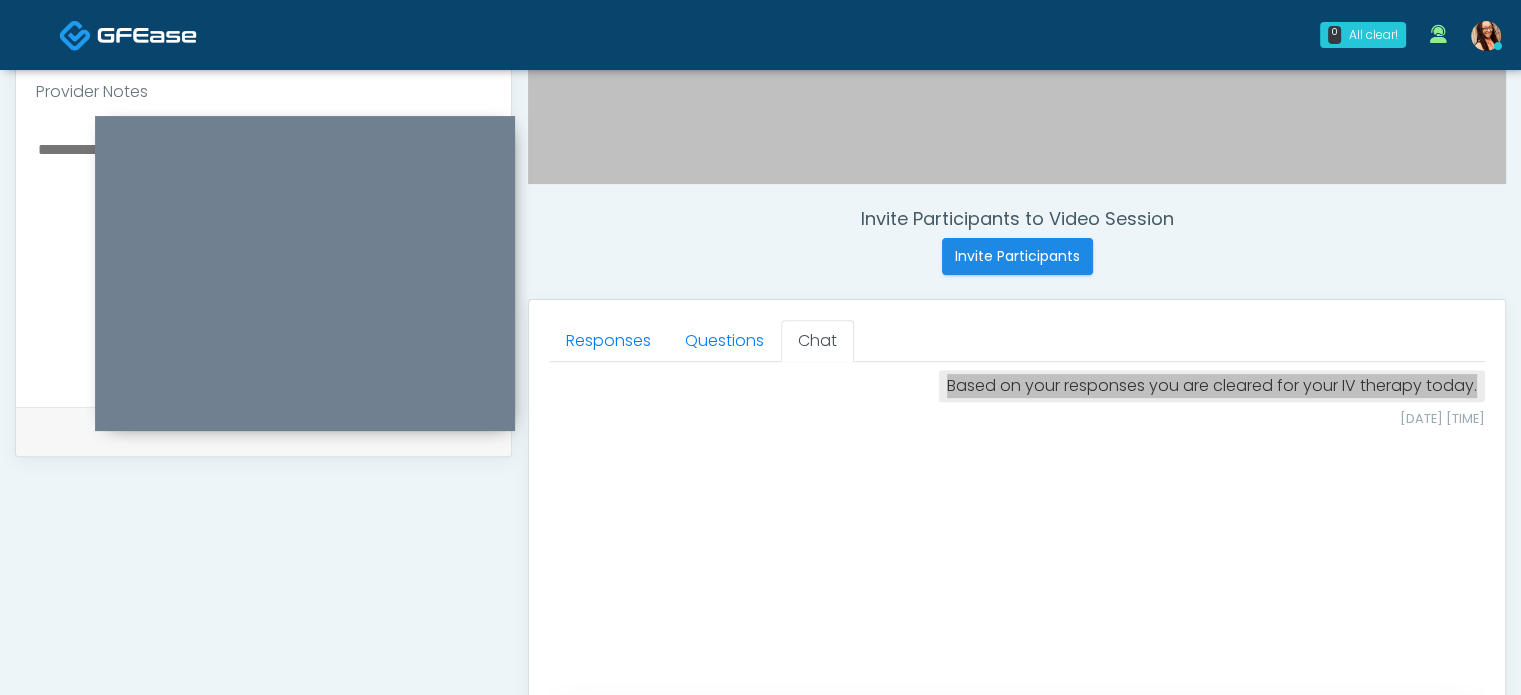 scroll, scrollTop: 534, scrollLeft: 0, axis: vertical 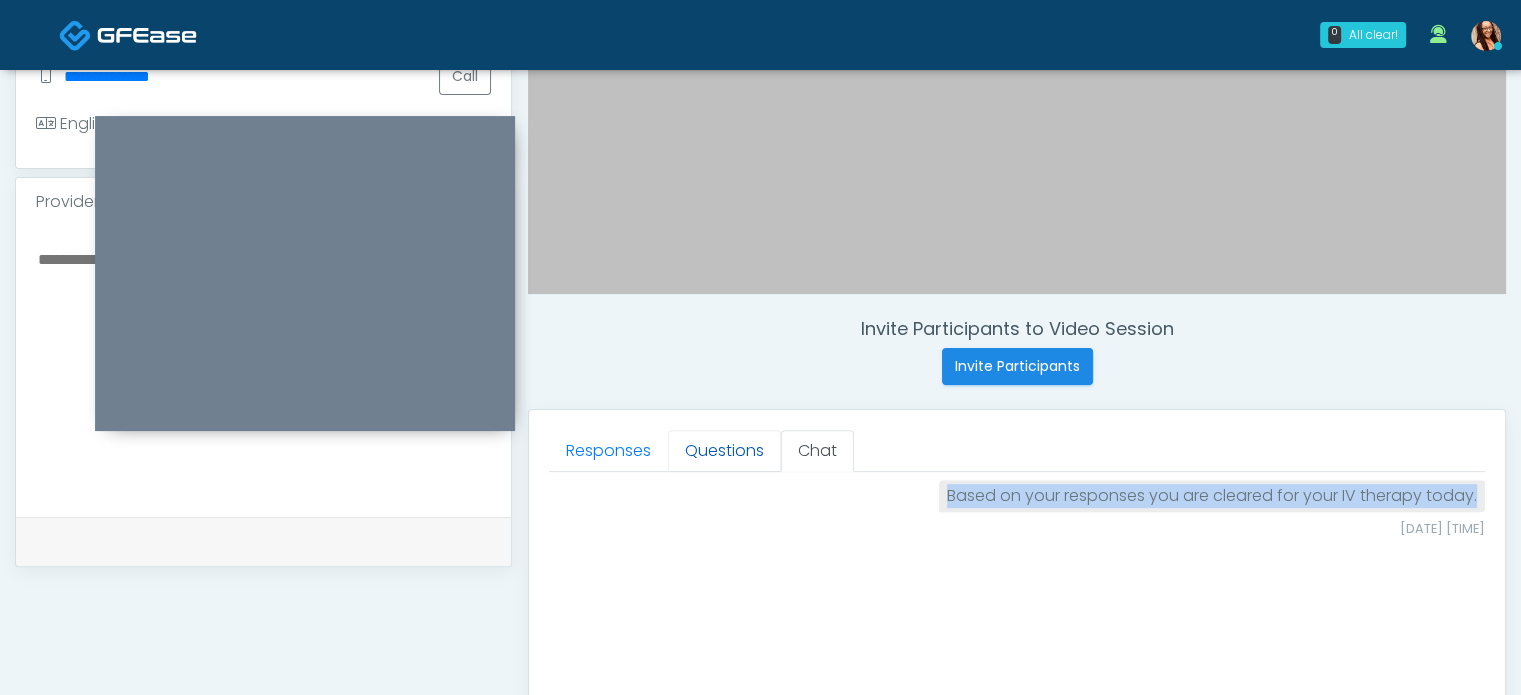 click on "Questions" at bounding box center (724, 451) 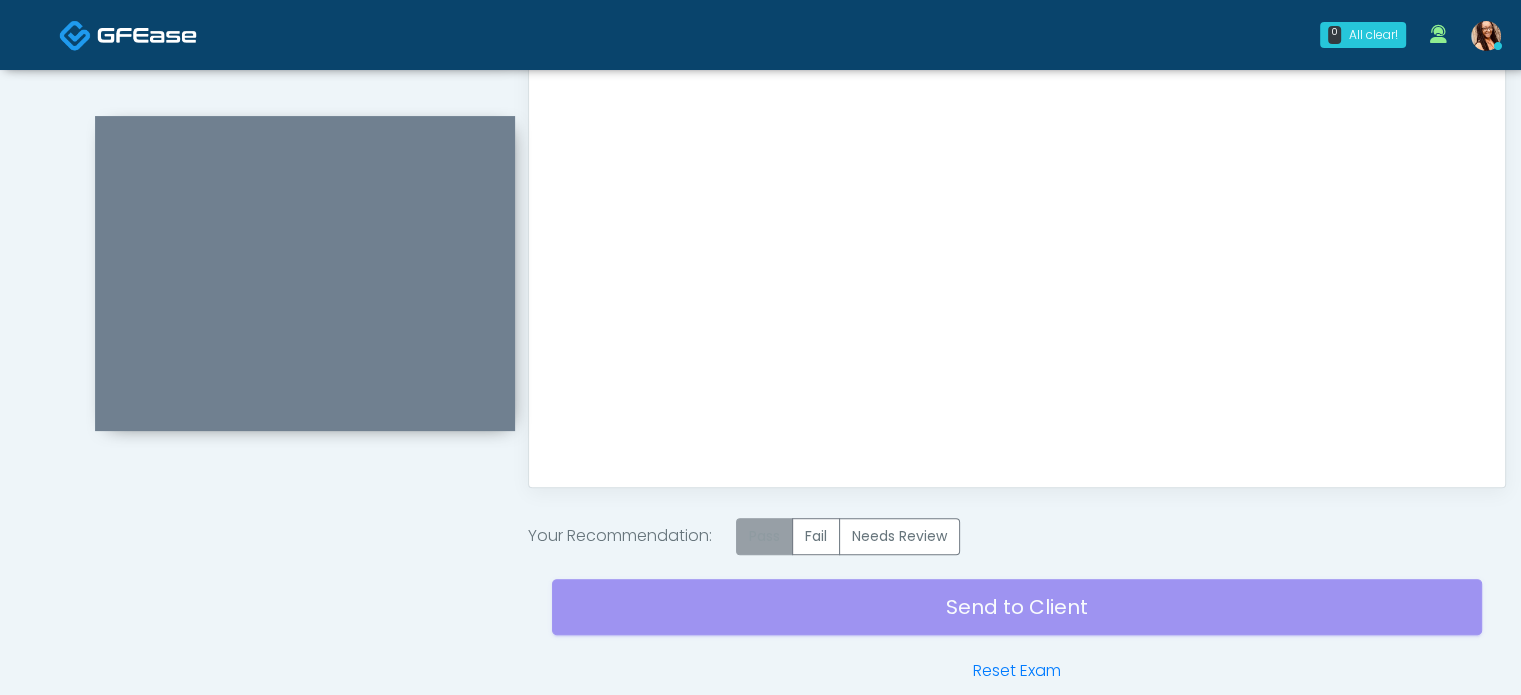 scroll, scrollTop: 1034, scrollLeft: 0, axis: vertical 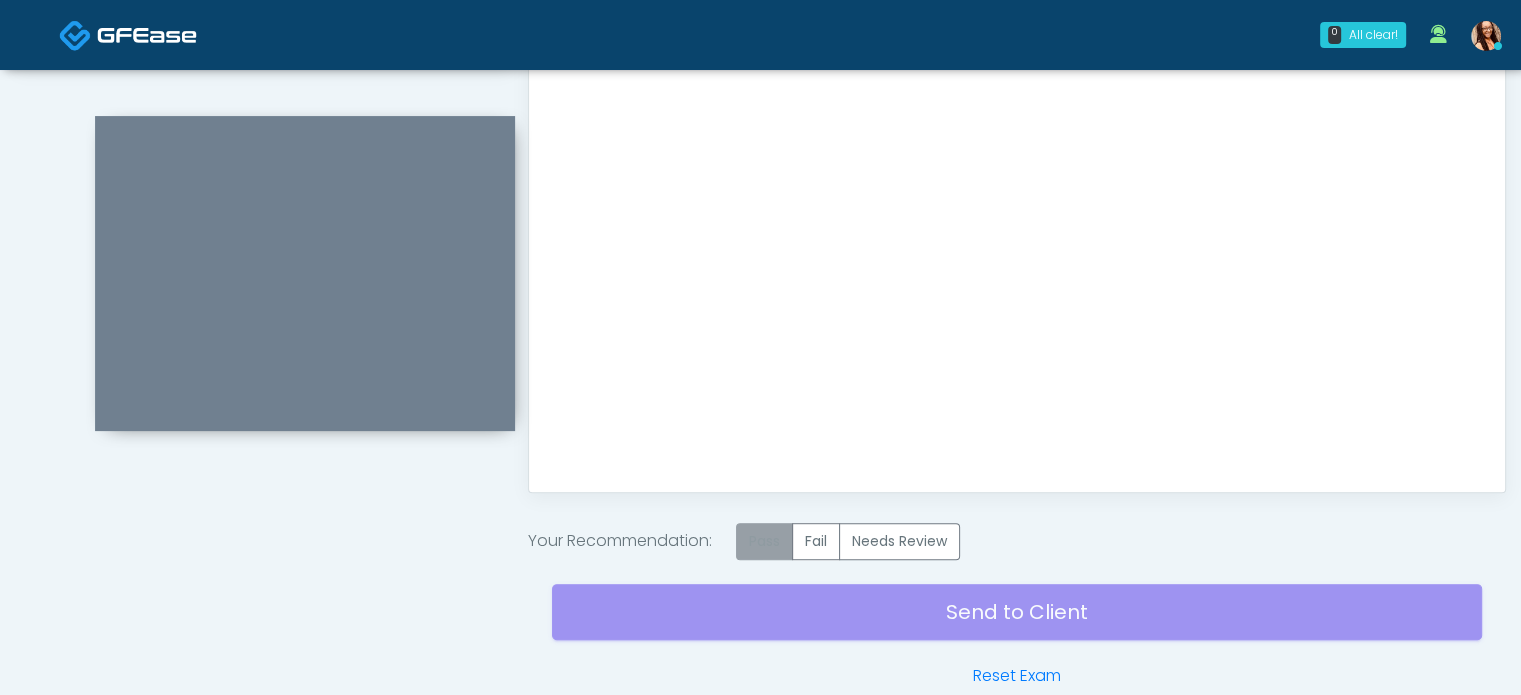 click on "Pass" at bounding box center (764, 541) 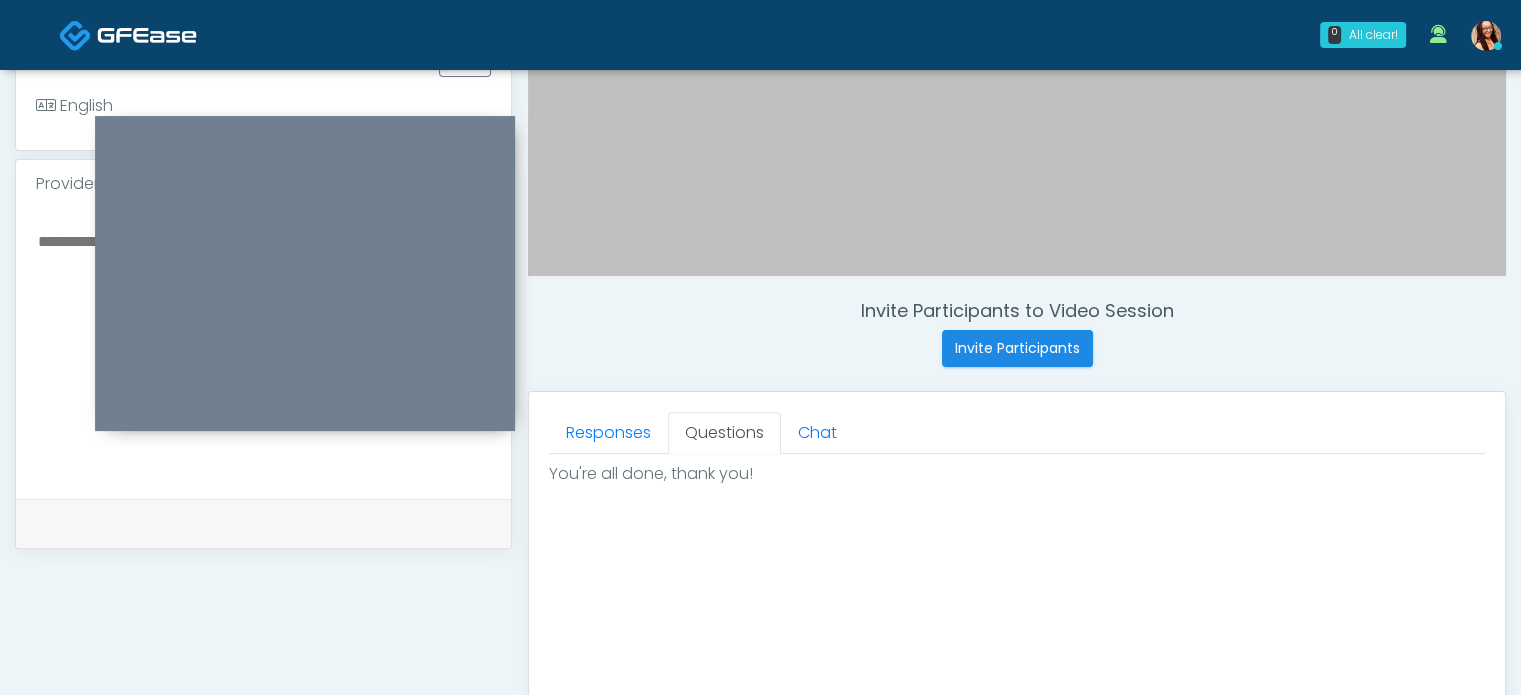 scroll, scrollTop: 534, scrollLeft: 0, axis: vertical 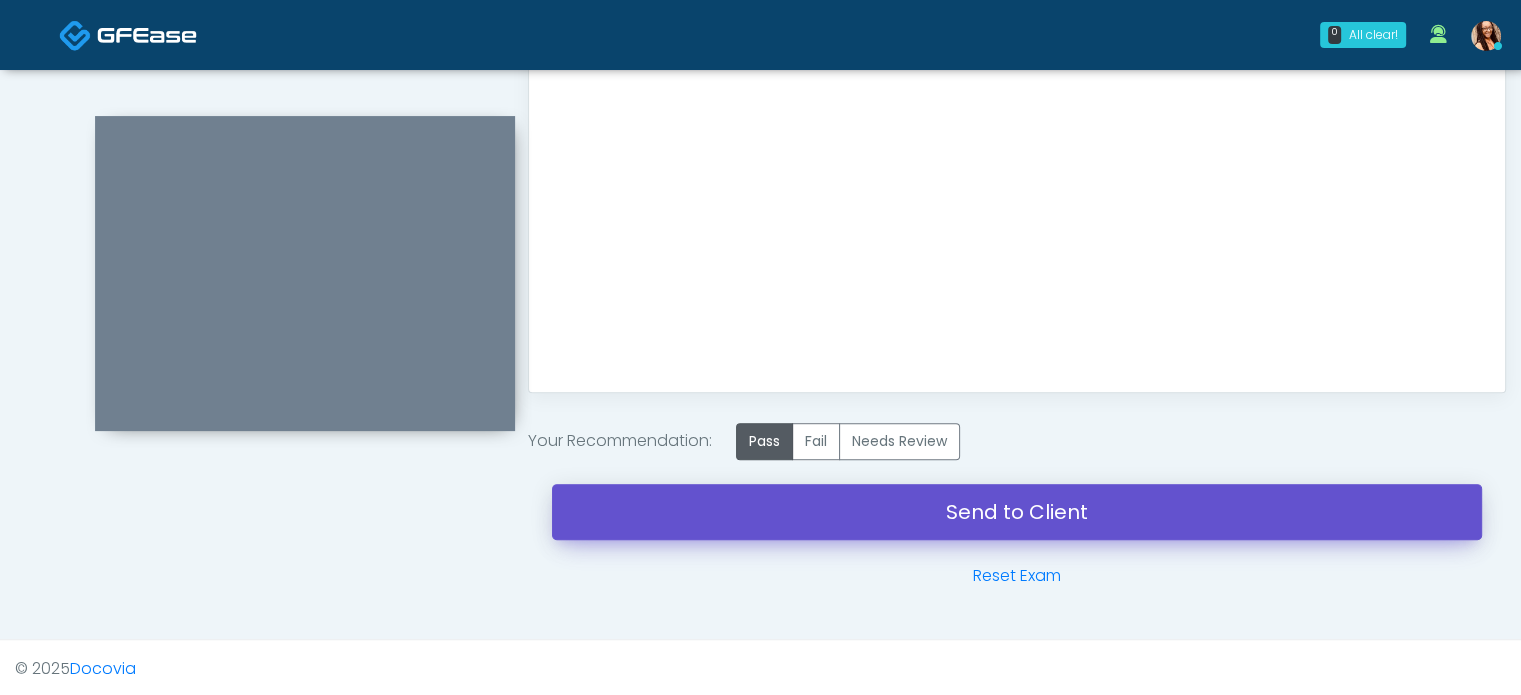 click on "Send to Client" at bounding box center [1017, 512] 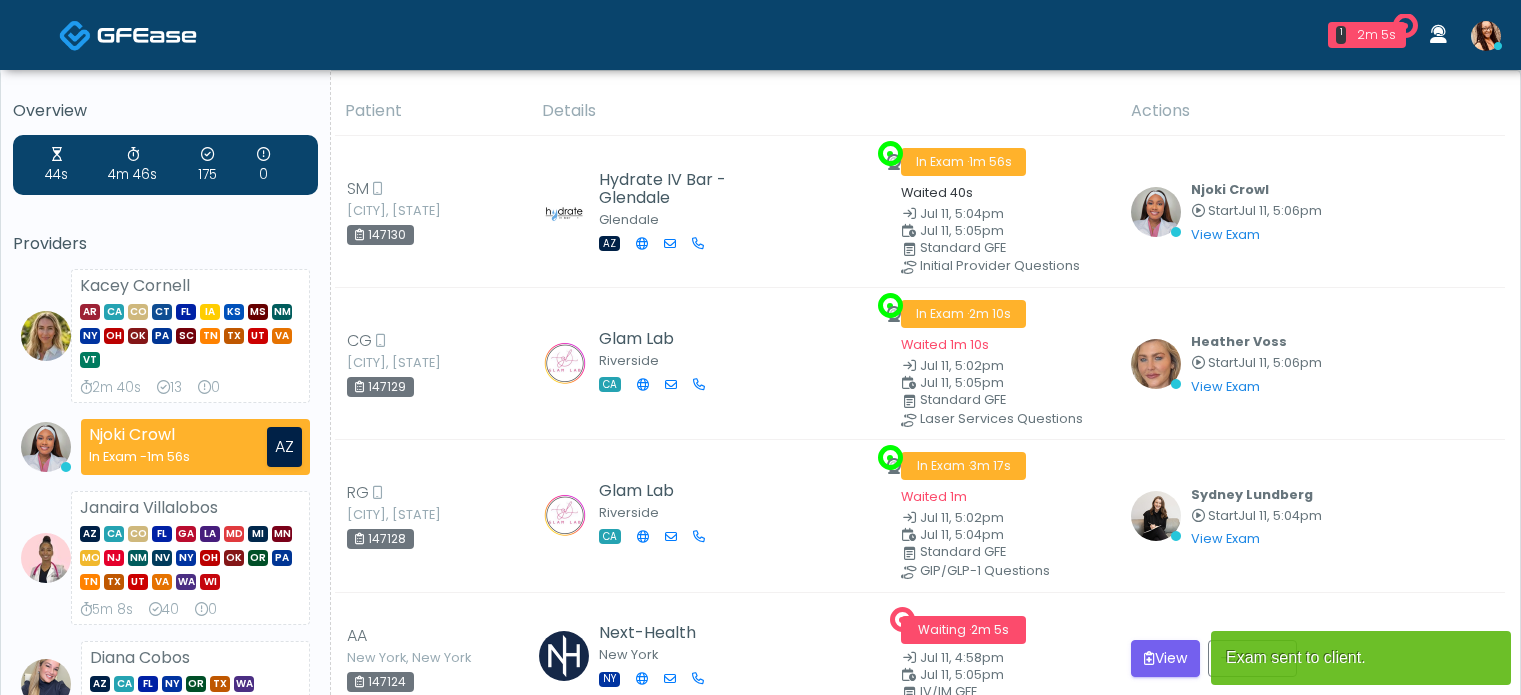 scroll, scrollTop: 0, scrollLeft: 0, axis: both 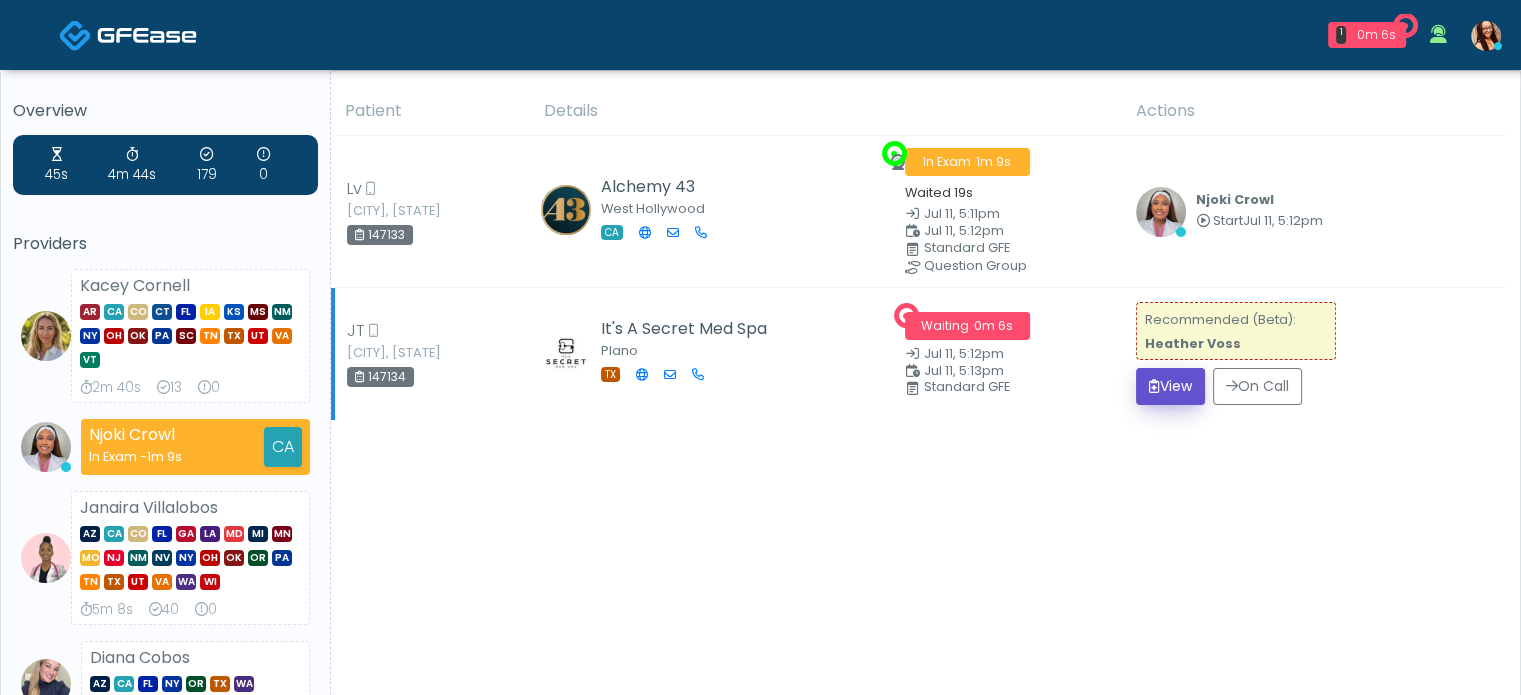 click at bounding box center (1154, 386) 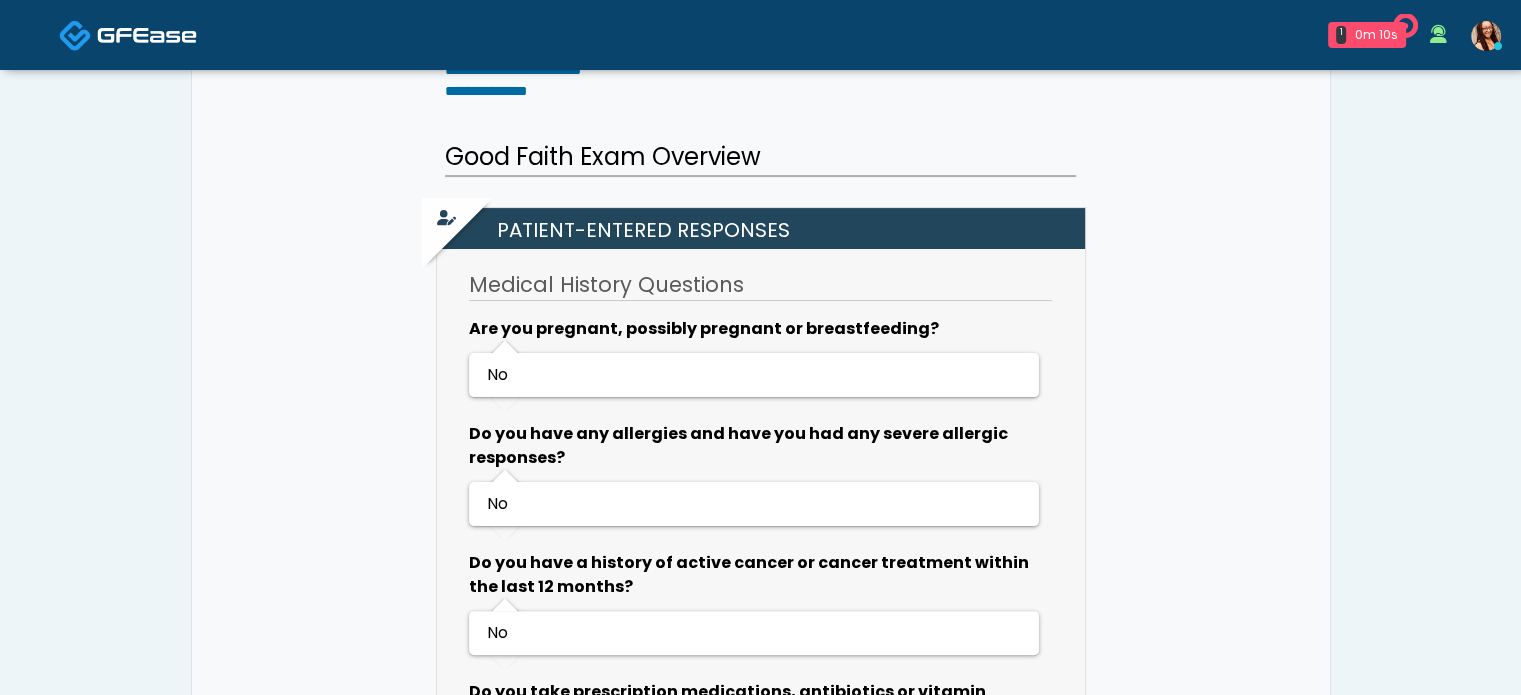 scroll, scrollTop: 540, scrollLeft: 0, axis: vertical 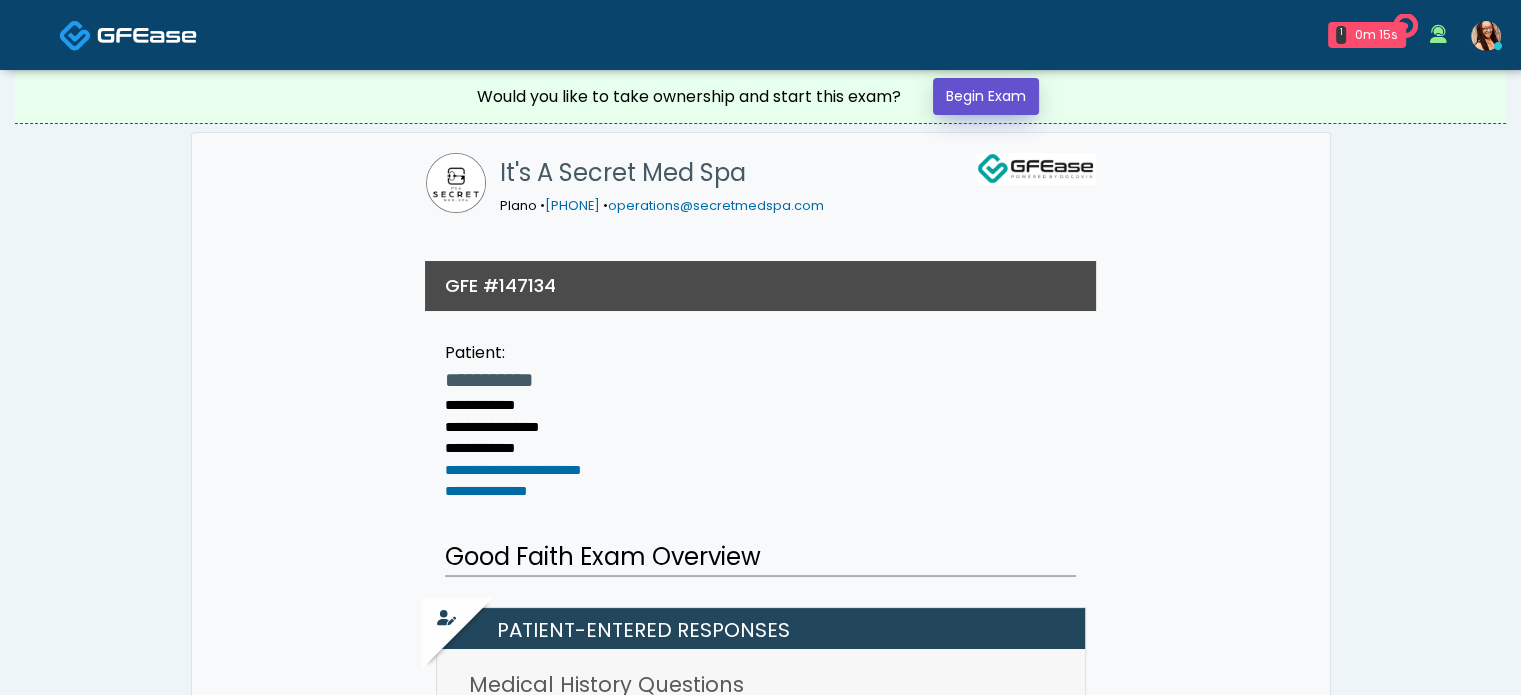 click on "Begin Exam" at bounding box center (986, 96) 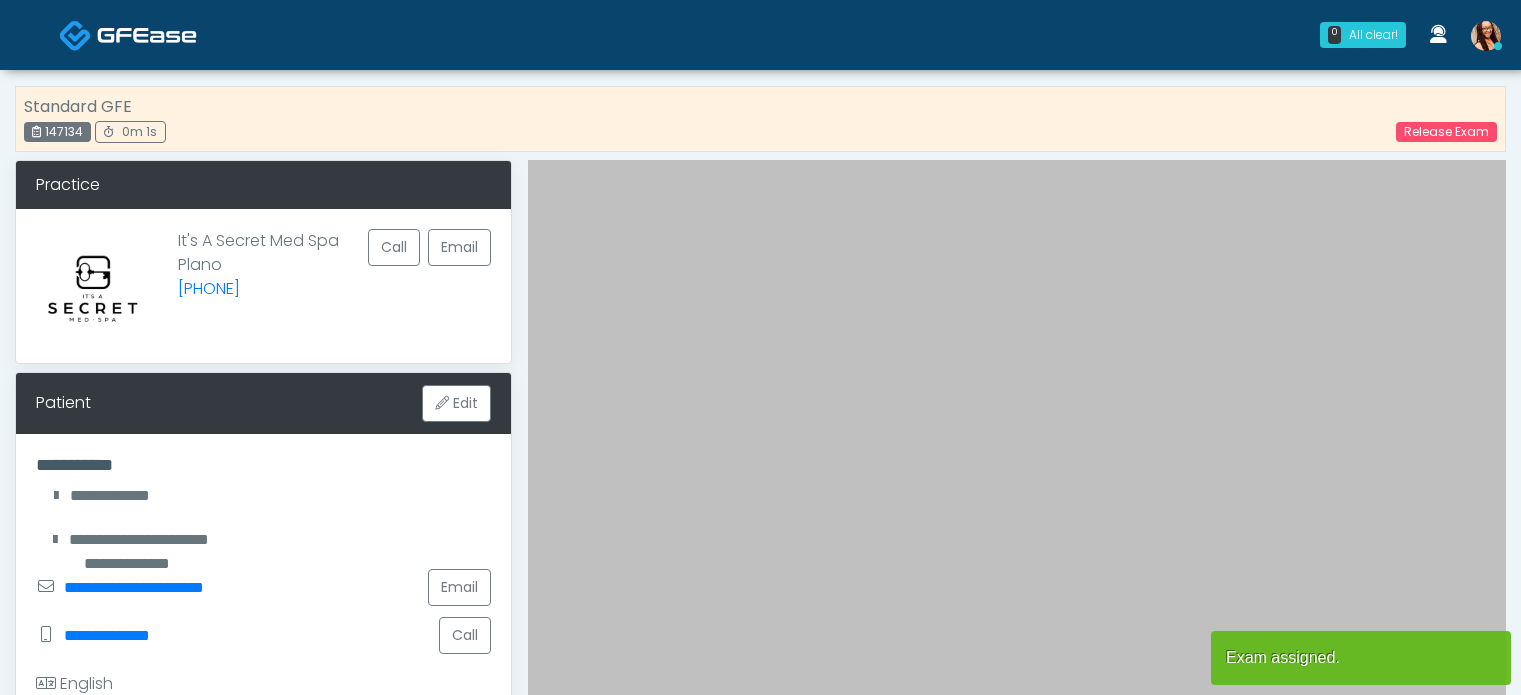 scroll, scrollTop: 0, scrollLeft: 0, axis: both 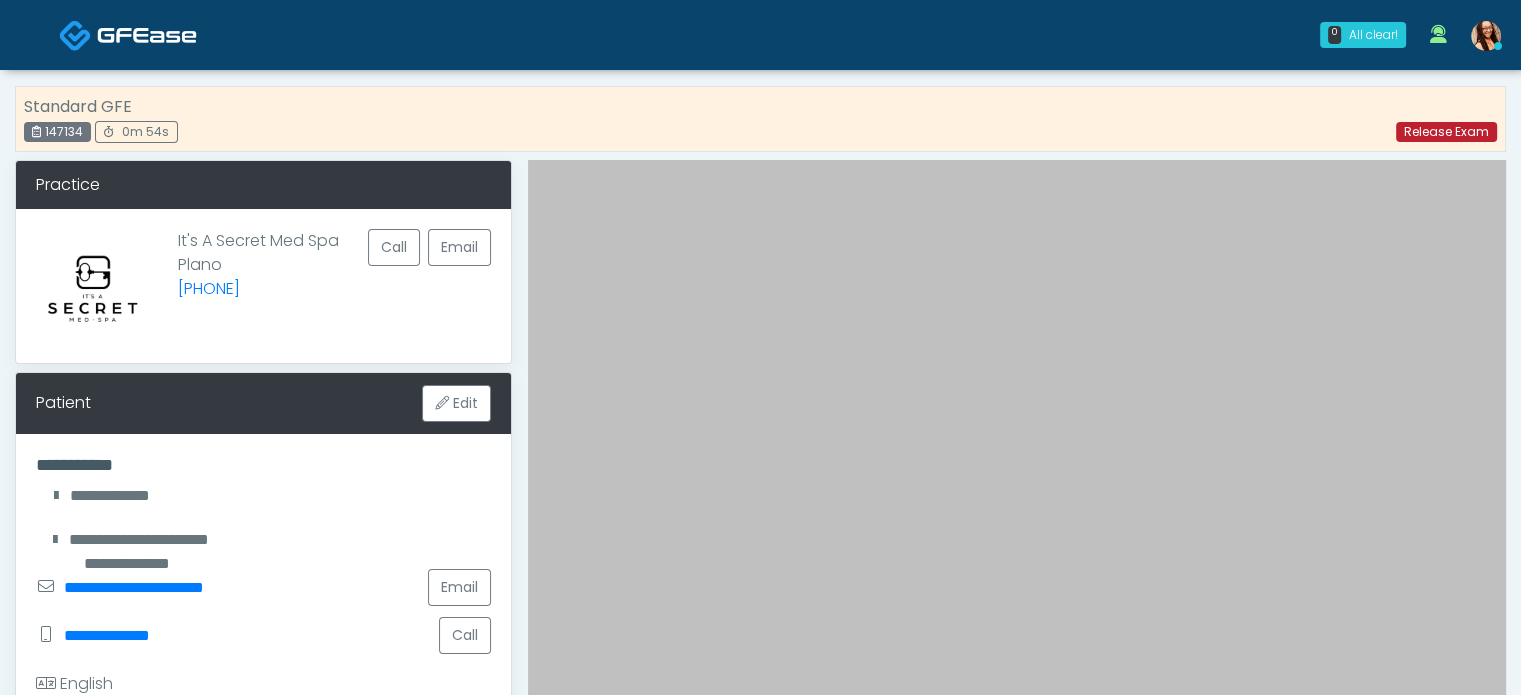 click on "Release Exam" at bounding box center (1446, 132) 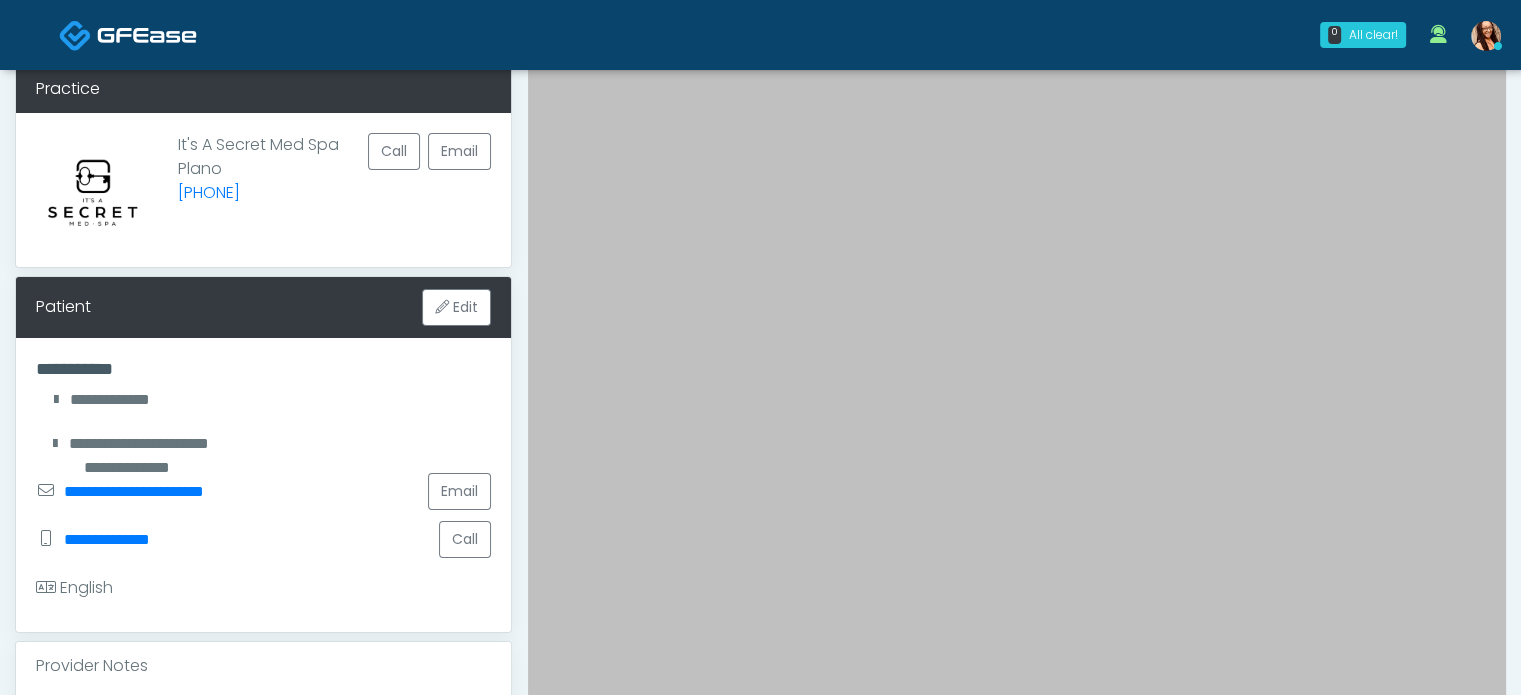 scroll, scrollTop: 200, scrollLeft: 0, axis: vertical 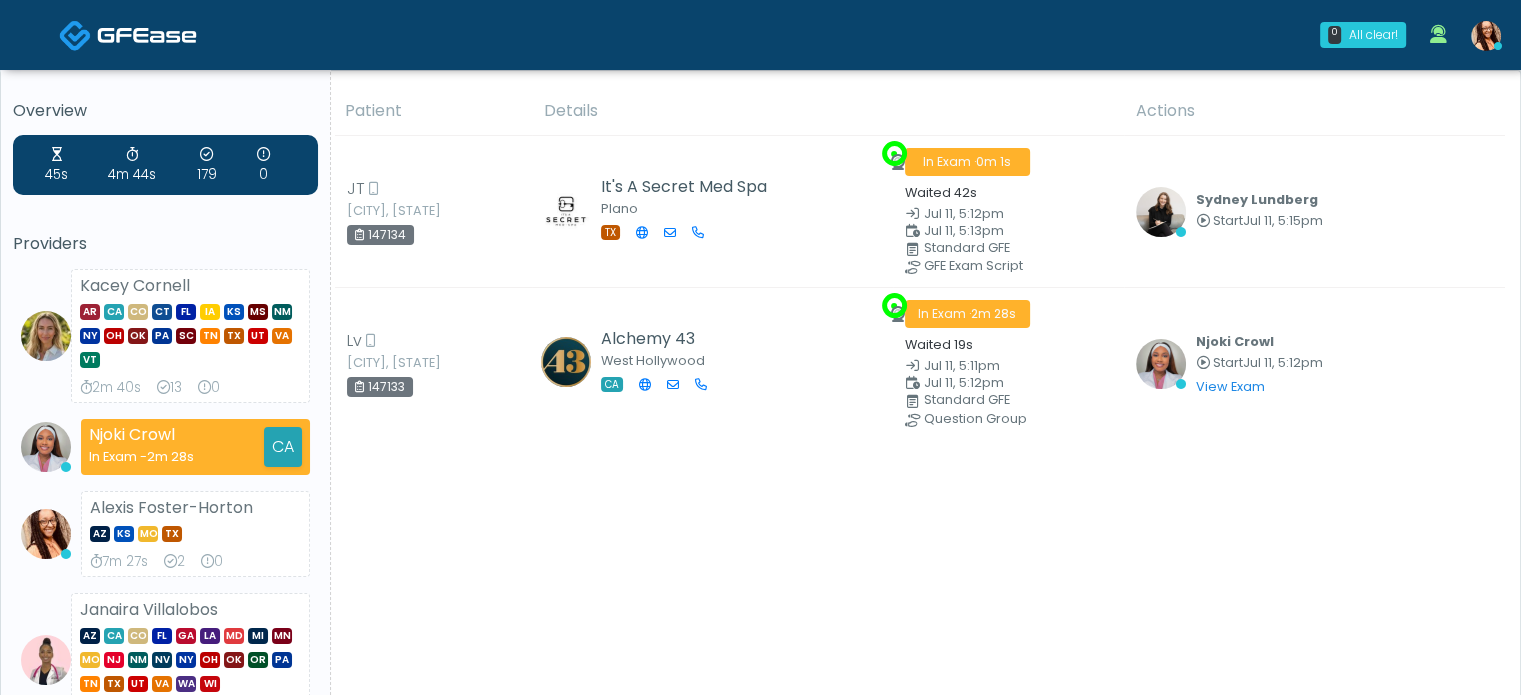 click on "Patient
Details
Actions" at bounding box center (918, 848) 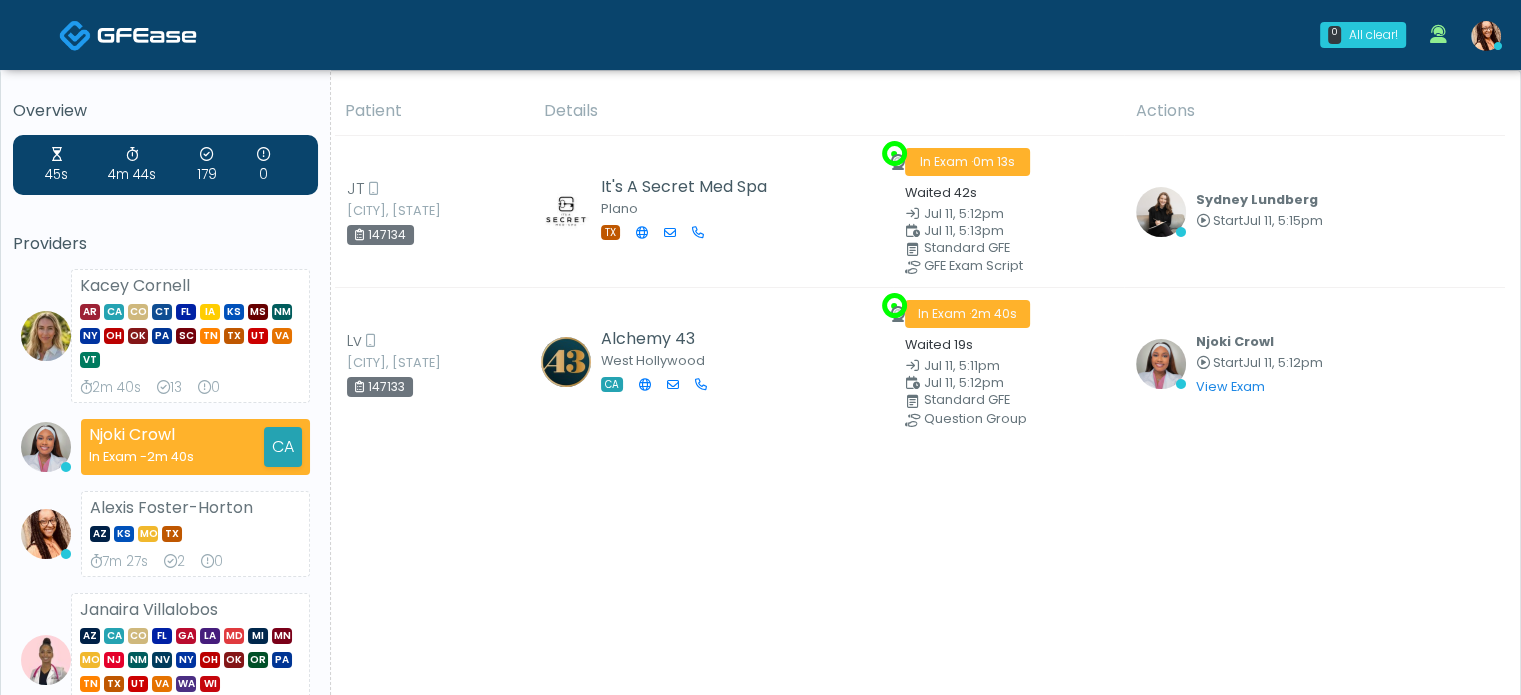 drag, startPoint x: 734, startPoint y: 469, endPoint x: 742, endPoint y: 501, distance: 32.984844 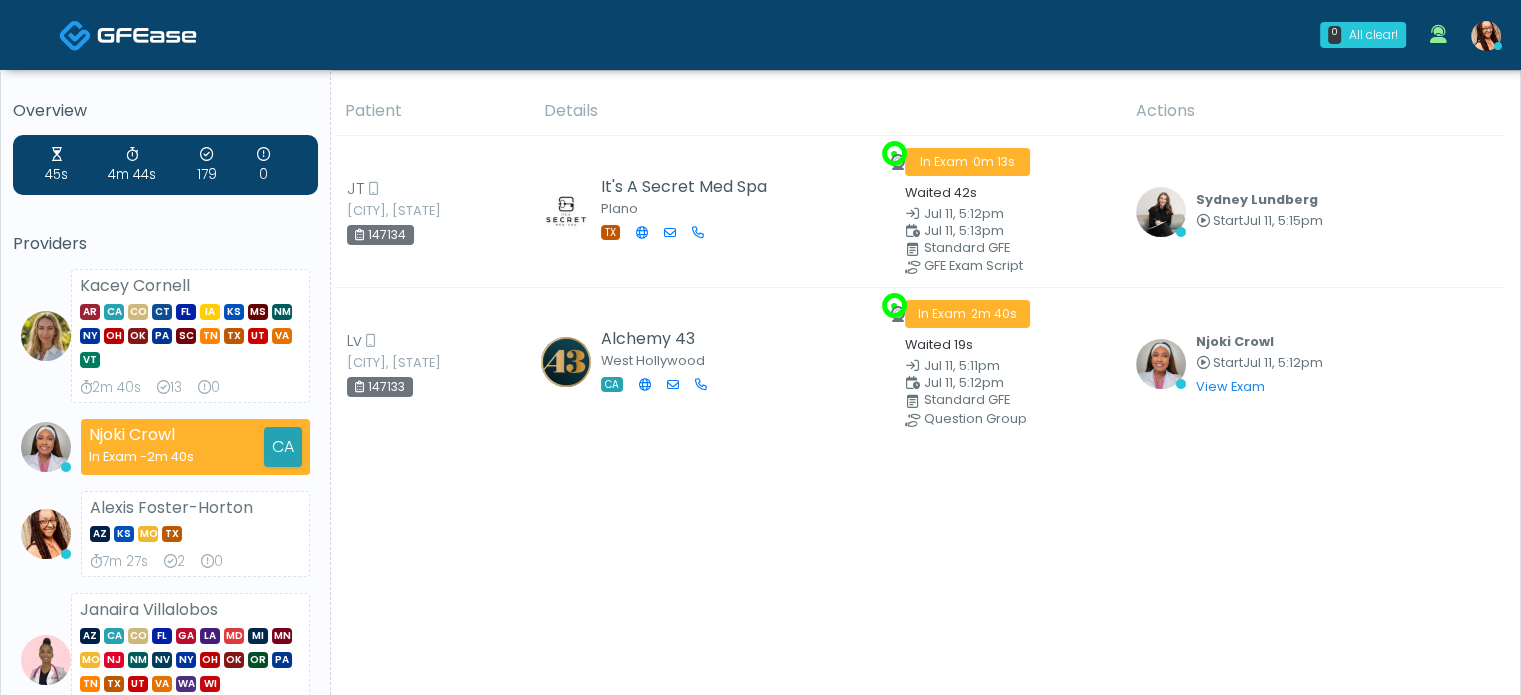 click on "Patient
Details
Actions" at bounding box center (918, 848) 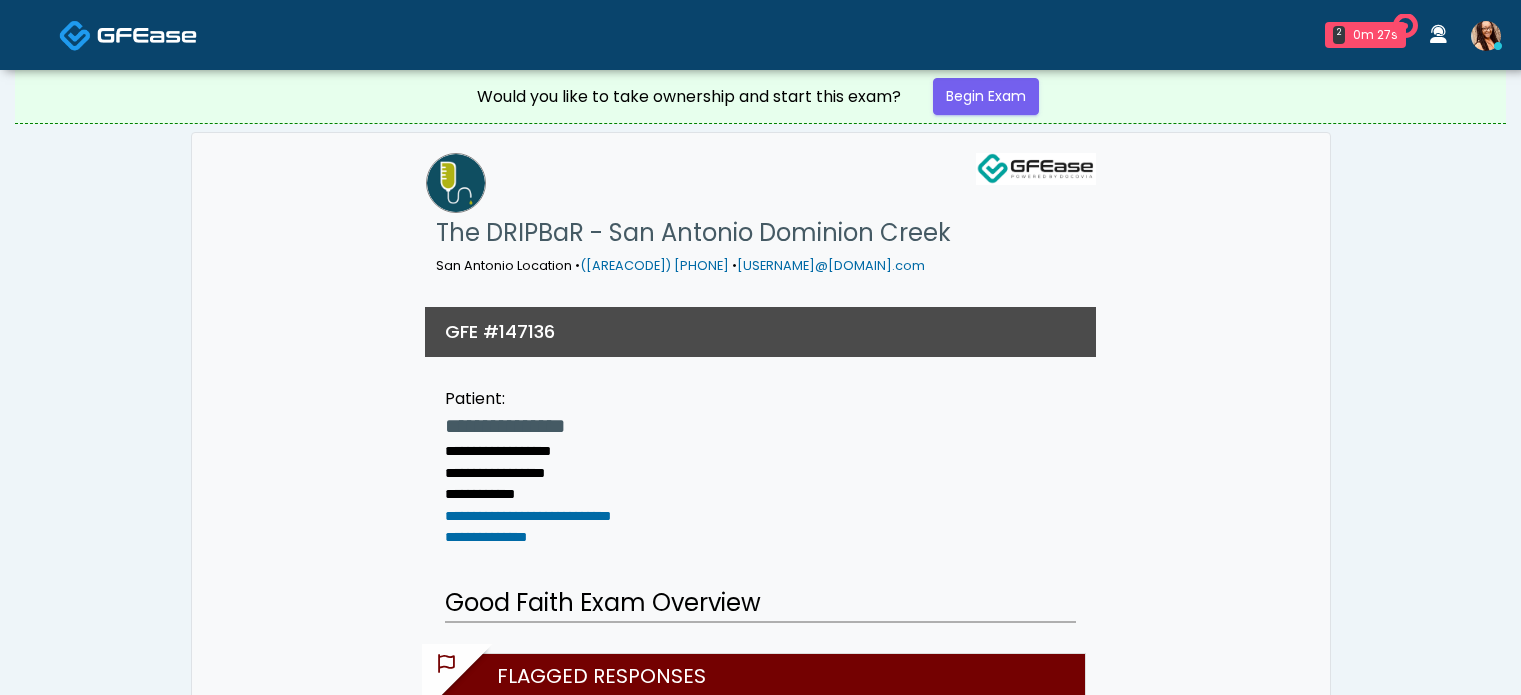 scroll, scrollTop: 0, scrollLeft: 0, axis: both 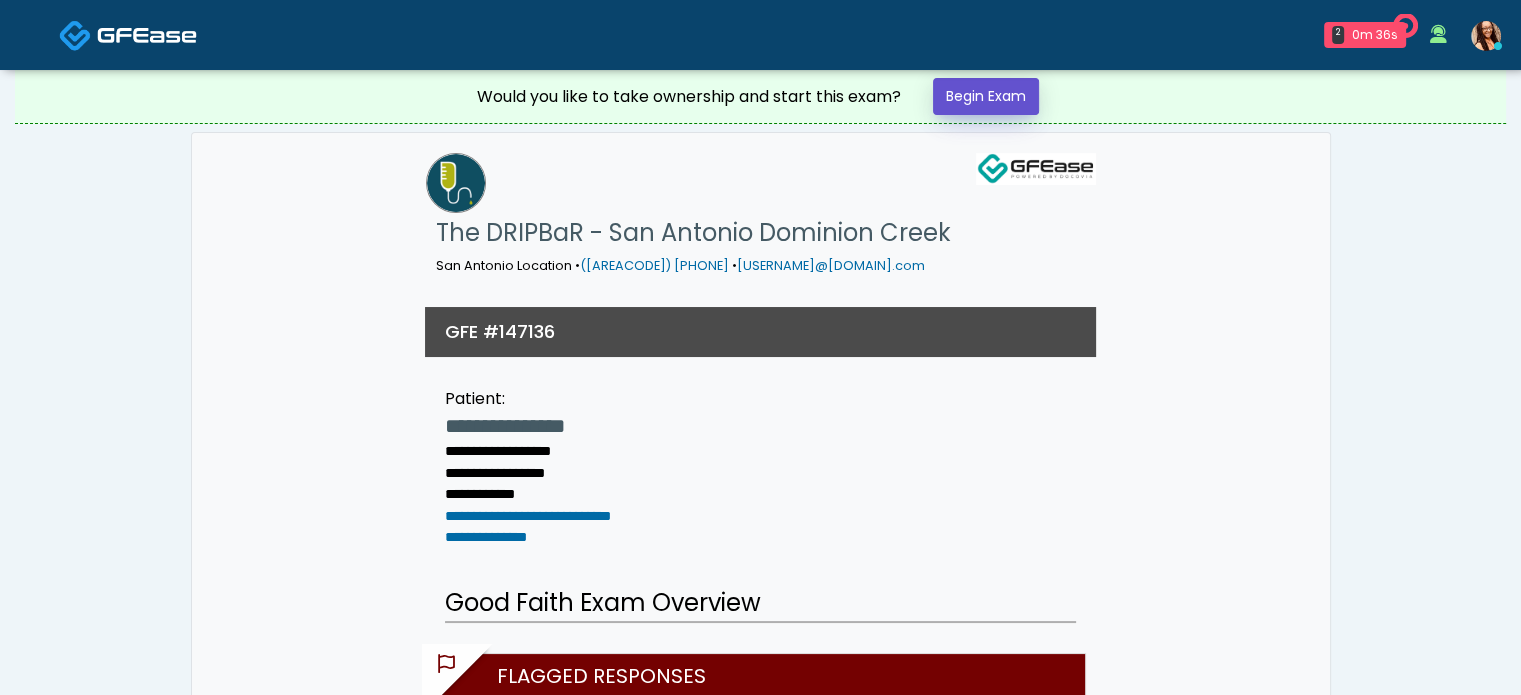 click on "Begin Exam" at bounding box center (986, 96) 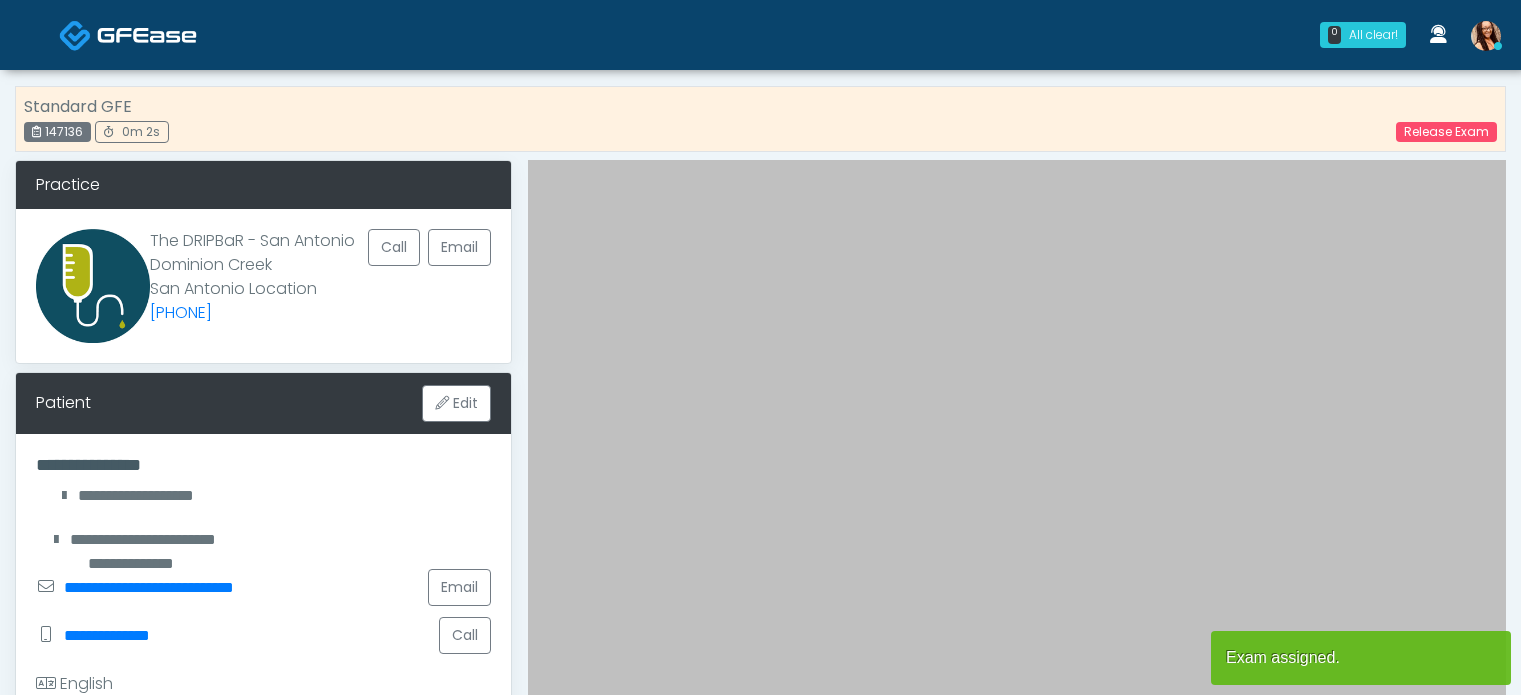 scroll, scrollTop: 0, scrollLeft: 0, axis: both 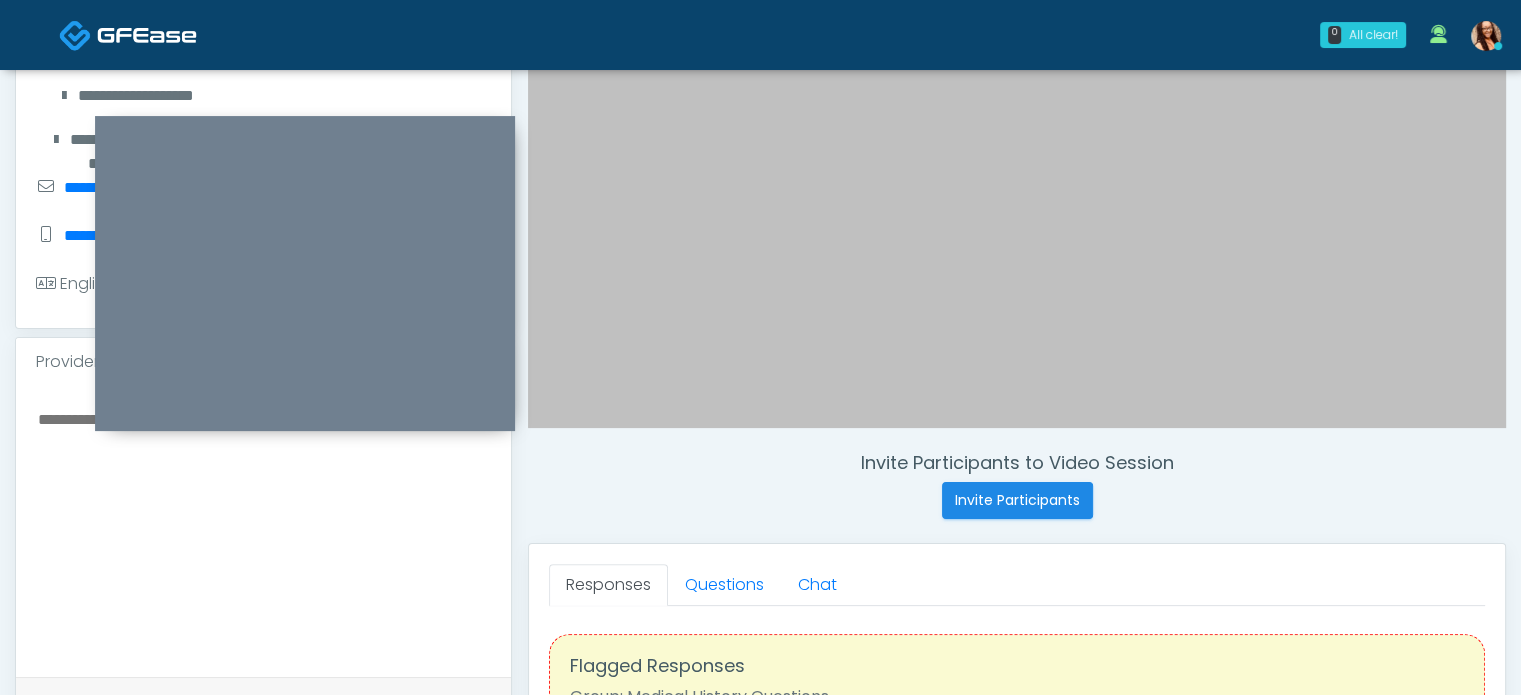 click at bounding box center [263, 528] 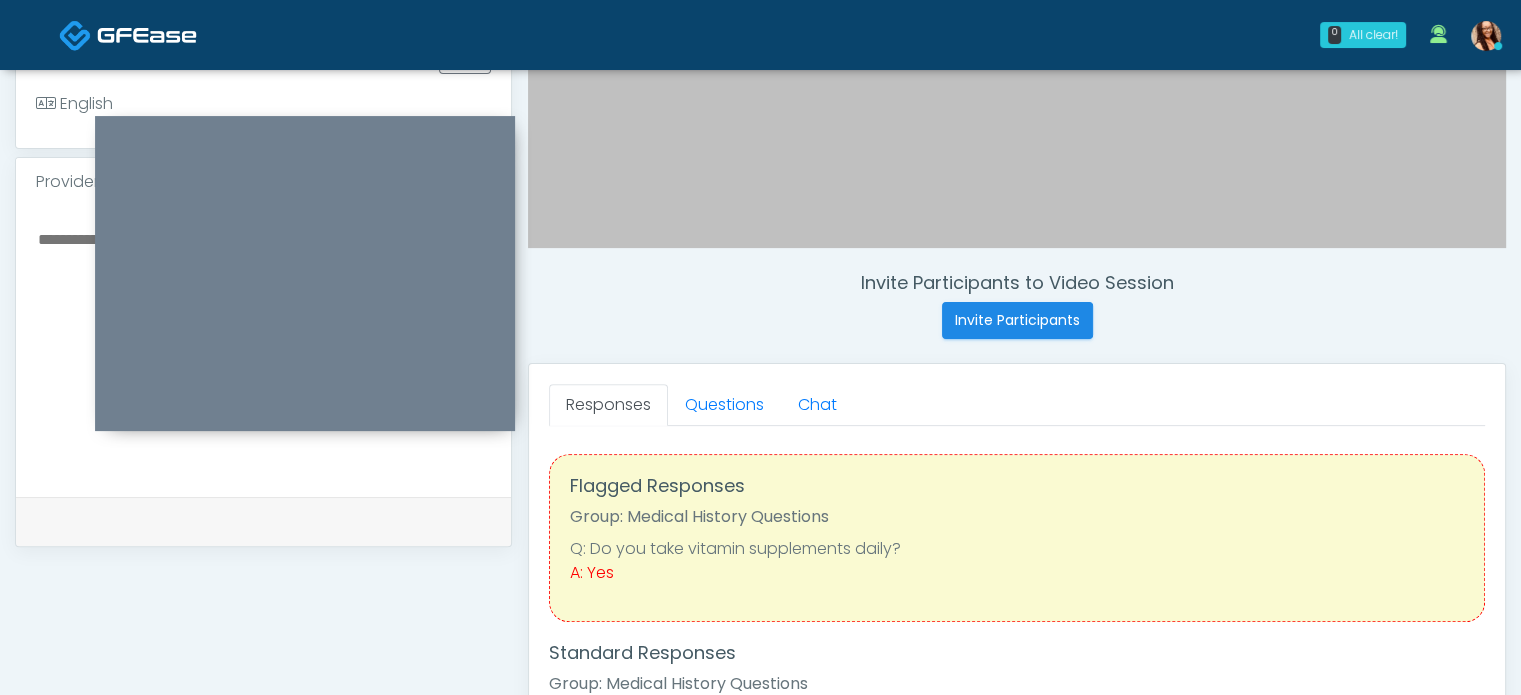 scroll, scrollTop: 600, scrollLeft: 0, axis: vertical 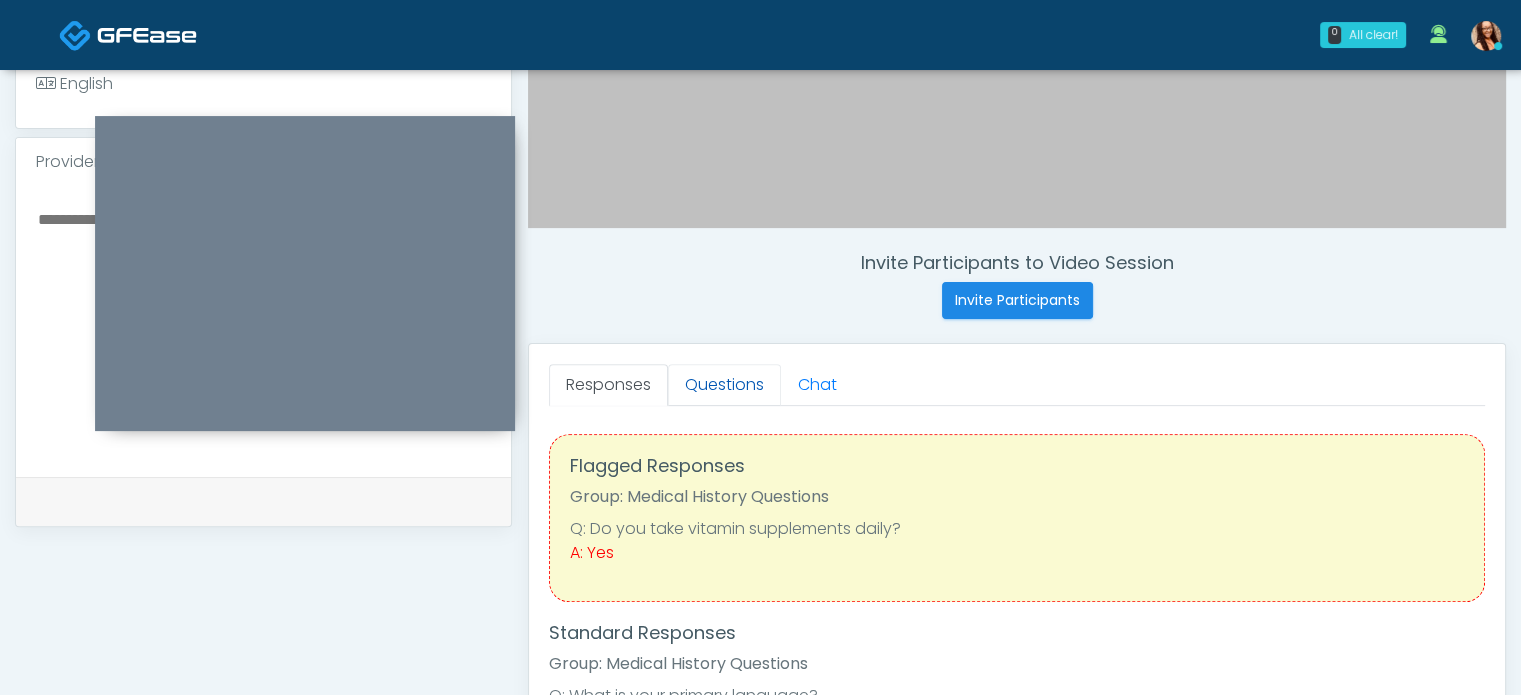 click on "Questions" at bounding box center (724, 385) 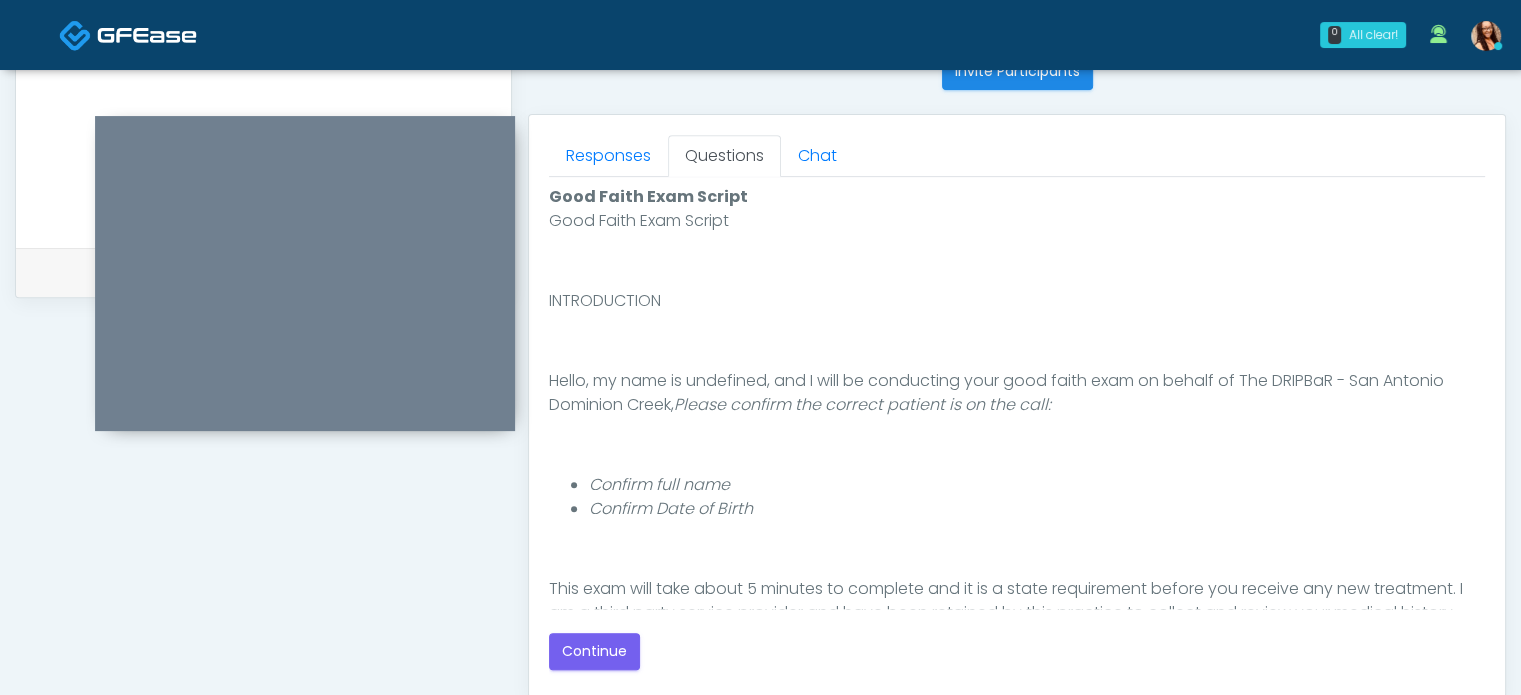 scroll, scrollTop: 900, scrollLeft: 0, axis: vertical 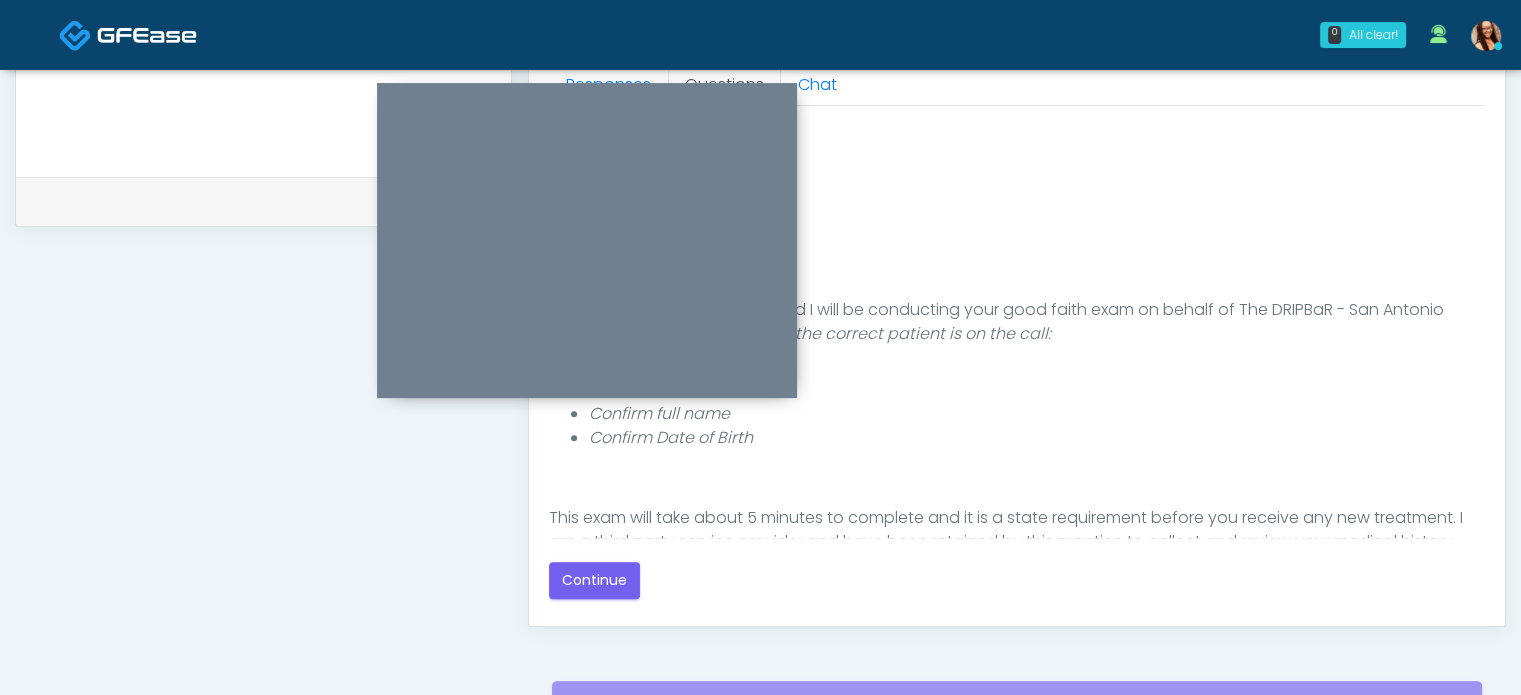 drag, startPoint x: 382, startPoint y: 131, endPoint x: 664, endPoint y: 98, distance: 283.9243 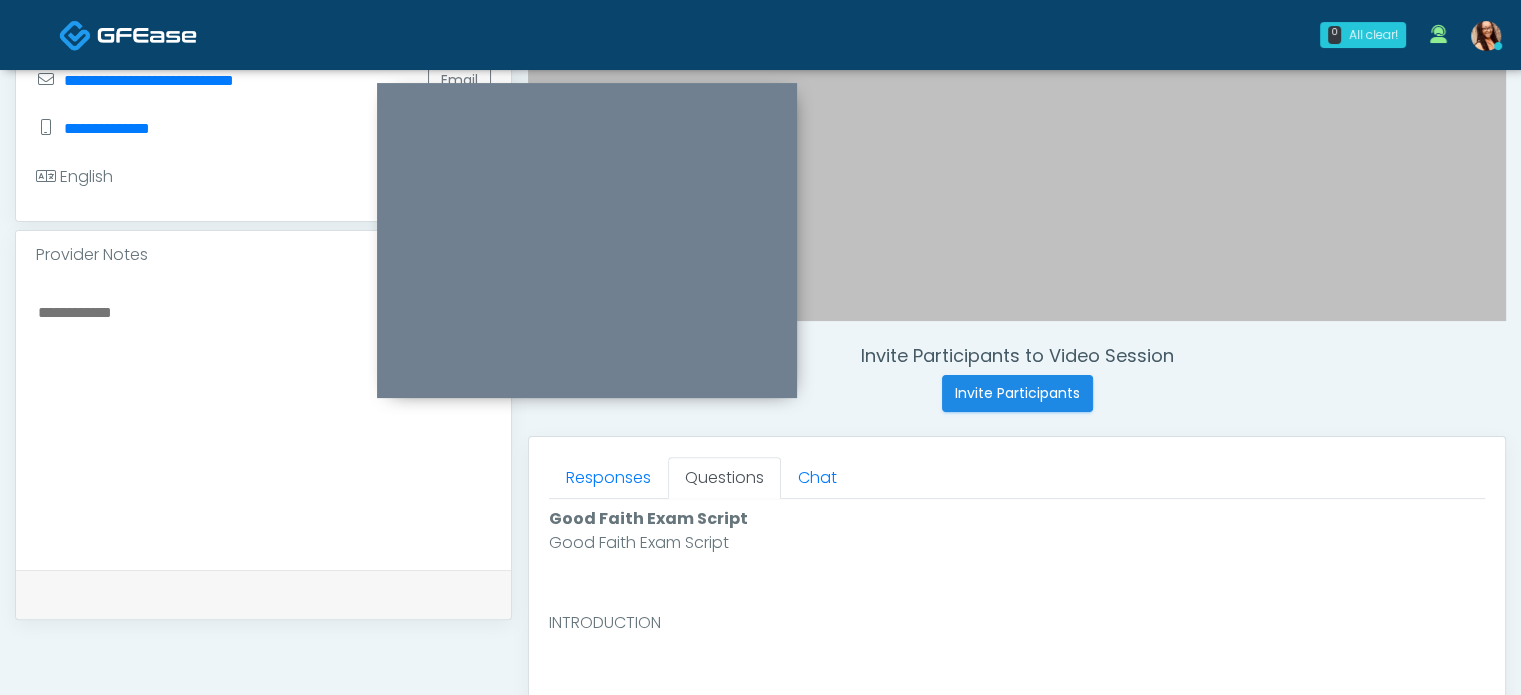 scroll, scrollTop: 600, scrollLeft: 0, axis: vertical 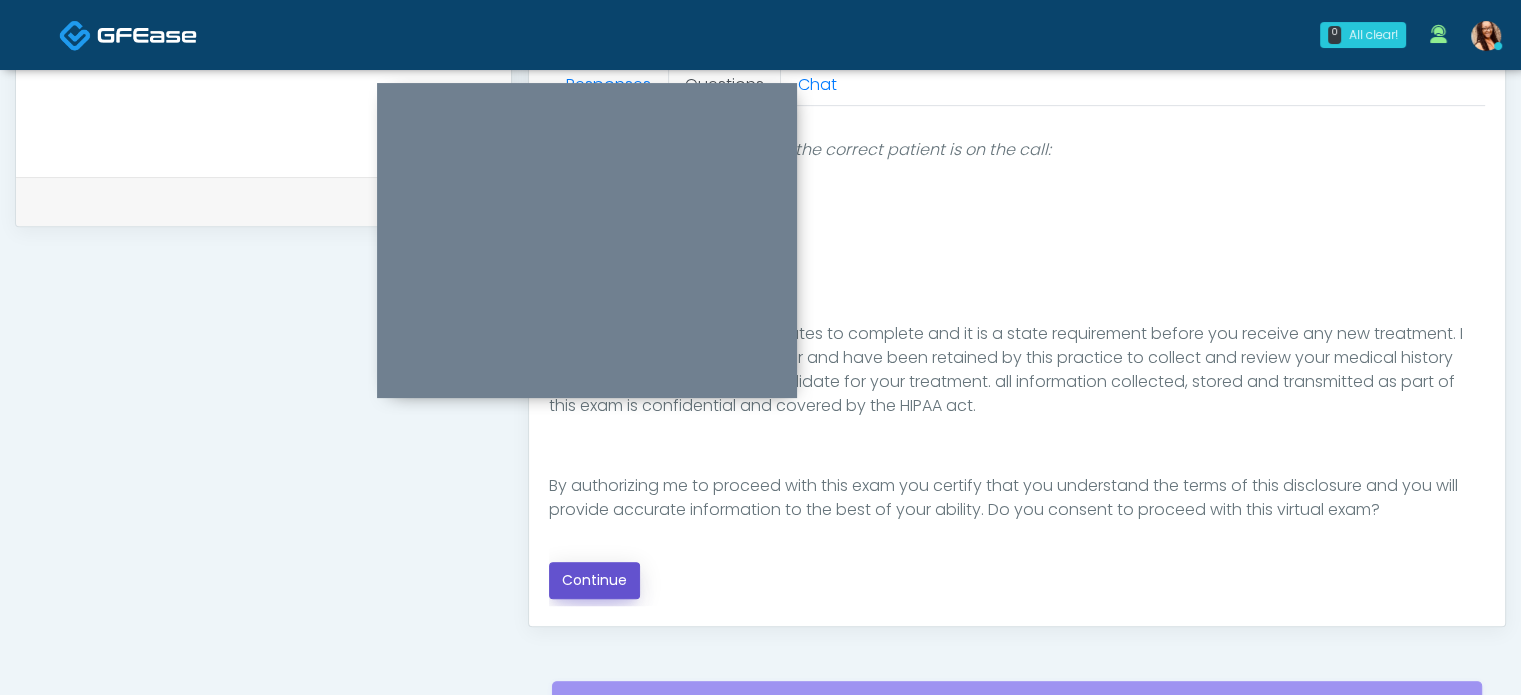 click on "Continue" at bounding box center (594, 580) 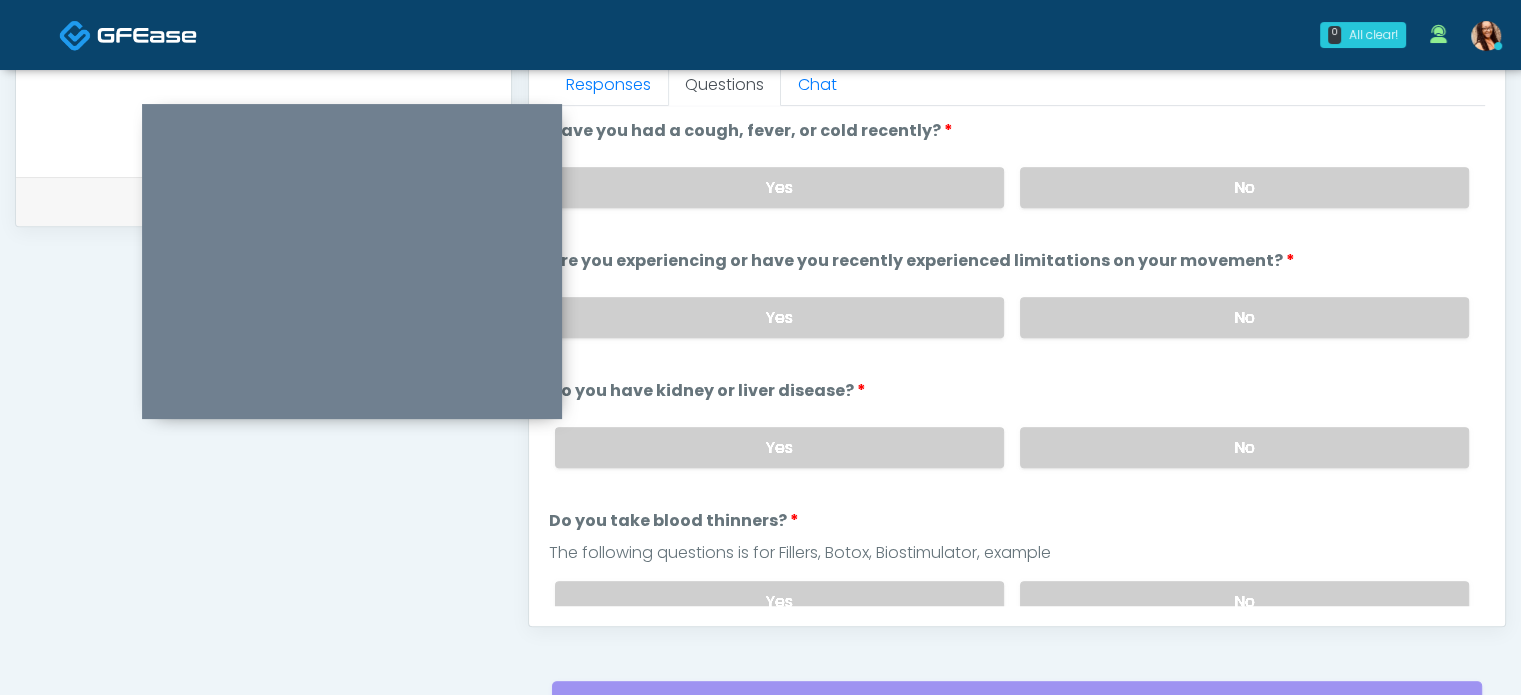 drag, startPoint x: 656, startPoint y: 93, endPoint x: 409, endPoint y: 116, distance: 248.06854 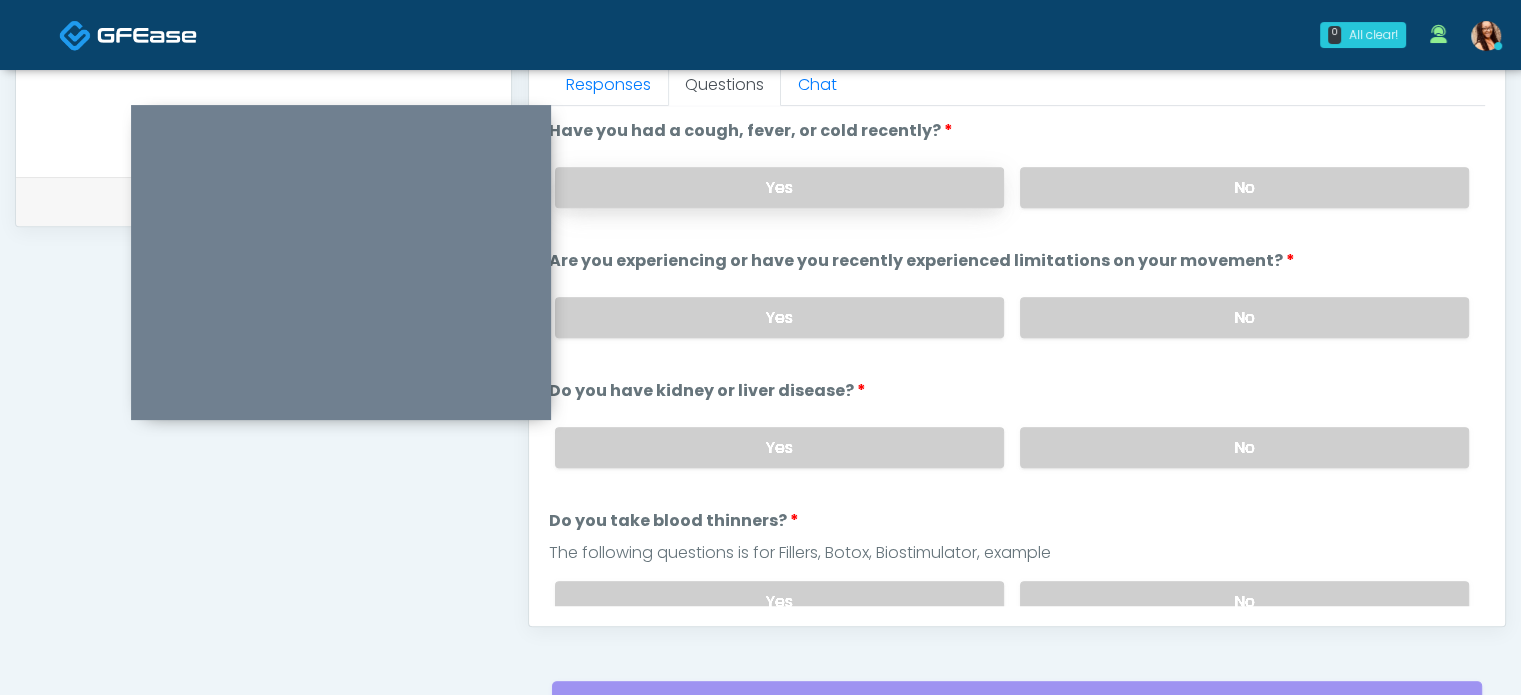 click on "Yes" at bounding box center [779, 187] 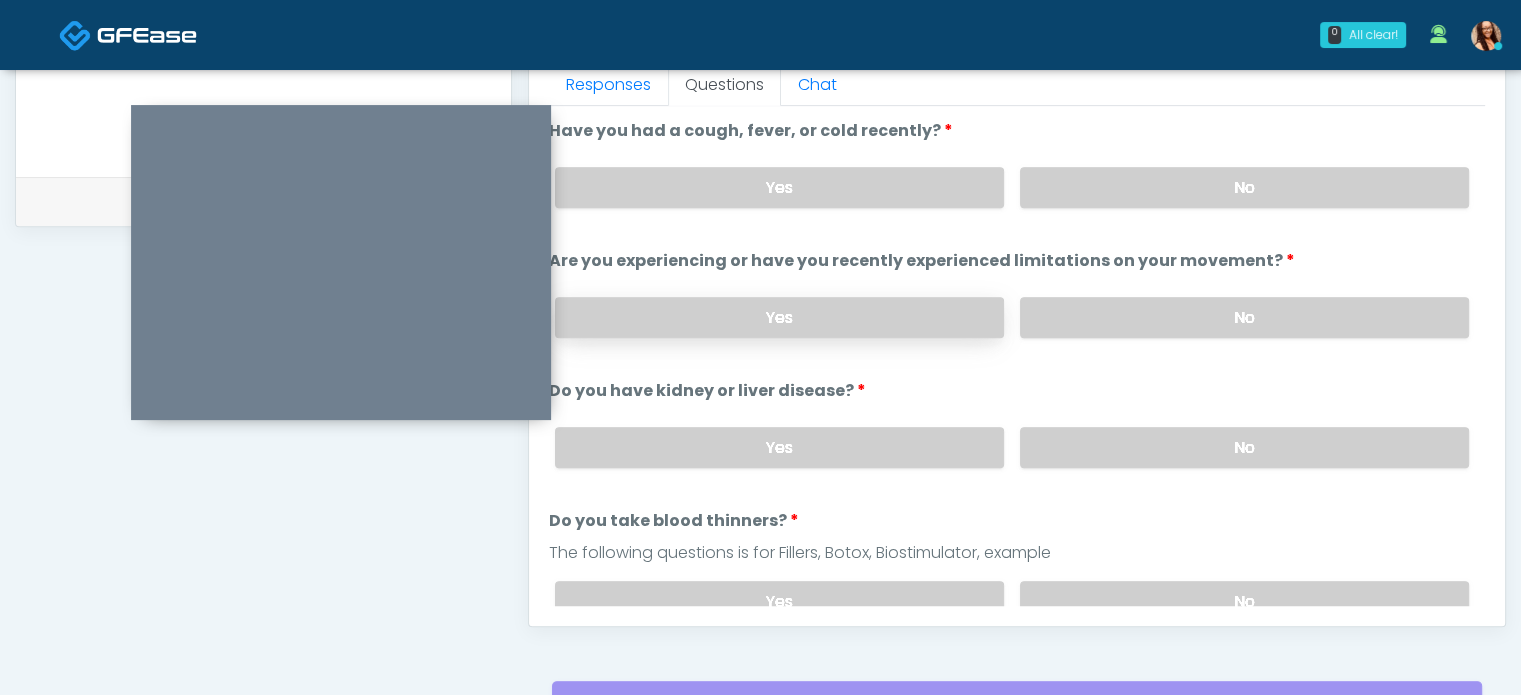 click on "Yes" at bounding box center [779, 317] 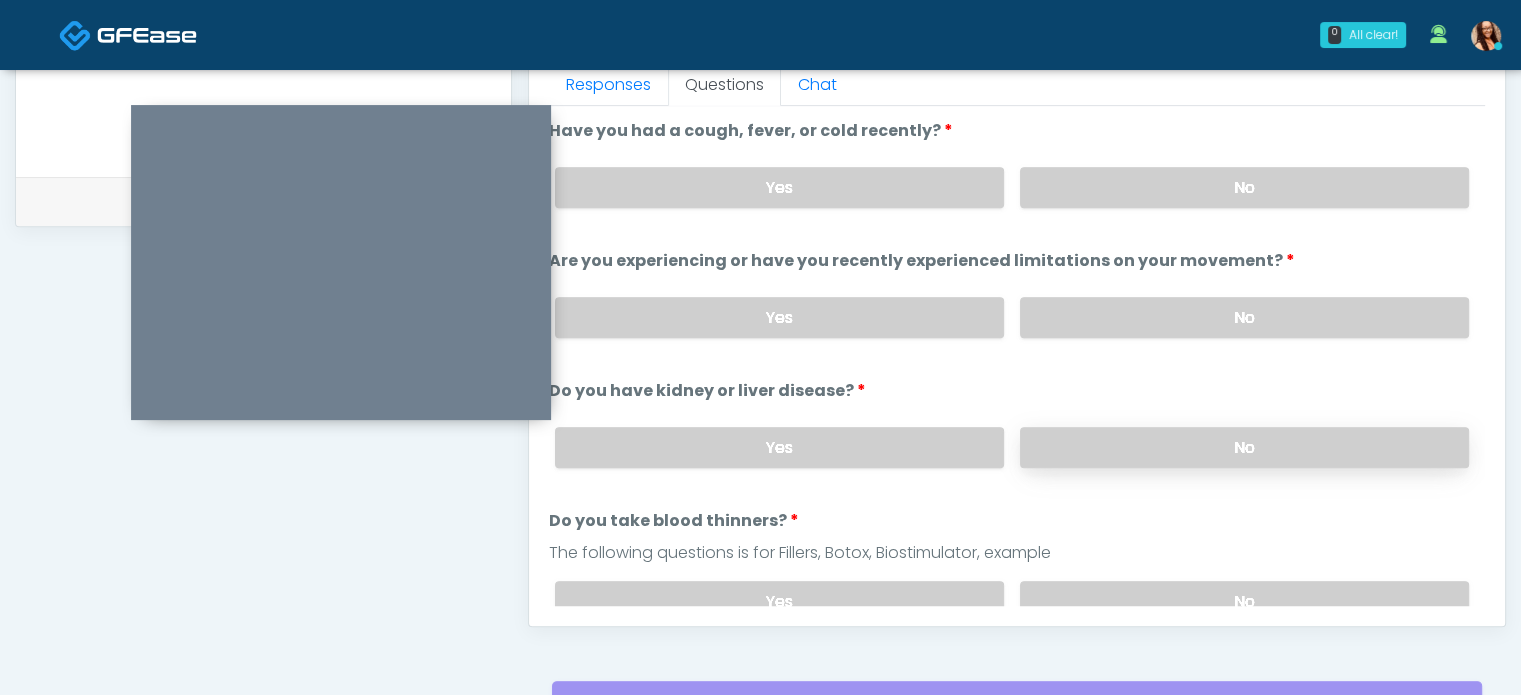 click on "No" at bounding box center [1244, 447] 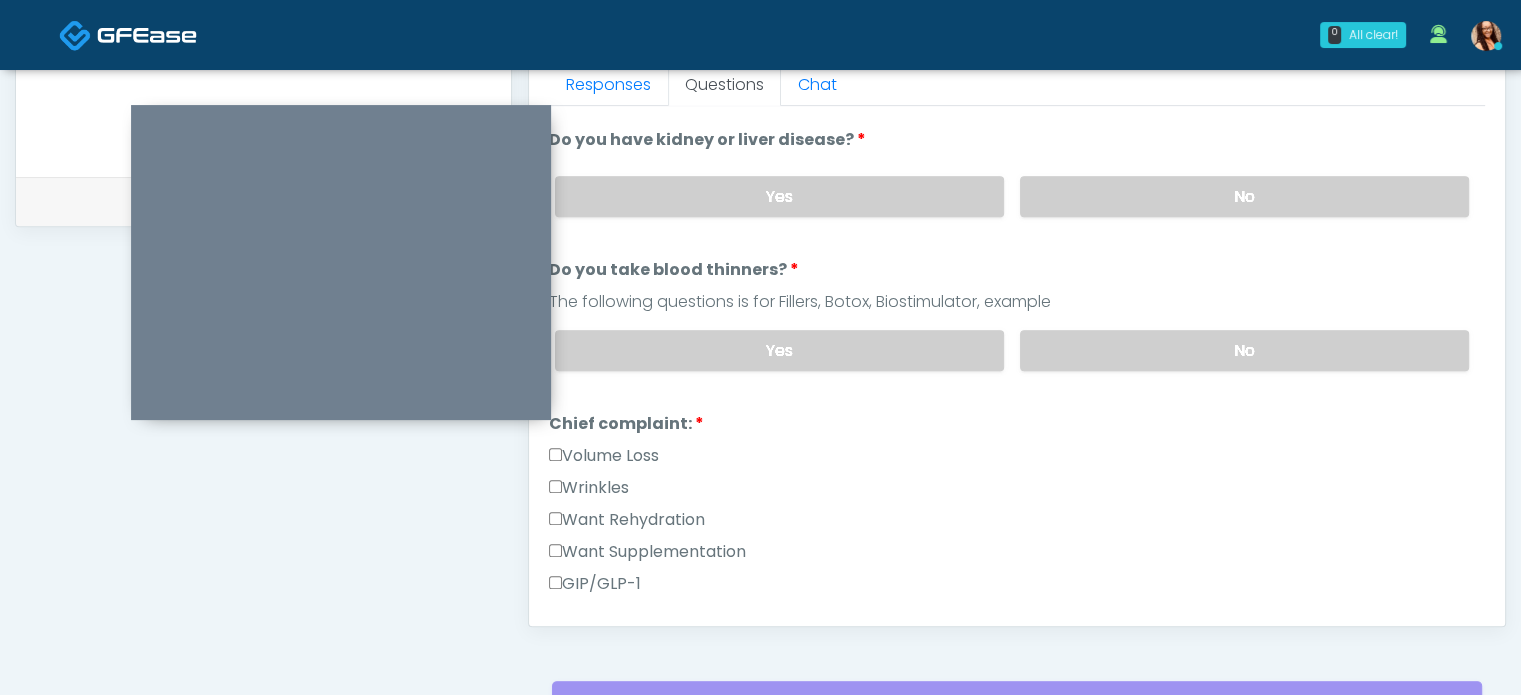 scroll, scrollTop: 300, scrollLeft: 0, axis: vertical 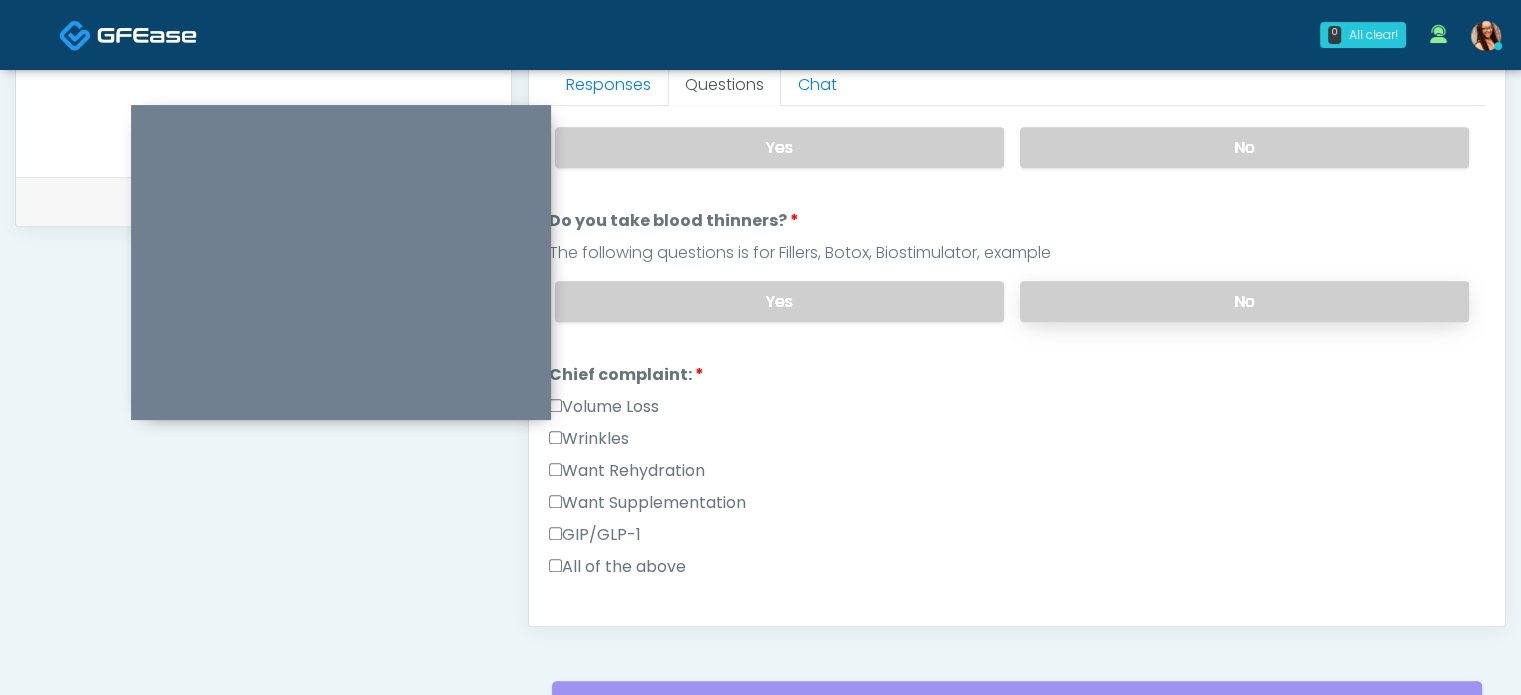 click on "No" at bounding box center [1244, 301] 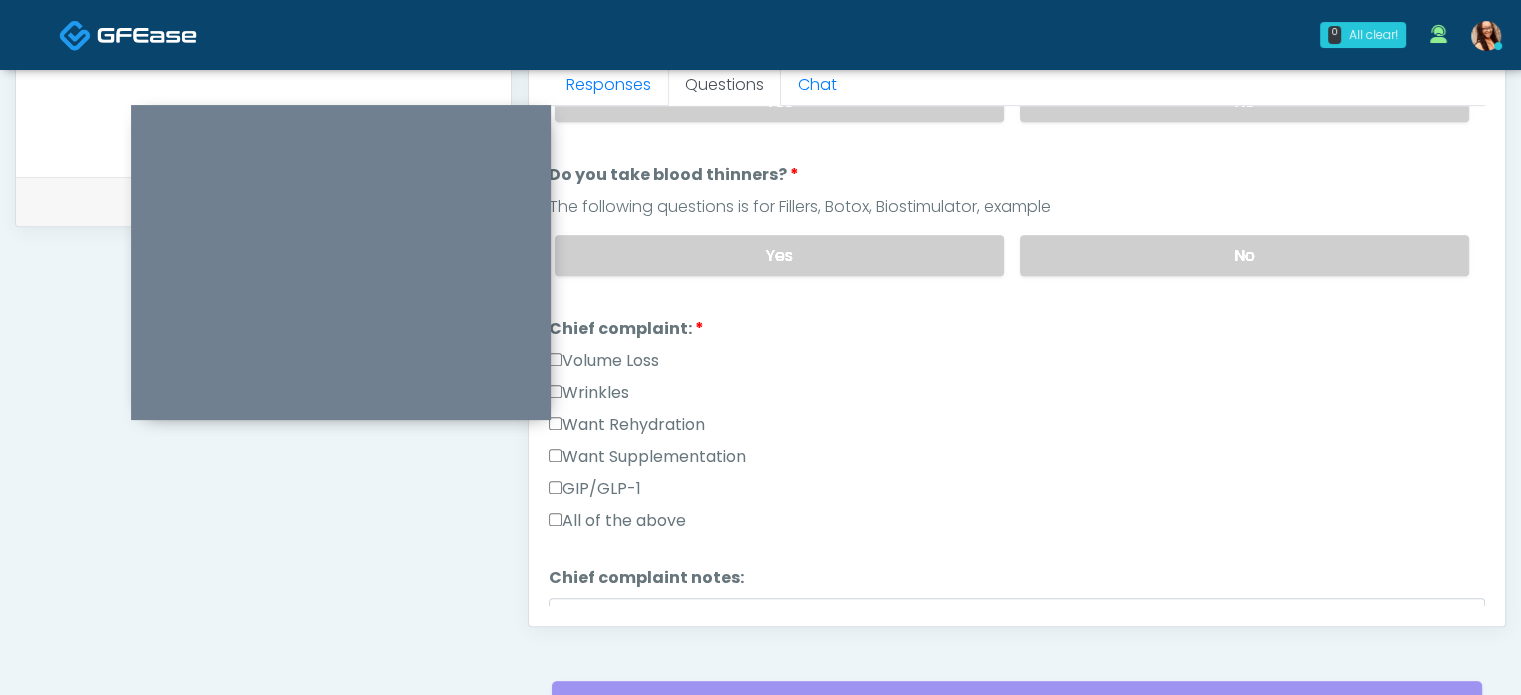 scroll, scrollTop: 300, scrollLeft: 0, axis: vertical 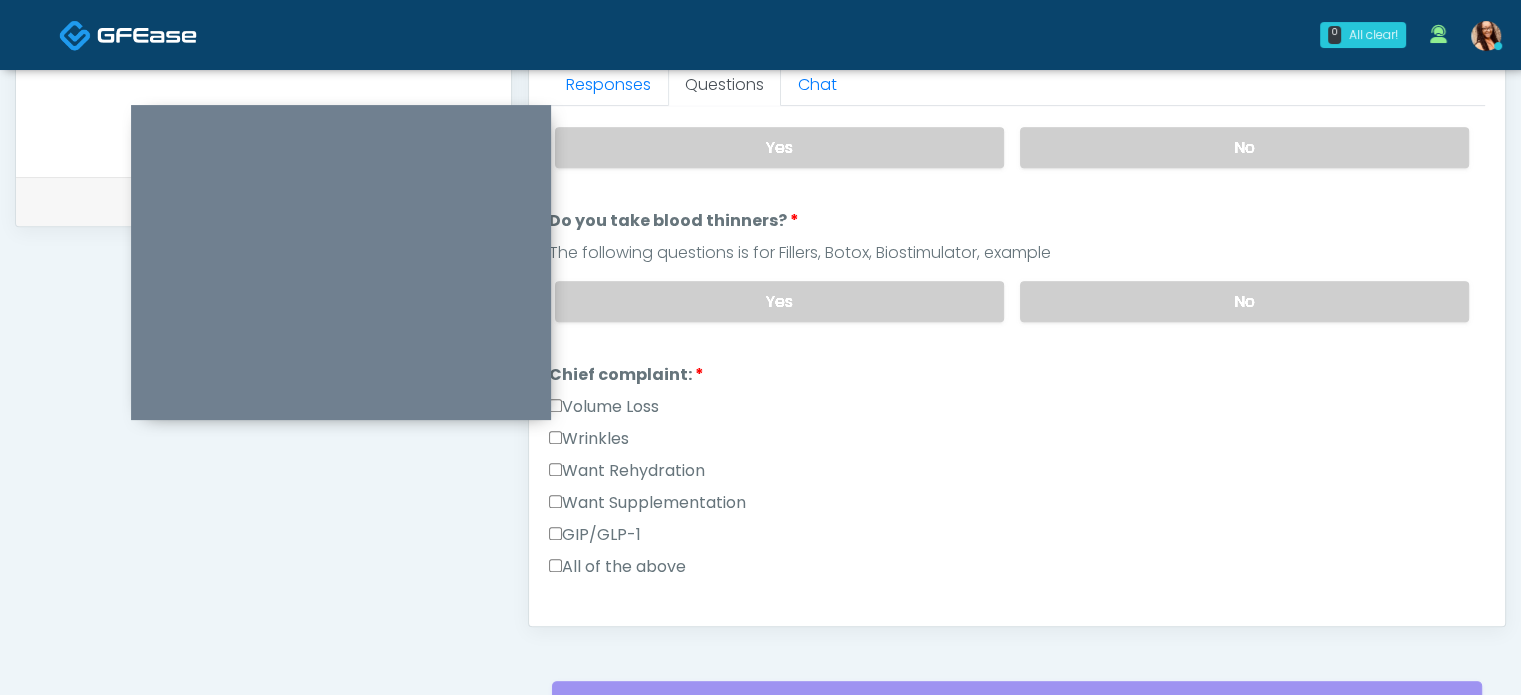 click on "Want Rehydration" at bounding box center [627, 471] 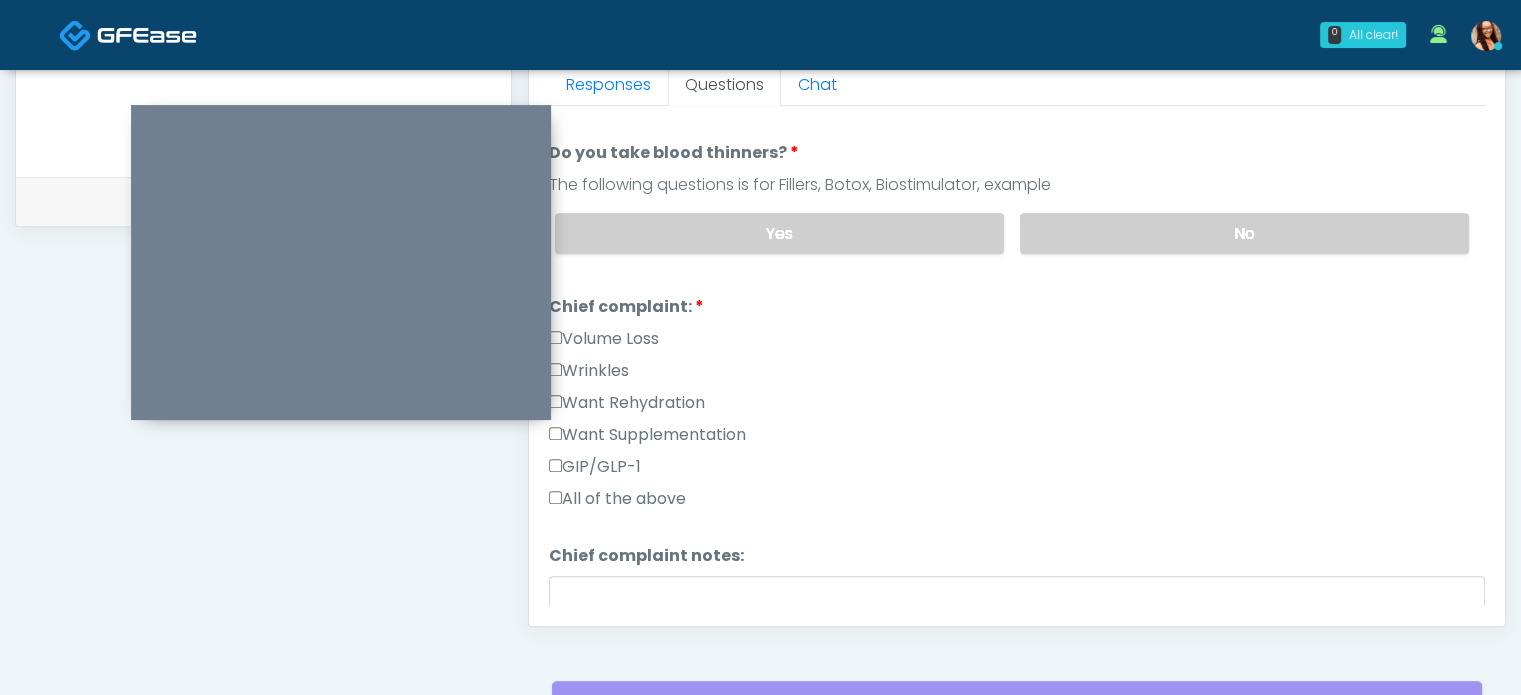 scroll, scrollTop: 400, scrollLeft: 0, axis: vertical 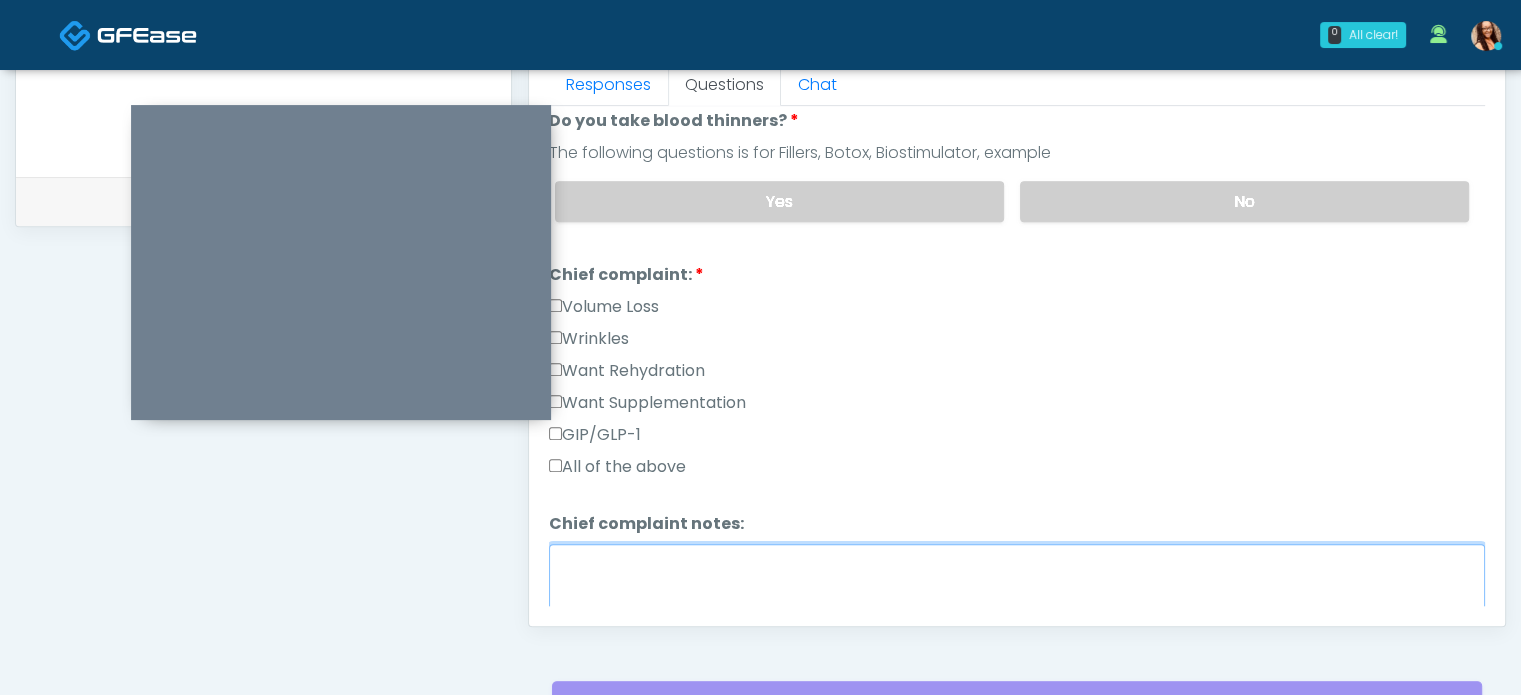 click on "Chief complaint notes:" at bounding box center (1017, 587) 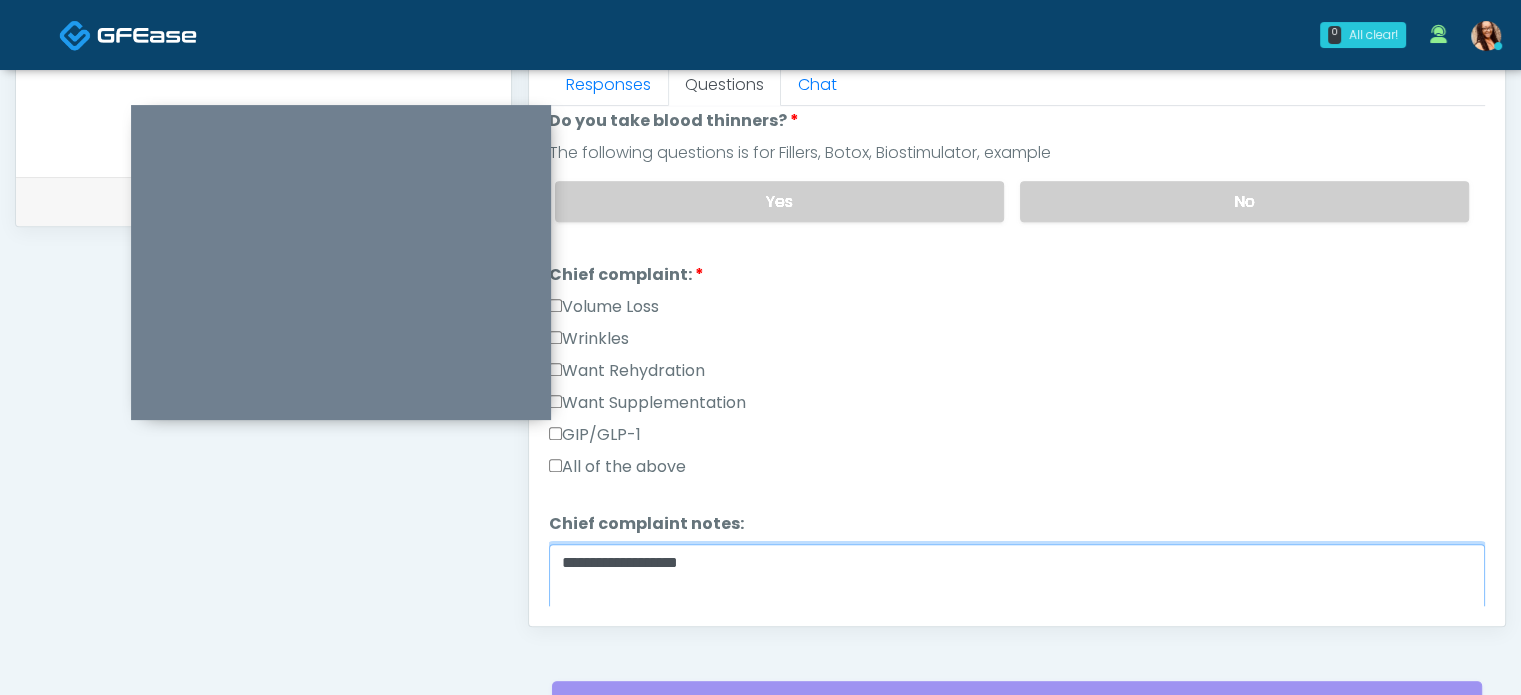 click on "**********" at bounding box center (1017, 587) 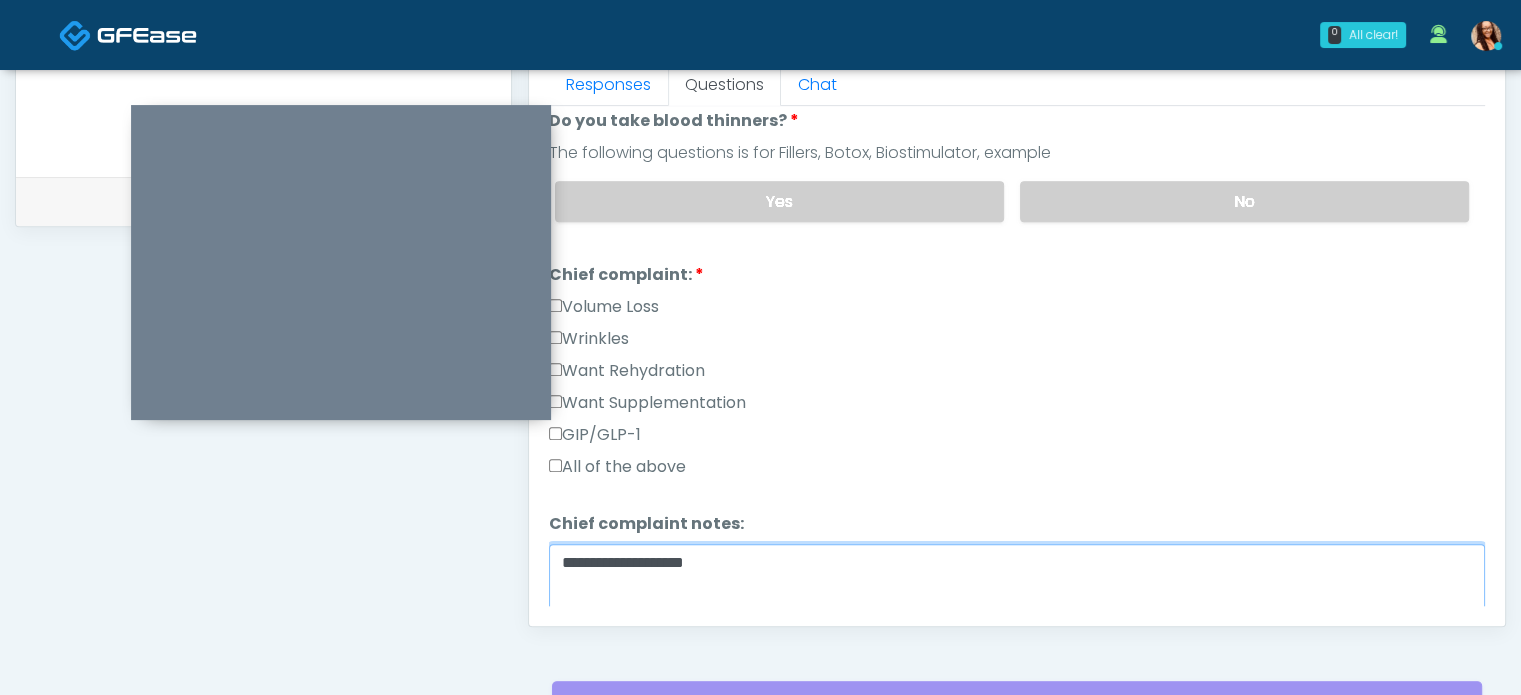click on "**********" at bounding box center [1017, 587] 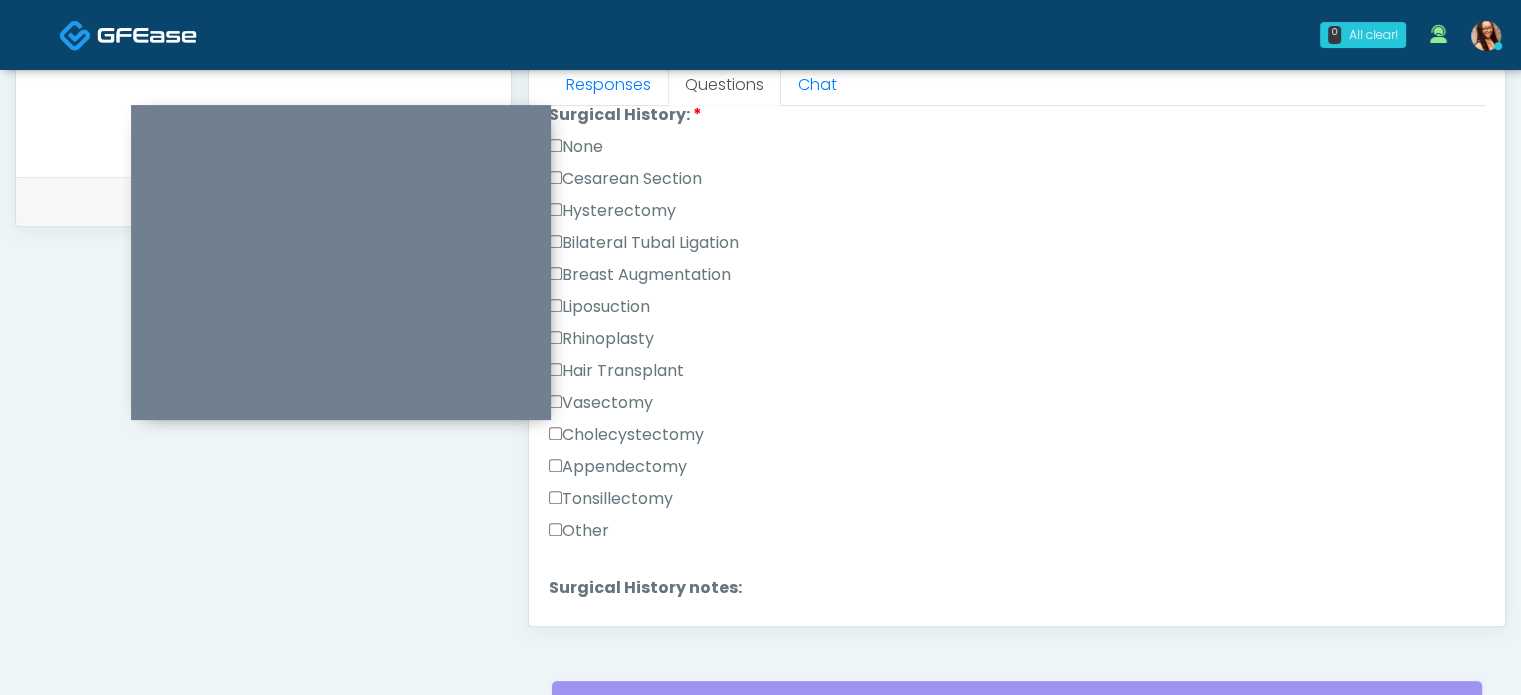 scroll, scrollTop: 908, scrollLeft: 0, axis: vertical 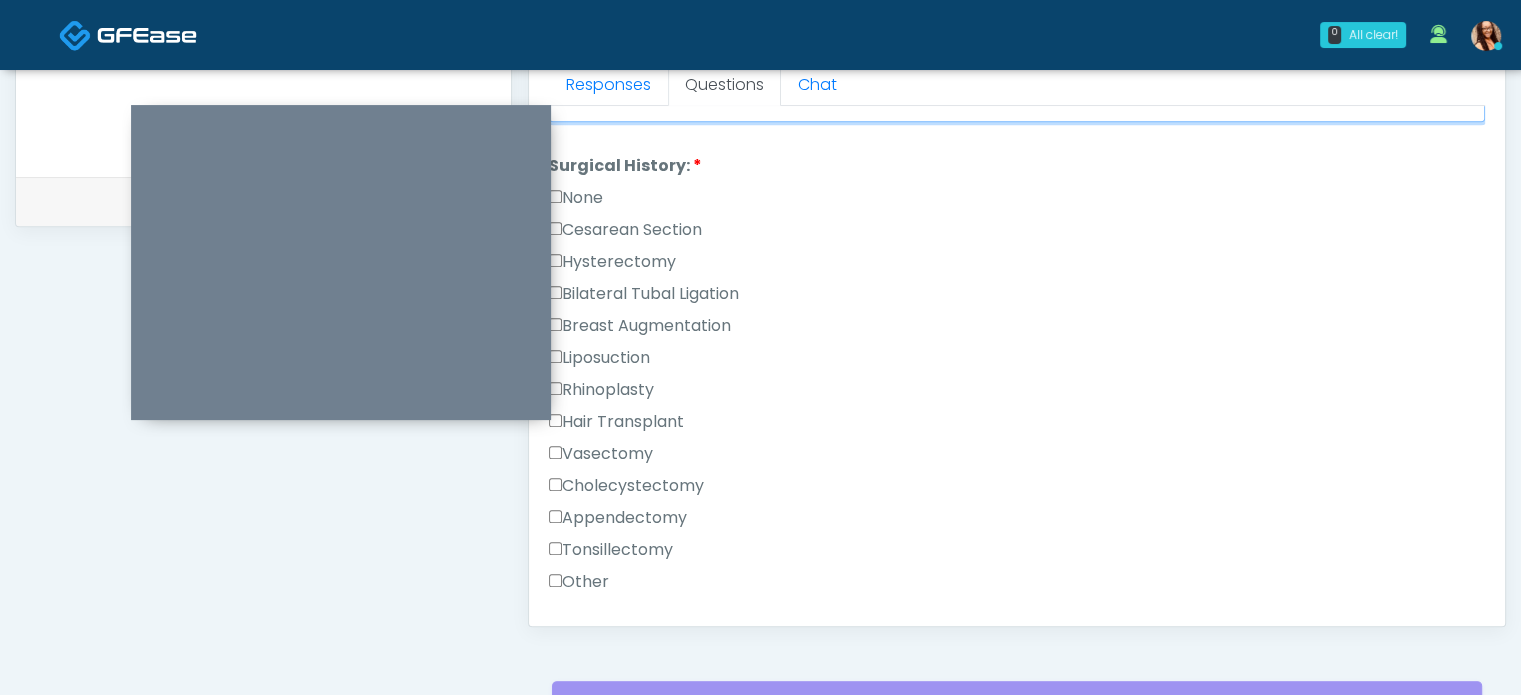 type on "**********" 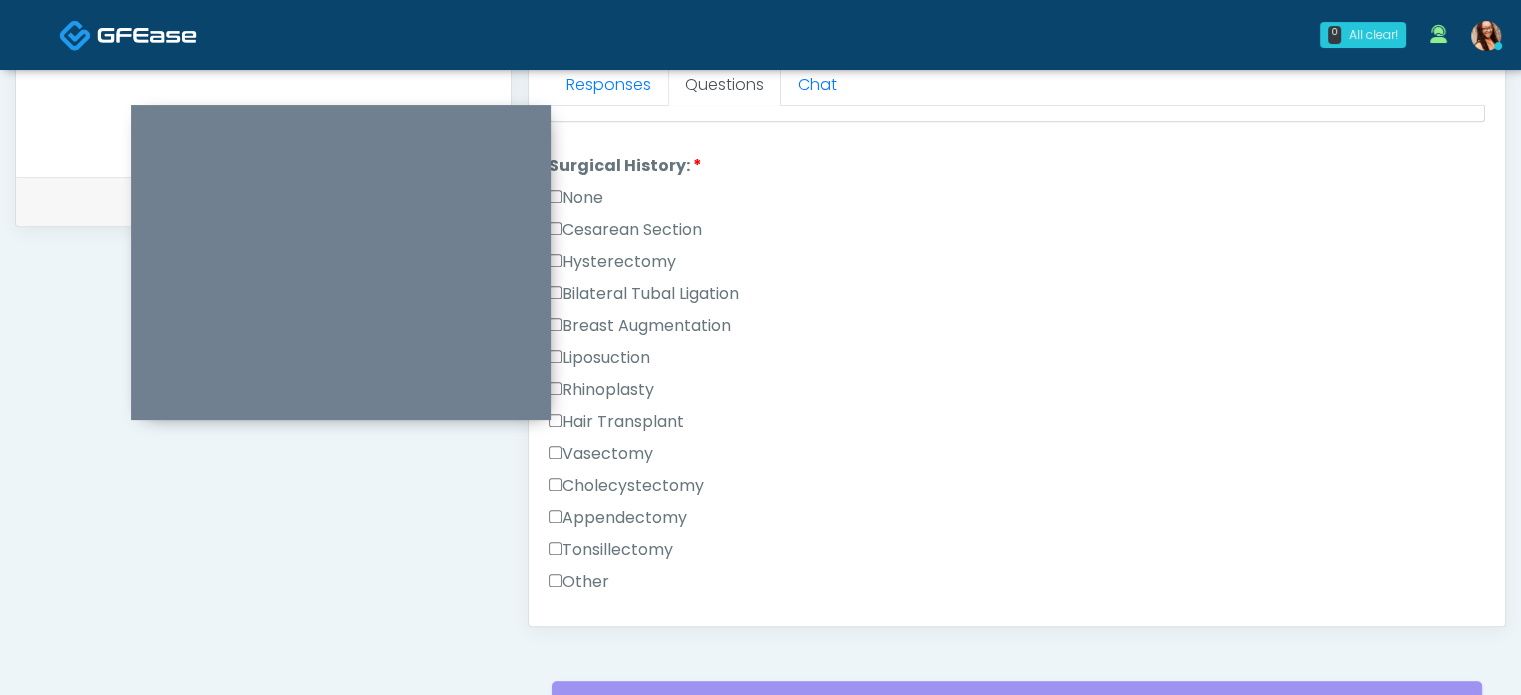 click on "Tonsillectomy" at bounding box center (611, 550) 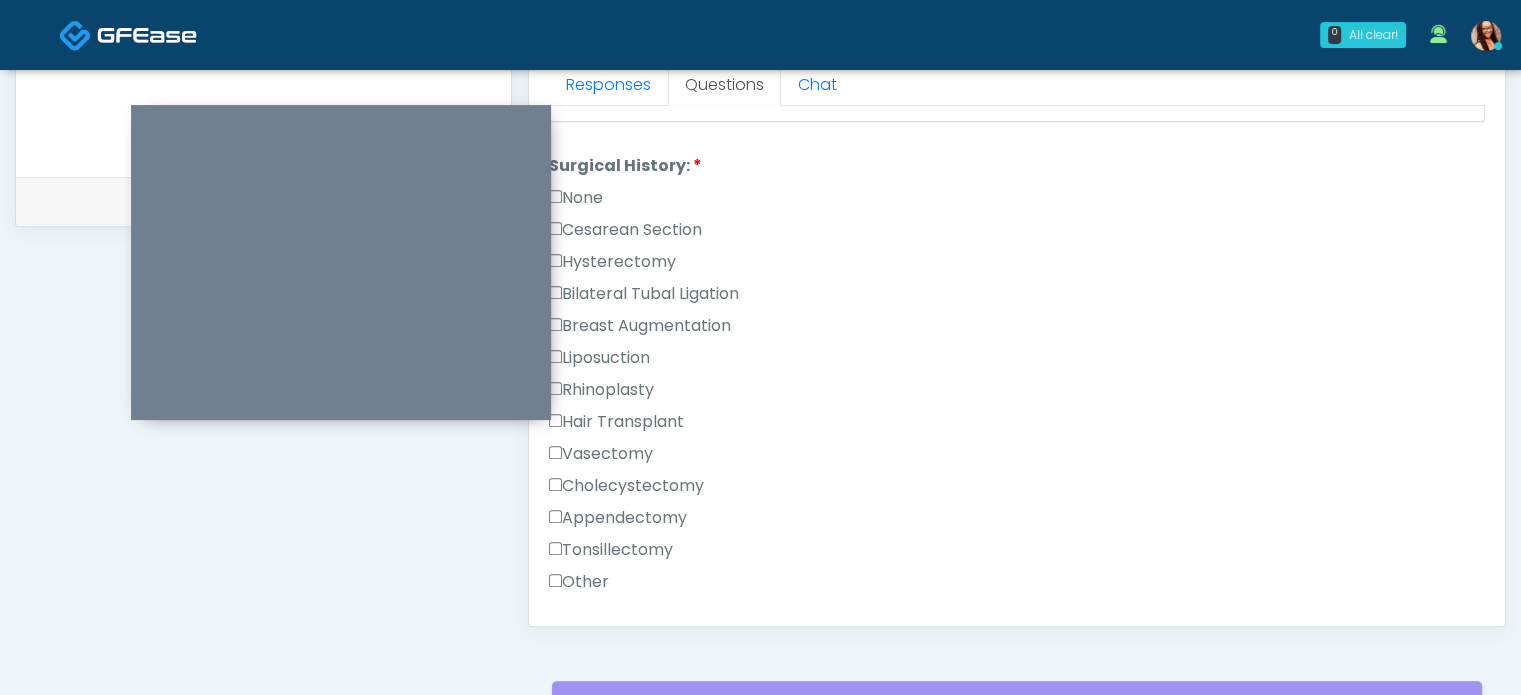 scroll, scrollTop: 1008, scrollLeft: 0, axis: vertical 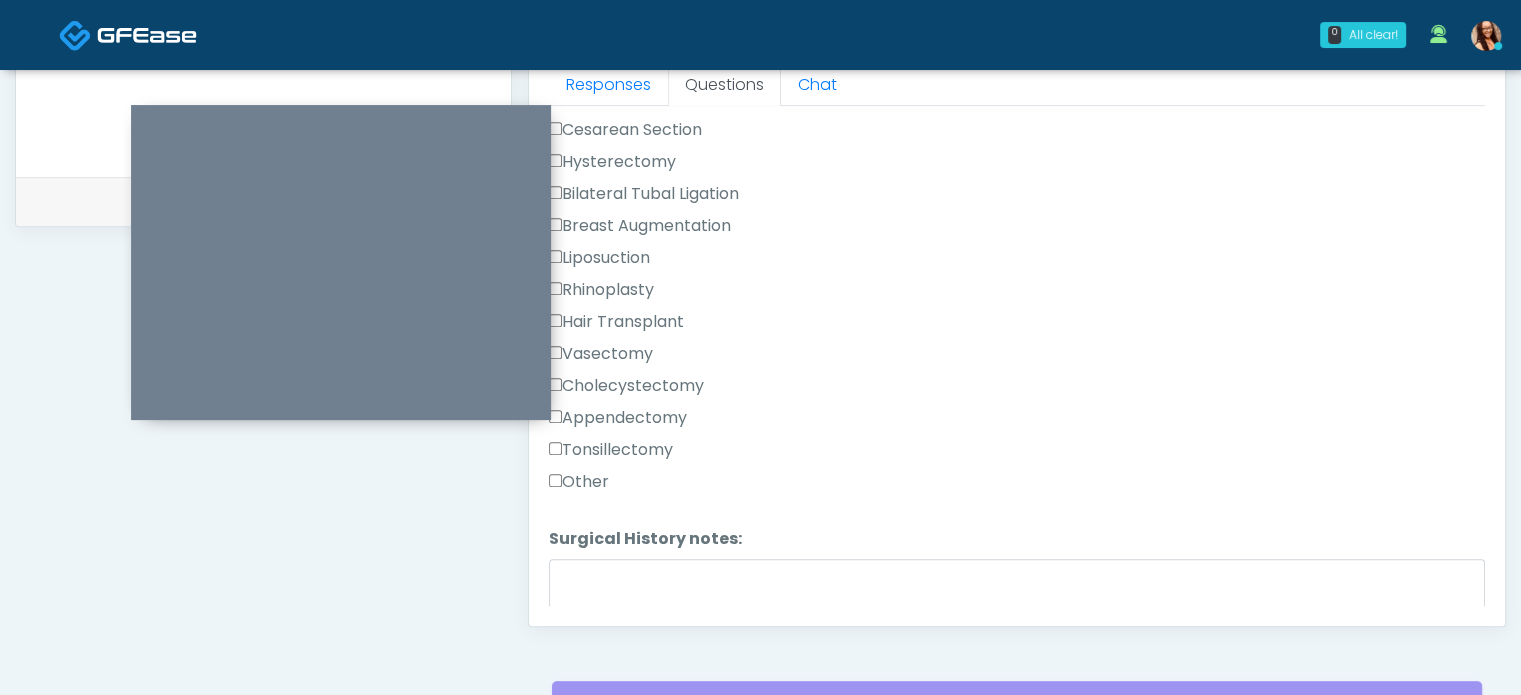 click on "Liposuction" at bounding box center (599, 258) 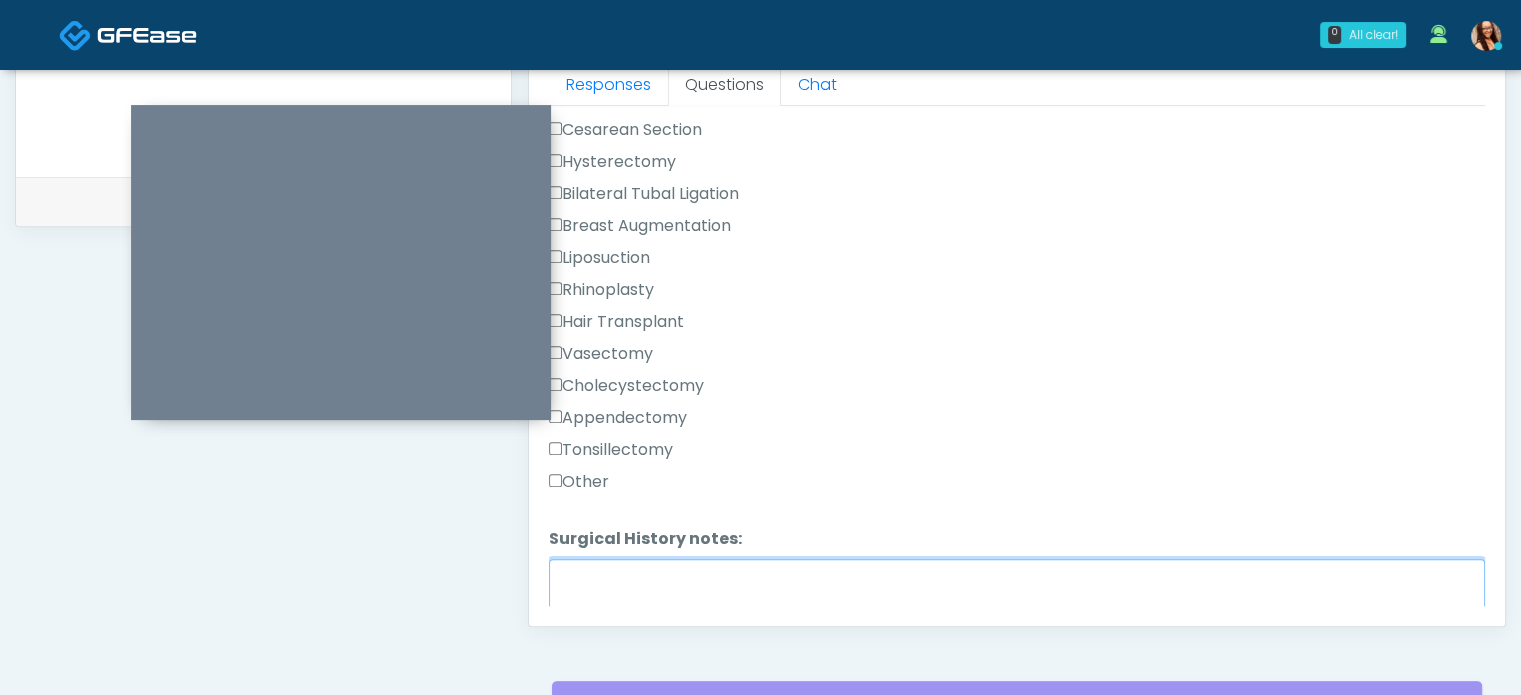 click on "Surgical History notes:" at bounding box center (1017, 602) 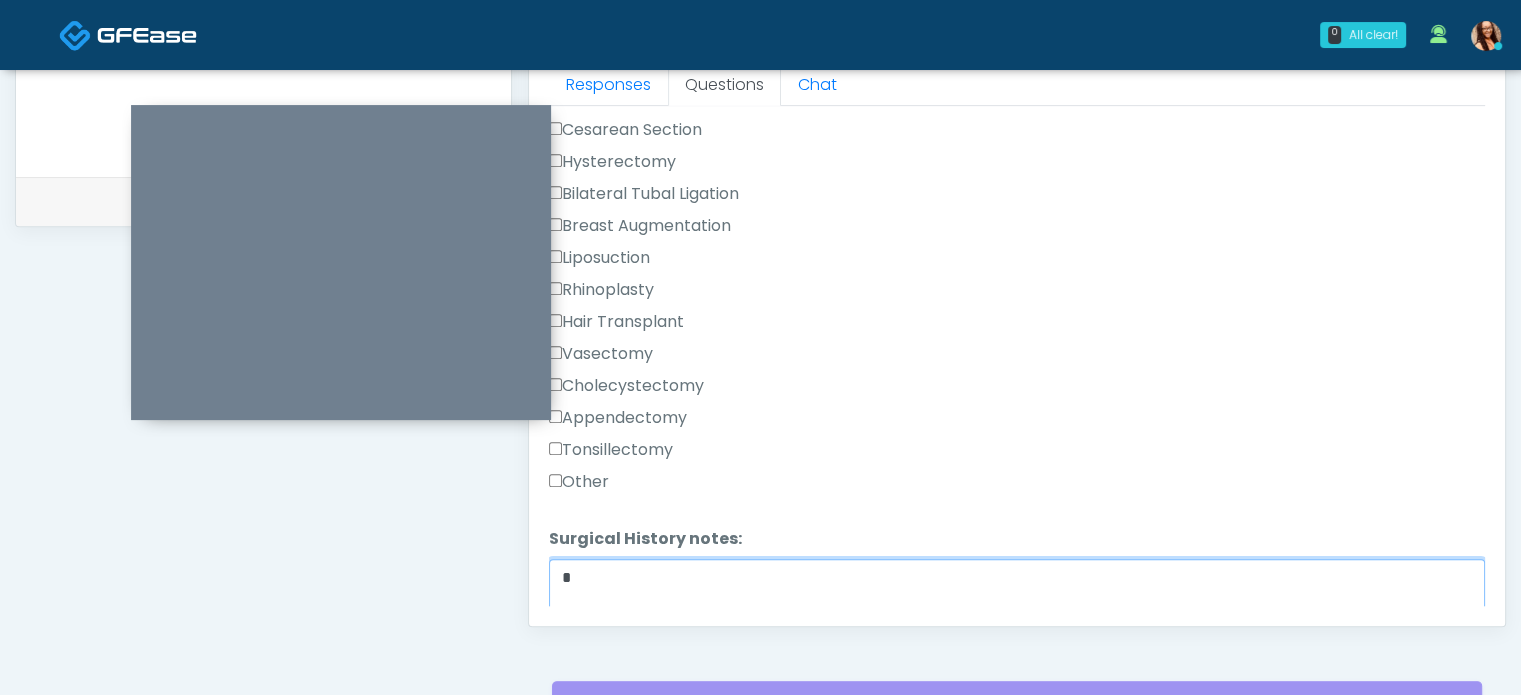 type 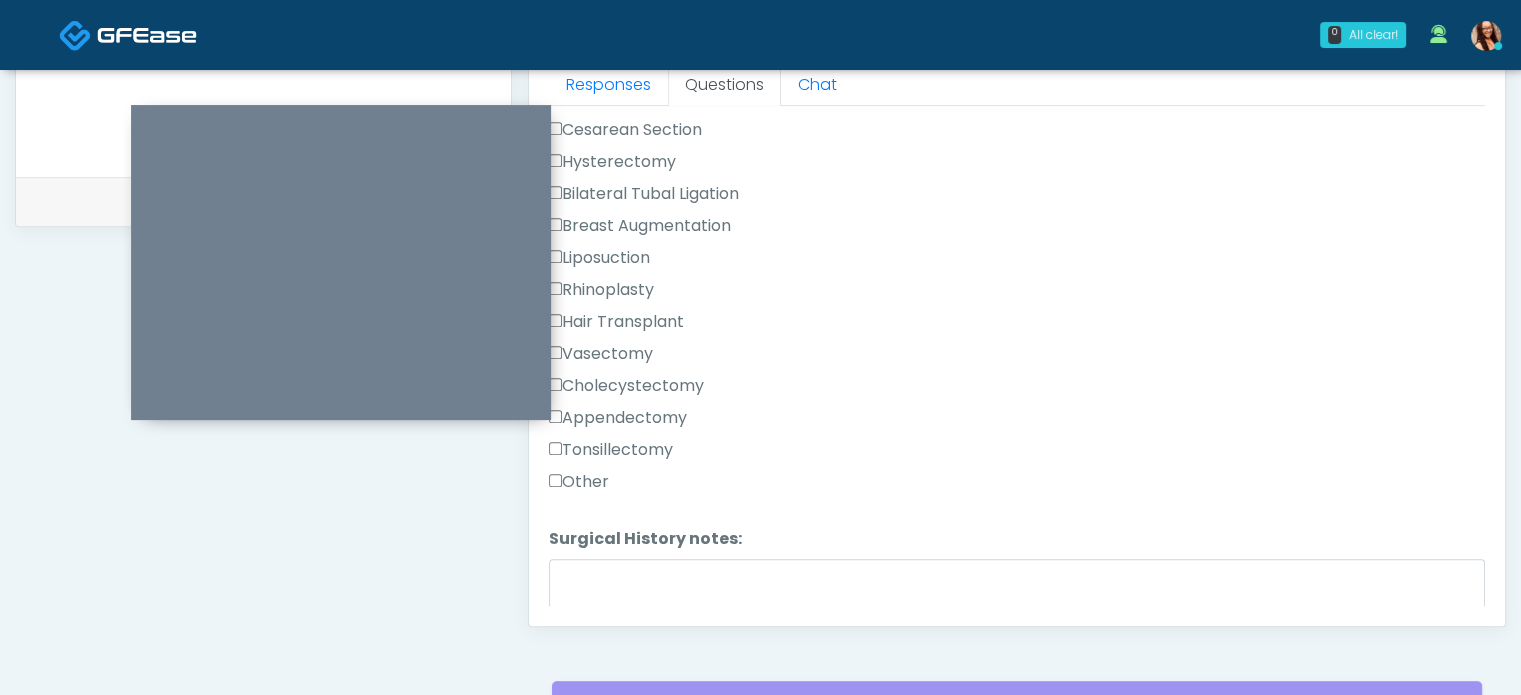 drag, startPoint x: 648, startPoint y: 482, endPoint x: 649, endPoint y: 492, distance: 10.049875 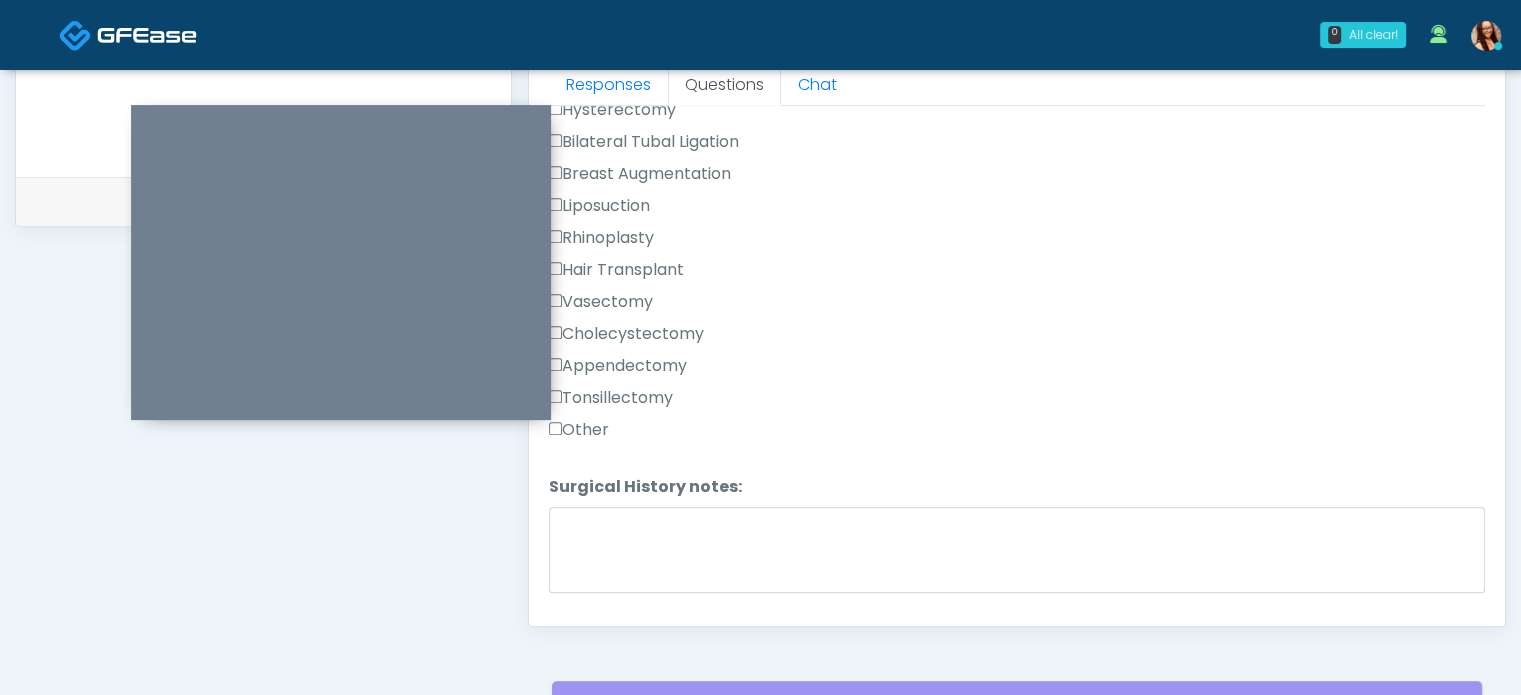 scroll, scrollTop: 1108, scrollLeft: 0, axis: vertical 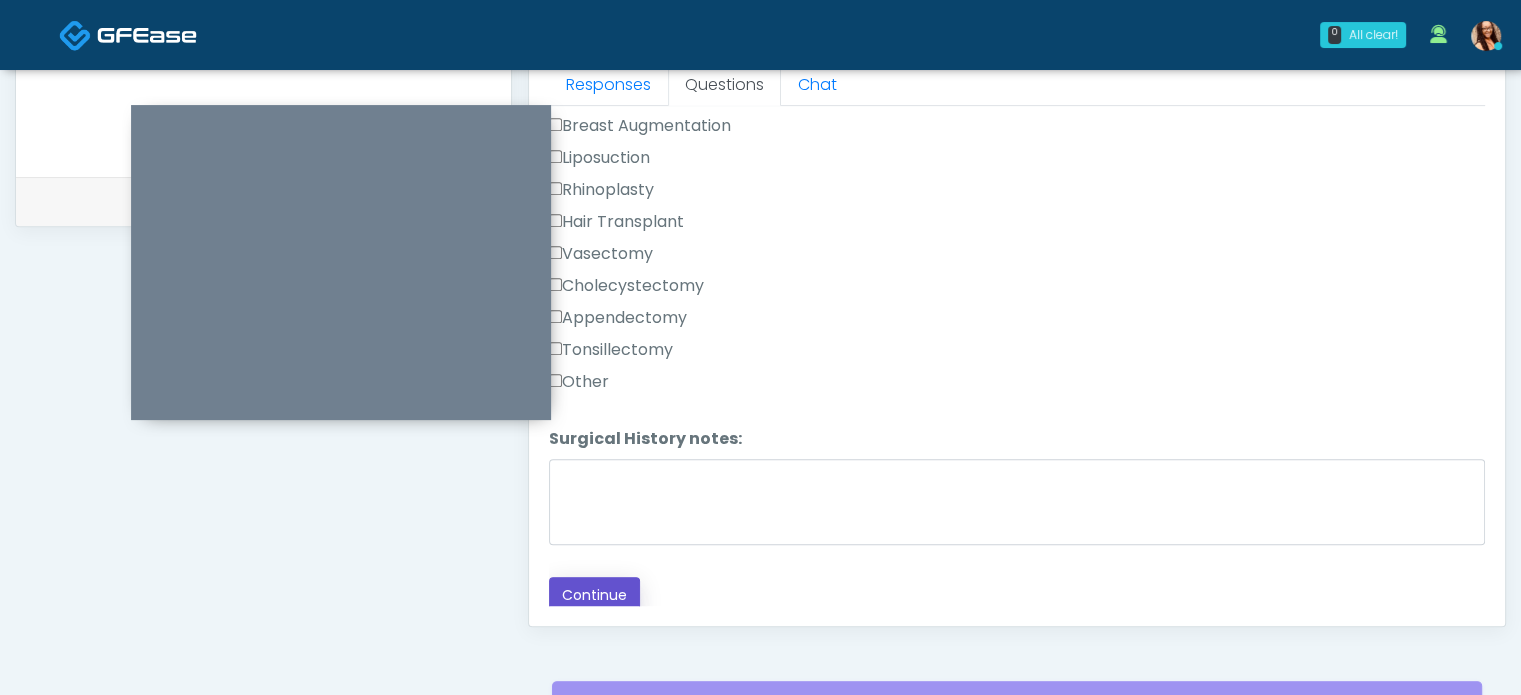 click on "Continue" at bounding box center [594, 595] 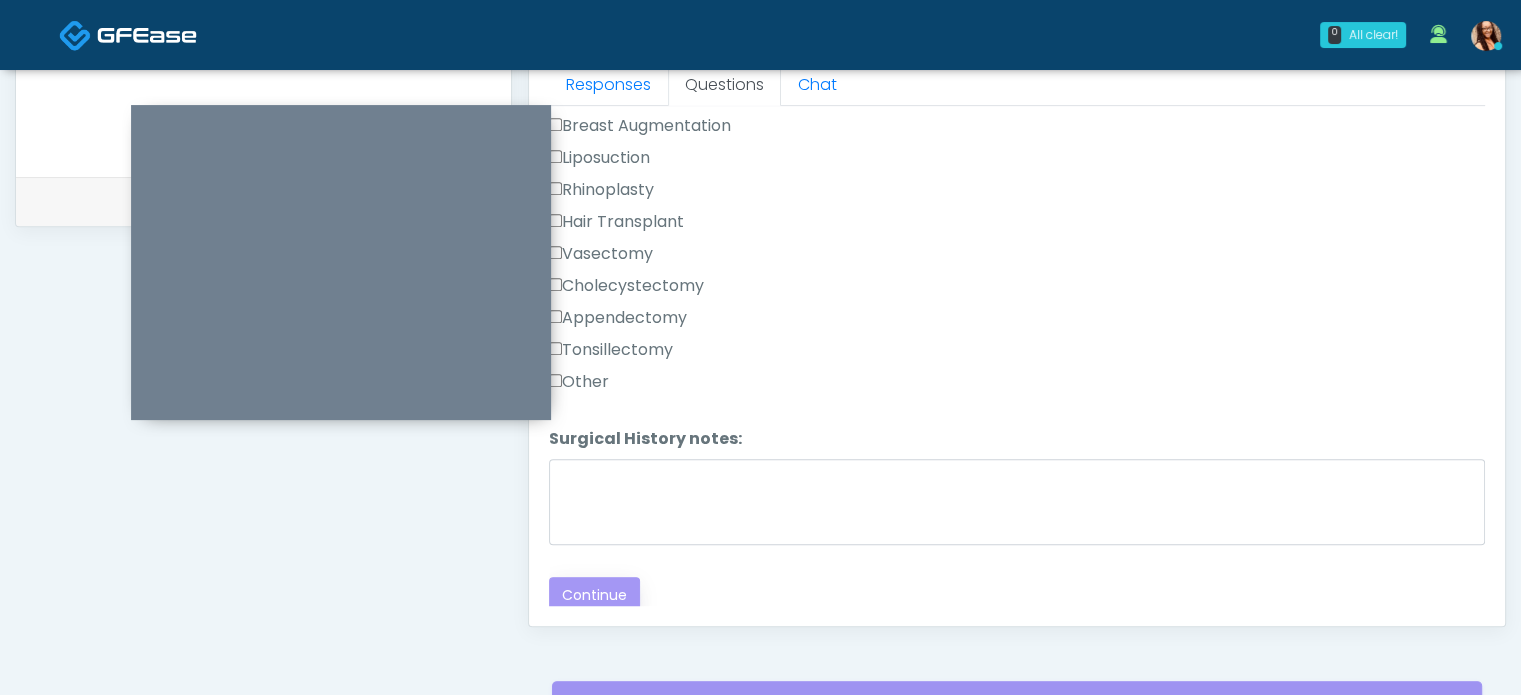 scroll, scrollTop: 0, scrollLeft: 0, axis: both 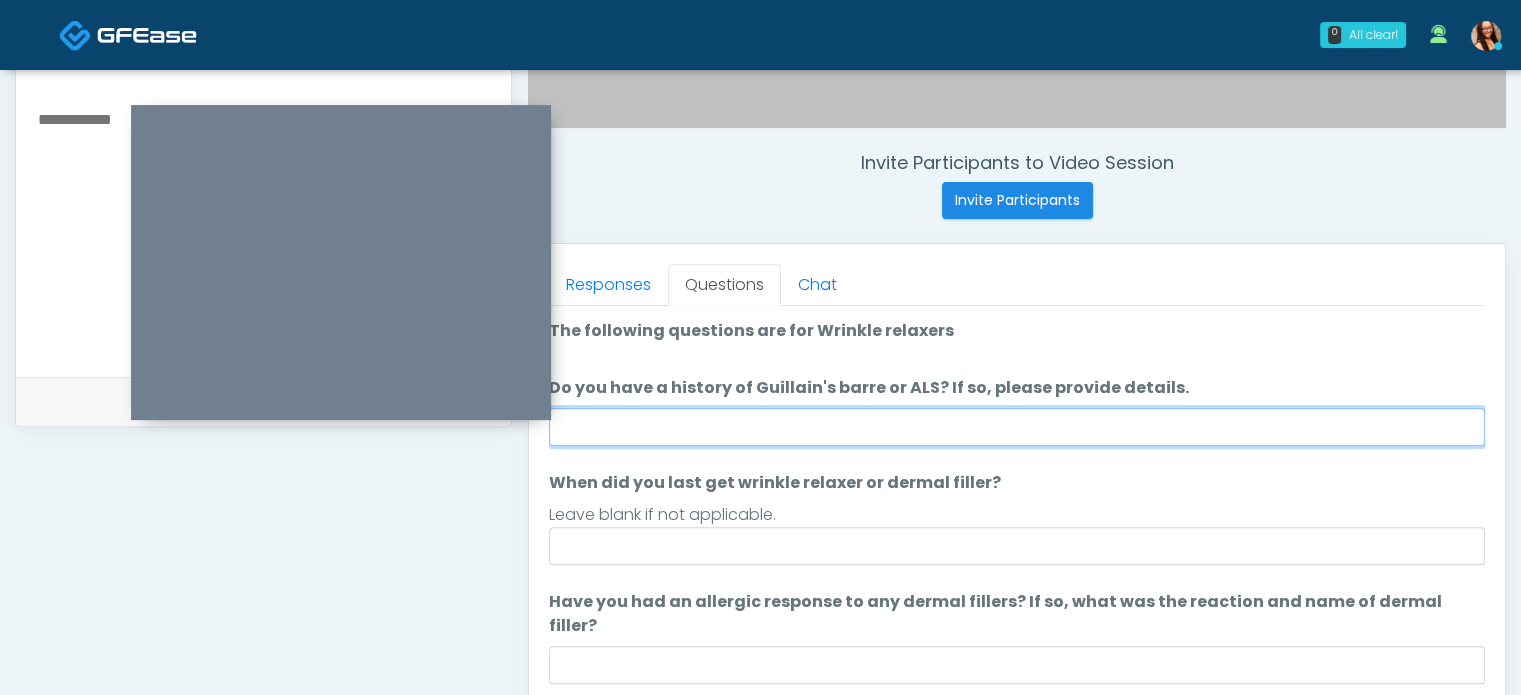 click on "Do you have a history of Guillain's barre or ALS? If so, please provide details." at bounding box center [1017, 427] 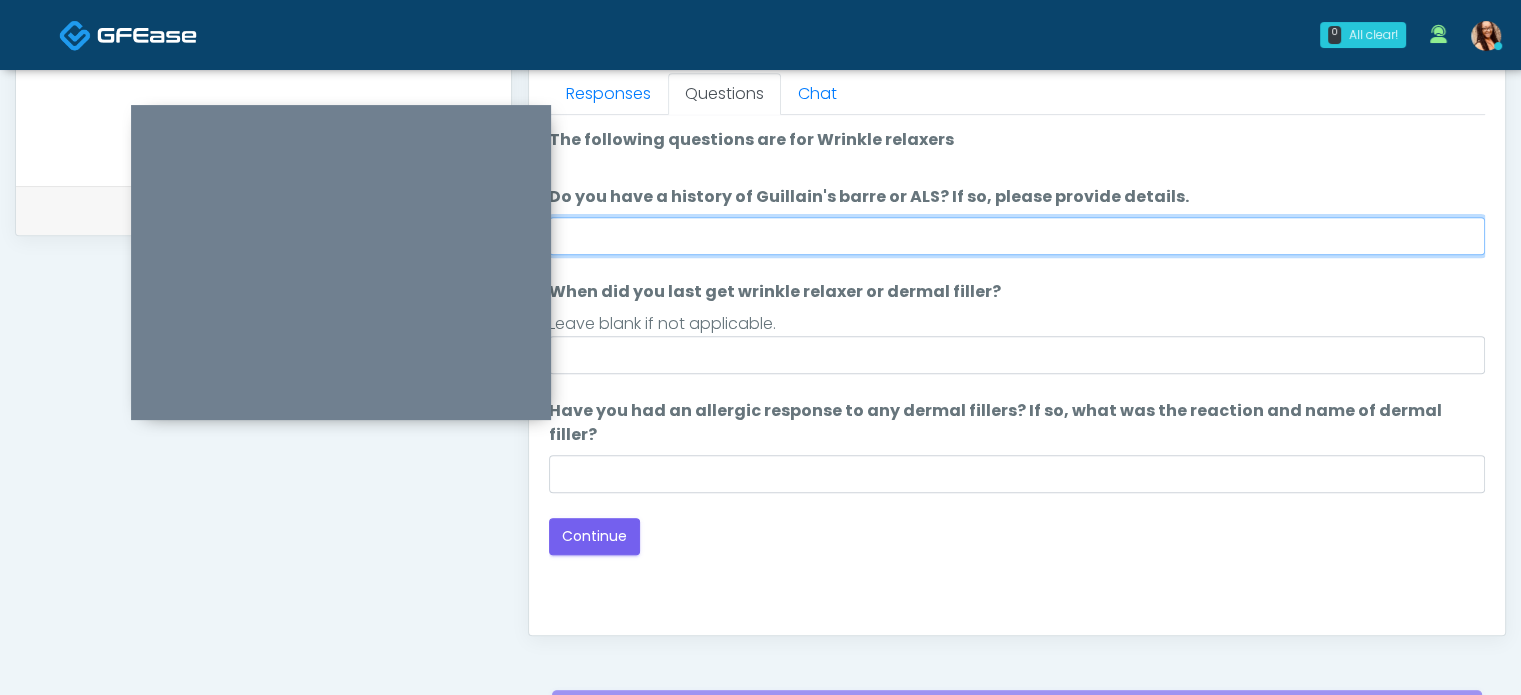 scroll, scrollTop: 900, scrollLeft: 0, axis: vertical 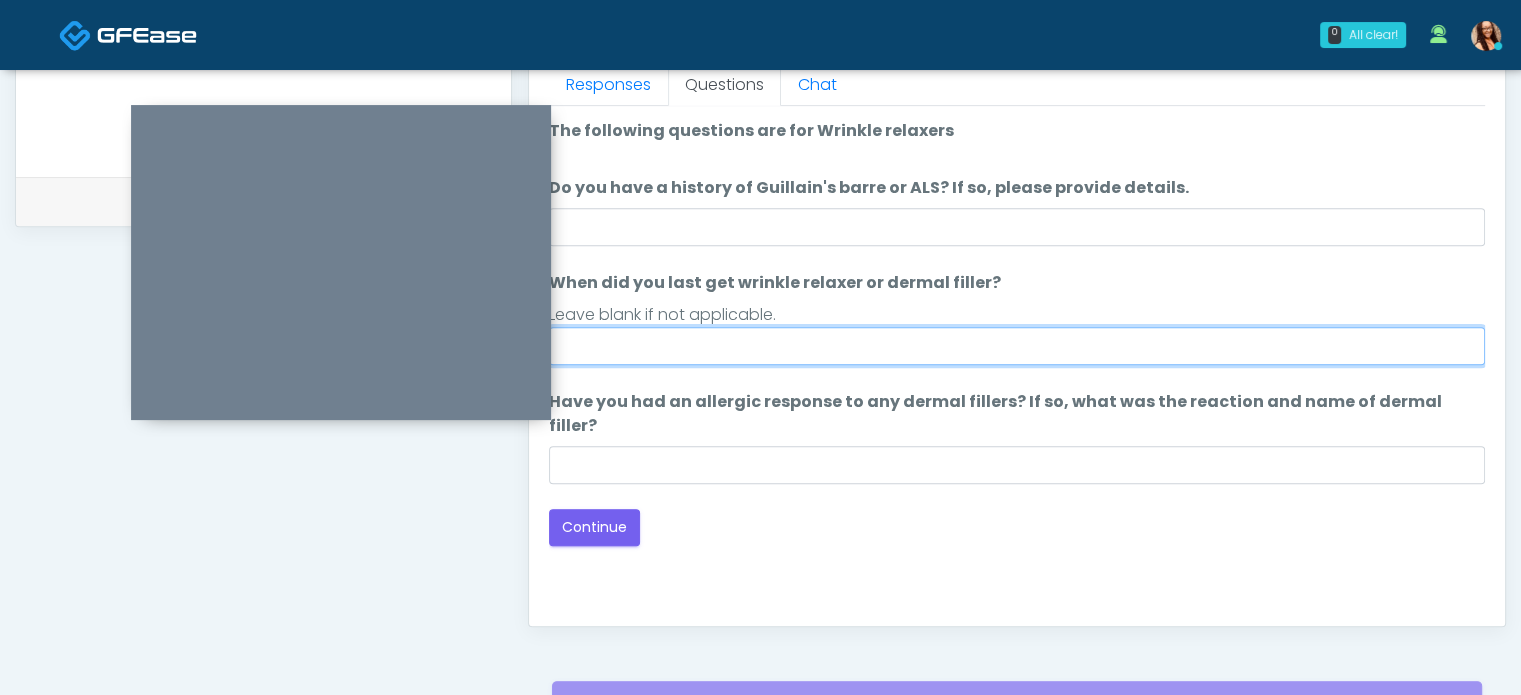 click on "When did you last get wrinkle relaxer or dermal filler?" at bounding box center [1017, 346] 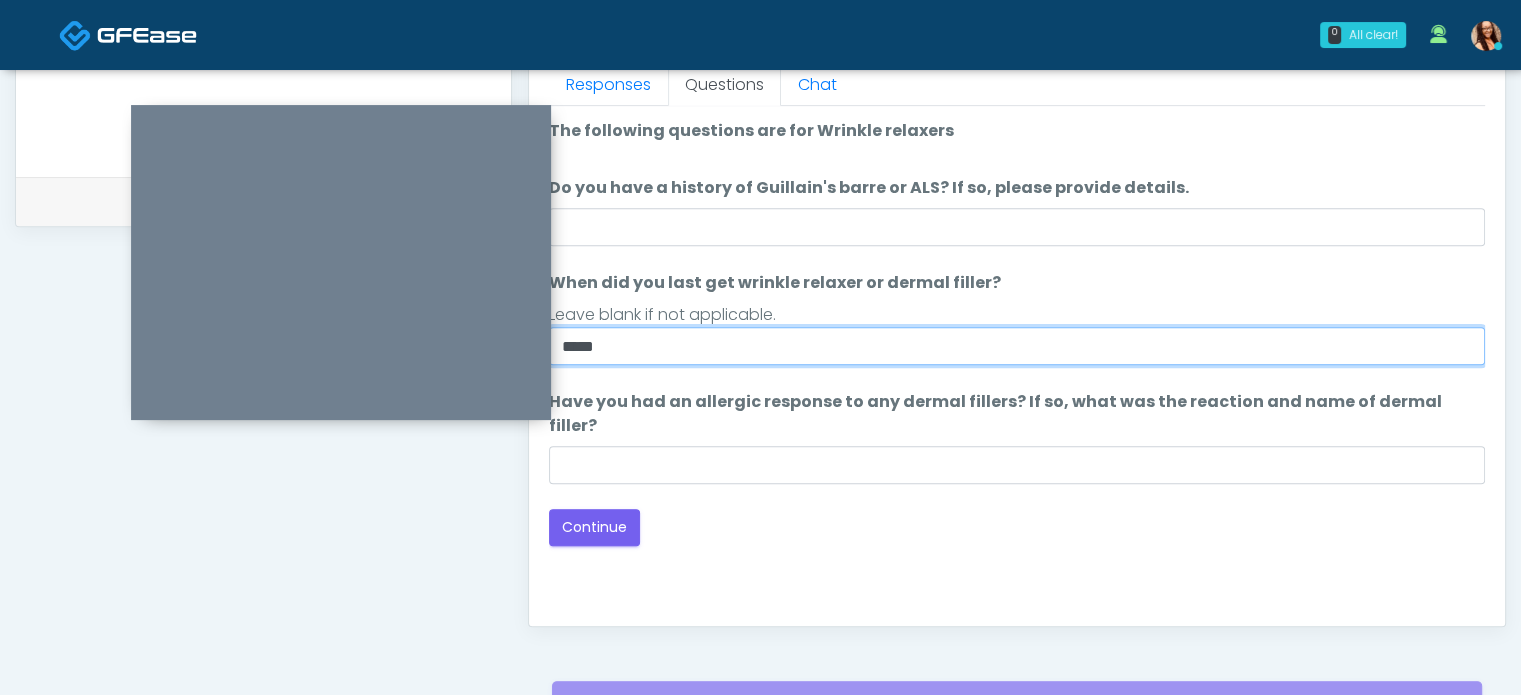 drag, startPoint x: 624, startPoint y: 348, endPoint x: 552, endPoint y: 353, distance: 72.1734 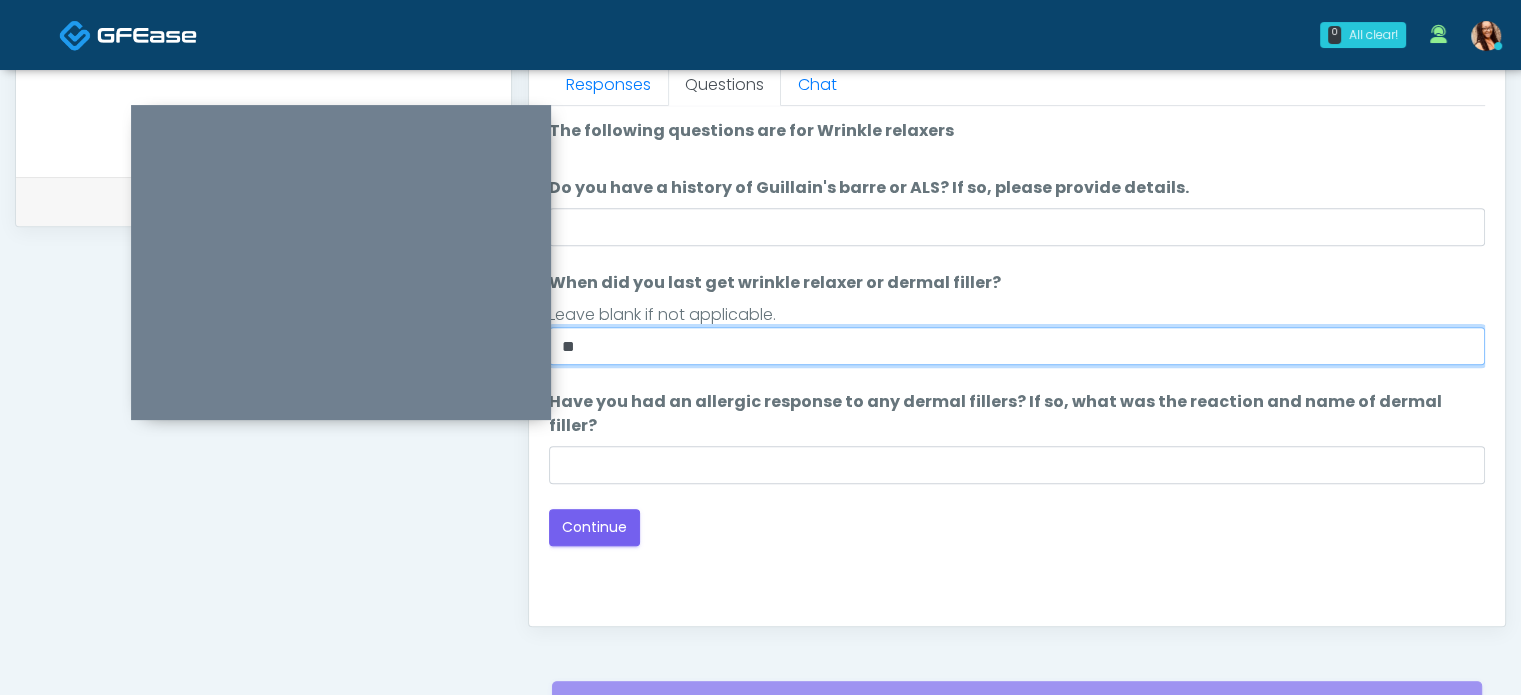 type on "*" 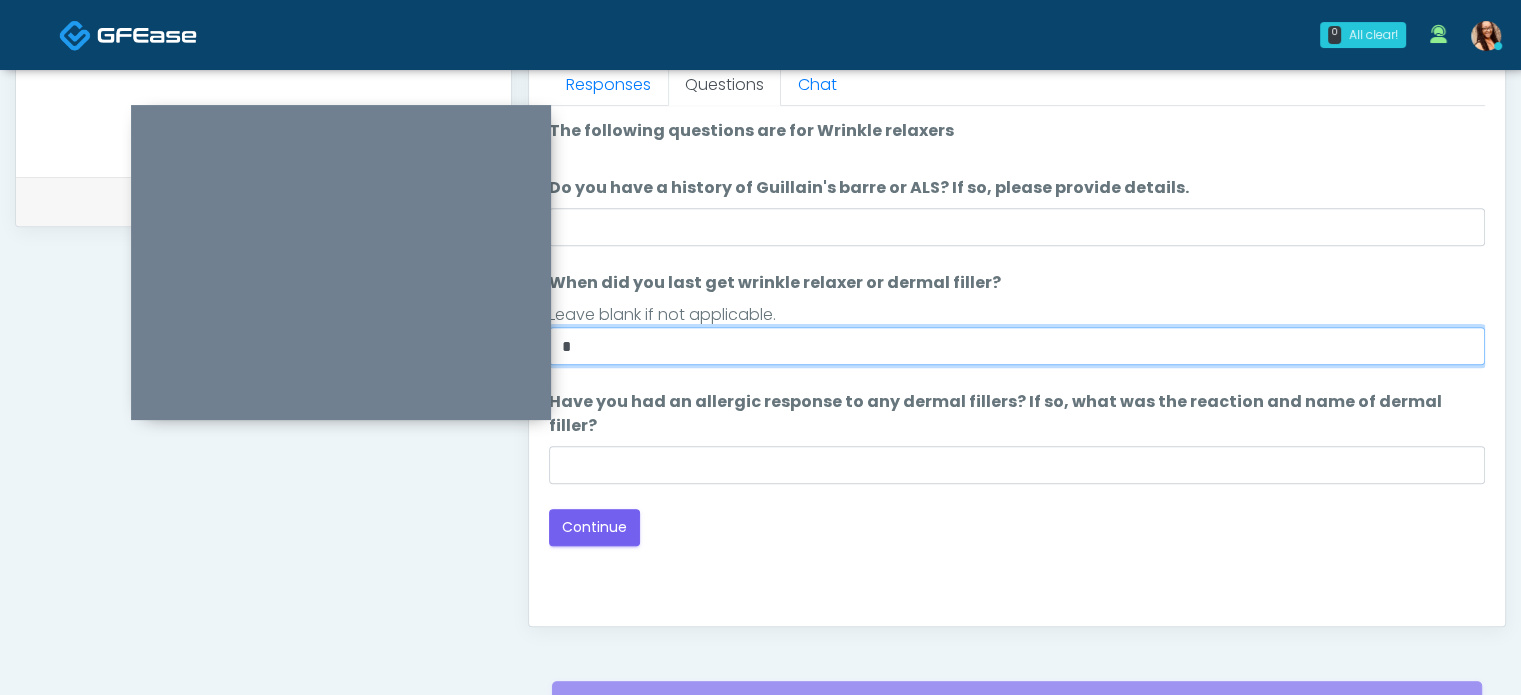 type 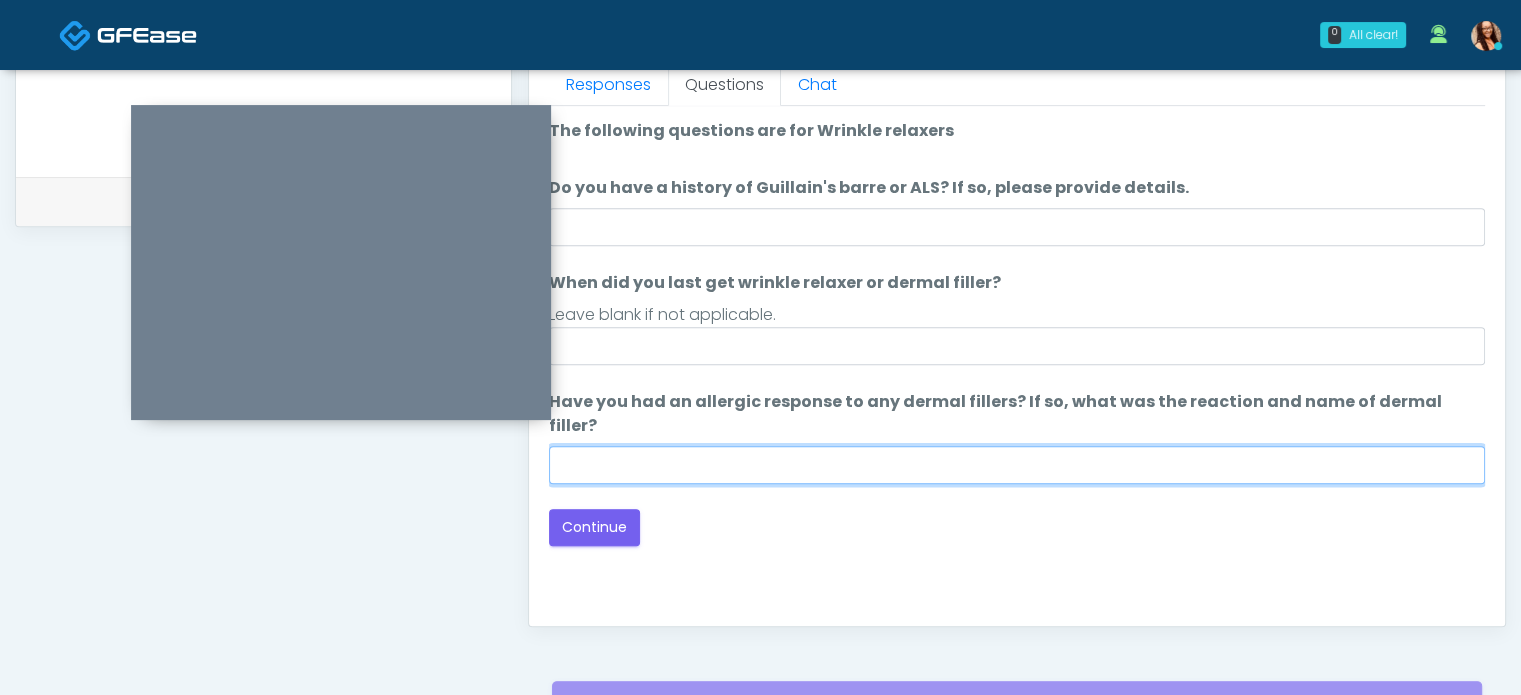 click on "Have you had an allergic response to any dermal fillers? If so, what was the reaction and name of dermal filler?" at bounding box center [1017, 465] 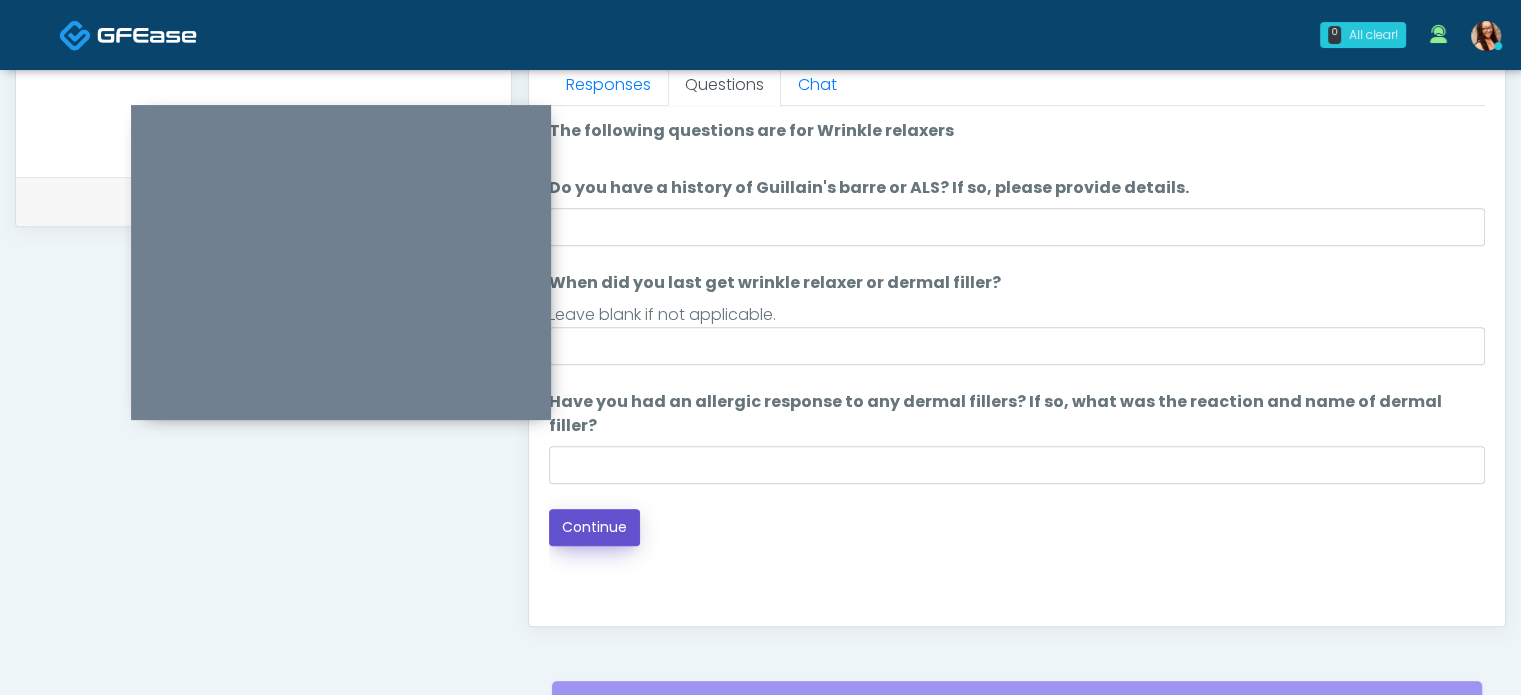 click on "Continue" at bounding box center (594, 527) 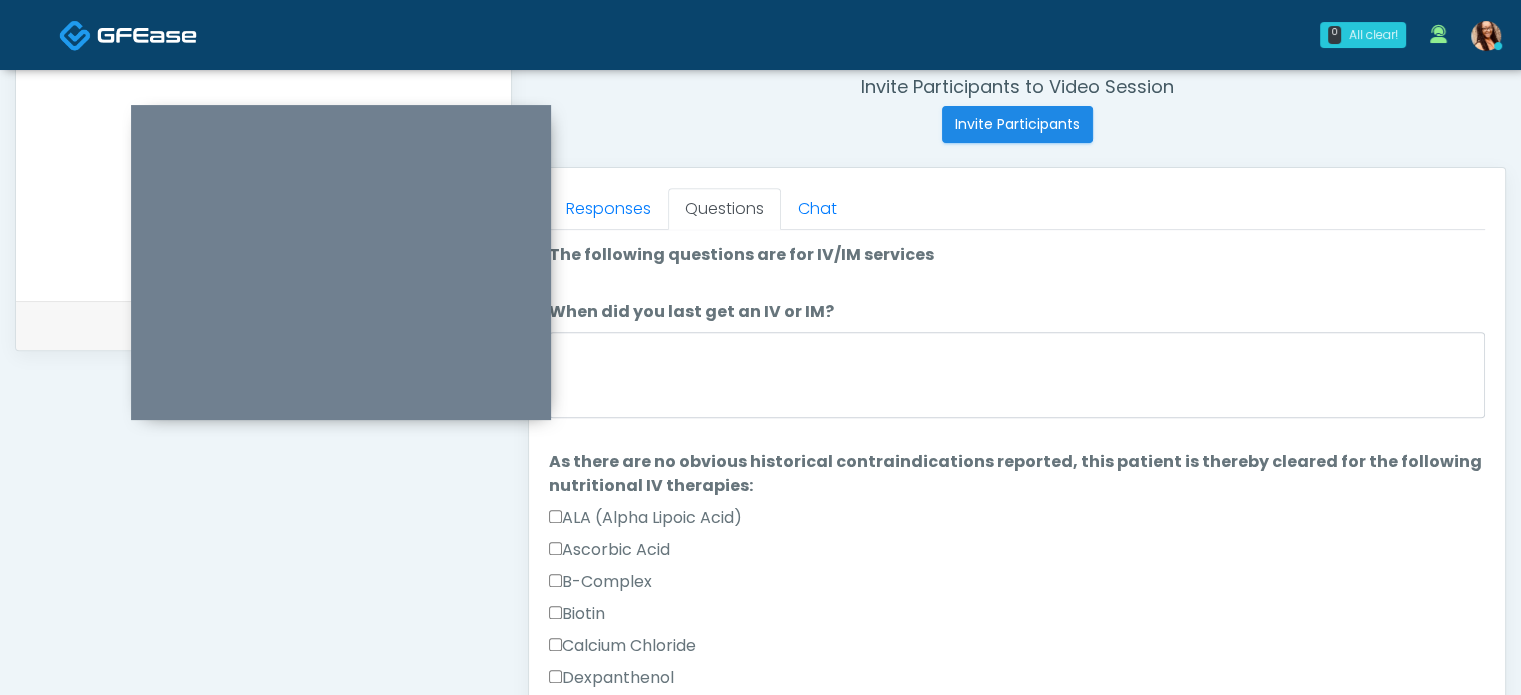 scroll, scrollTop: 900, scrollLeft: 0, axis: vertical 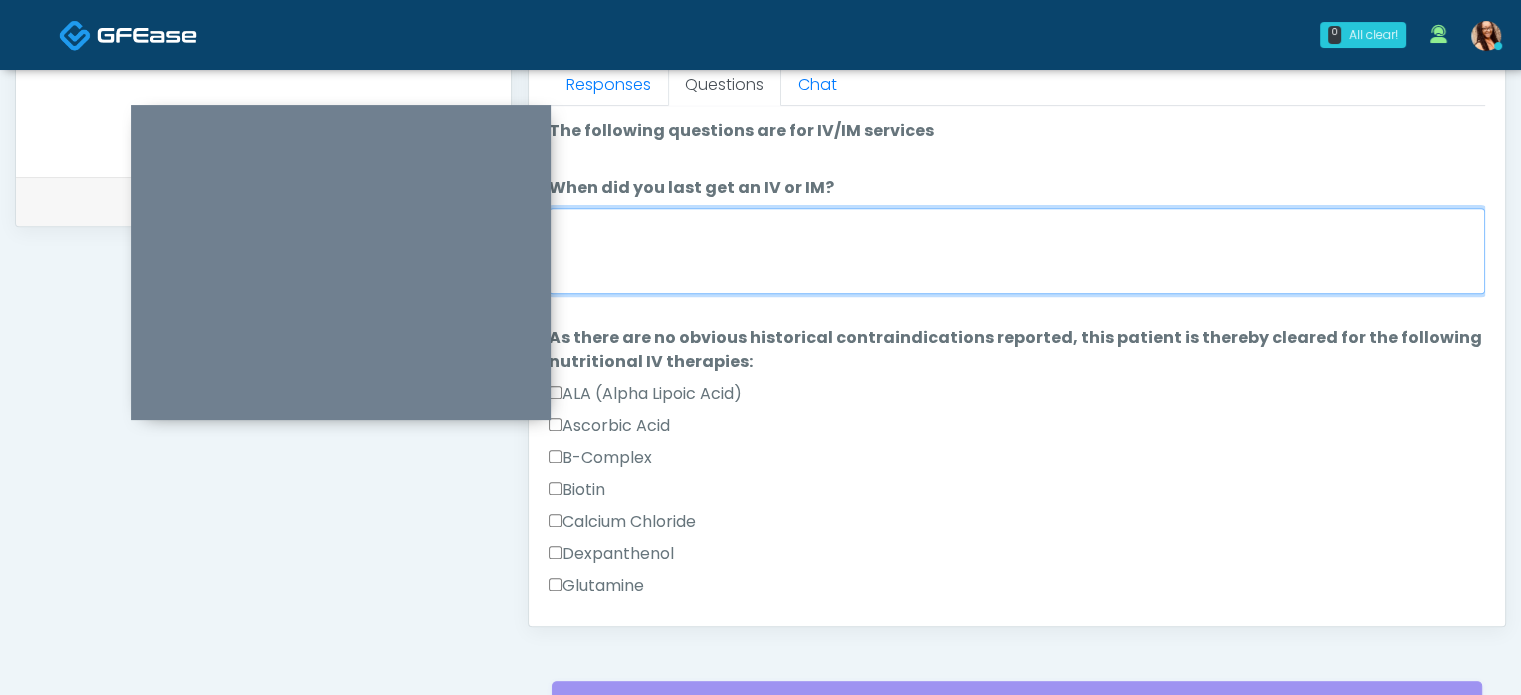 click on "When did you last get an IV or IM?" at bounding box center (1017, 251) 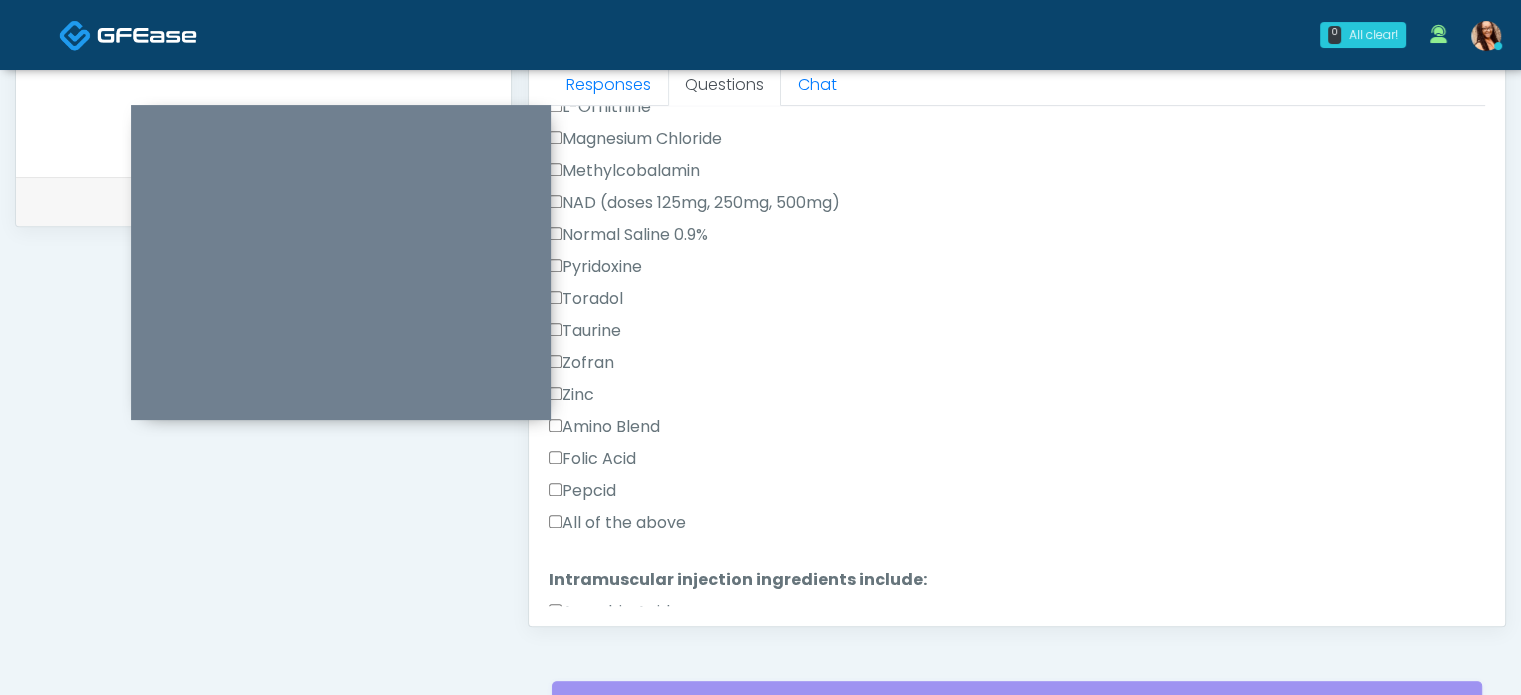 scroll, scrollTop: 800, scrollLeft: 0, axis: vertical 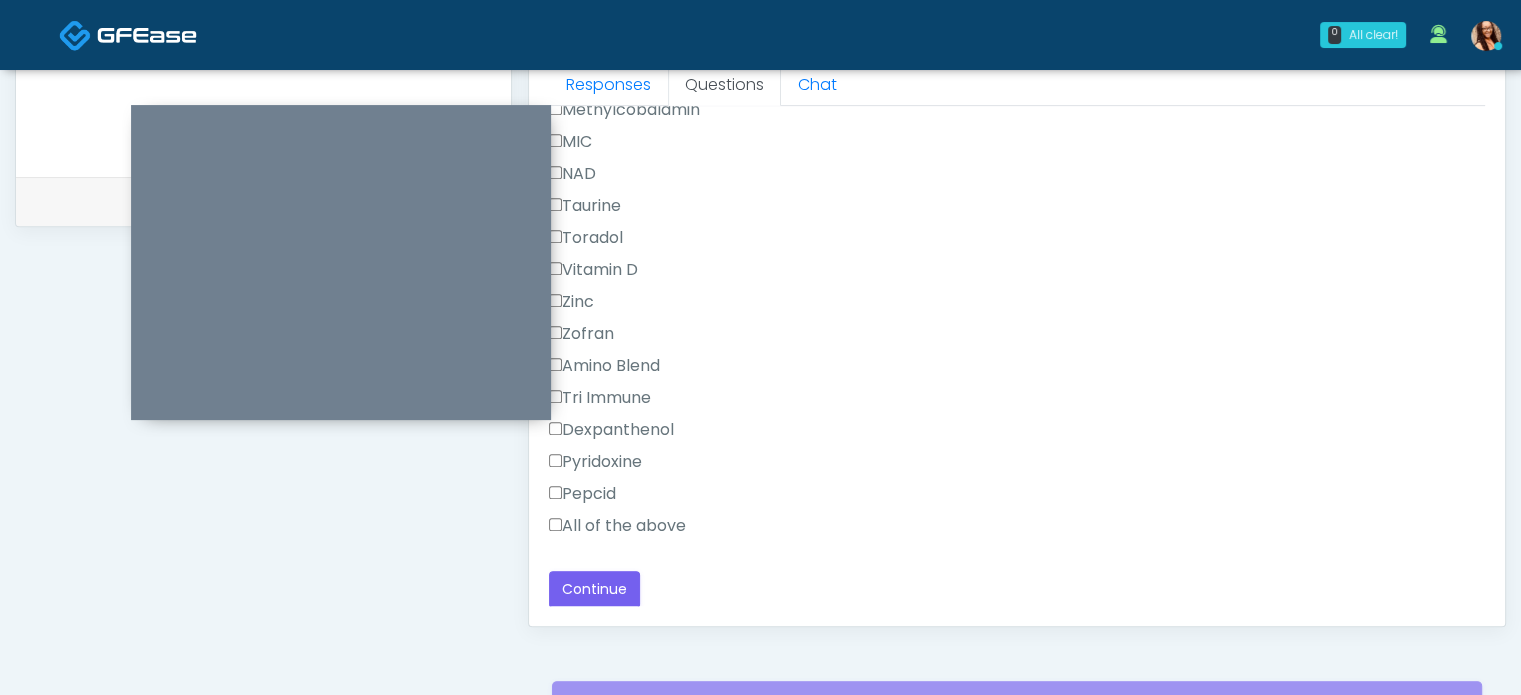 click on "All of the above" at bounding box center [617, 526] 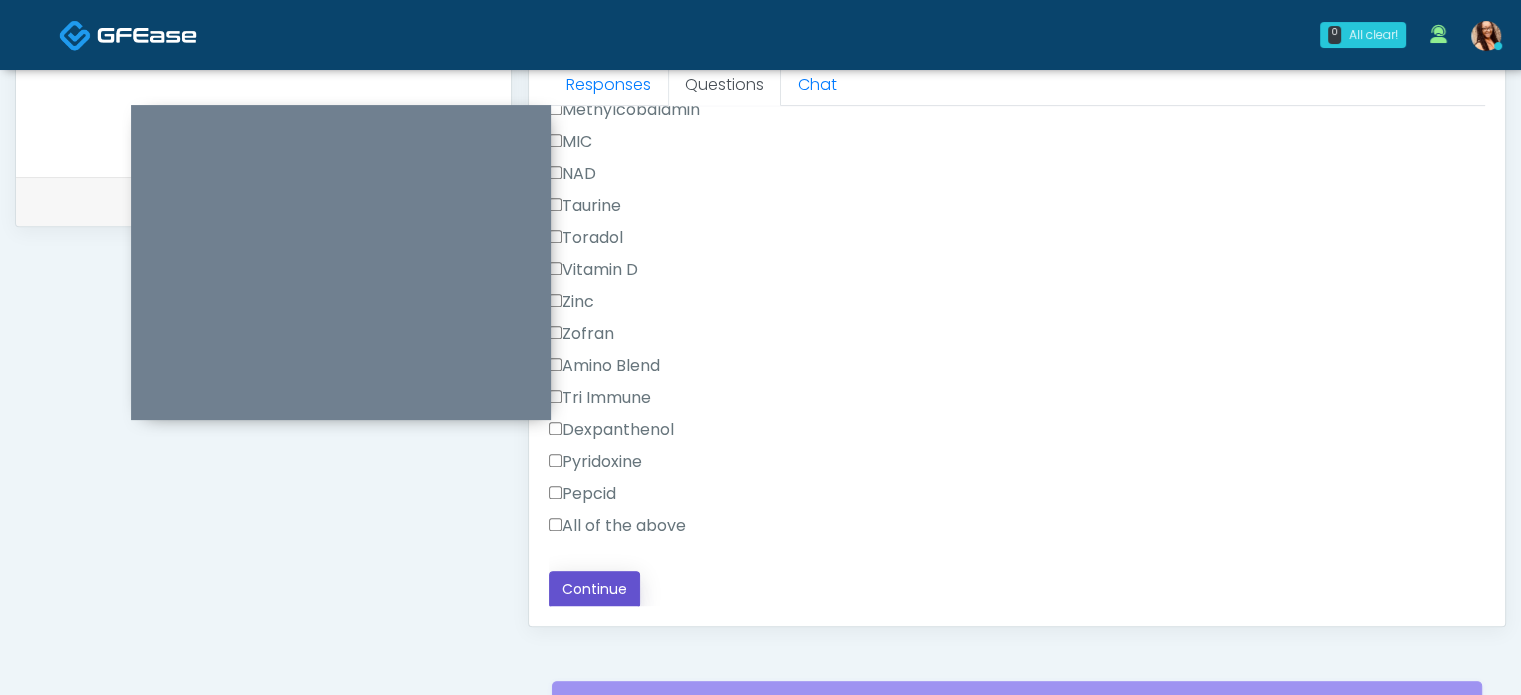 click on "Continue" at bounding box center [594, 589] 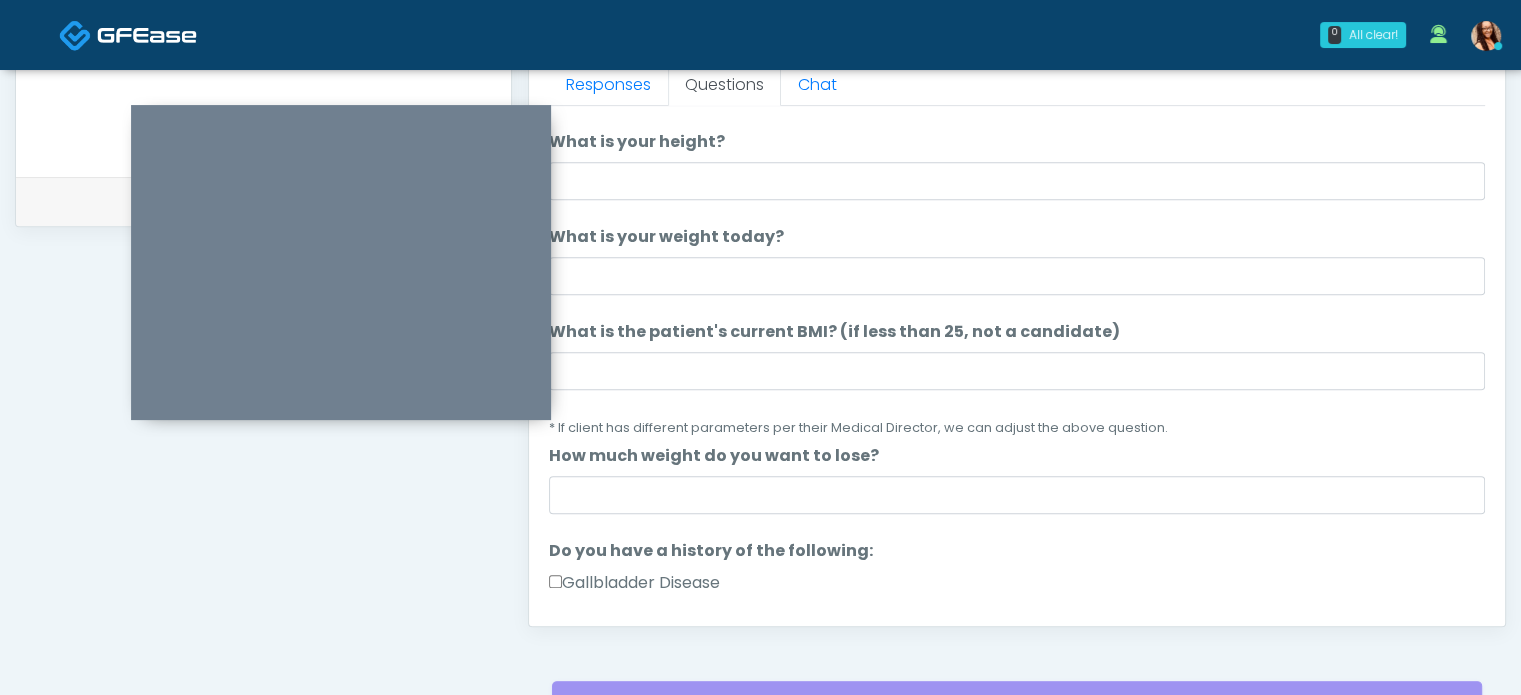 scroll, scrollTop: 0, scrollLeft: 0, axis: both 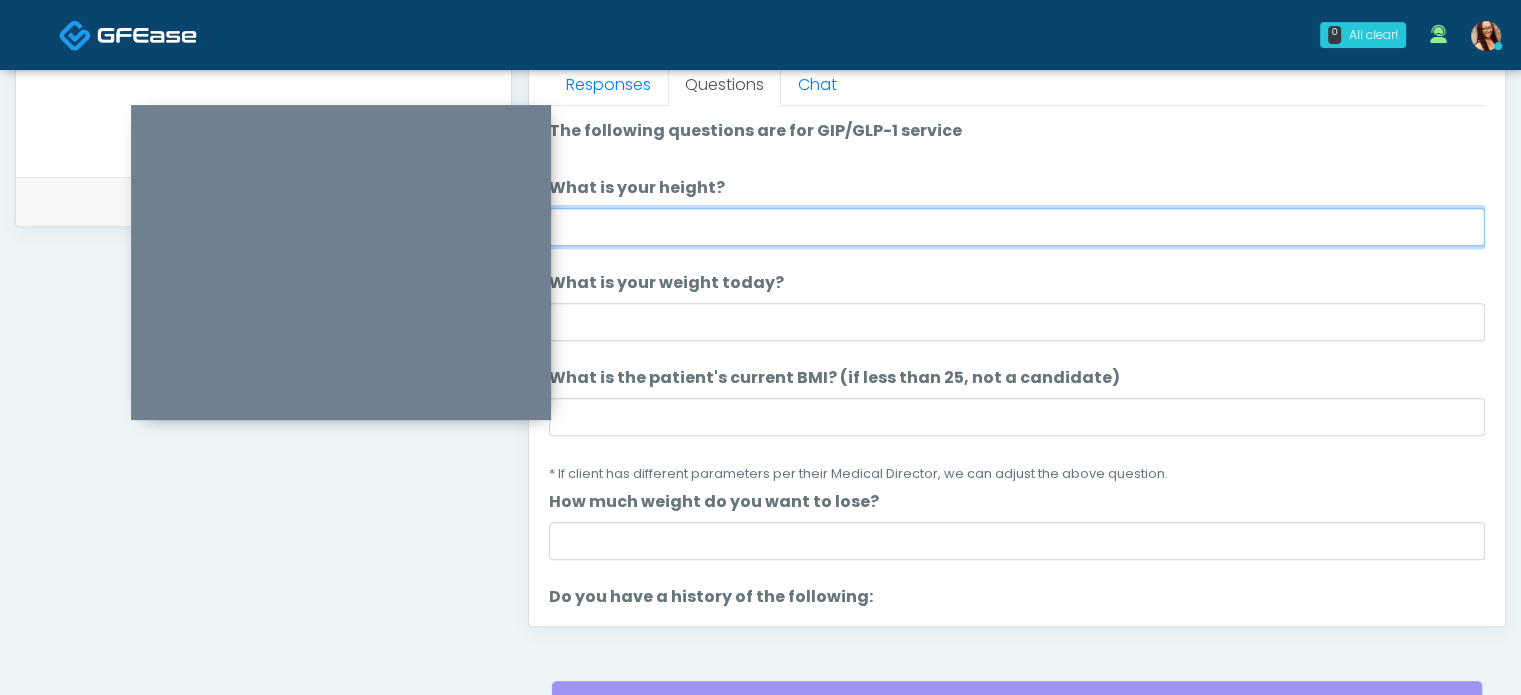 click on "What is your height?" at bounding box center [1017, 227] 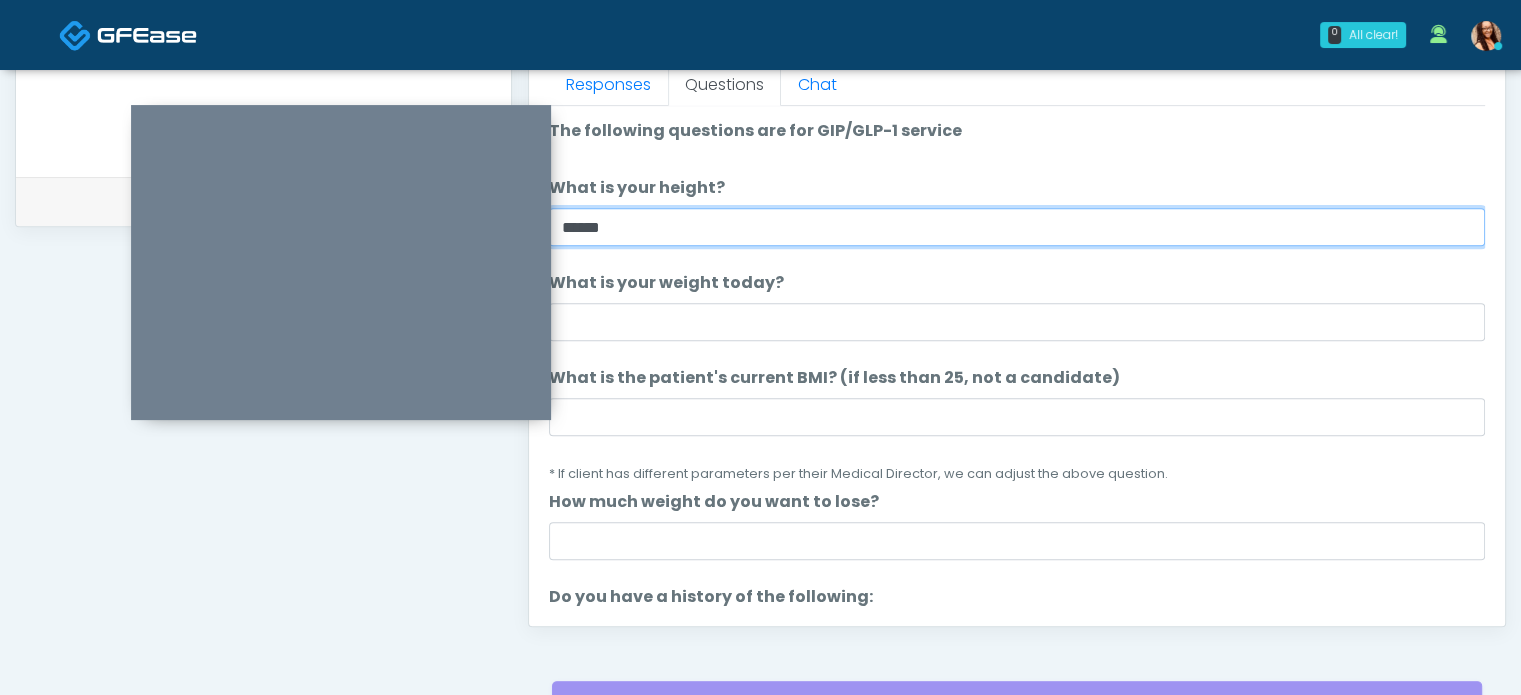 type on "******" 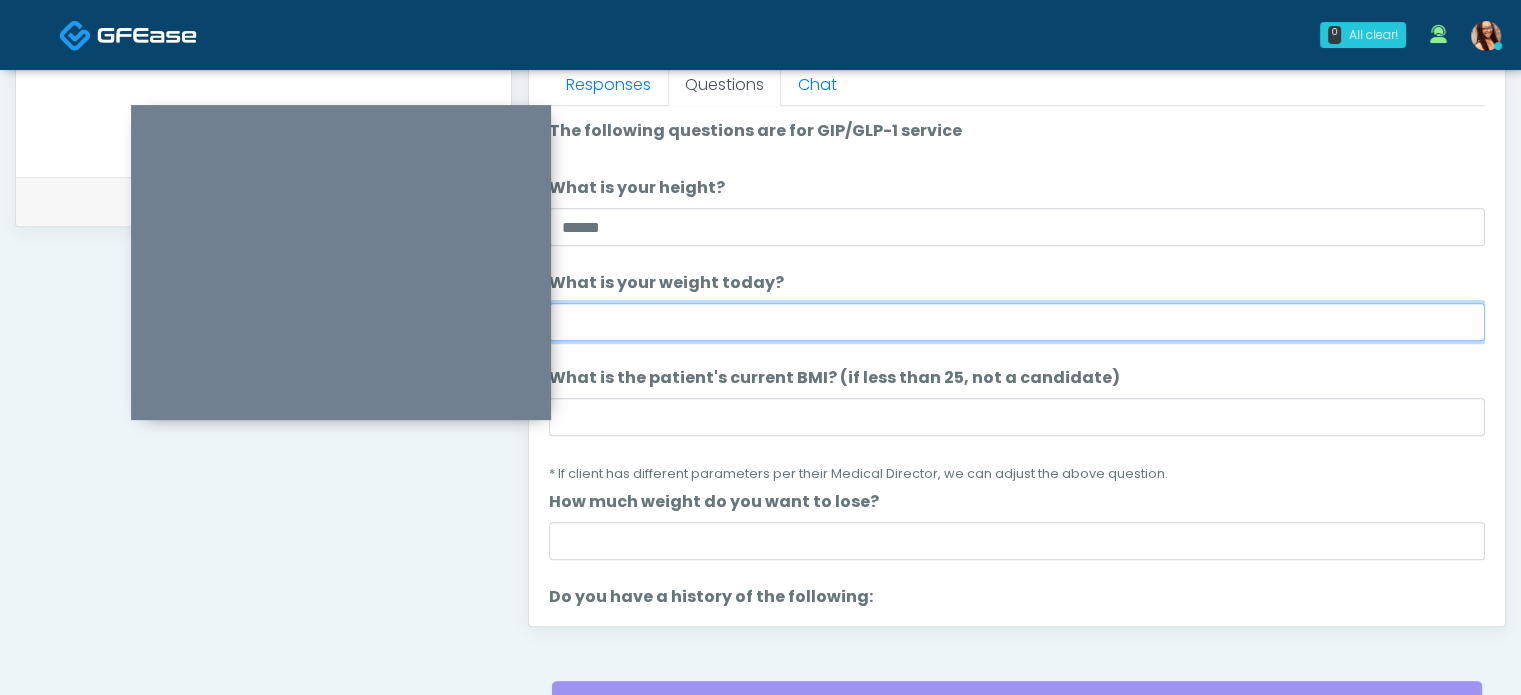click on "What is your weight today?" at bounding box center (1017, 322) 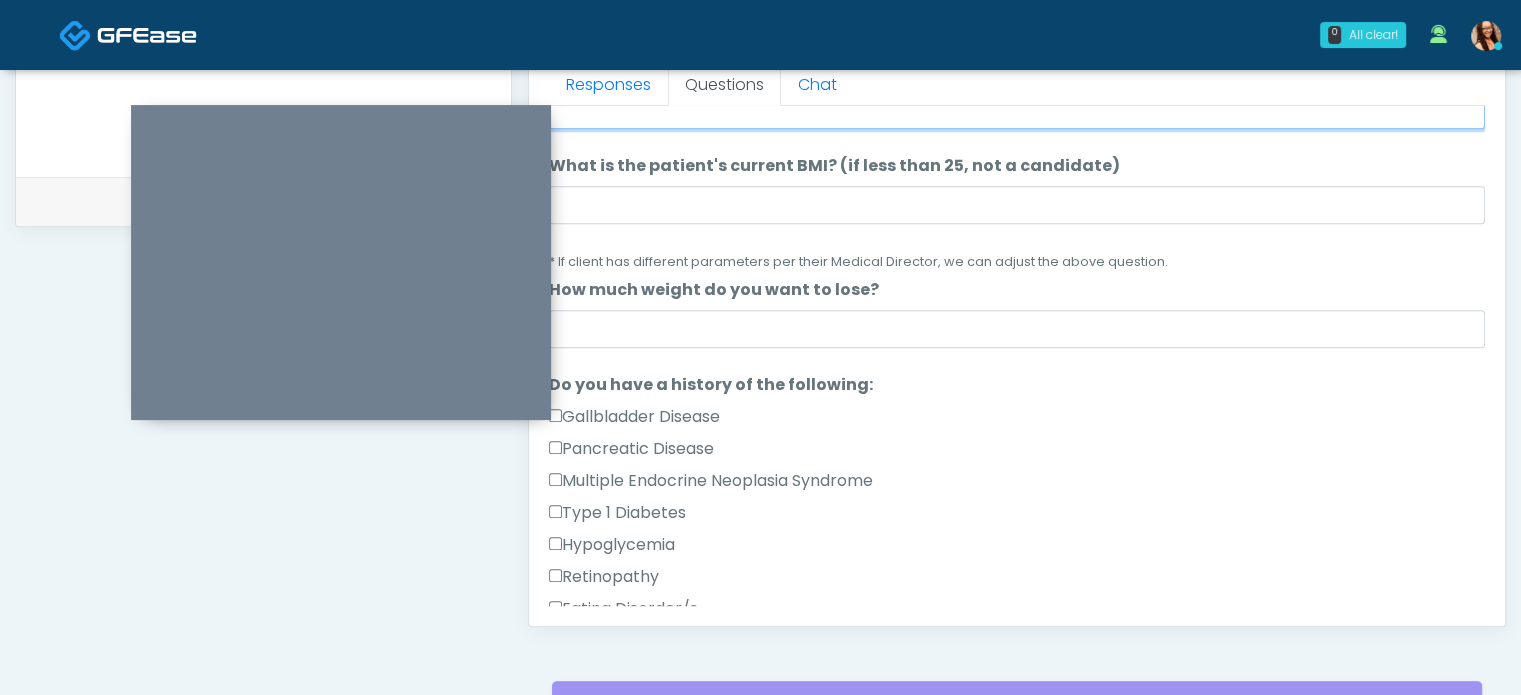 scroll, scrollTop: 0, scrollLeft: 0, axis: both 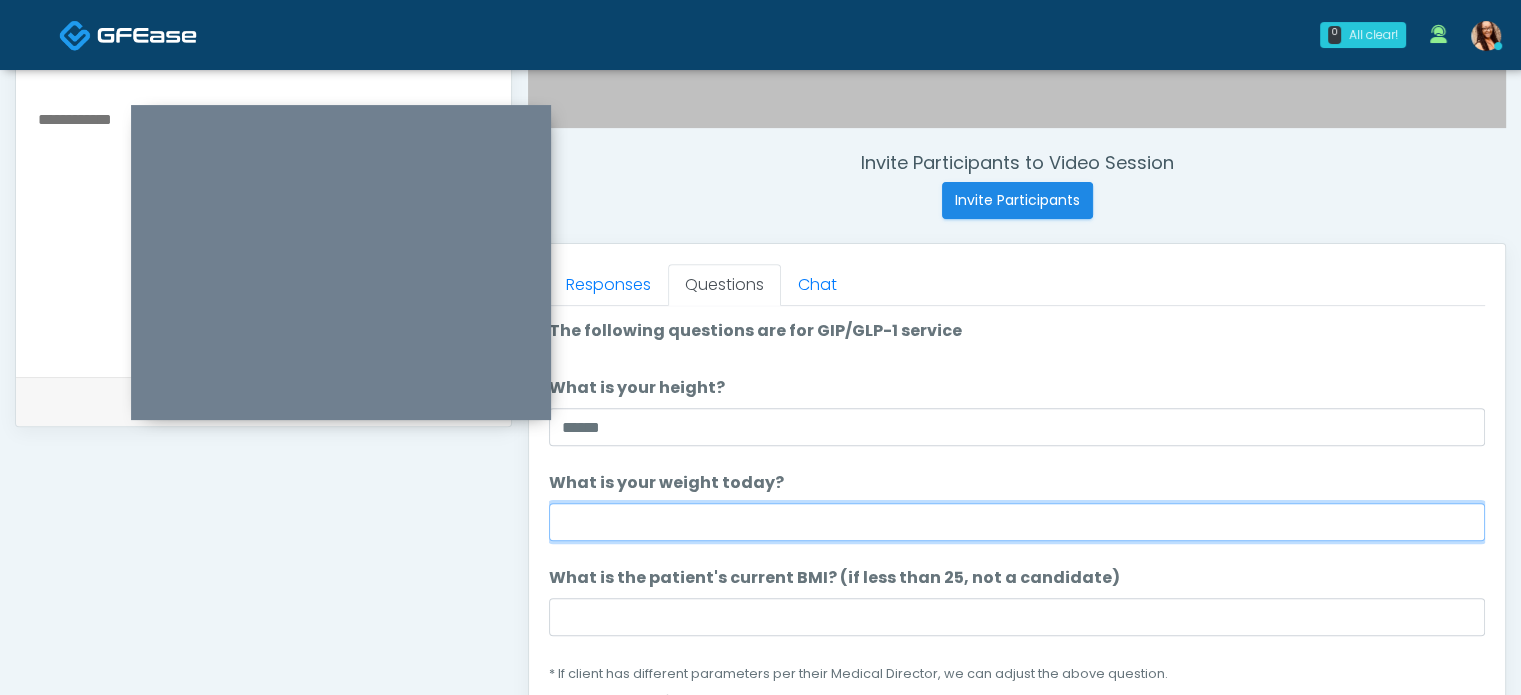 click on "What is your weight today?" at bounding box center (1017, 522) 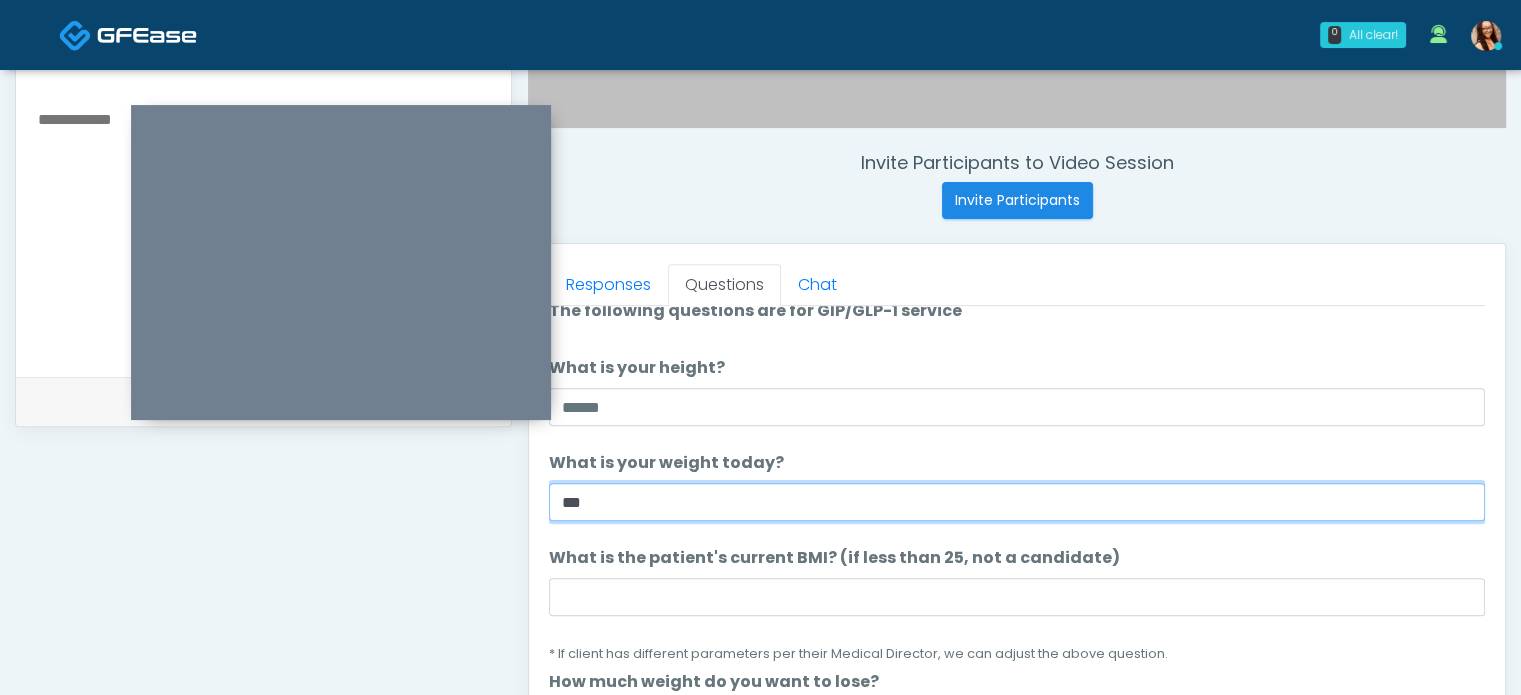 scroll, scrollTop: 0, scrollLeft: 0, axis: both 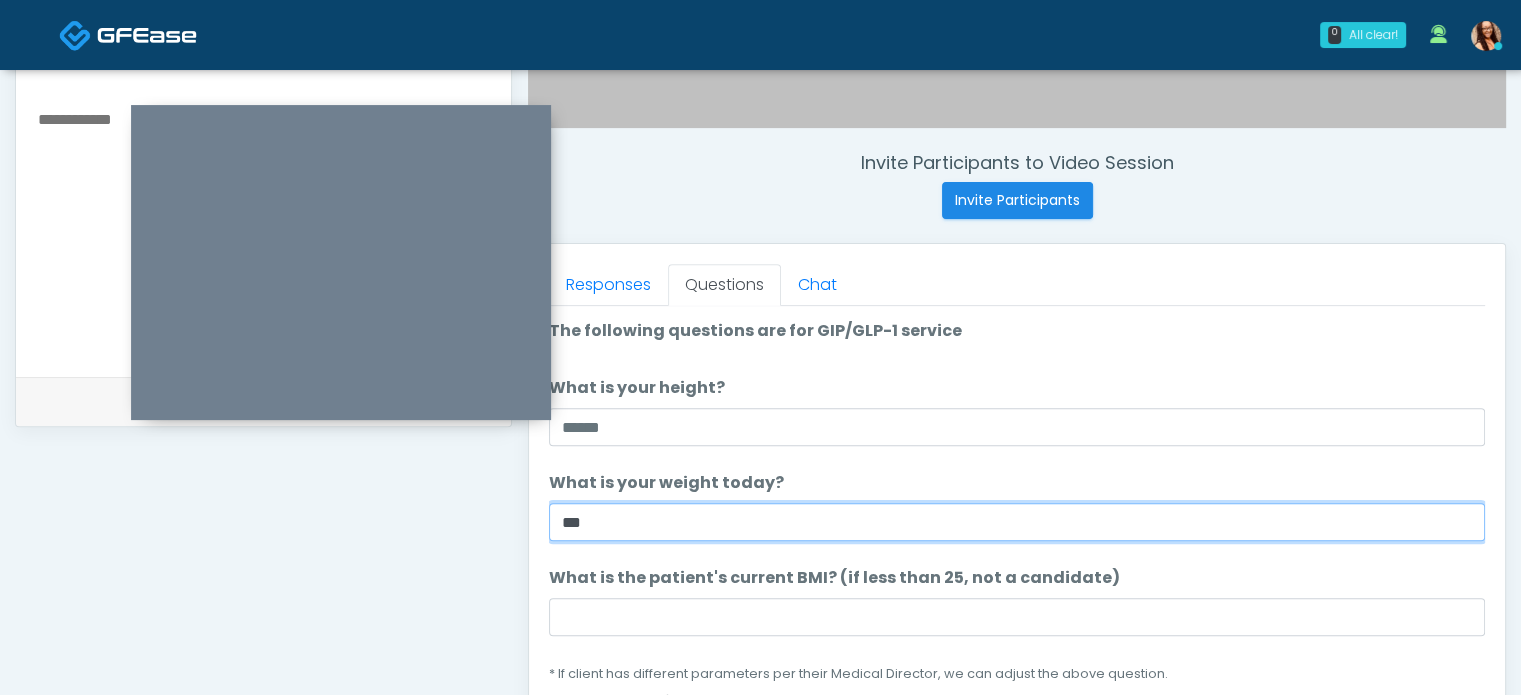 drag, startPoint x: 560, startPoint y: 523, endPoint x: 610, endPoint y: 515, distance: 50.635956 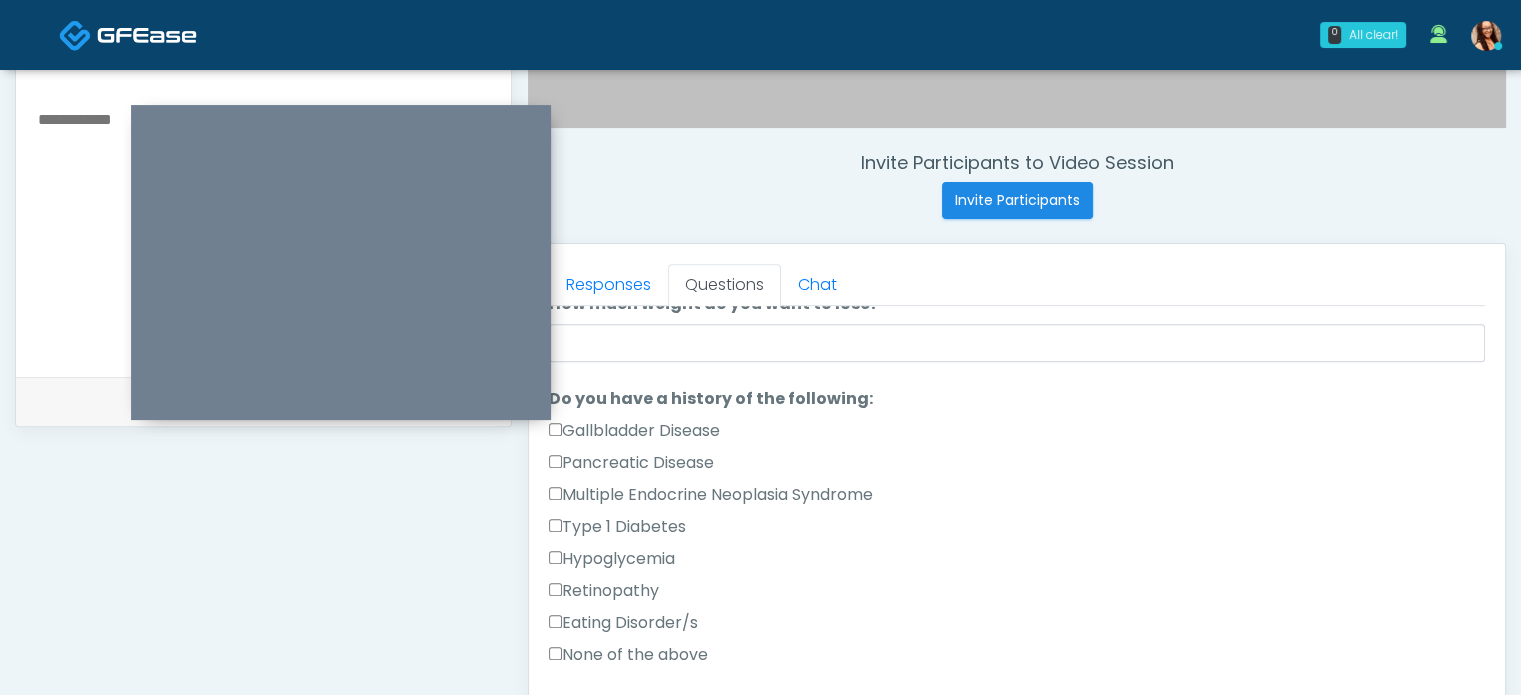 scroll, scrollTop: 400, scrollLeft: 0, axis: vertical 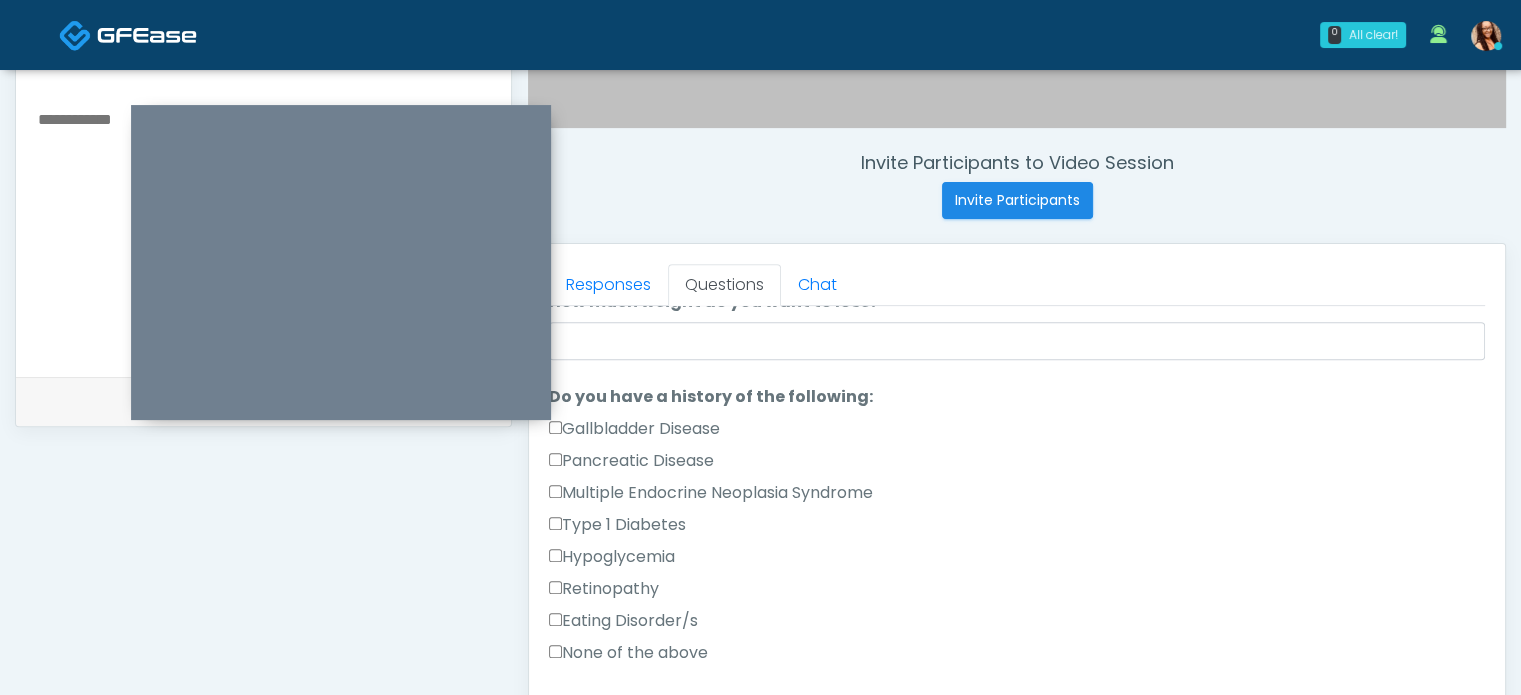 type on "***" 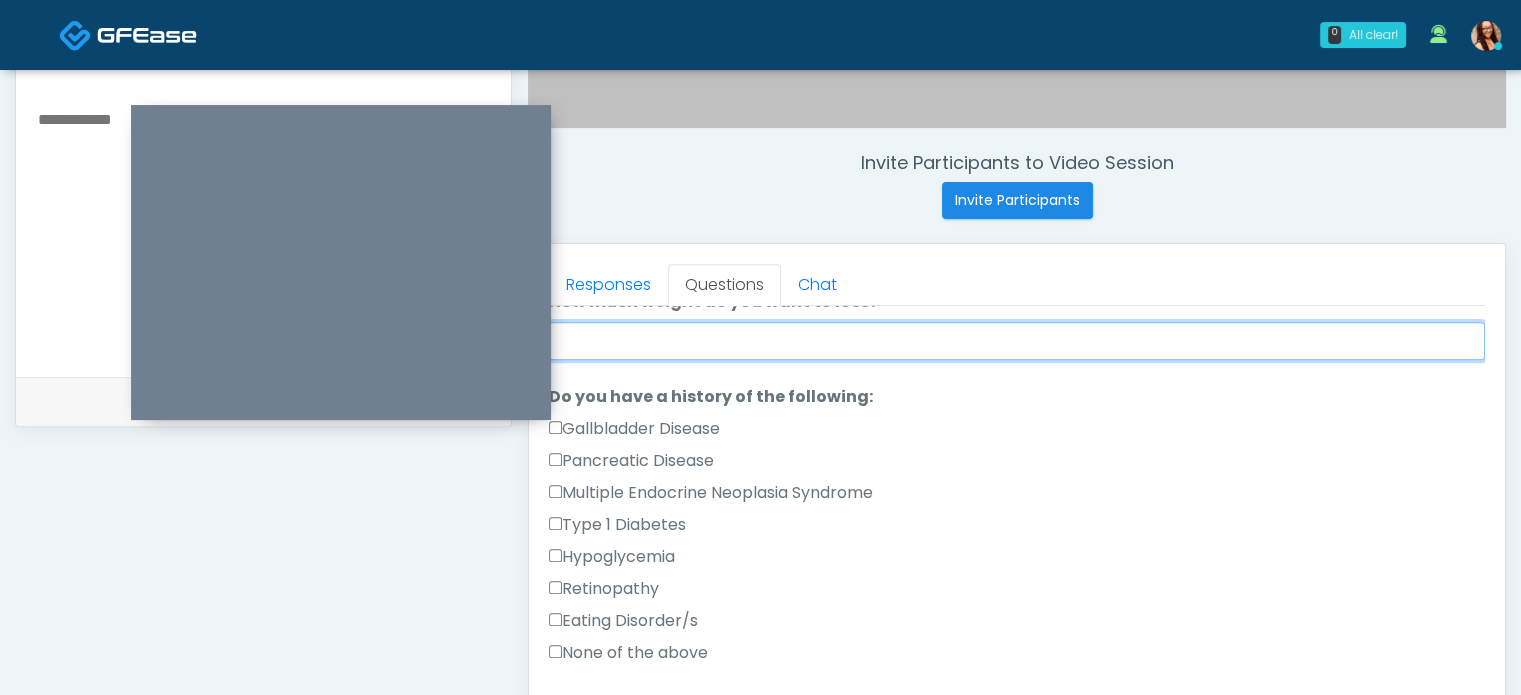click on "How much weight do you want to lose?" at bounding box center (1017, 341) 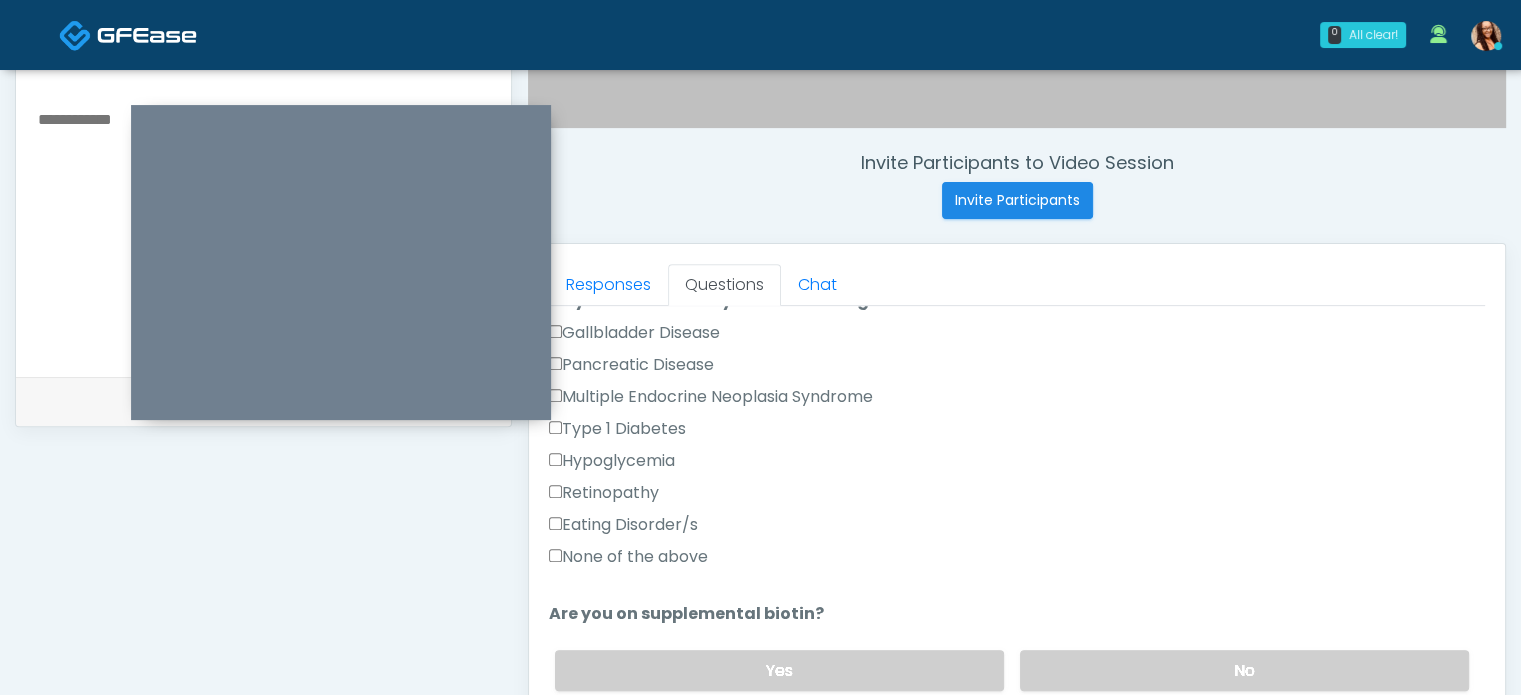 scroll, scrollTop: 500, scrollLeft: 0, axis: vertical 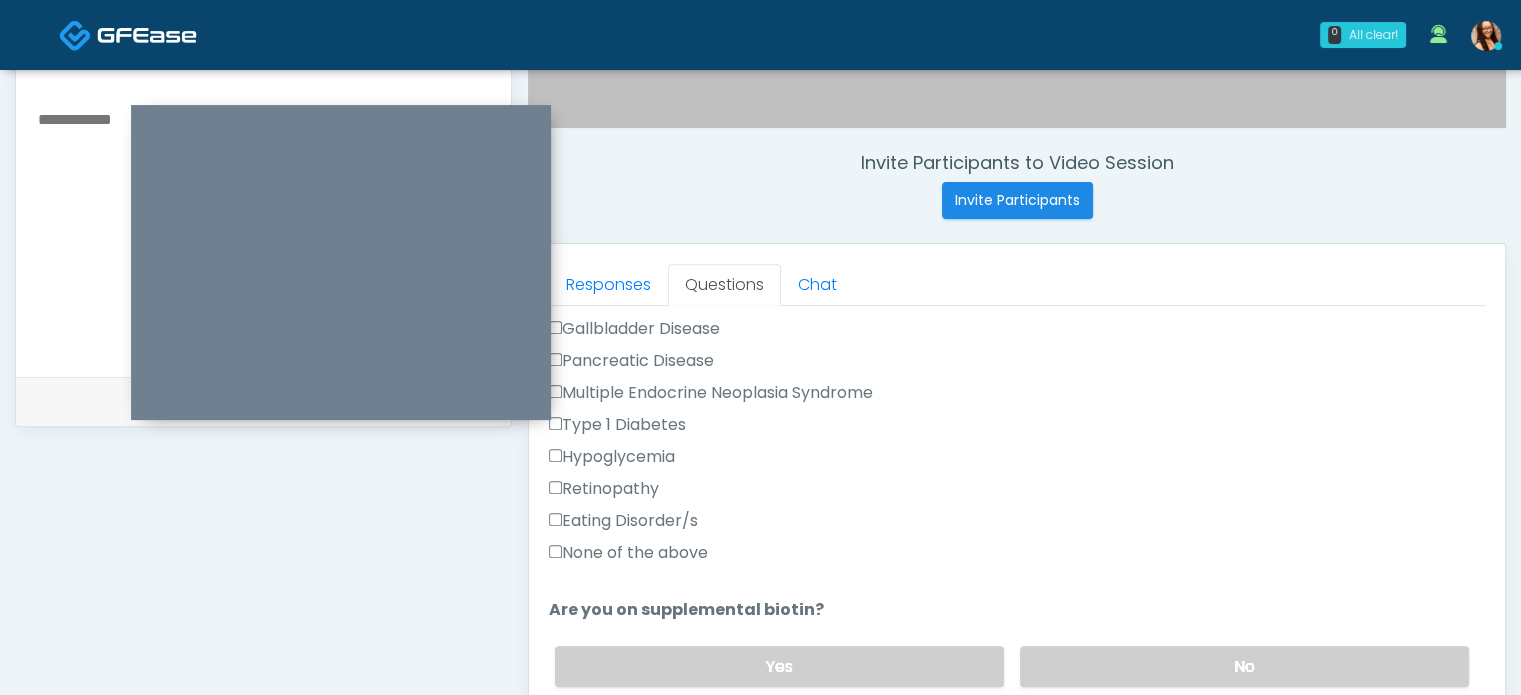 type on "*****" 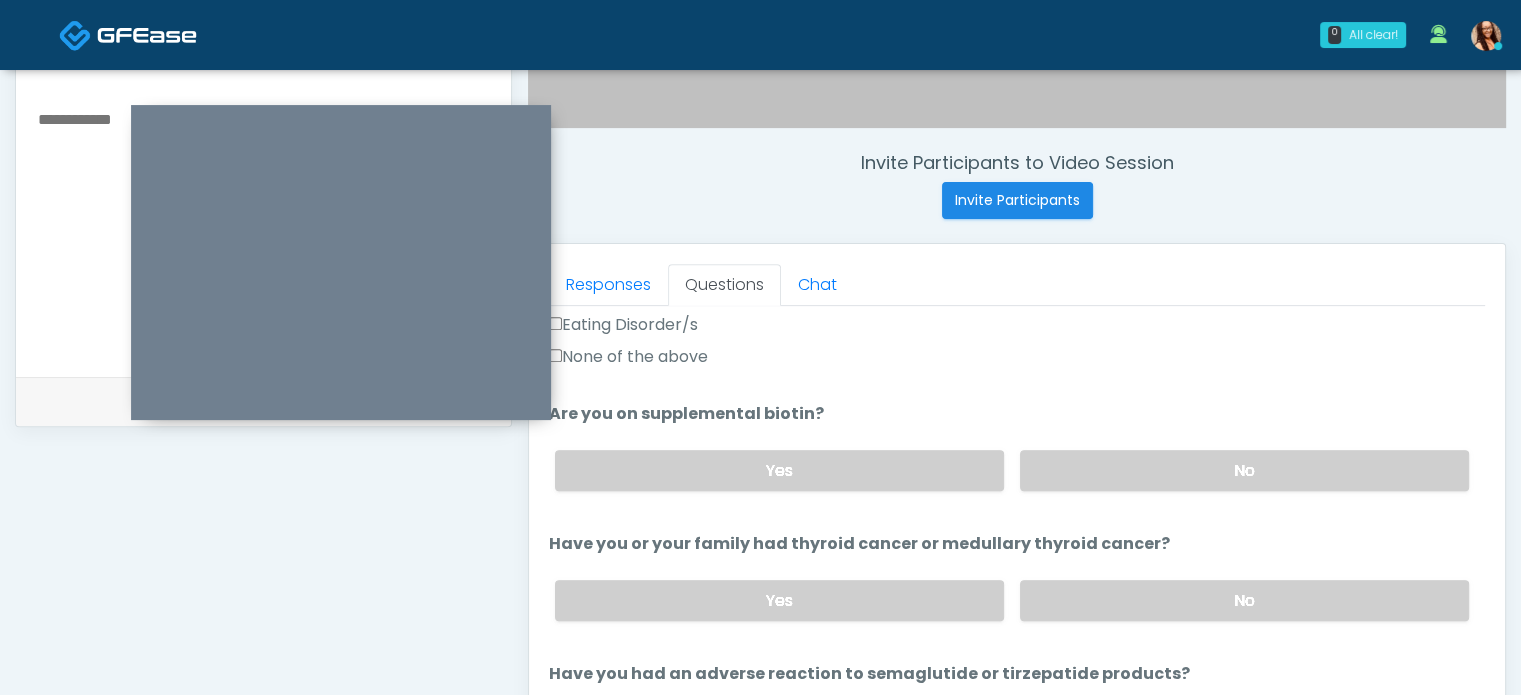 scroll, scrollTop: 700, scrollLeft: 0, axis: vertical 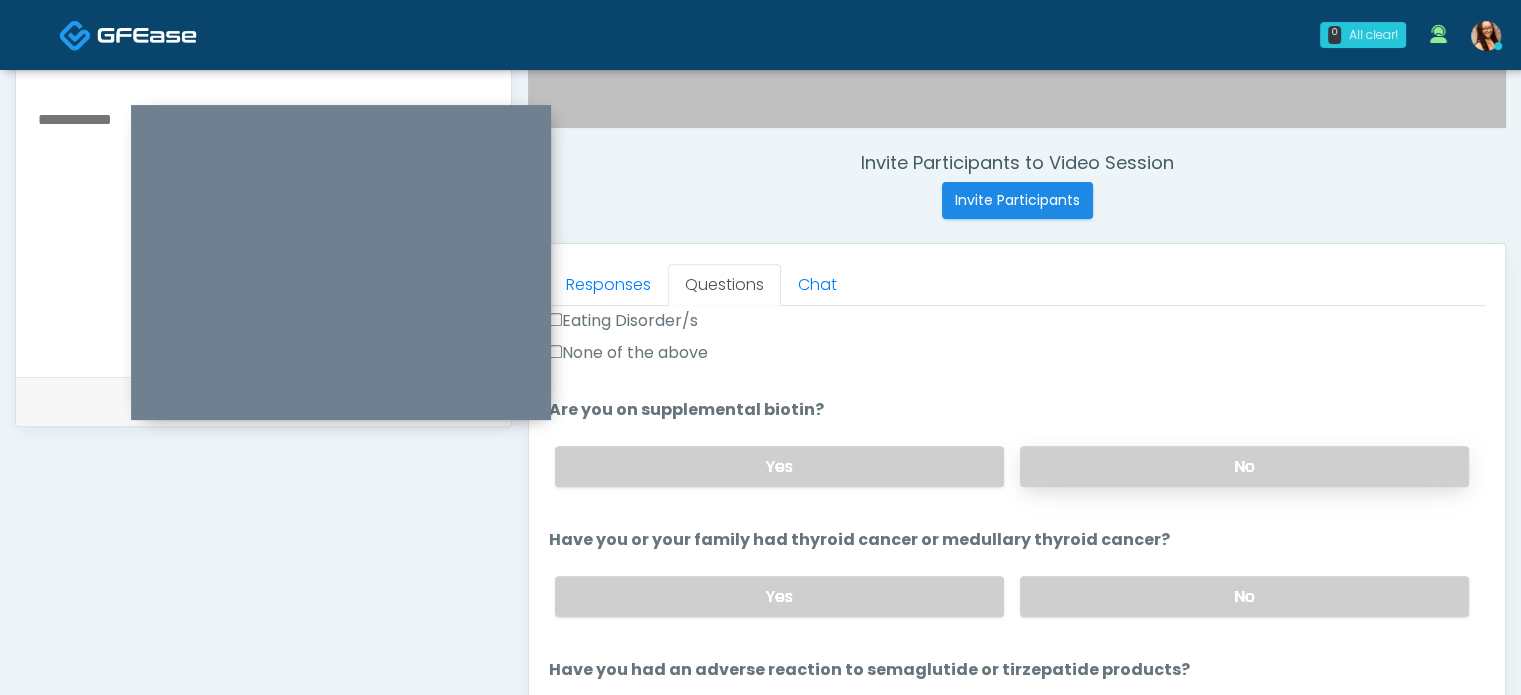 click on "No" at bounding box center (1244, 466) 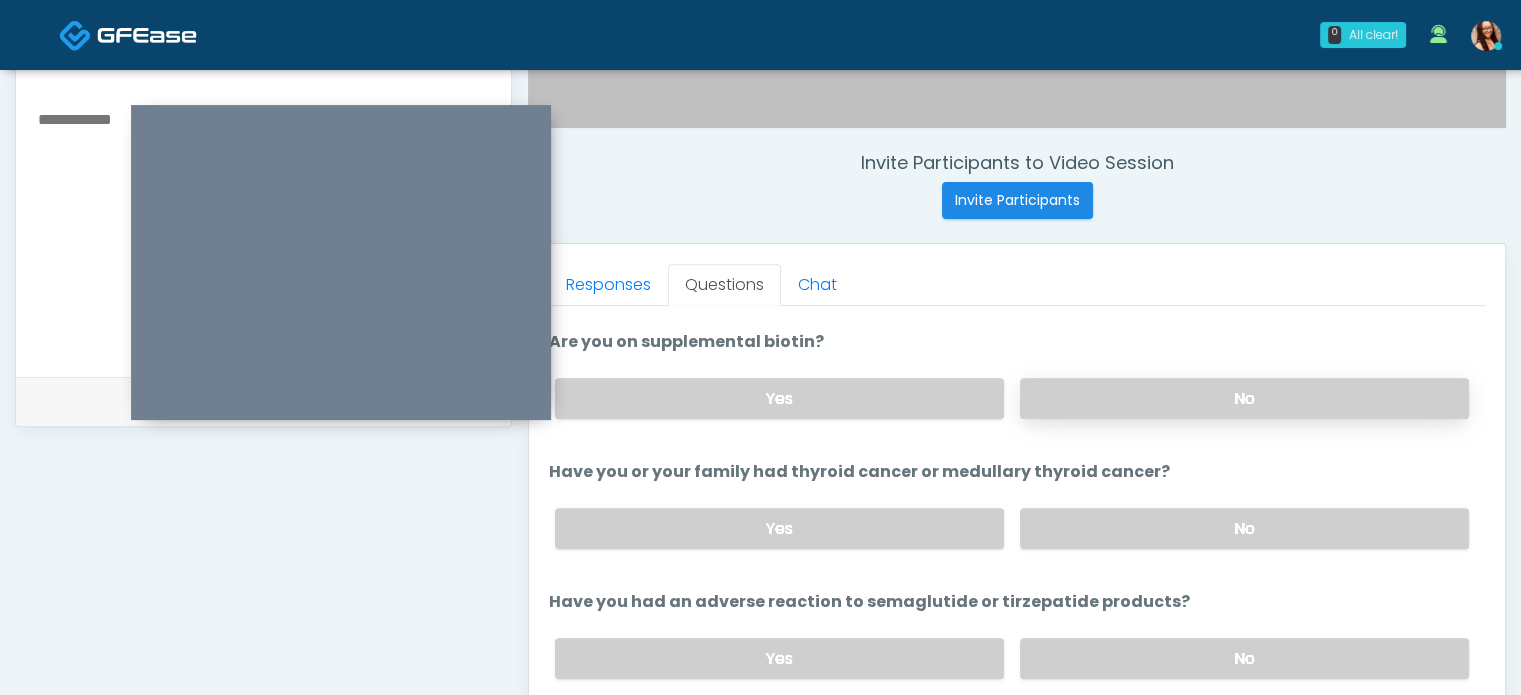 scroll, scrollTop: 800, scrollLeft: 0, axis: vertical 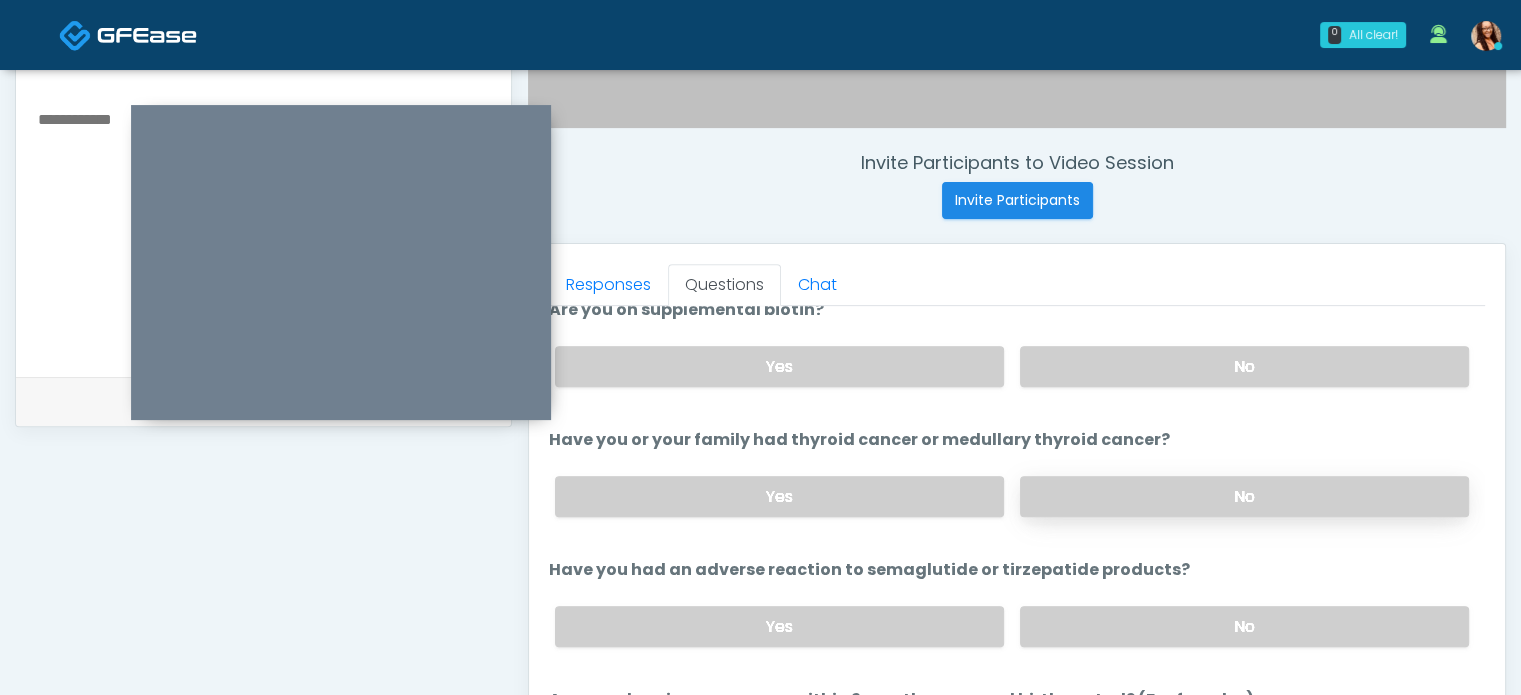 click on "No" at bounding box center (1244, 496) 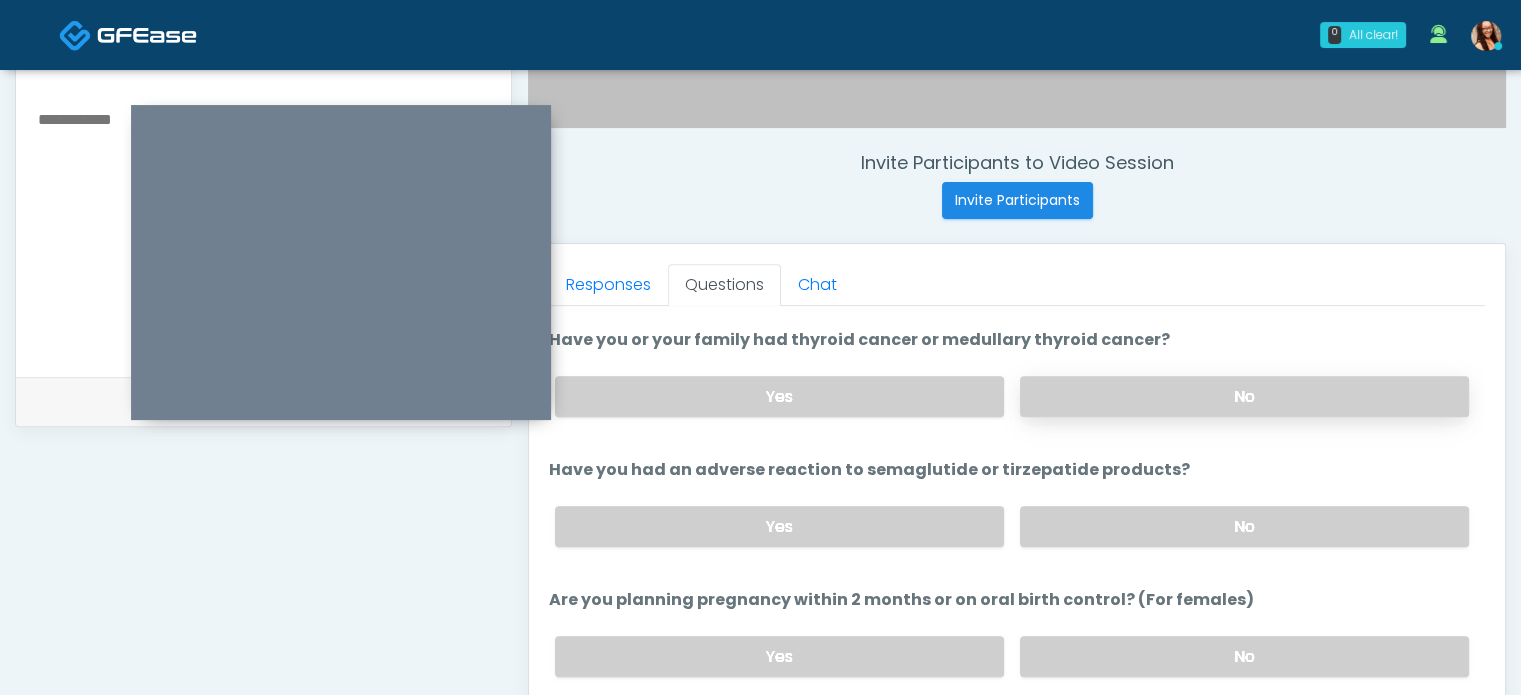 scroll, scrollTop: 1000, scrollLeft: 0, axis: vertical 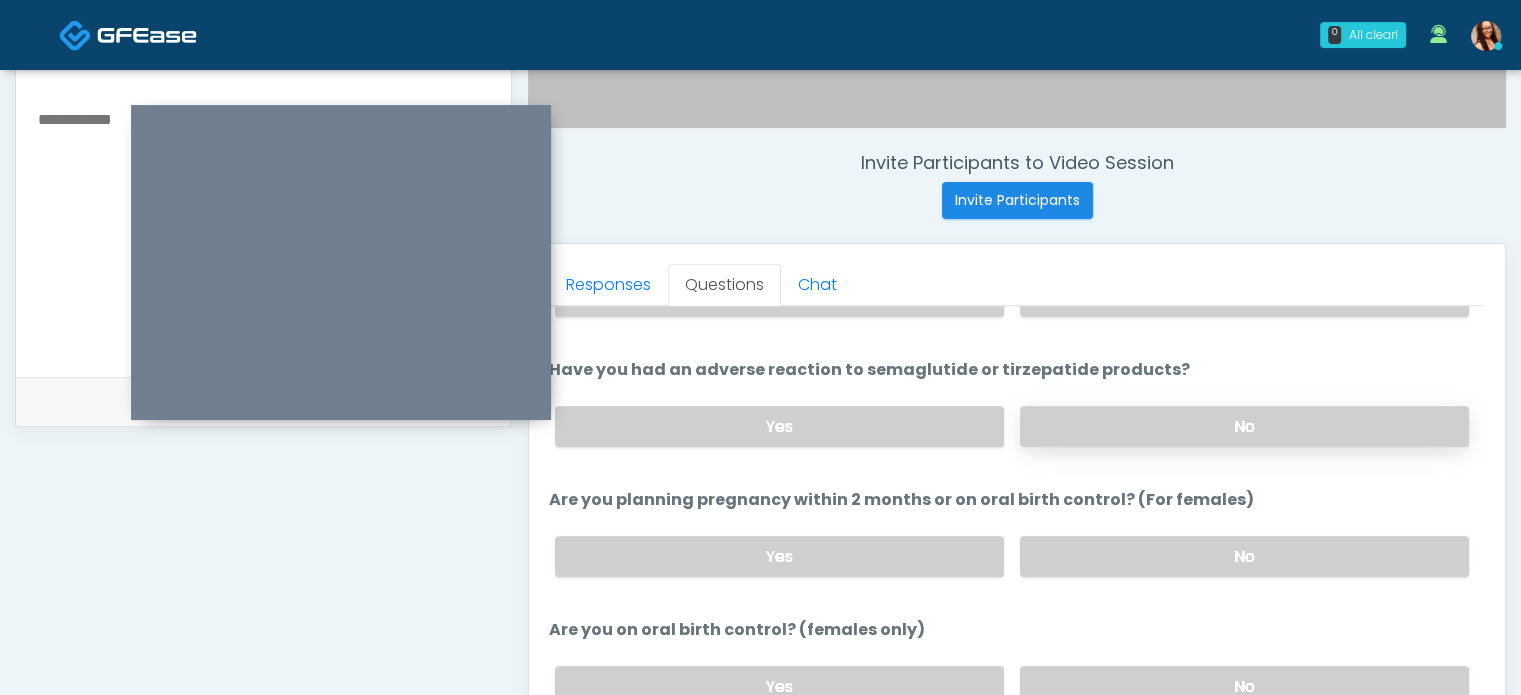 click on "No" at bounding box center (1244, 426) 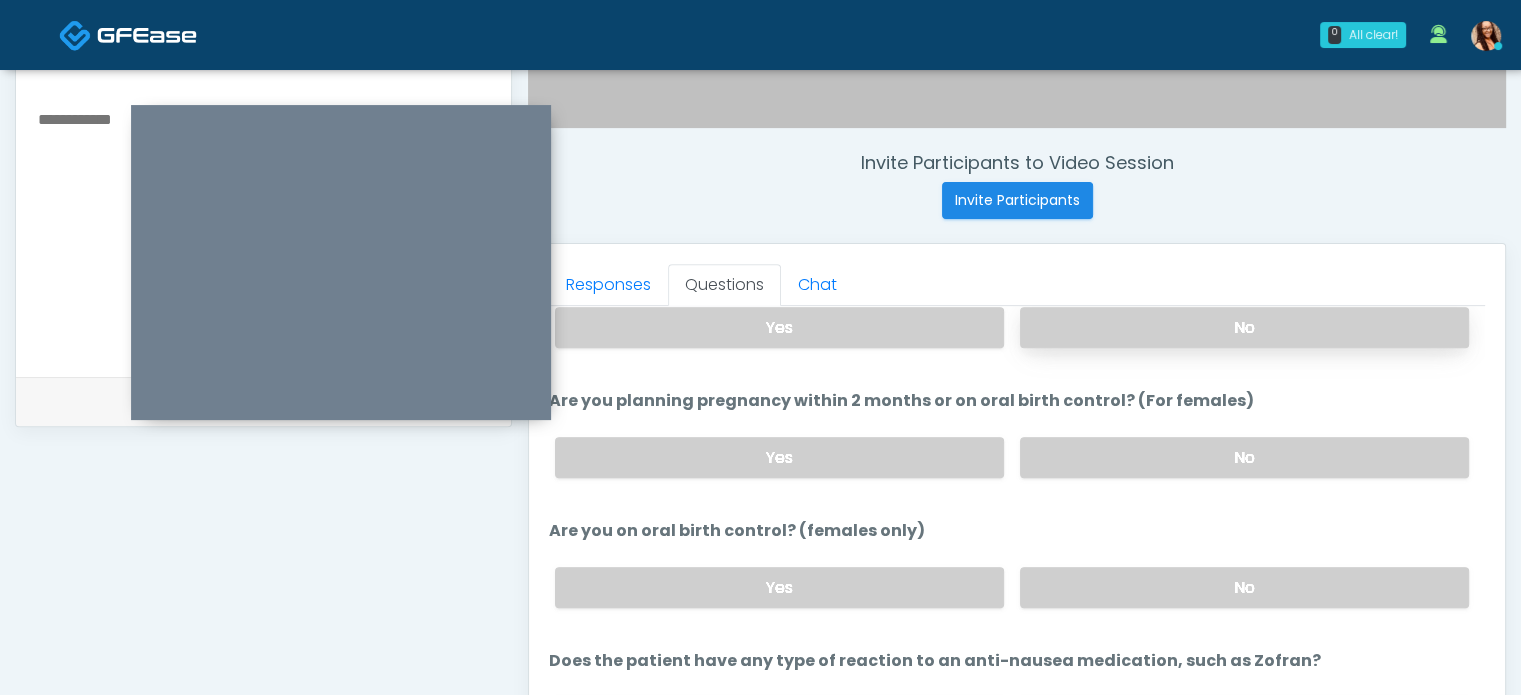 scroll, scrollTop: 1100, scrollLeft: 0, axis: vertical 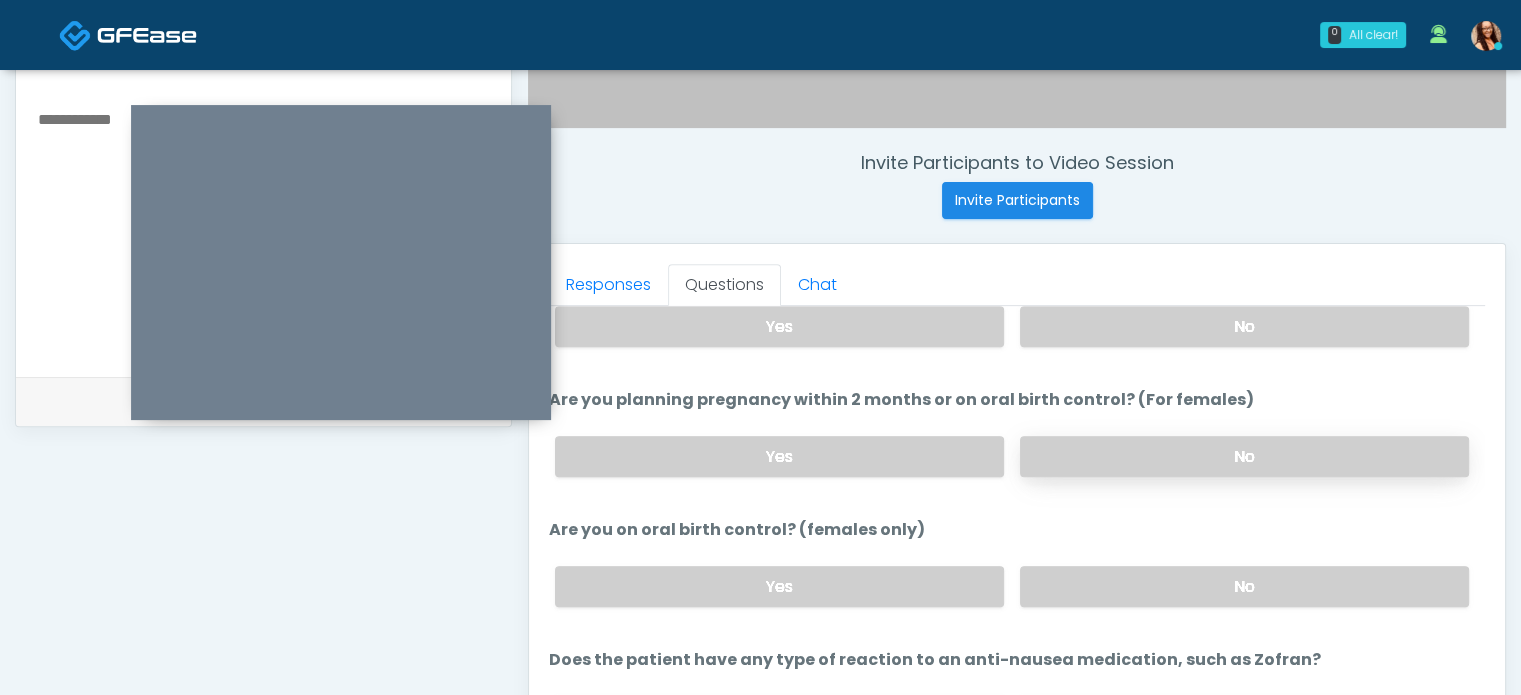 click on "No" at bounding box center [1244, 456] 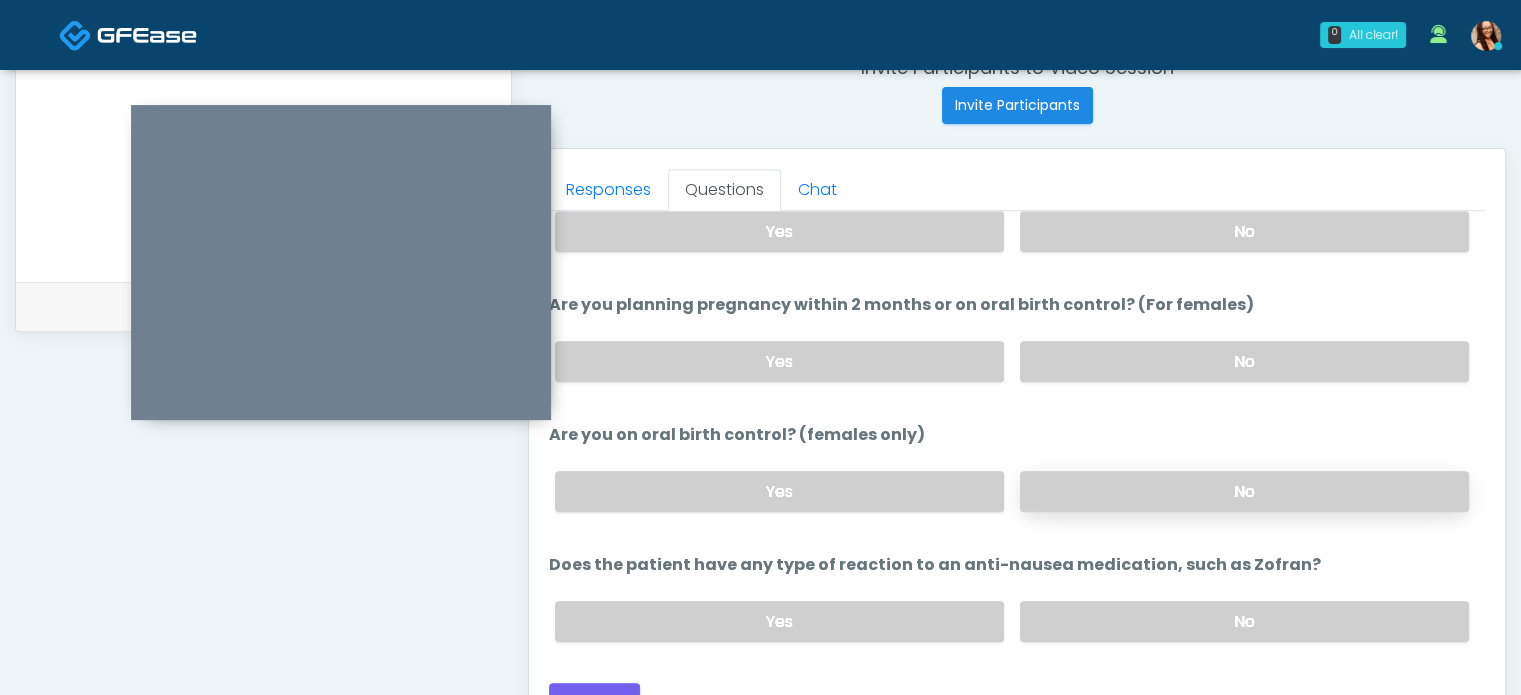 scroll, scrollTop: 800, scrollLeft: 0, axis: vertical 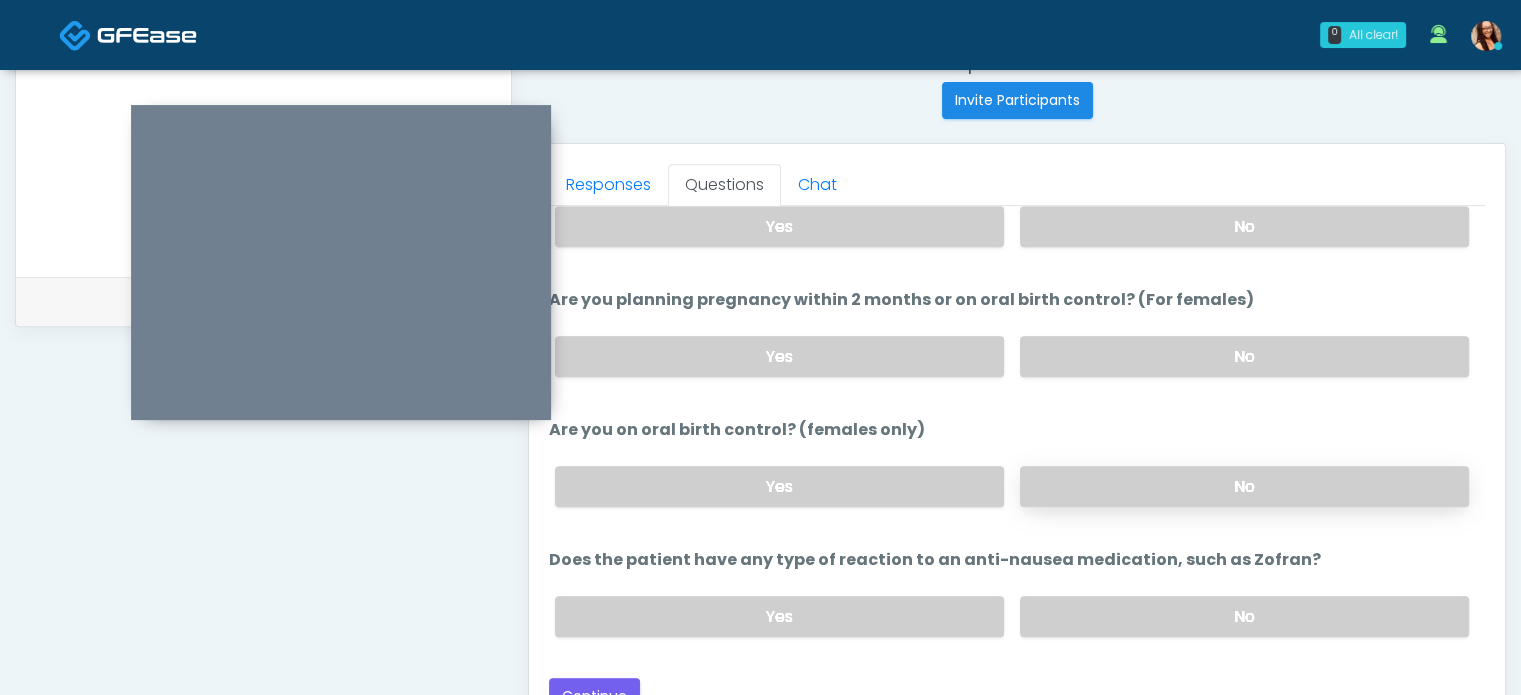 click on "No" at bounding box center [1244, 486] 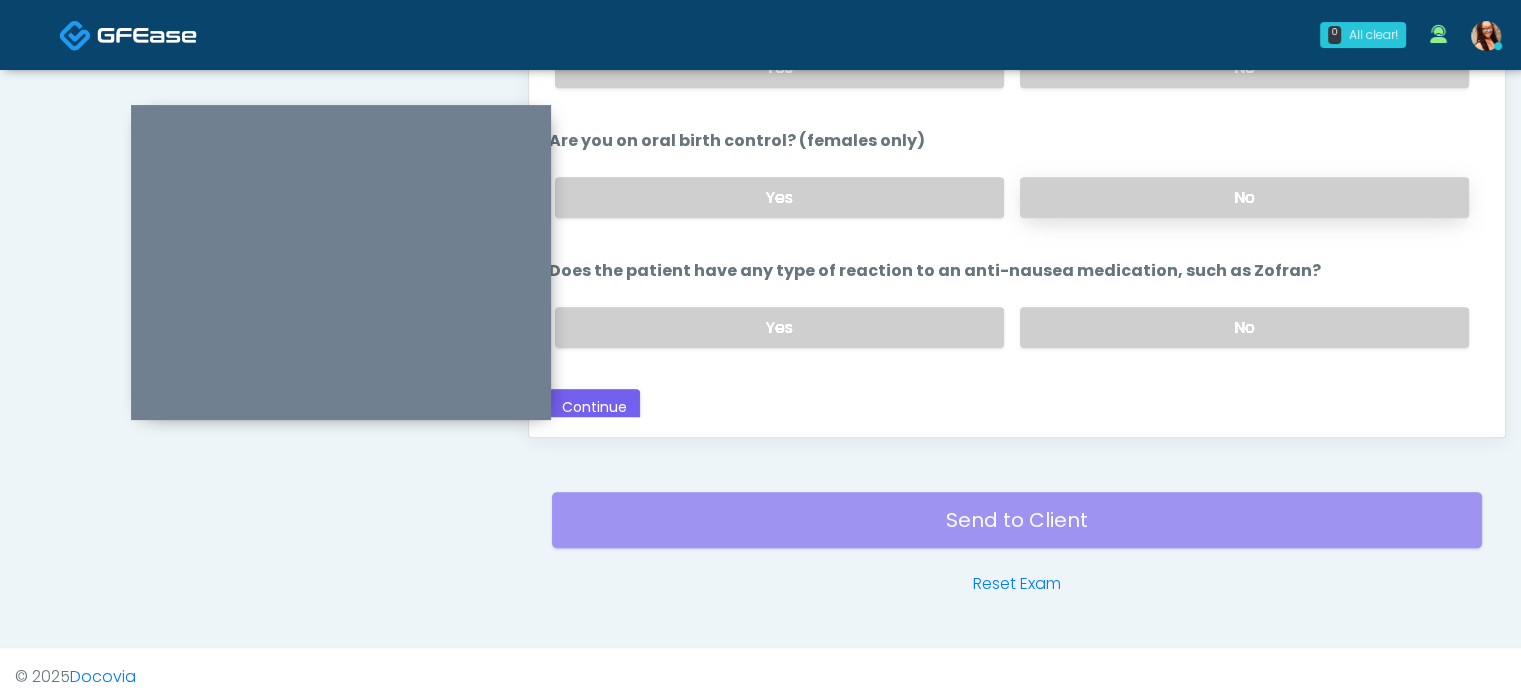 scroll, scrollTop: 1097, scrollLeft: 0, axis: vertical 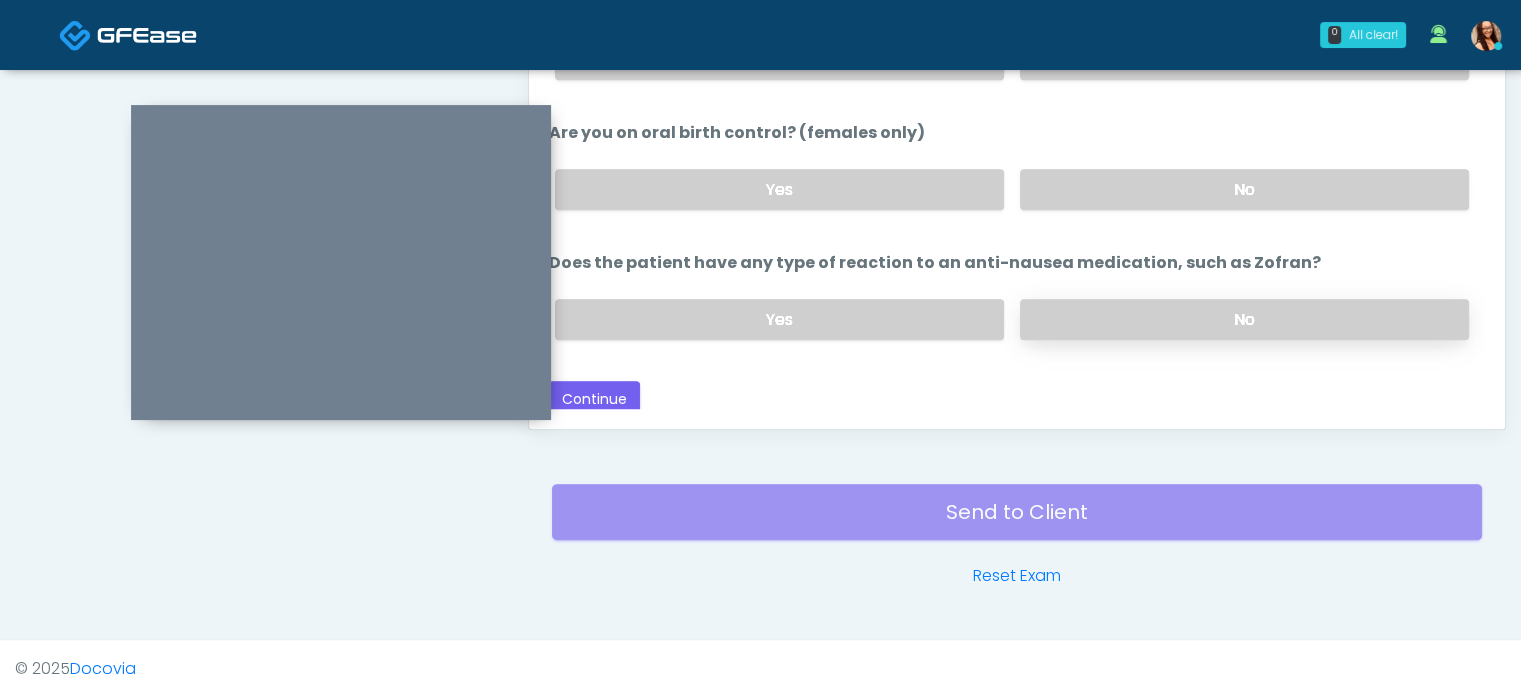 click on "No" at bounding box center [1244, 319] 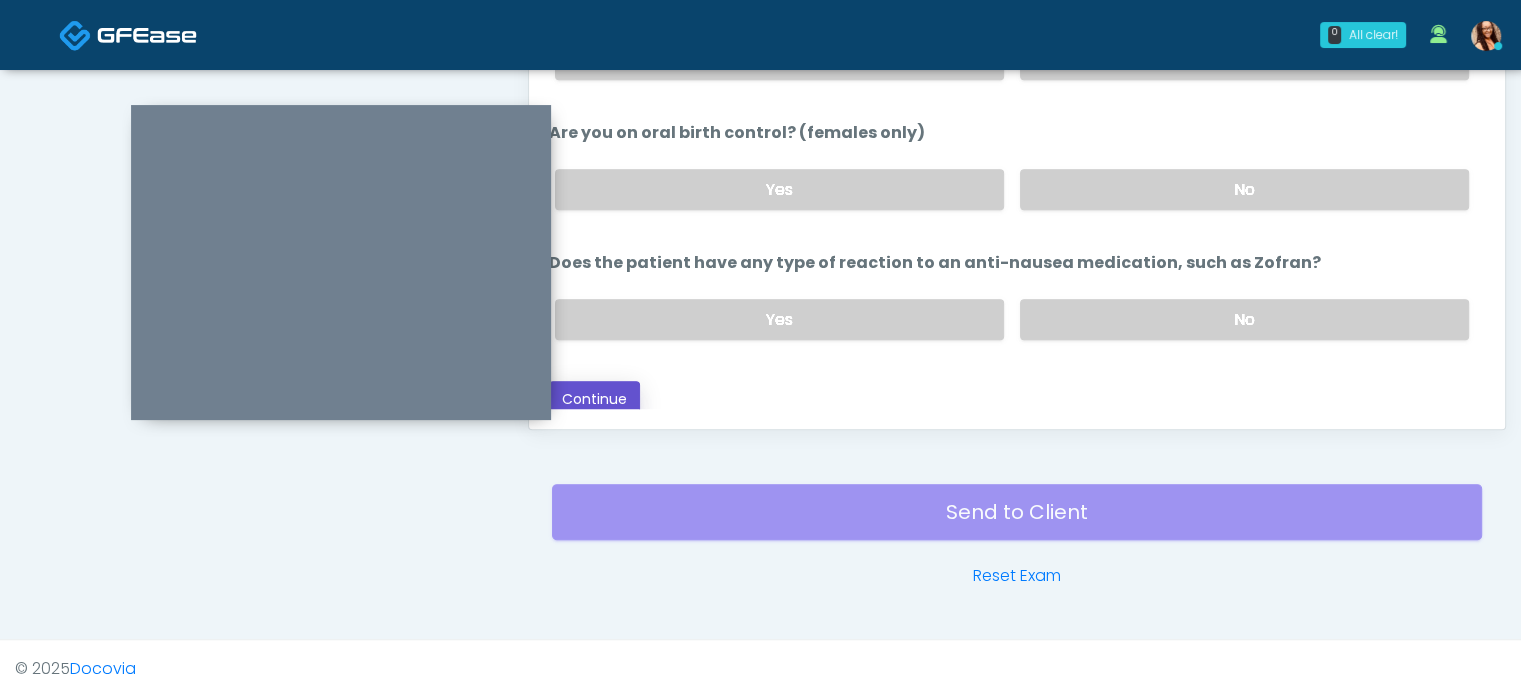 click on "Continue" at bounding box center (594, 399) 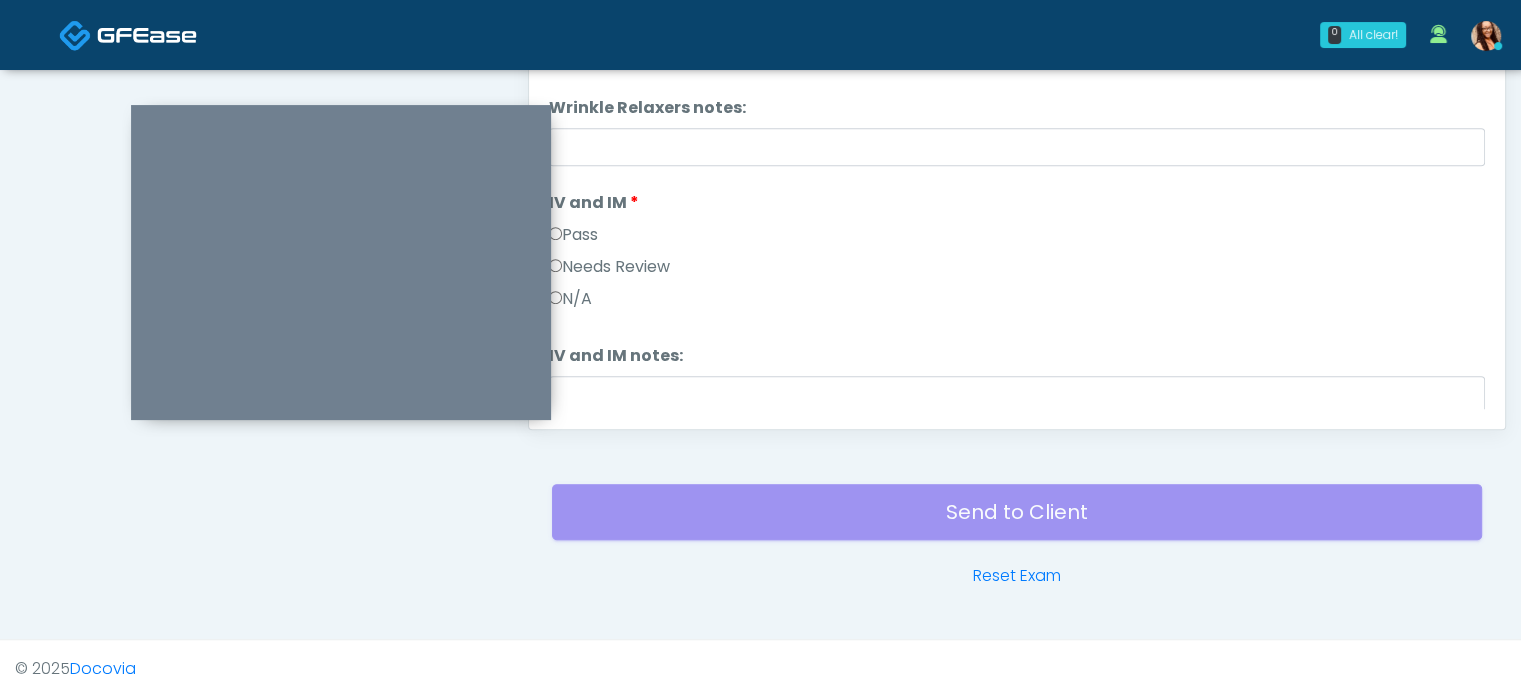 scroll, scrollTop: 0, scrollLeft: 0, axis: both 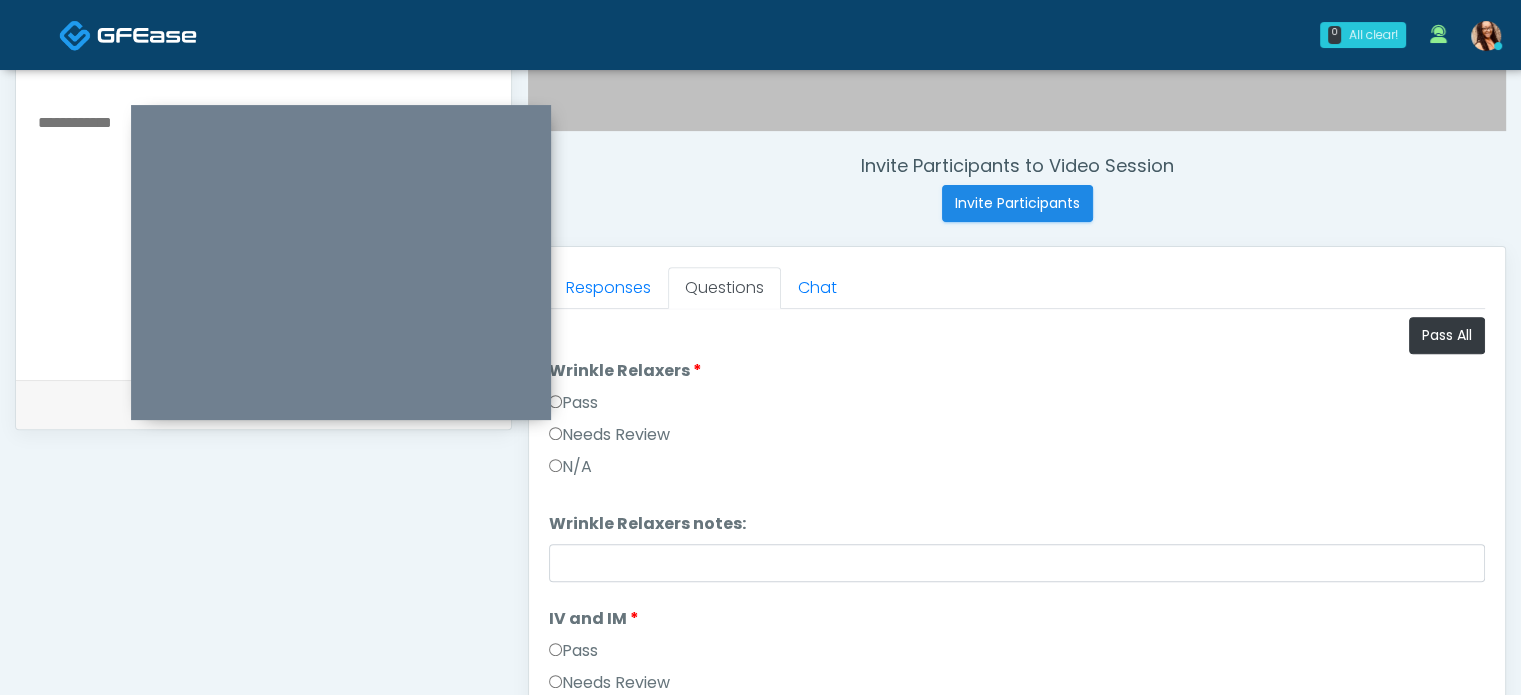 click on "Pass" at bounding box center [573, 403] 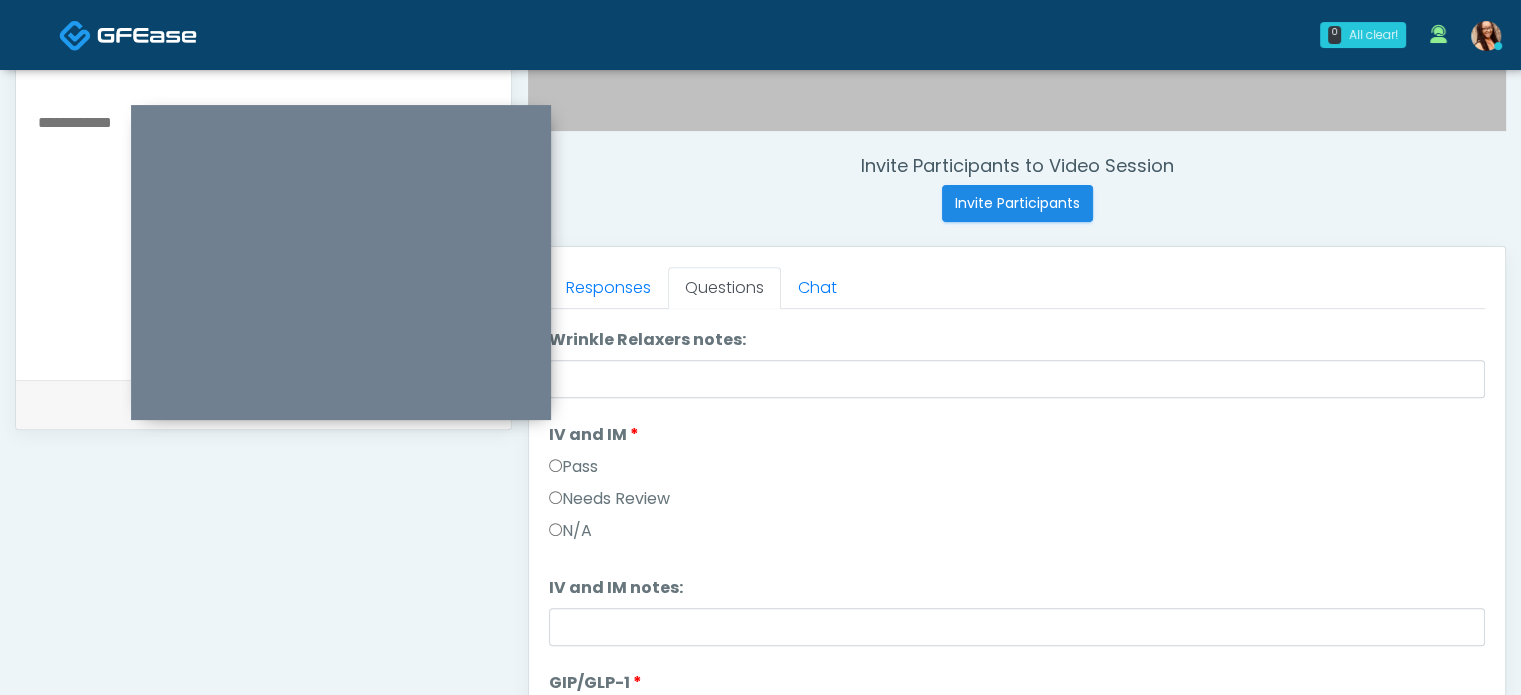 scroll, scrollTop: 200, scrollLeft: 0, axis: vertical 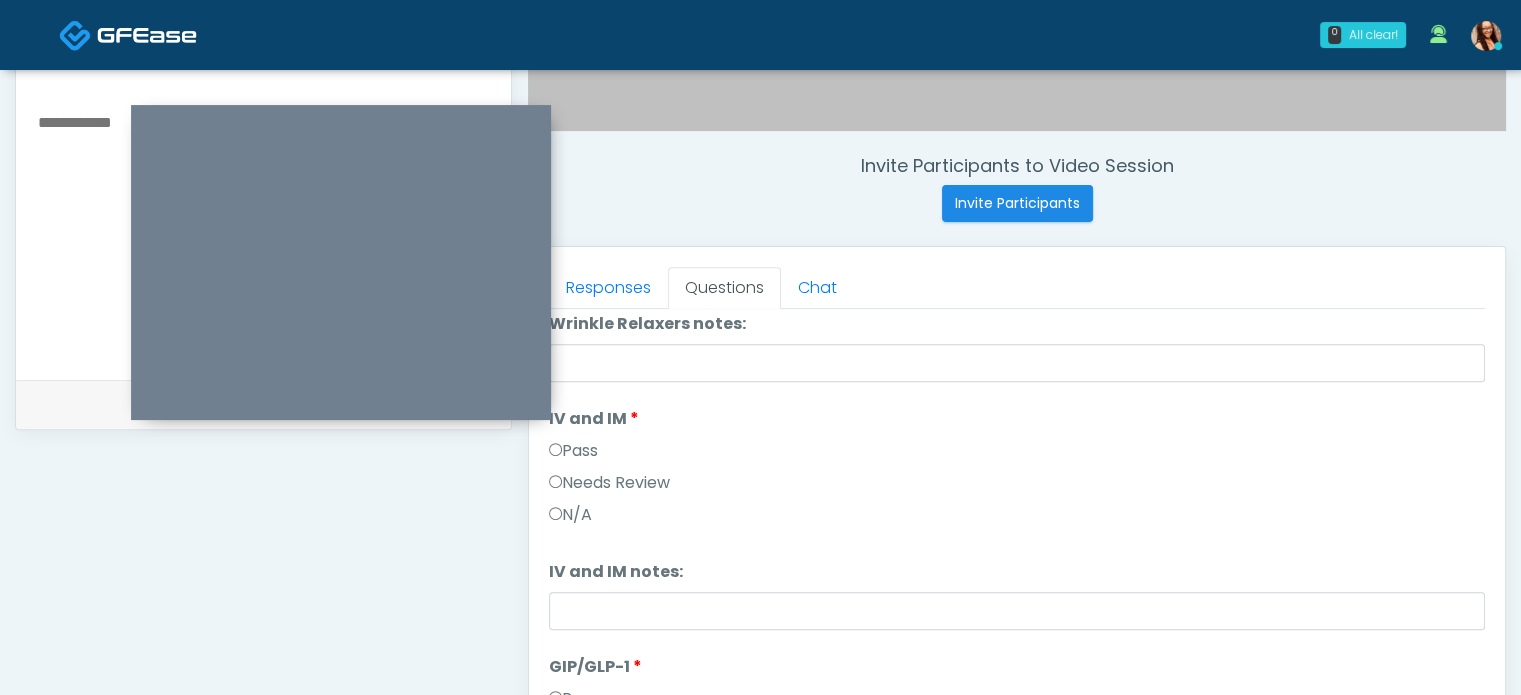 click on "Pass" at bounding box center (573, 451) 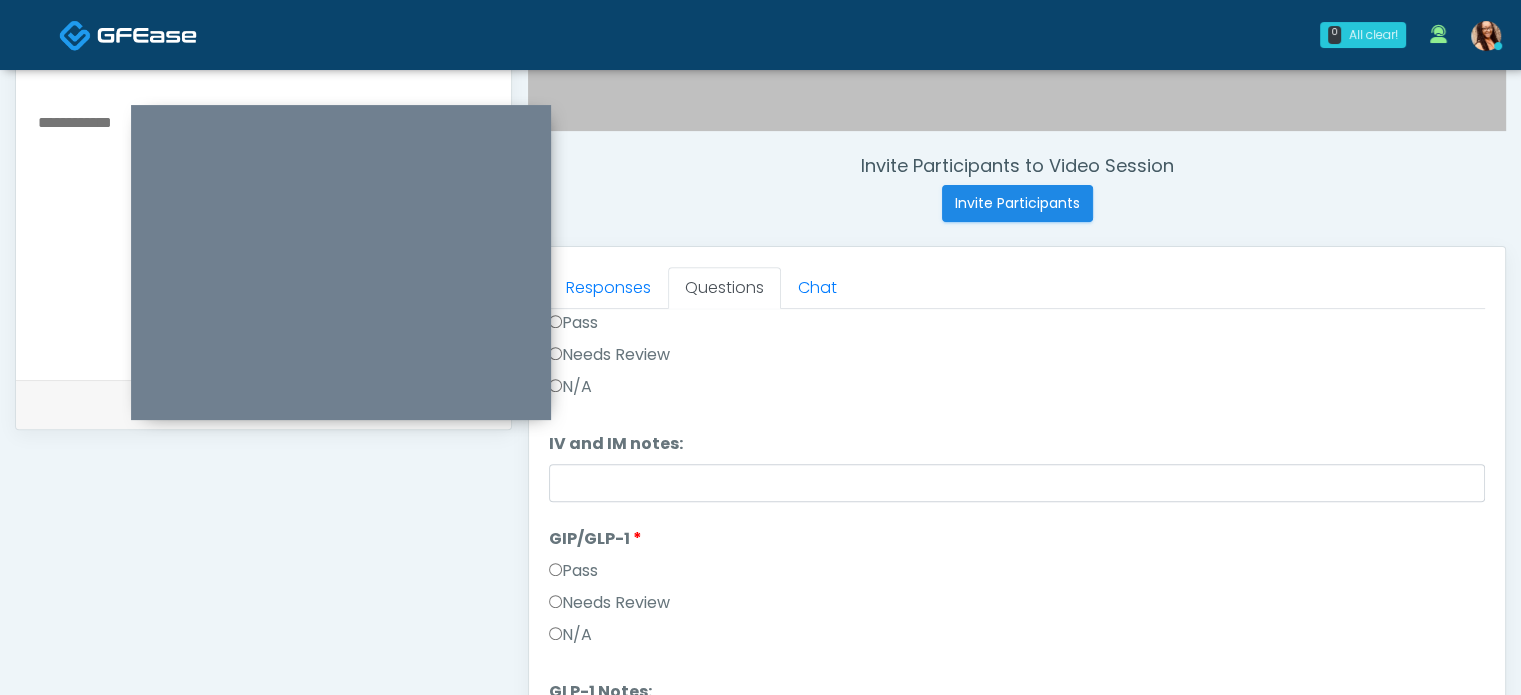 scroll, scrollTop: 329, scrollLeft: 0, axis: vertical 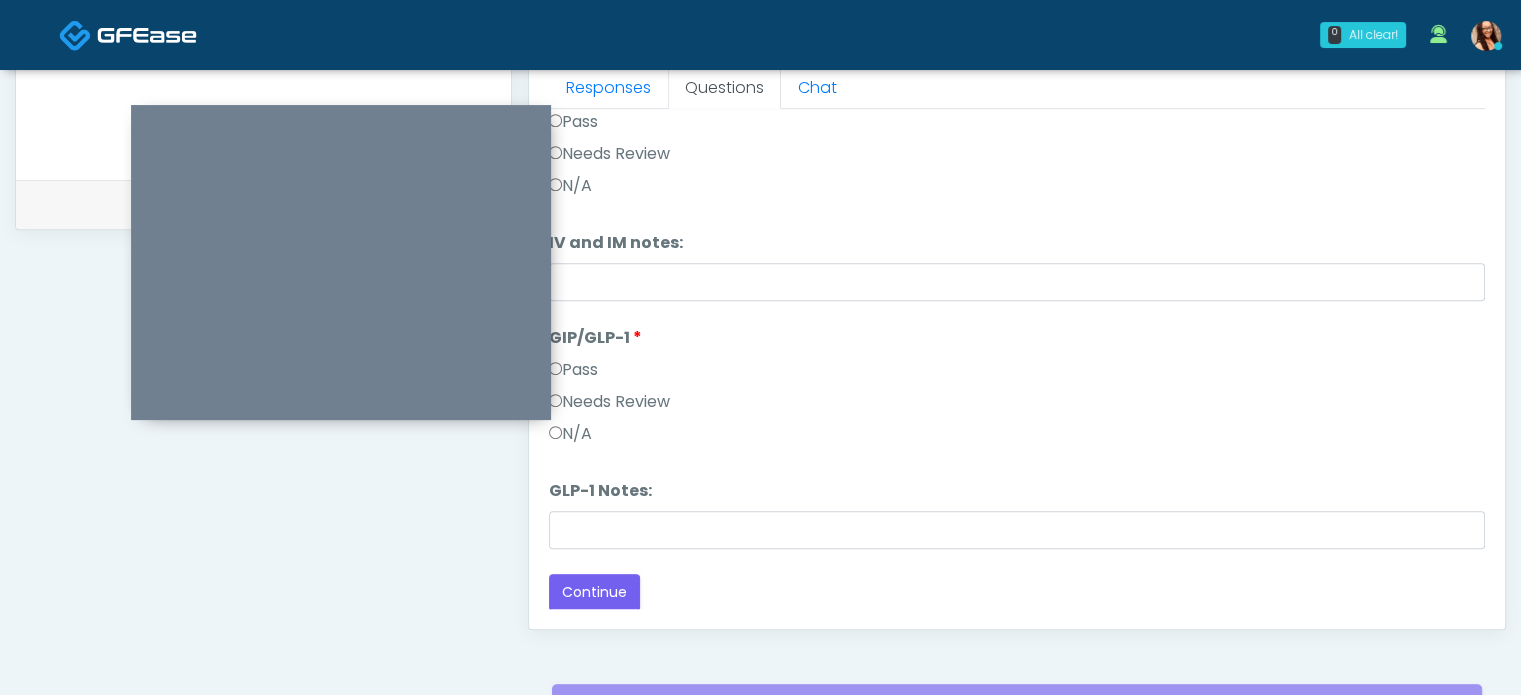click on "Pass" at bounding box center (573, 370) 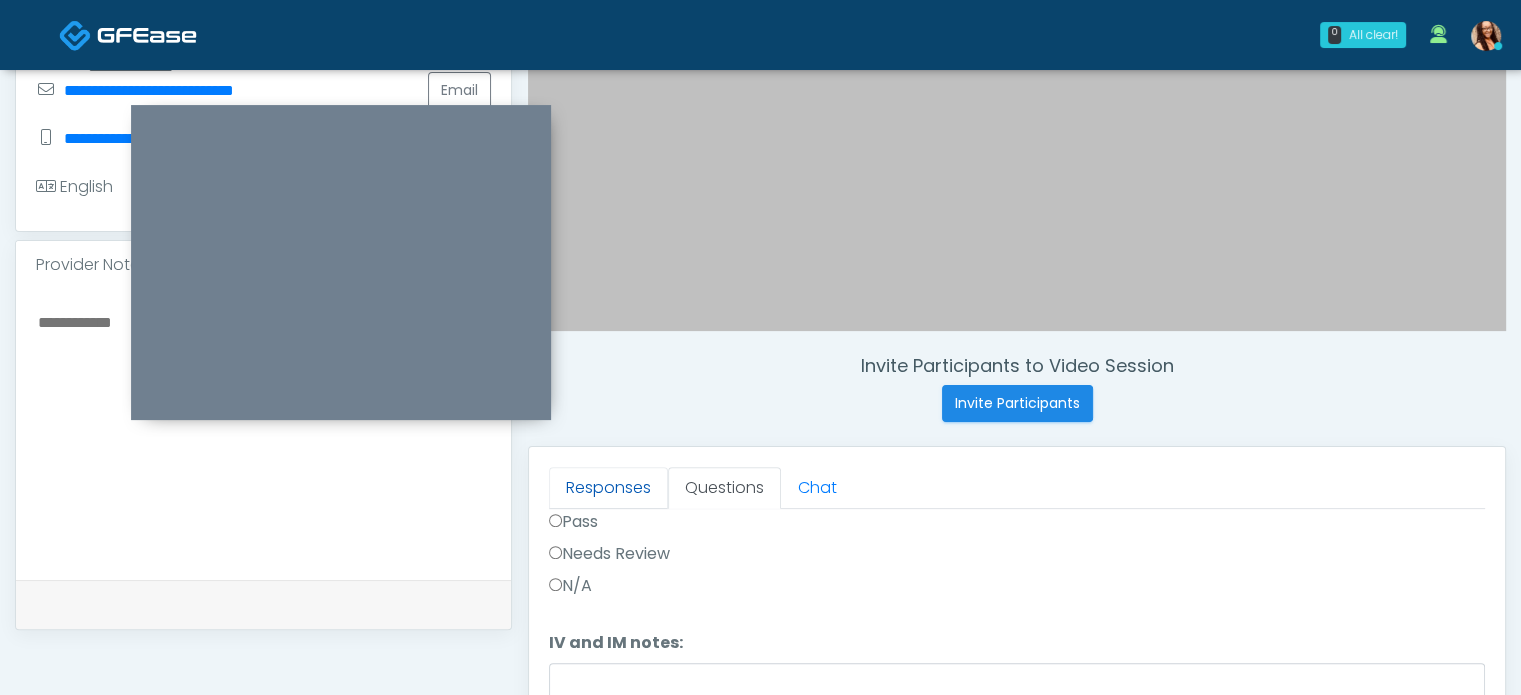 click on "Responses" at bounding box center [608, 488] 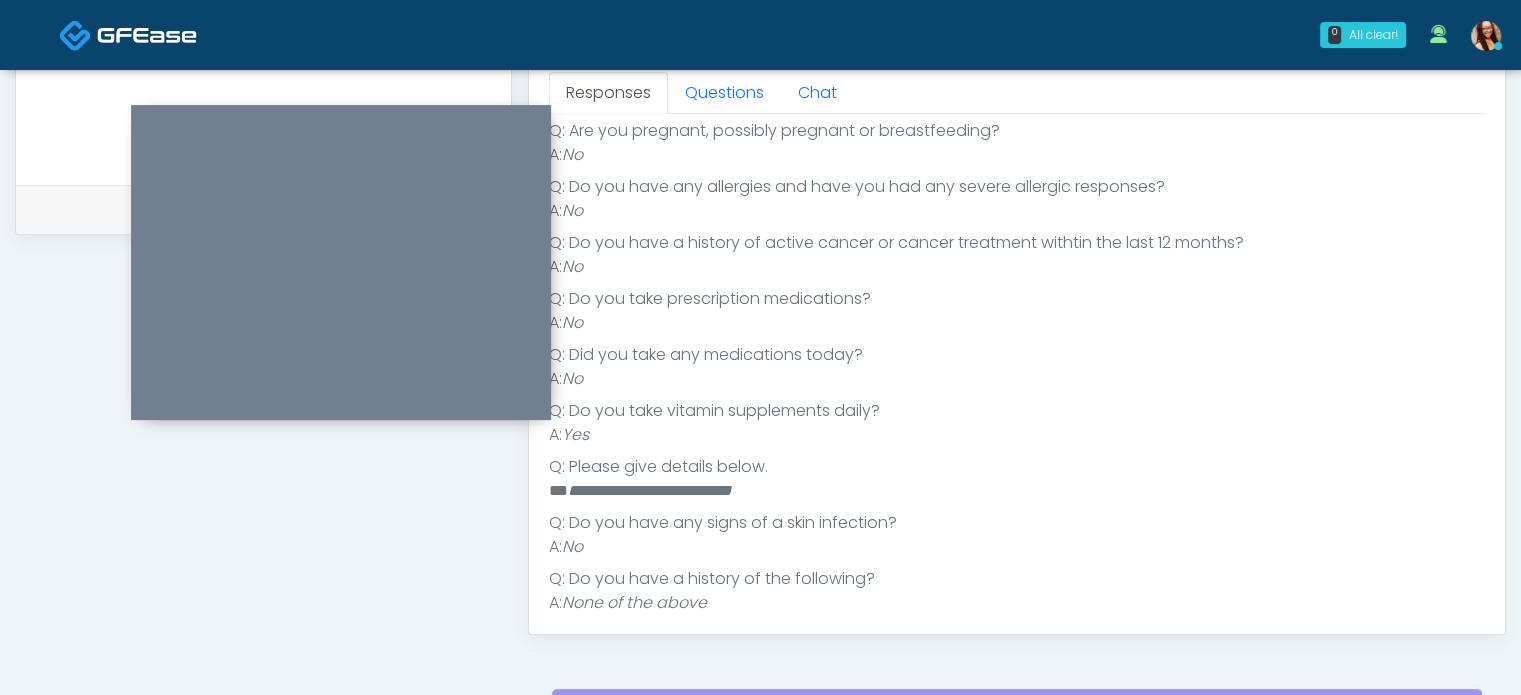 scroll, scrollTop: 697, scrollLeft: 0, axis: vertical 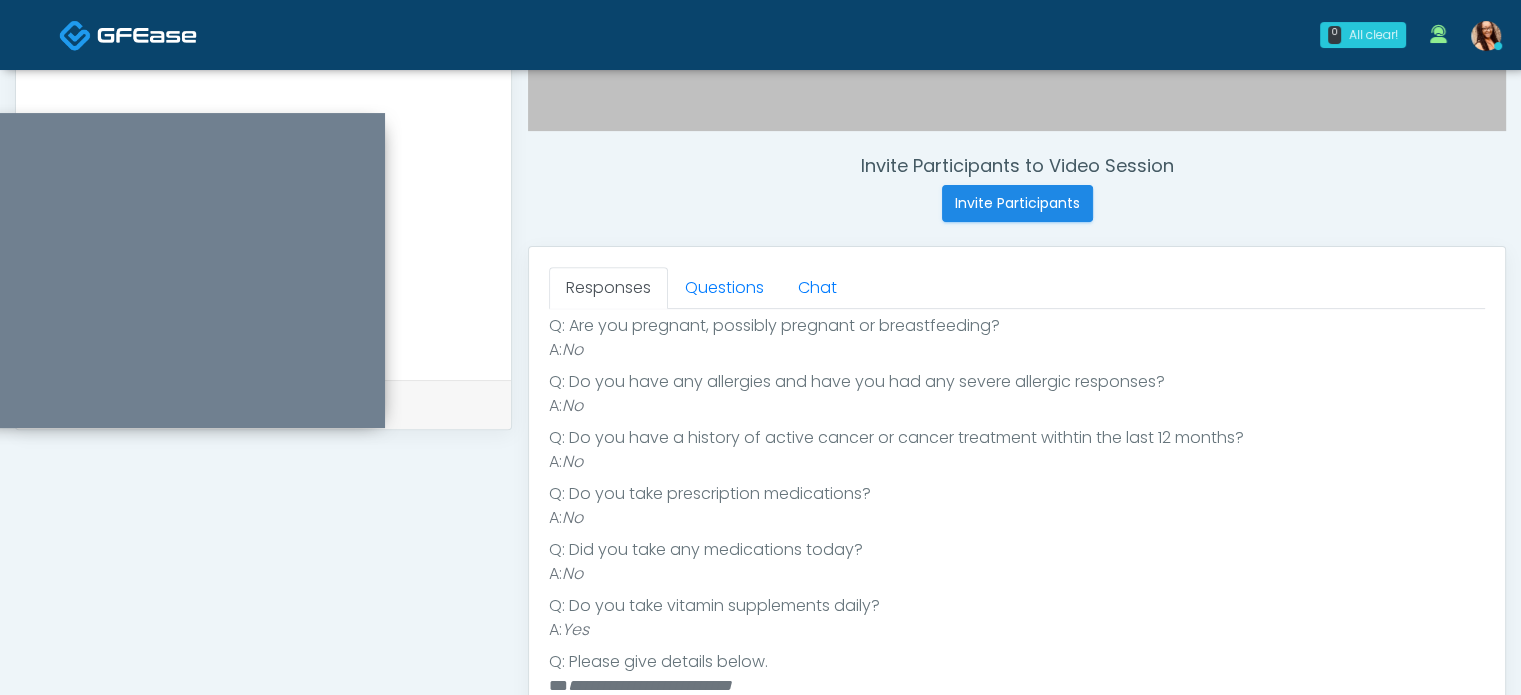 drag, startPoint x: 374, startPoint y: 123, endPoint x: 220, endPoint y: 139, distance: 154.82893 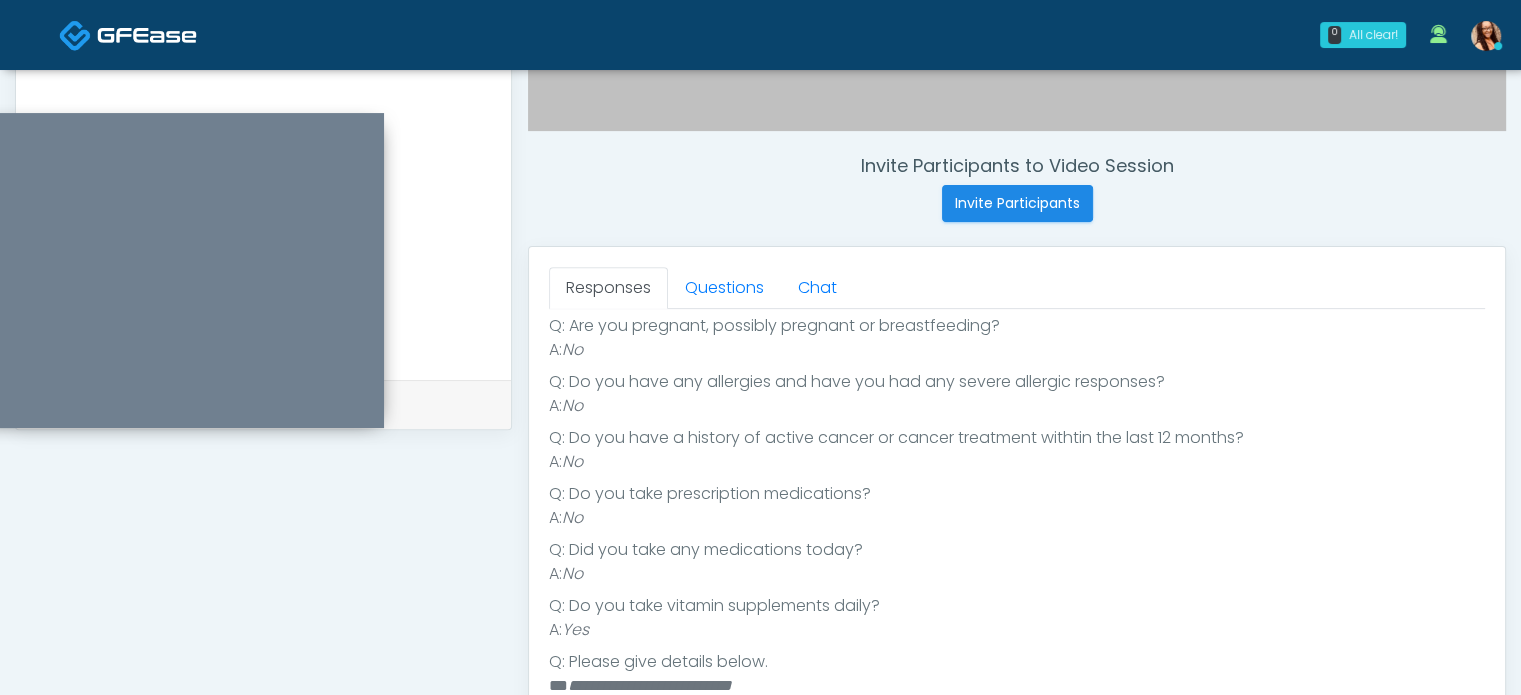 scroll, scrollTop: 345, scrollLeft: 0, axis: vertical 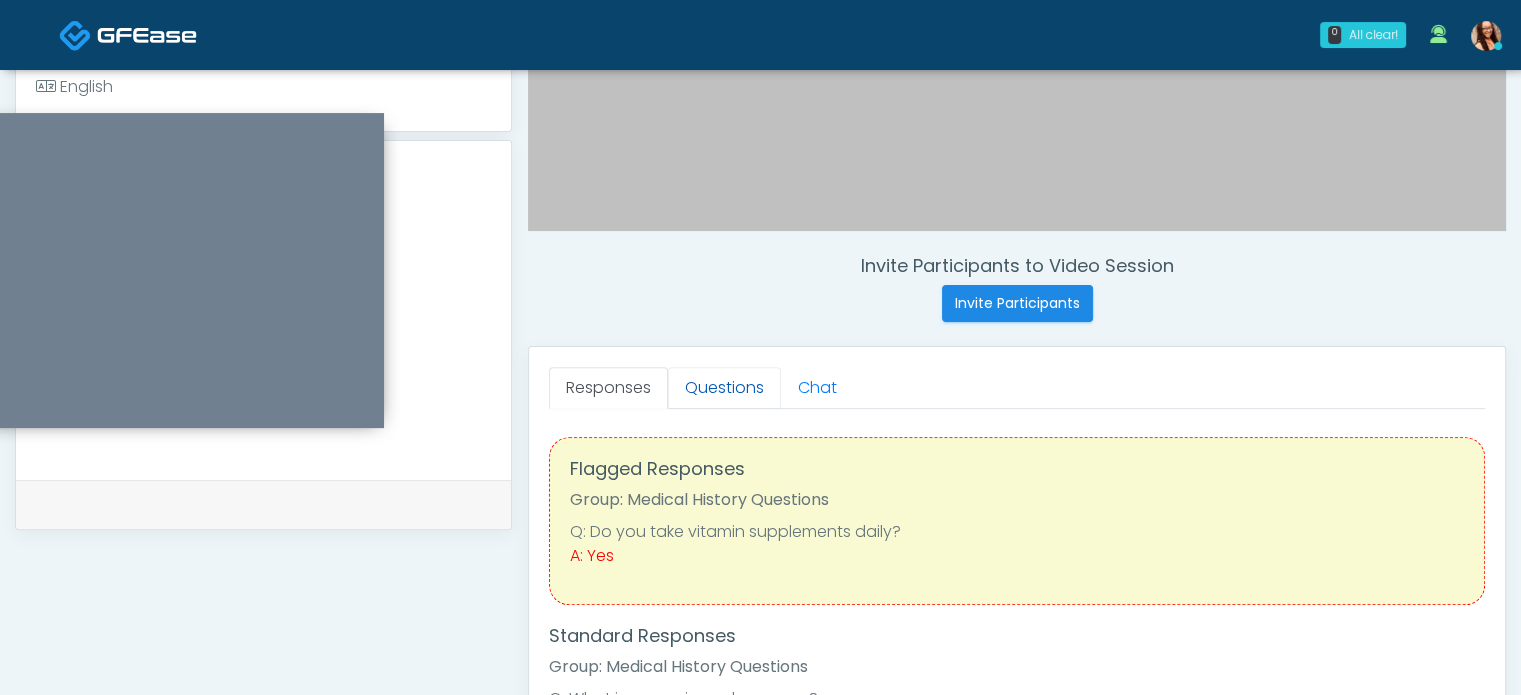 click on "Questions" at bounding box center (724, 388) 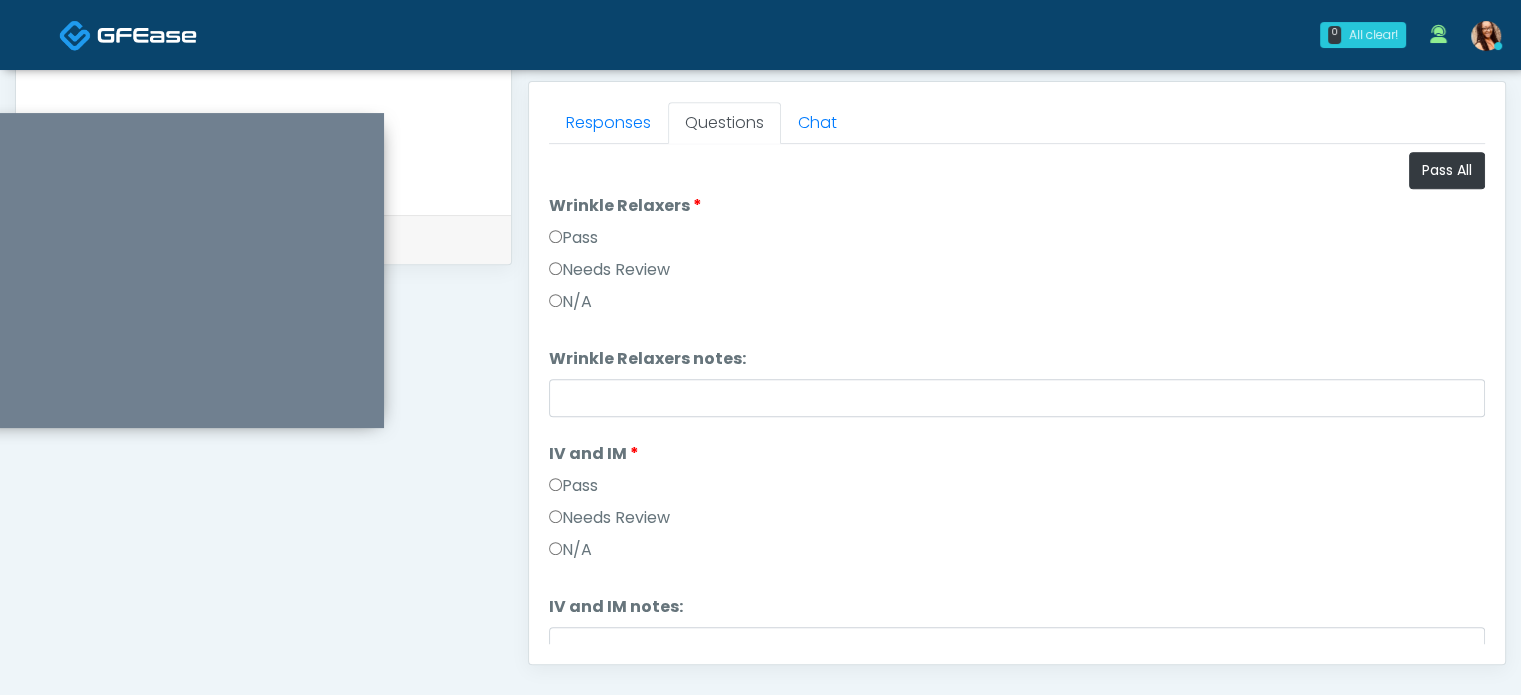 scroll, scrollTop: 897, scrollLeft: 0, axis: vertical 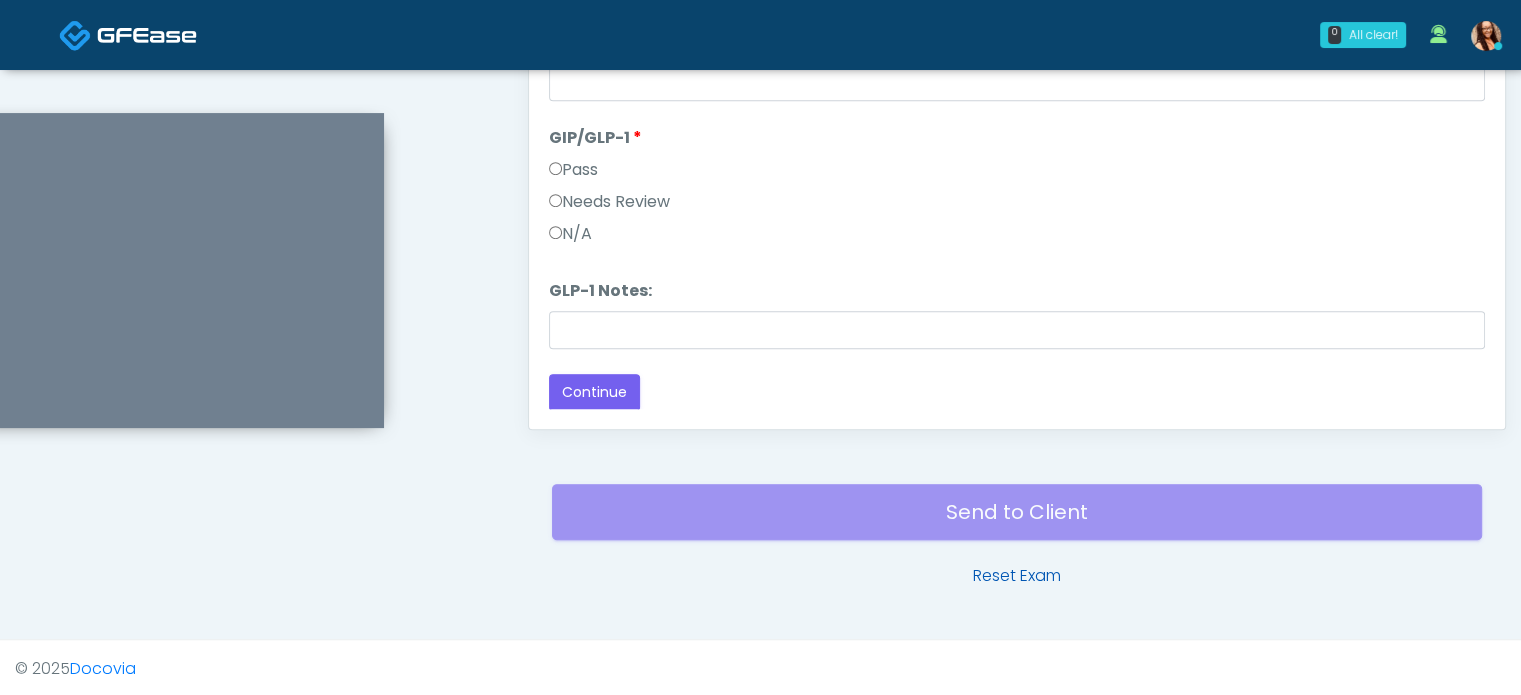 click on "Reset Exam" at bounding box center [1017, 576] 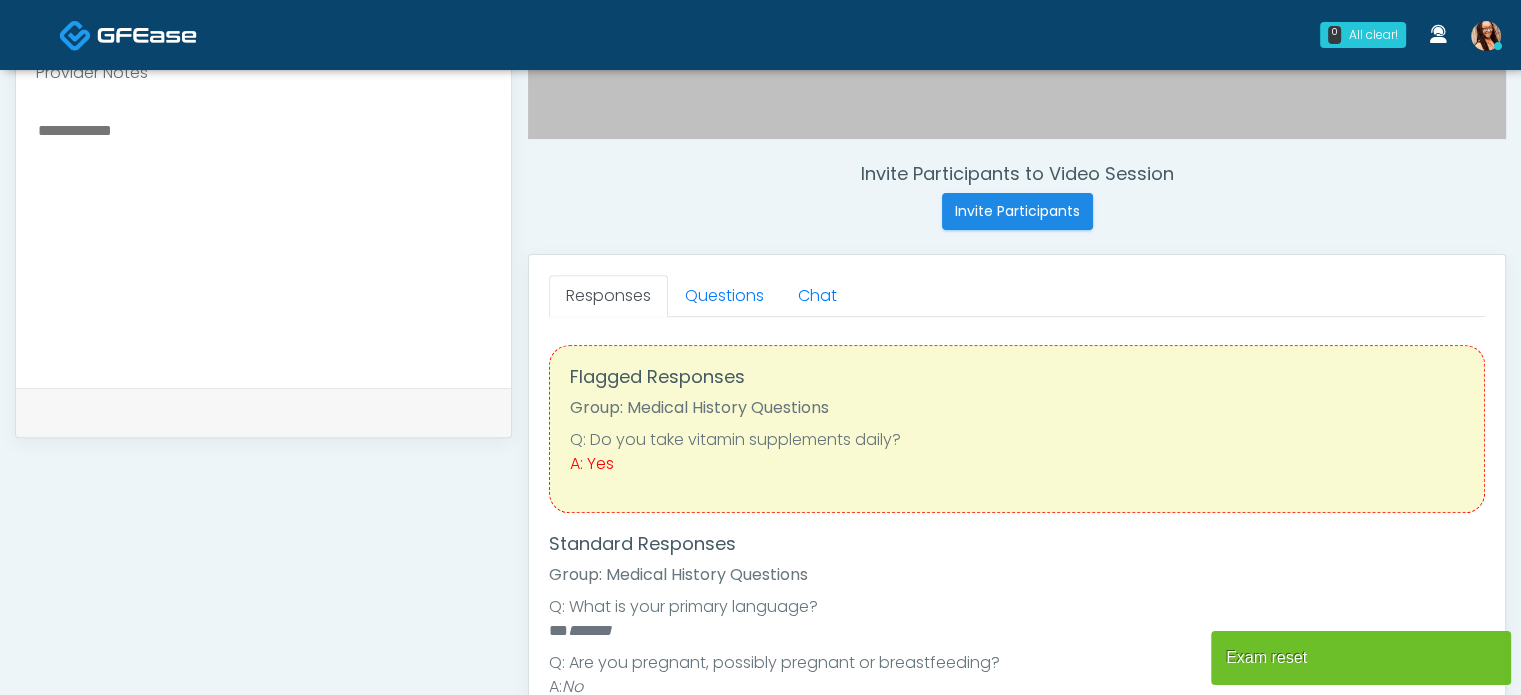 scroll, scrollTop: 700, scrollLeft: 0, axis: vertical 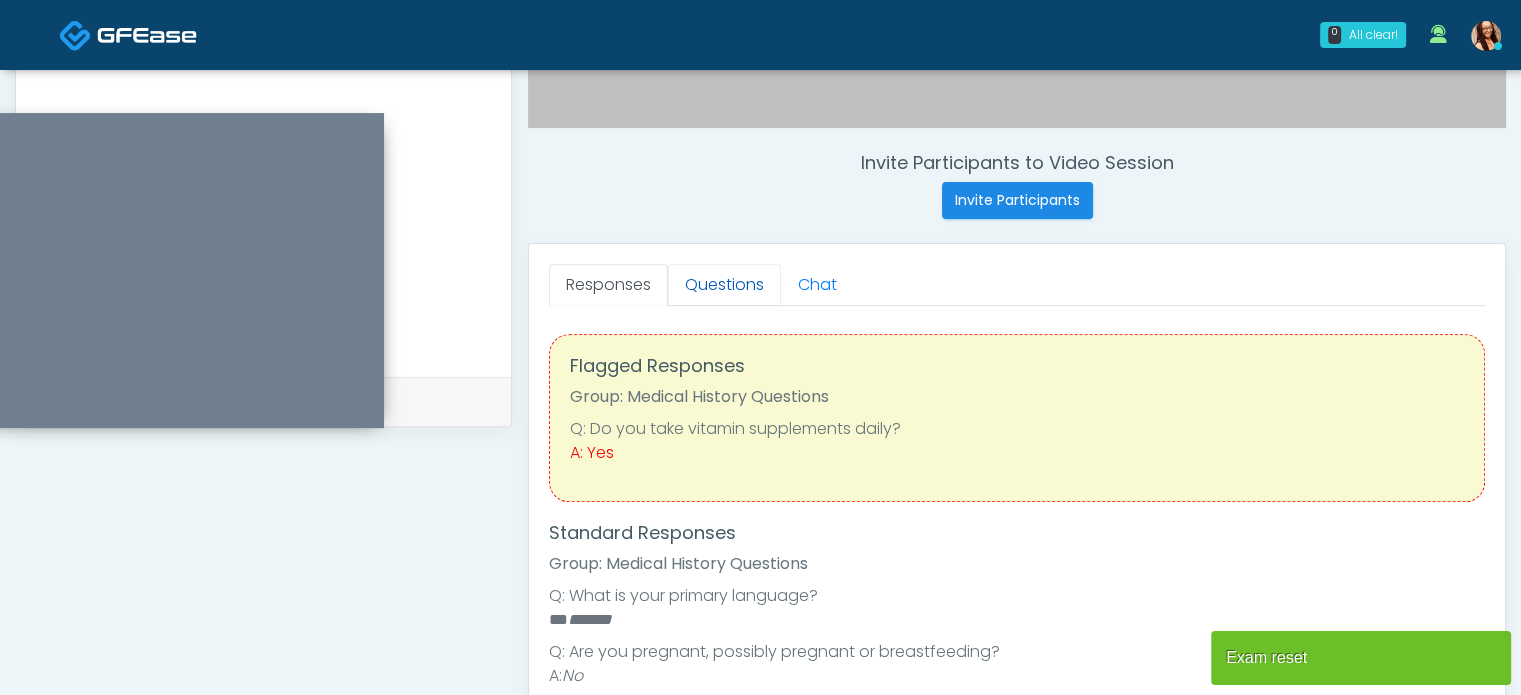 click on "Questions" at bounding box center (724, 285) 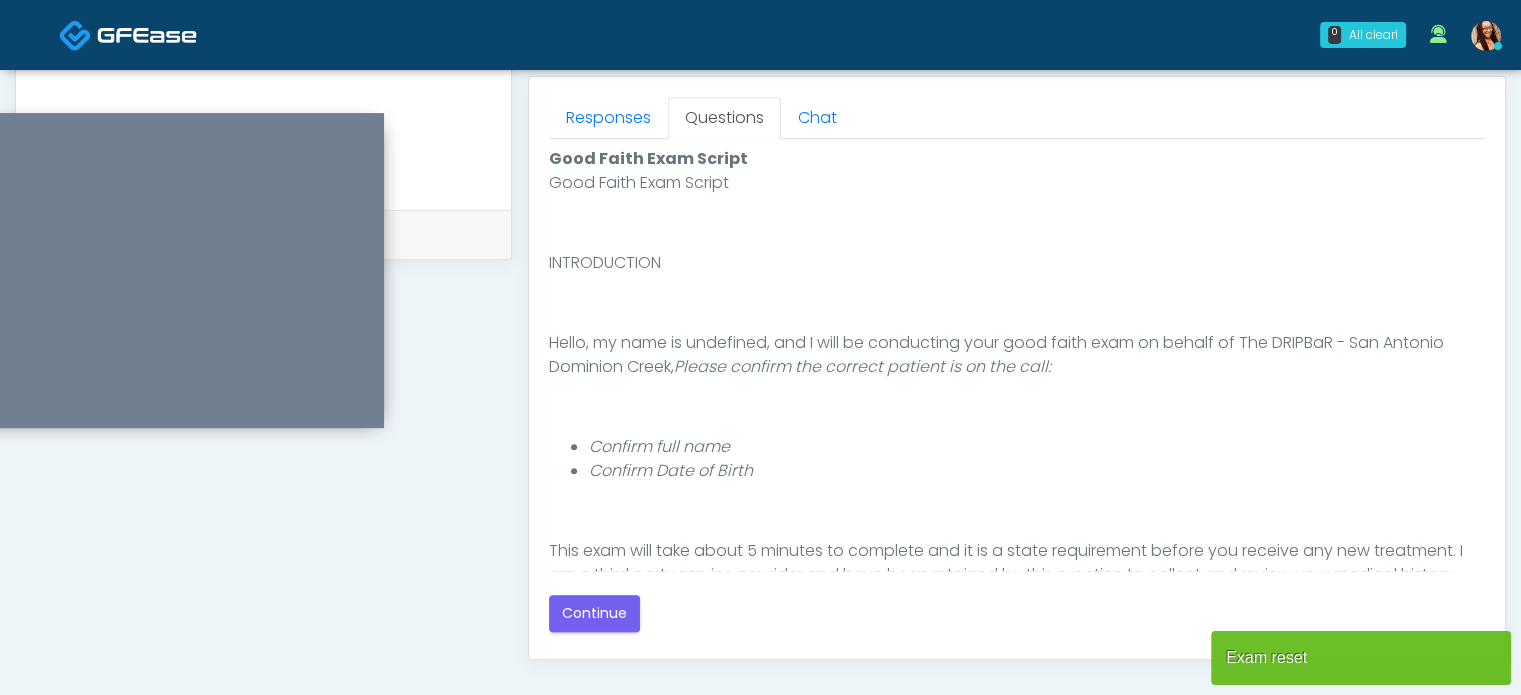 scroll, scrollTop: 1097, scrollLeft: 0, axis: vertical 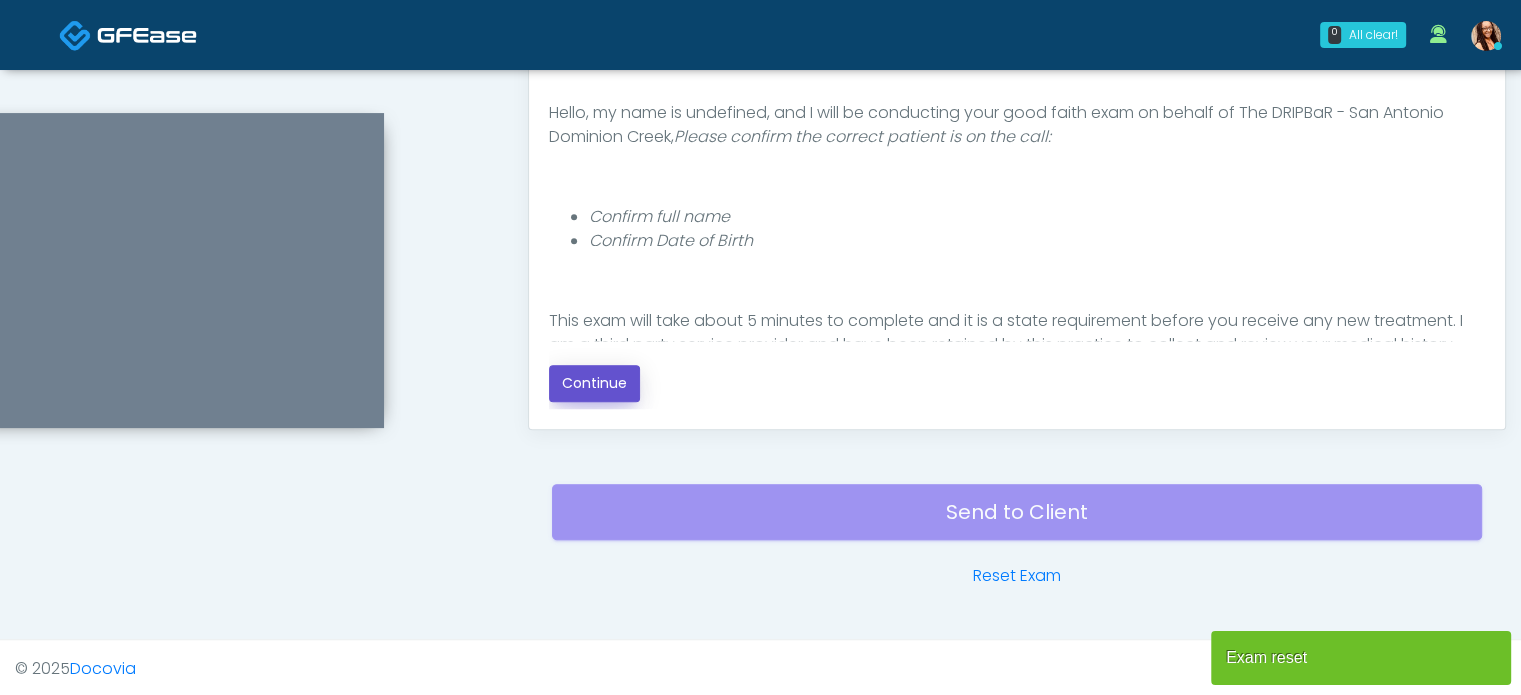 click on "Continue" at bounding box center [594, 383] 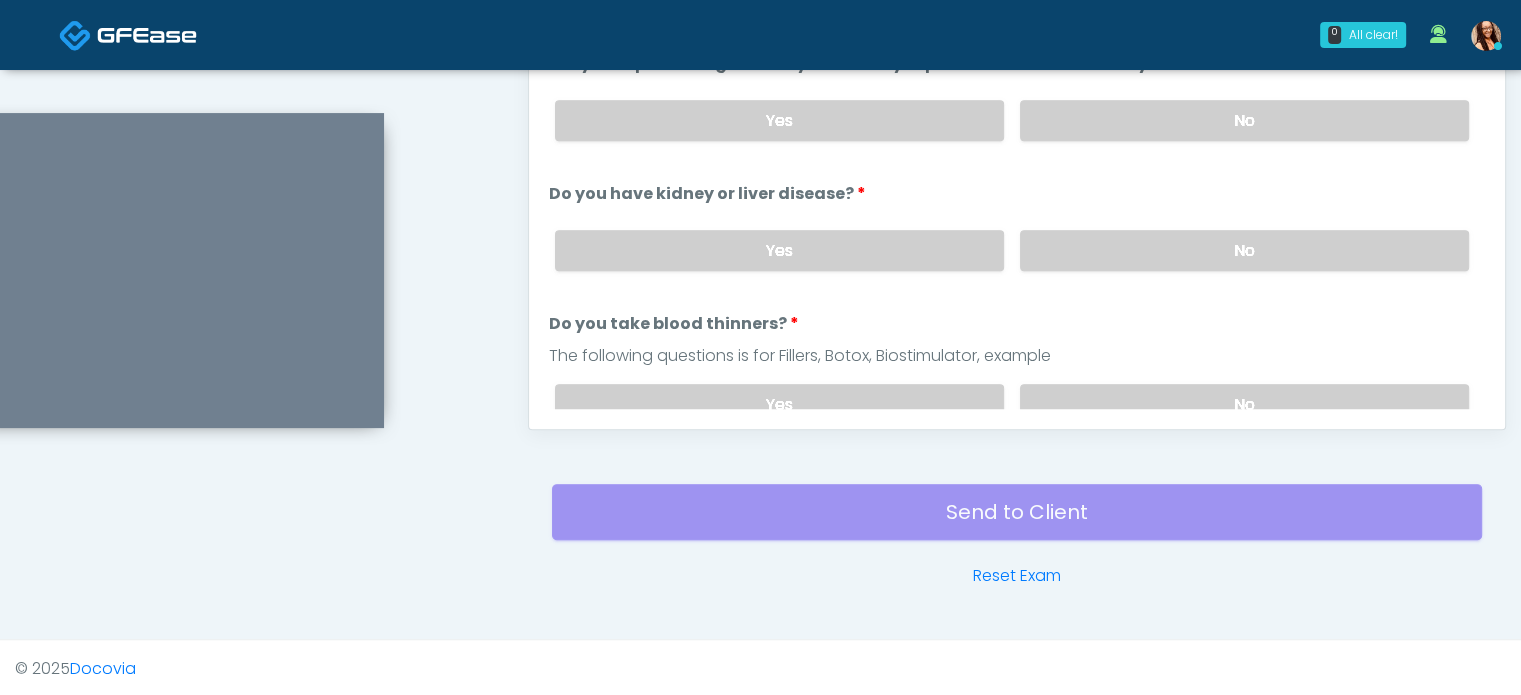 scroll, scrollTop: 597, scrollLeft: 0, axis: vertical 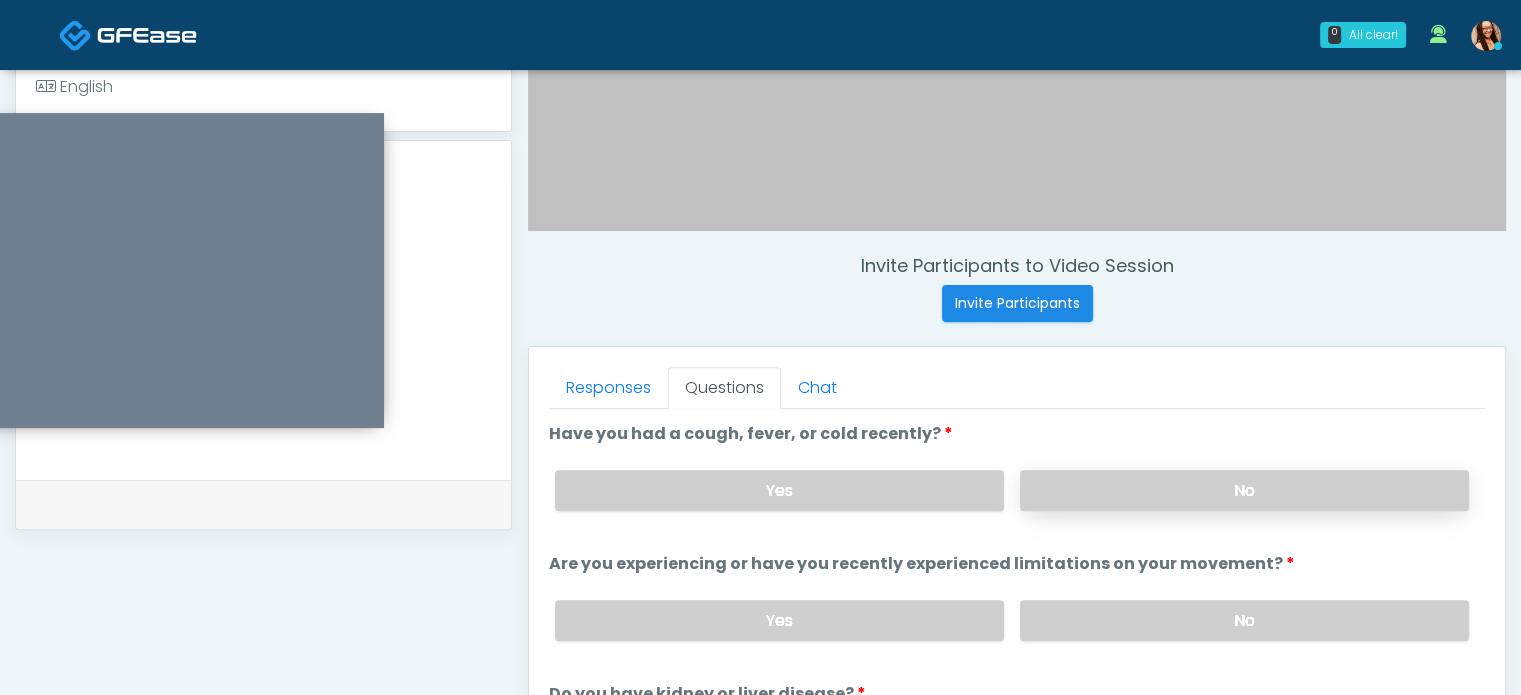 click on "No" at bounding box center [1244, 490] 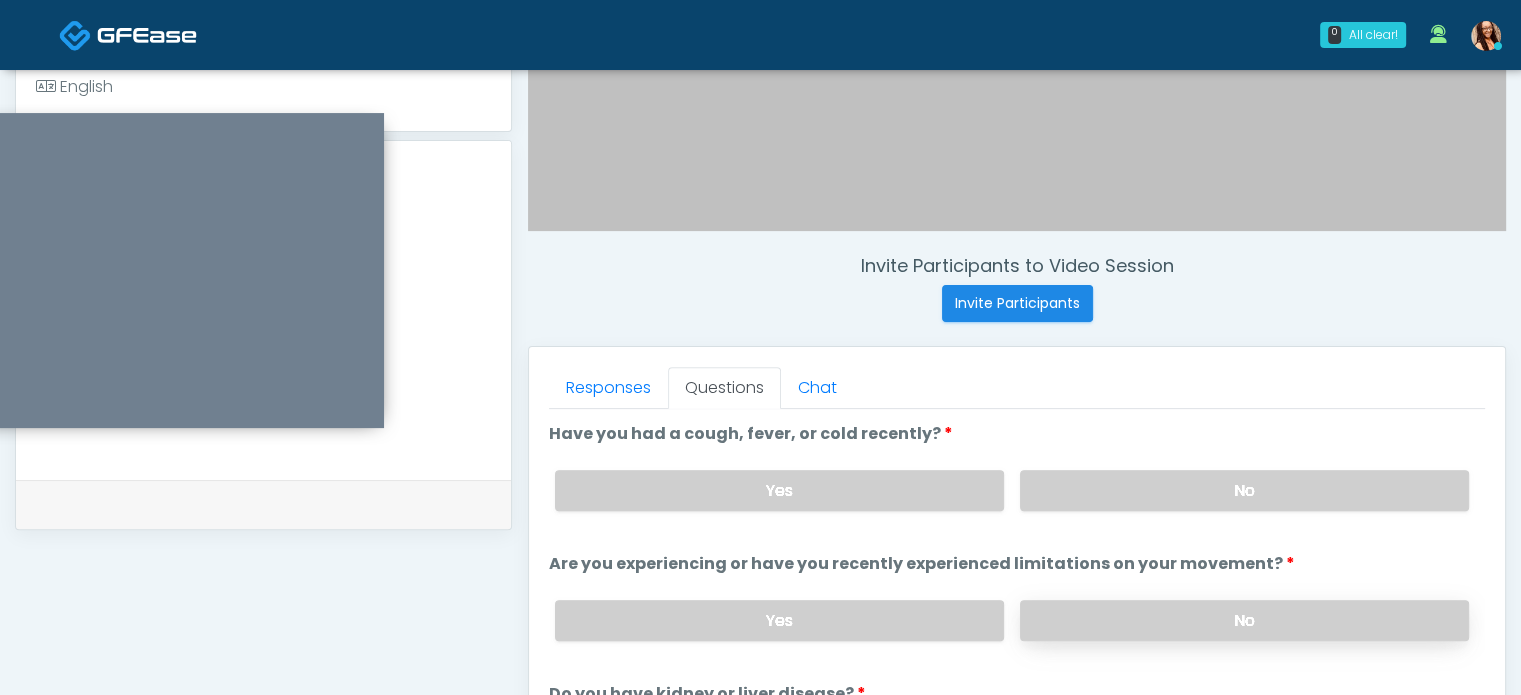 click on "No" at bounding box center (1244, 620) 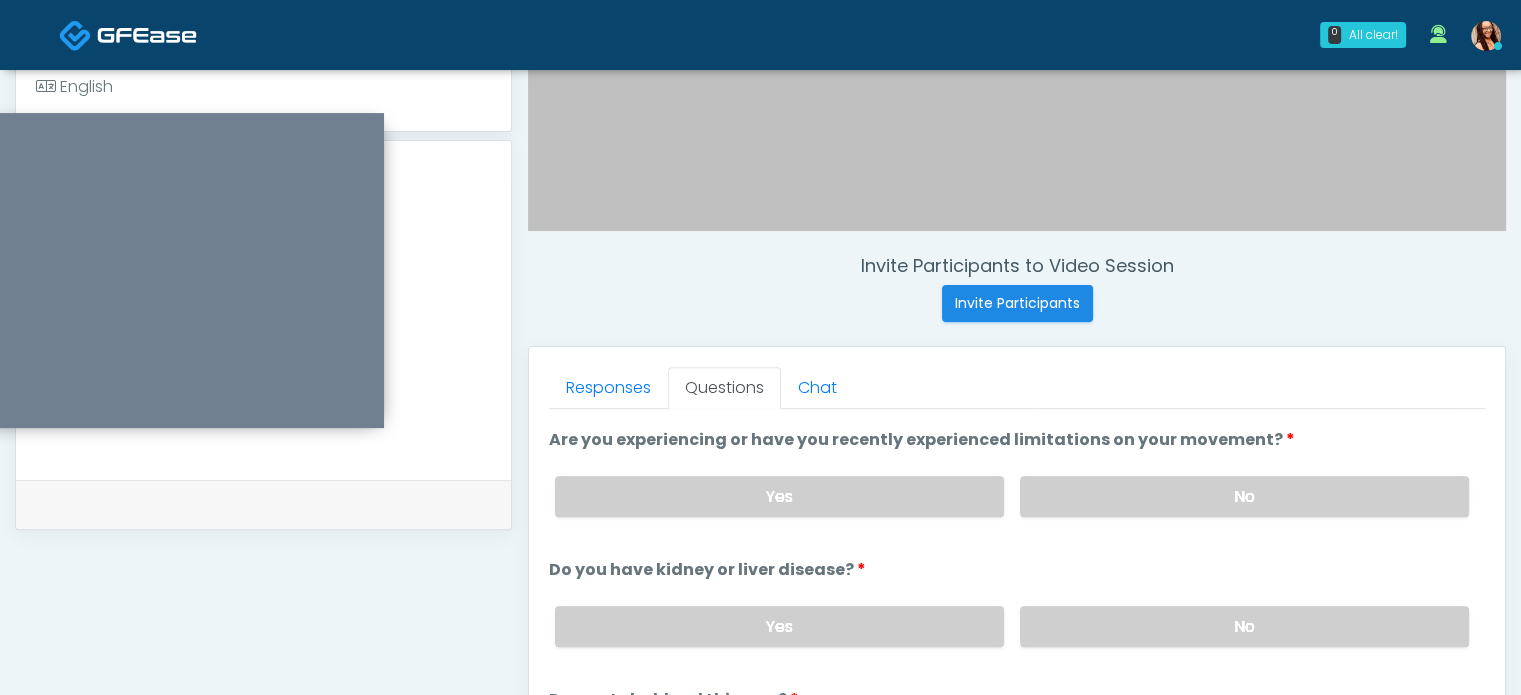 scroll, scrollTop: 0, scrollLeft: 0, axis: both 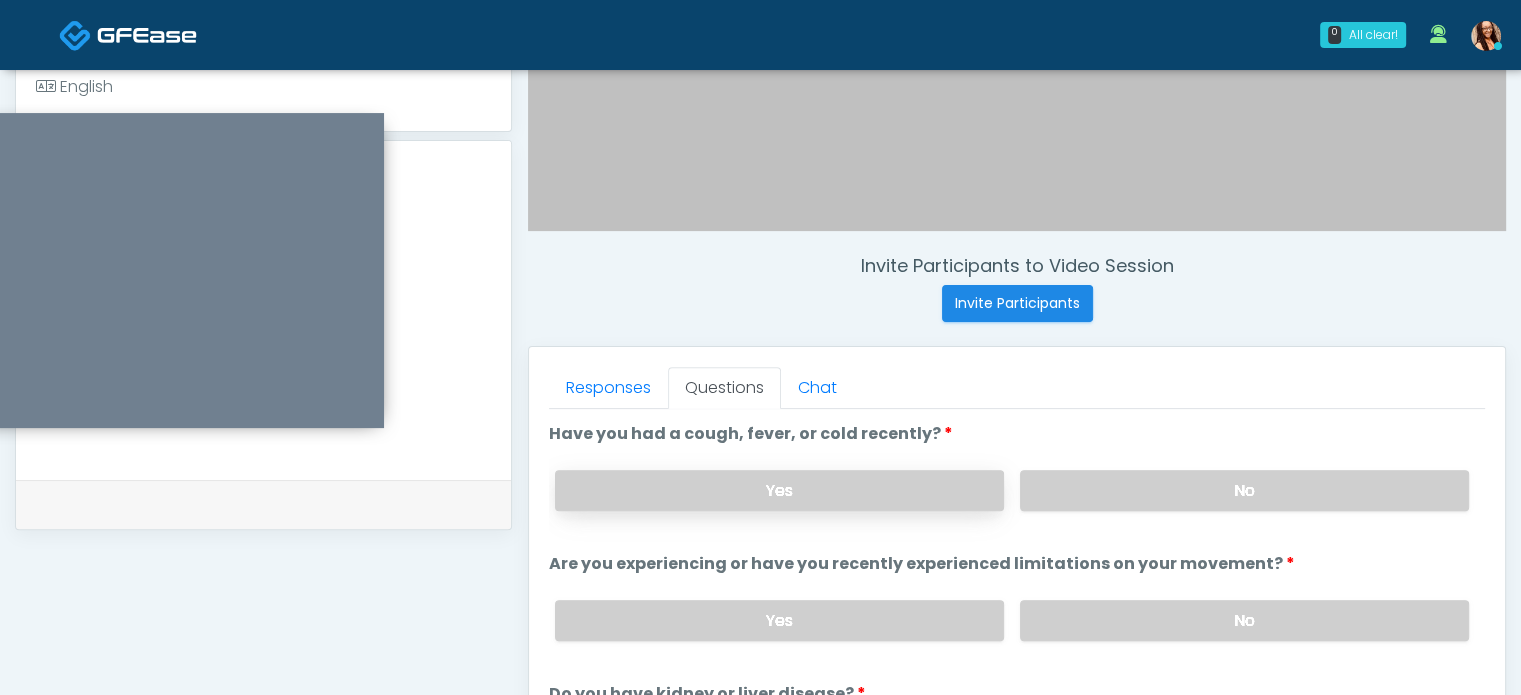 click on "Yes" at bounding box center [779, 490] 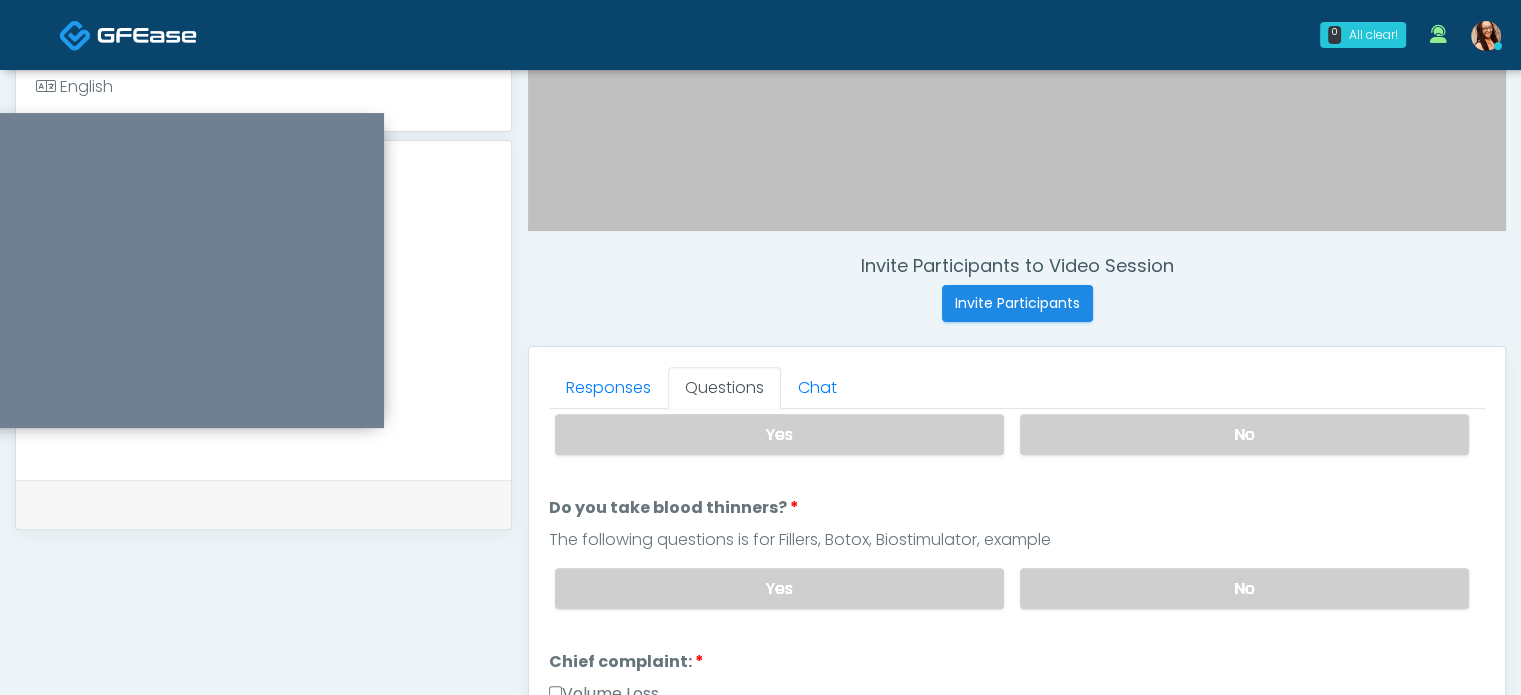 scroll, scrollTop: 200, scrollLeft: 0, axis: vertical 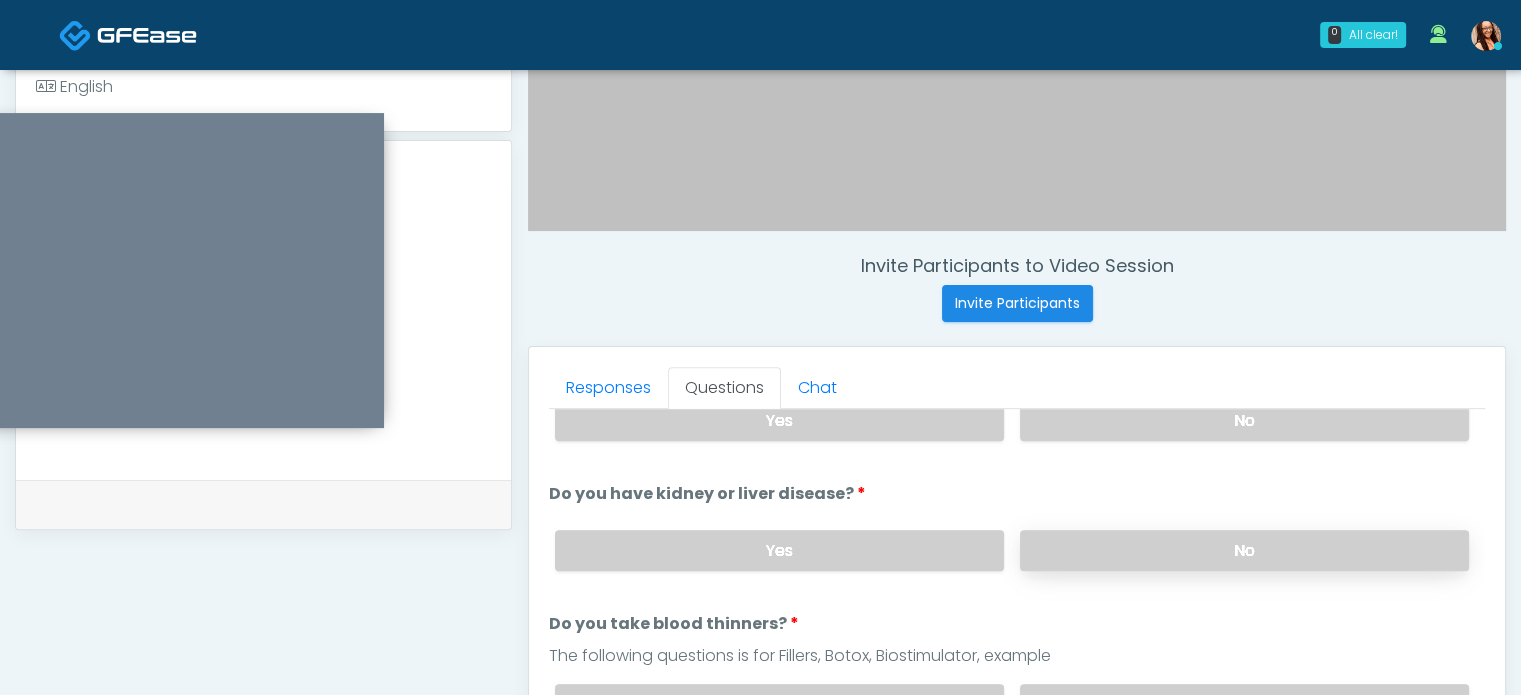 click on "No" at bounding box center (1244, 550) 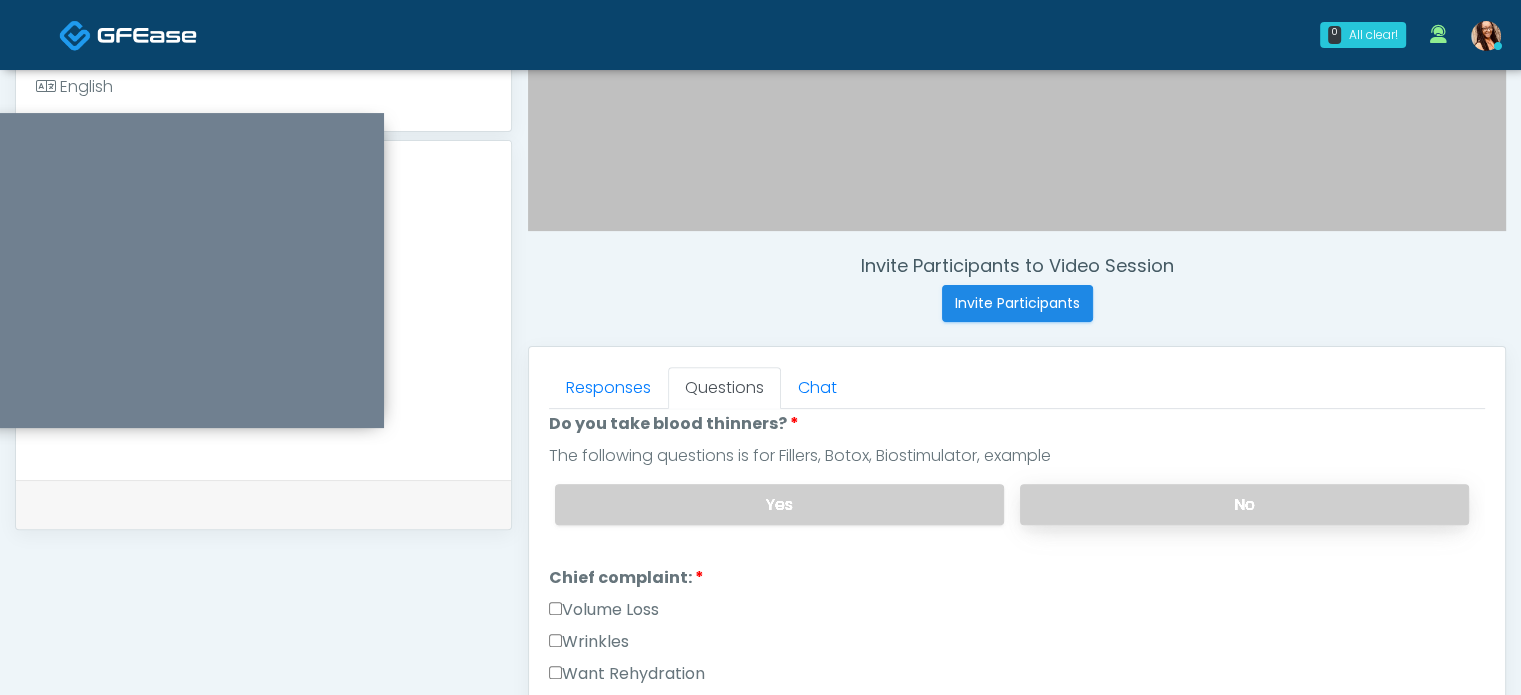 click on "No" at bounding box center [1244, 504] 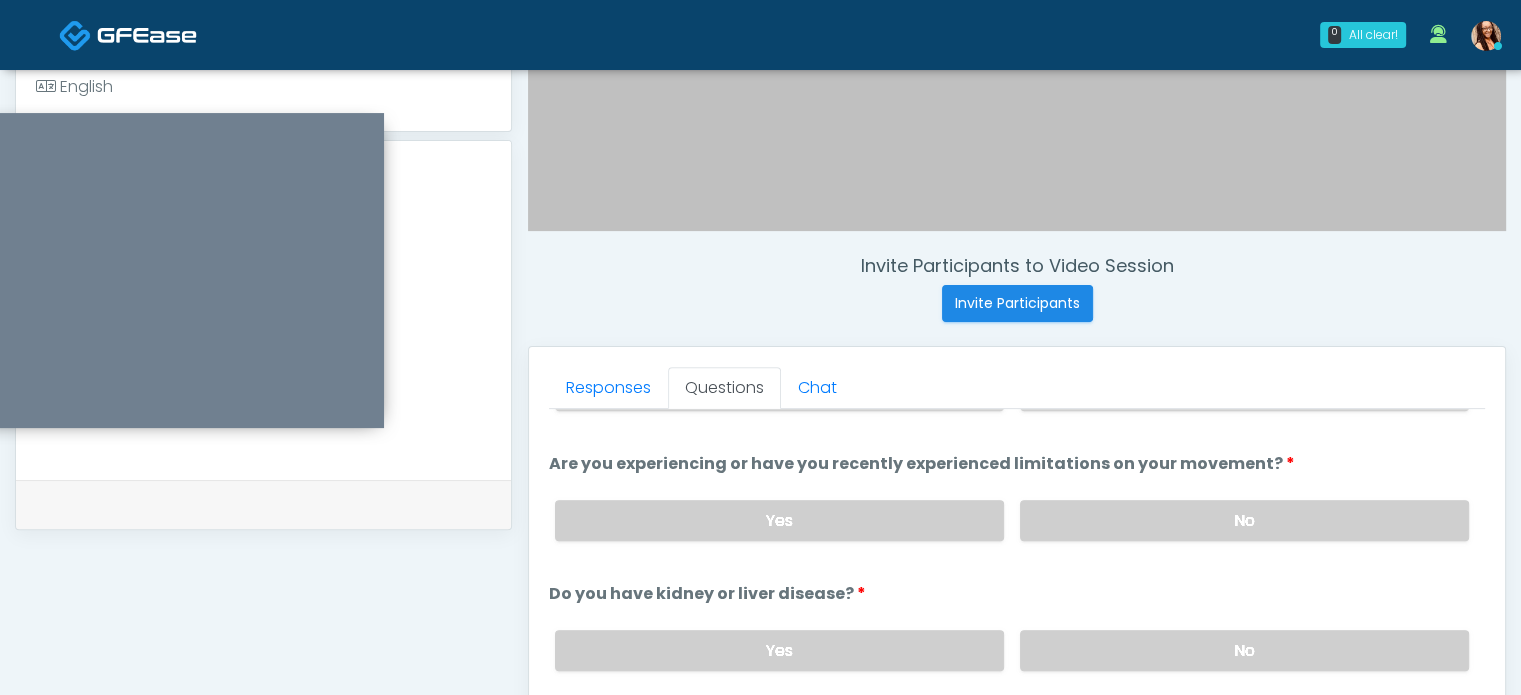 scroll, scrollTop: 0, scrollLeft: 0, axis: both 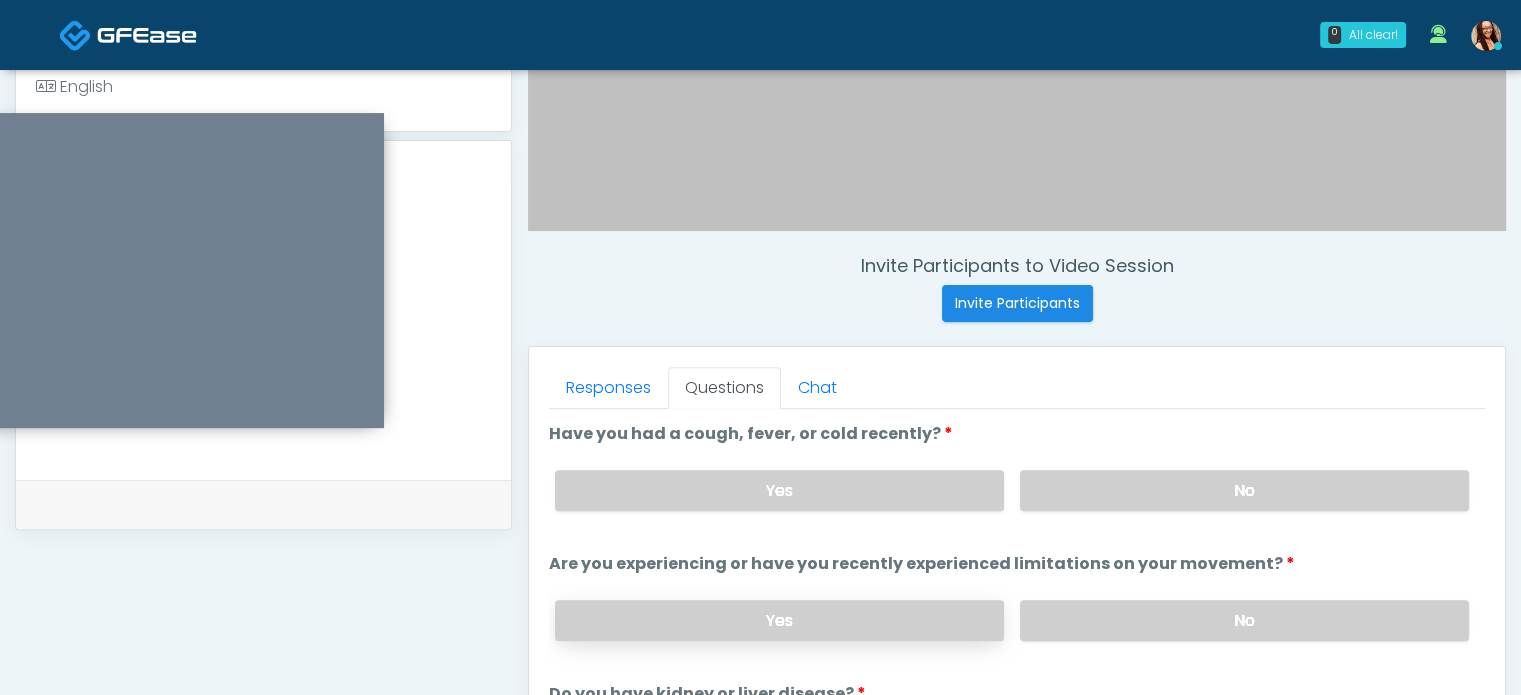 click on "Yes" at bounding box center (779, 620) 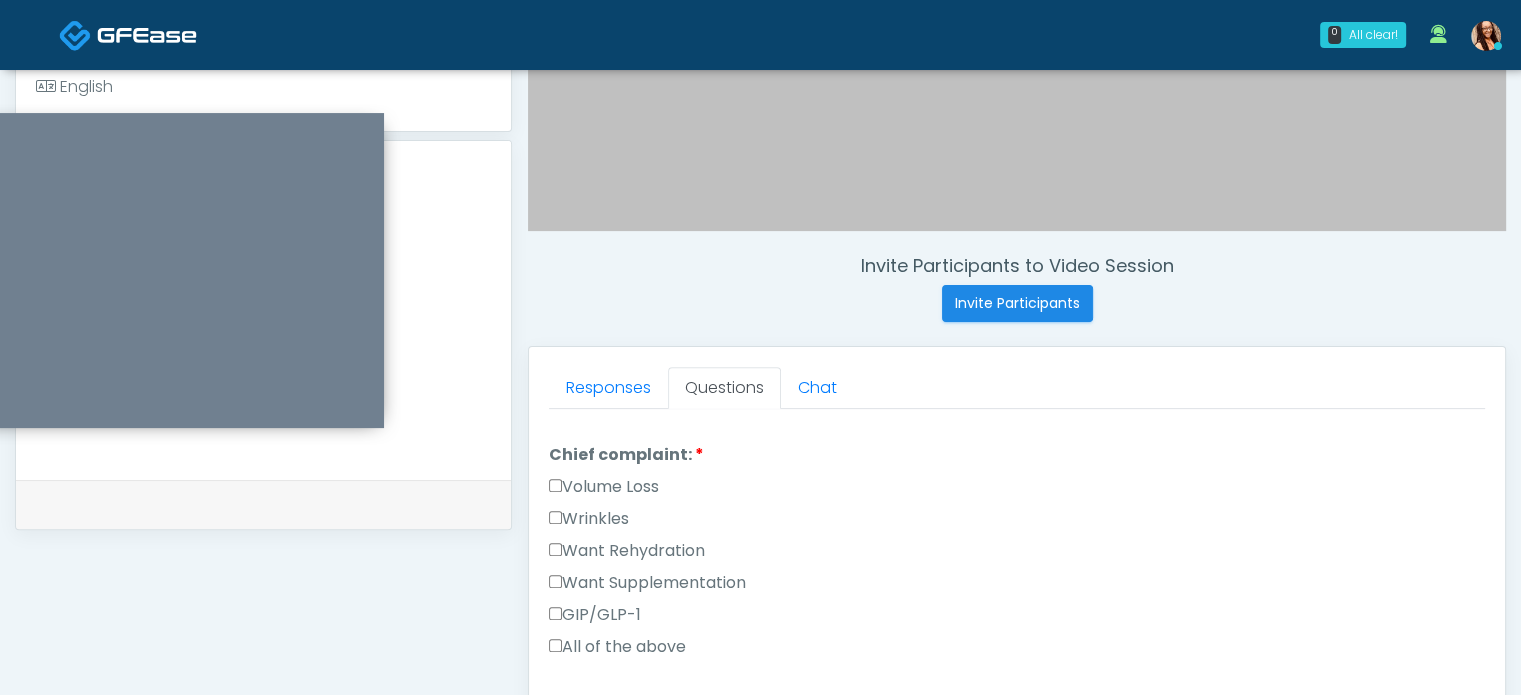 scroll, scrollTop: 500, scrollLeft: 0, axis: vertical 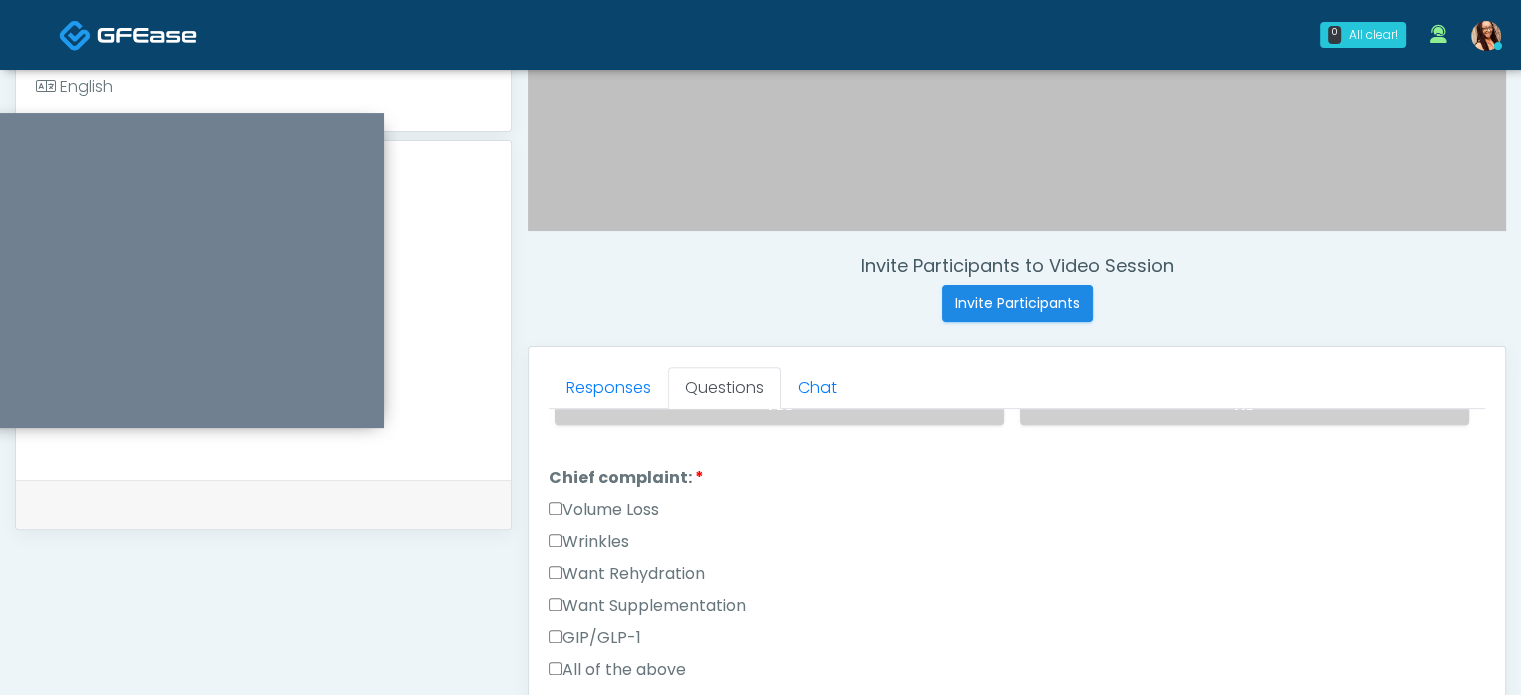 click on "Want Supplementation" at bounding box center (647, 606) 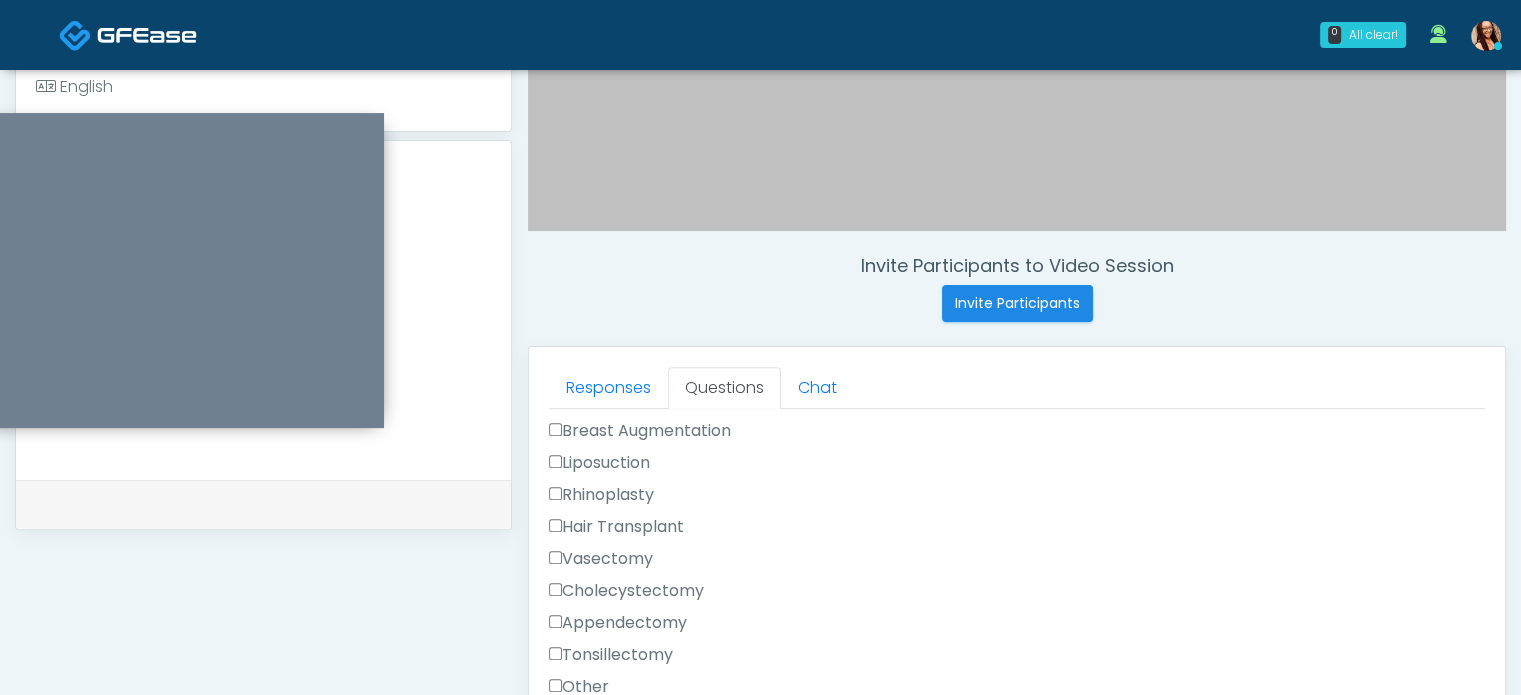 scroll, scrollTop: 1108, scrollLeft: 0, axis: vertical 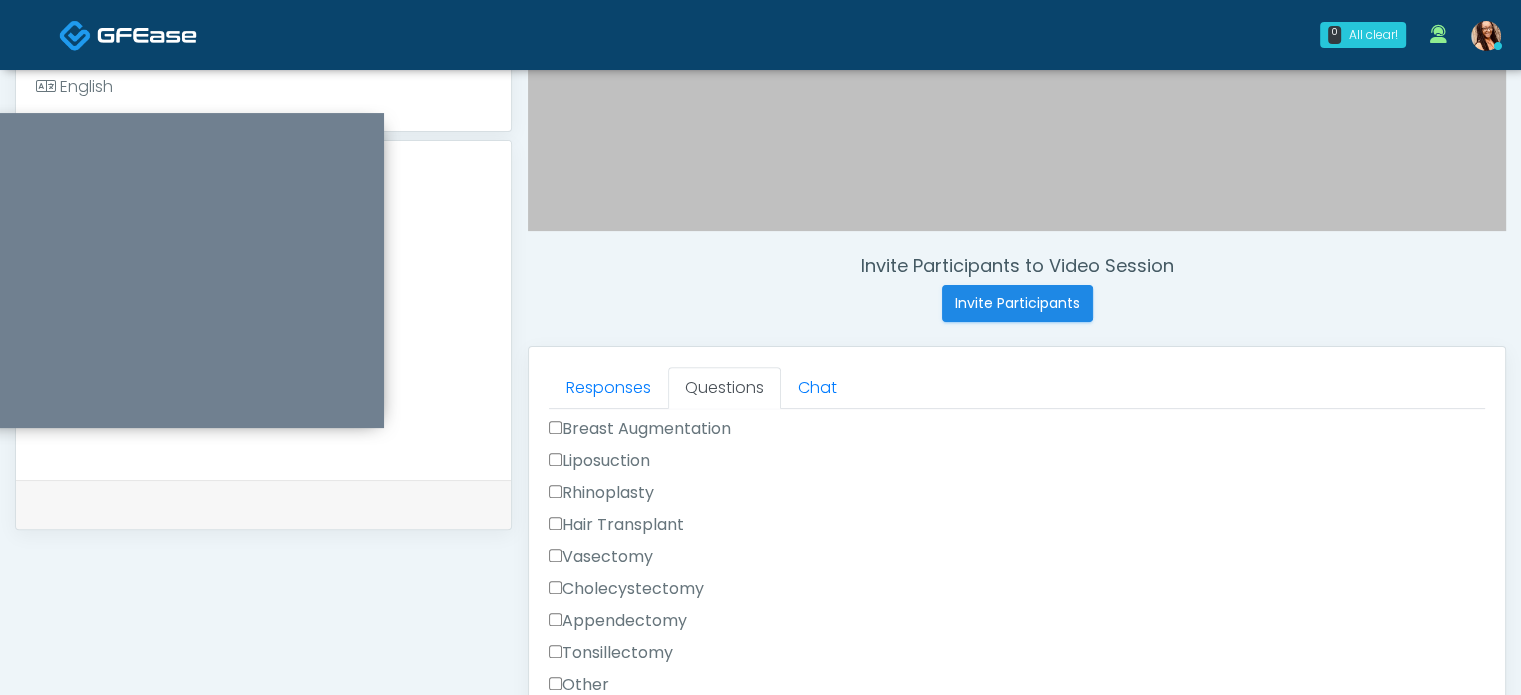 click on "Tonsillectomy" at bounding box center (611, 653) 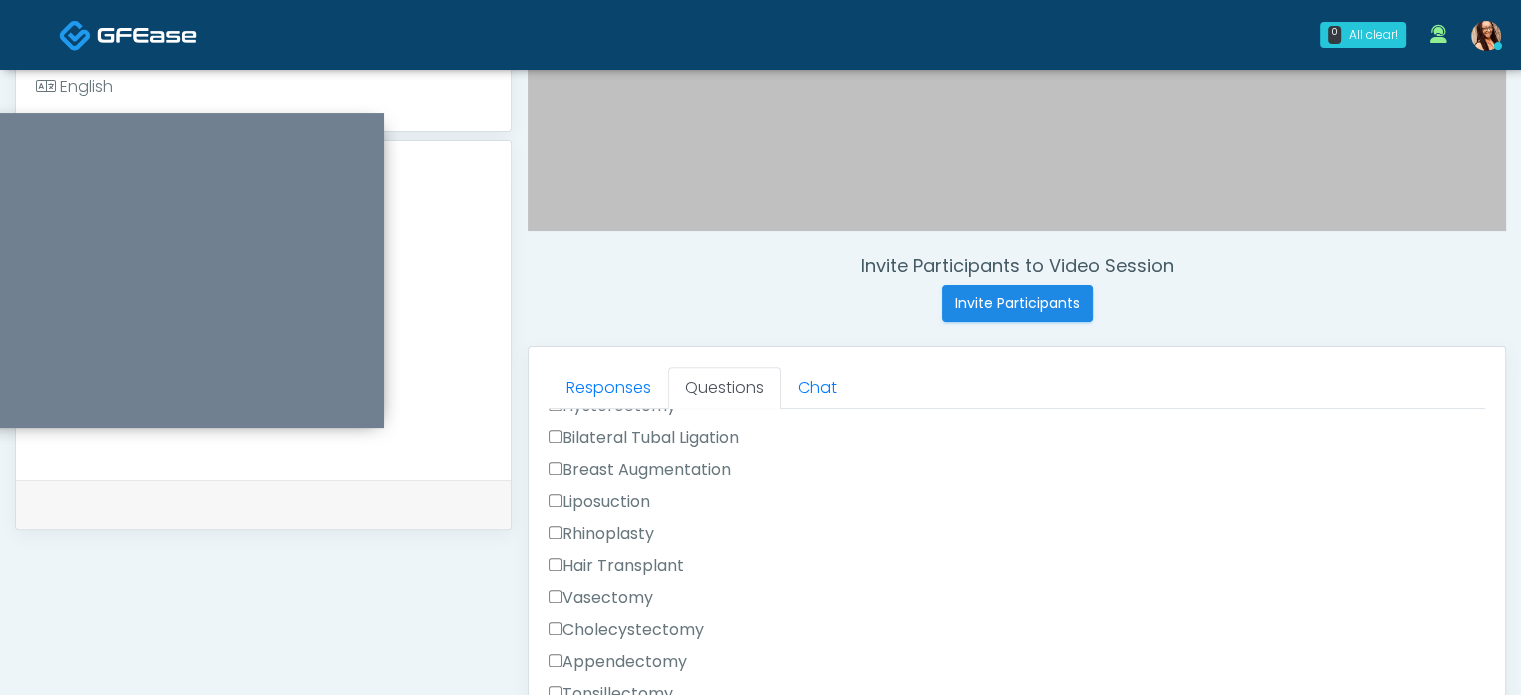 scroll, scrollTop: 1008, scrollLeft: 0, axis: vertical 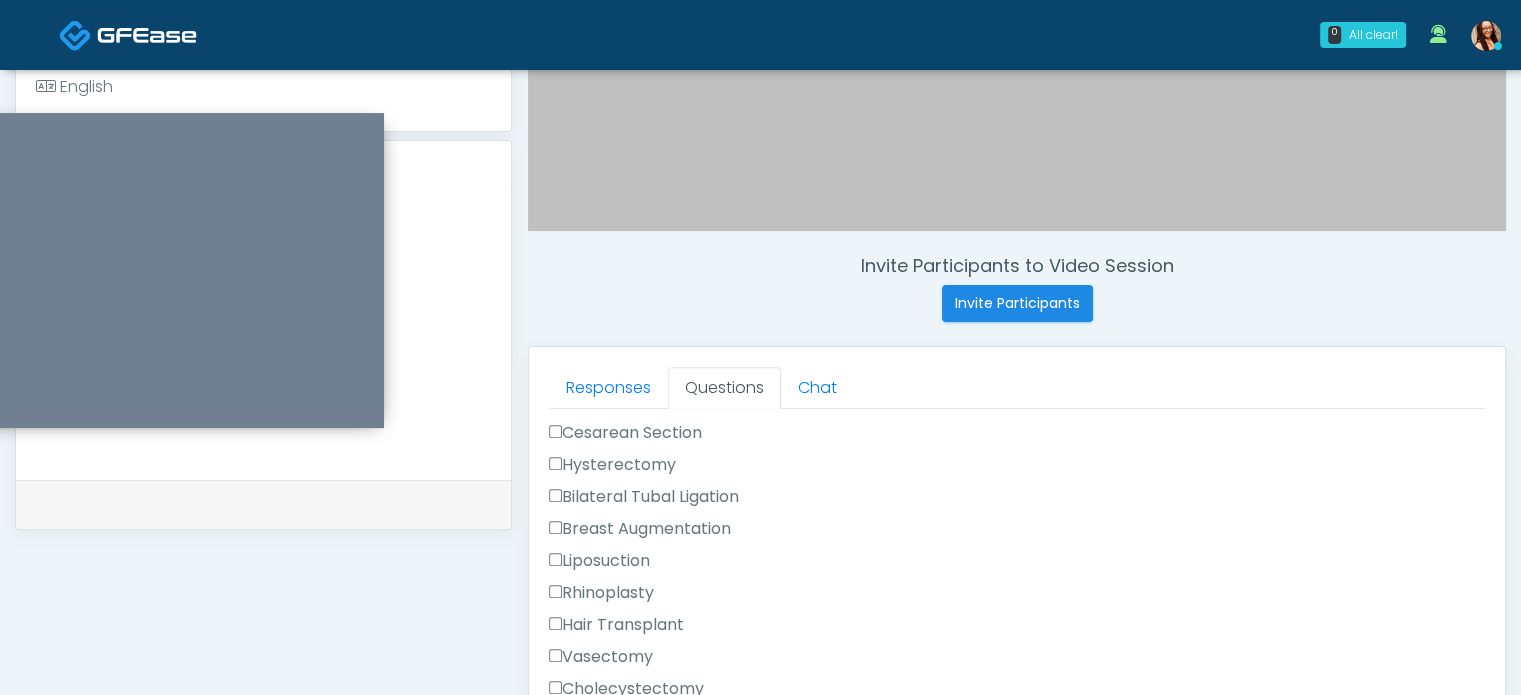 click on "Liposuction" at bounding box center (599, 561) 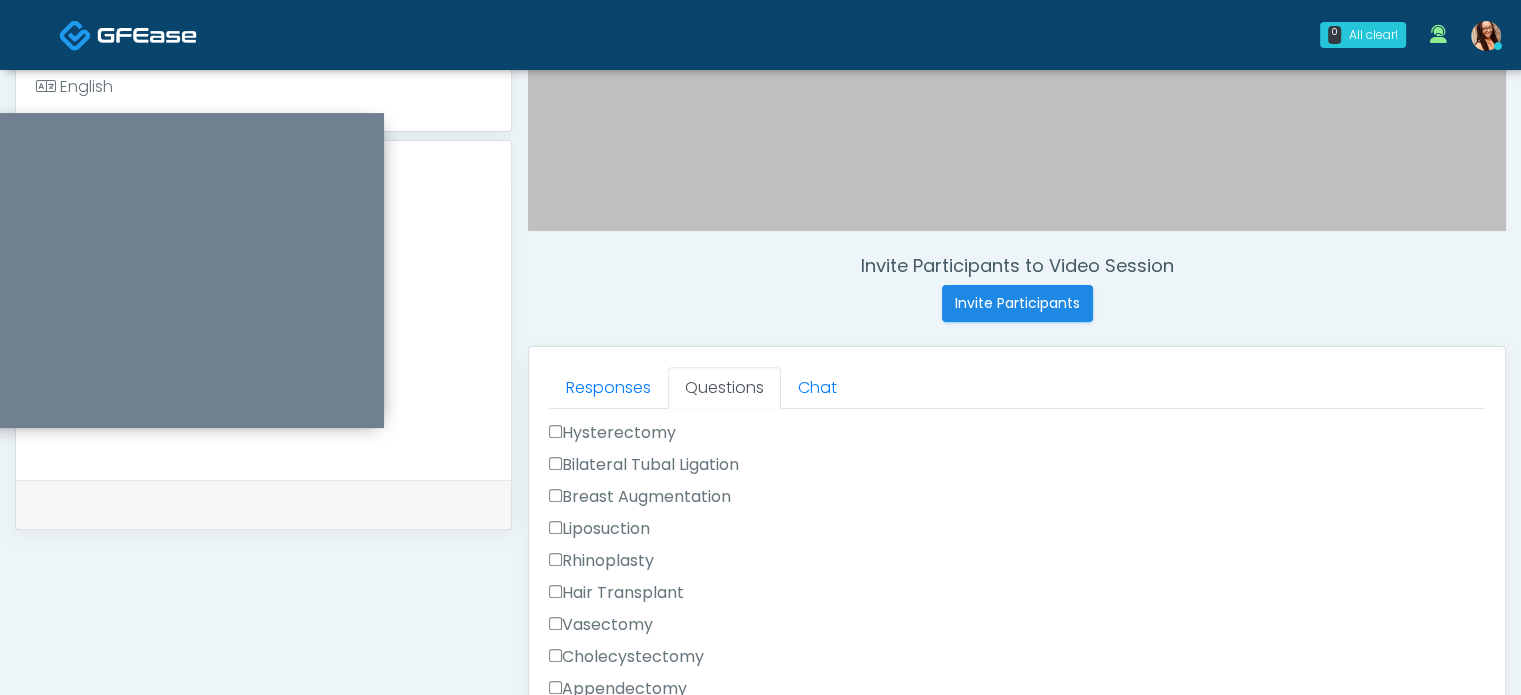 scroll, scrollTop: 1108, scrollLeft: 0, axis: vertical 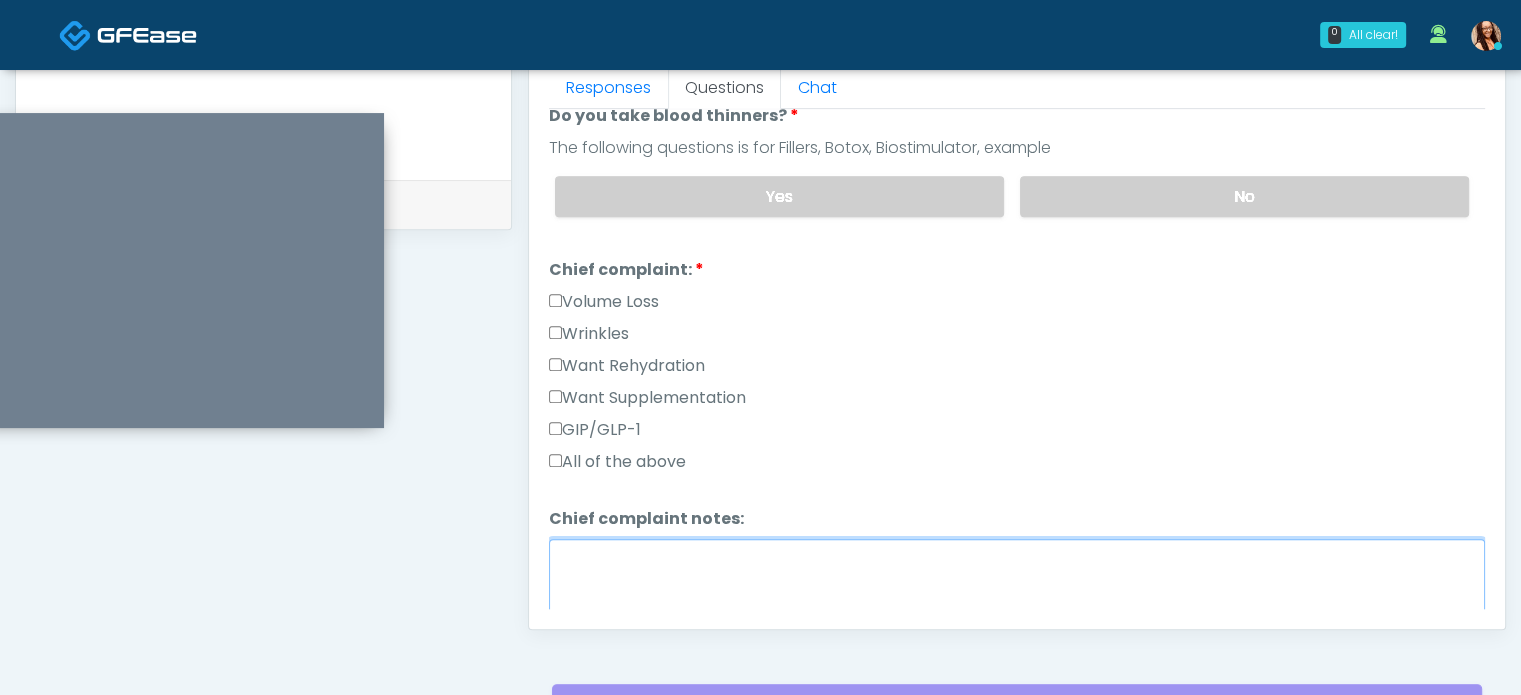 click on "Chief complaint notes:" at bounding box center [1017, 582] 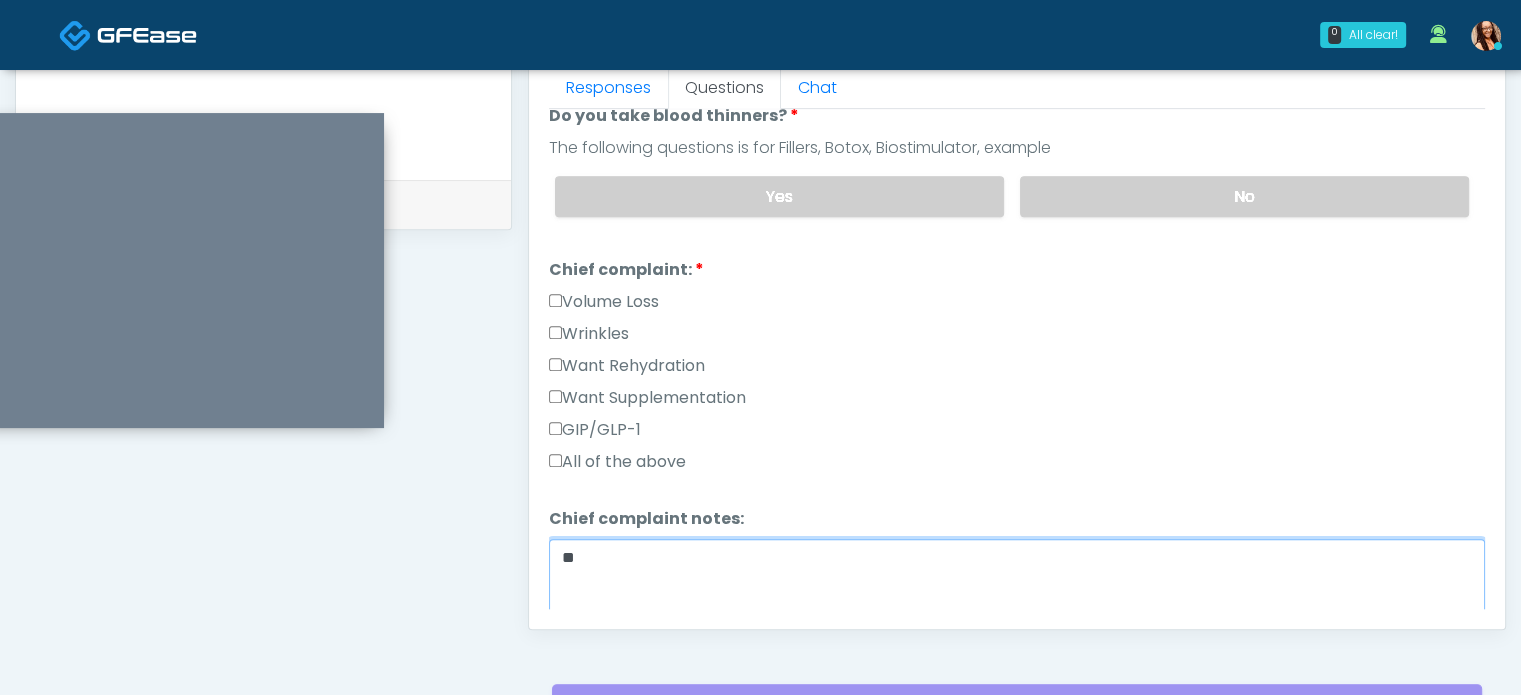 type on "*" 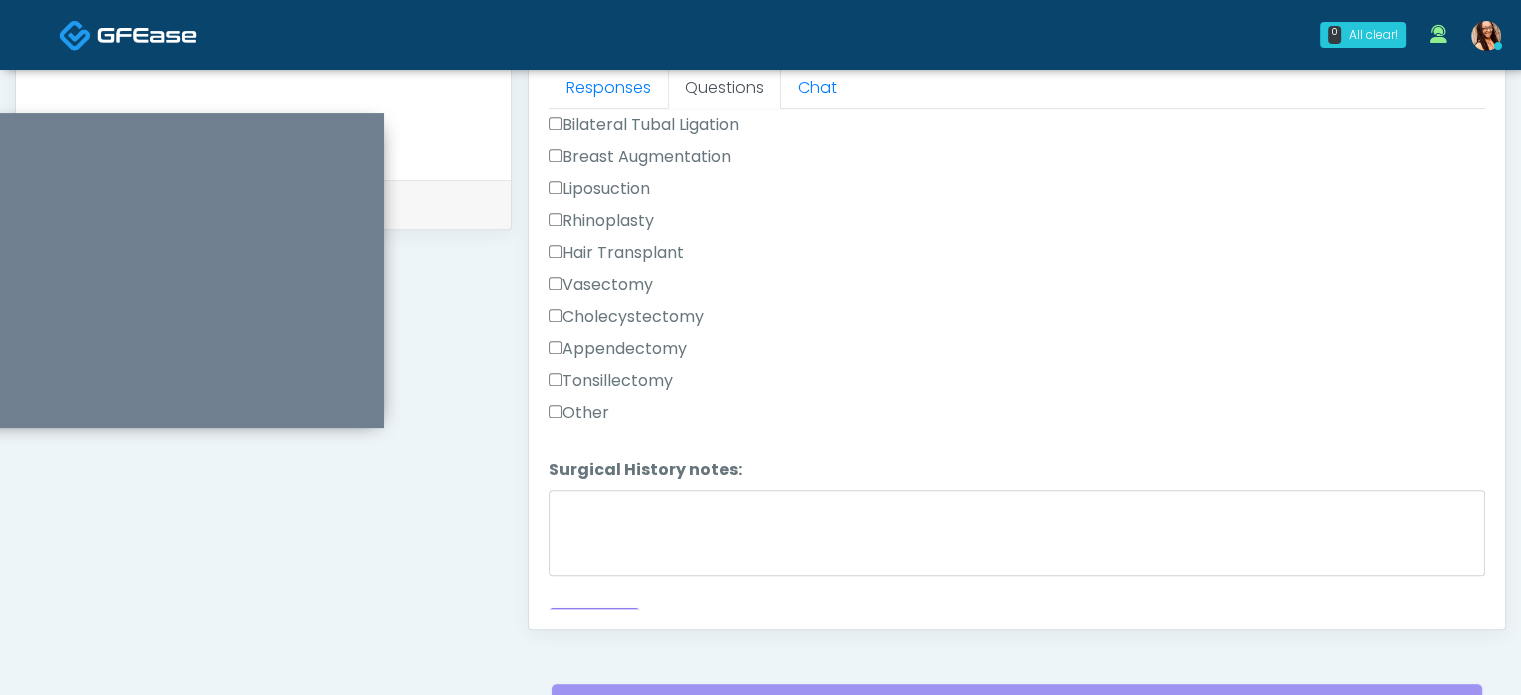 scroll, scrollTop: 1108, scrollLeft: 0, axis: vertical 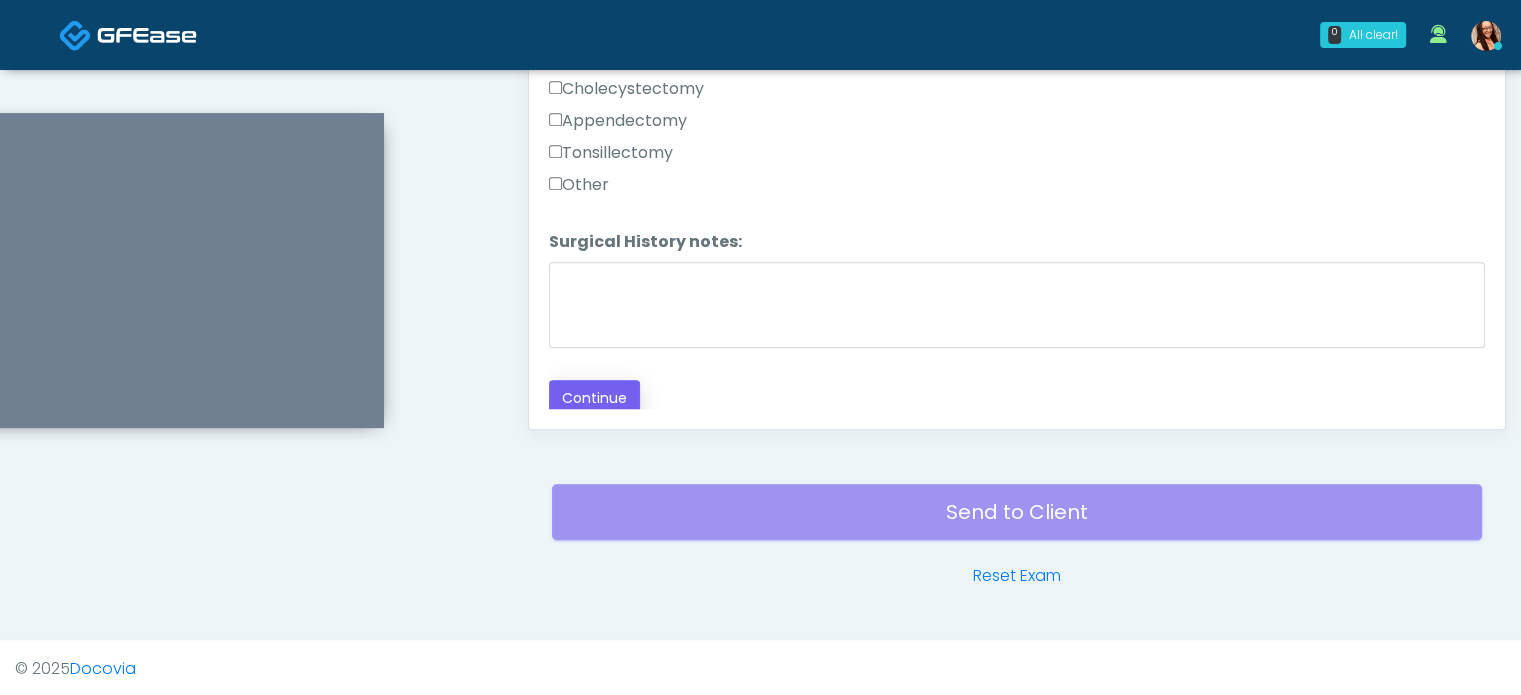 type on "**********" 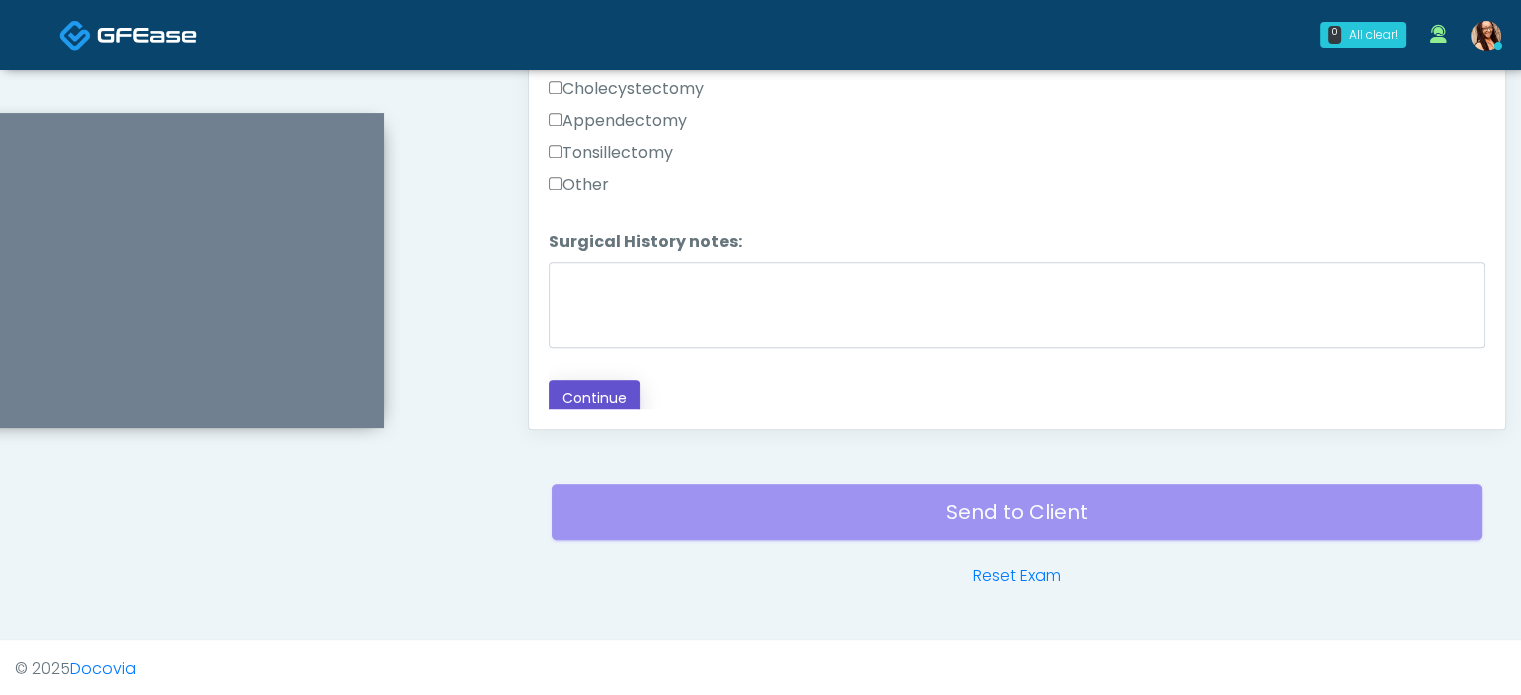 click on "Continue" at bounding box center [594, 398] 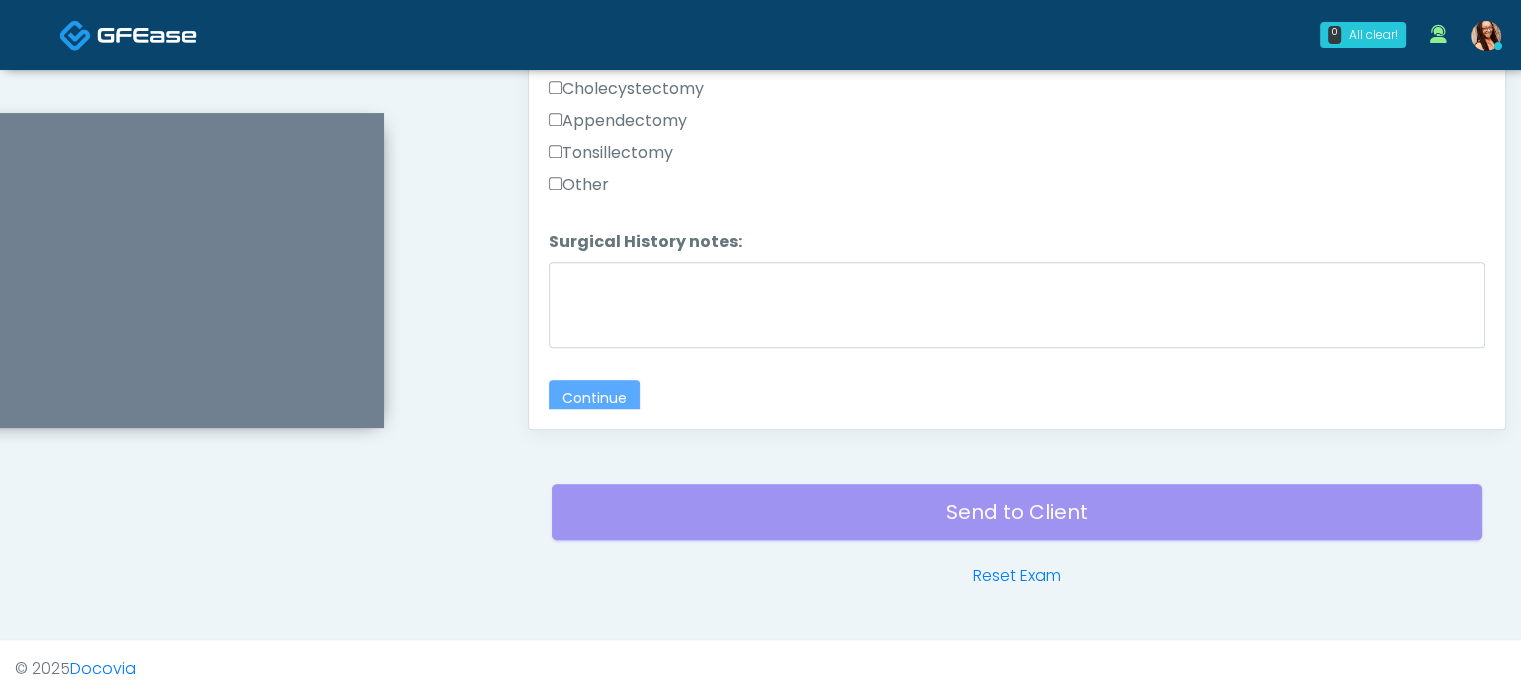 scroll, scrollTop: 0, scrollLeft: 0, axis: both 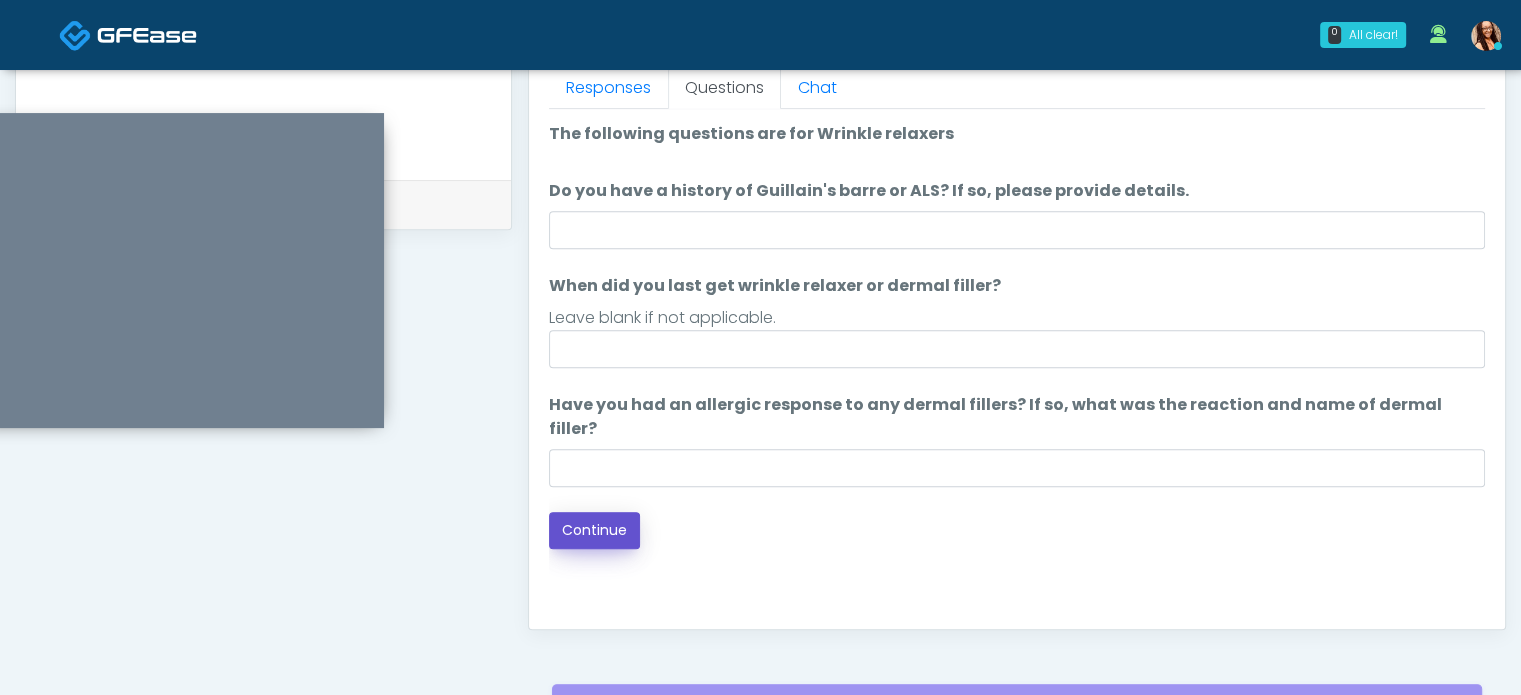 click on "Continue" at bounding box center (594, 530) 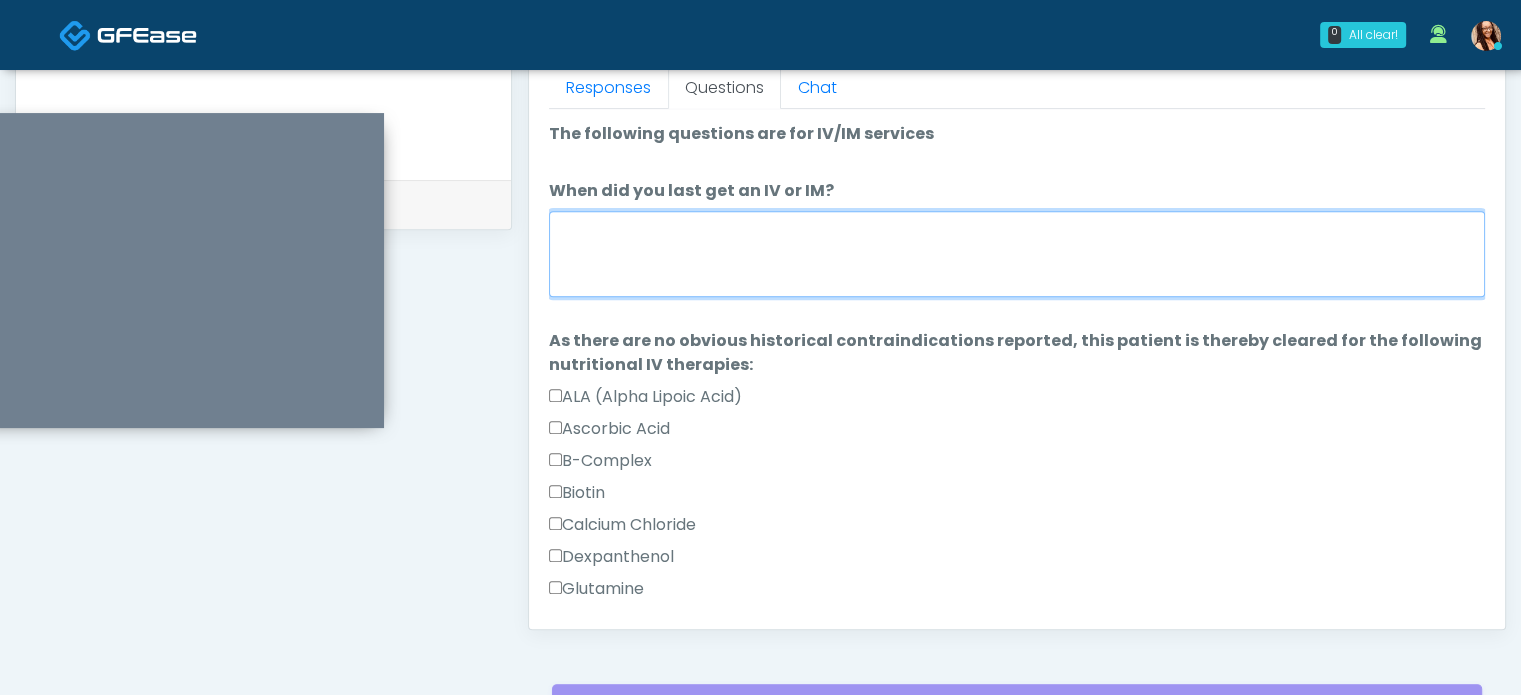 click on "When did you last get an IV or IM?" at bounding box center (1017, 254) 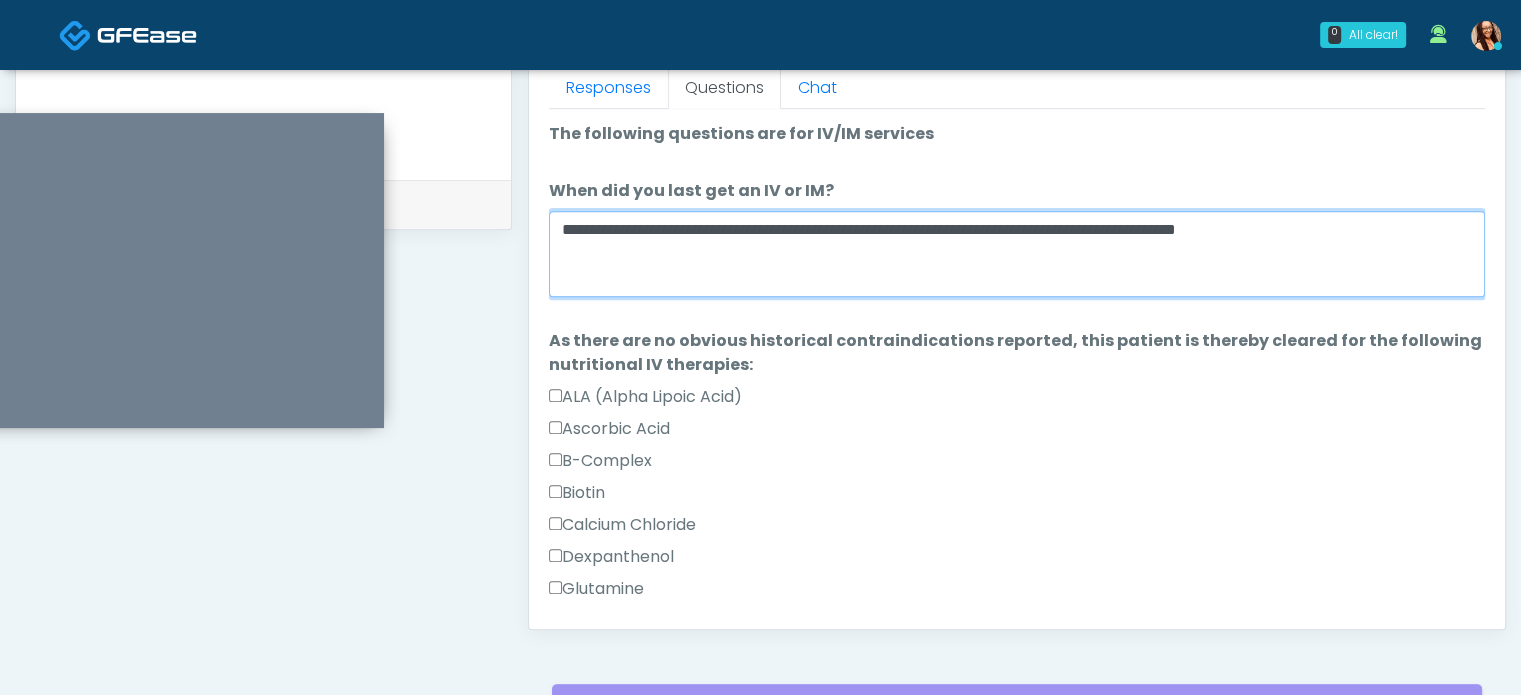 click on "**********" at bounding box center (1017, 254) 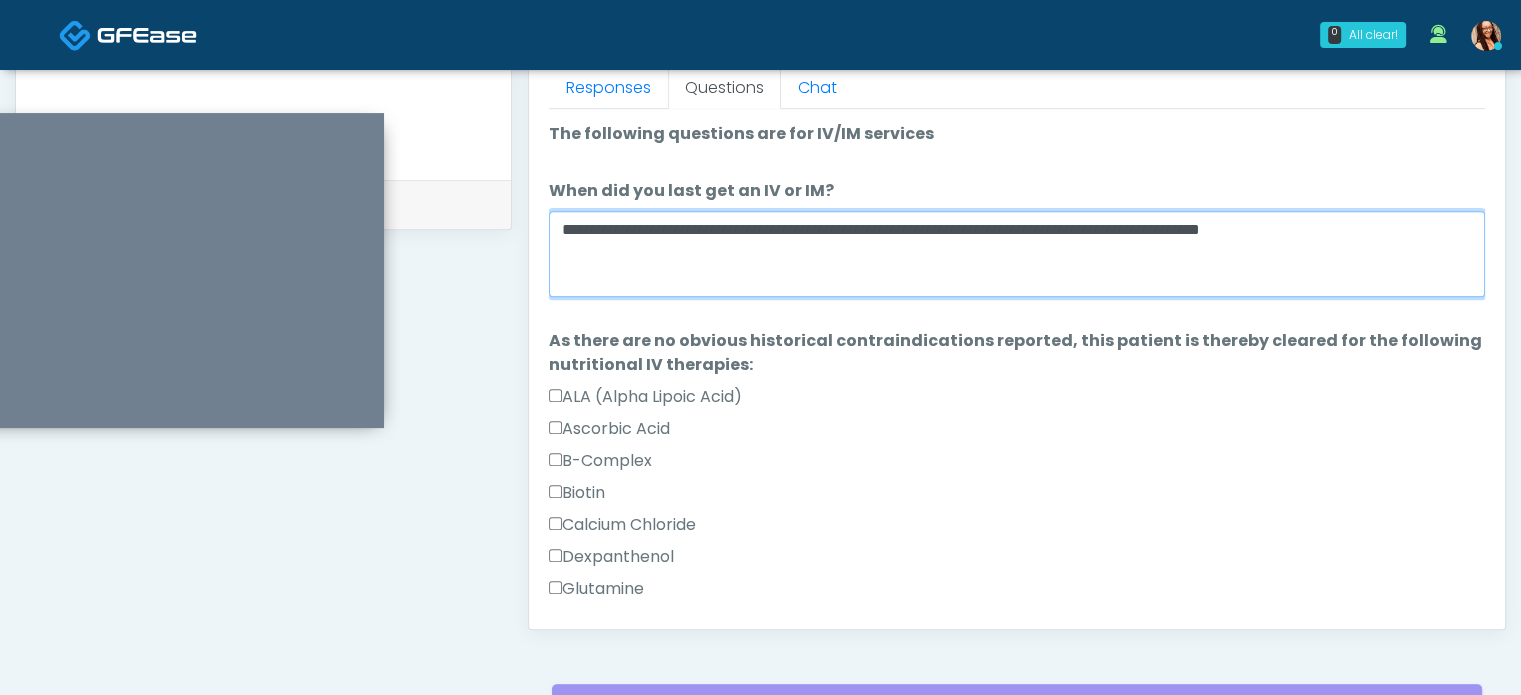 click on "**********" at bounding box center (1017, 254) 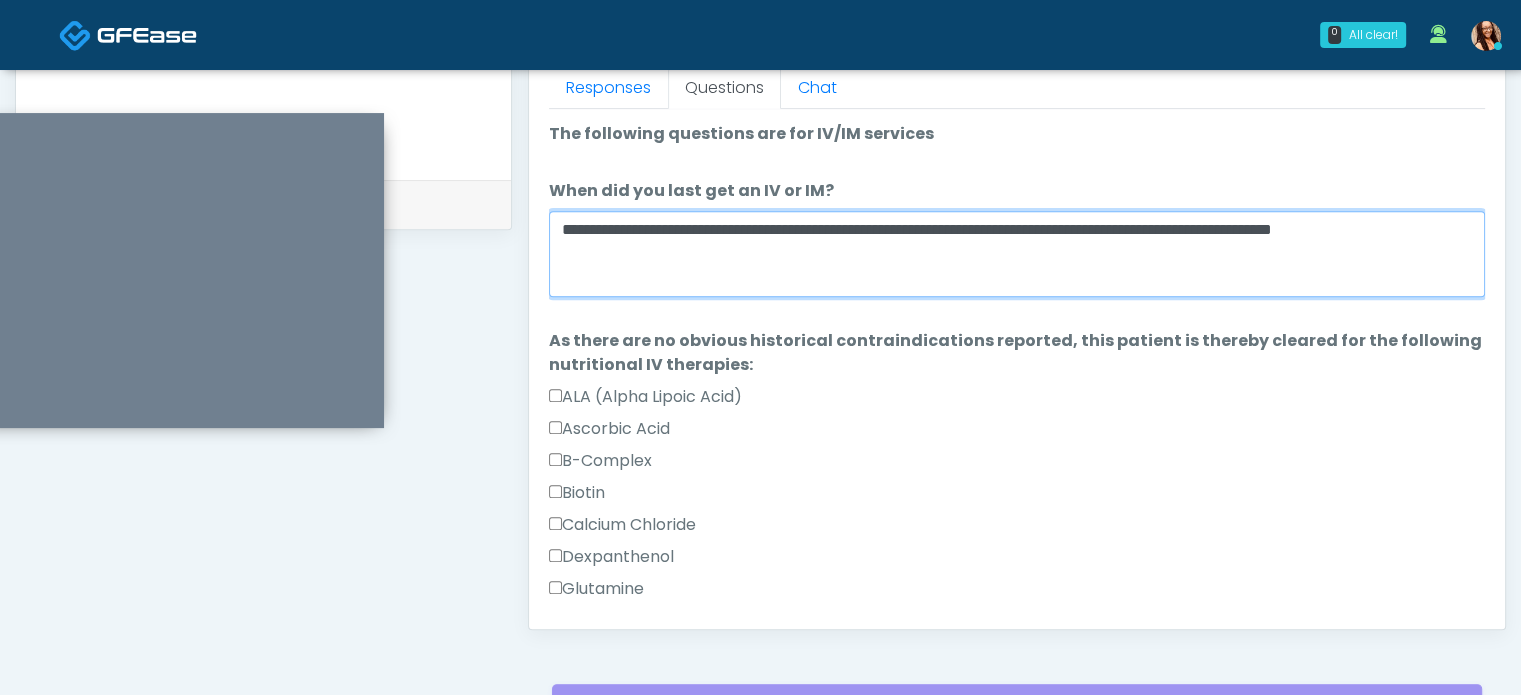 click on "**********" at bounding box center (1017, 254) 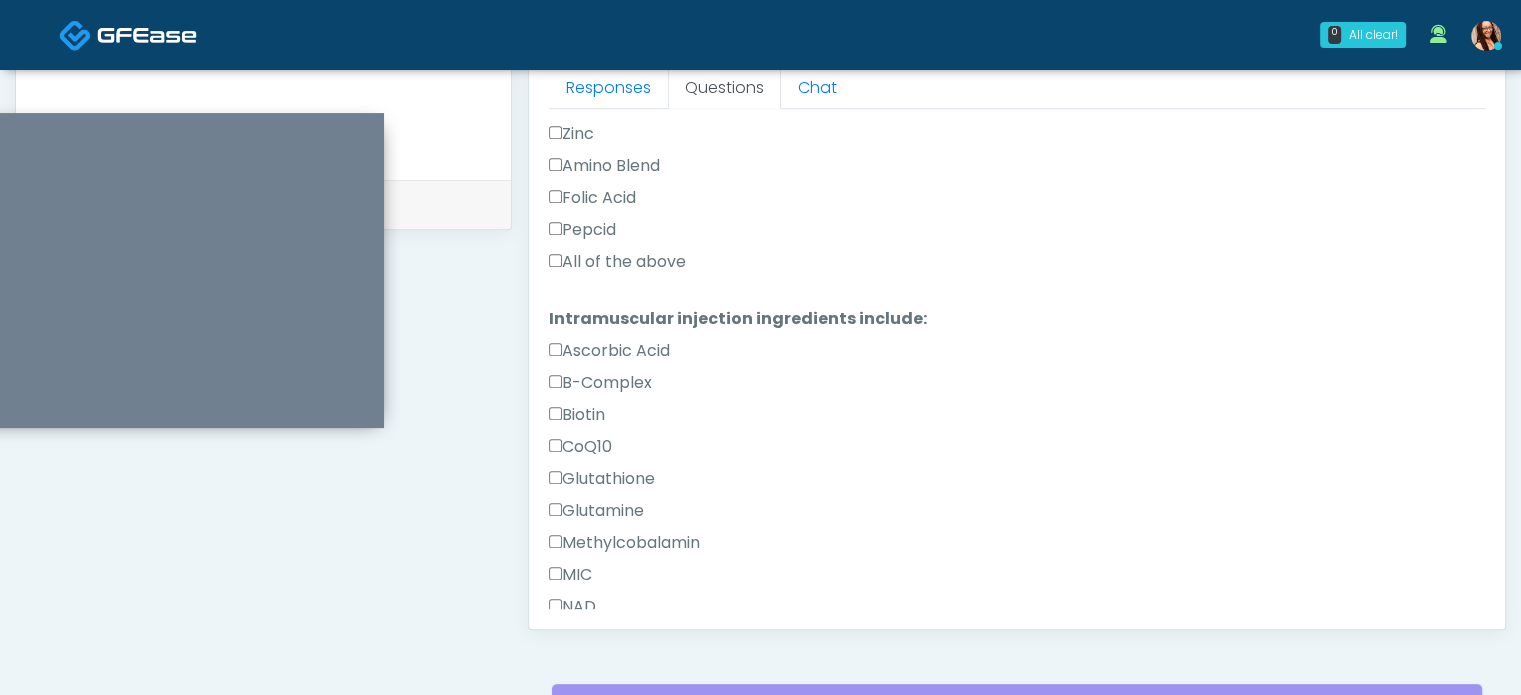 scroll, scrollTop: 1000, scrollLeft: 0, axis: vertical 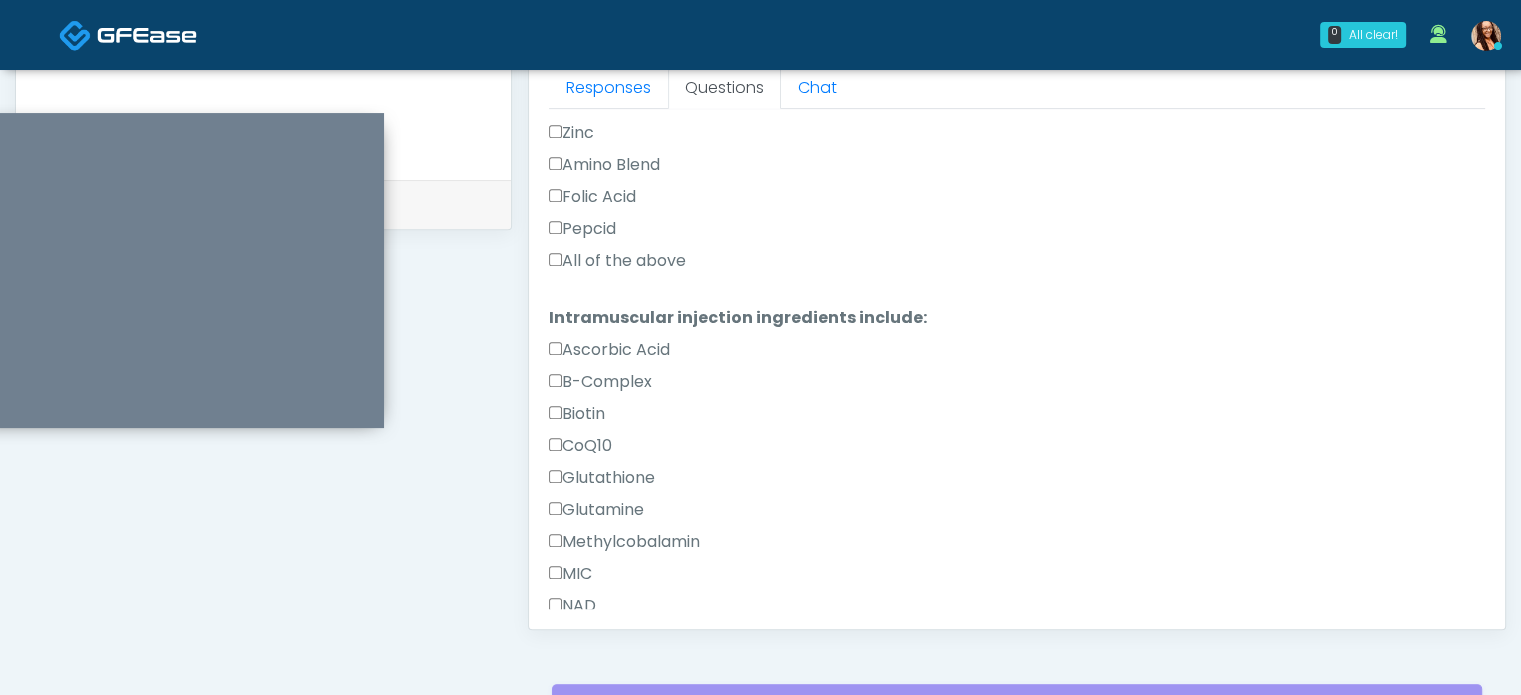 type on "**********" 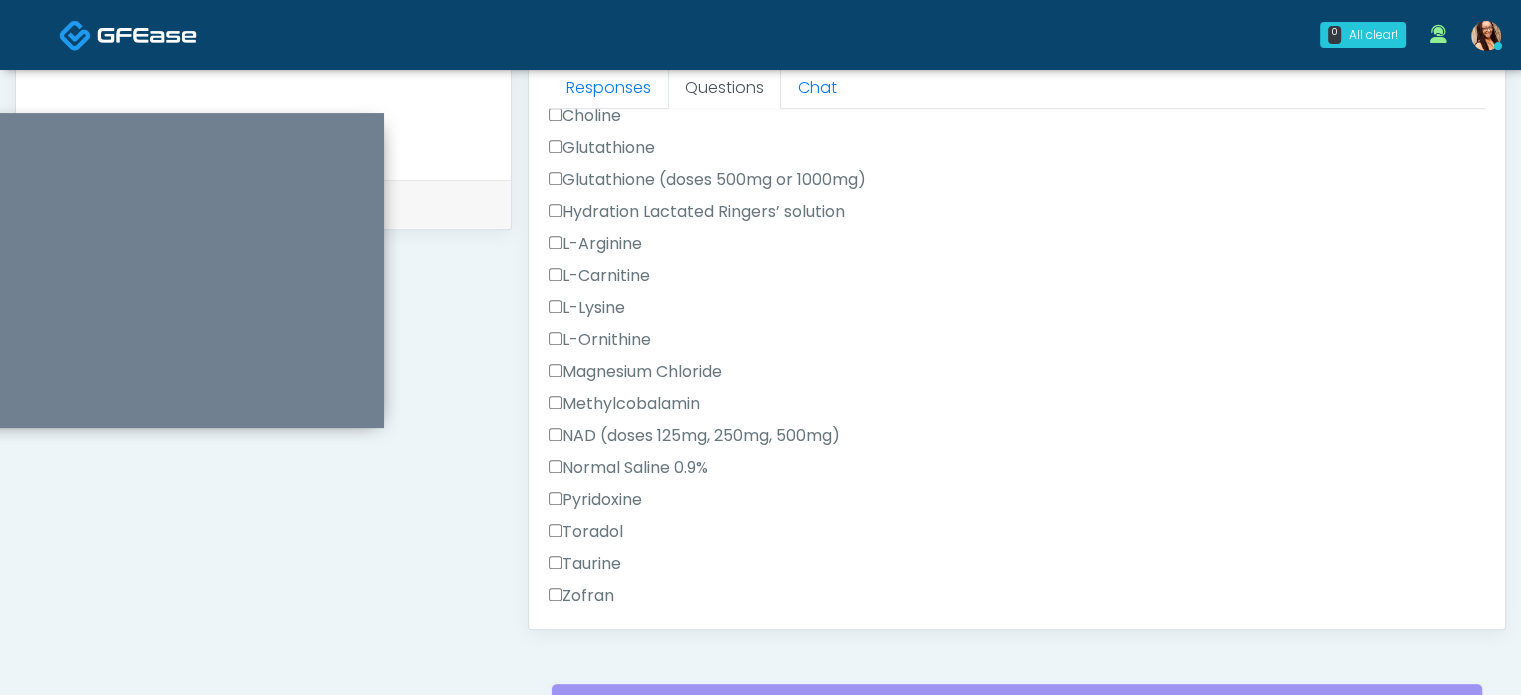 scroll, scrollTop: 700, scrollLeft: 0, axis: vertical 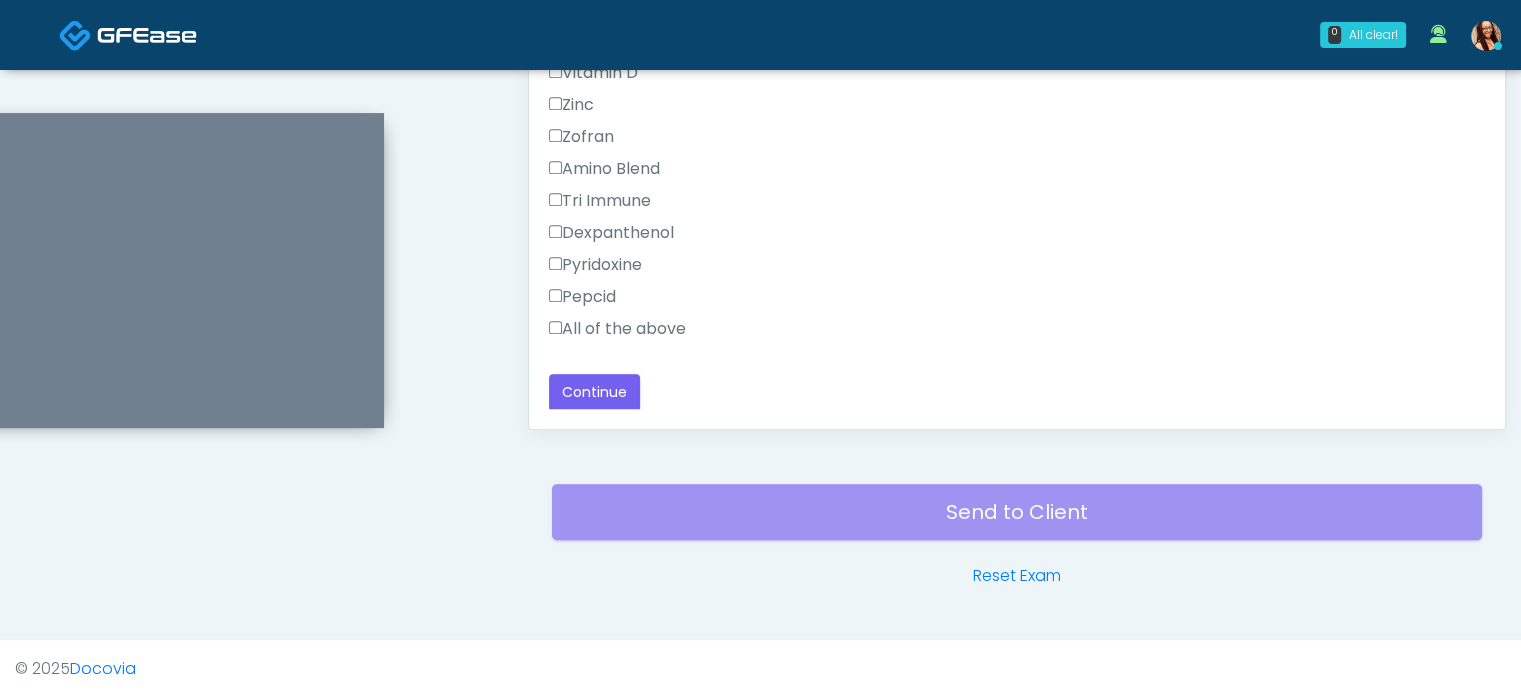 click on "Responses
Questions
Chat
Good Faith Exam Script
Good Faith Exam Script INTRODUCTION Hello, my name is undefined, and I will be conducting your good faith exam on behalf of The DRIPBaR - San Antonio Dominion Creek,  Please confirm the correct patient is on the call: Confirm full name Confirm Date of Birth ﻿﻿ This exam will take about 5 minutes to complete and it is a state requirement before you receive any new treatment. I am a third party service provider and have been retained by this practice to collect and review your medical history and ensure you're a good candidate for your treatment. all information collected, stored and transmitted as part of this exam is confidential and covered by the HIPAA act." at bounding box center (1017, 138) 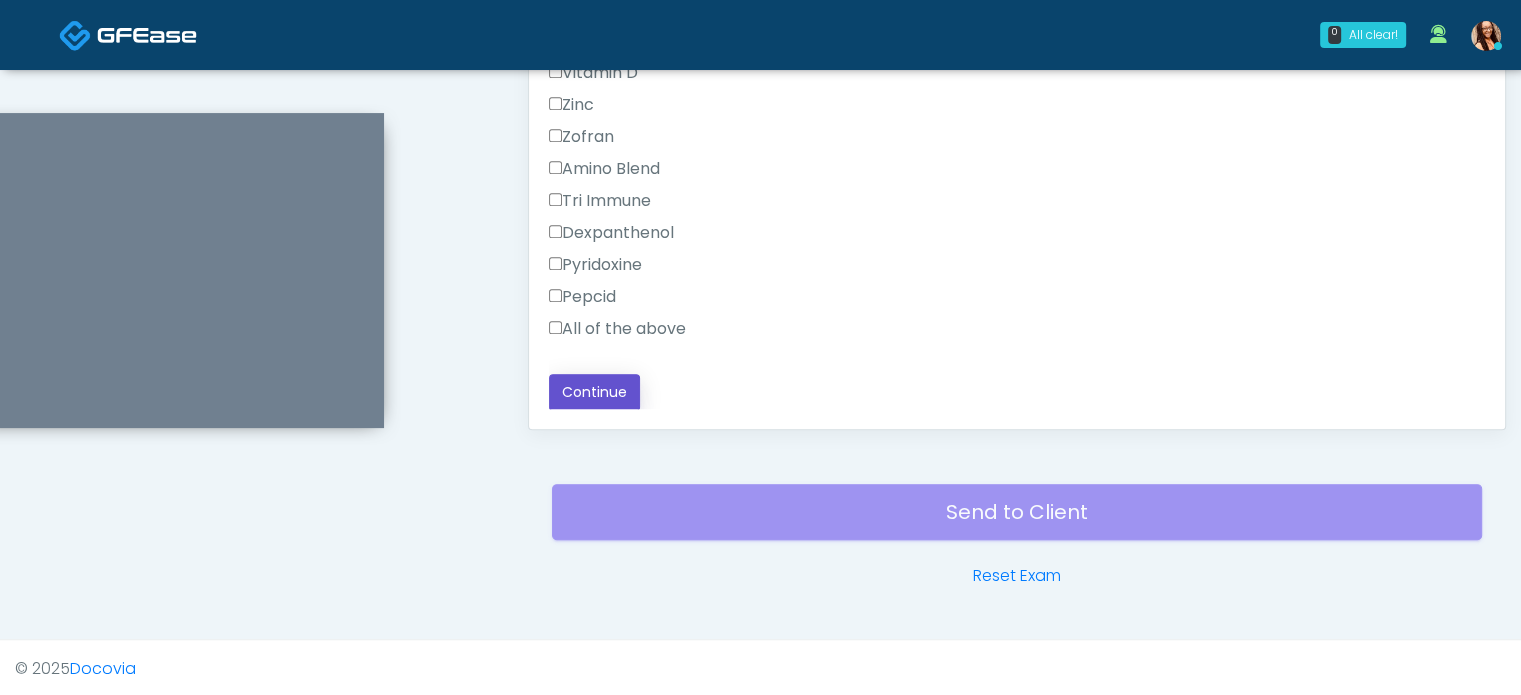 click on "Continue" at bounding box center (594, 392) 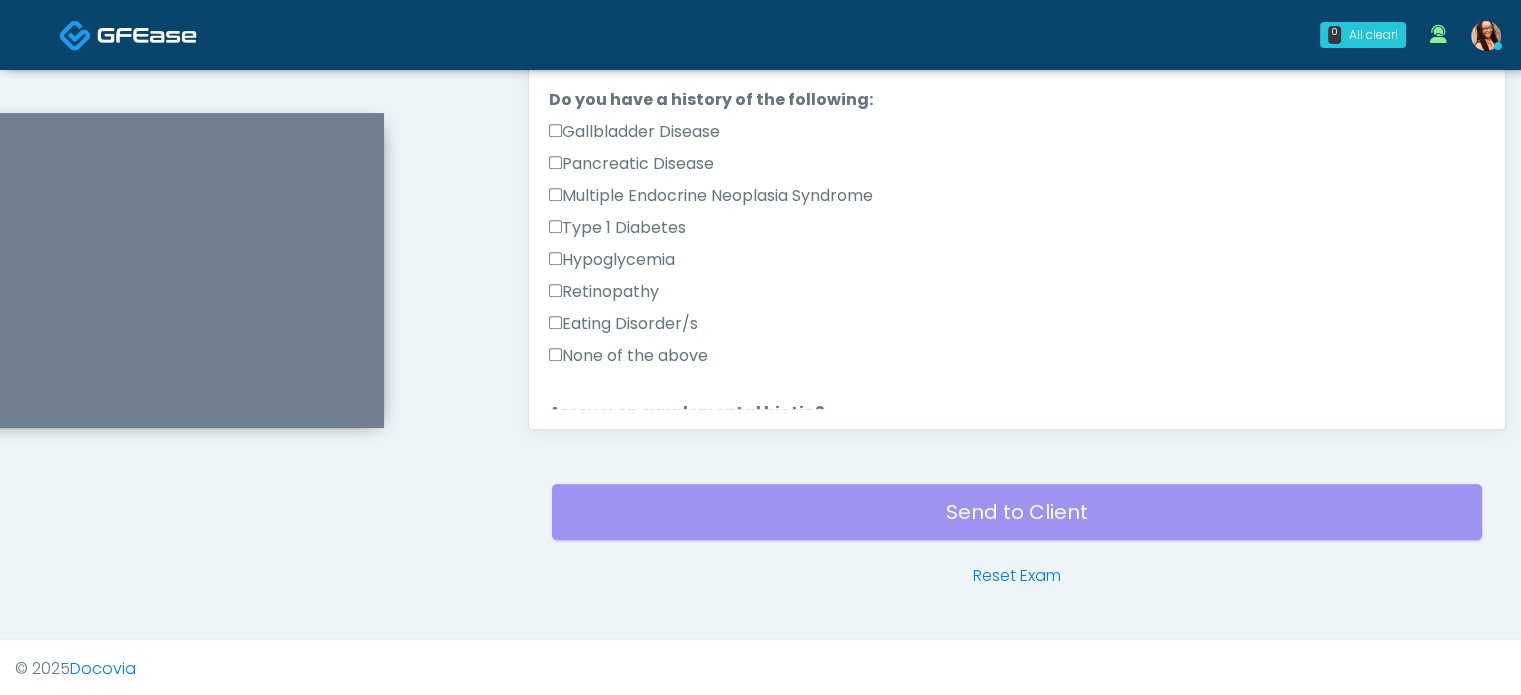 scroll, scrollTop: 0, scrollLeft: 0, axis: both 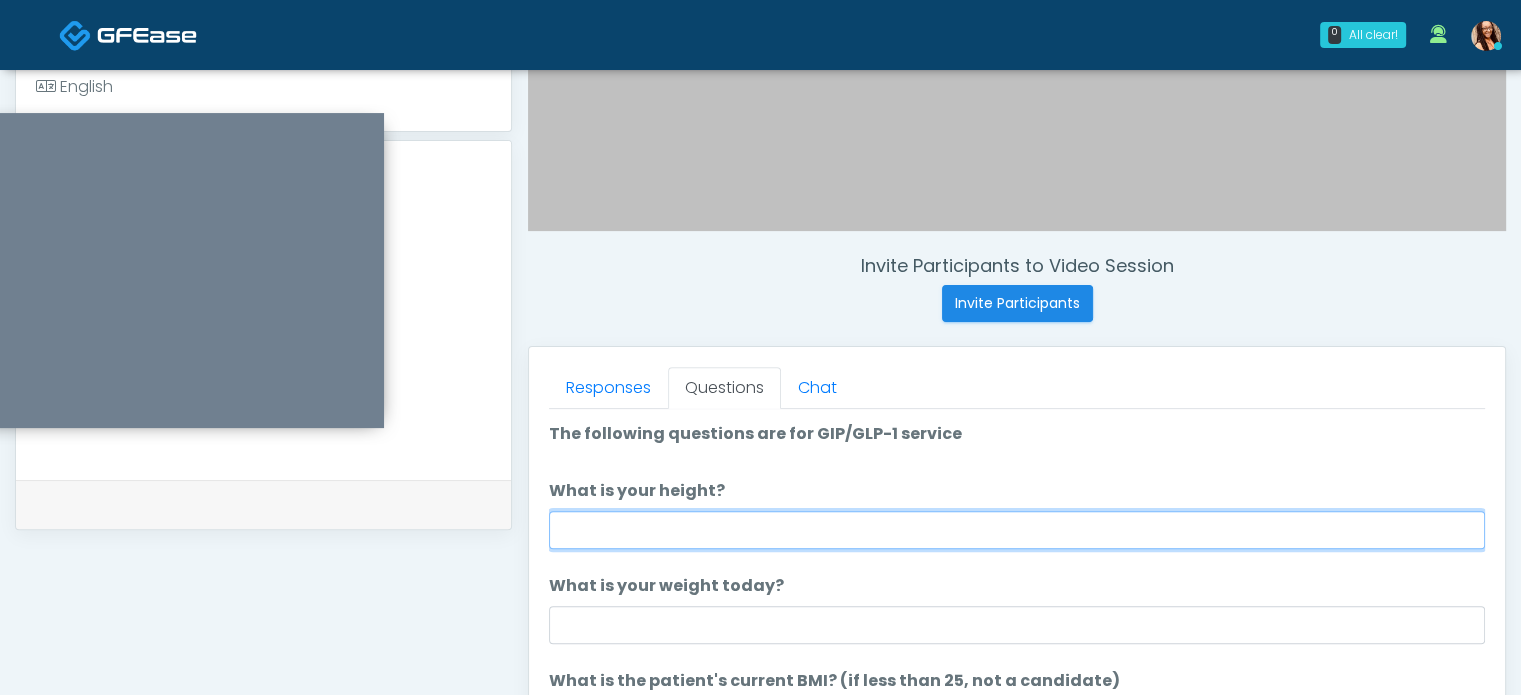 click on "What is your height?" at bounding box center (1017, 530) 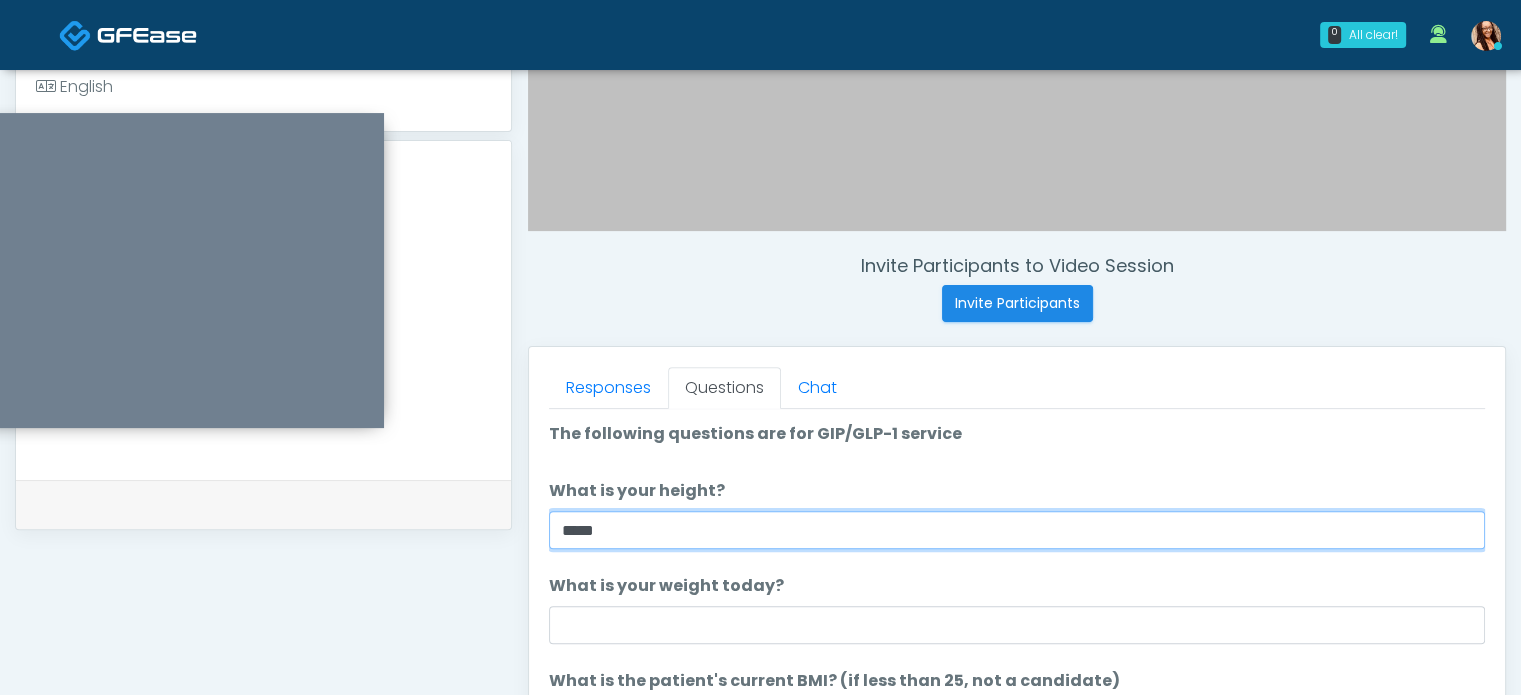 type on "*****" 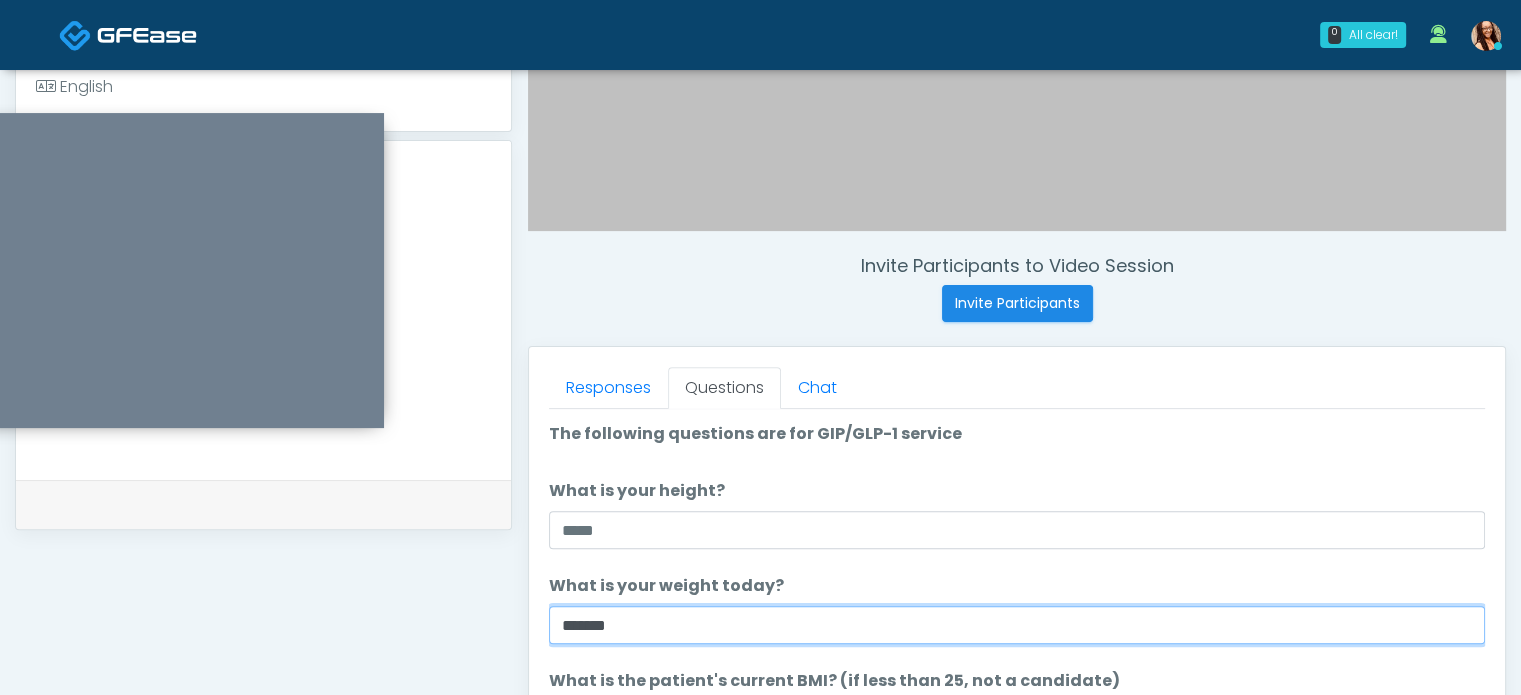 type on "*******" 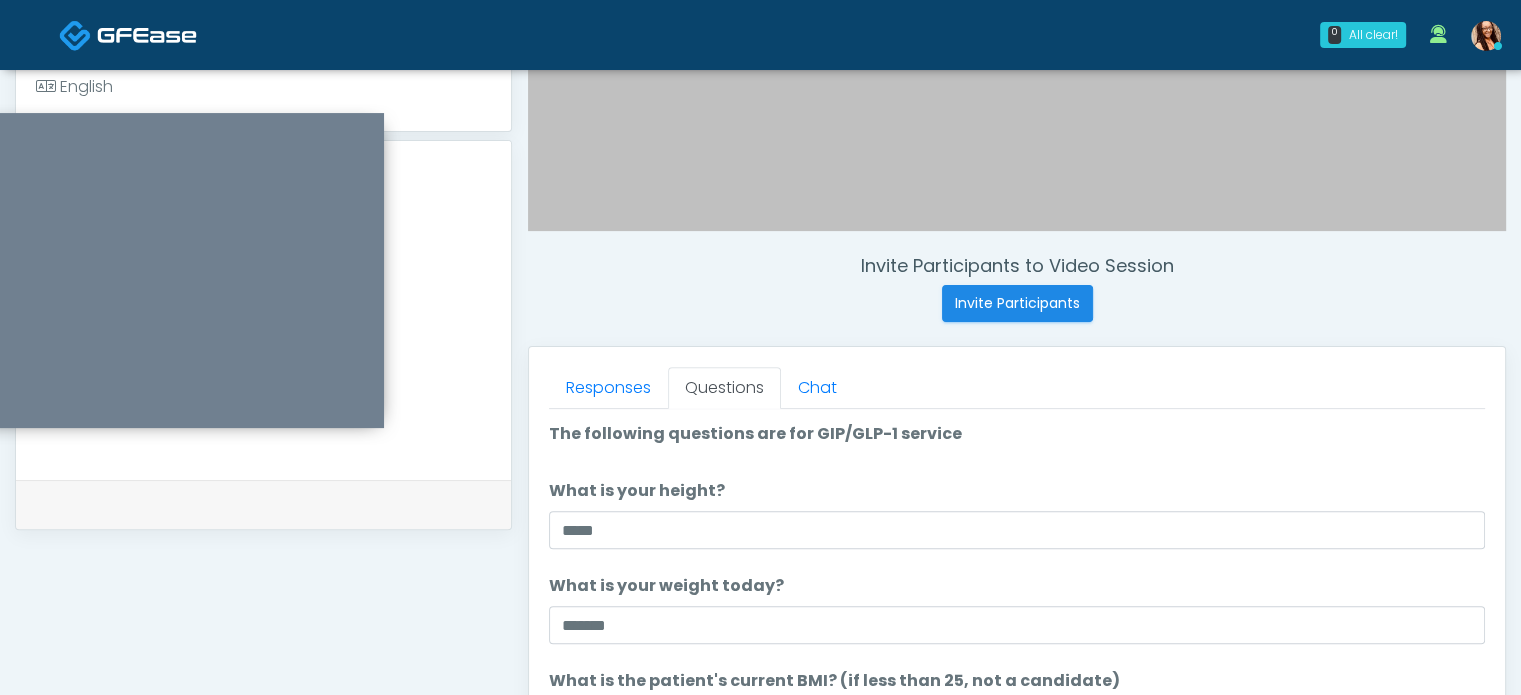 scroll, scrollTop: 968, scrollLeft: 0, axis: vertical 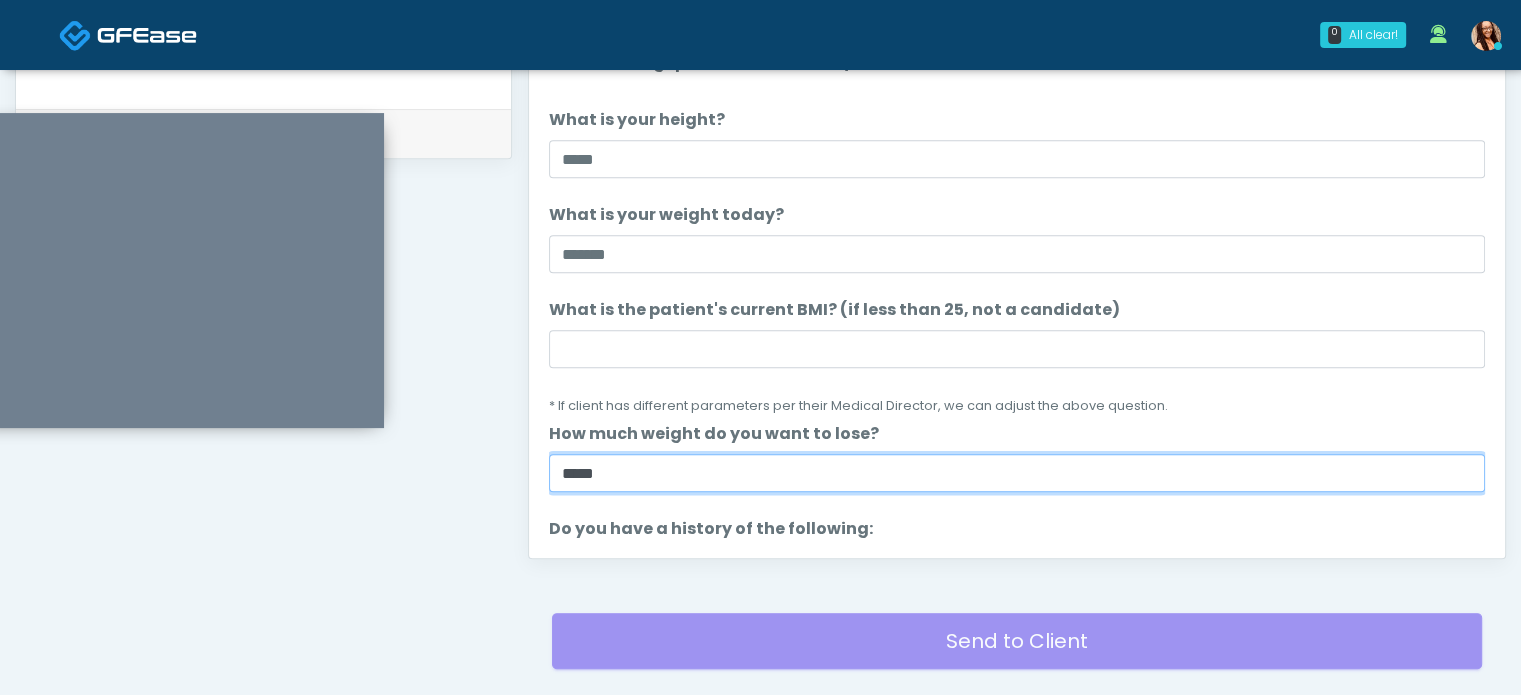 type on "*****" 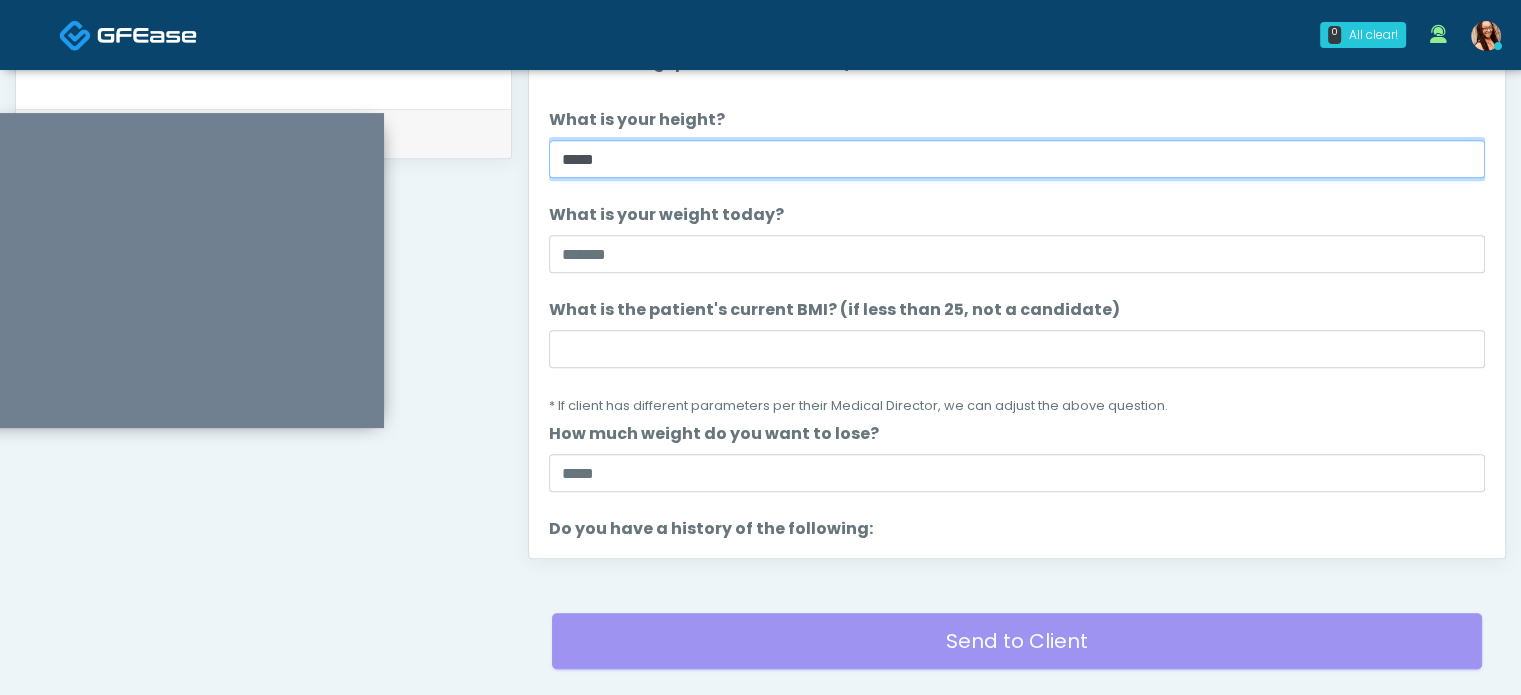 click on "*****" at bounding box center (1017, 159) 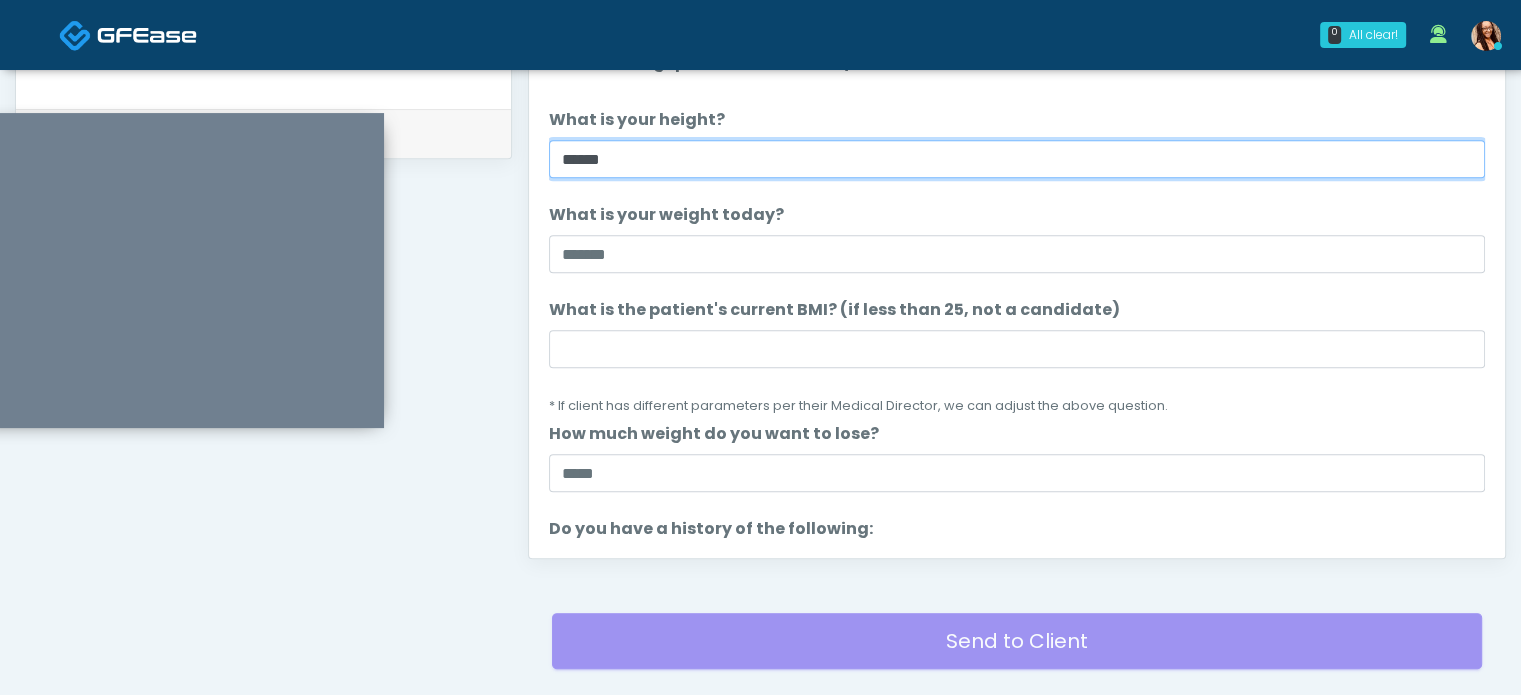 type on "******" 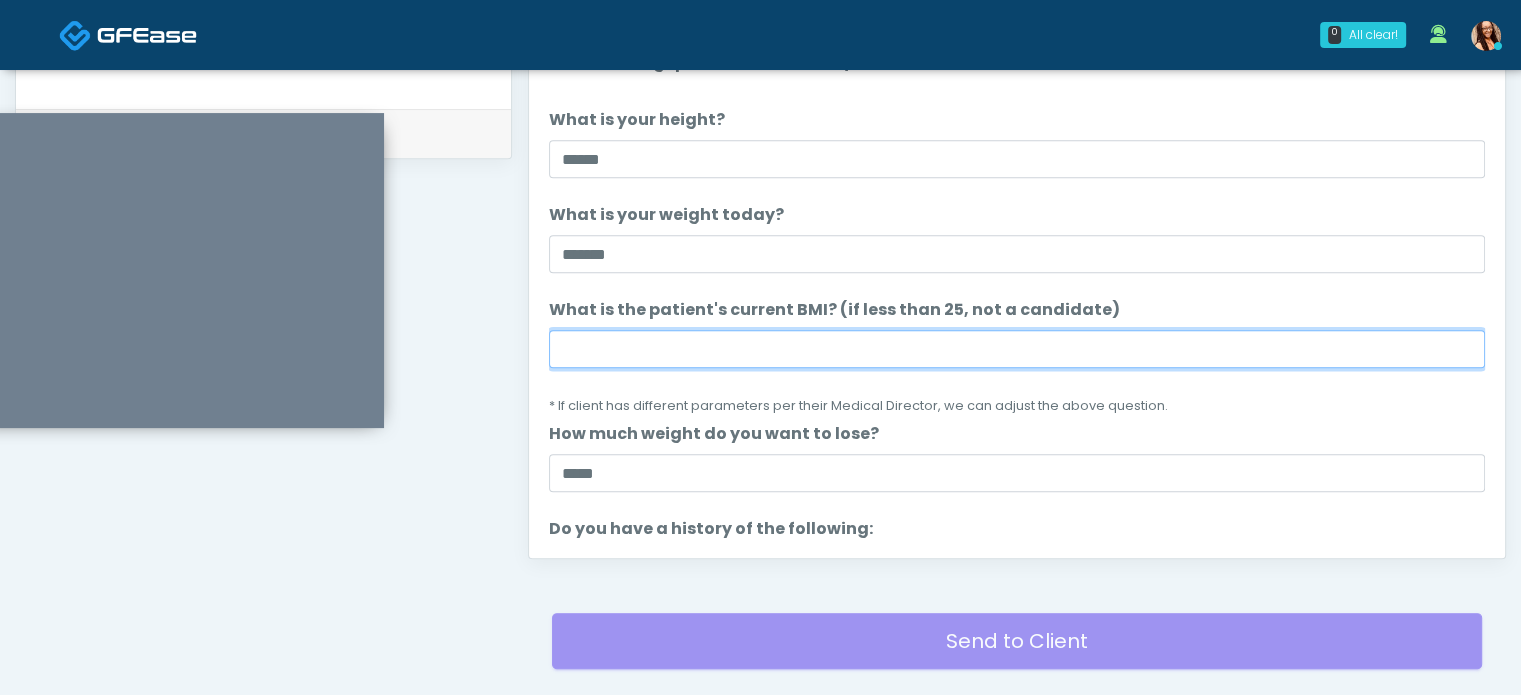 click on "What is the patient's current BMI? (if less than 25, not a candidate)" at bounding box center [1017, 349] 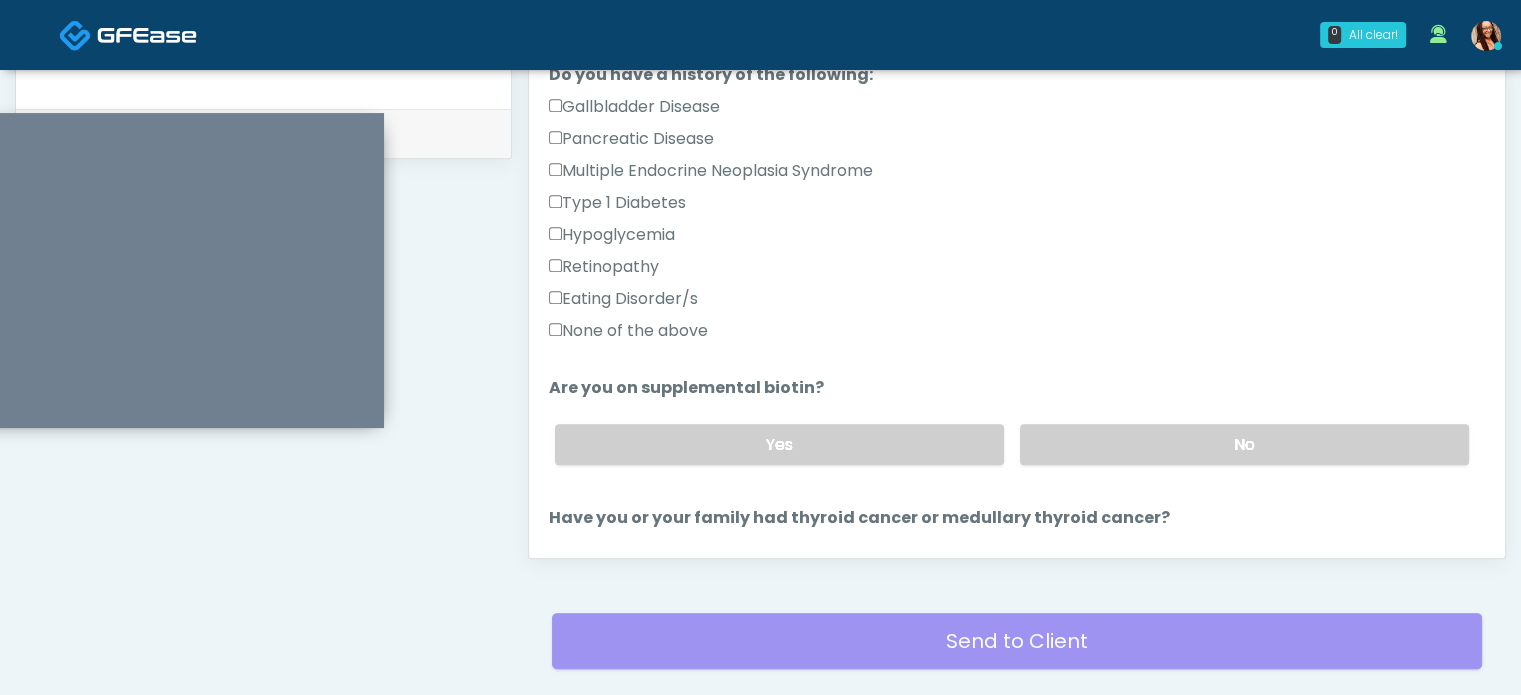 scroll, scrollTop: 500, scrollLeft: 0, axis: vertical 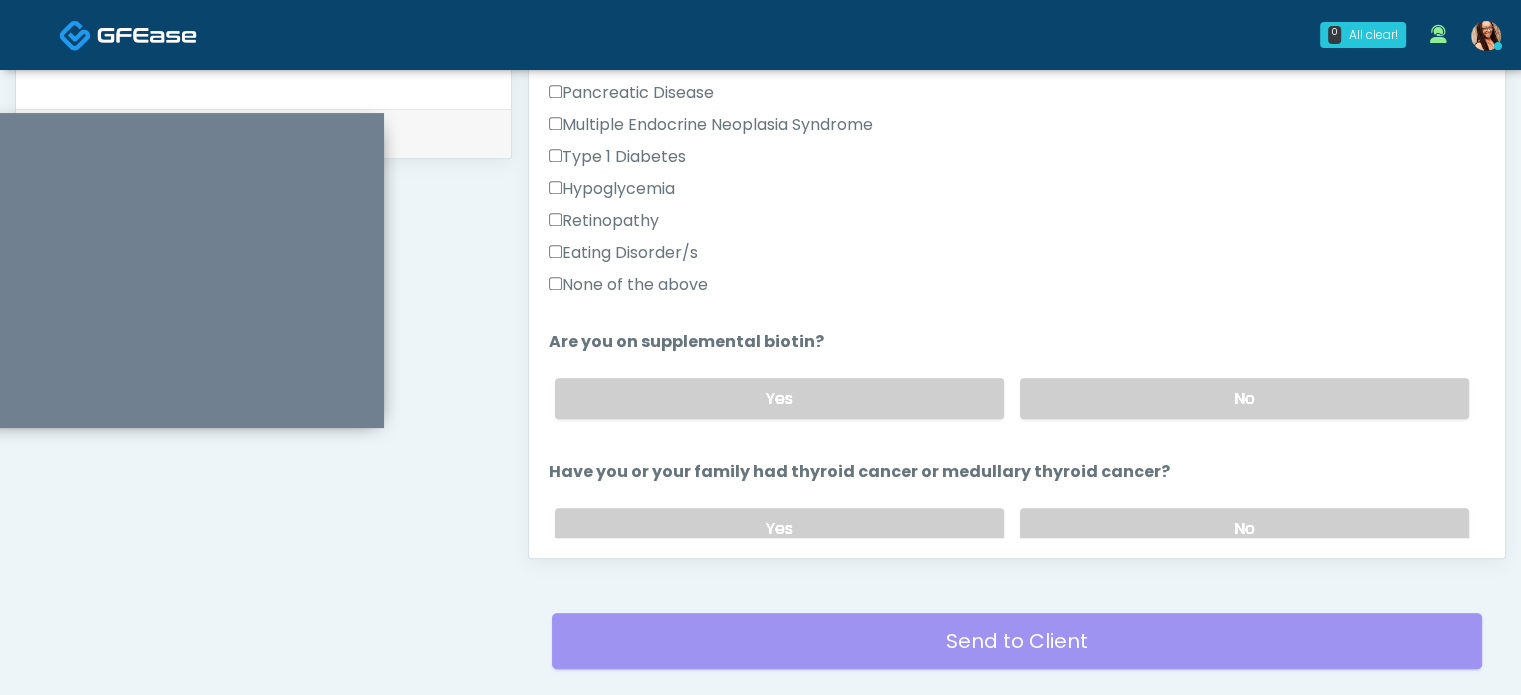 type on "**" 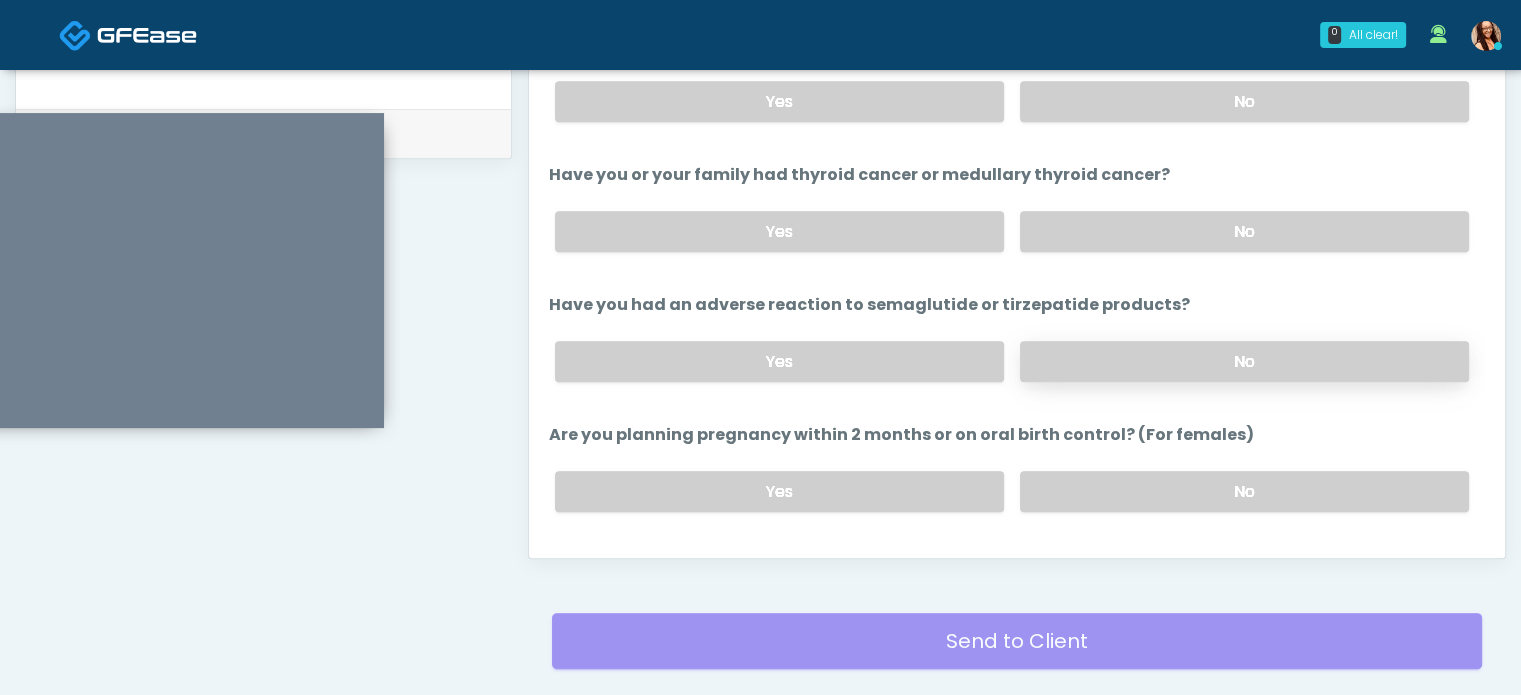 scroll, scrollTop: 800, scrollLeft: 0, axis: vertical 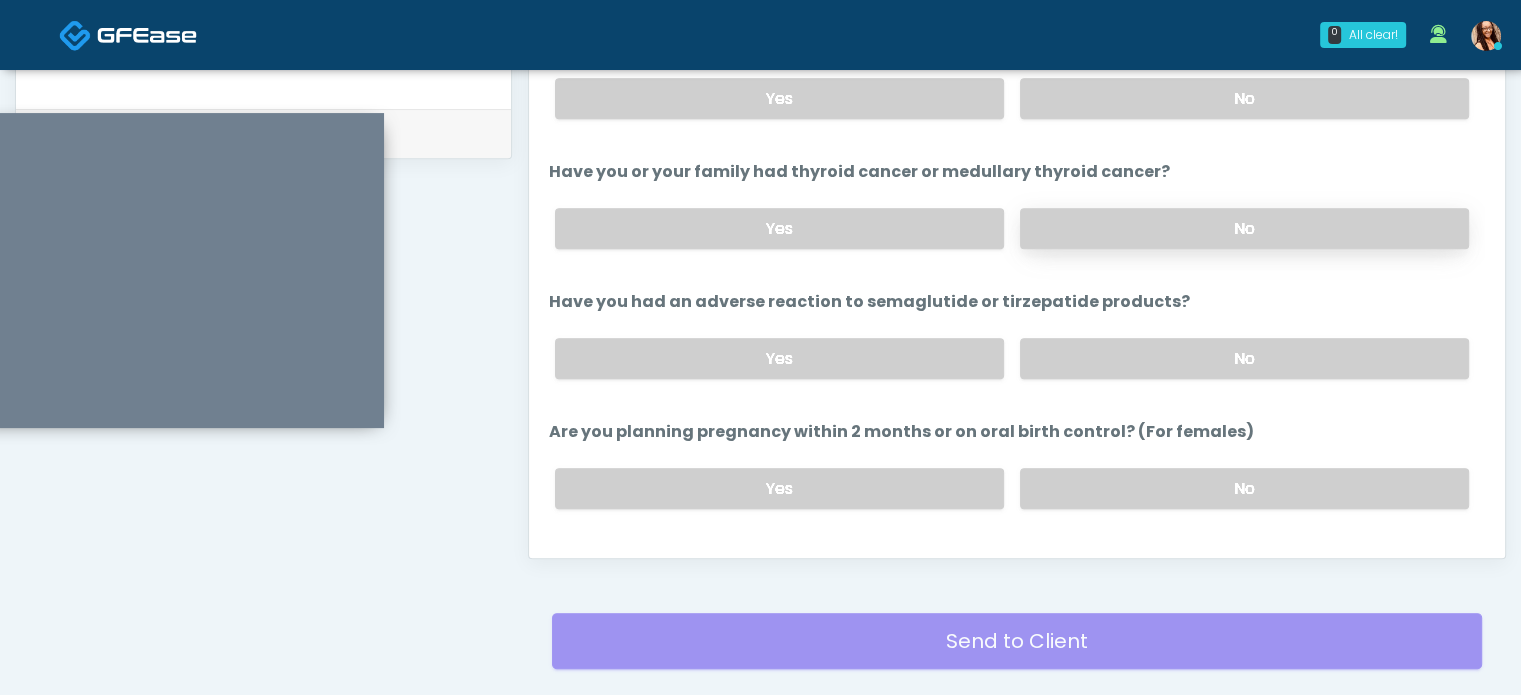 click on "No" at bounding box center [1244, 228] 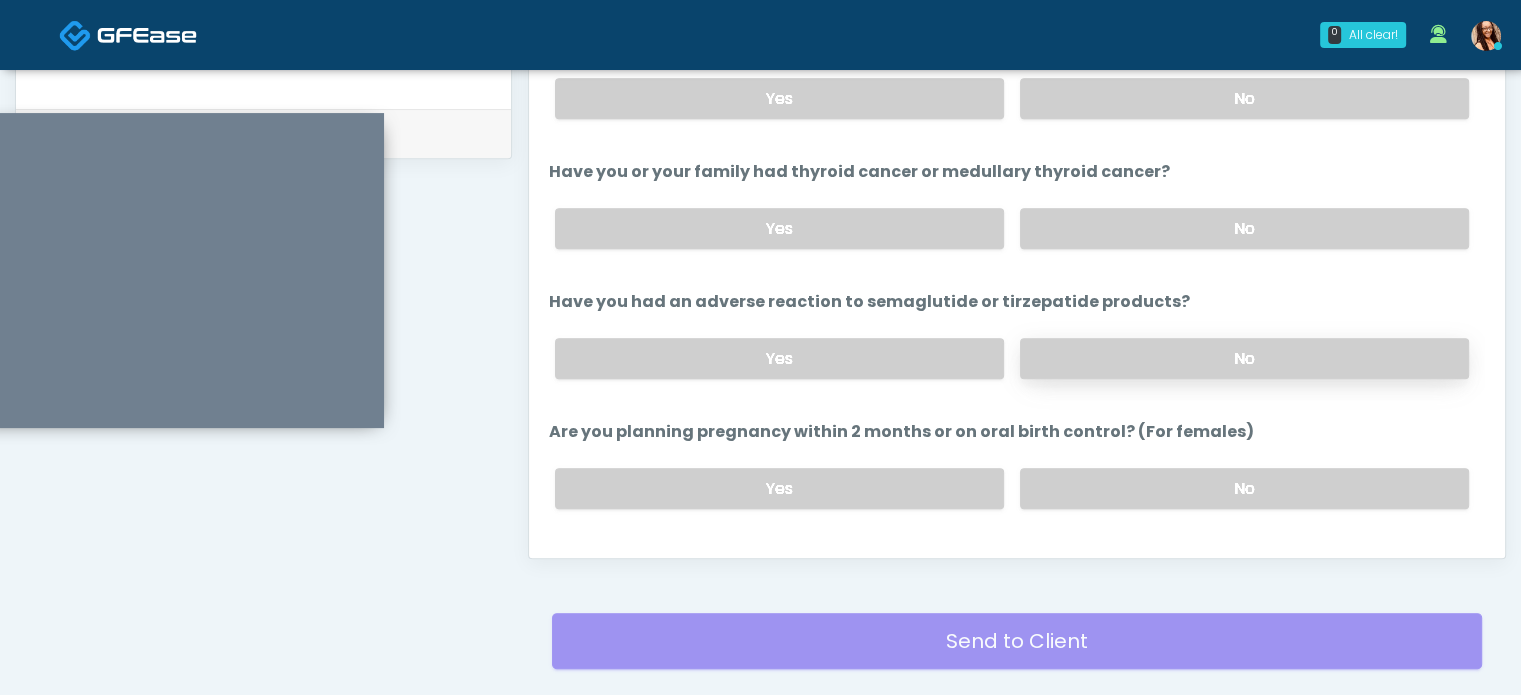 click on "No" at bounding box center (1244, 358) 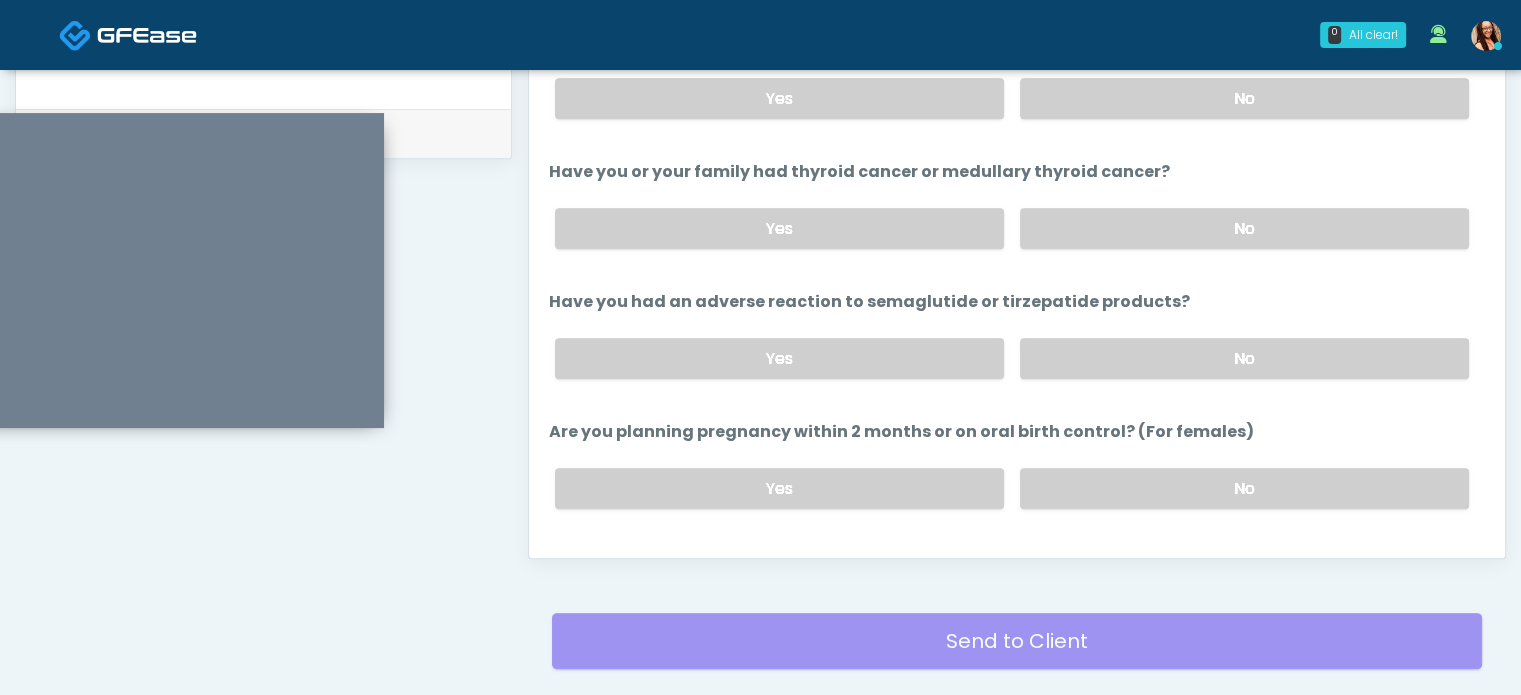 click on "Yes
No" at bounding box center [1012, 488] 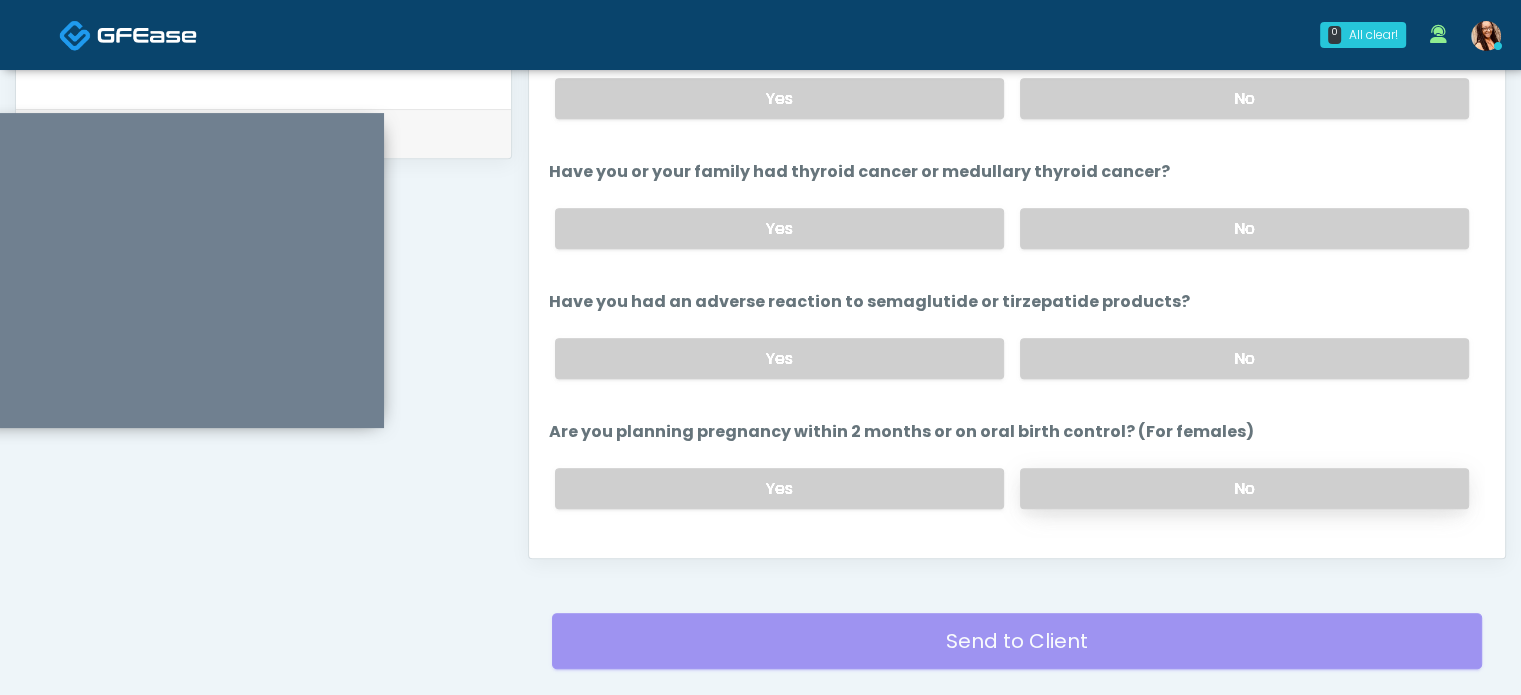 click on "No" at bounding box center (1244, 488) 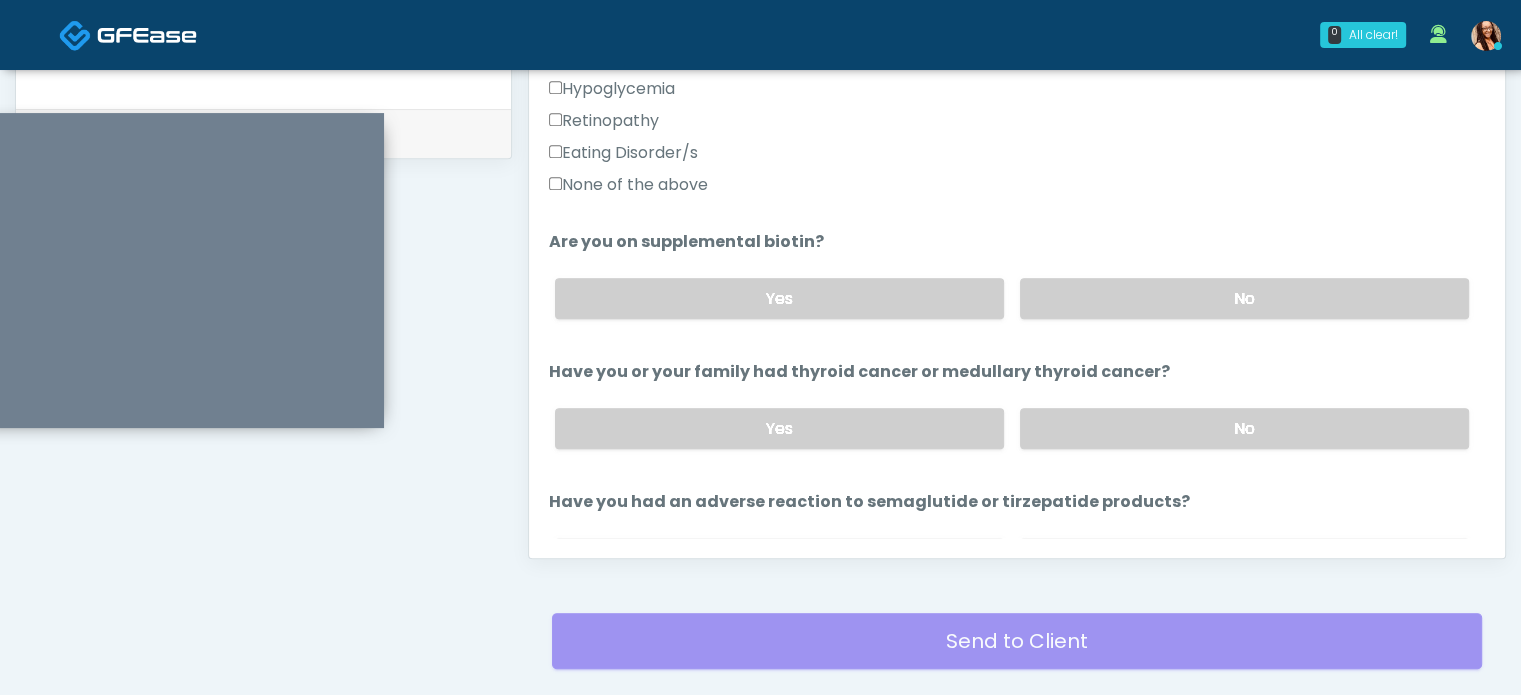 scroll, scrollTop: 600, scrollLeft: 0, axis: vertical 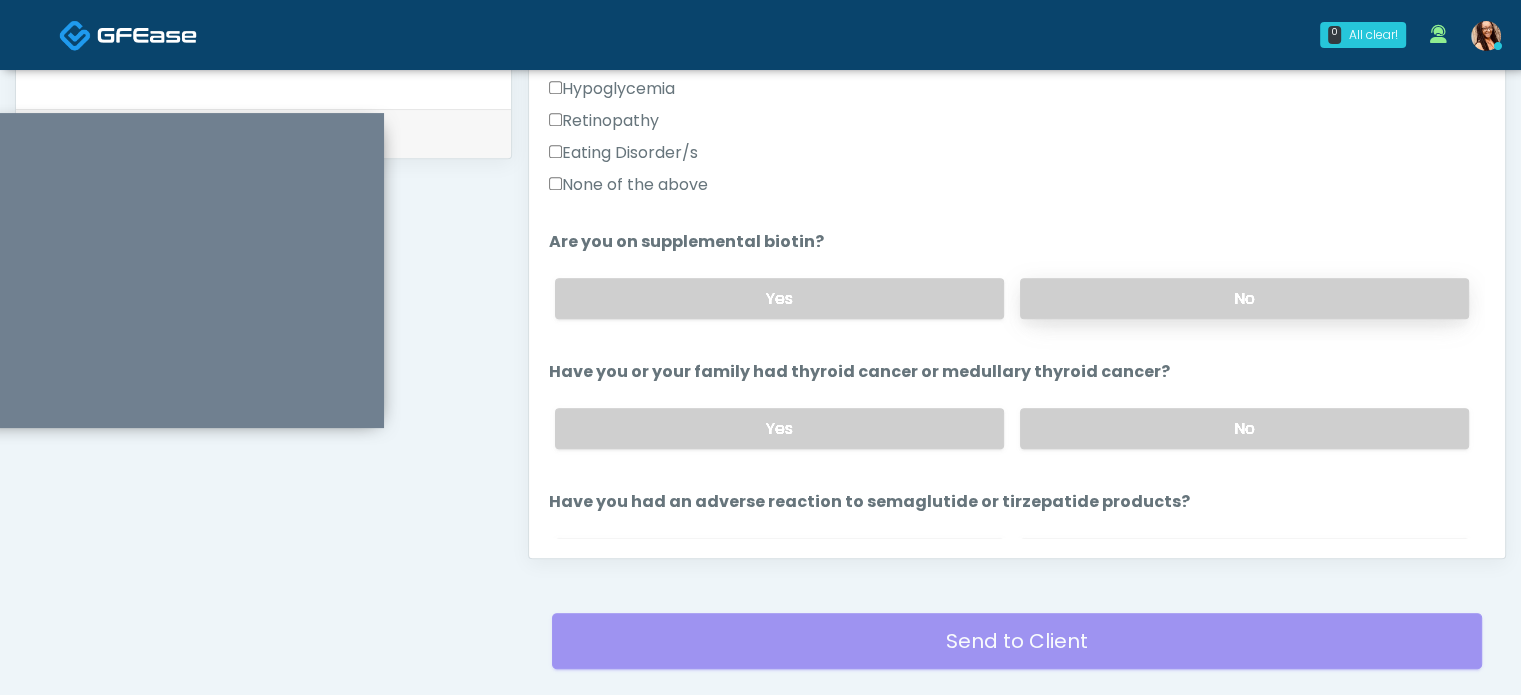 click on "No" at bounding box center (1244, 298) 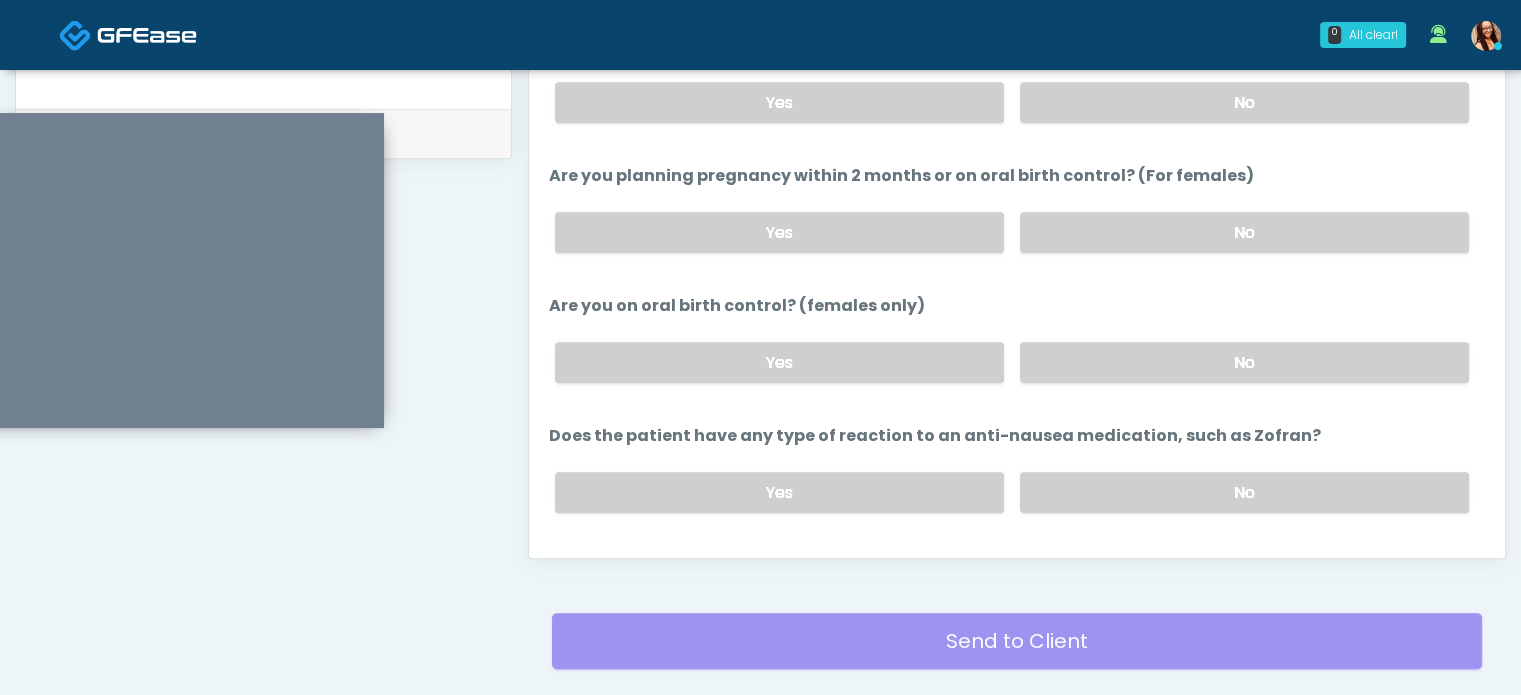 scroll, scrollTop: 1100, scrollLeft: 0, axis: vertical 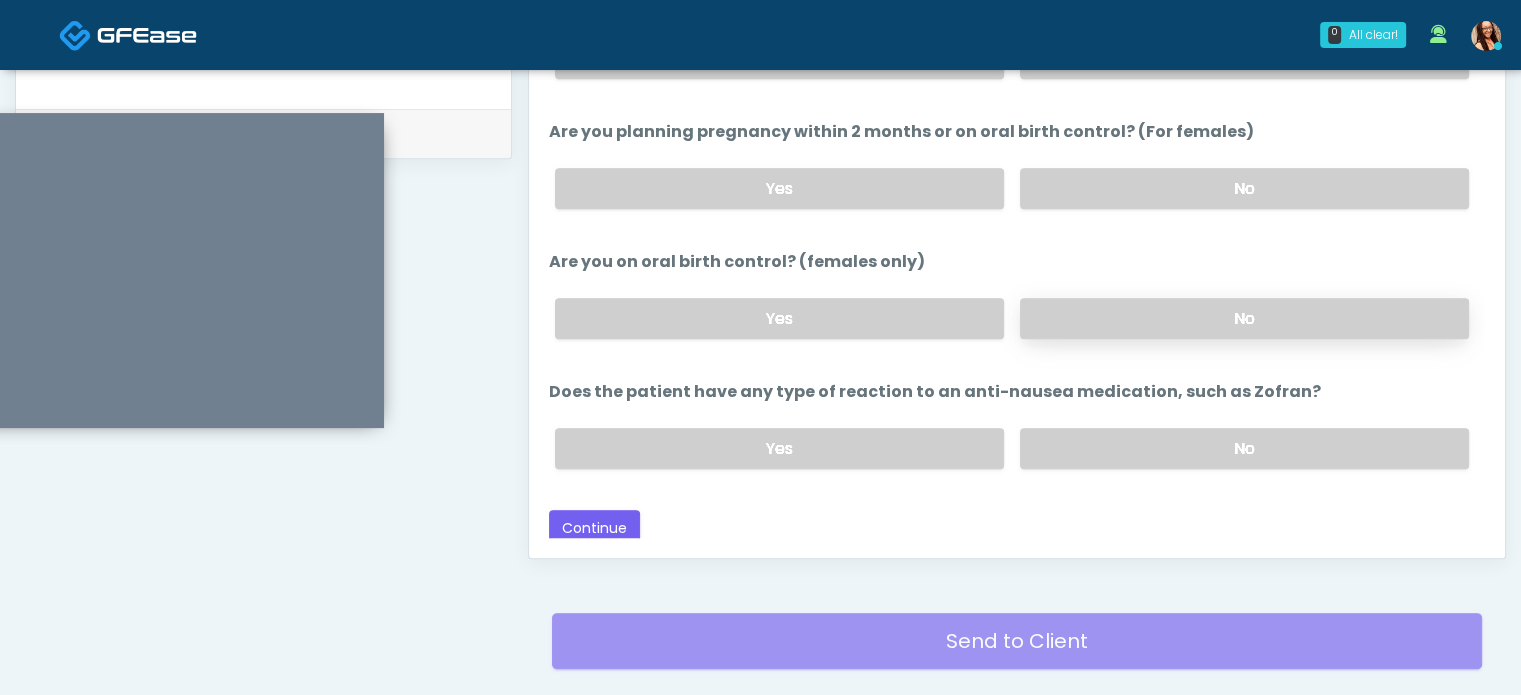 click on "No" at bounding box center (1244, 318) 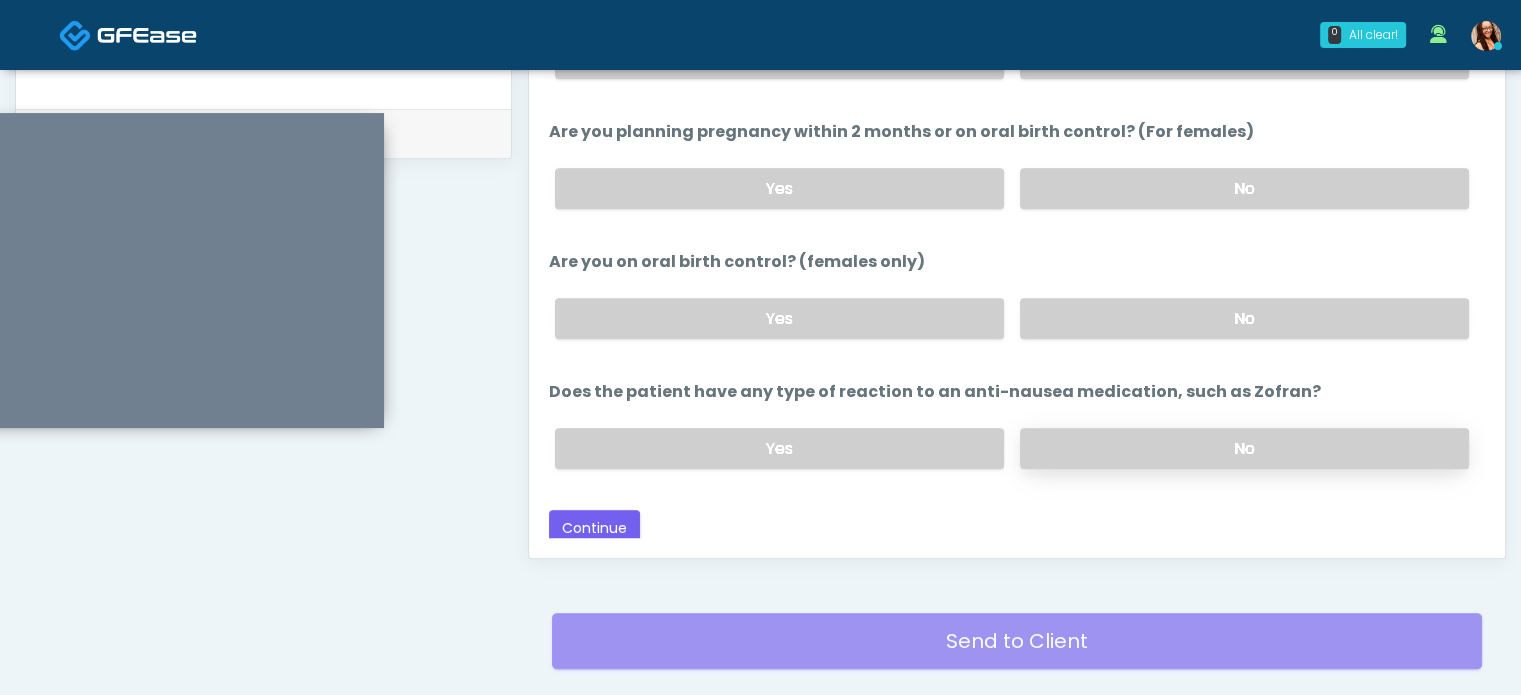 click on "No" at bounding box center [1244, 448] 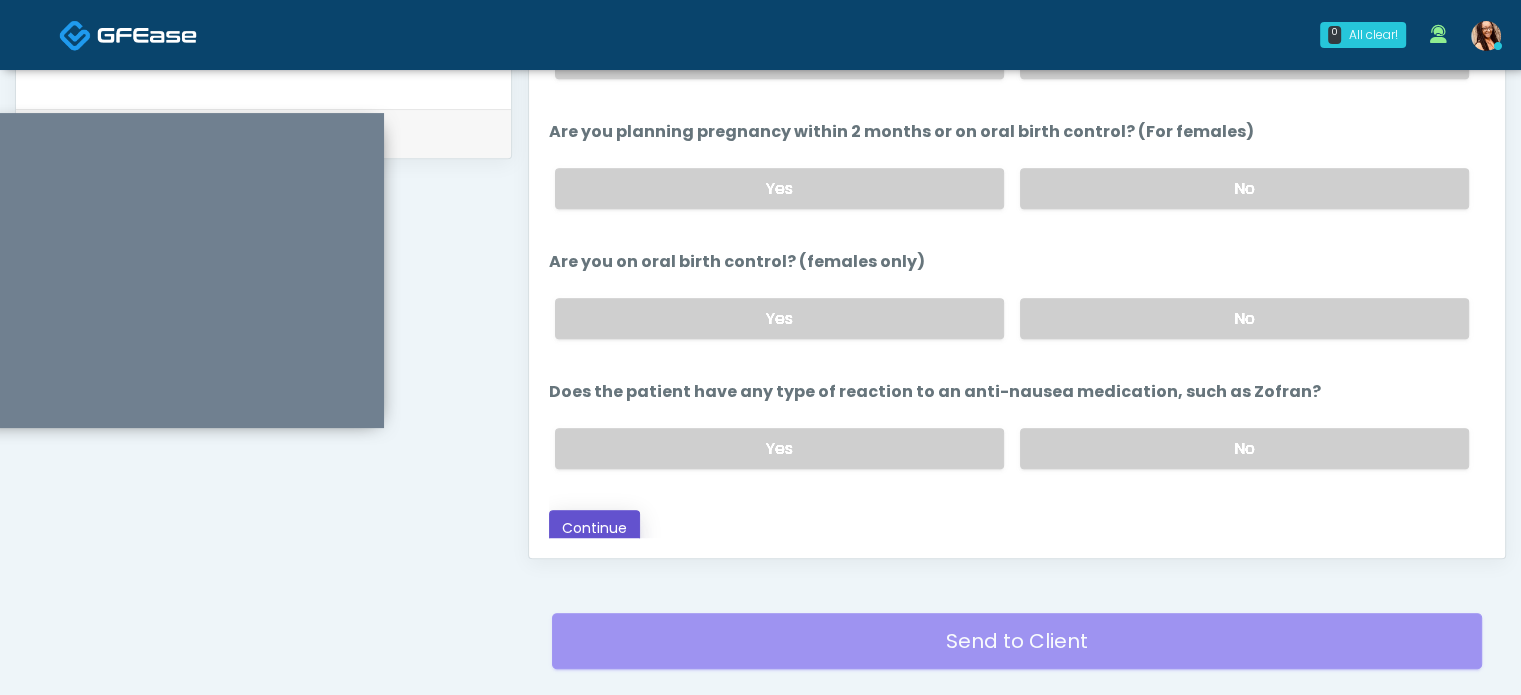 click on "Continue" at bounding box center (594, 528) 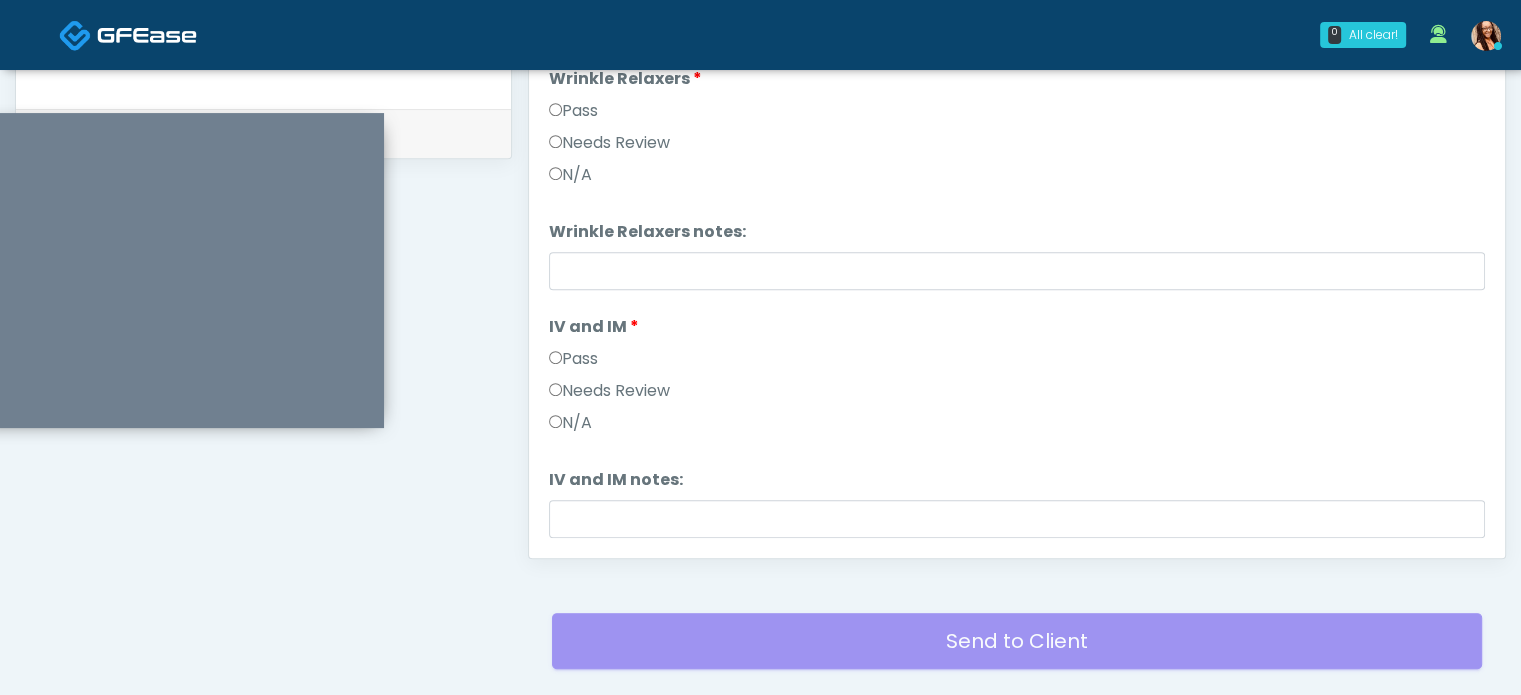 scroll, scrollTop: 0, scrollLeft: 0, axis: both 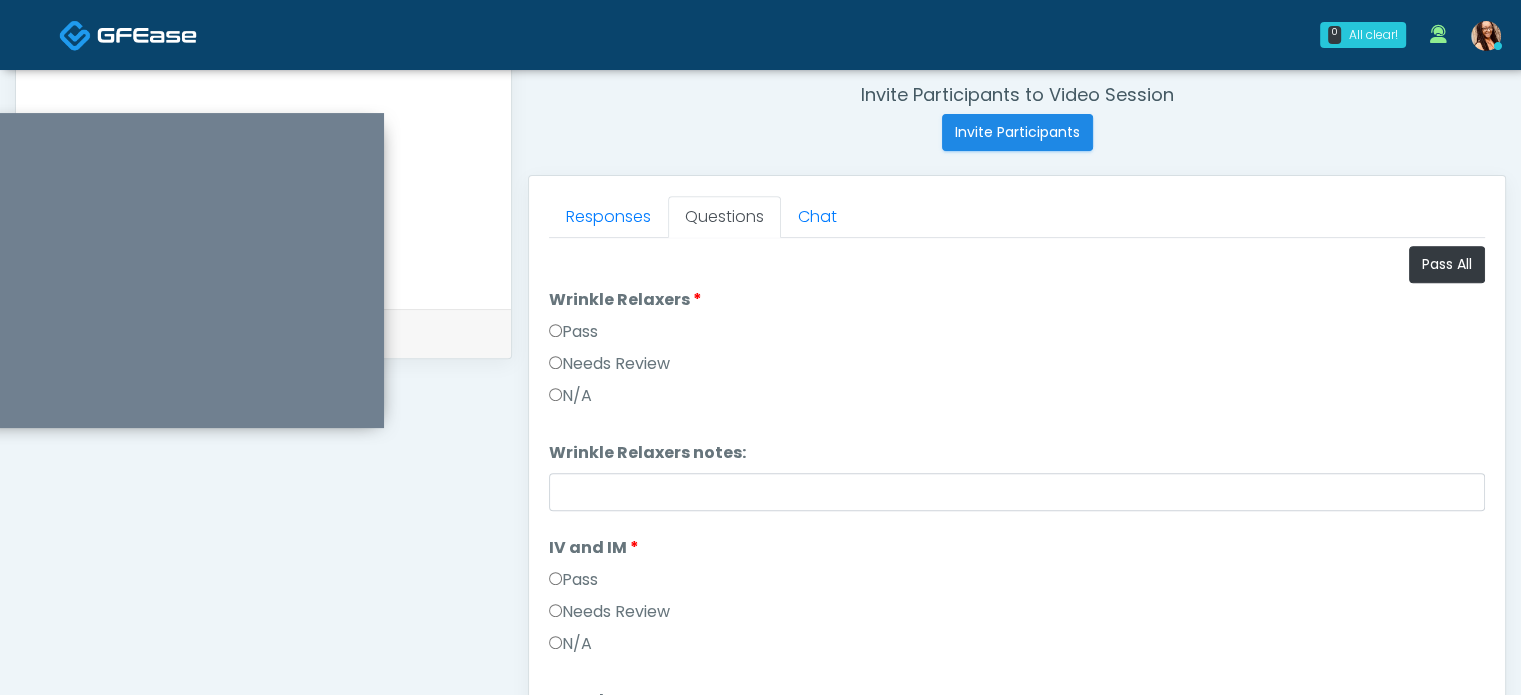 click on "Pass" at bounding box center [573, 332] 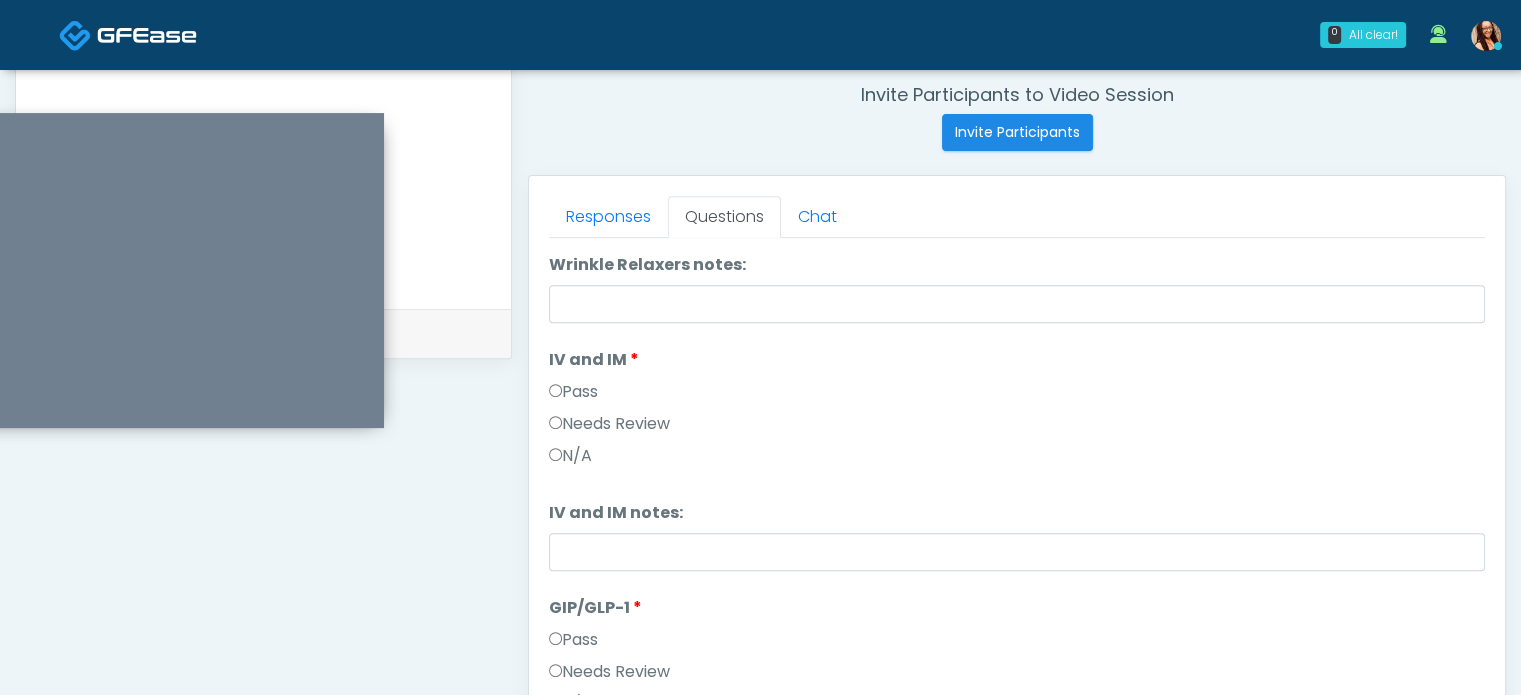 scroll, scrollTop: 200, scrollLeft: 0, axis: vertical 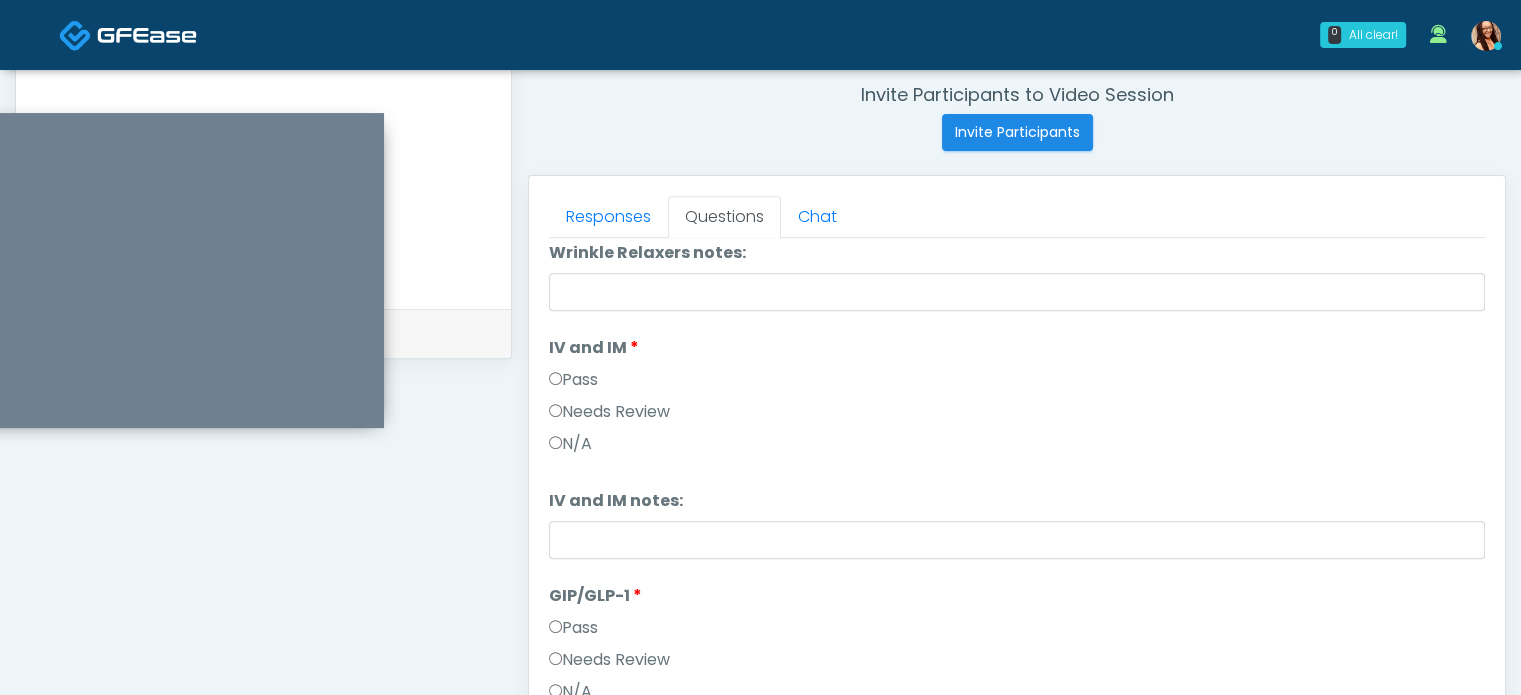 click on "Pass" at bounding box center (573, 380) 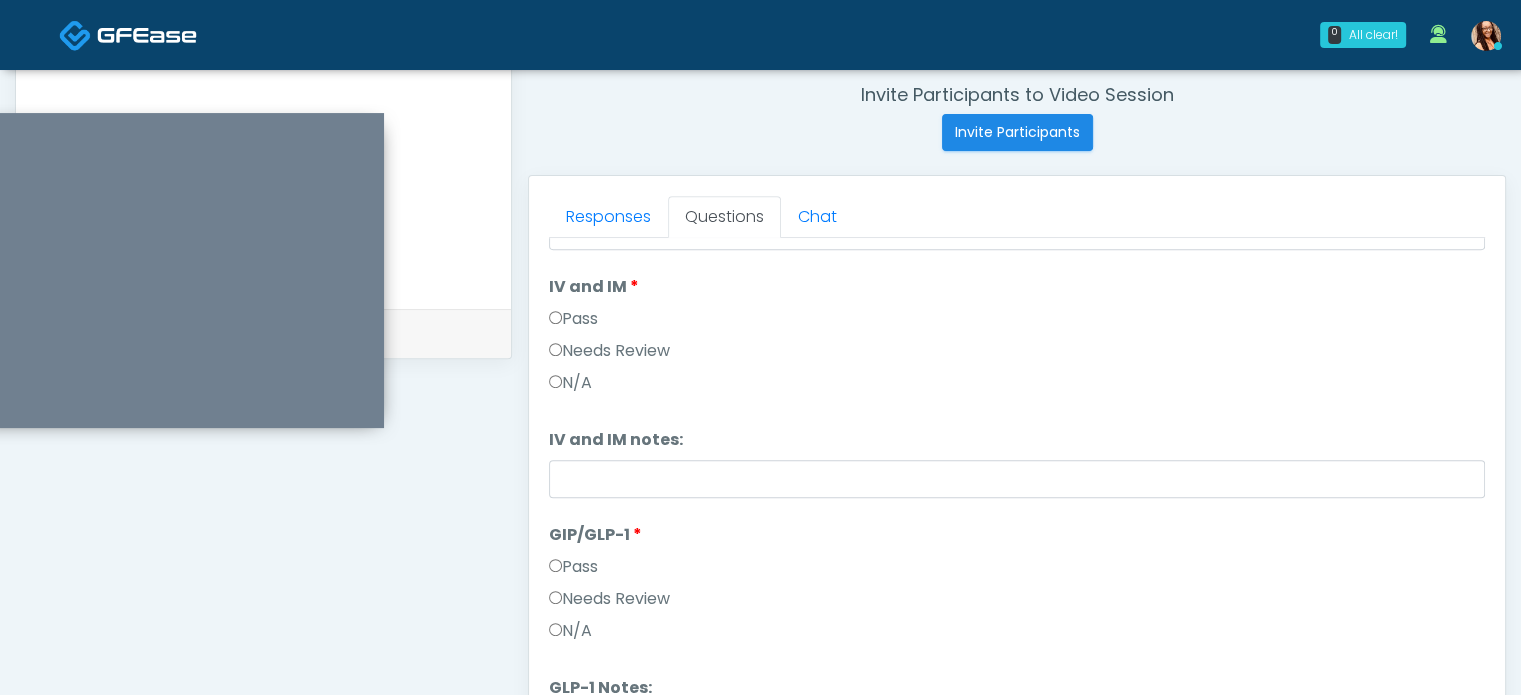 scroll, scrollTop: 329, scrollLeft: 0, axis: vertical 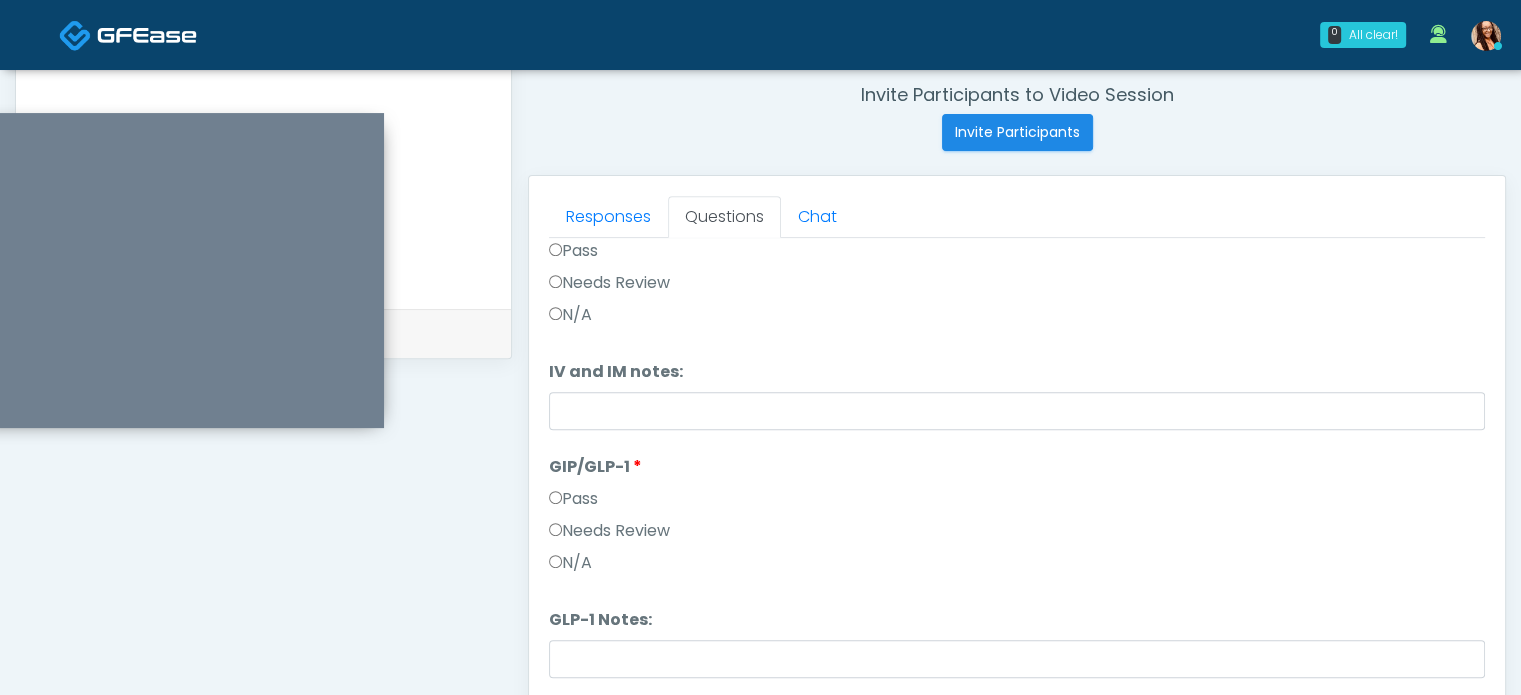 click on "Pass" at bounding box center [1017, 503] 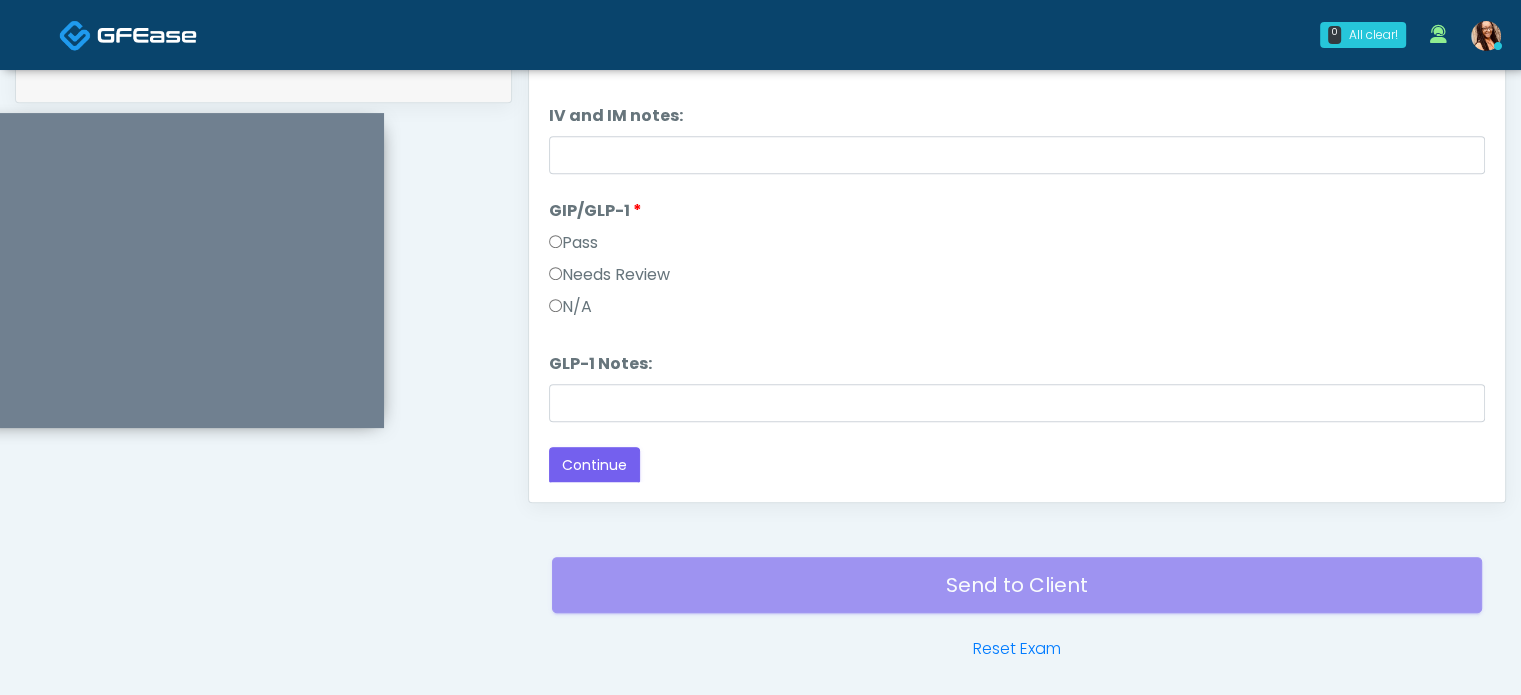 scroll, scrollTop: 1097, scrollLeft: 0, axis: vertical 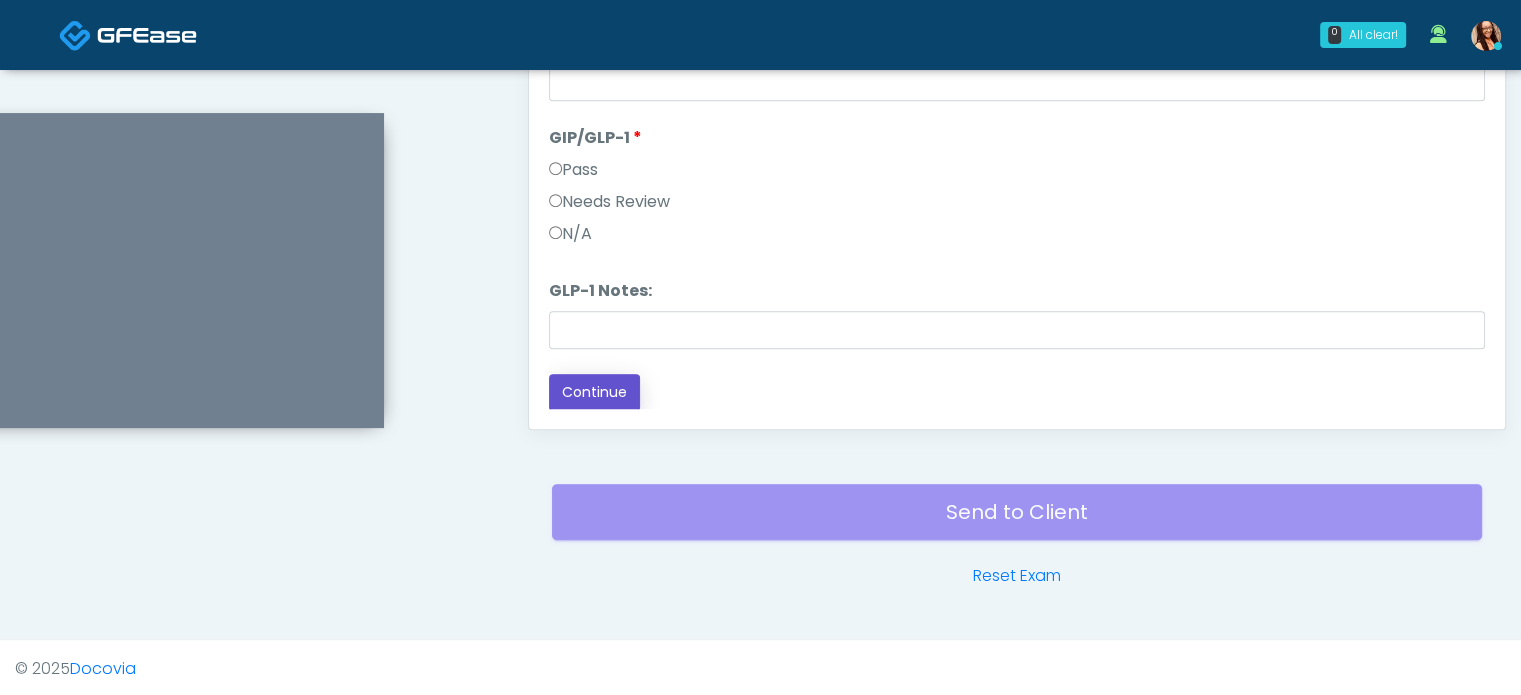 click on "Continue" at bounding box center [594, 392] 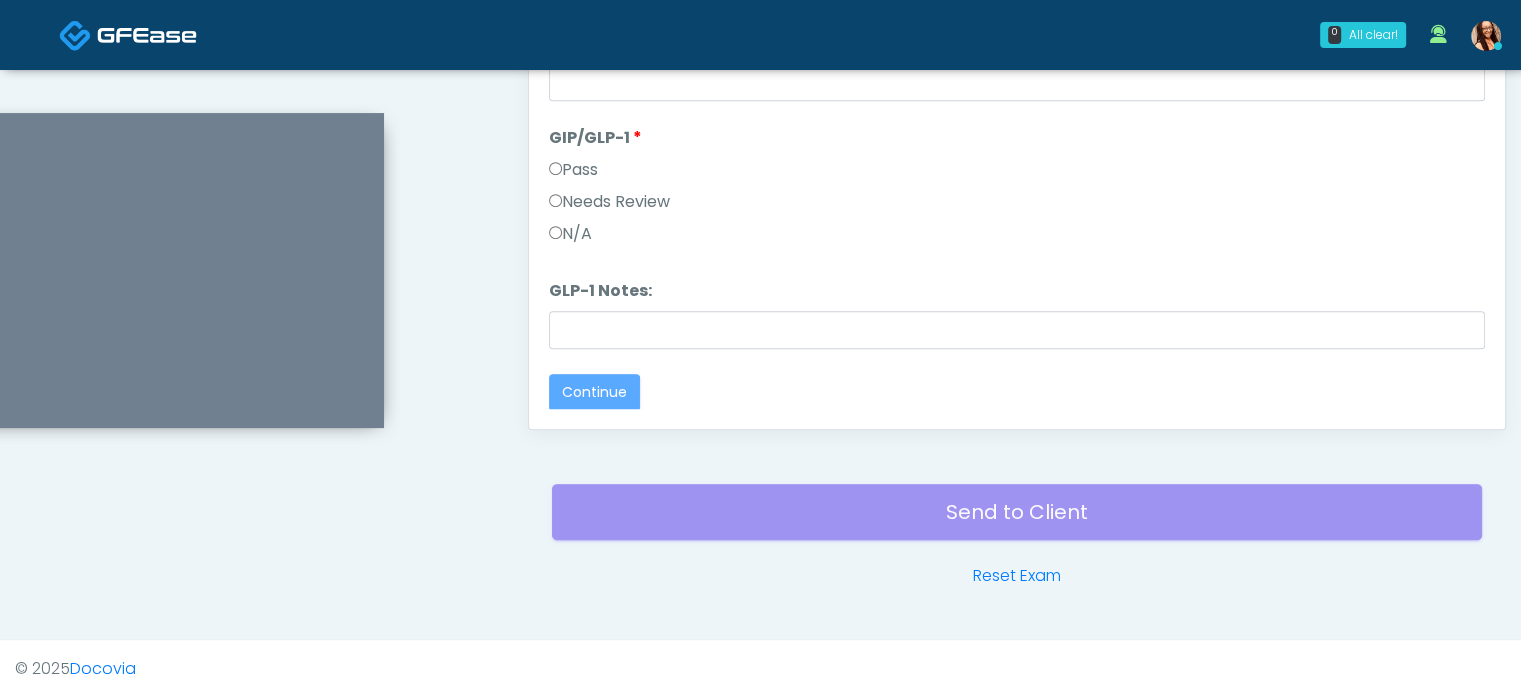 scroll, scrollTop: 0, scrollLeft: 0, axis: both 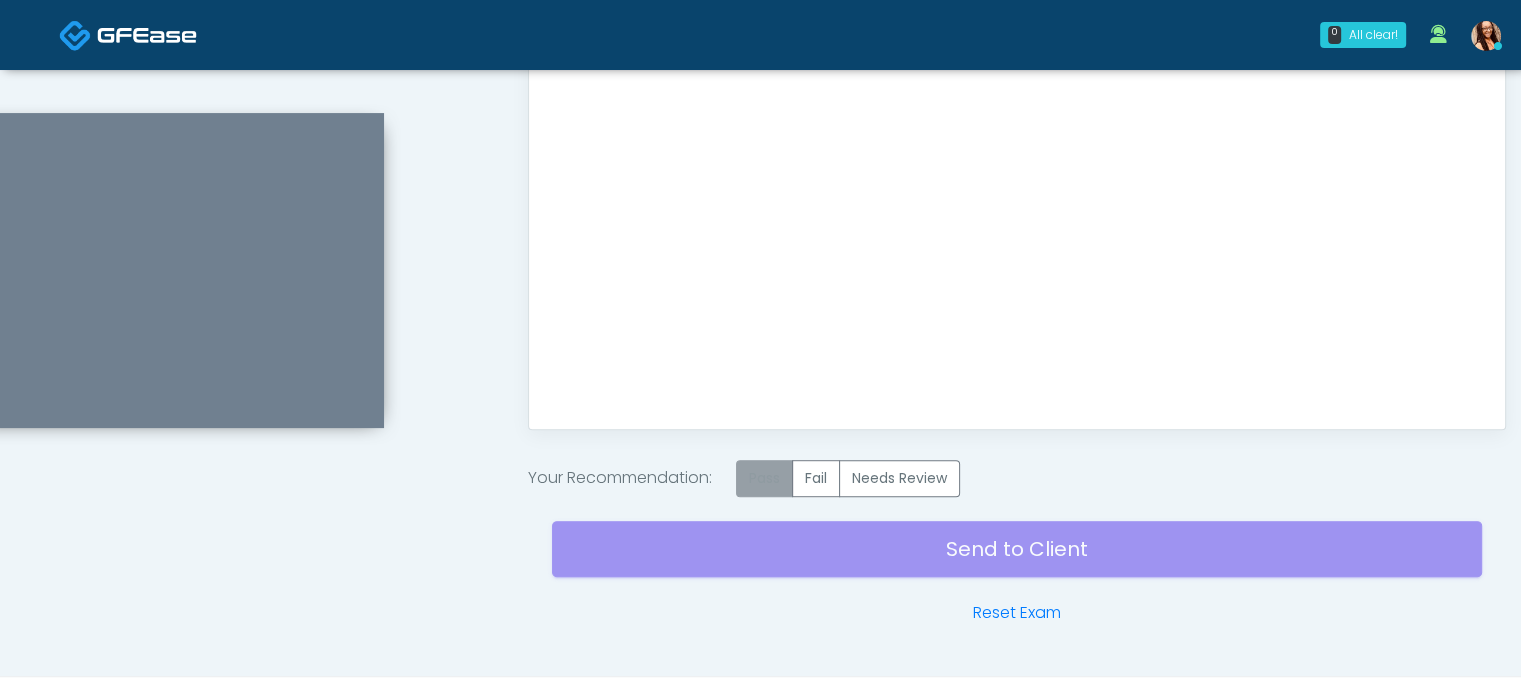 click on "Pass" at bounding box center [764, 478] 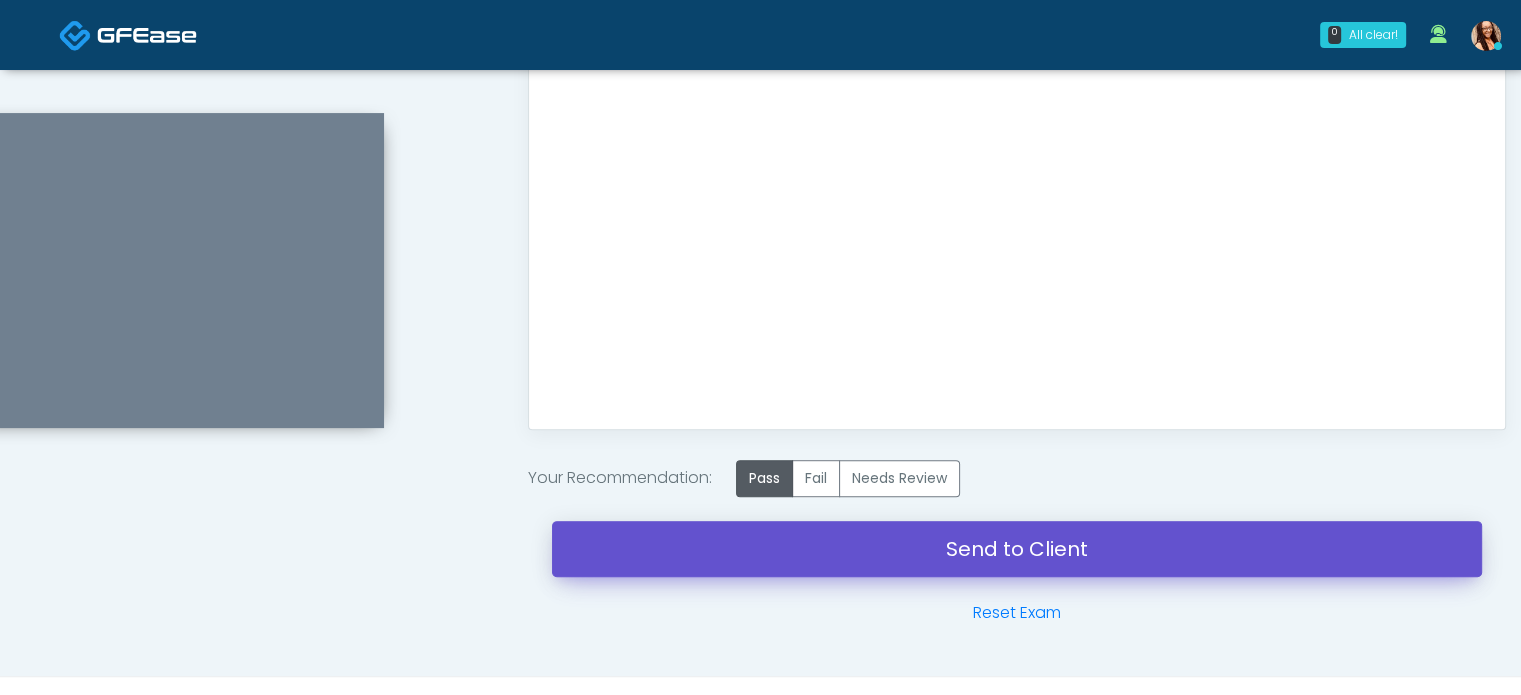 click on "Send to Client" at bounding box center [1017, 549] 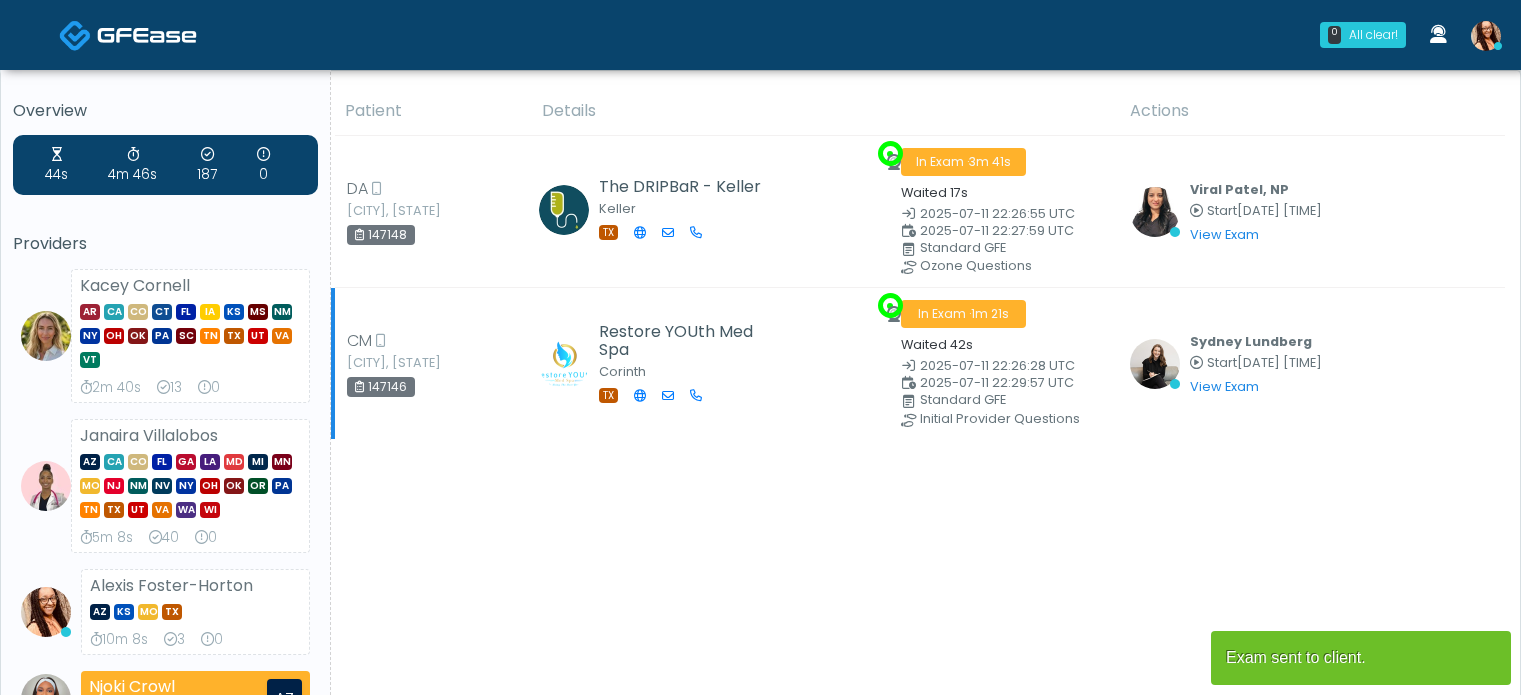 scroll, scrollTop: 0, scrollLeft: 0, axis: both 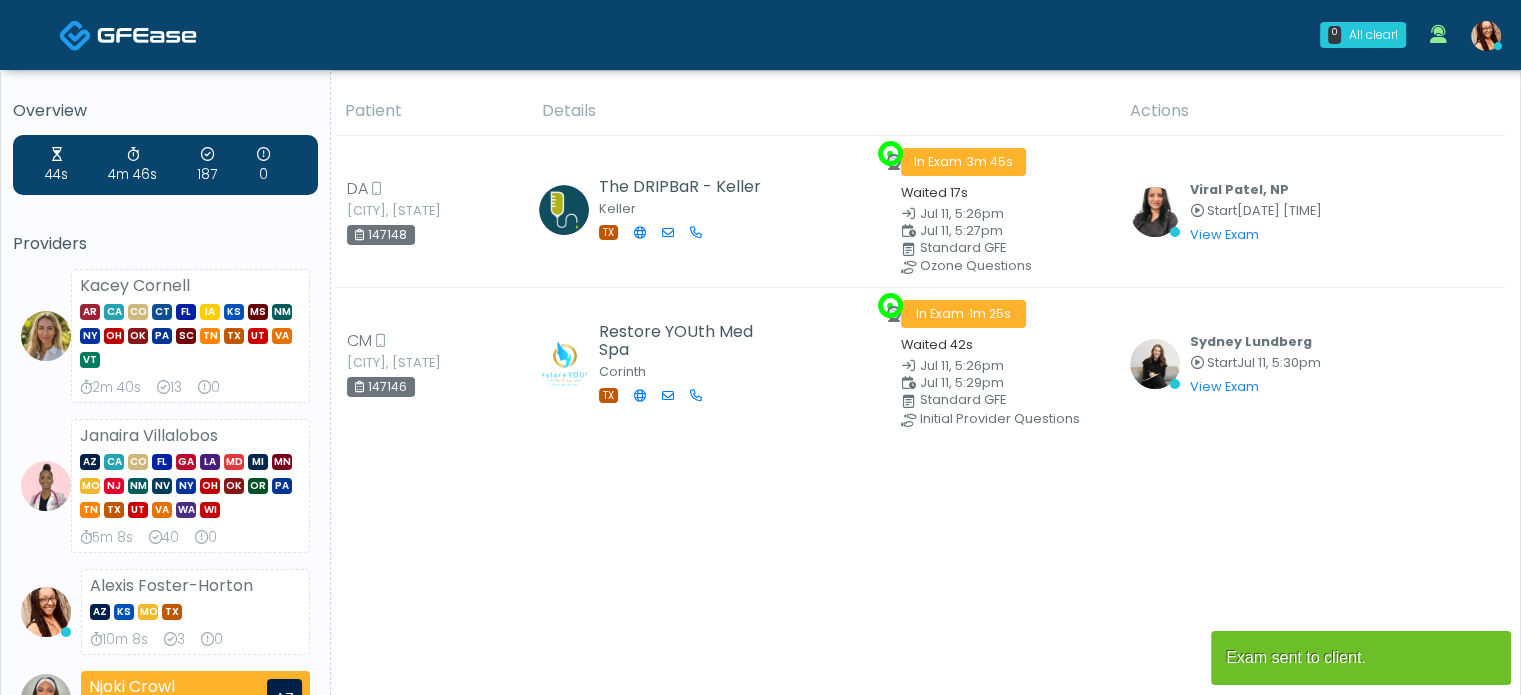 click on "Patient
Details
Actions" at bounding box center [918, 833] 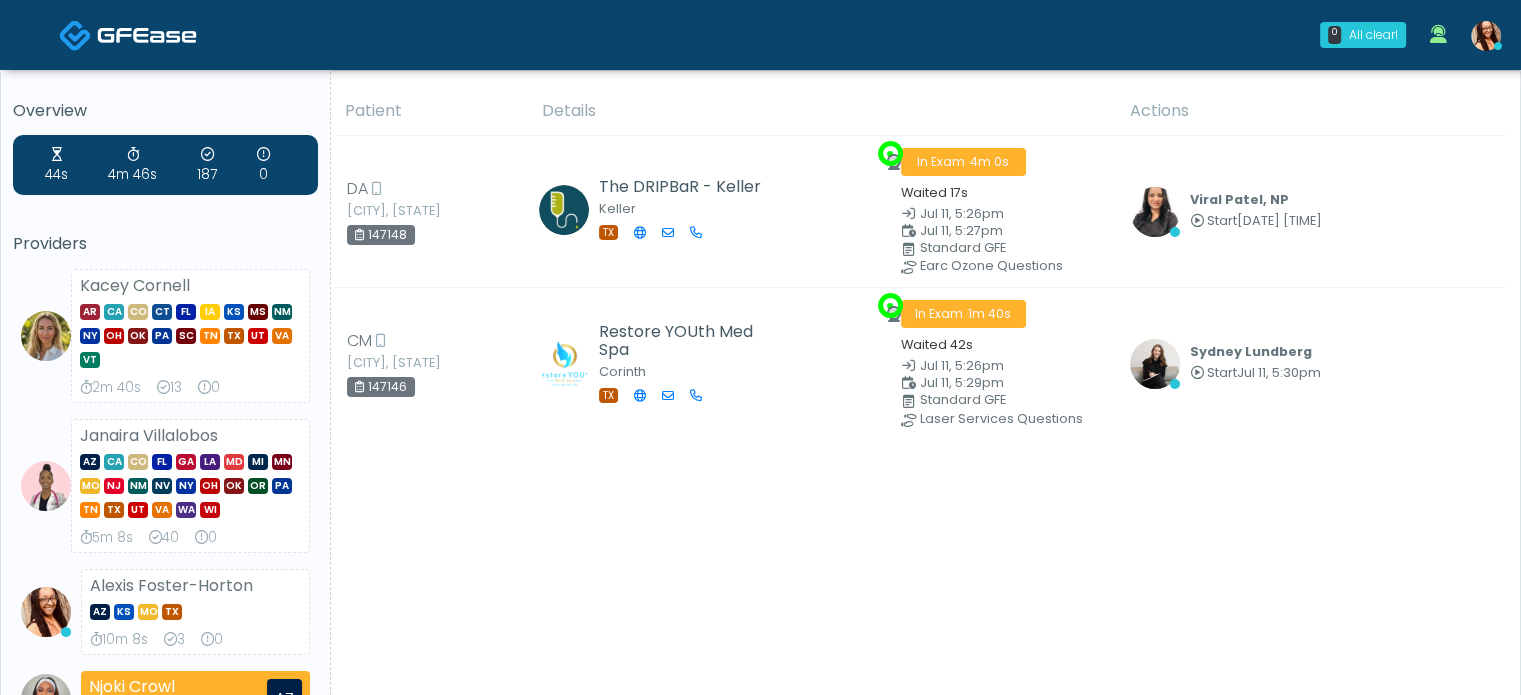 click on "Patient
Details
Actions" at bounding box center [918, 833] 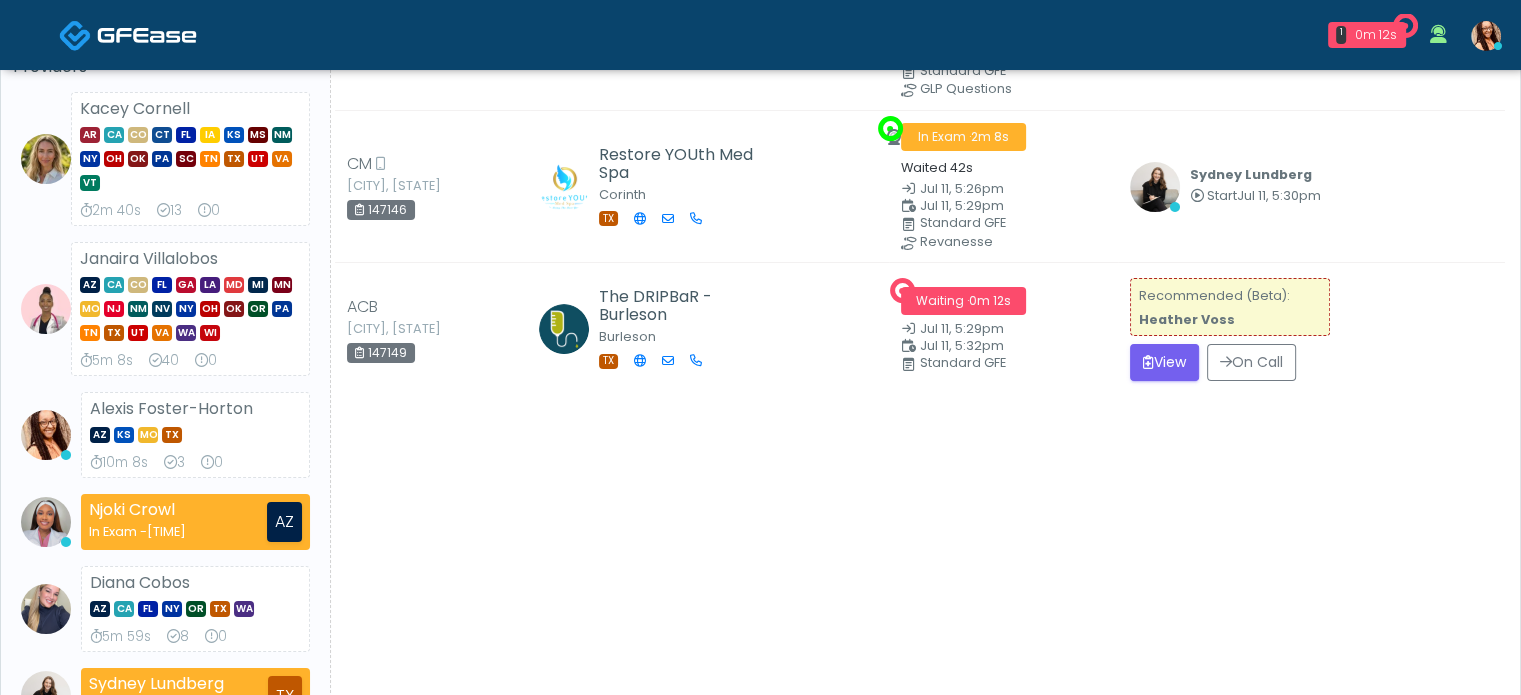 scroll, scrollTop: 200, scrollLeft: 0, axis: vertical 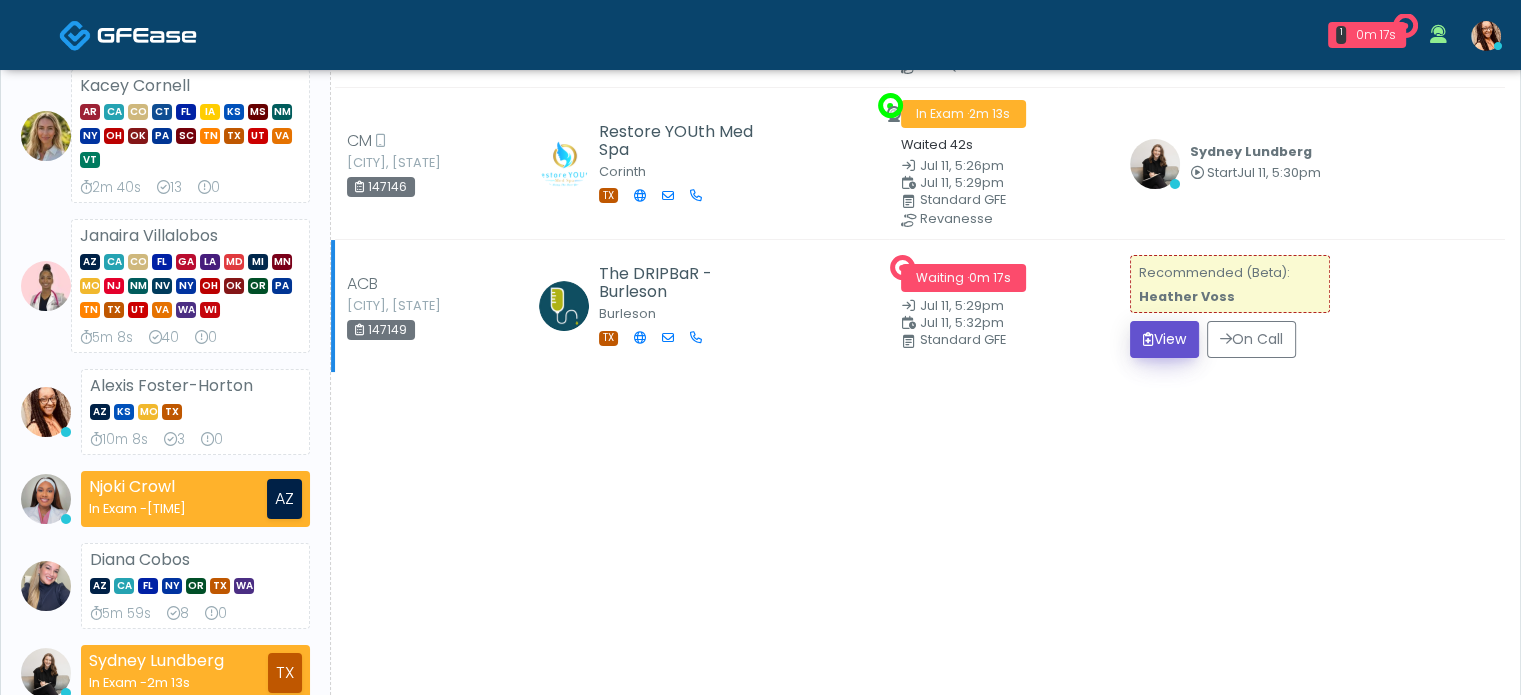 click at bounding box center (1148, 339) 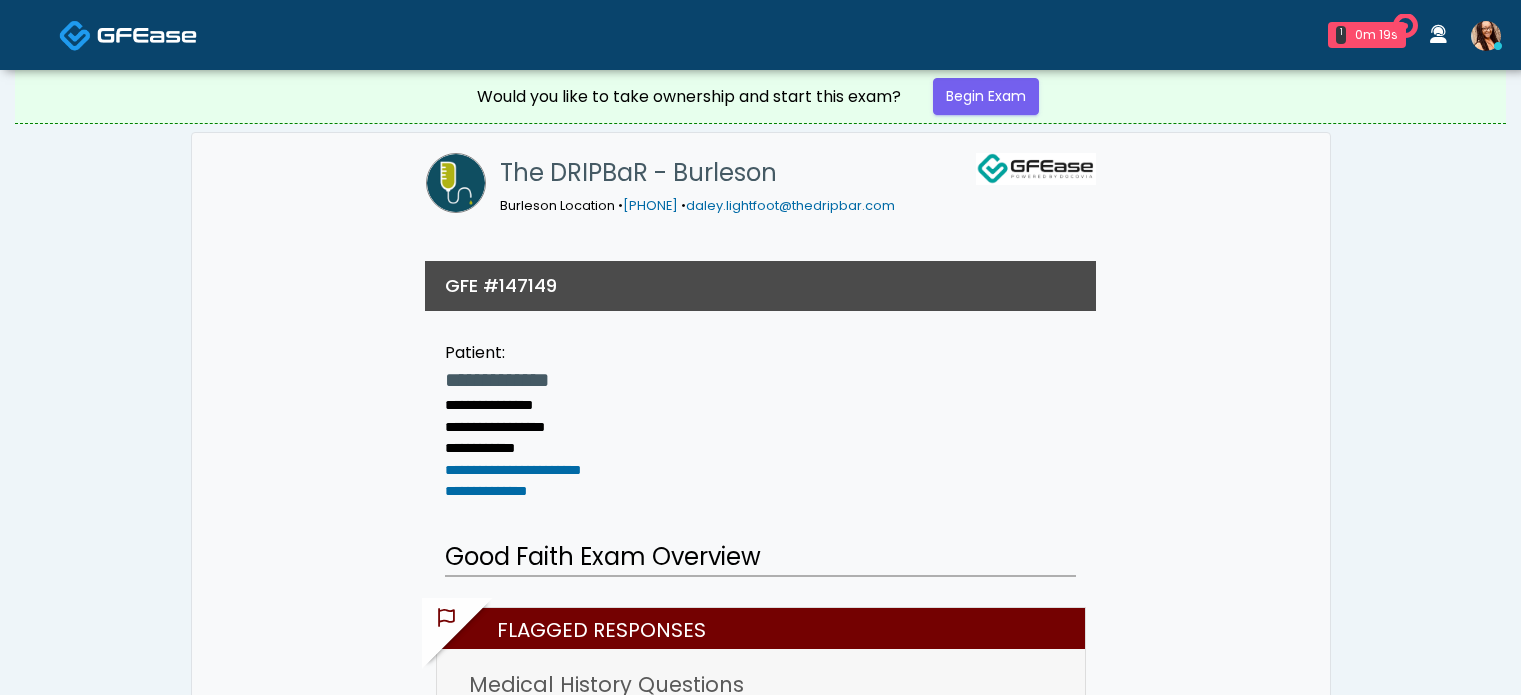 scroll, scrollTop: 0, scrollLeft: 0, axis: both 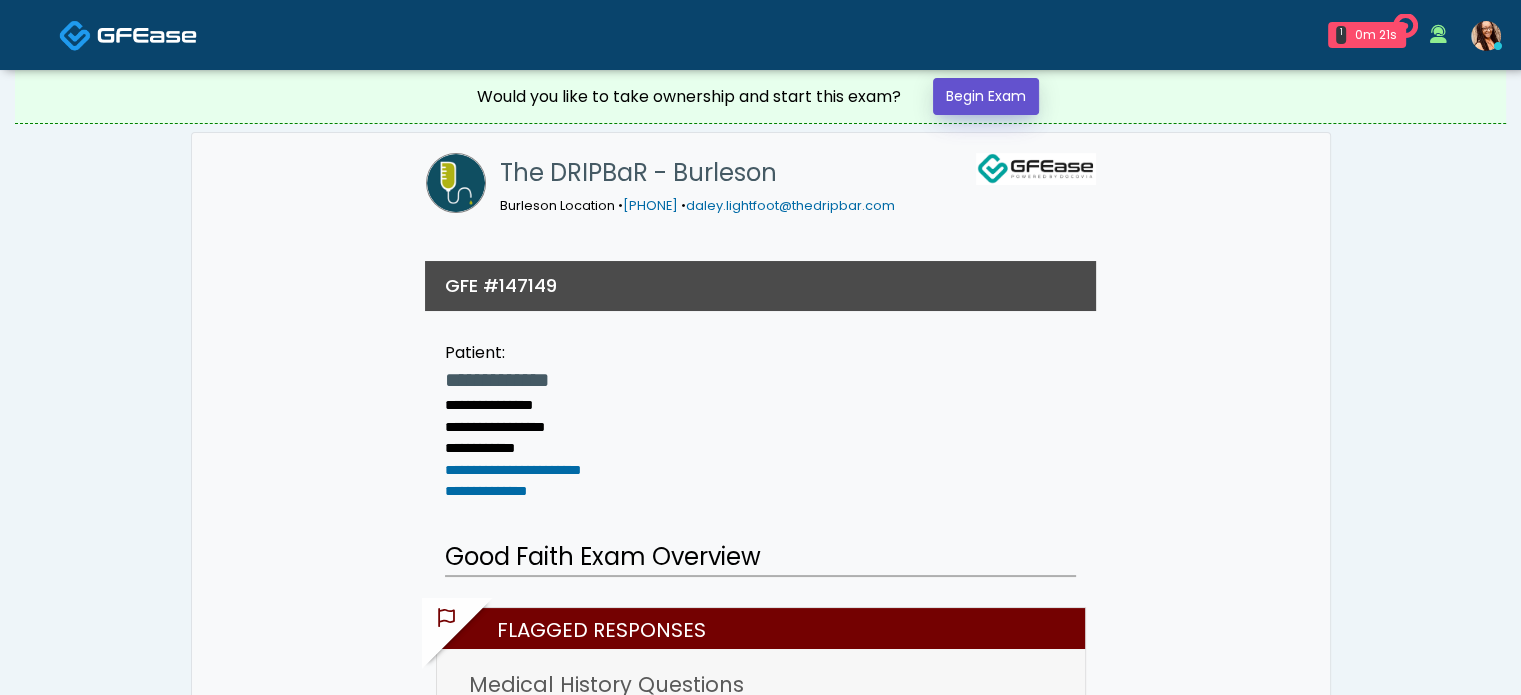click on "Begin Exam" at bounding box center (986, 96) 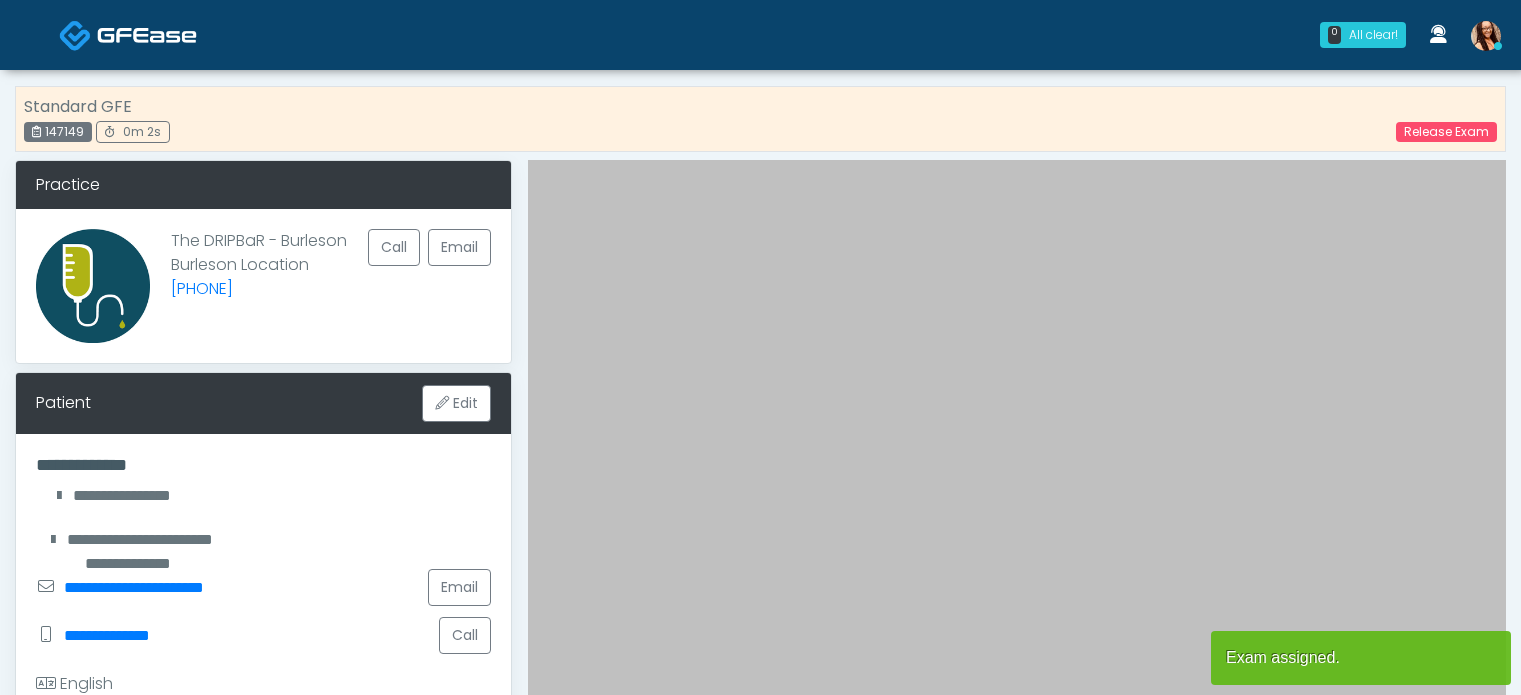 scroll, scrollTop: 0, scrollLeft: 0, axis: both 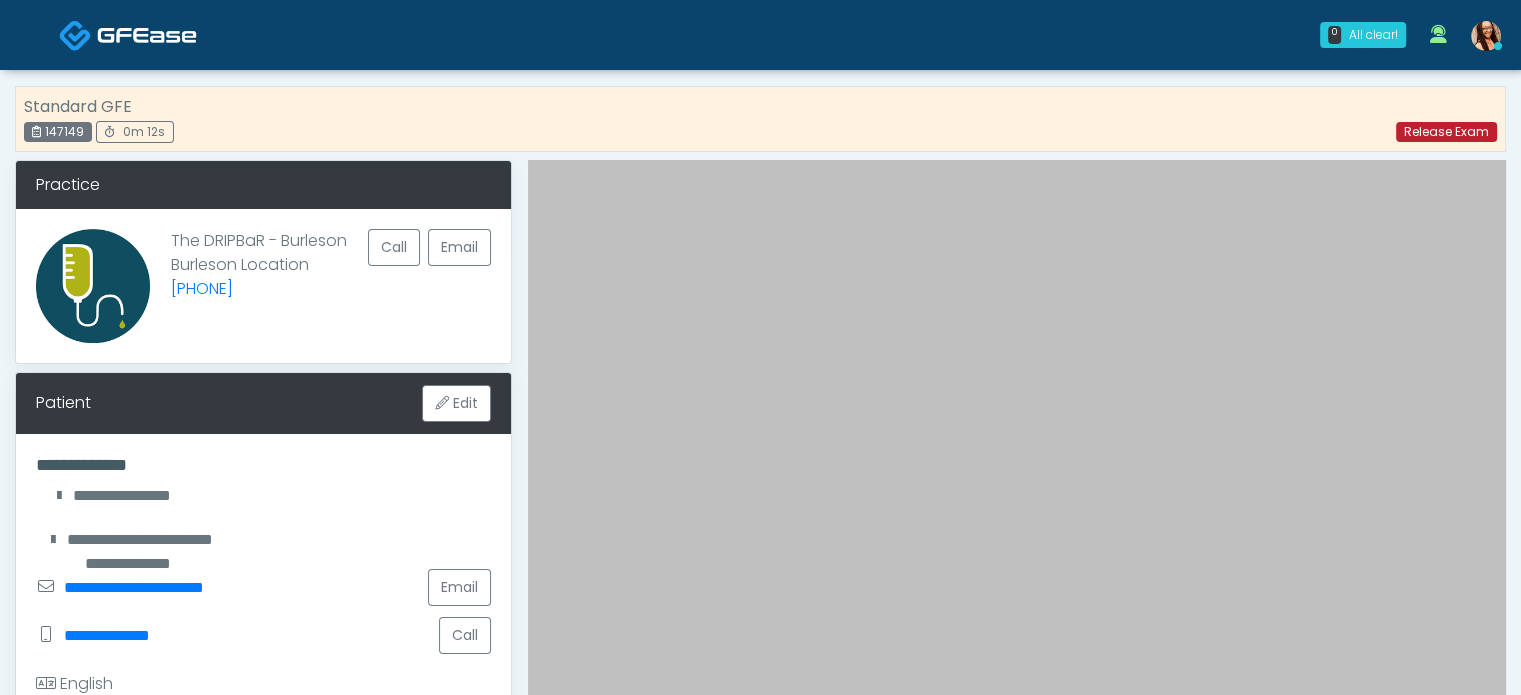 click on "Release Exam" at bounding box center [1446, 132] 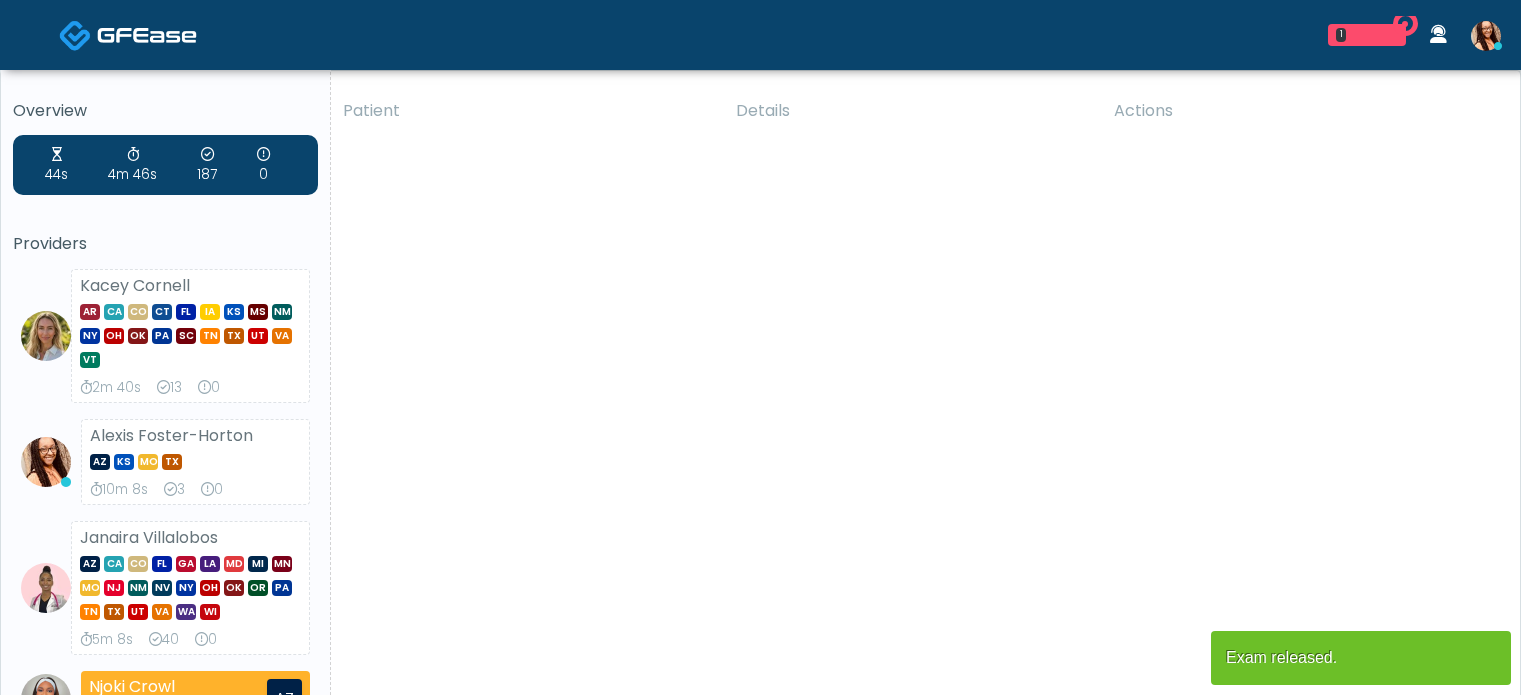 scroll, scrollTop: 0, scrollLeft: 0, axis: both 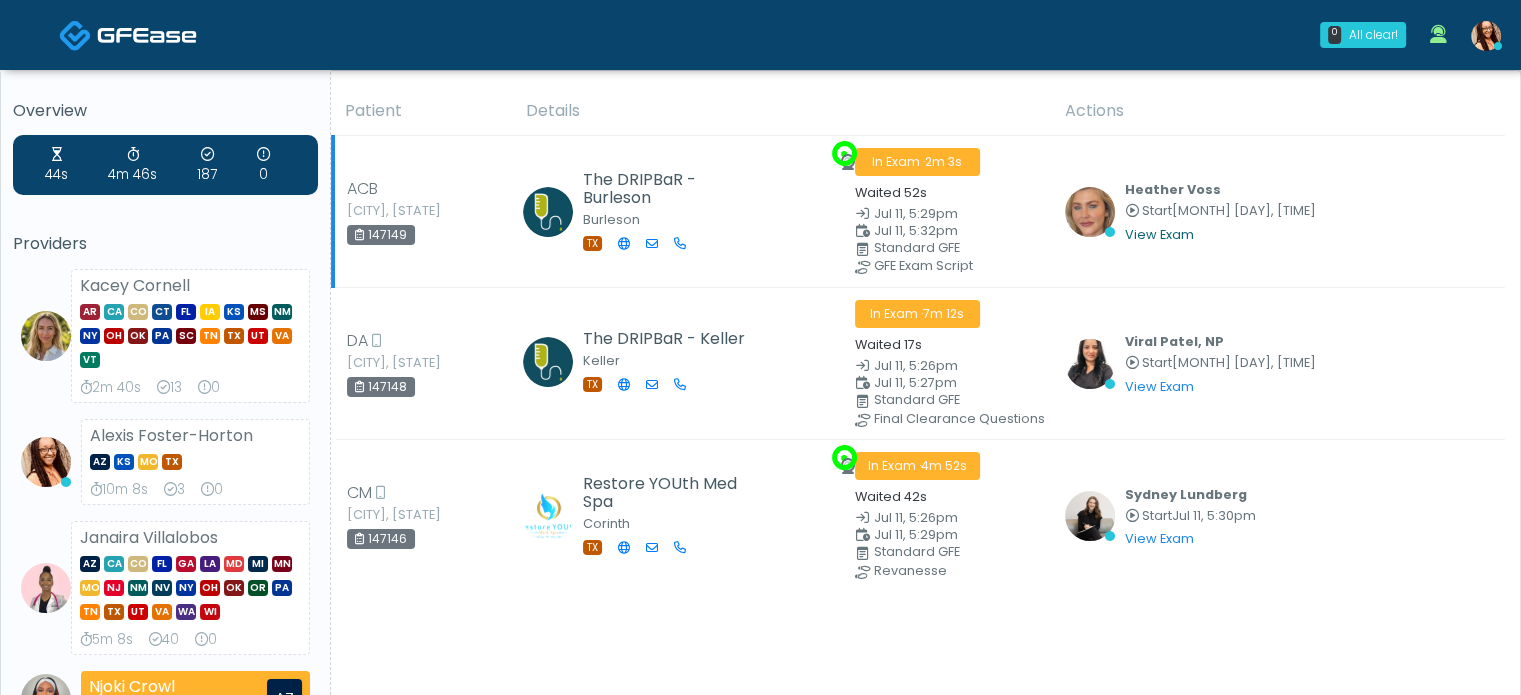 click on "View Exam" at bounding box center (1159, 234) 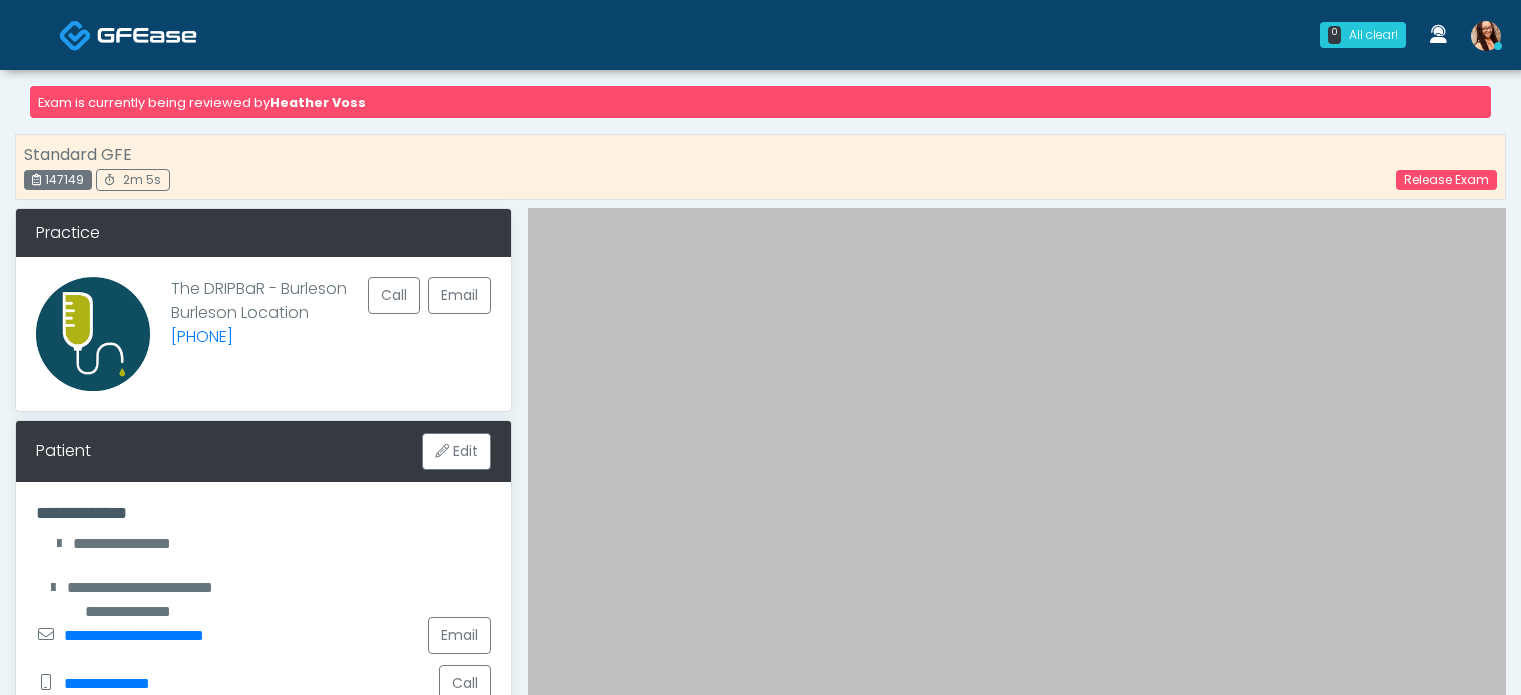 scroll, scrollTop: 0, scrollLeft: 0, axis: both 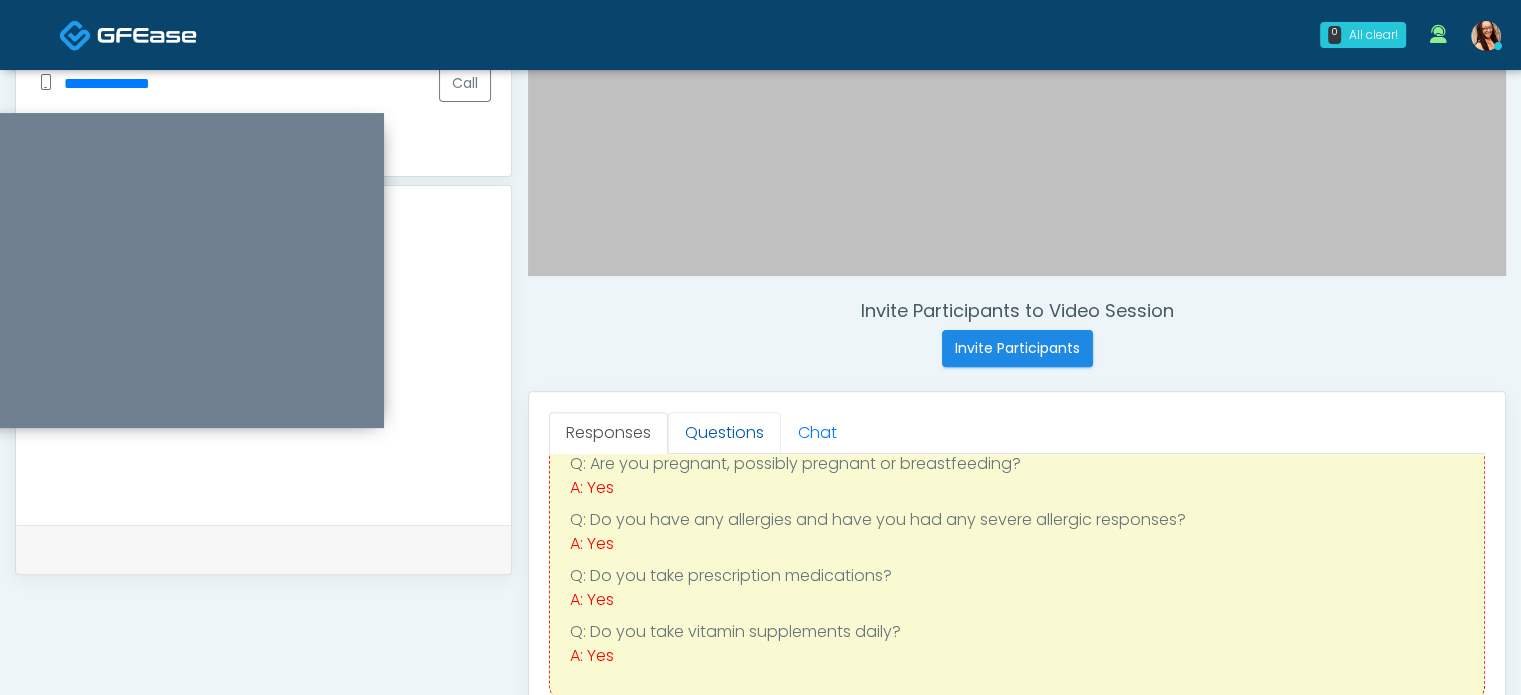 click on "Questions" at bounding box center [724, 433] 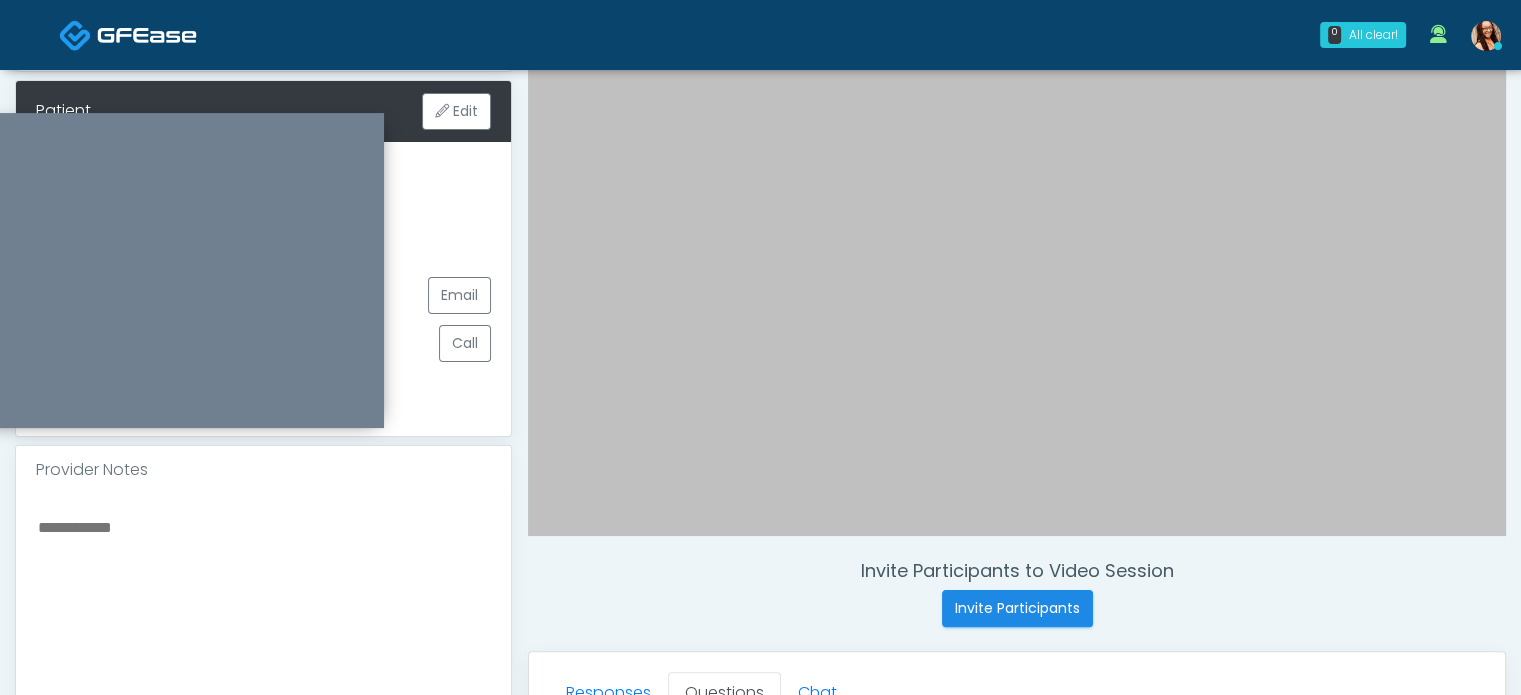 scroll, scrollTop: 0, scrollLeft: 0, axis: both 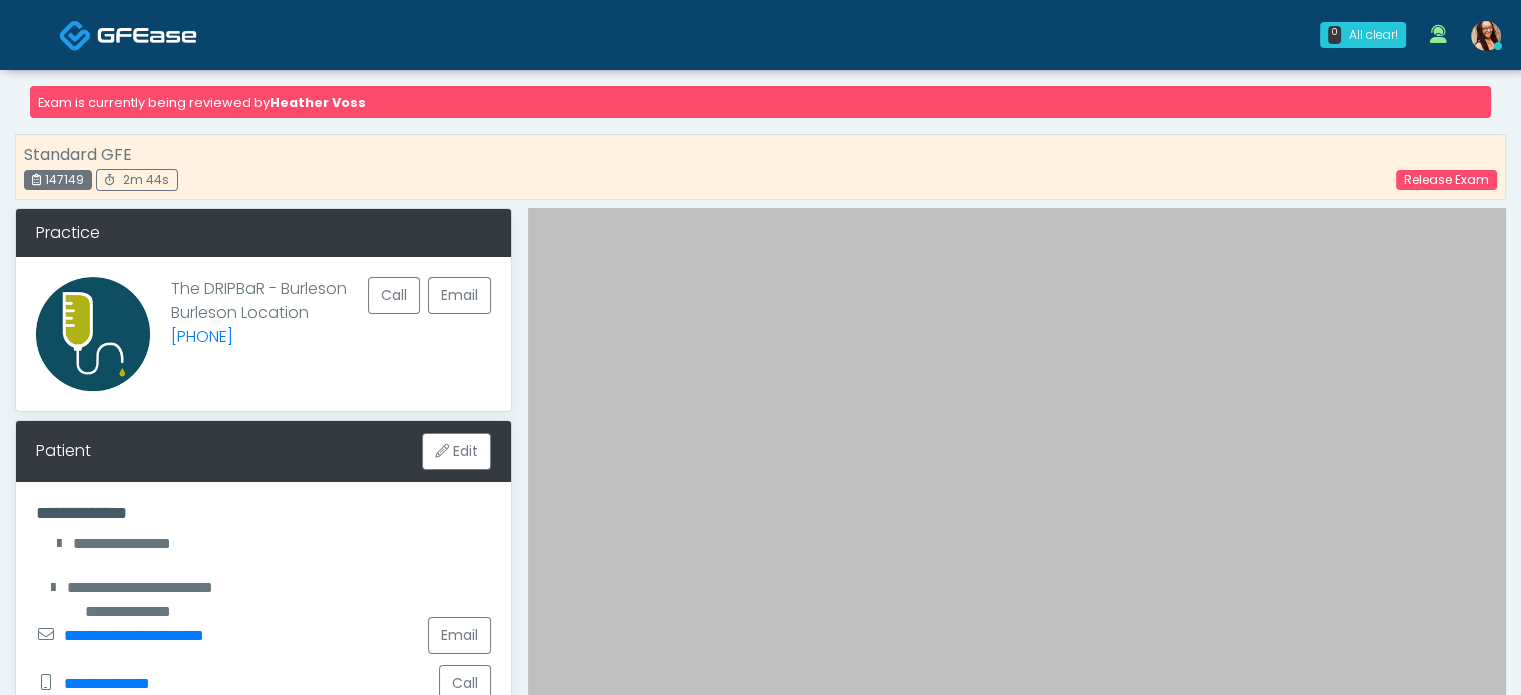 click at bounding box center (147, 35) 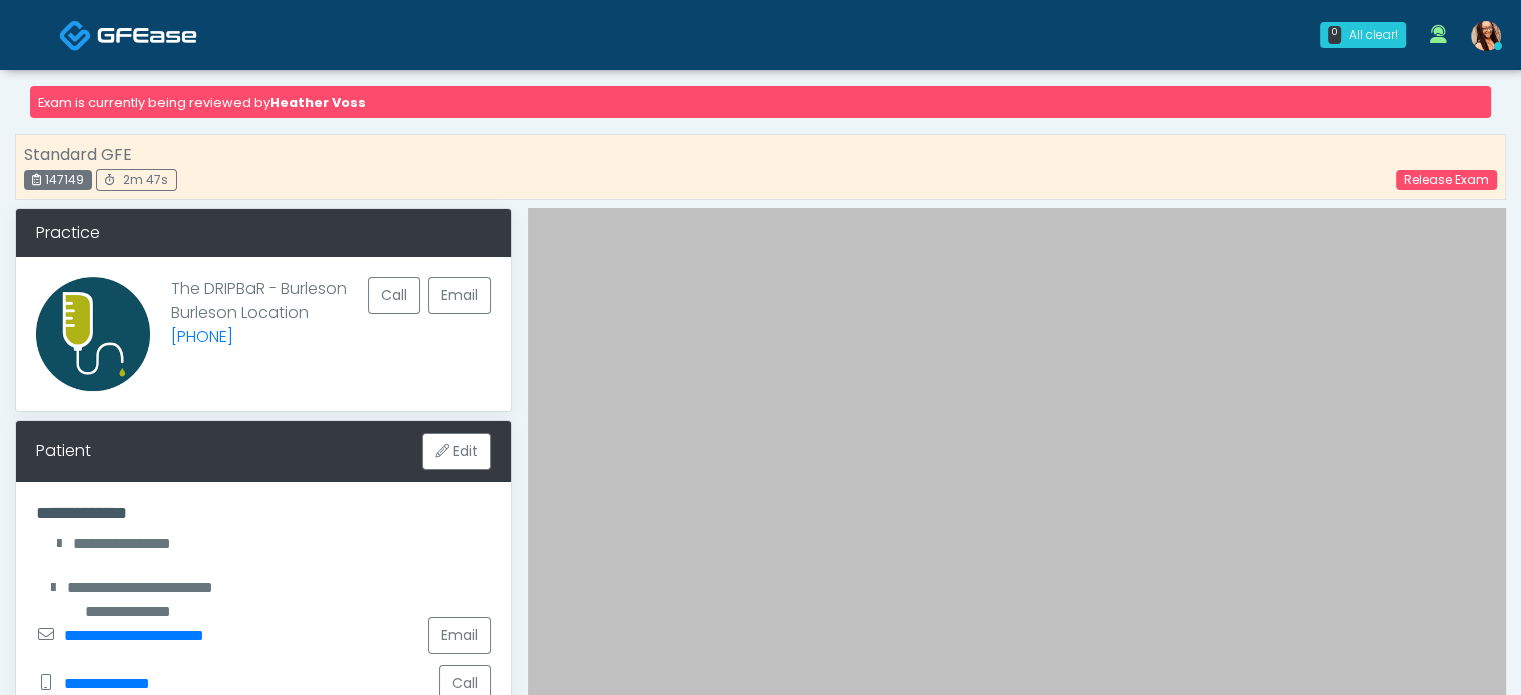 click at bounding box center (147, 35) 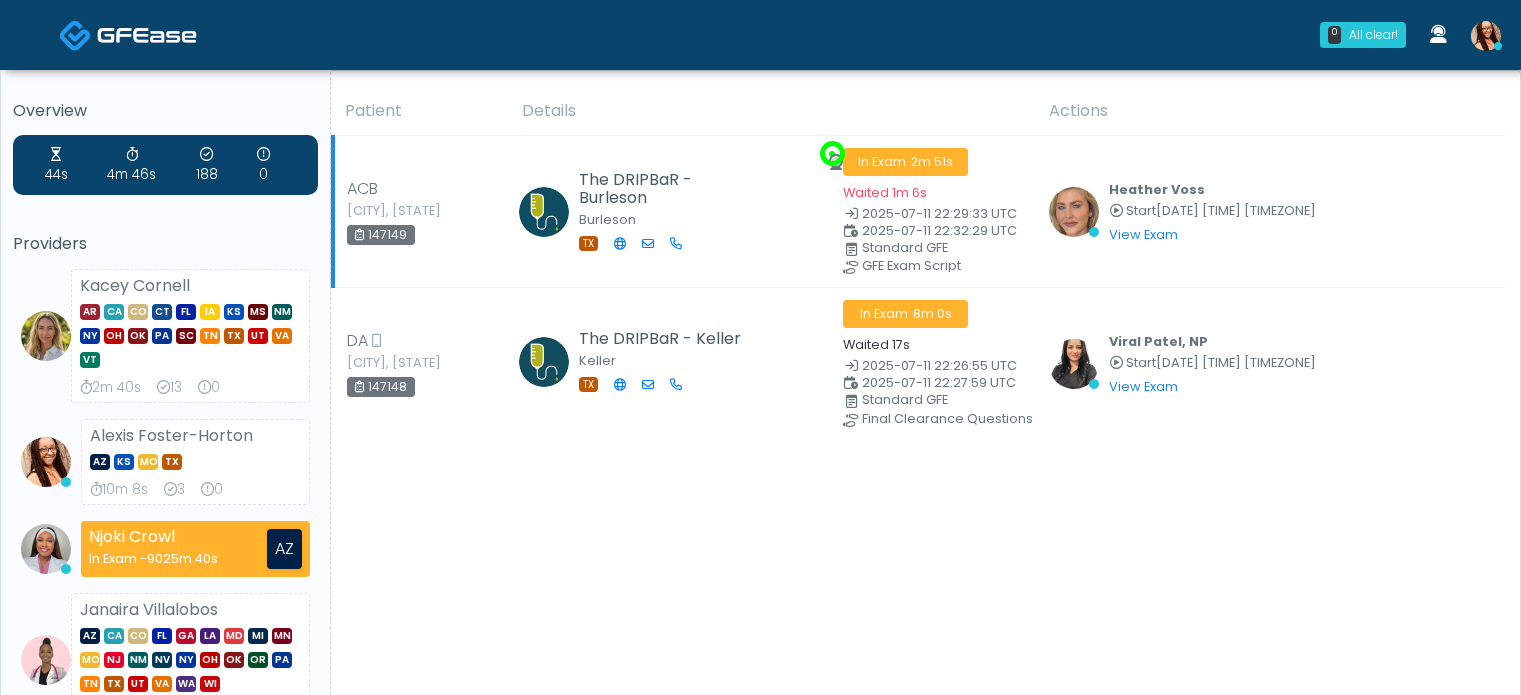 scroll, scrollTop: 0, scrollLeft: 0, axis: both 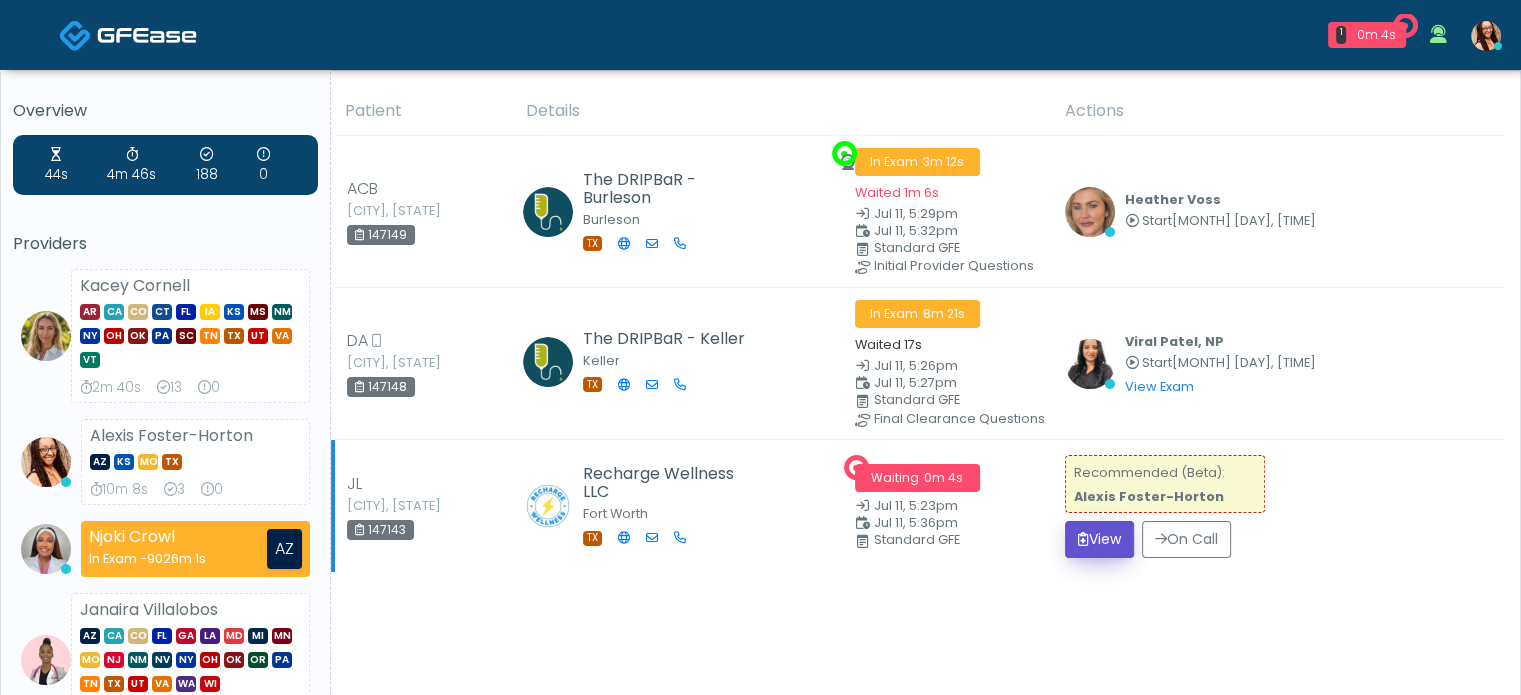 click on "View" at bounding box center [1099, 539] 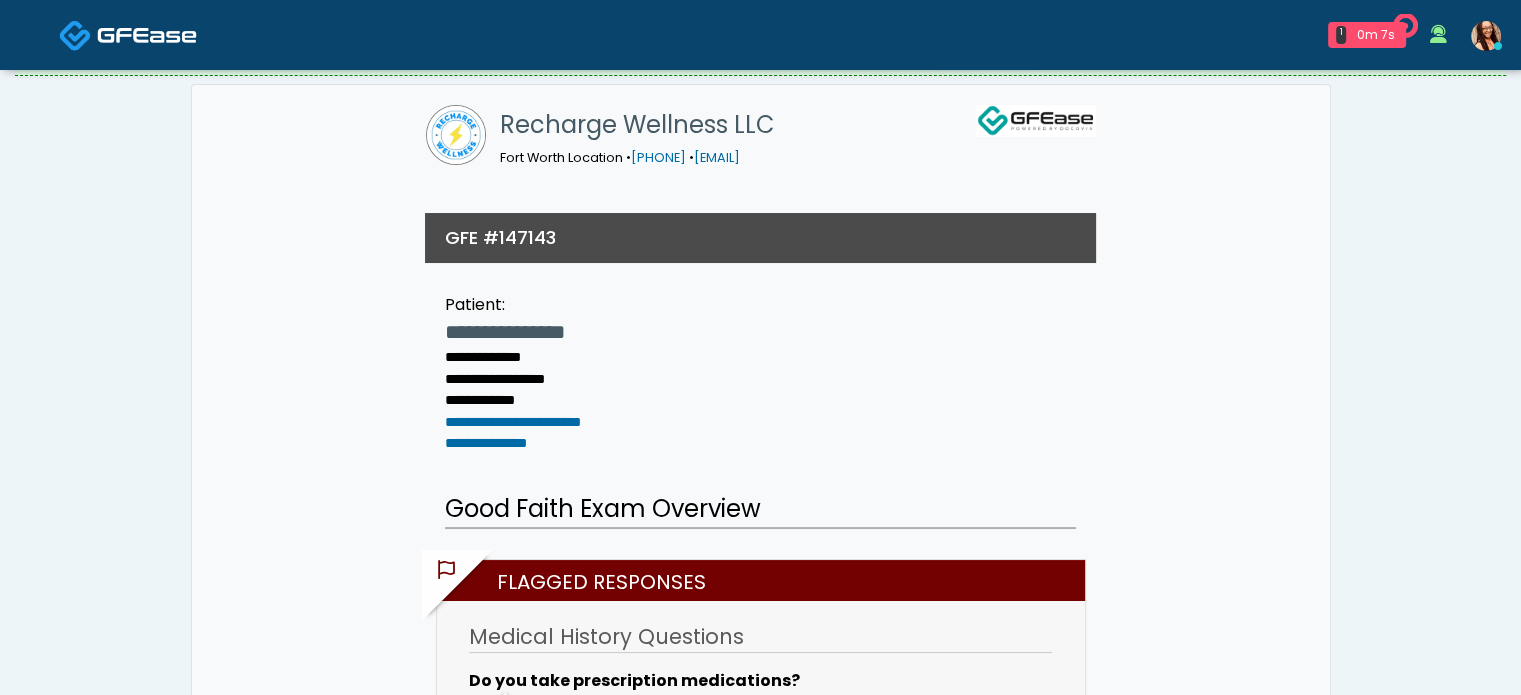 scroll, scrollTop: 600, scrollLeft: 0, axis: vertical 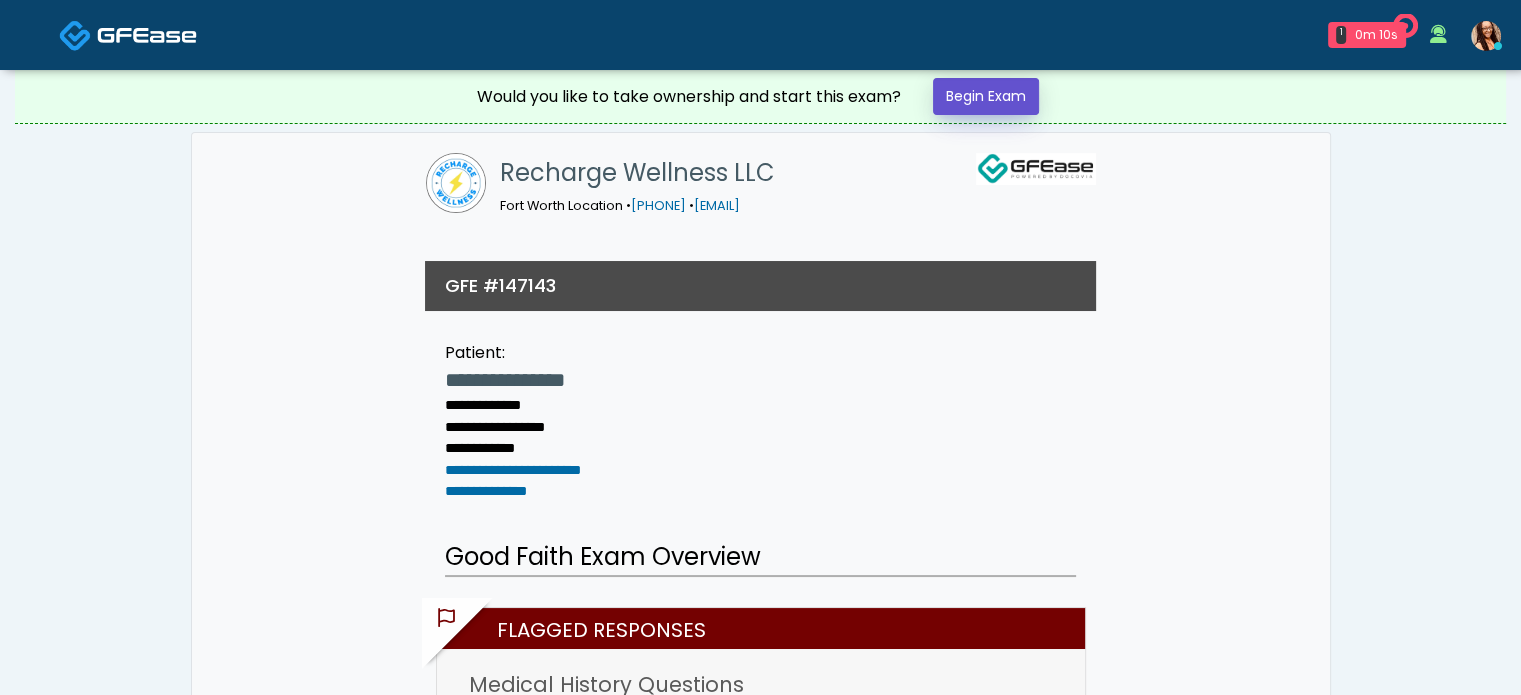 click on "Begin Exam" at bounding box center (986, 96) 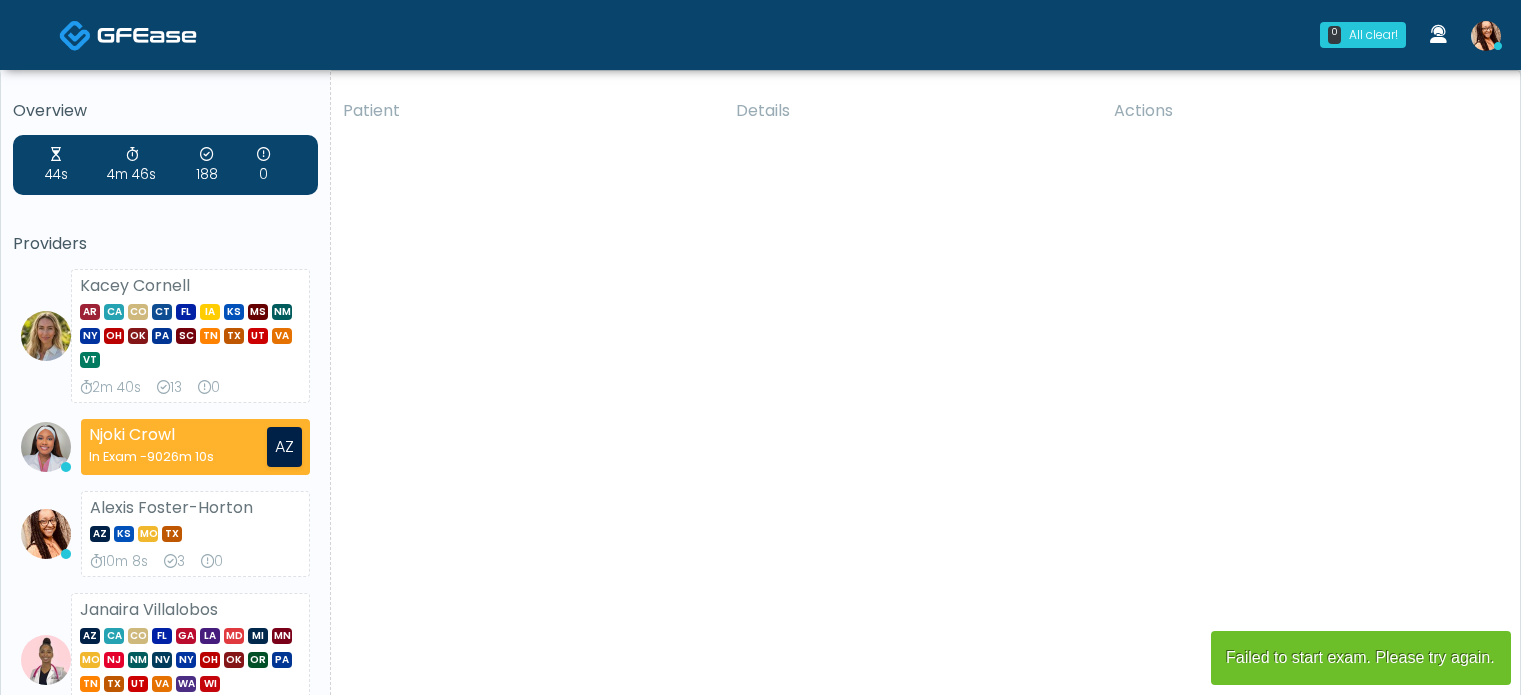scroll, scrollTop: 0, scrollLeft: 0, axis: both 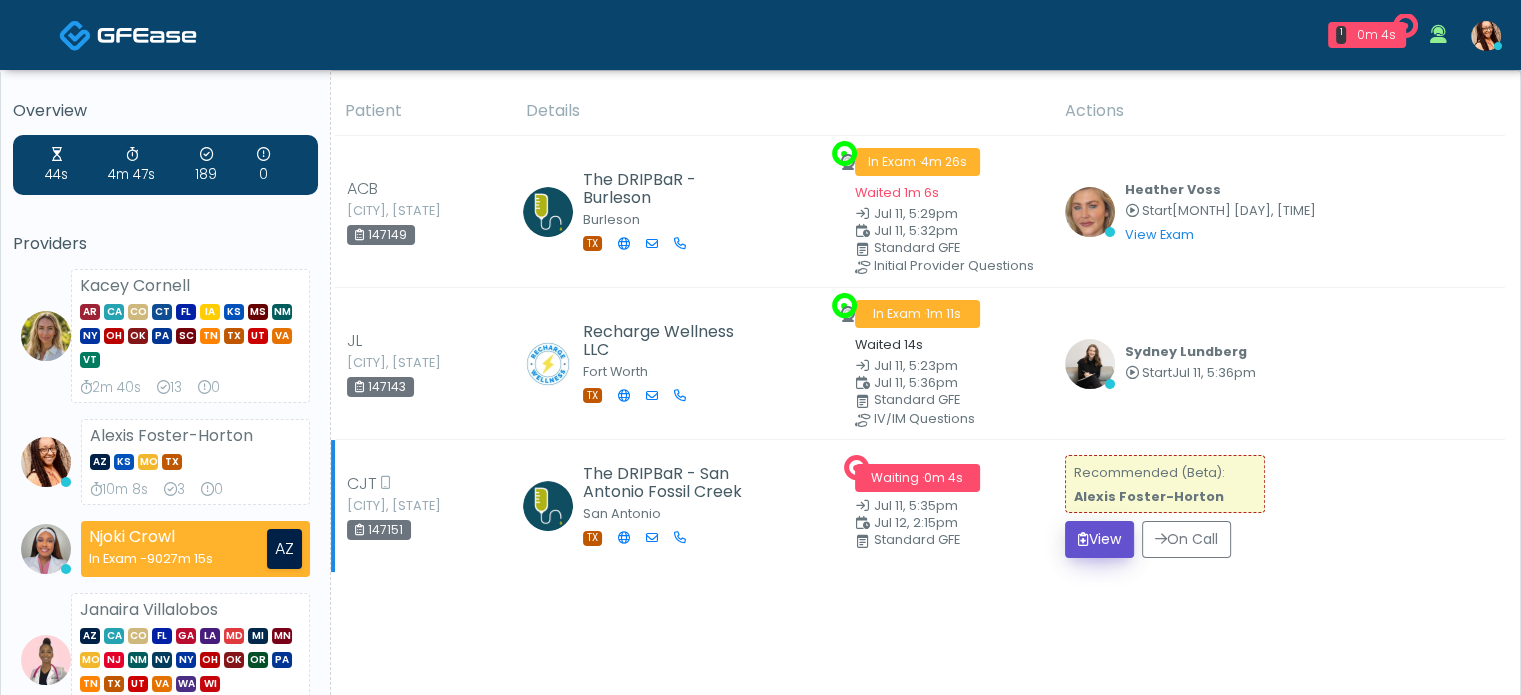 click on "View" at bounding box center (1099, 539) 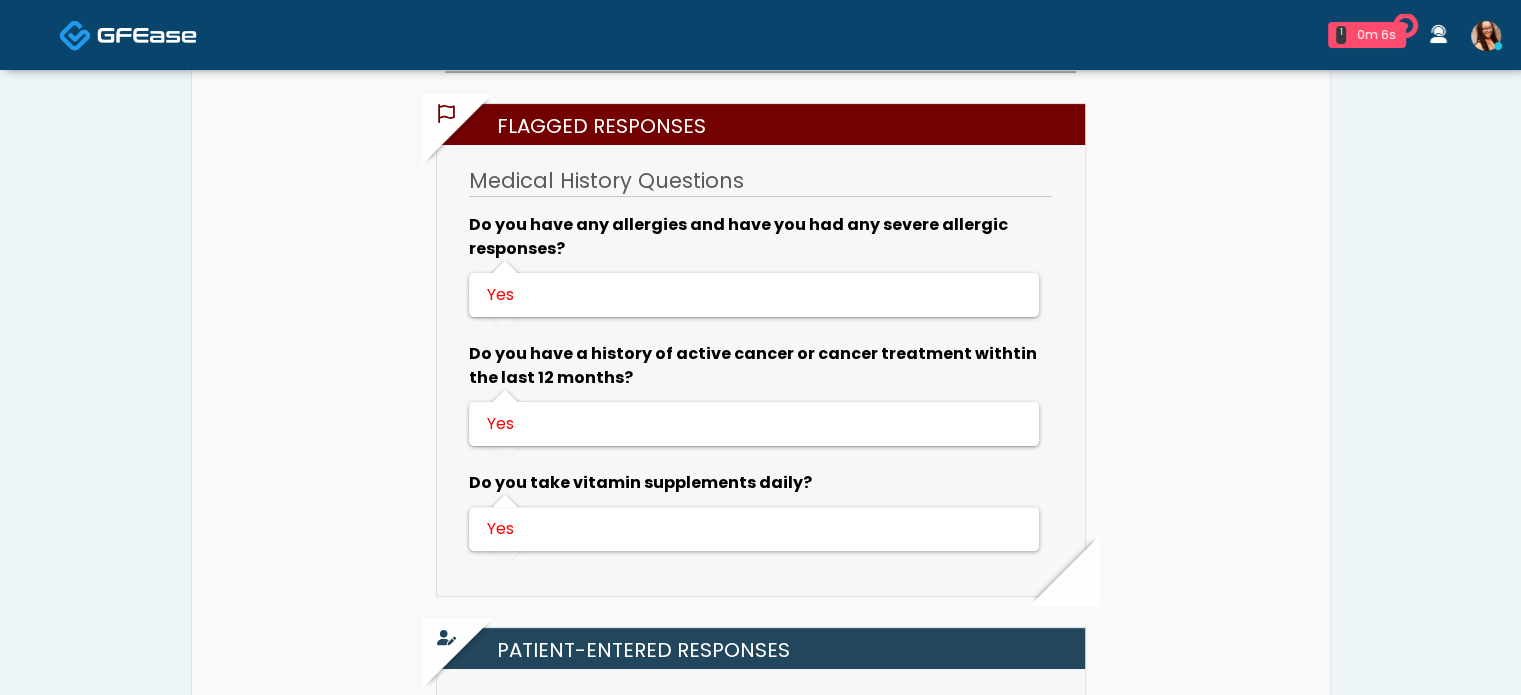 scroll, scrollTop: 700, scrollLeft: 0, axis: vertical 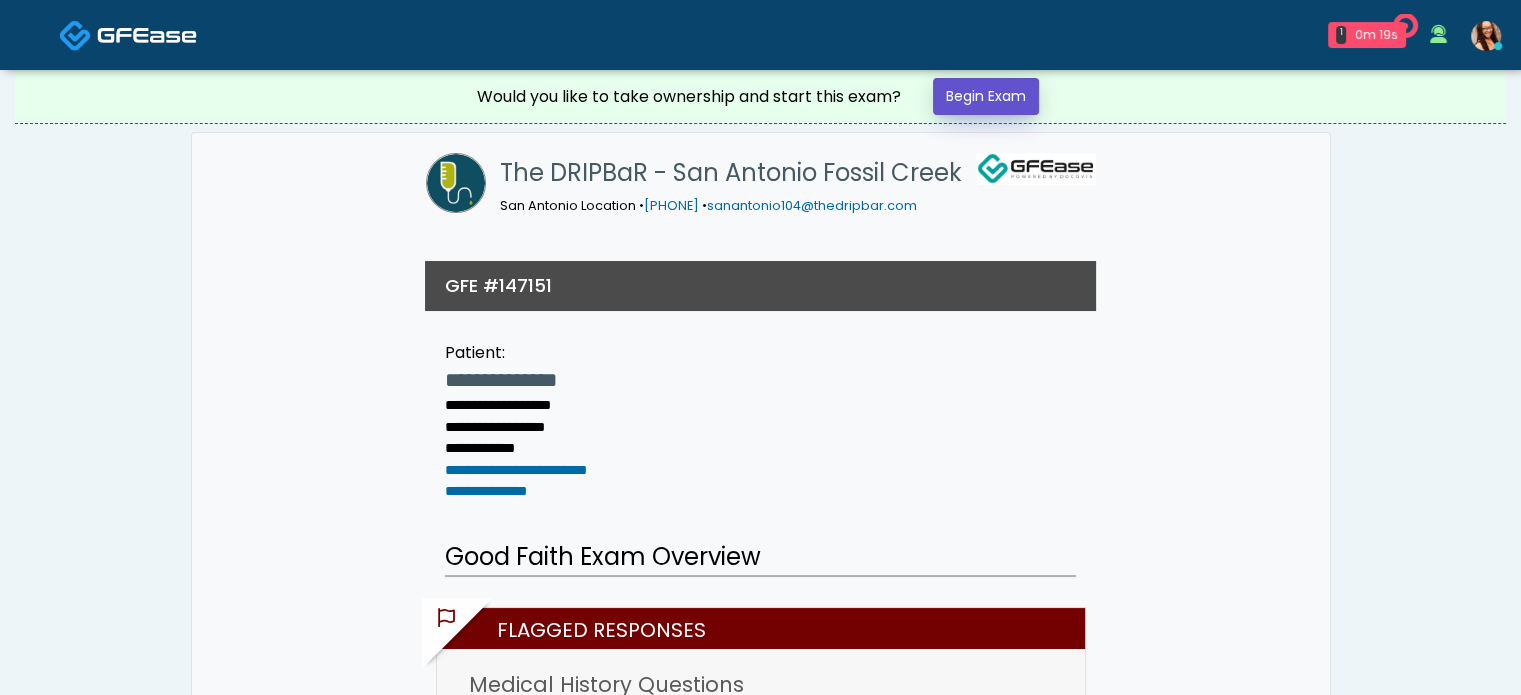 drag, startPoint x: 1010, startPoint y: 99, endPoint x: 996, endPoint y: 106, distance: 15.652476 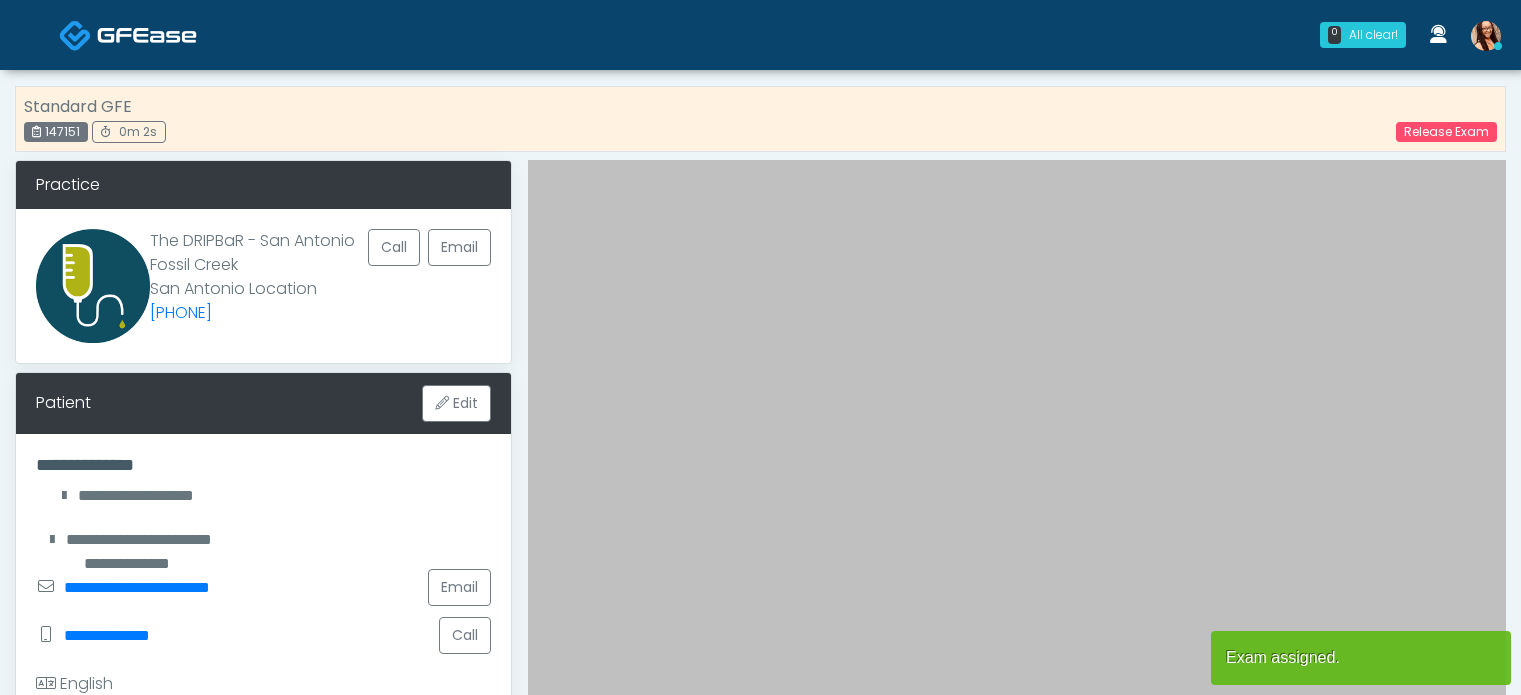 scroll, scrollTop: 0, scrollLeft: 0, axis: both 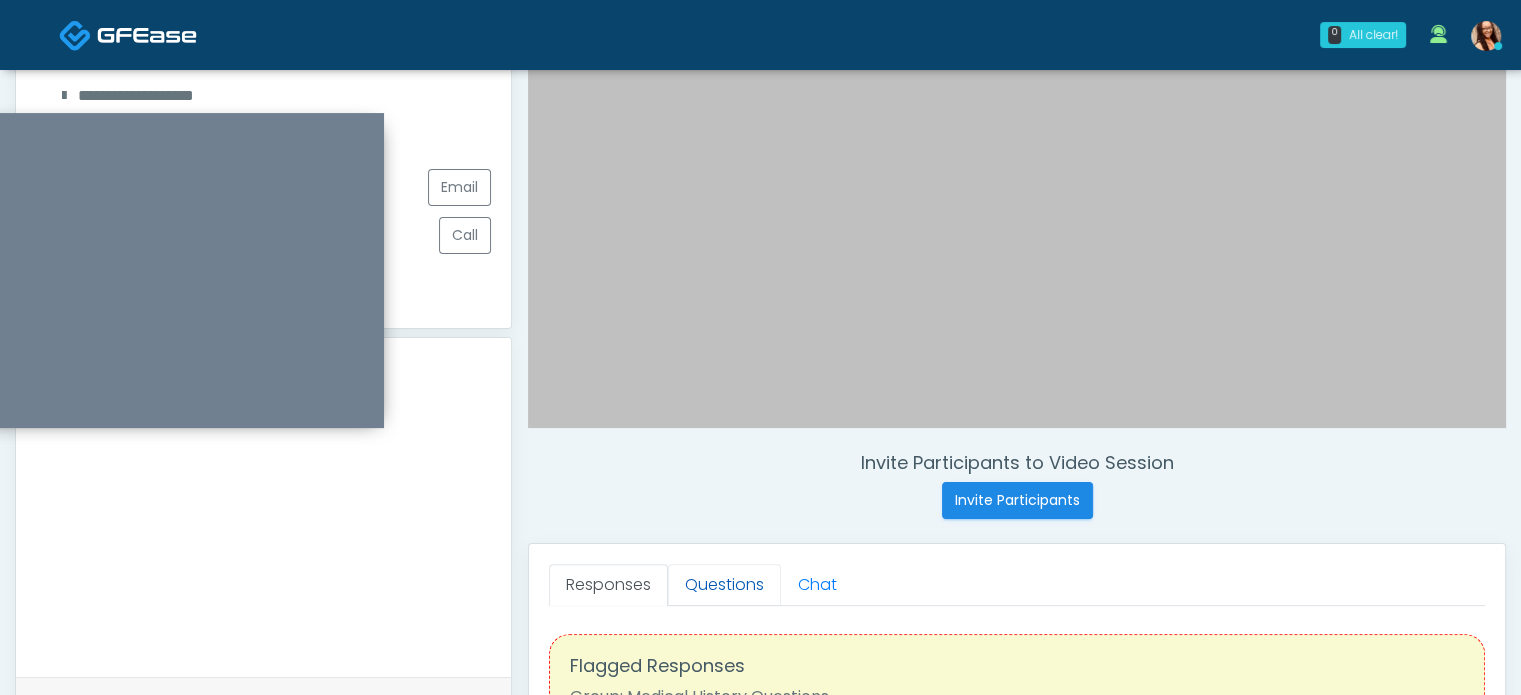 click on "Questions" at bounding box center (724, 585) 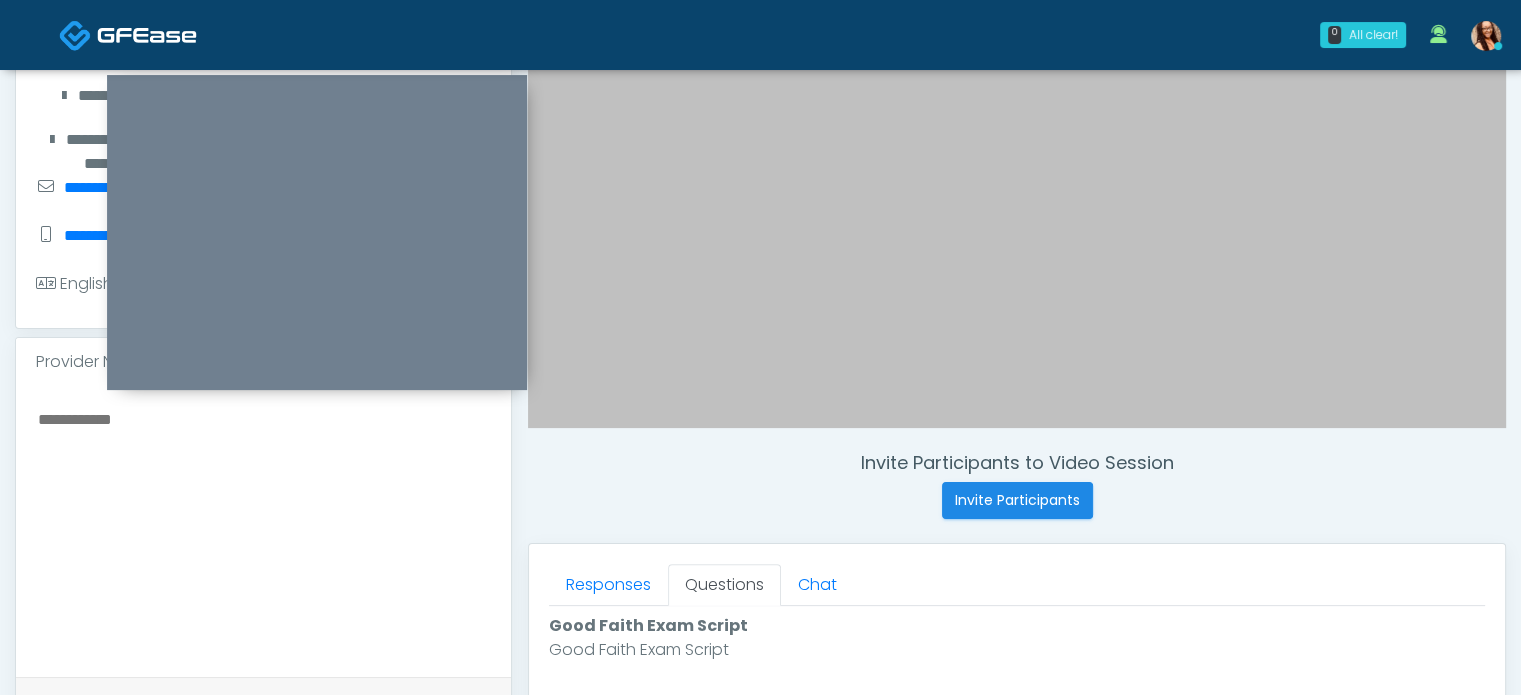 drag, startPoint x: 275, startPoint y: 125, endPoint x: 417, endPoint y: 87, distance: 146.9966 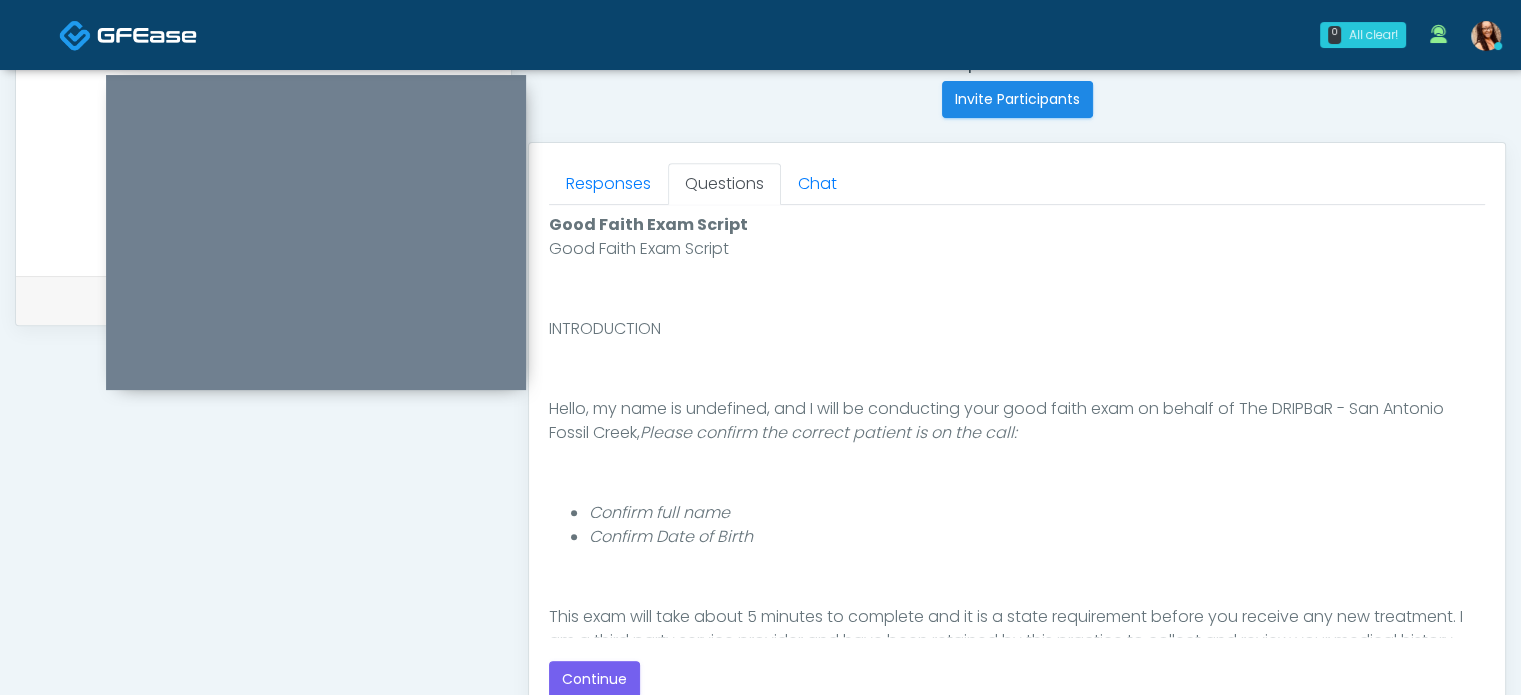 scroll, scrollTop: 900, scrollLeft: 0, axis: vertical 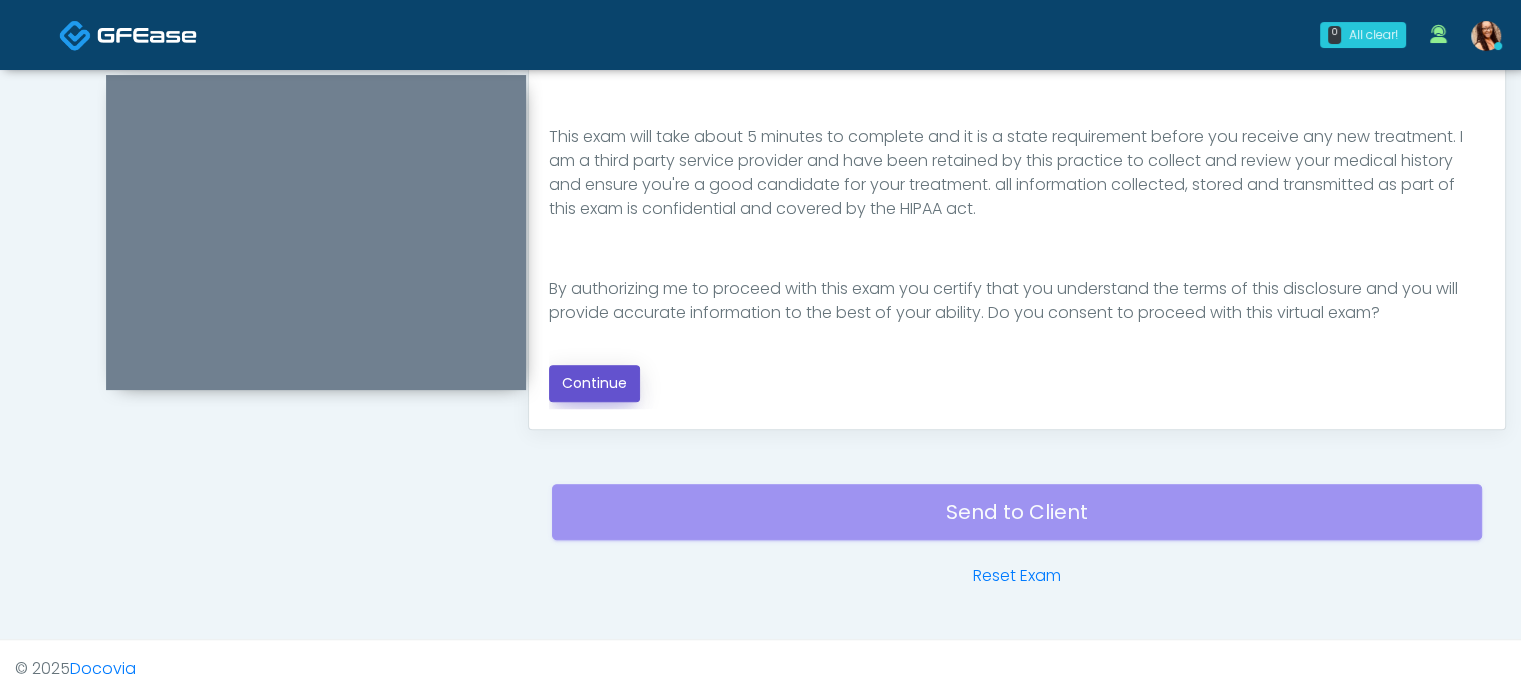 click on "Continue" at bounding box center [594, 383] 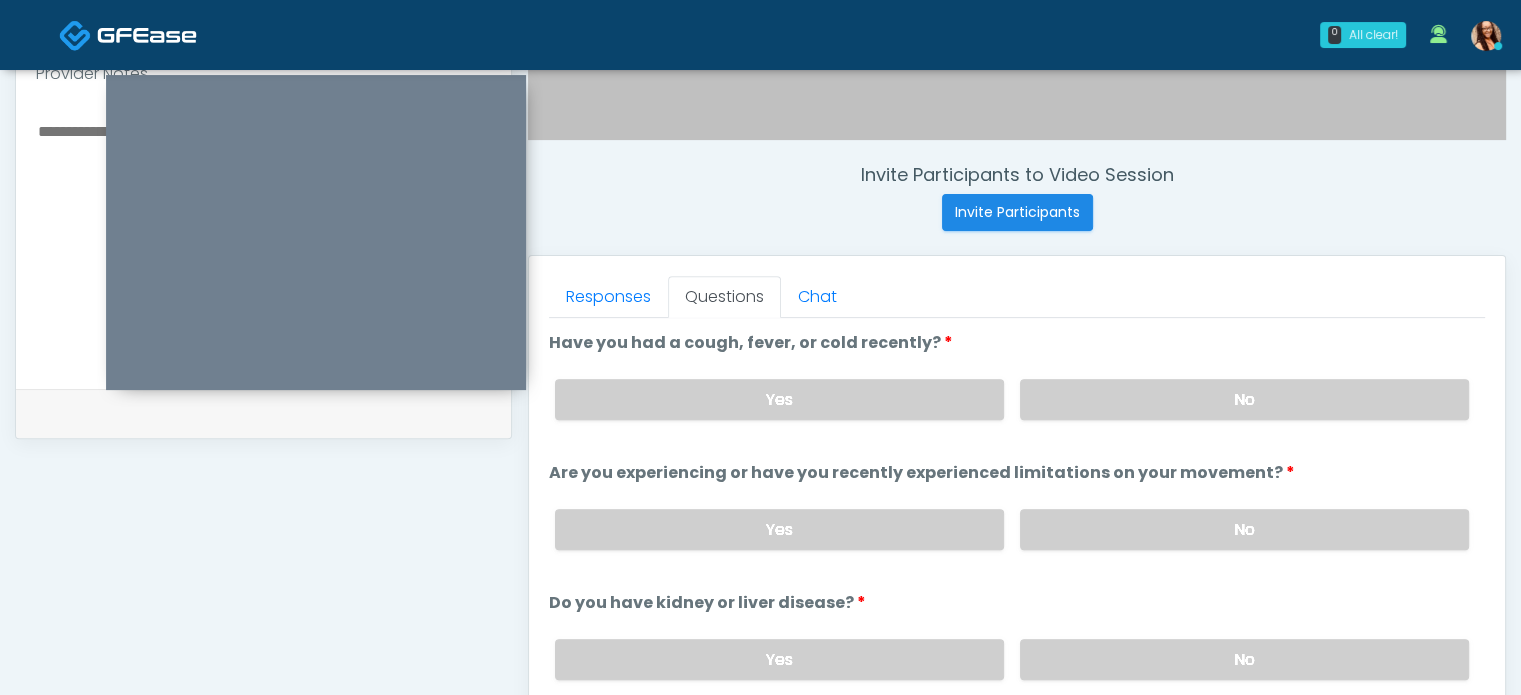 scroll, scrollTop: 697, scrollLeft: 0, axis: vertical 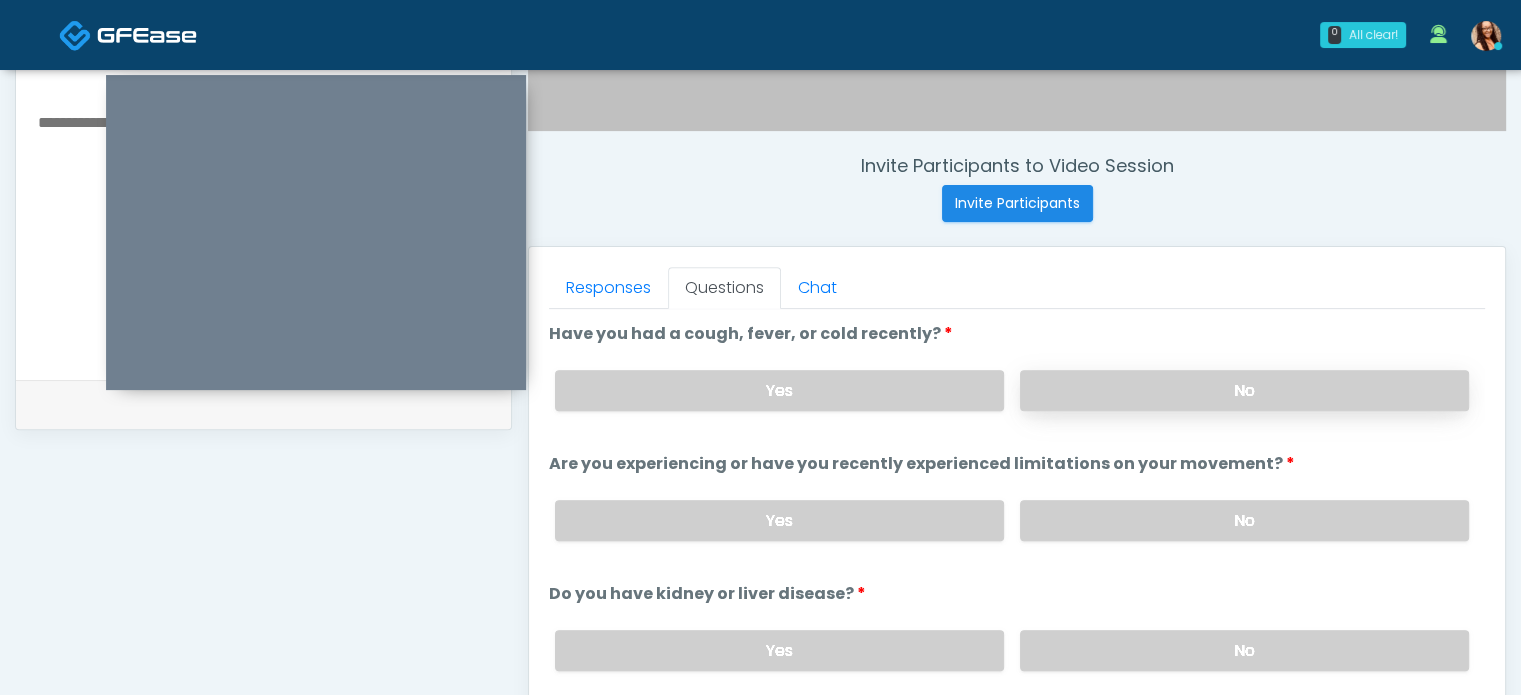 click on "No" at bounding box center (1244, 390) 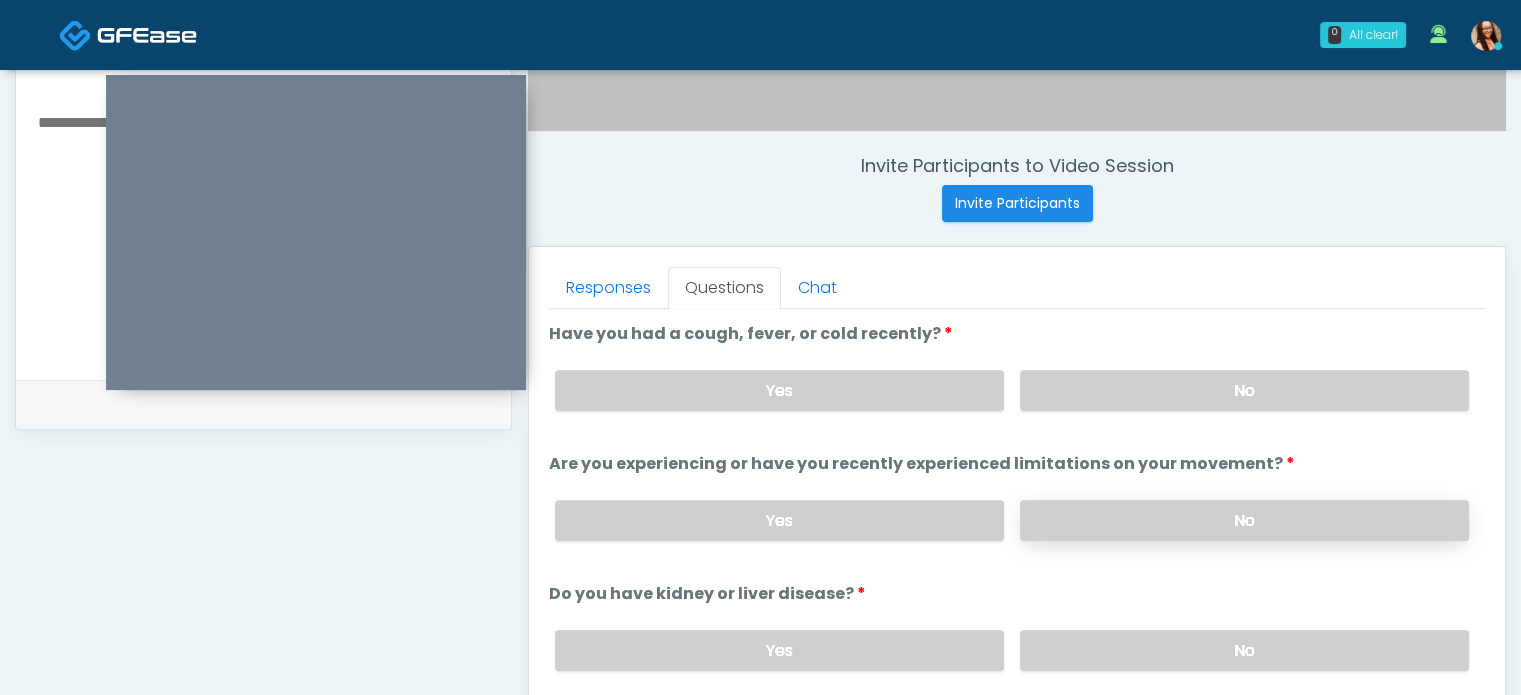 click on "No" at bounding box center (1244, 520) 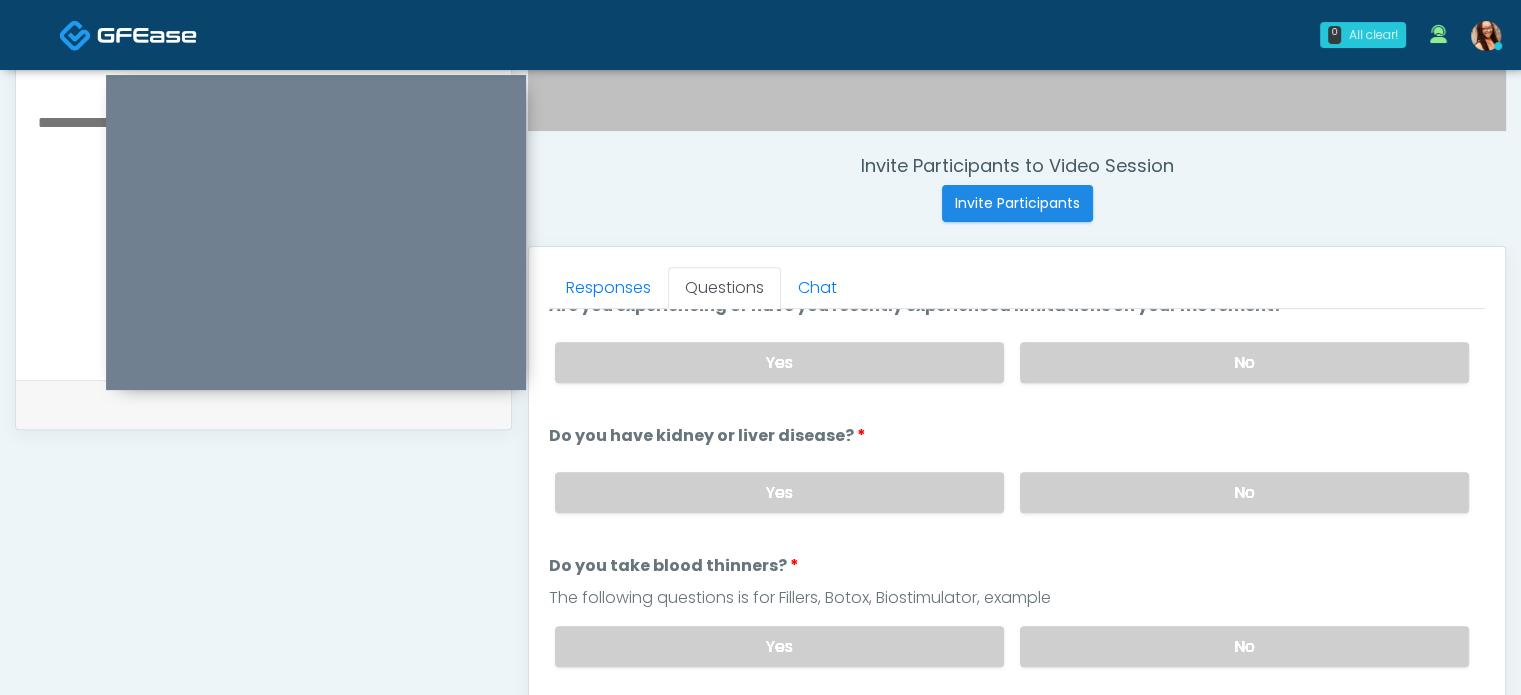 scroll, scrollTop: 200, scrollLeft: 0, axis: vertical 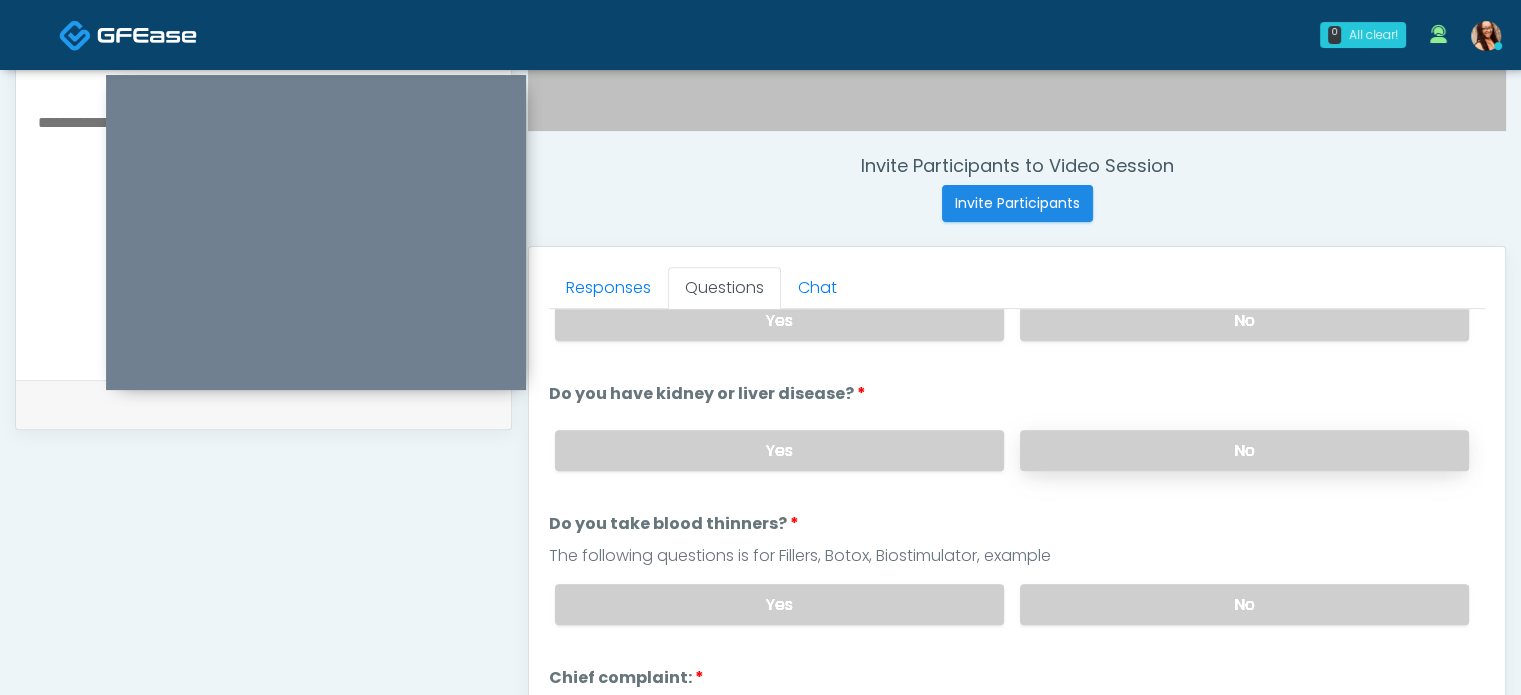 click on "No" at bounding box center [1244, 450] 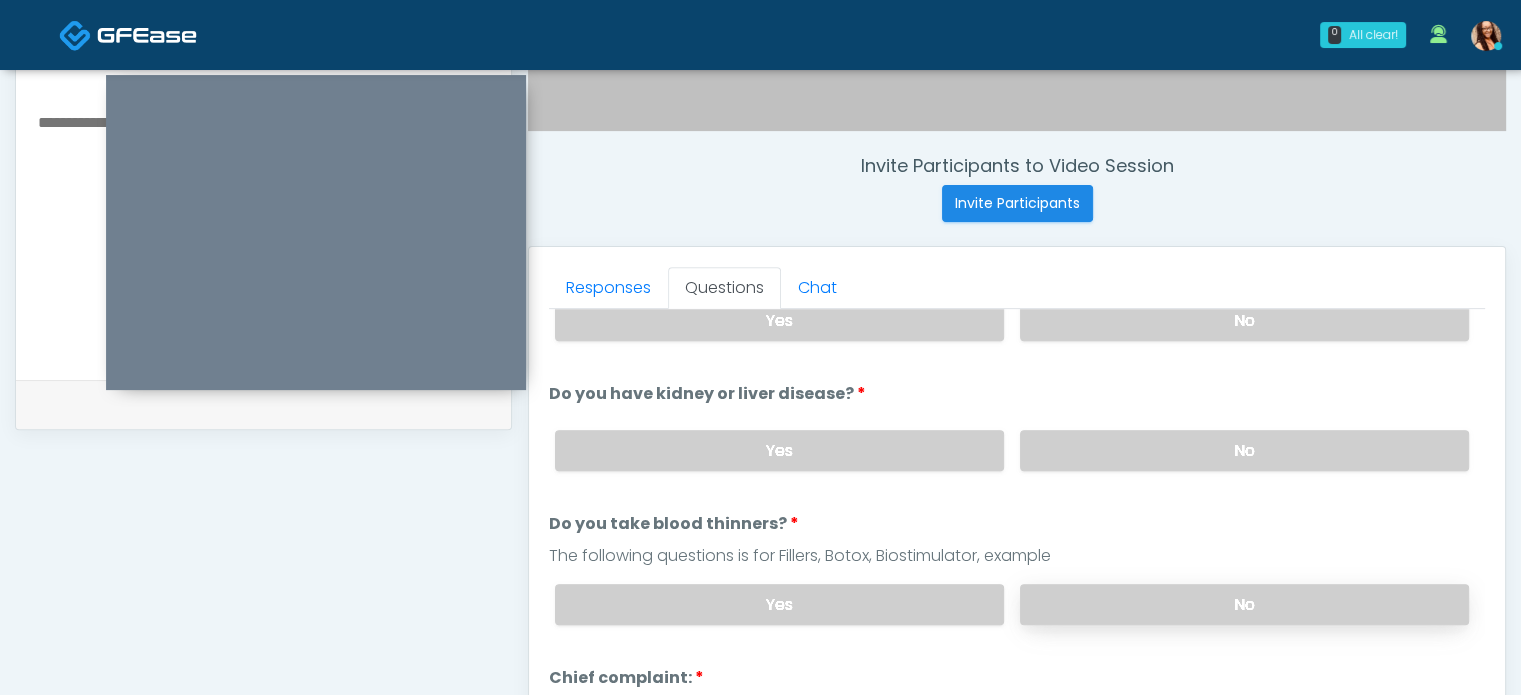 click on "No" at bounding box center (1244, 604) 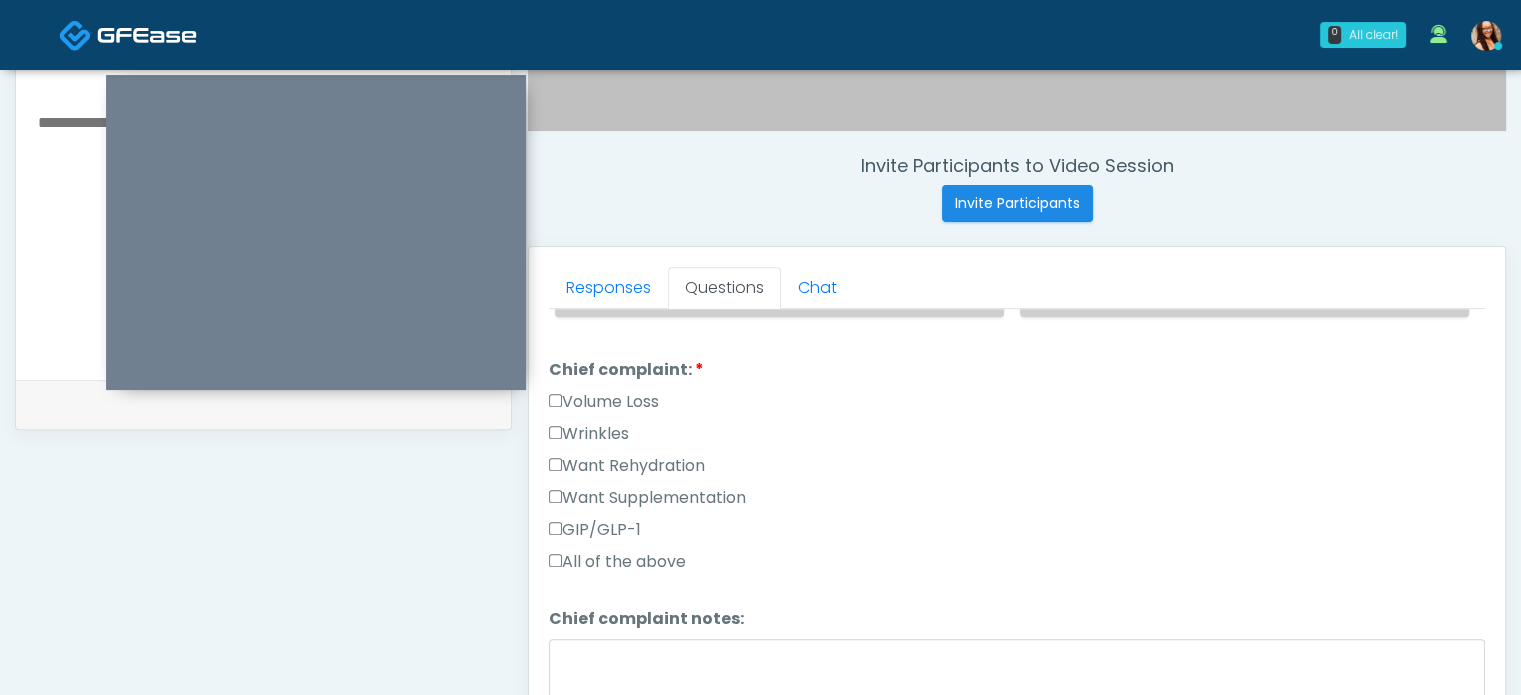 scroll, scrollTop: 400, scrollLeft: 0, axis: vertical 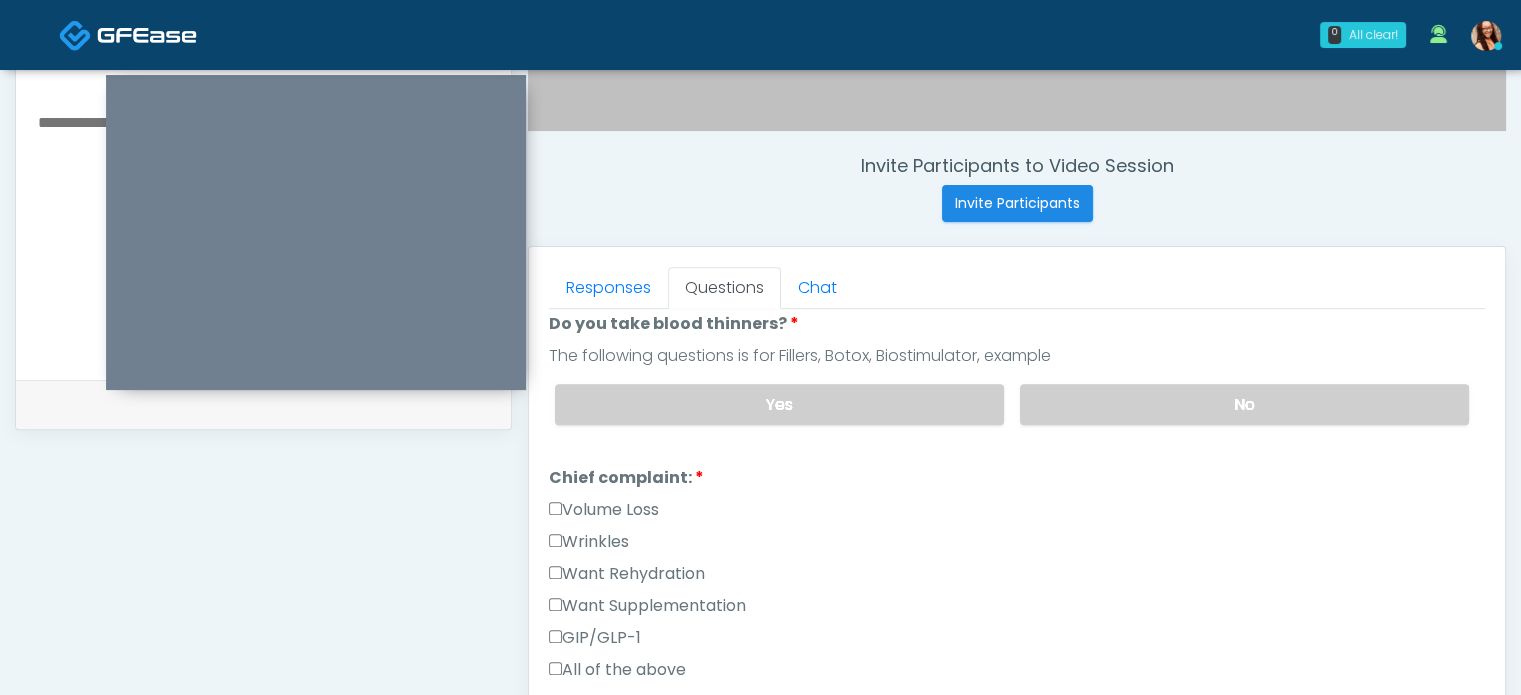 click on "Want Rehydration" at bounding box center [627, 574] 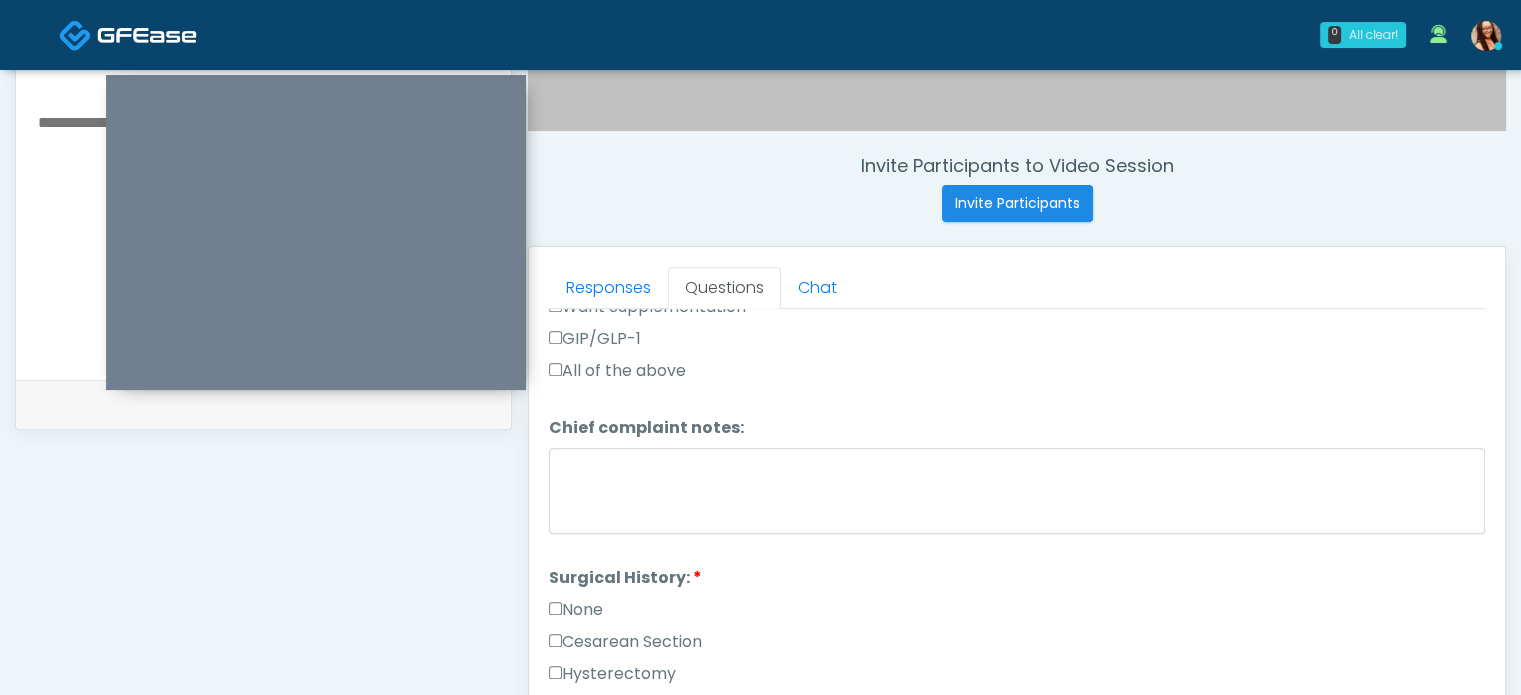 scroll, scrollTop: 700, scrollLeft: 0, axis: vertical 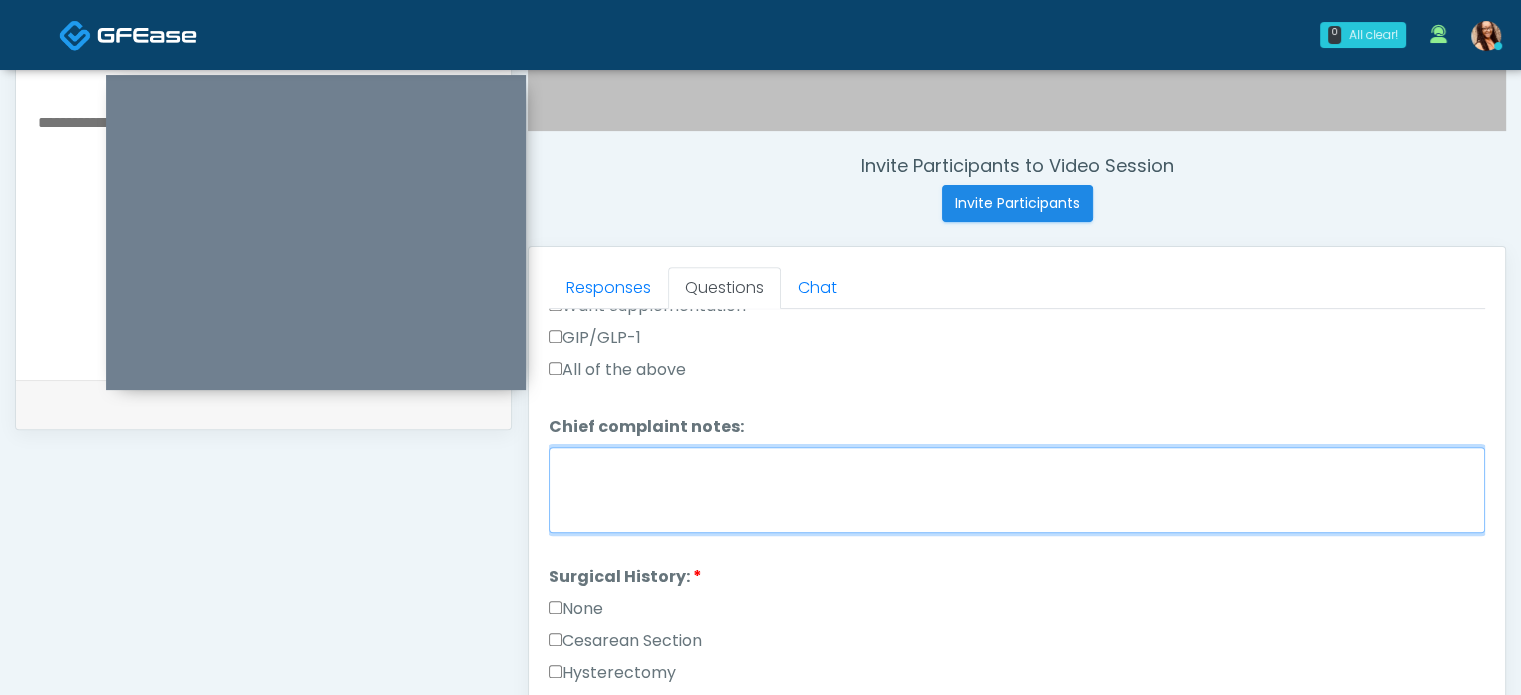 click on "Chief complaint notes:" at bounding box center (1017, 490) 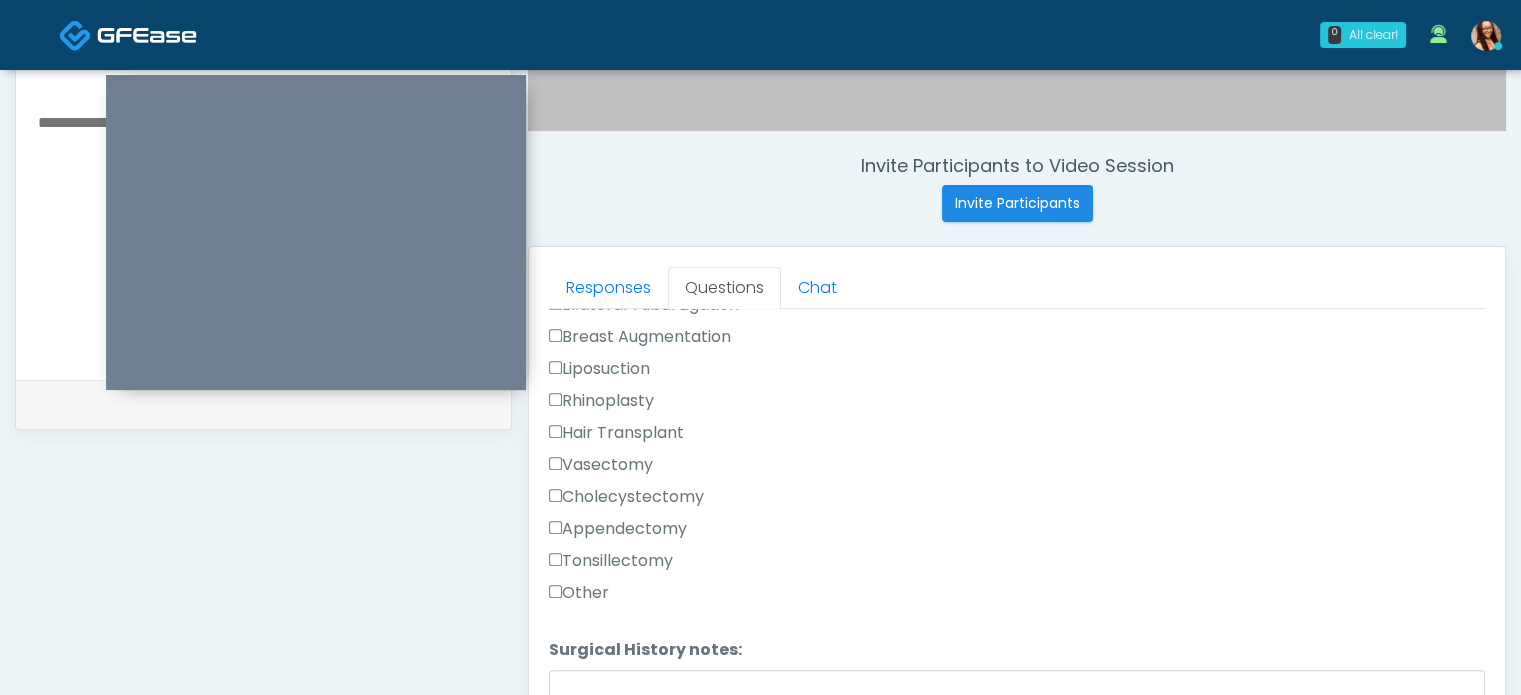 scroll, scrollTop: 1000, scrollLeft: 0, axis: vertical 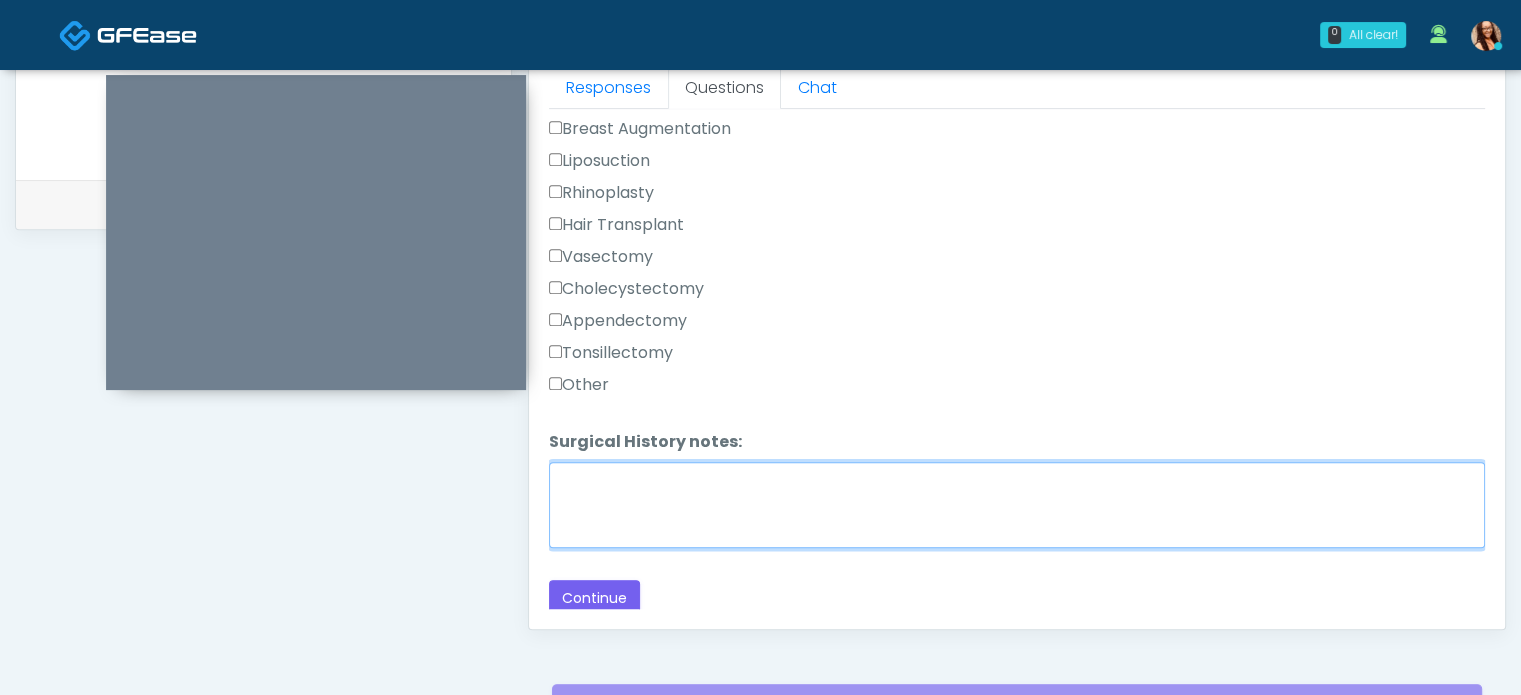 click on "Surgical History notes:" at bounding box center [1017, 505] 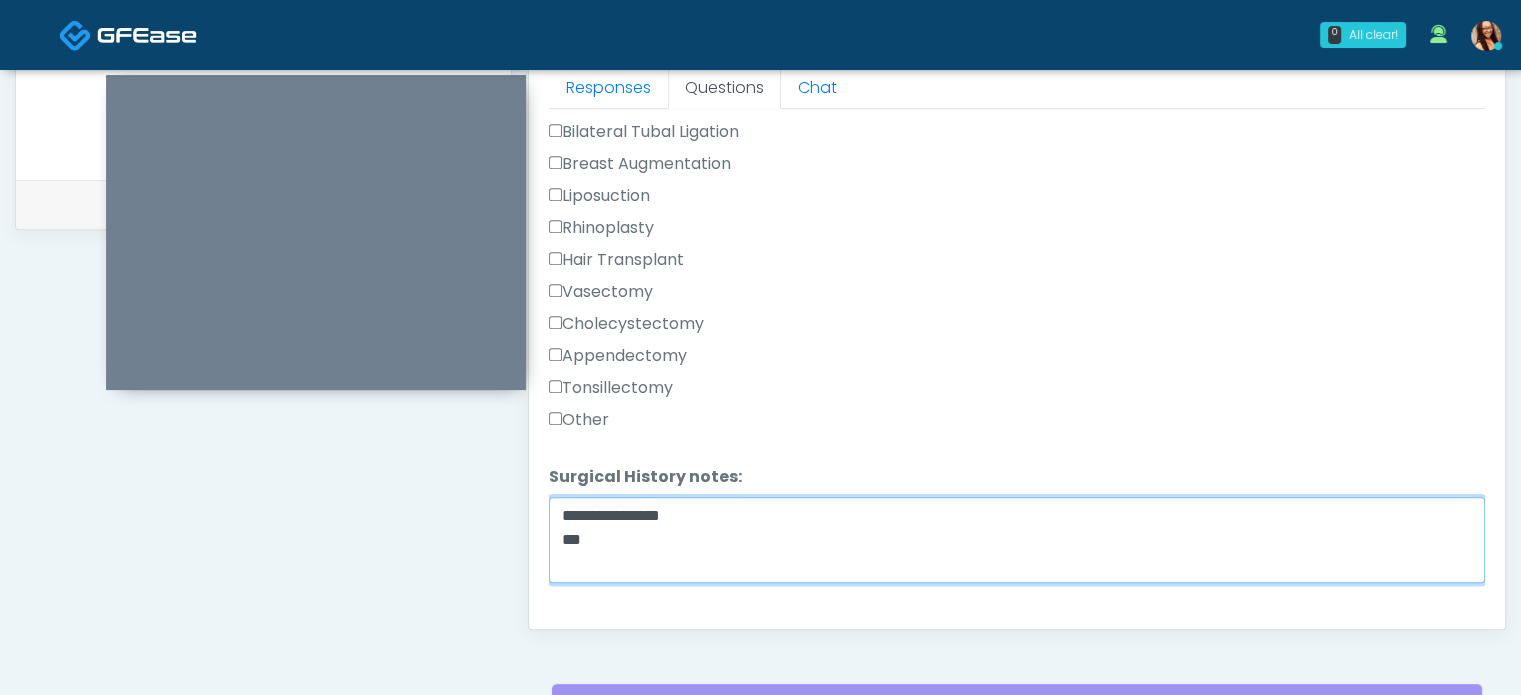 scroll, scrollTop: 1108, scrollLeft: 0, axis: vertical 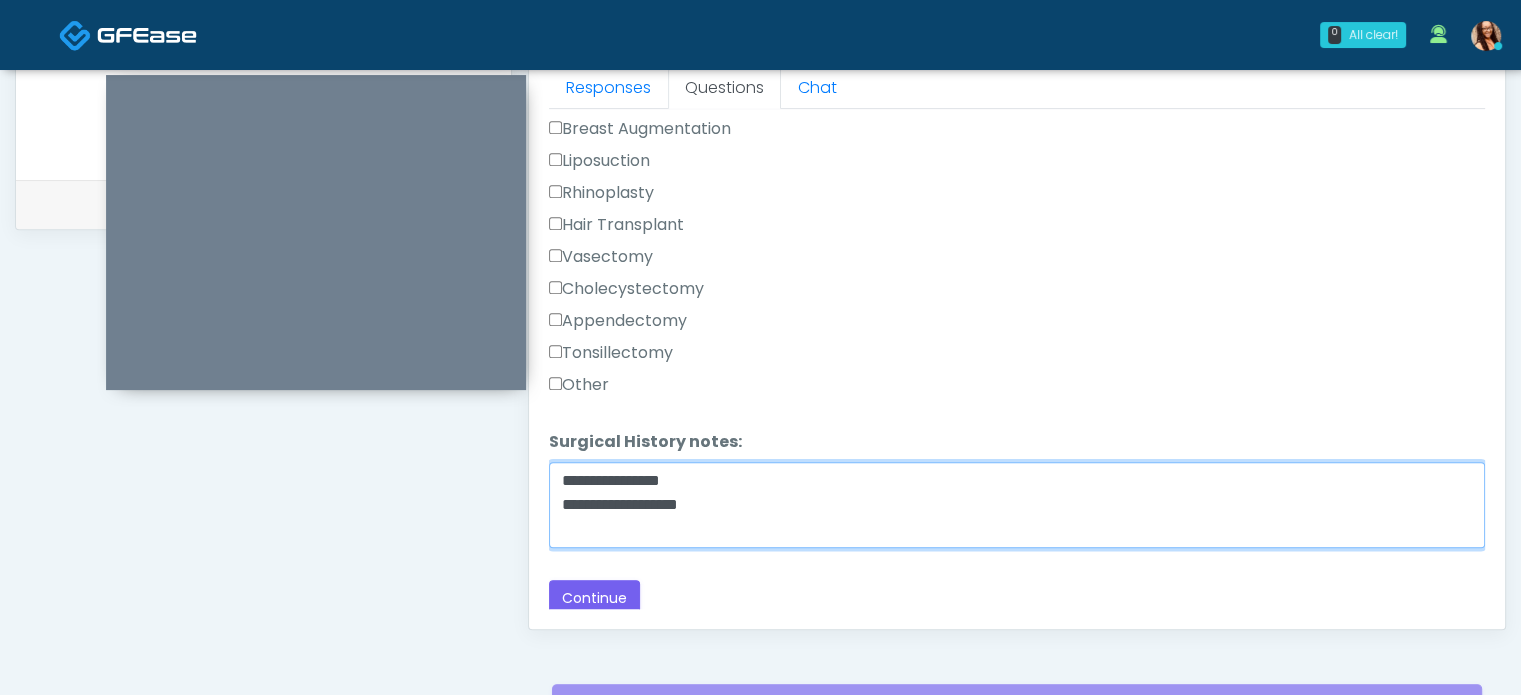 click on "**********" at bounding box center [1017, 505] 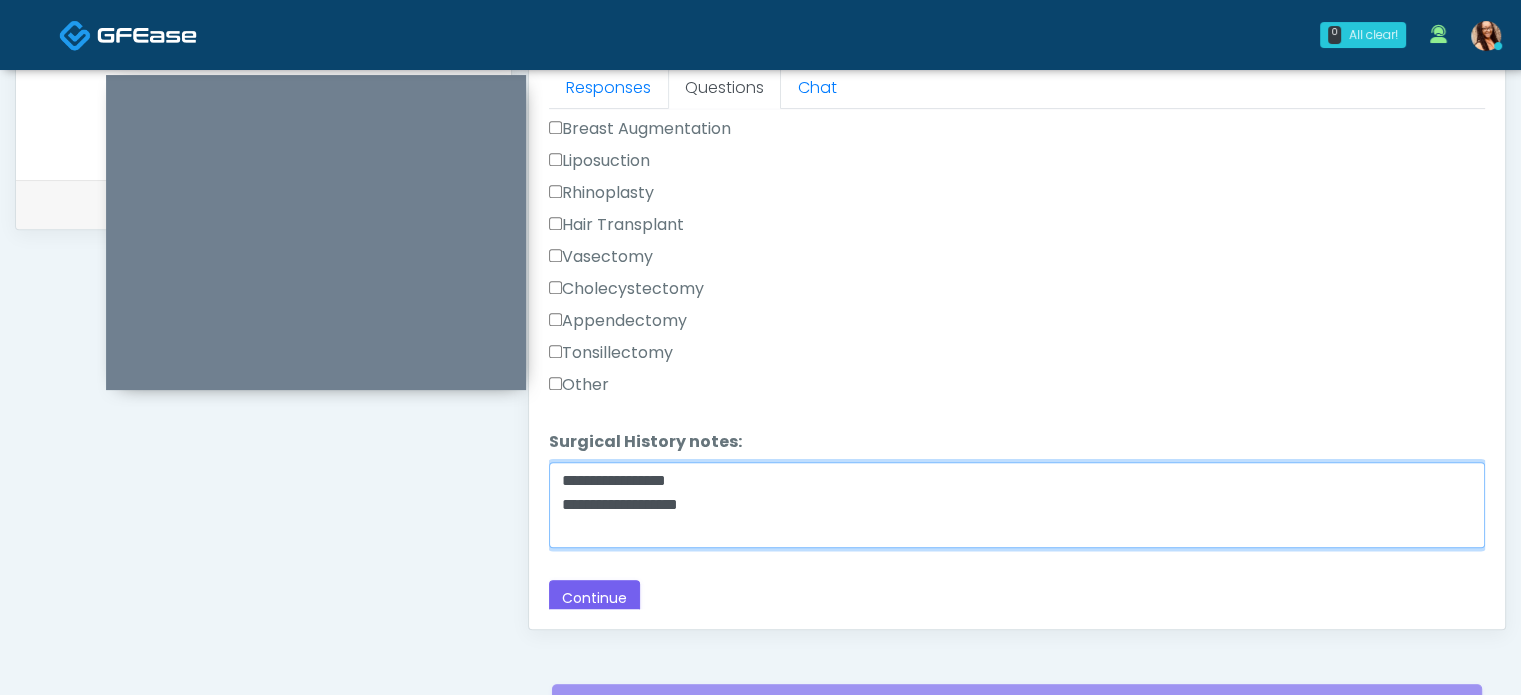 click on "**********" at bounding box center (1017, 505) 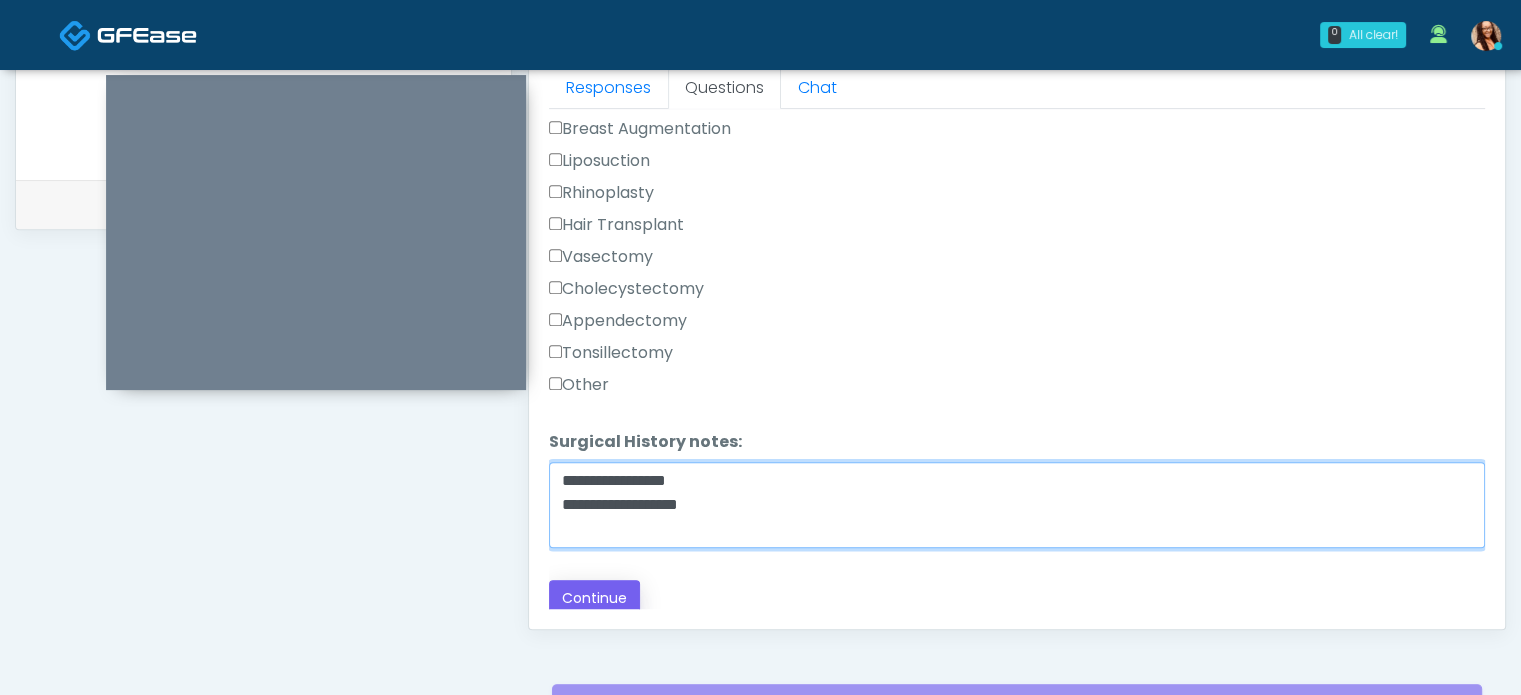 type on "**********" 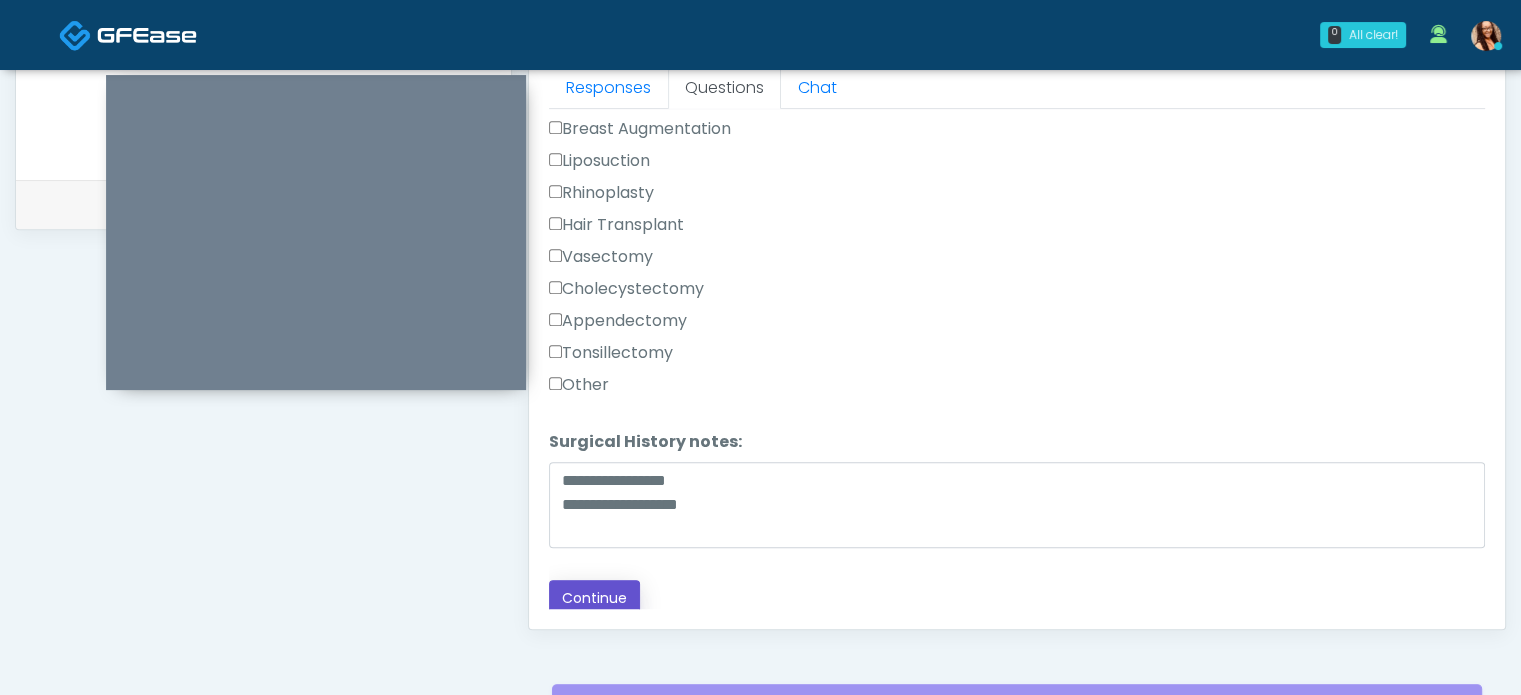 click on "Continue" at bounding box center (594, 598) 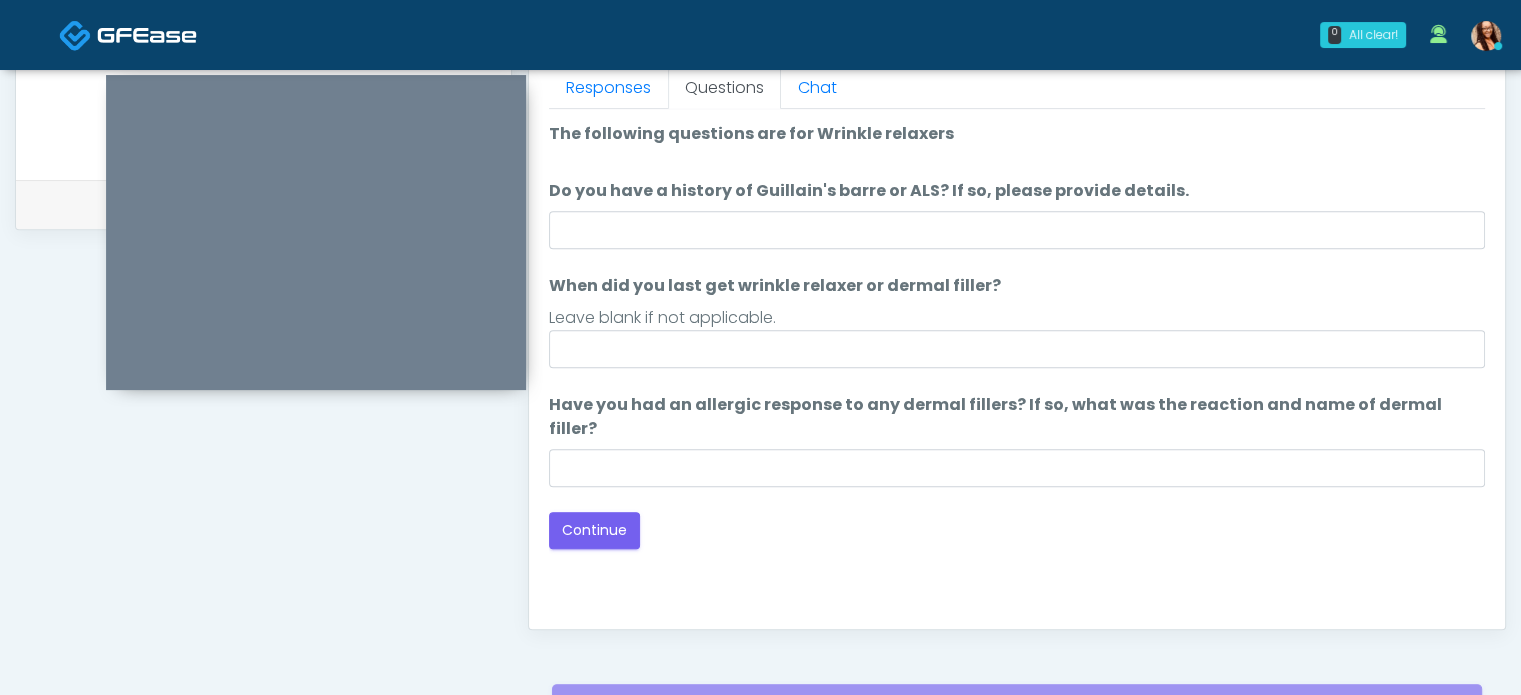 scroll, scrollTop: 0, scrollLeft: 0, axis: both 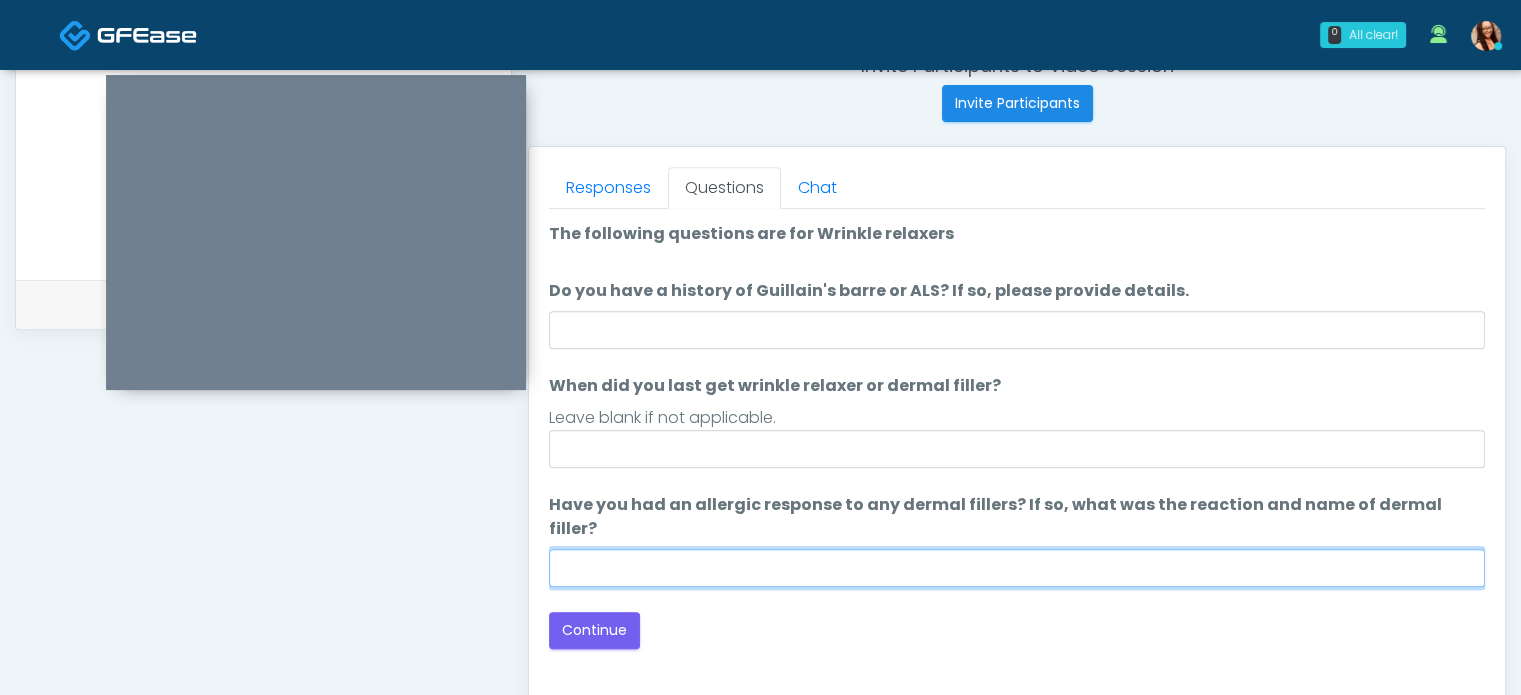 click on "Have you had an allergic response to any dermal fillers? If so, what was the reaction and name of dermal filler?" at bounding box center [1017, 568] 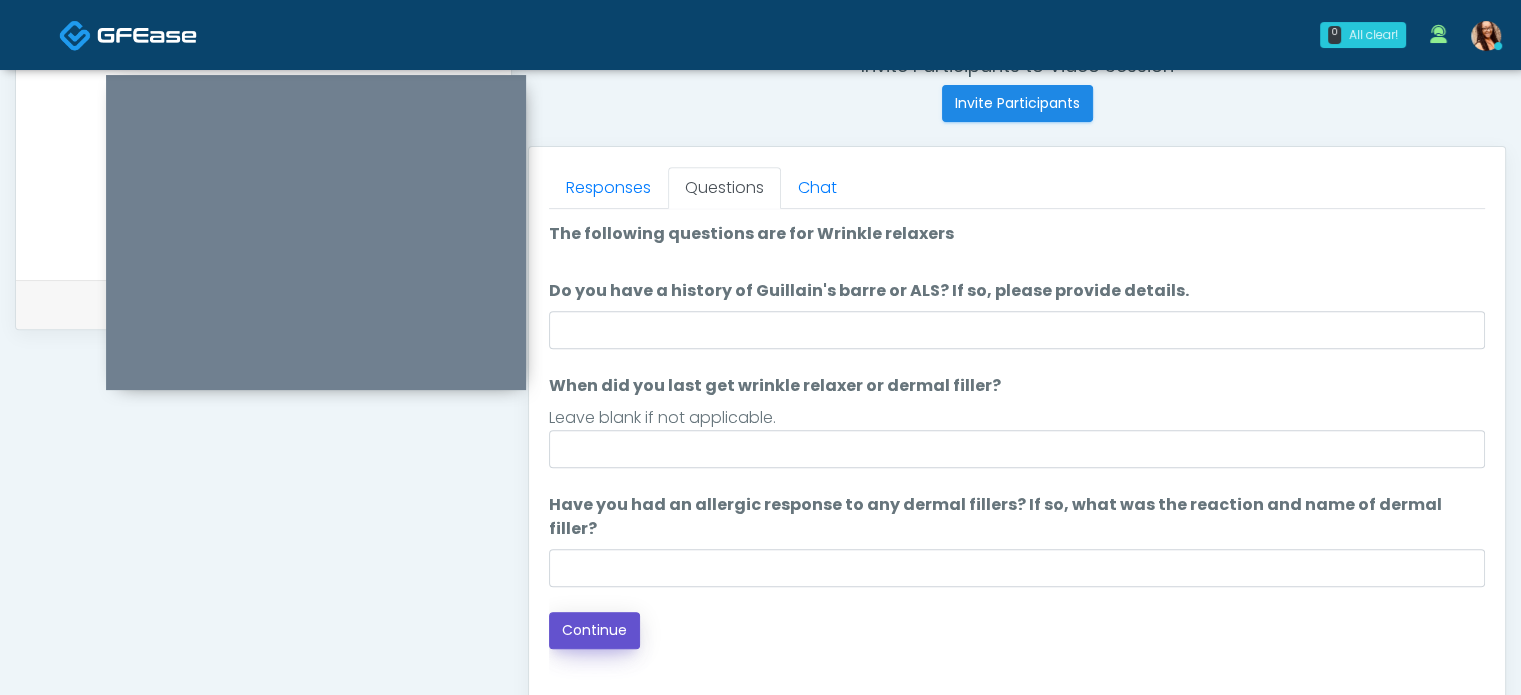 click on "Continue" at bounding box center (594, 630) 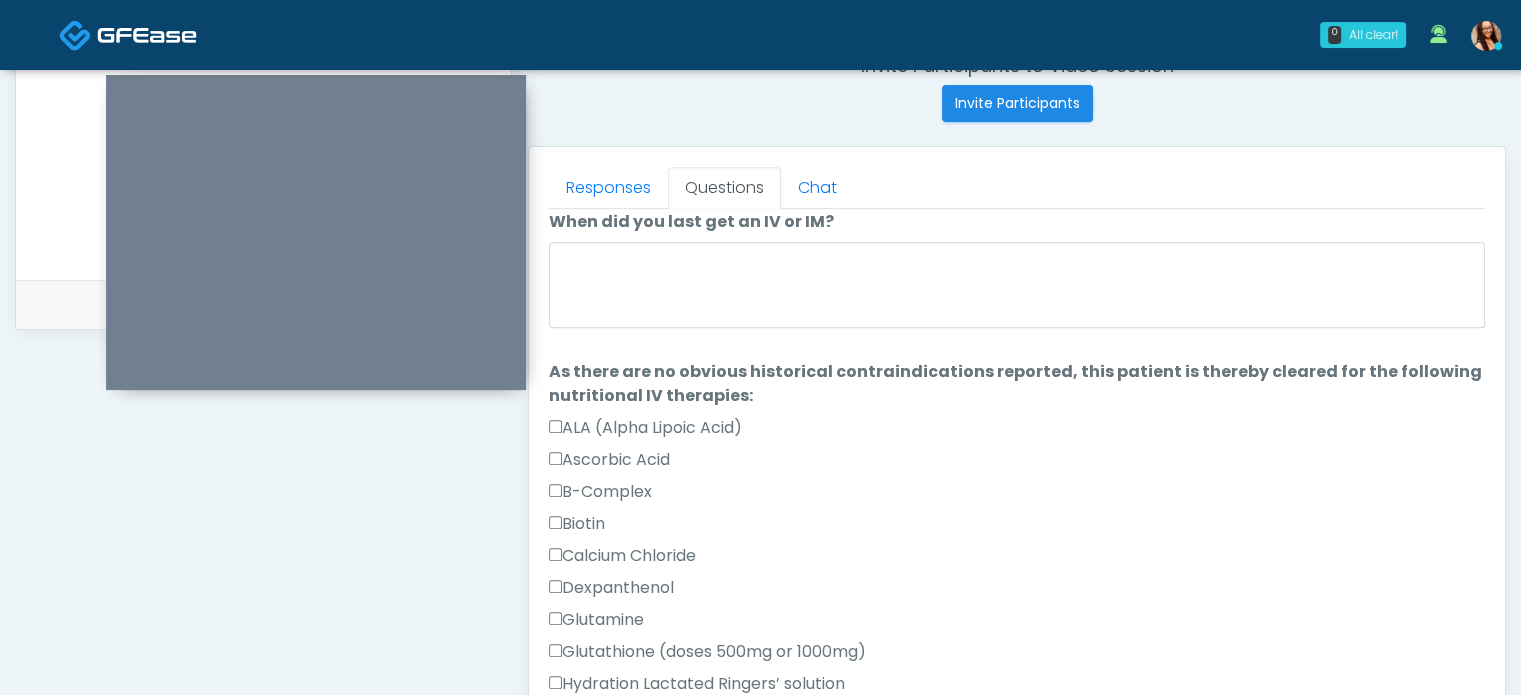 scroll, scrollTop: 100, scrollLeft: 0, axis: vertical 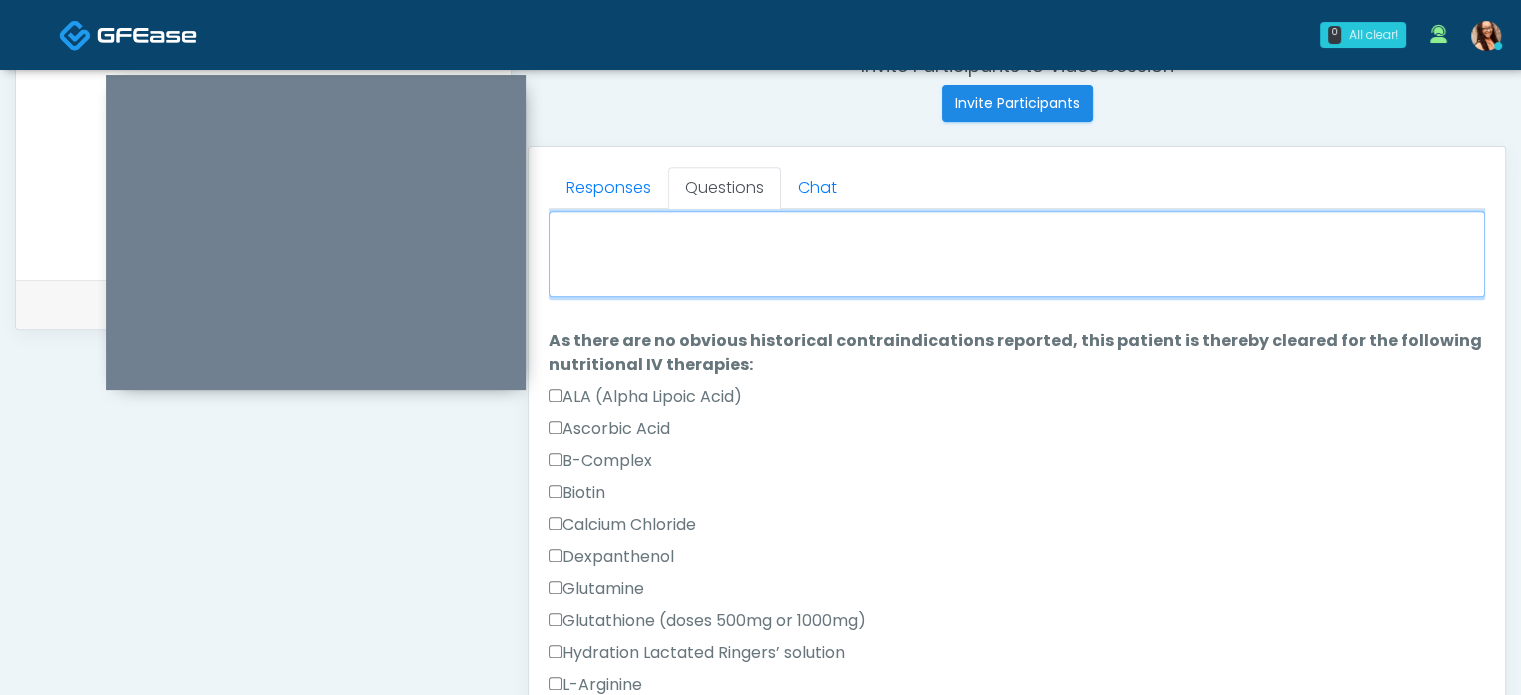 click on "When did you last get an IV or IM?" at bounding box center [1017, 254] 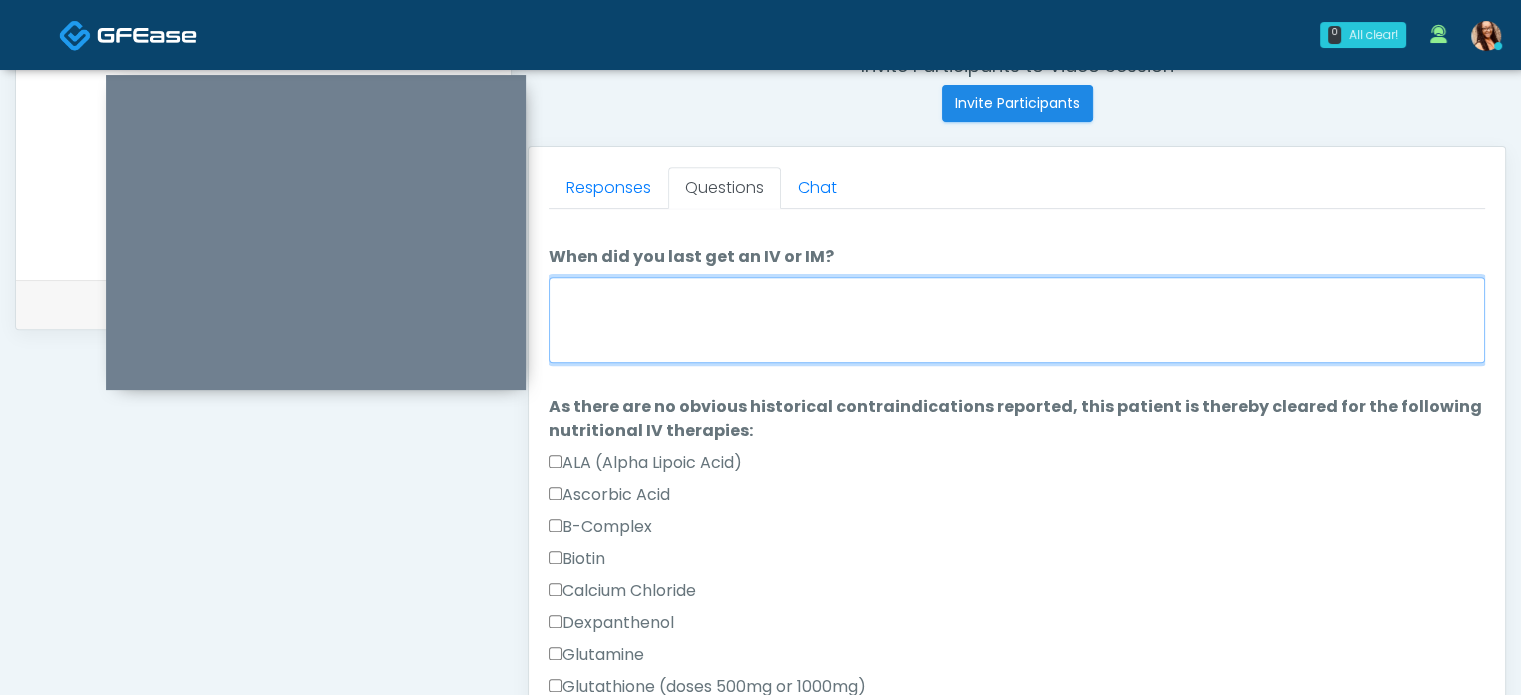 scroll, scrollTop: 0, scrollLeft: 0, axis: both 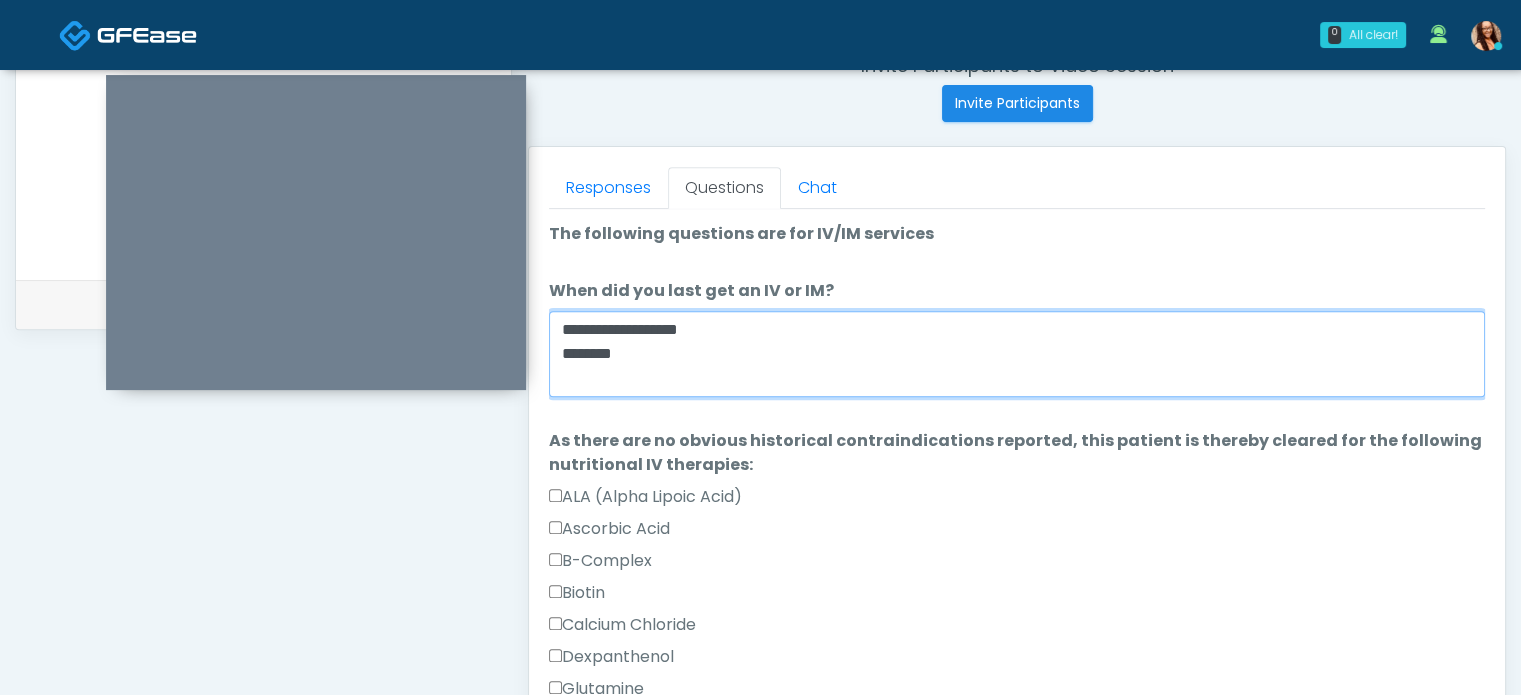 click on "**********" at bounding box center (1017, 354) 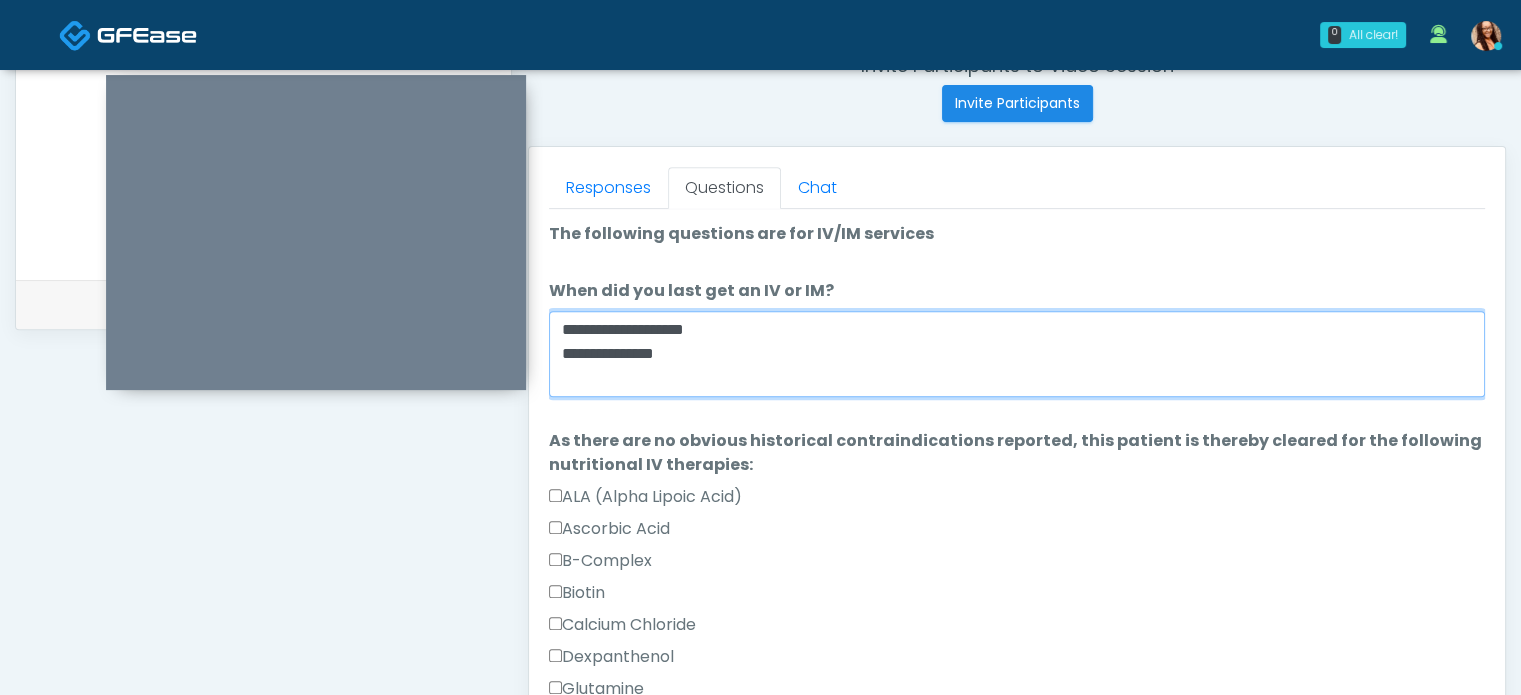 click on "**********" at bounding box center [1017, 354] 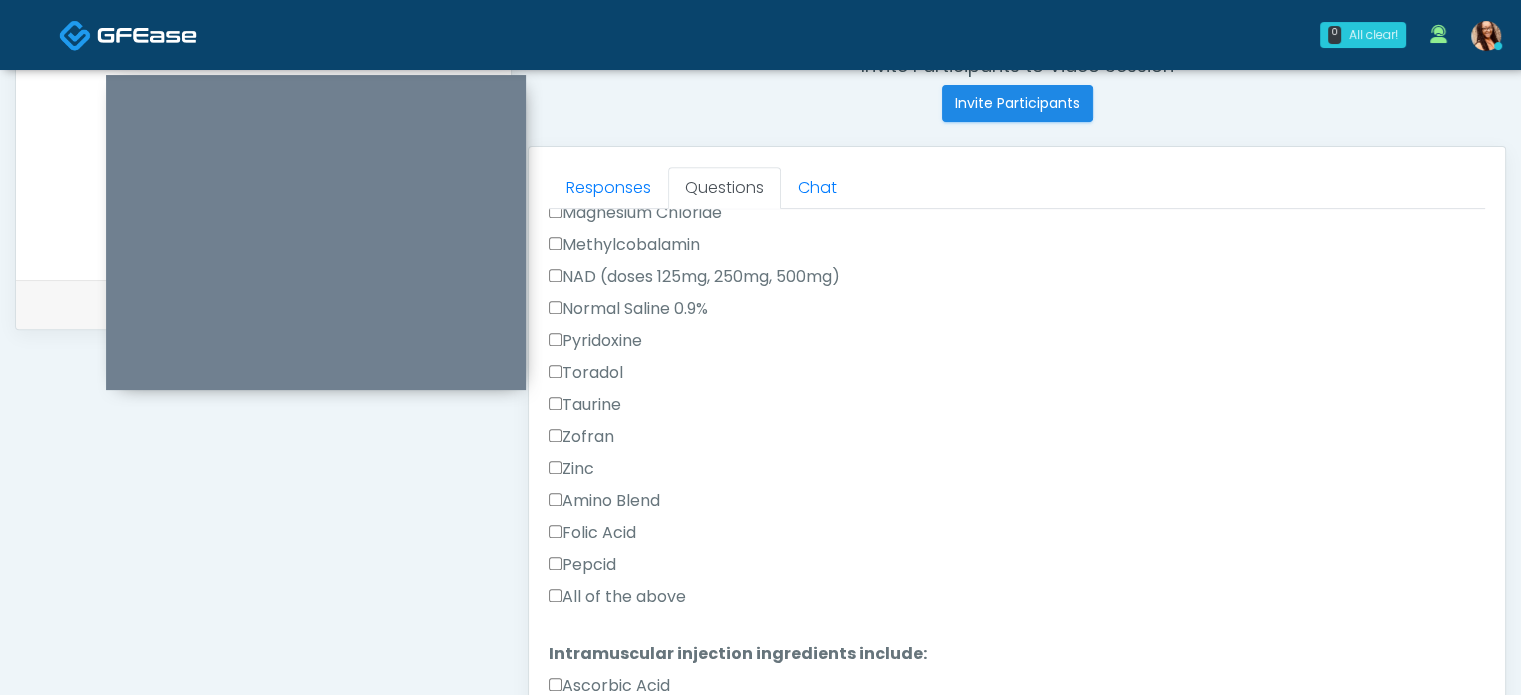 scroll, scrollTop: 1000, scrollLeft: 0, axis: vertical 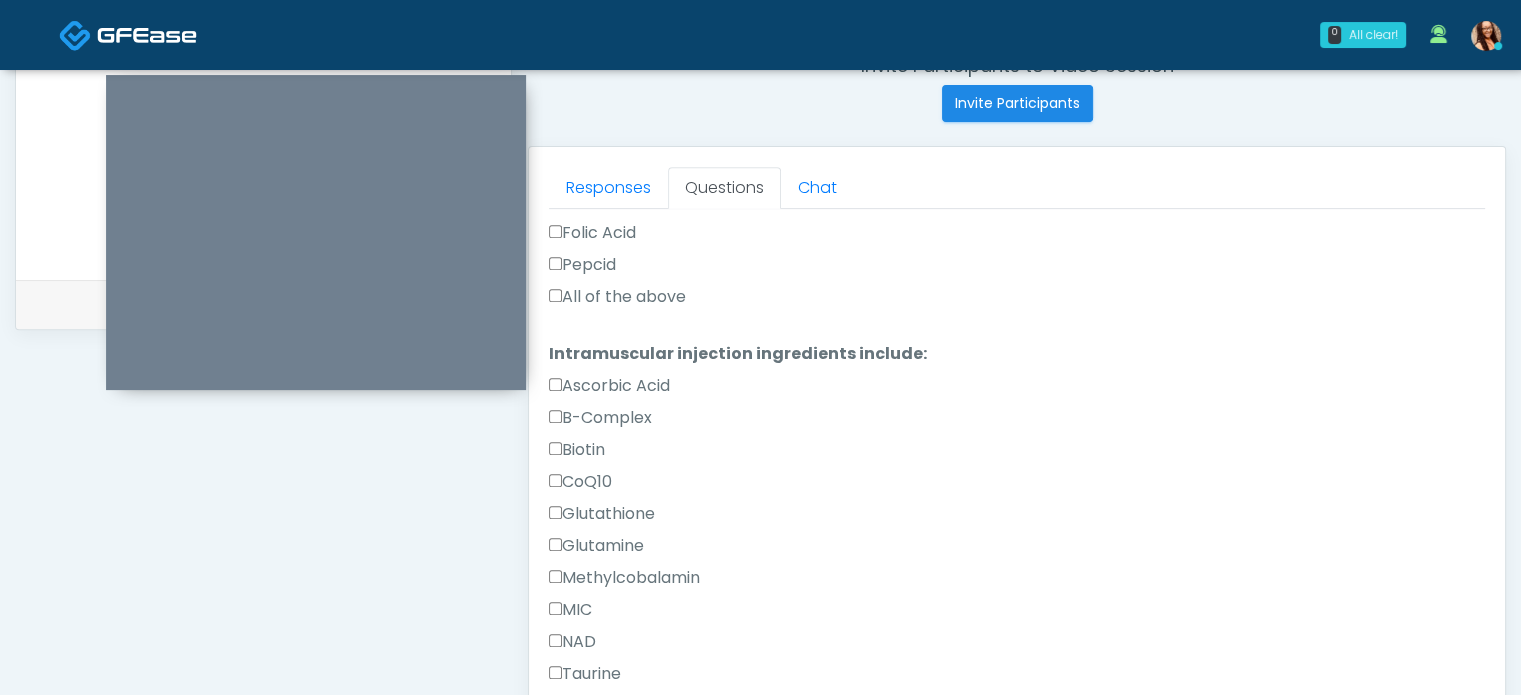 type on "**********" 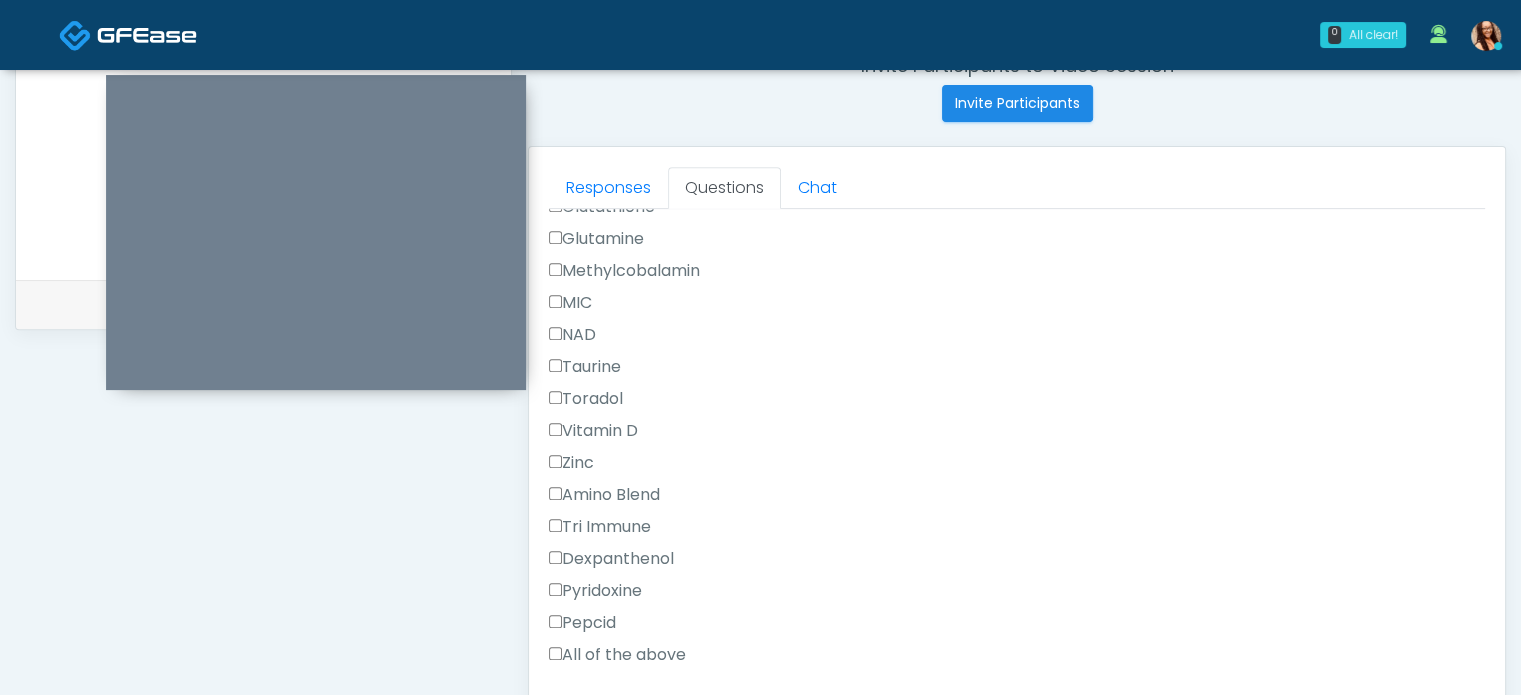 scroll, scrollTop: 1333, scrollLeft: 0, axis: vertical 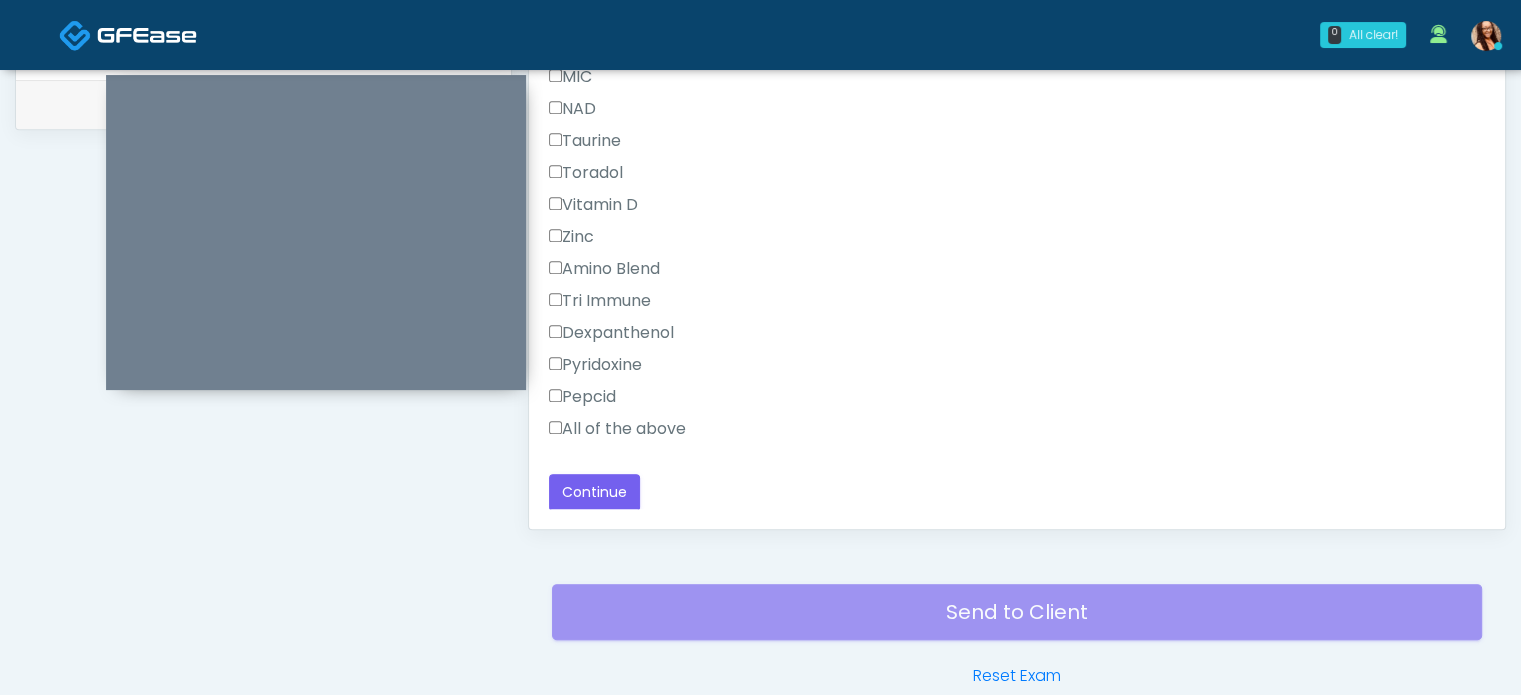 click on "All of the above" at bounding box center (617, 429) 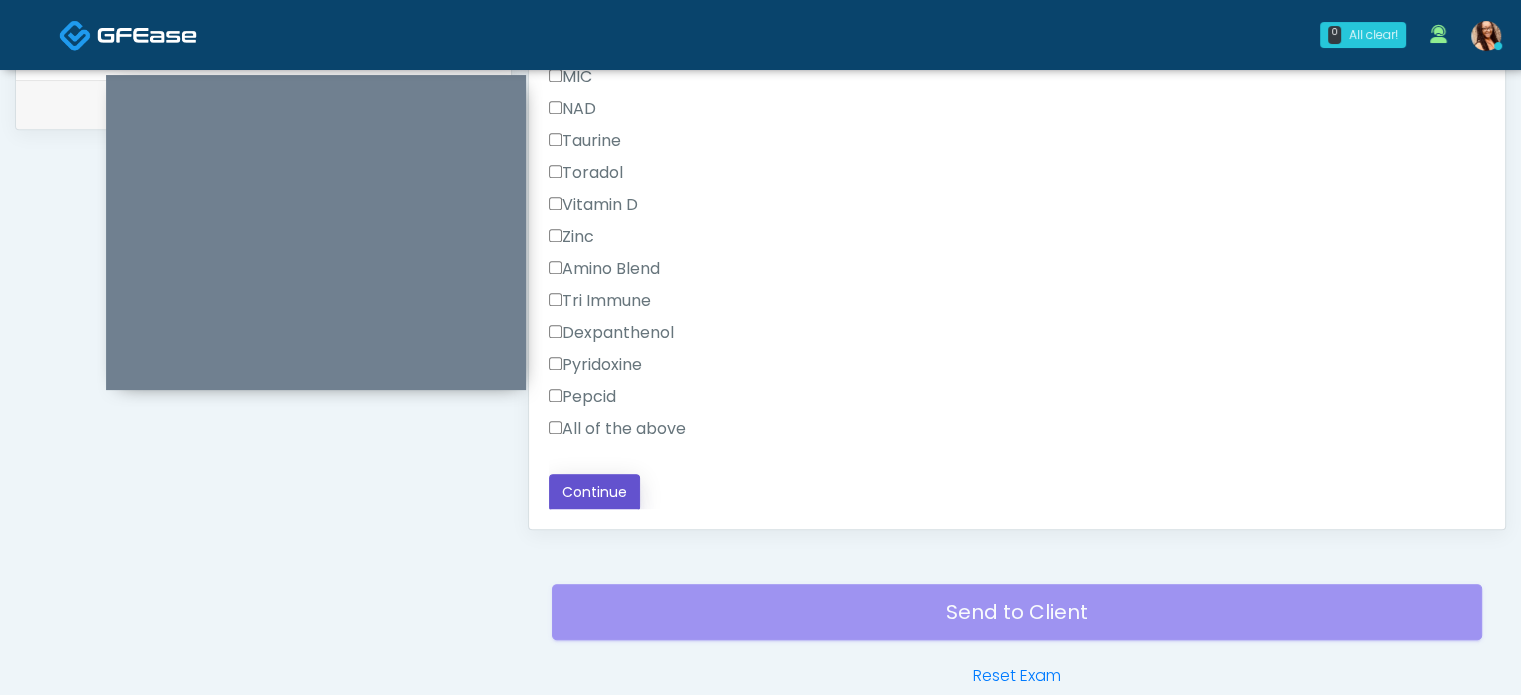 click on "Continue" at bounding box center [594, 492] 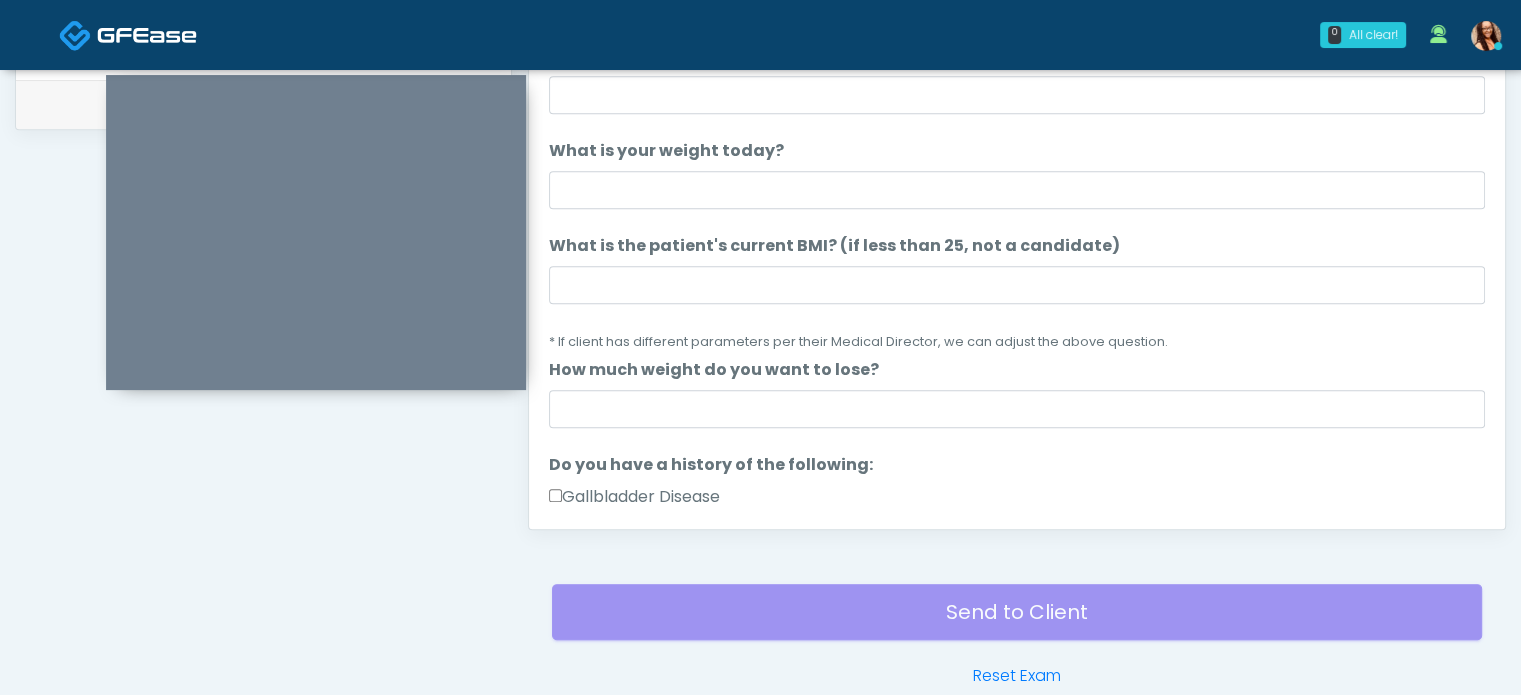 scroll, scrollTop: 0, scrollLeft: 0, axis: both 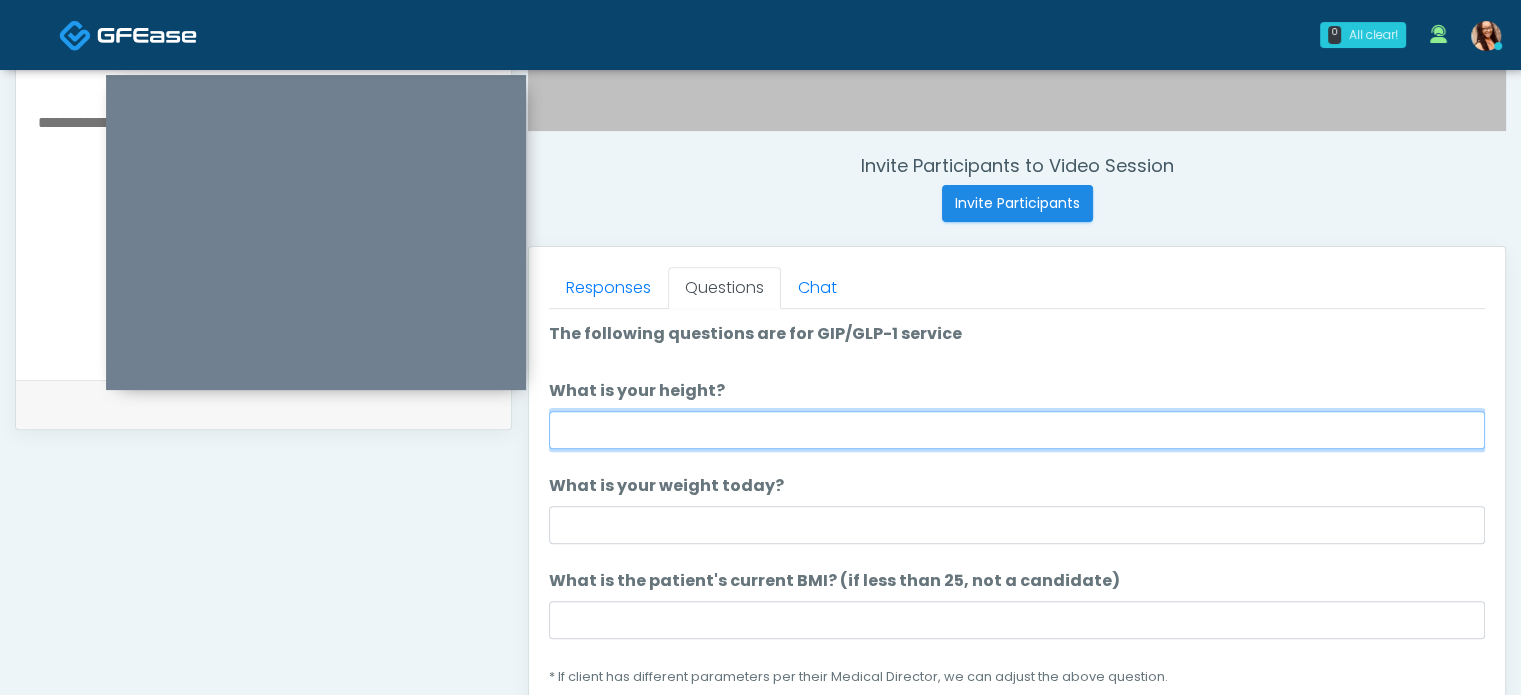 click on "What is your height?" at bounding box center [1017, 430] 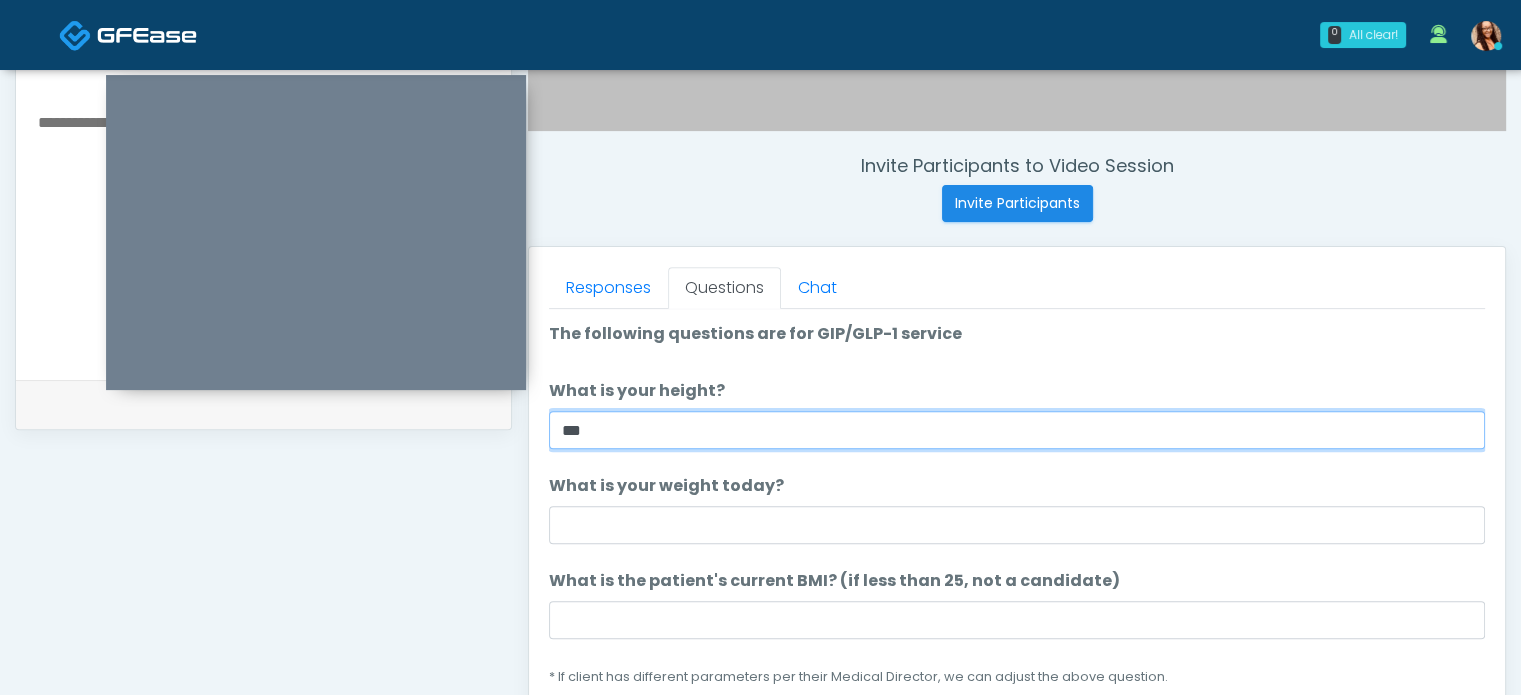 type on "**" 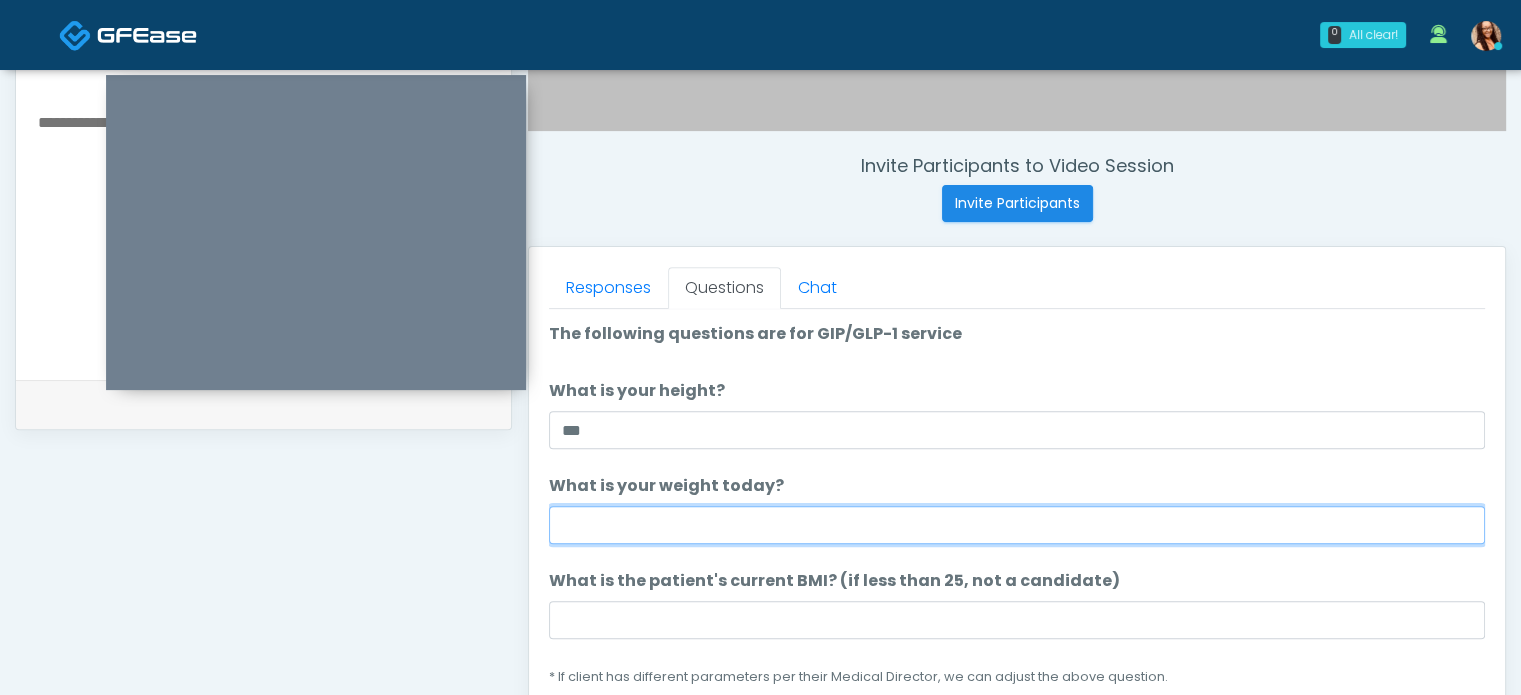 click on "What is your weight today?" at bounding box center [1017, 525] 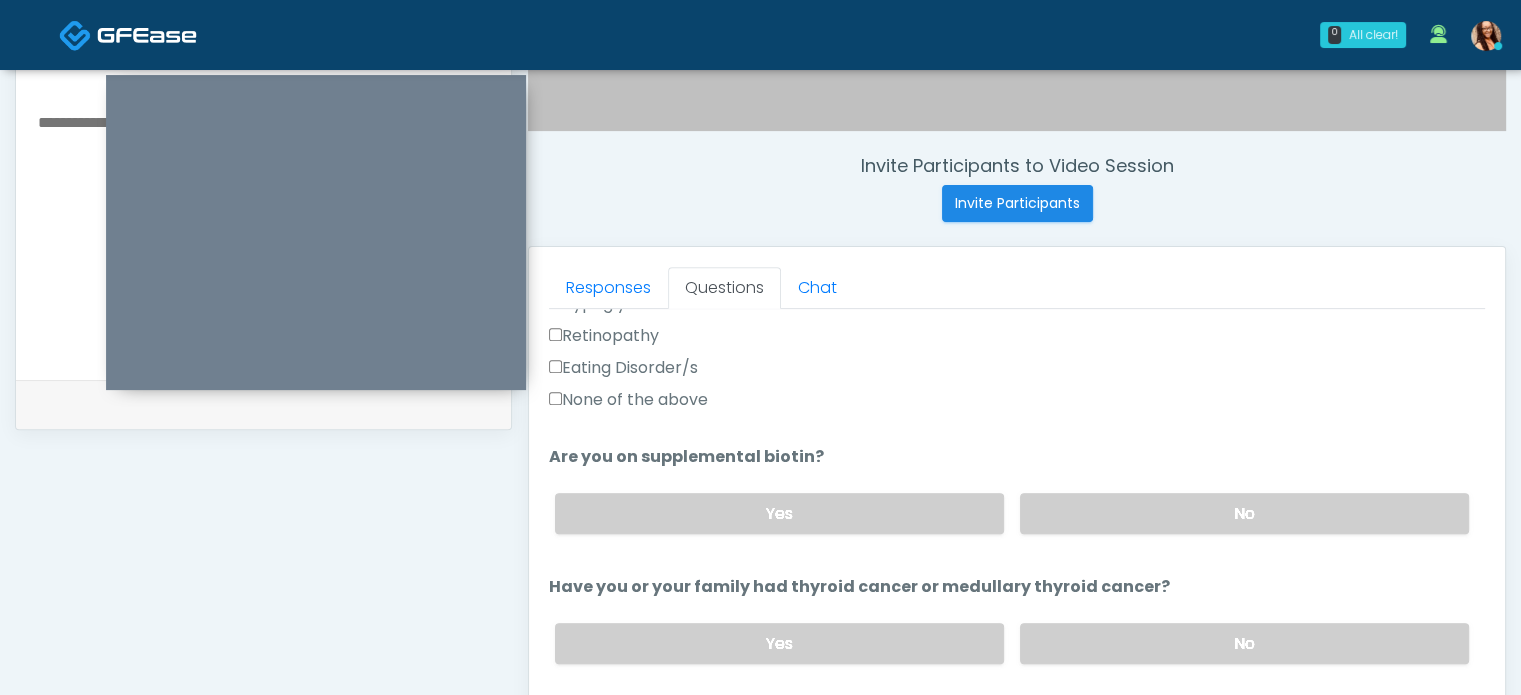scroll, scrollTop: 700, scrollLeft: 0, axis: vertical 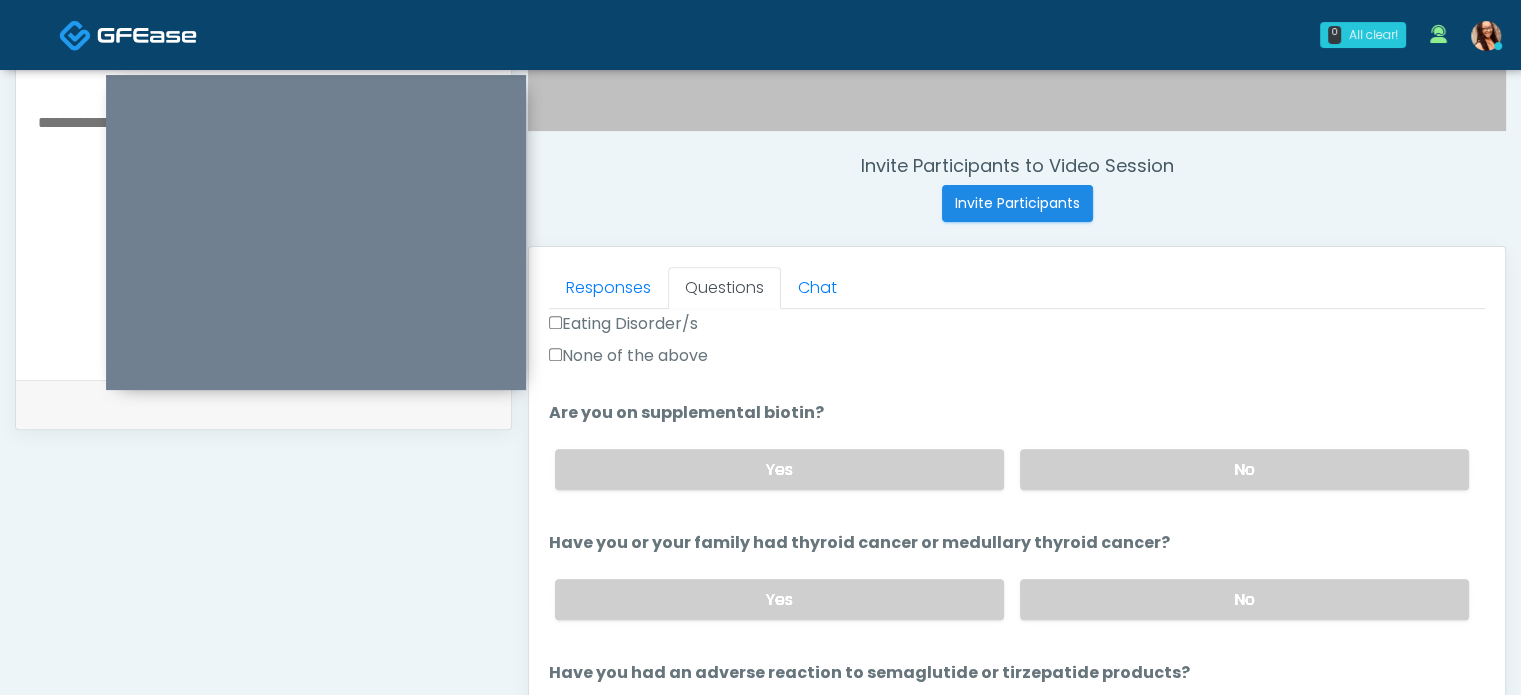 type on "***" 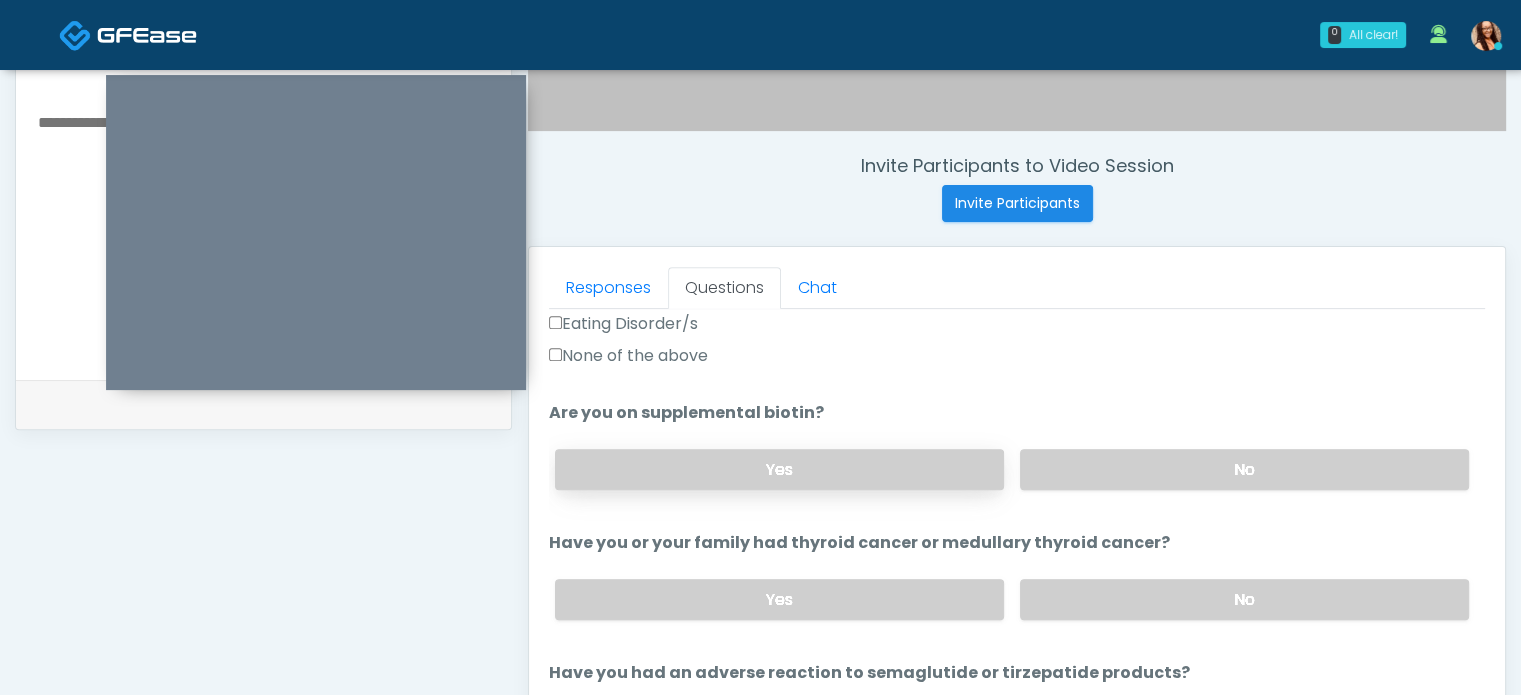 click on "Yes" at bounding box center [779, 469] 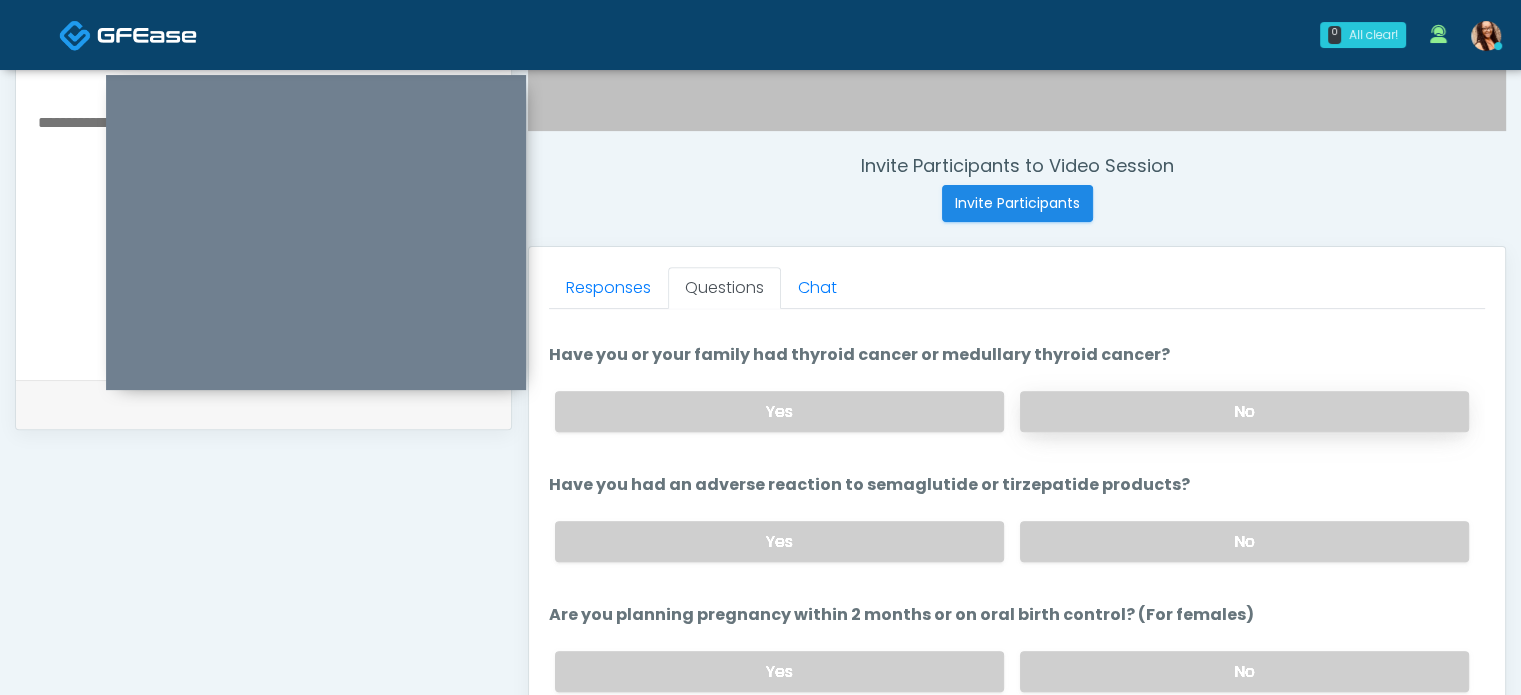 scroll, scrollTop: 900, scrollLeft: 0, axis: vertical 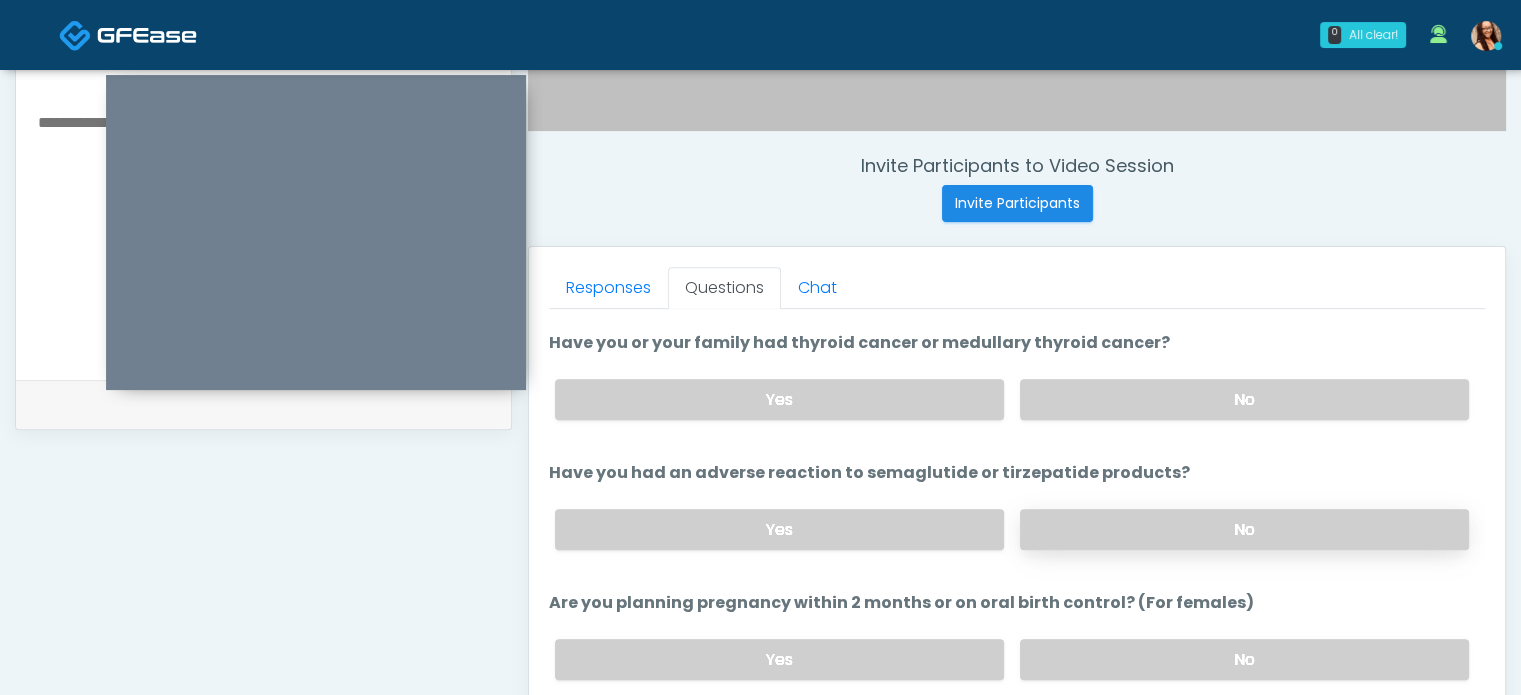 click on "No" at bounding box center [1244, 529] 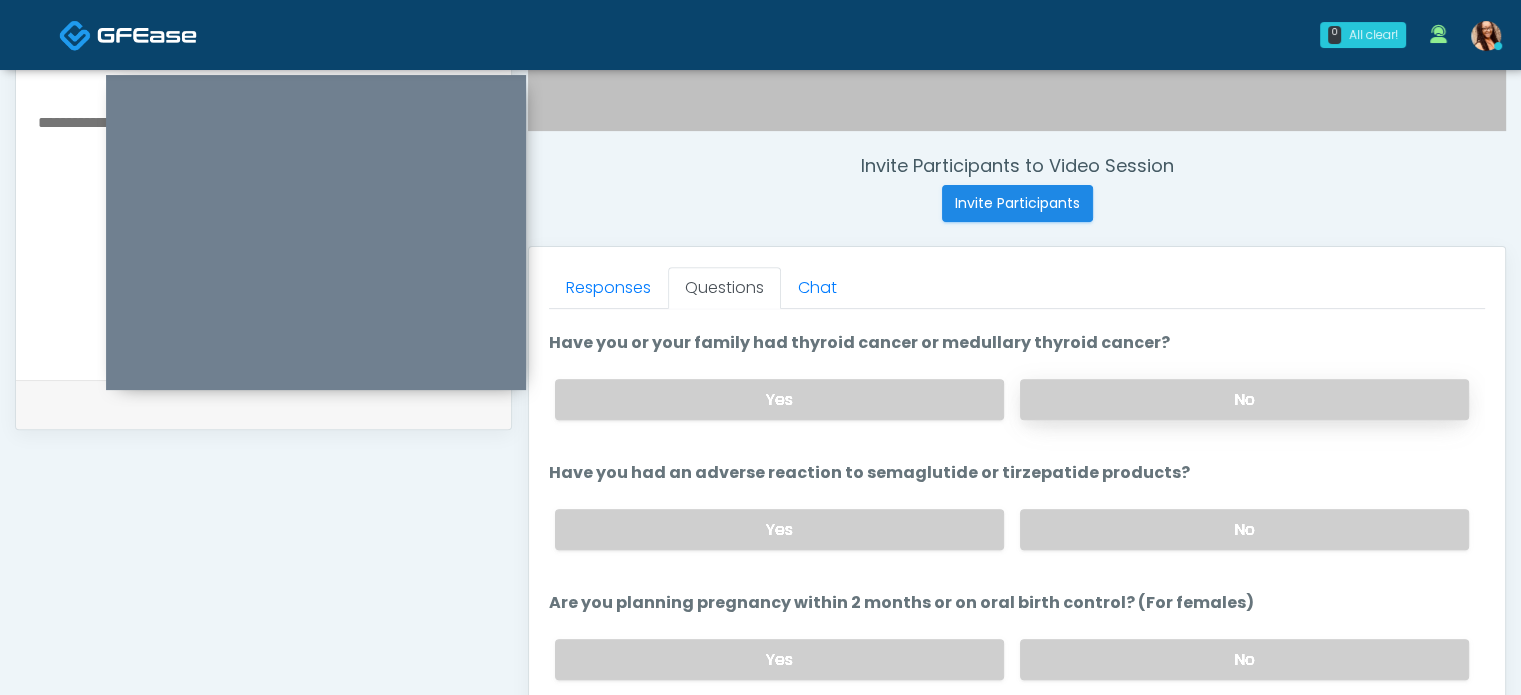 click on "No" at bounding box center (1244, 399) 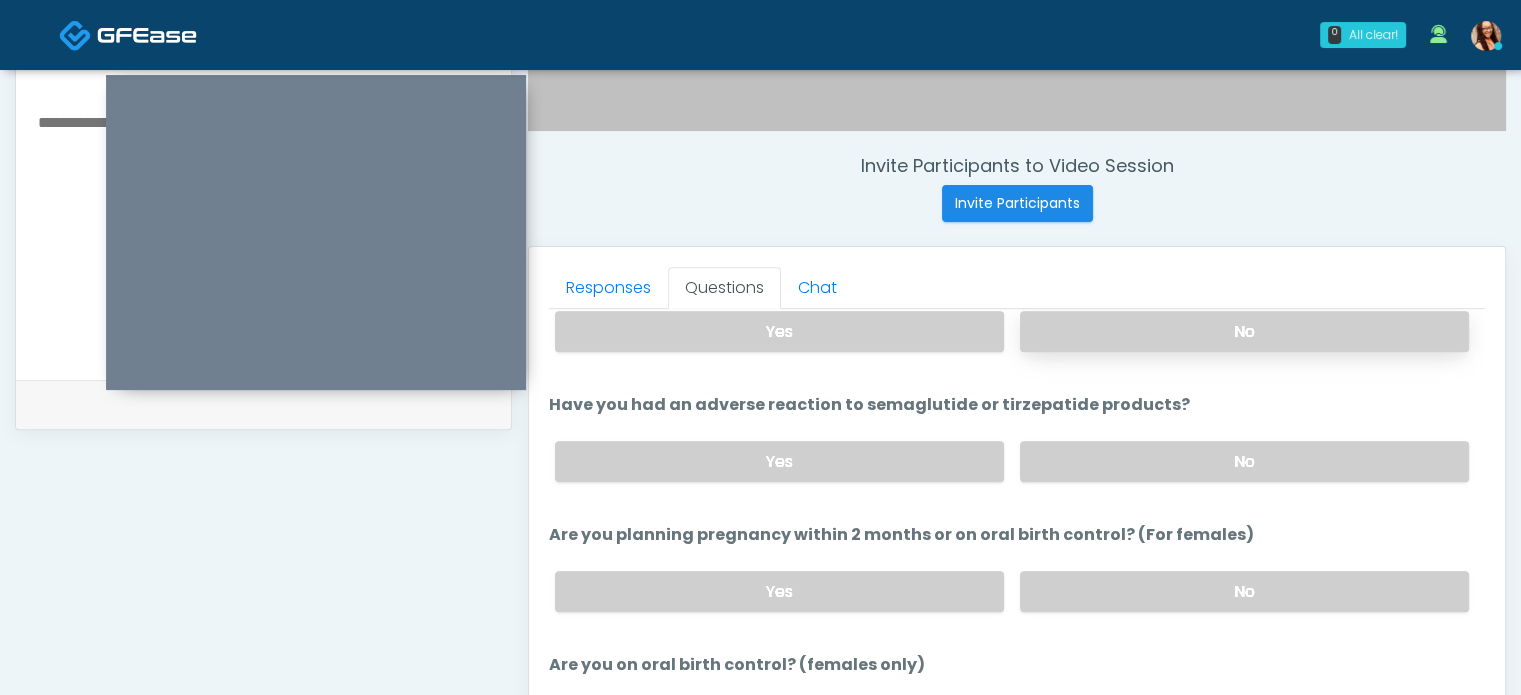 scroll, scrollTop: 1100, scrollLeft: 0, axis: vertical 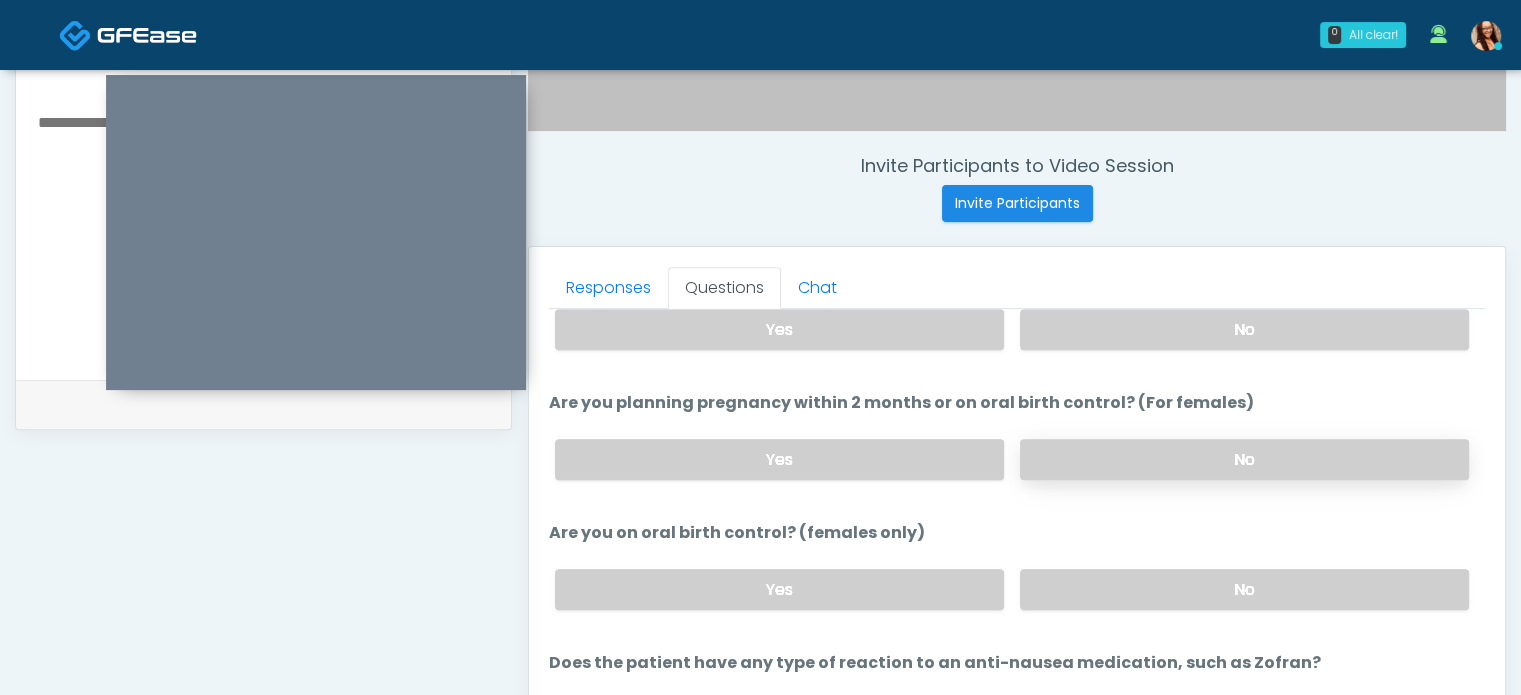 click on "No" at bounding box center (1244, 459) 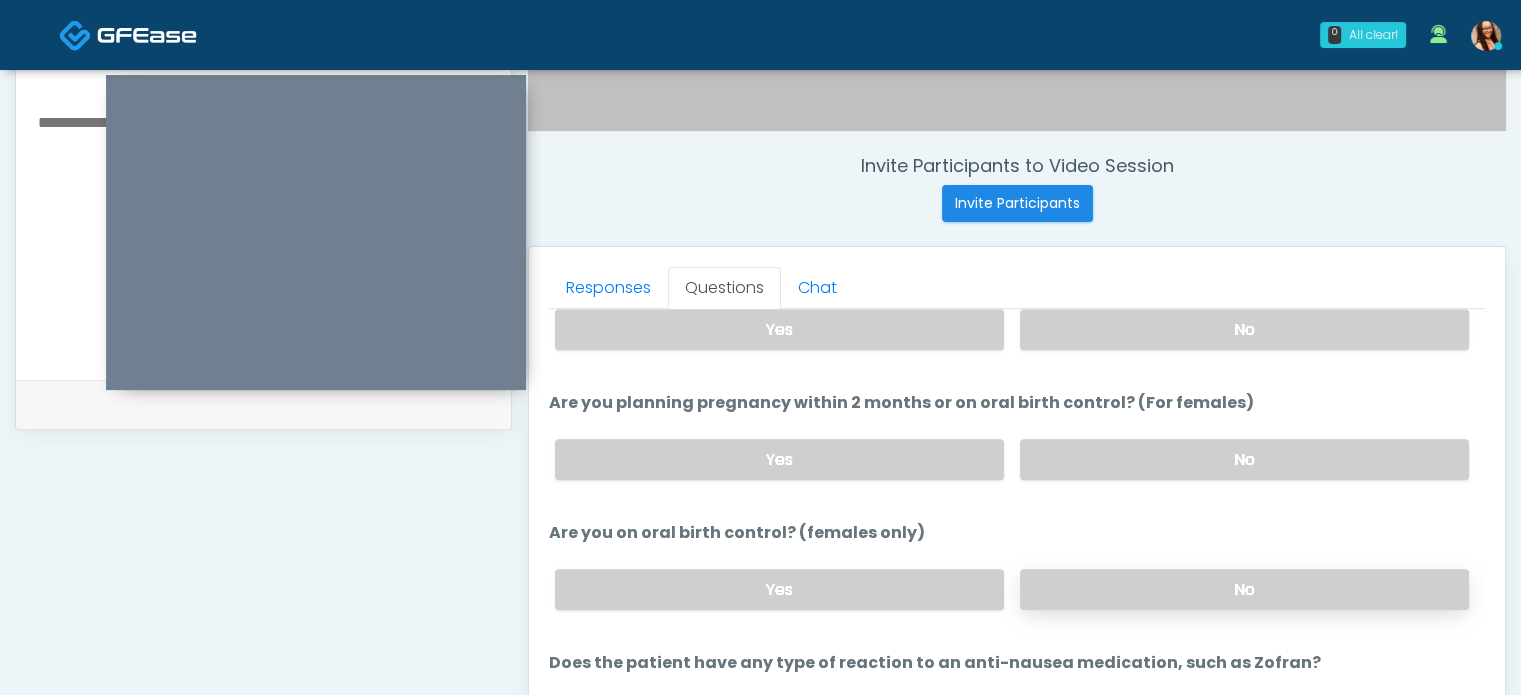 click on "No" at bounding box center (1244, 589) 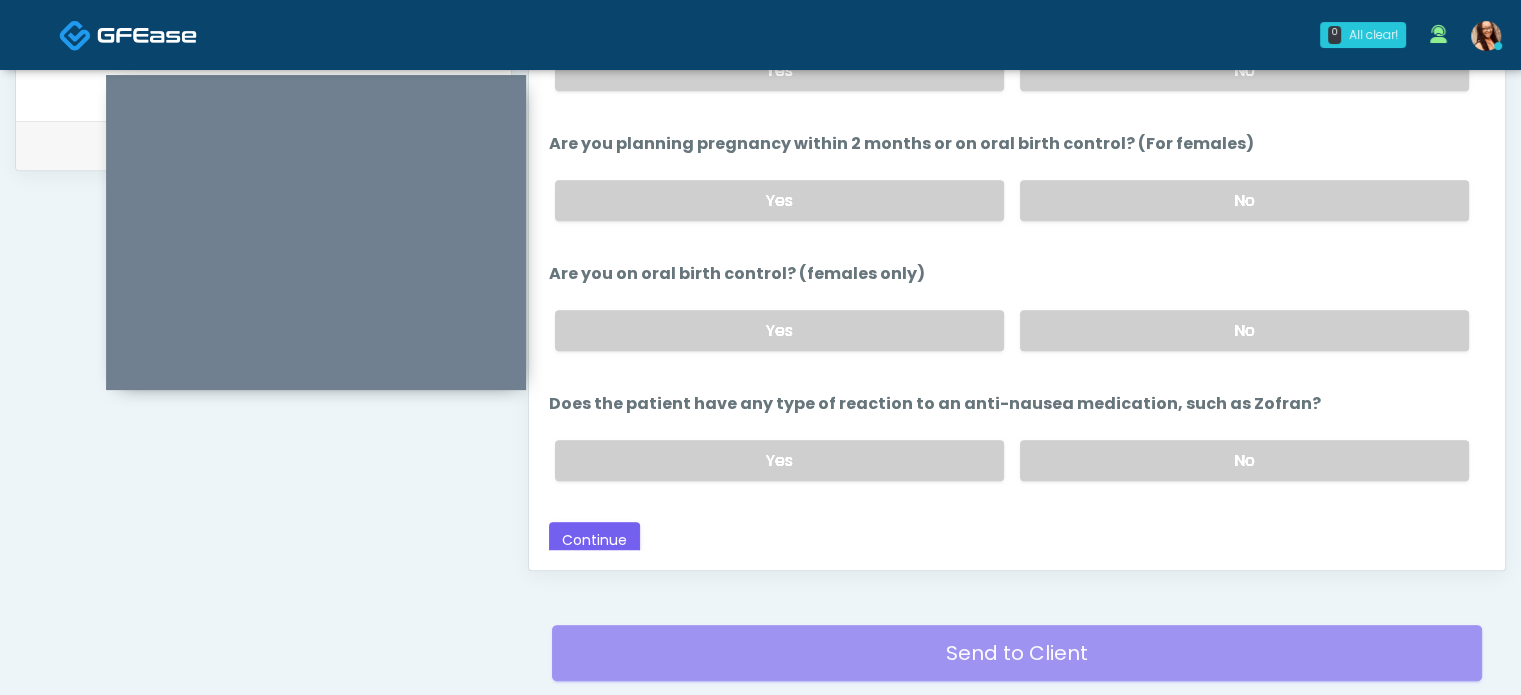scroll, scrollTop: 997, scrollLeft: 0, axis: vertical 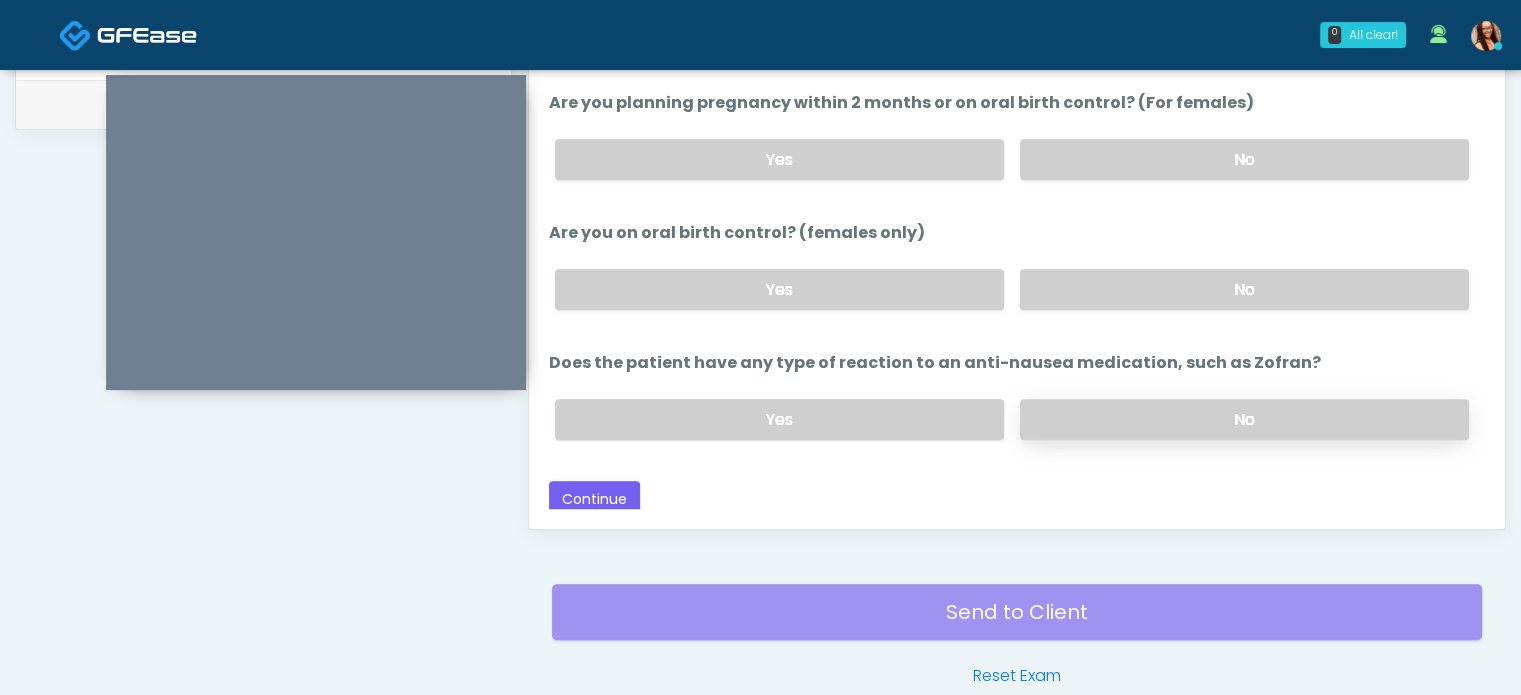click on "No" at bounding box center [1244, 419] 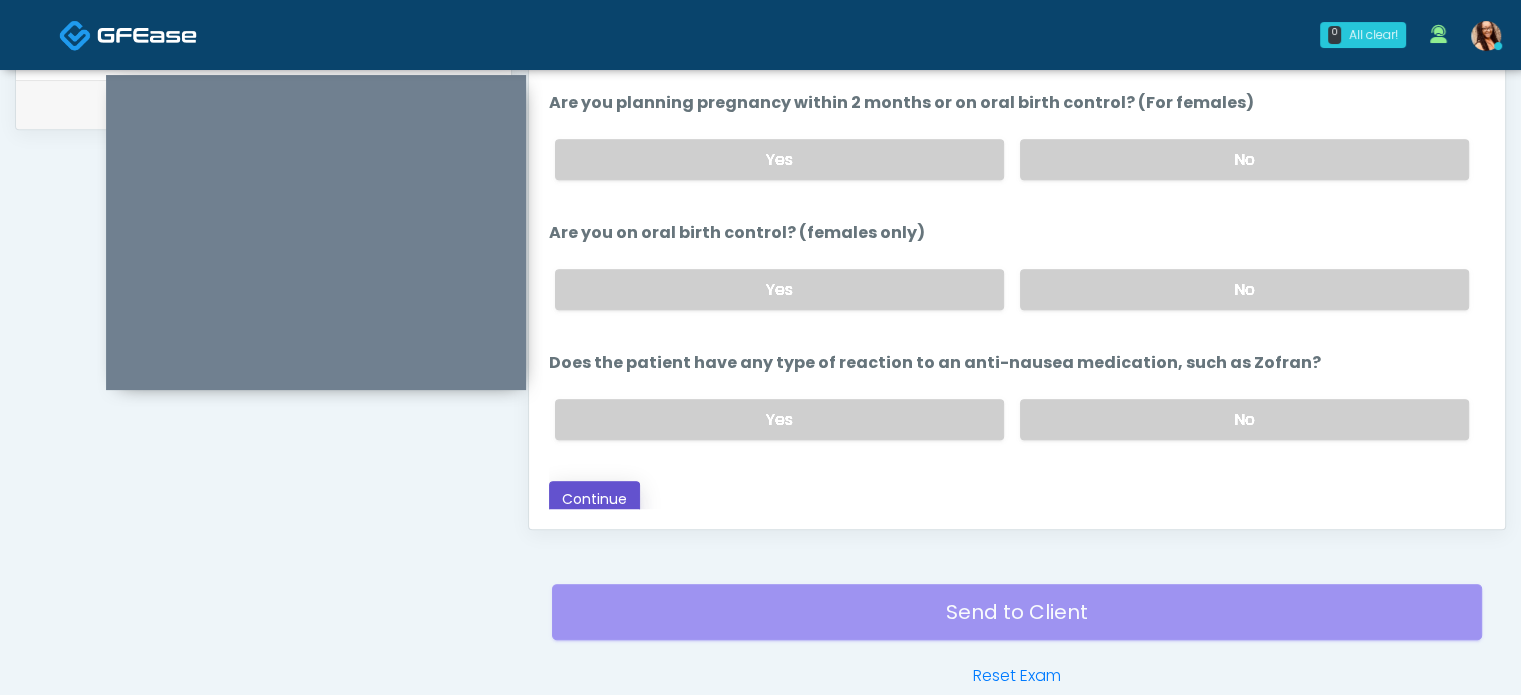 click on "Continue" at bounding box center (594, 499) 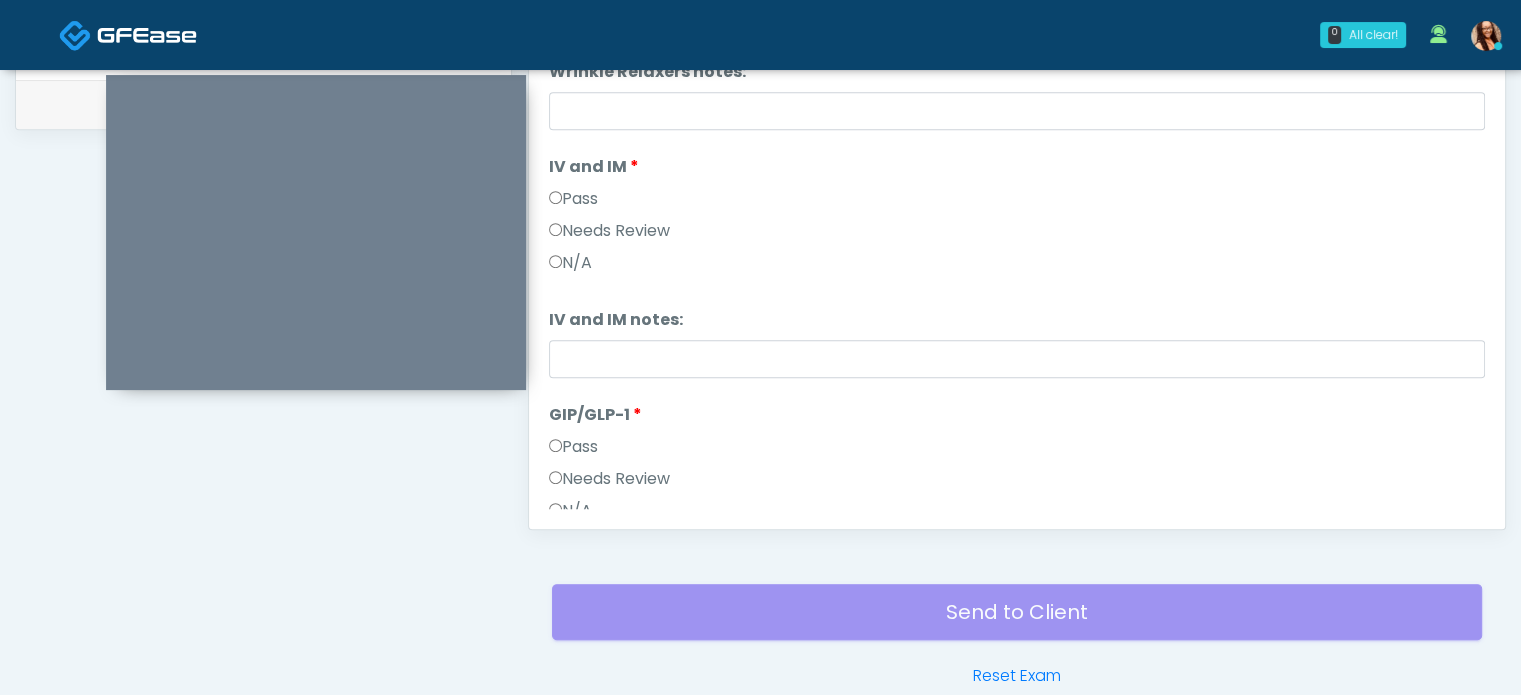 scroll, scrollTop: 0, scrollLeft: 0, axis: both 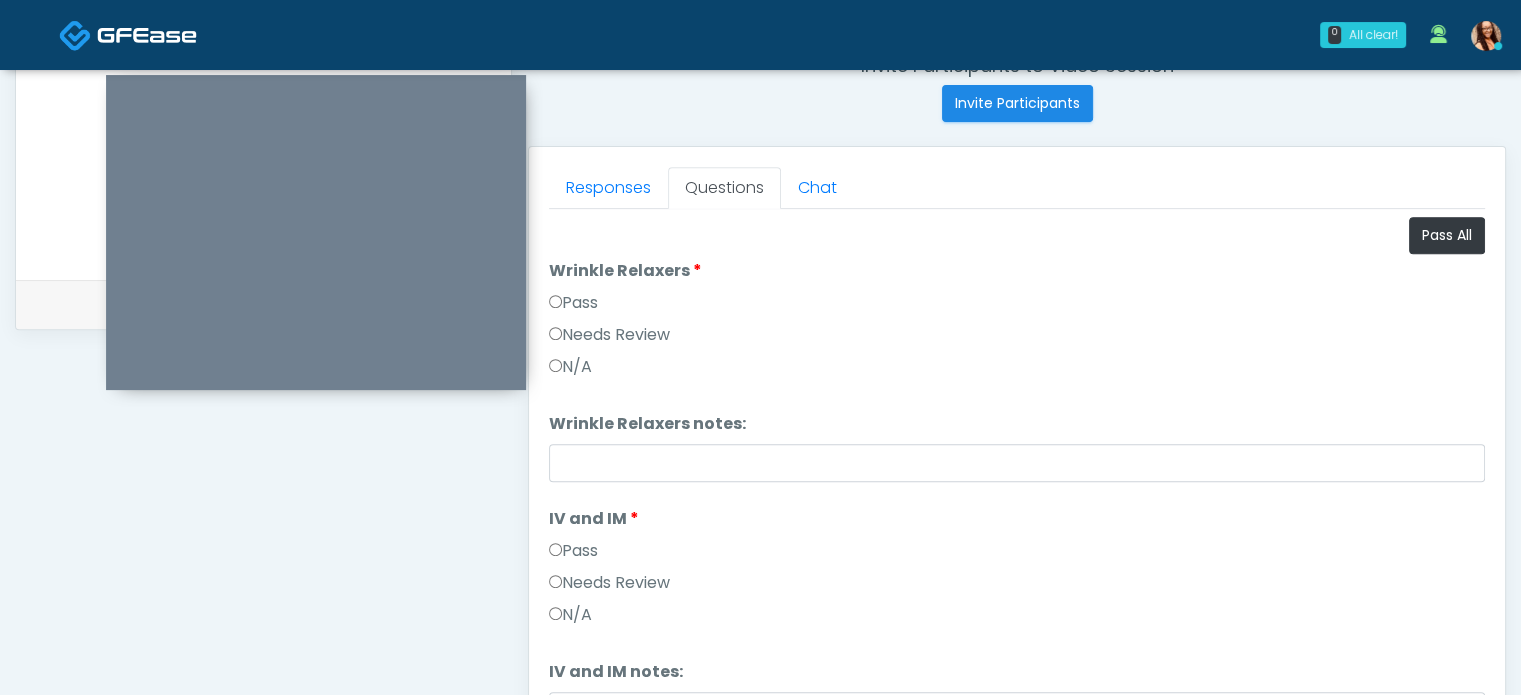click on "Pass" at bounding box center [573, 303] 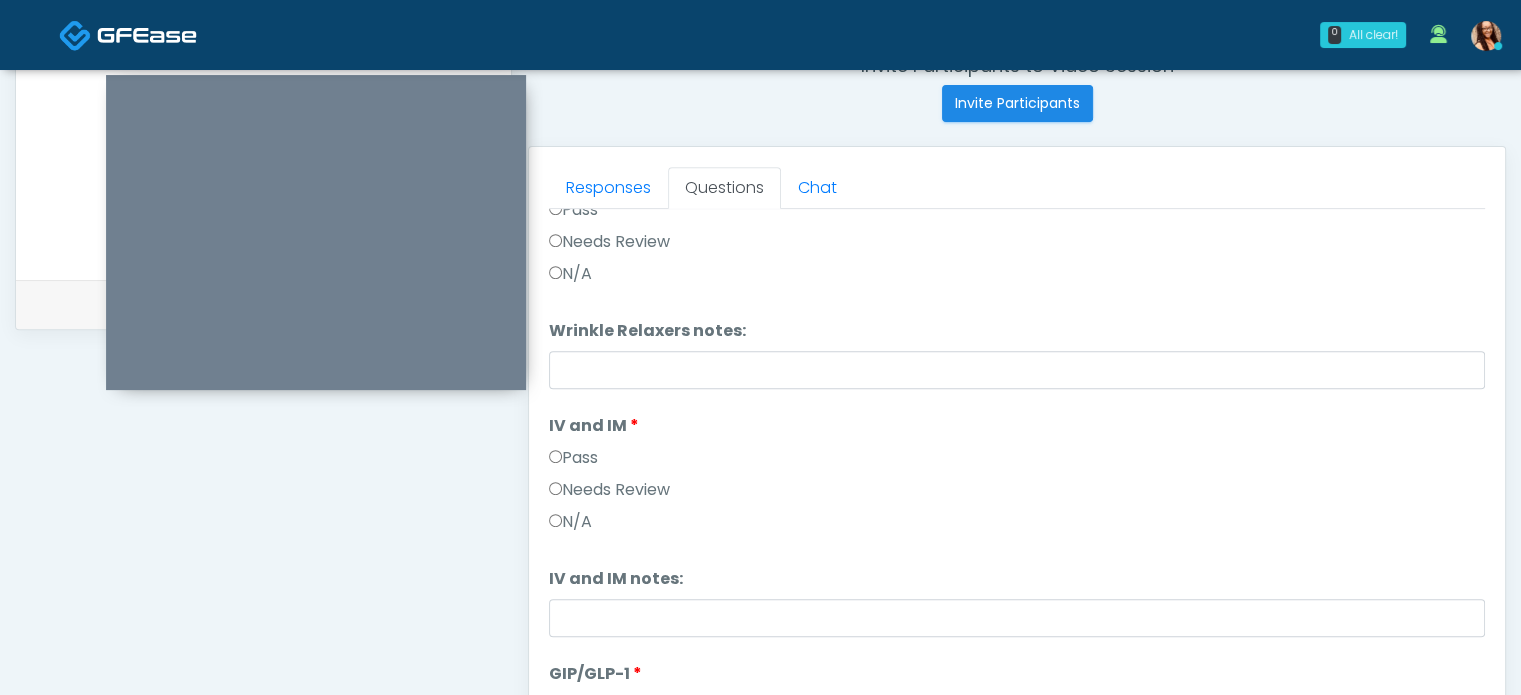 scroll, scrollTop: 200, scrollLeft: 0, axis: vertical 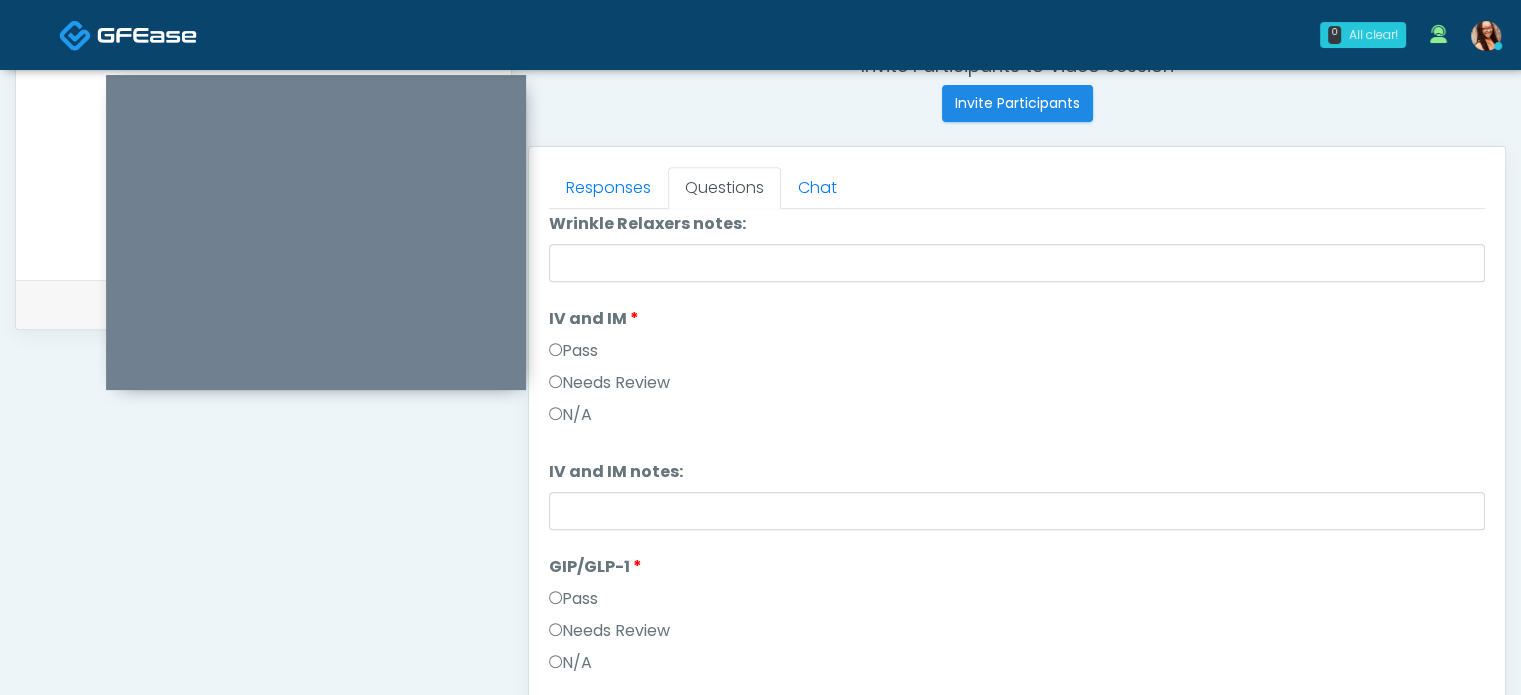 click on "Pass" at bounding box center (573, 599) 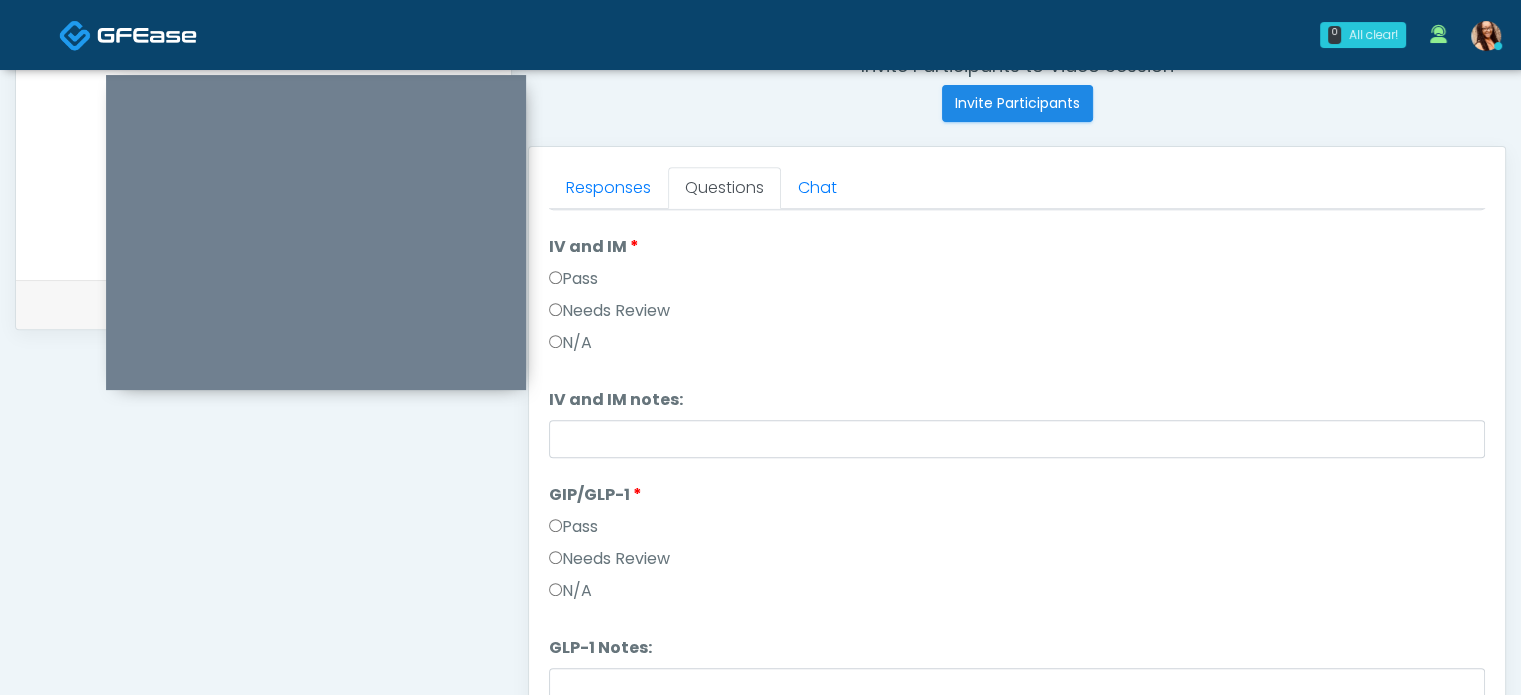 scroll, scrollTop: 329, scrollLeft: 0, axis: vertical 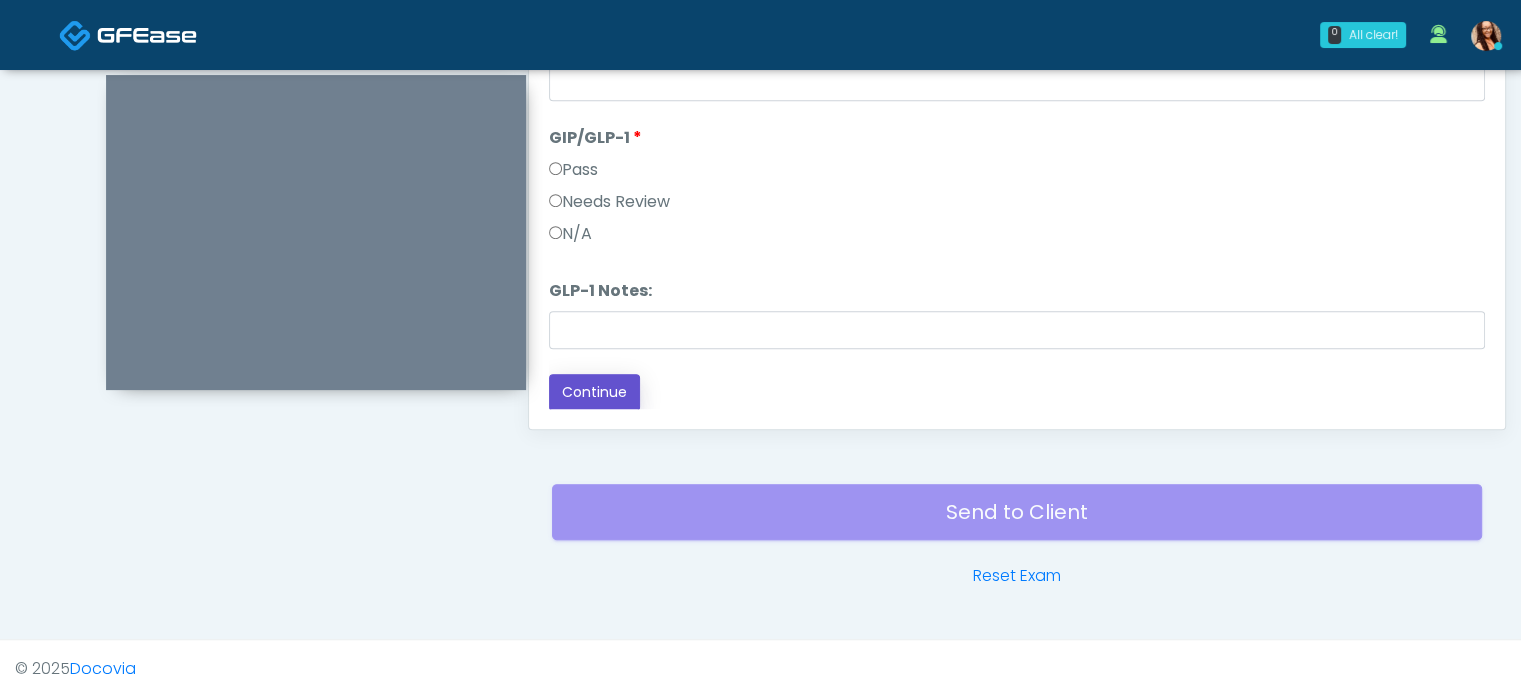 click on "Continue" at bounding box center [594, 392] 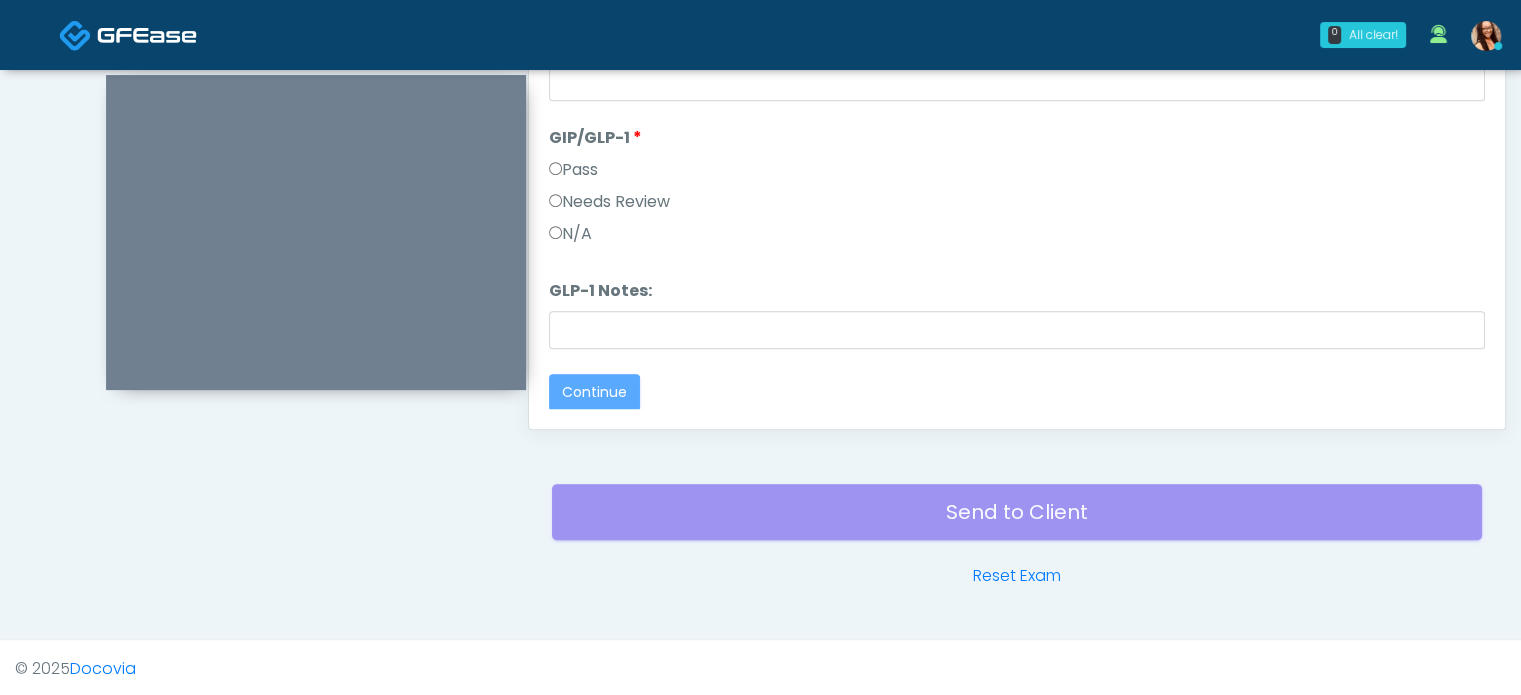 scroll, scrollTop: 0, scrollLeft: 0, axis: both 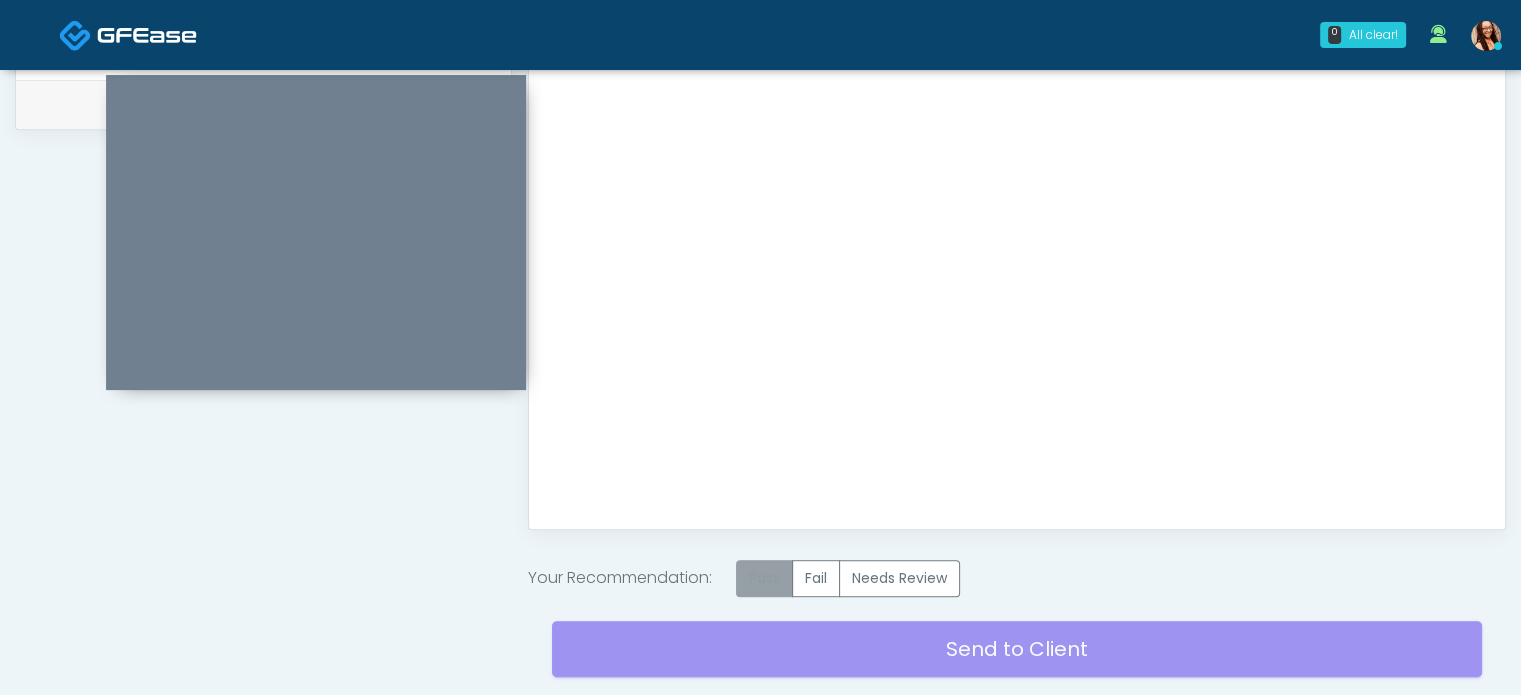 click on "Pass" at bounding box center [764, 578] 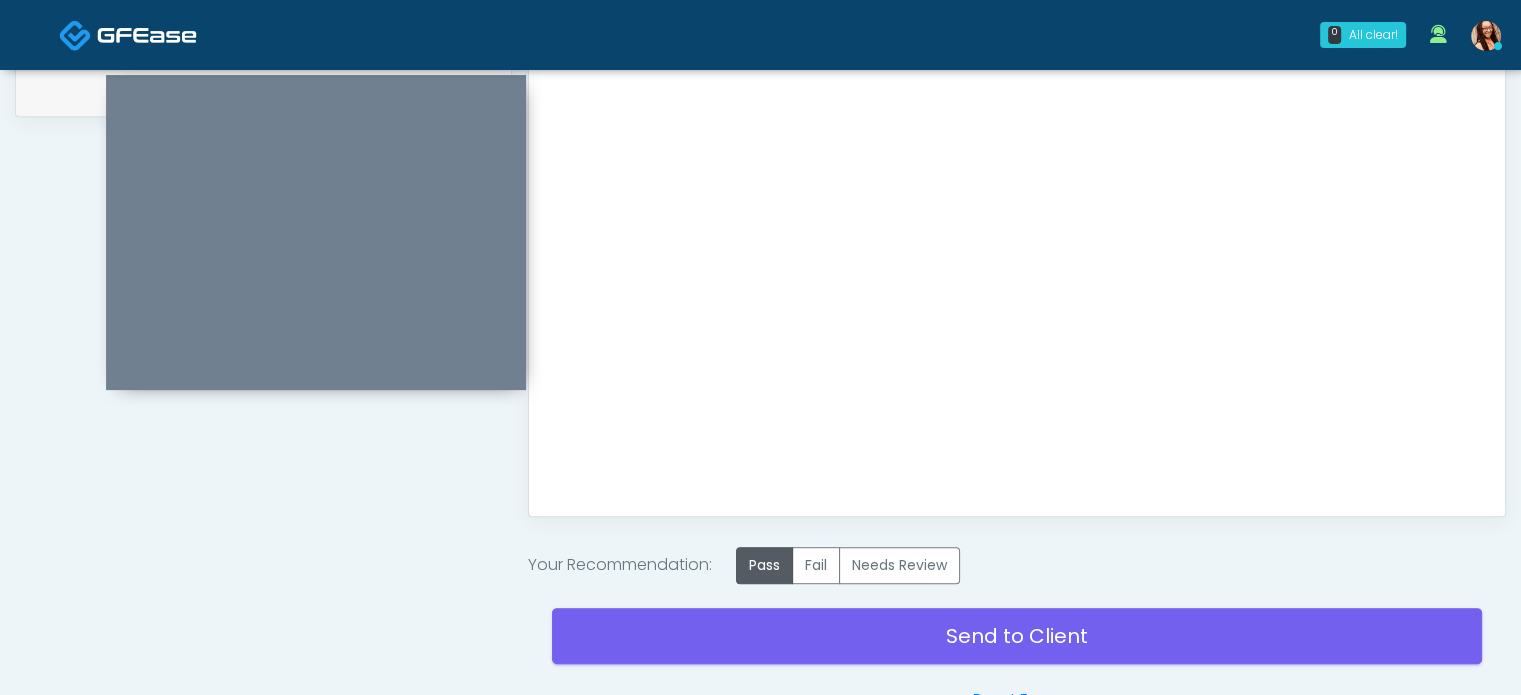 scroll, scrollTop: 1134, scrollLeft: 0, axis: vertical 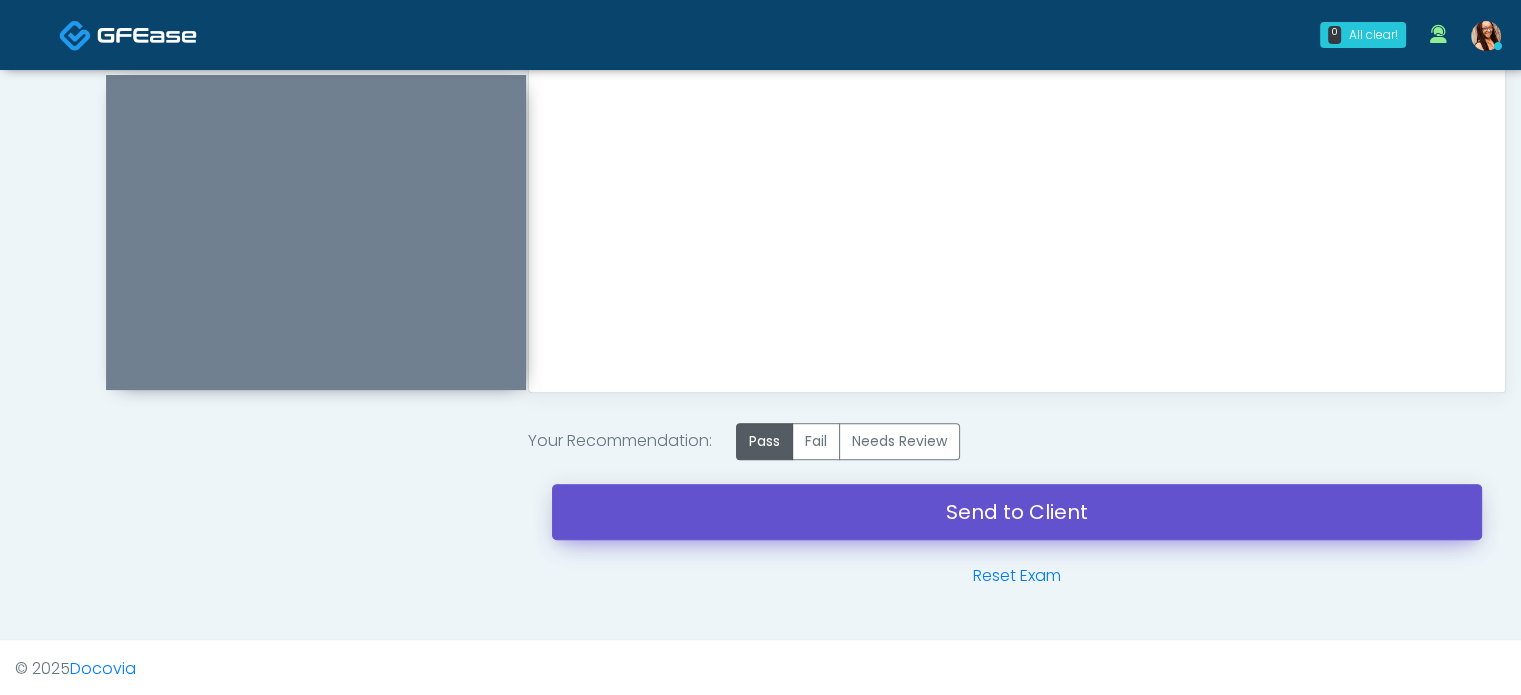 click on "Send to Client" at bounding box center (1017, 512) 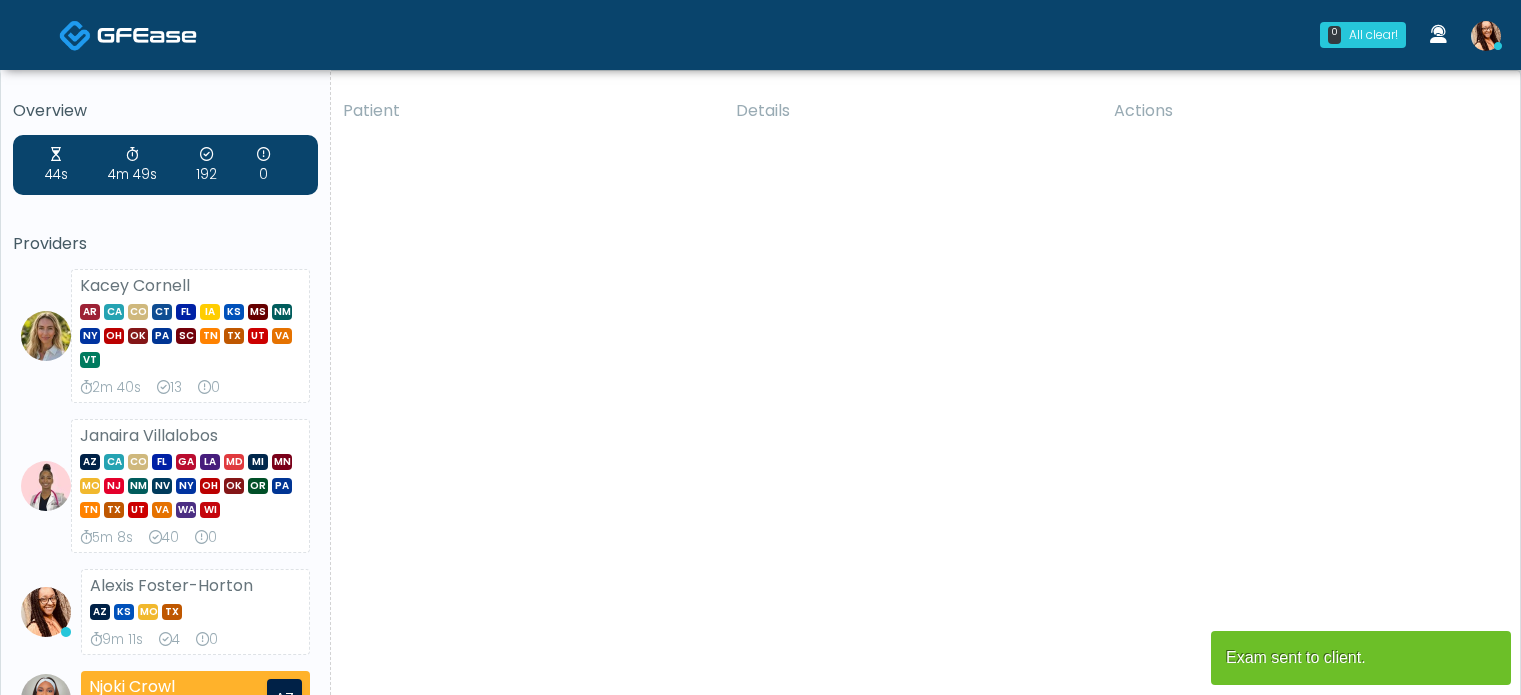scroll, scrollTop: 0, scrollLeft: 0, axis: both 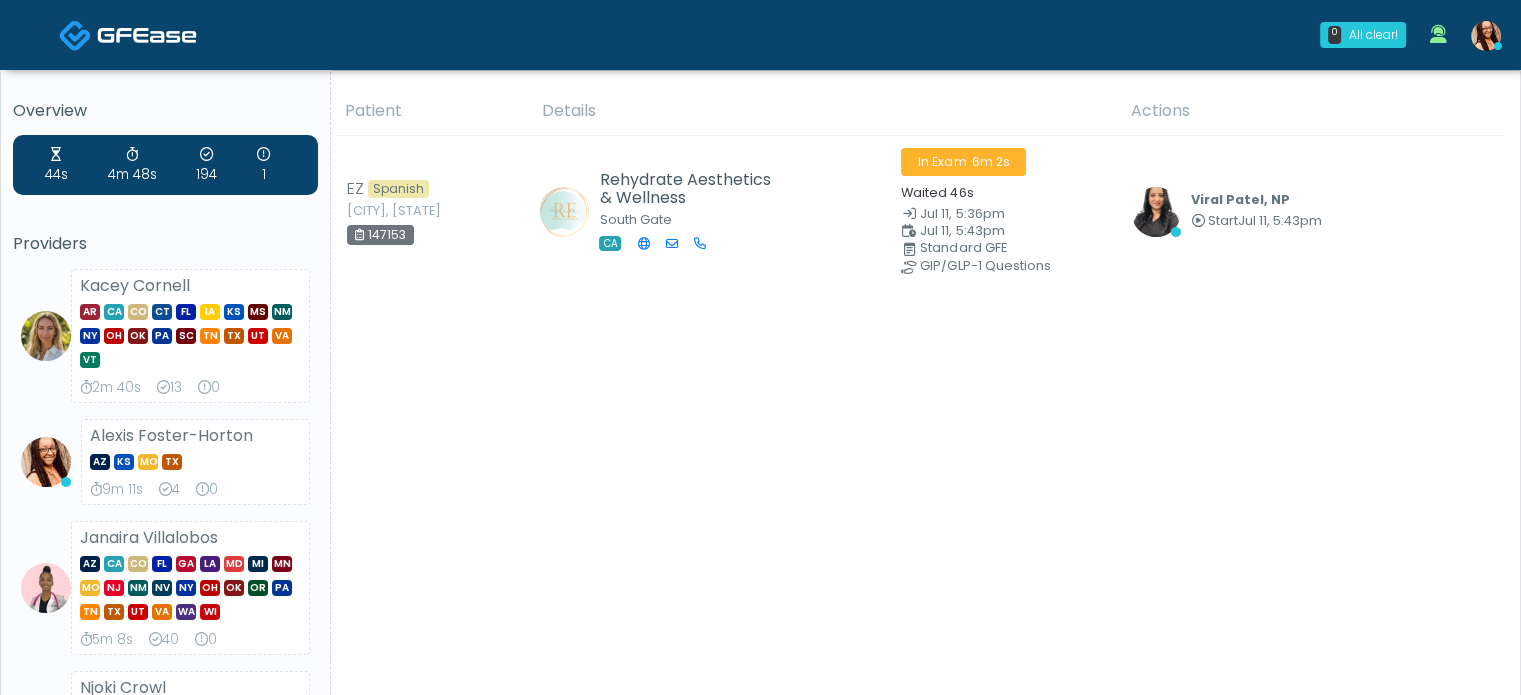 click on "Patient
Details
Actions" at bounding box center [918, 887] 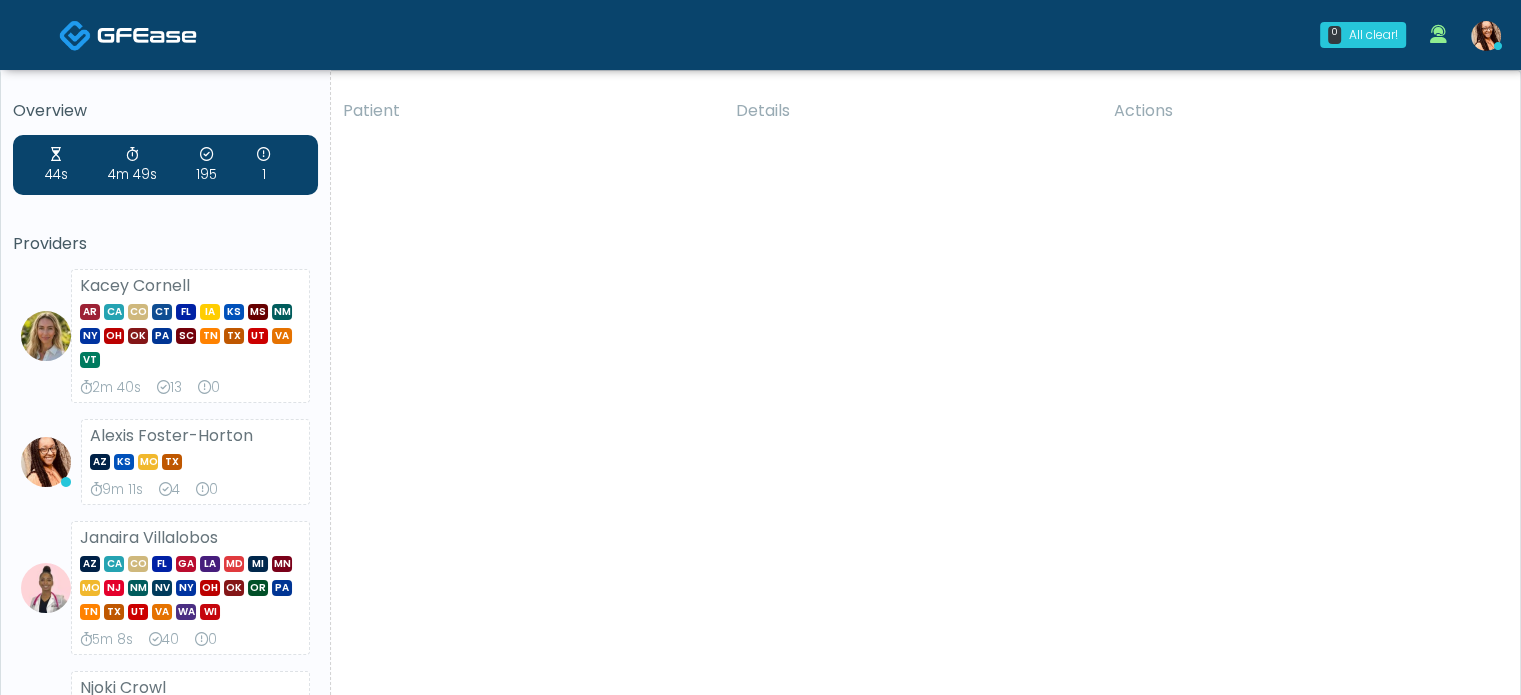 click on "Patient
Details
Actions" at bounding box center (918, 953) 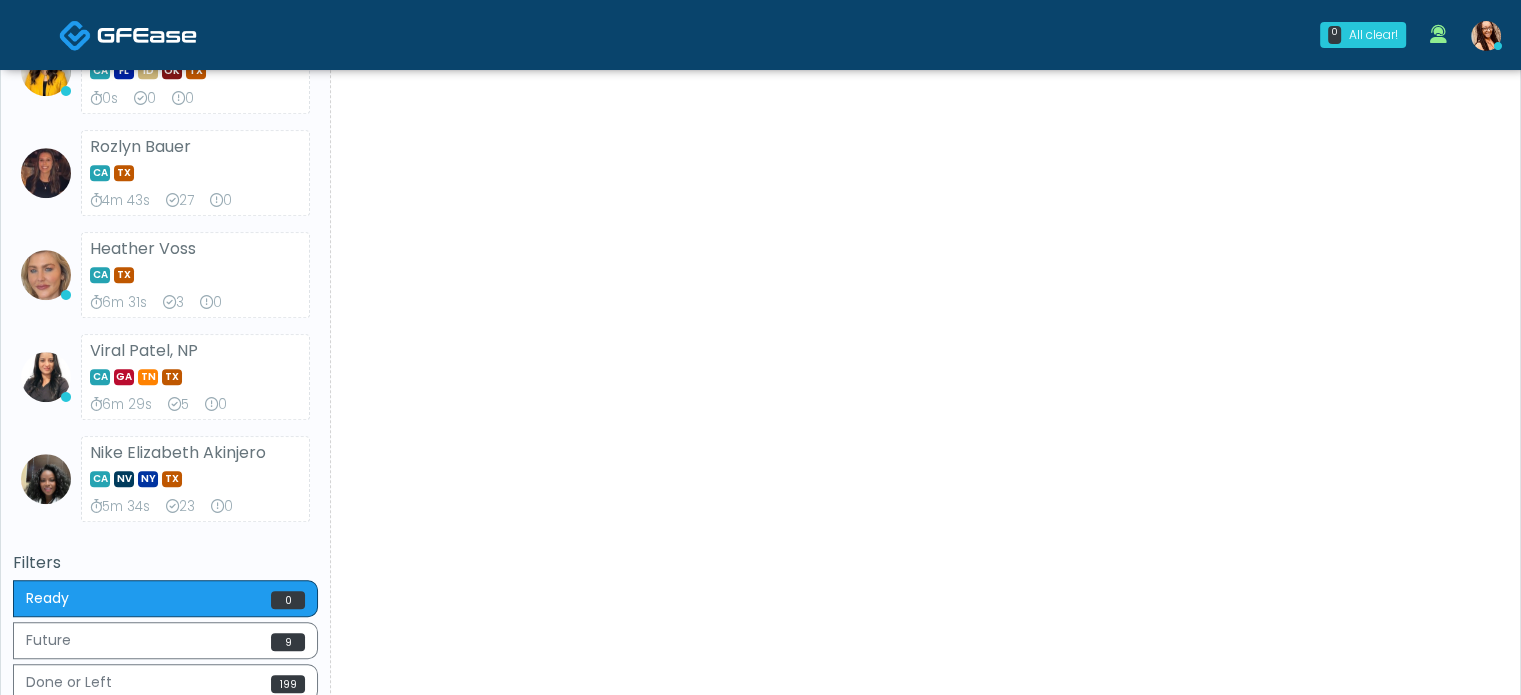 scroll, scrollTop: 1000, scrollLeft: 0, axis: vertical 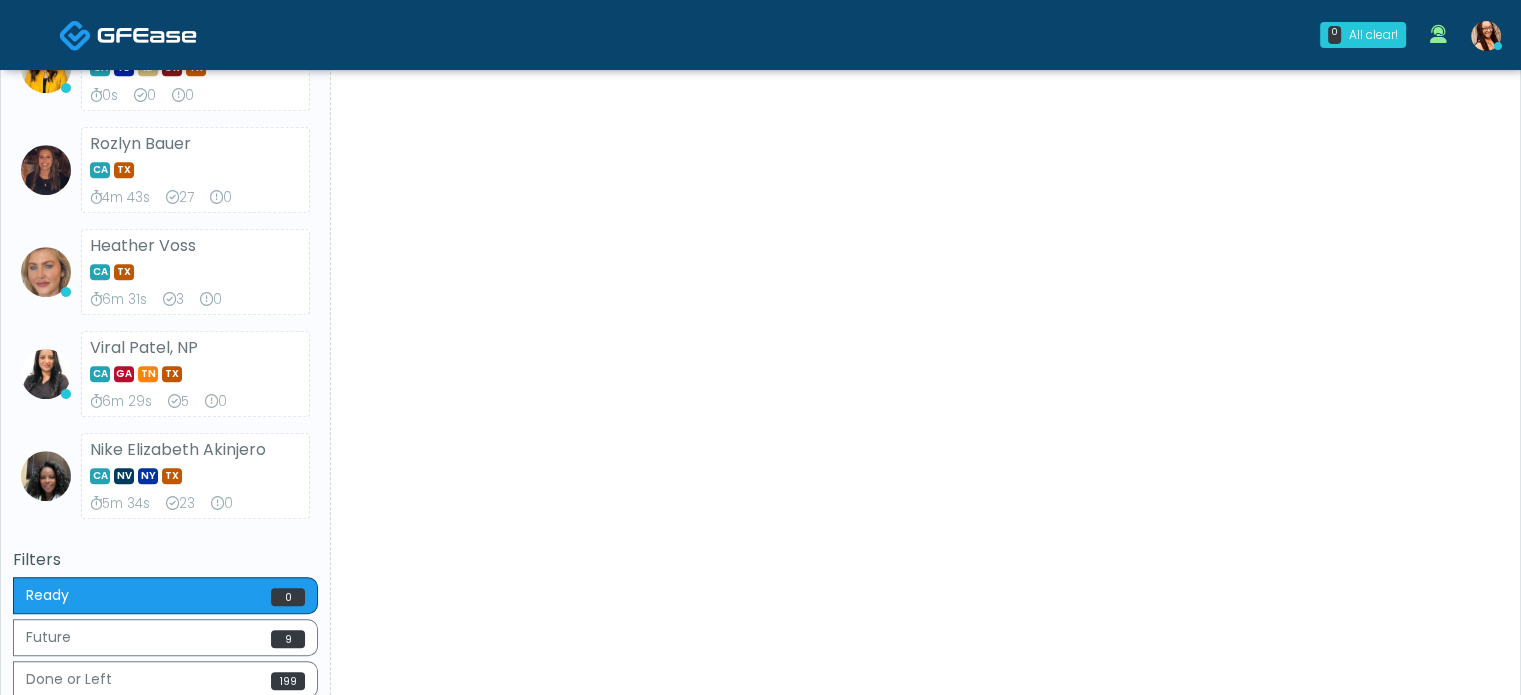 click at bounding box center [1486, 36] 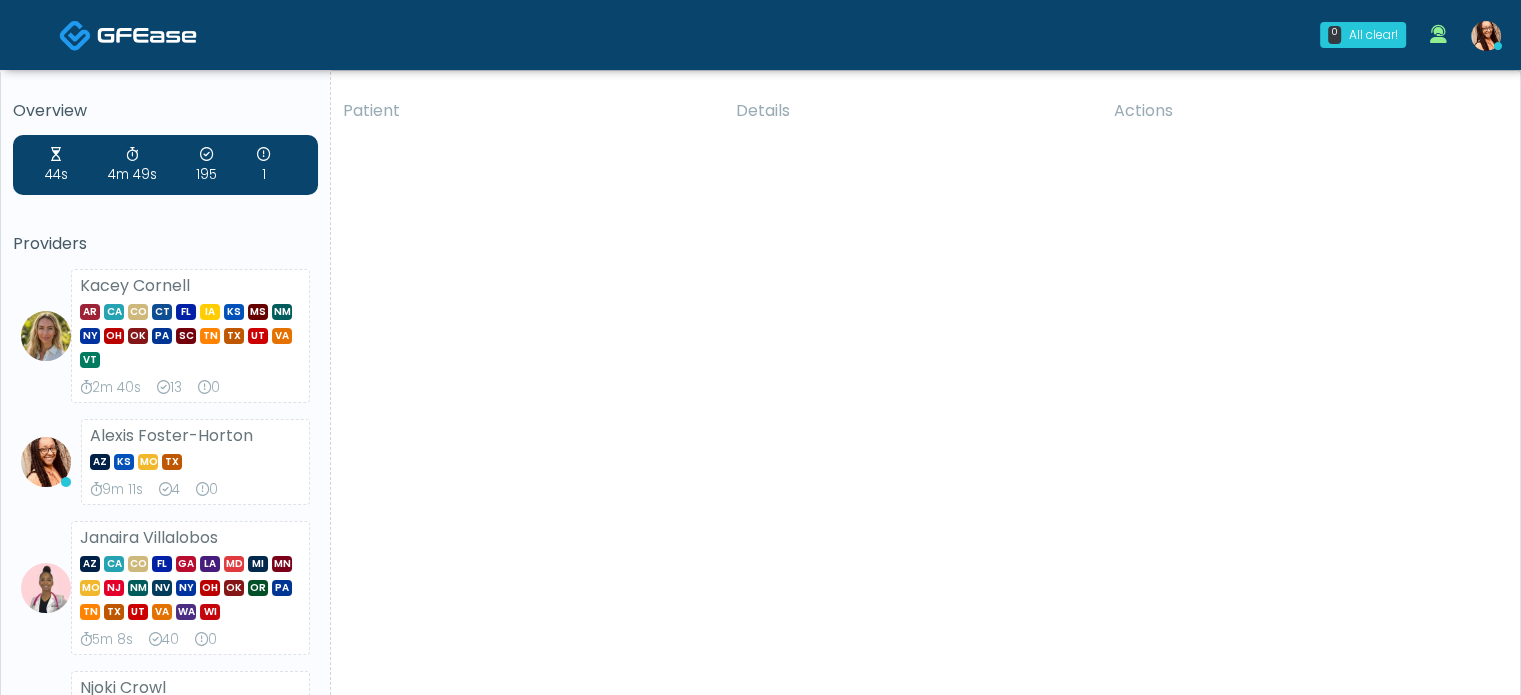 scroll, scrollTop: 0, scrollLeft: 0, axis: both 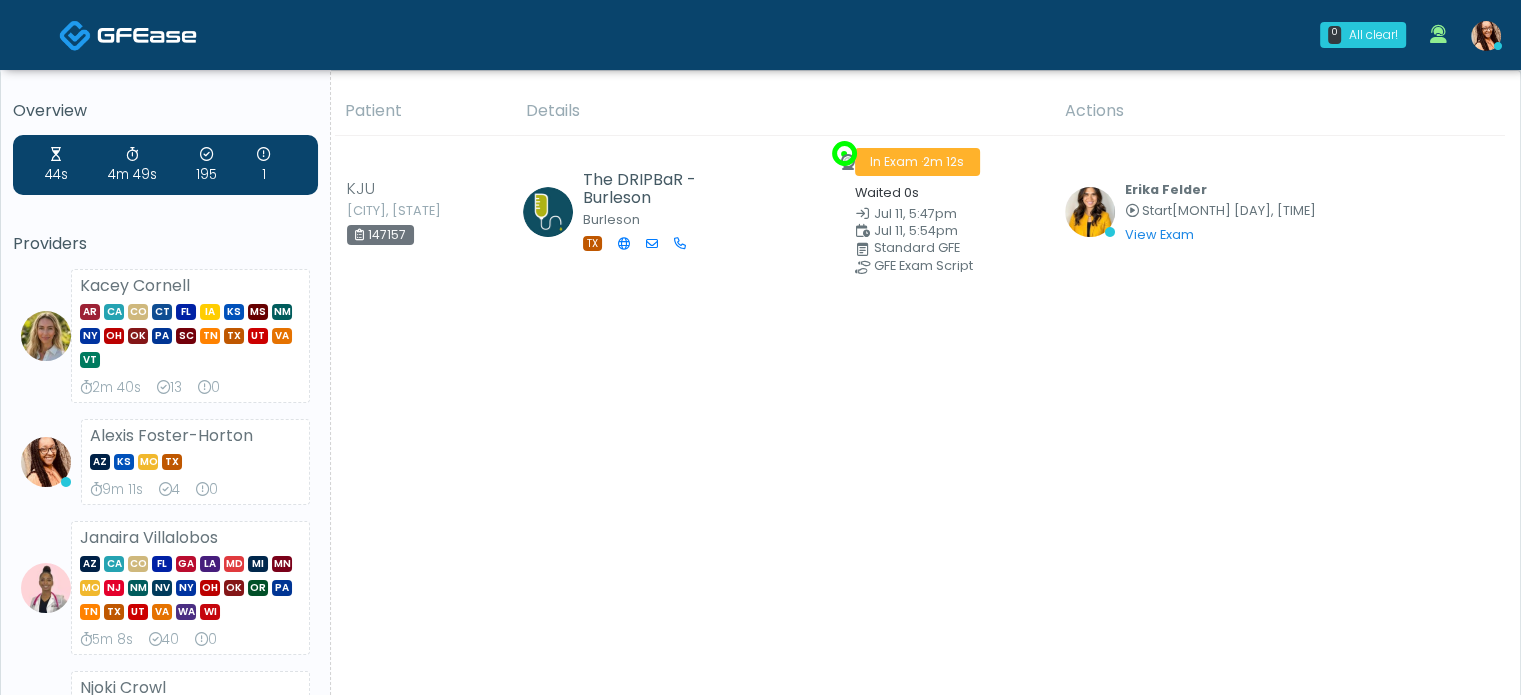 click at bounding box center [202, 489] 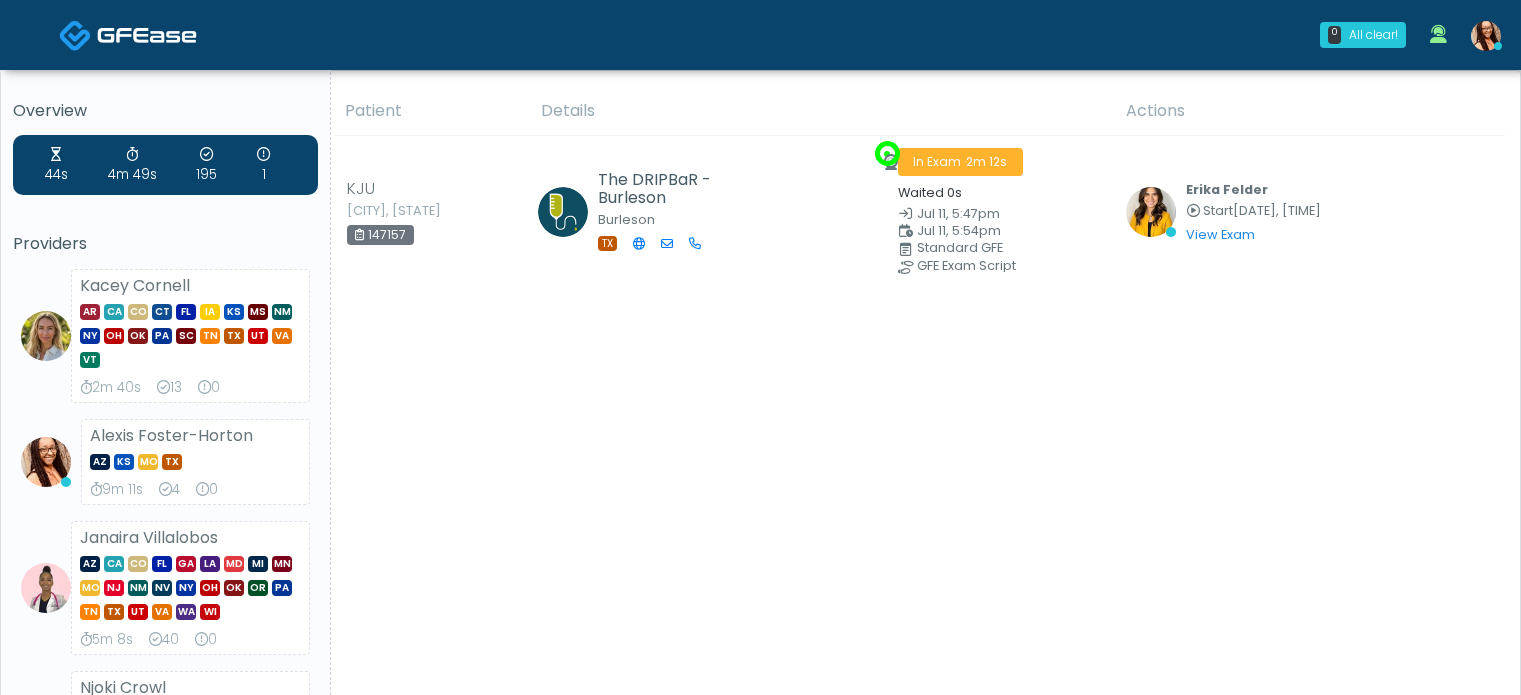 scroll, scrollTop: 0, scrollLeft: 0, axis: both 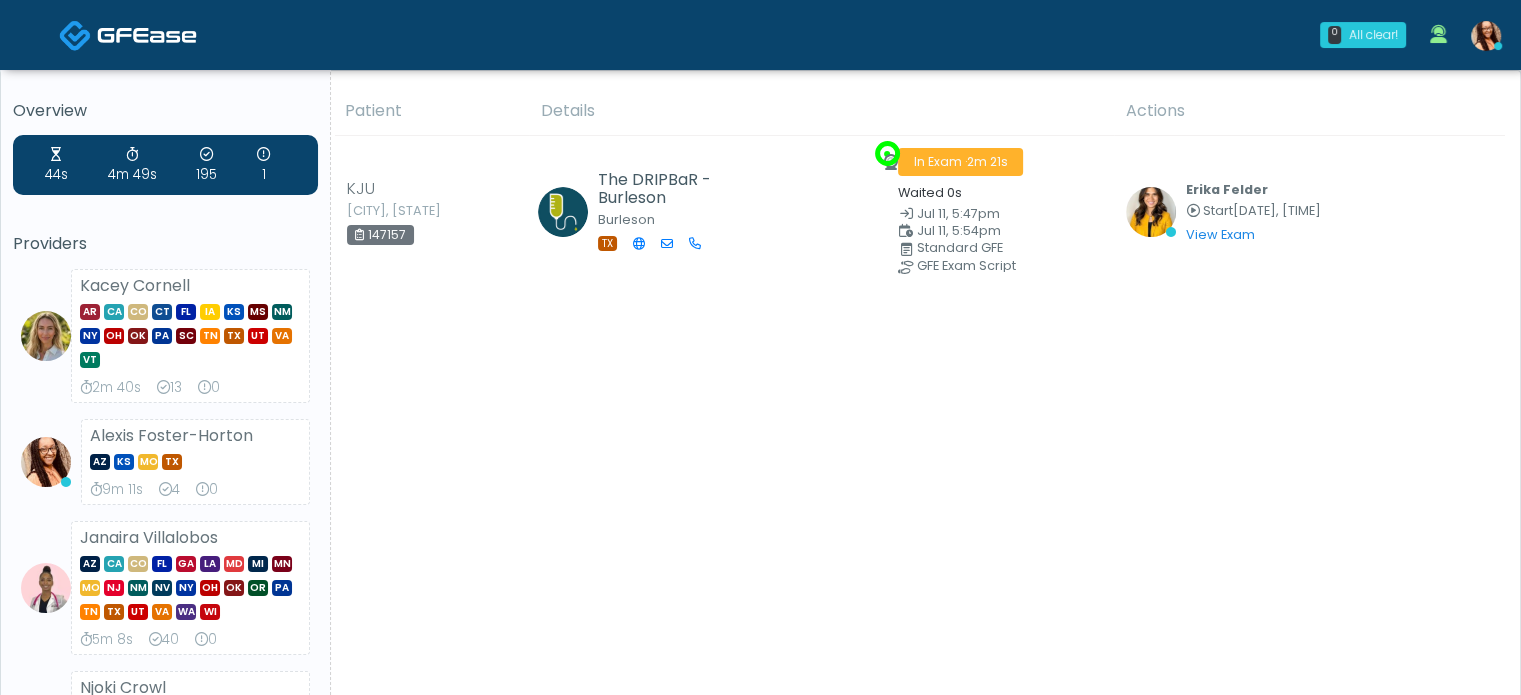 click at bounding box center [263, 154] 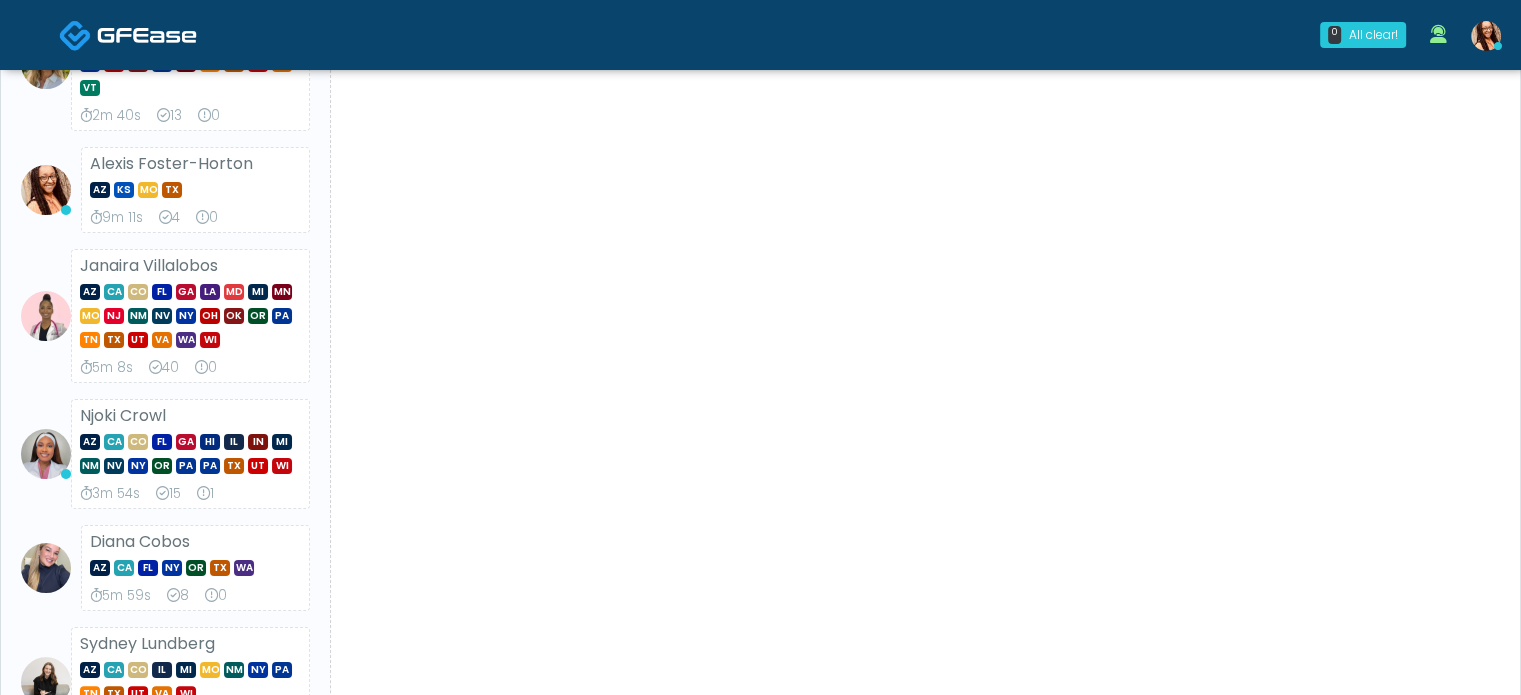 scroll, scrollTop: 0, scrollLeft: 0, axis: both 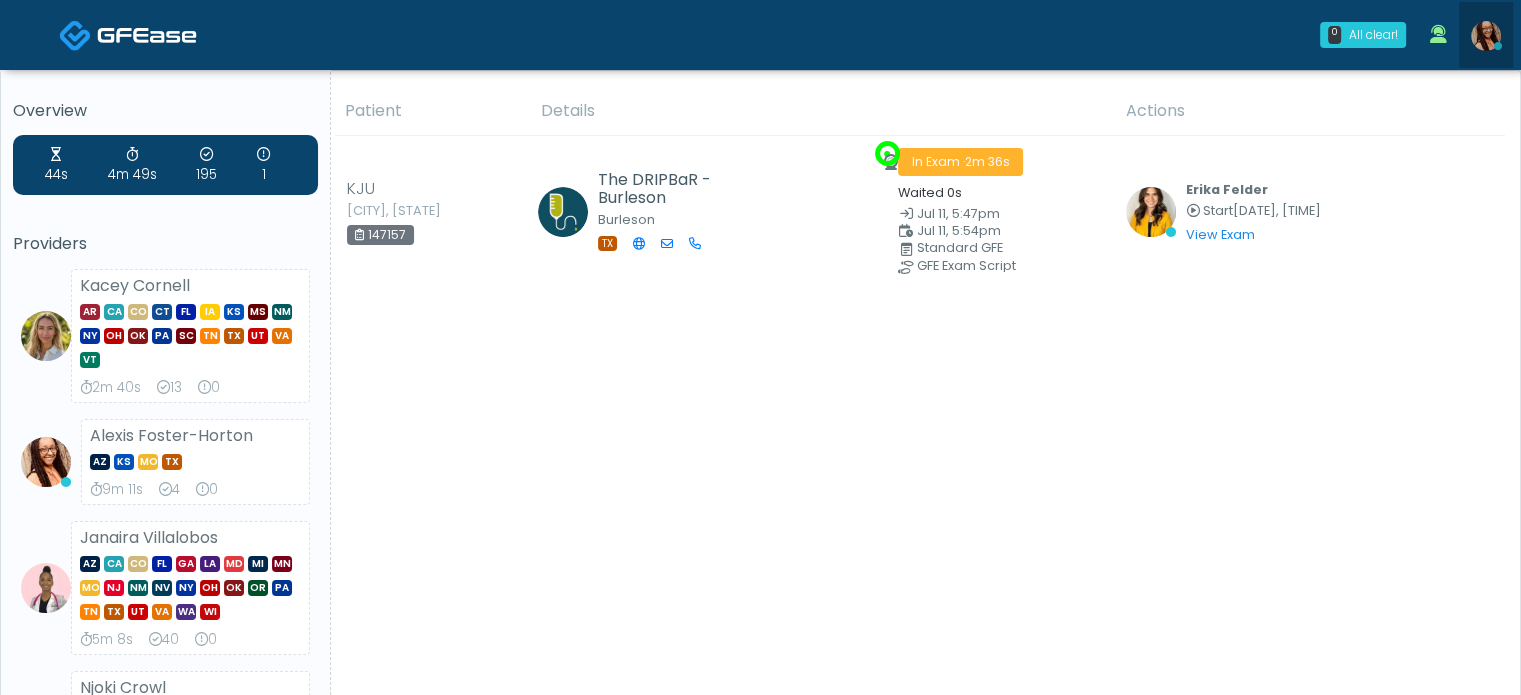 click at bounding box center (1486, 36) 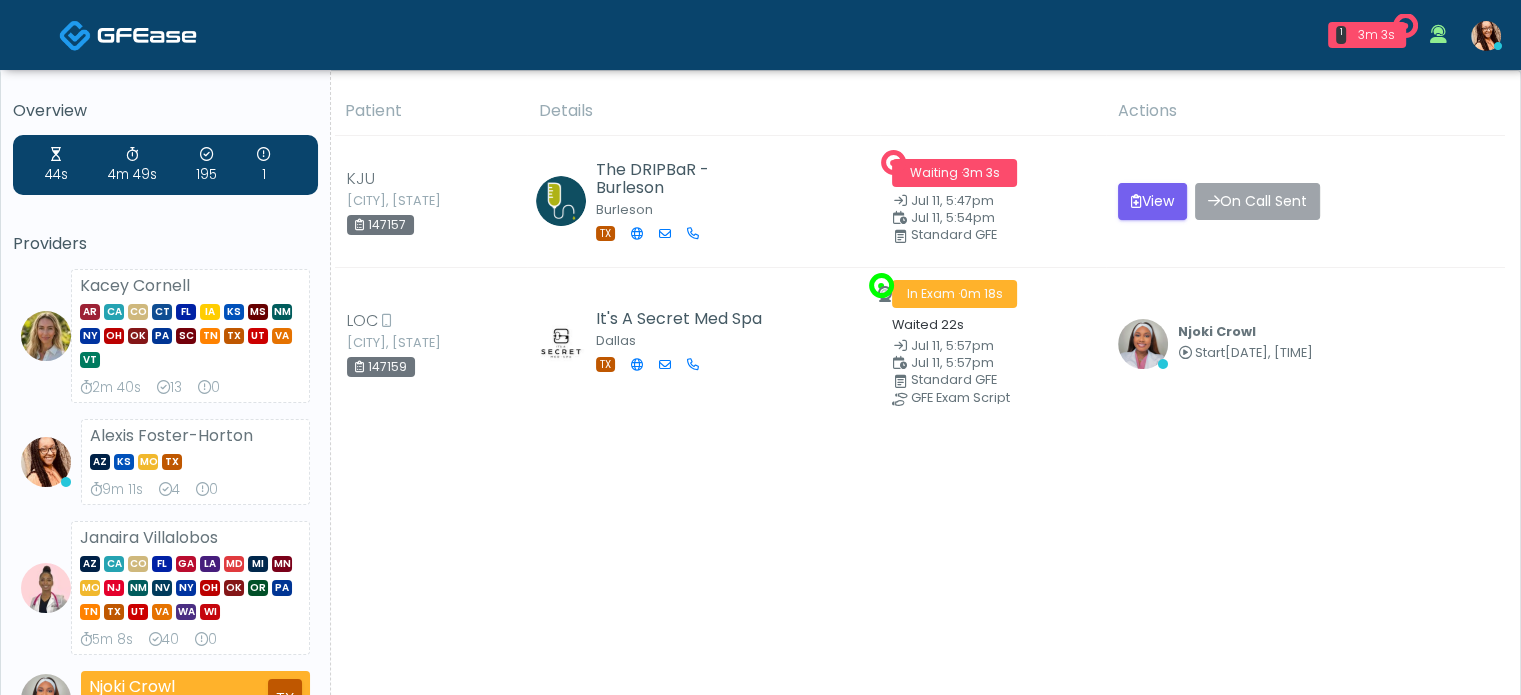 click at bounding box center [1486, 36] 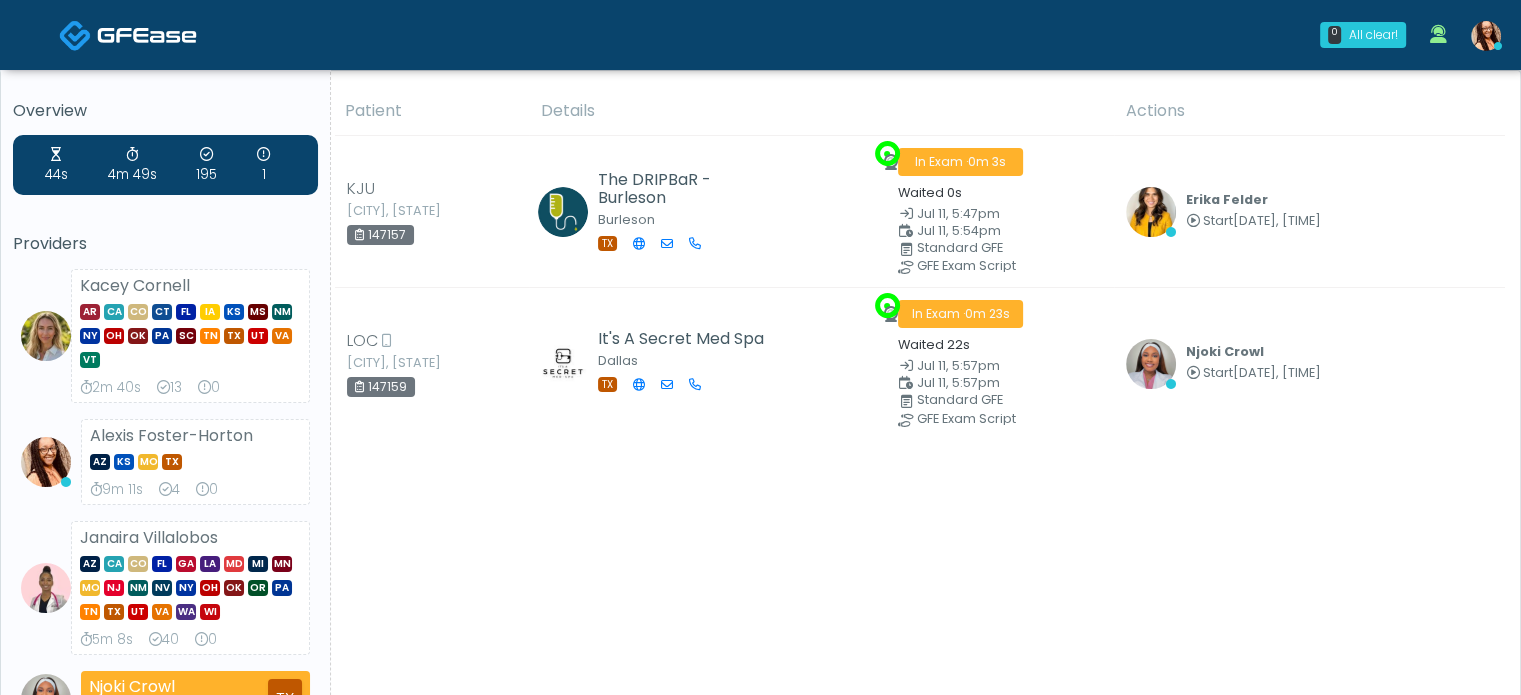 click at bounding box center [1486, 36] 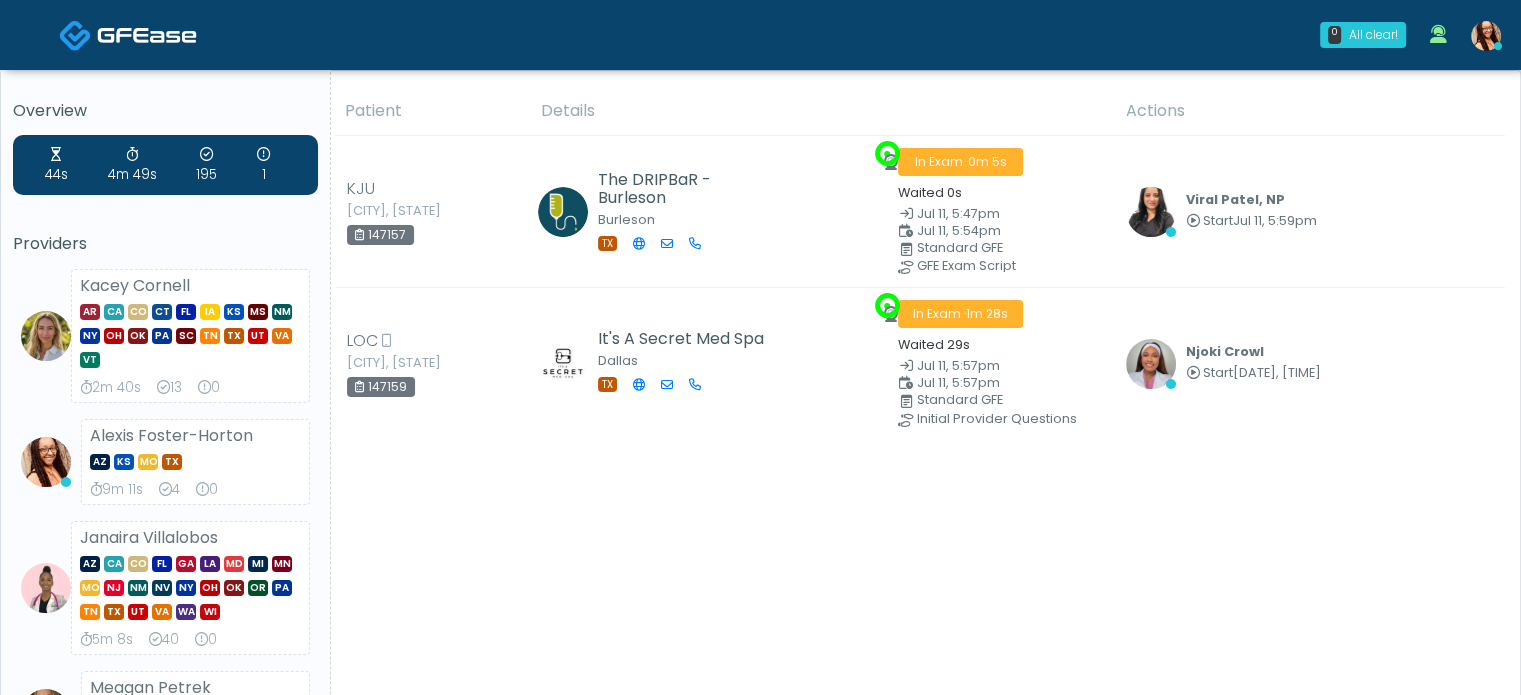 click at bounding box center [1486, 36] 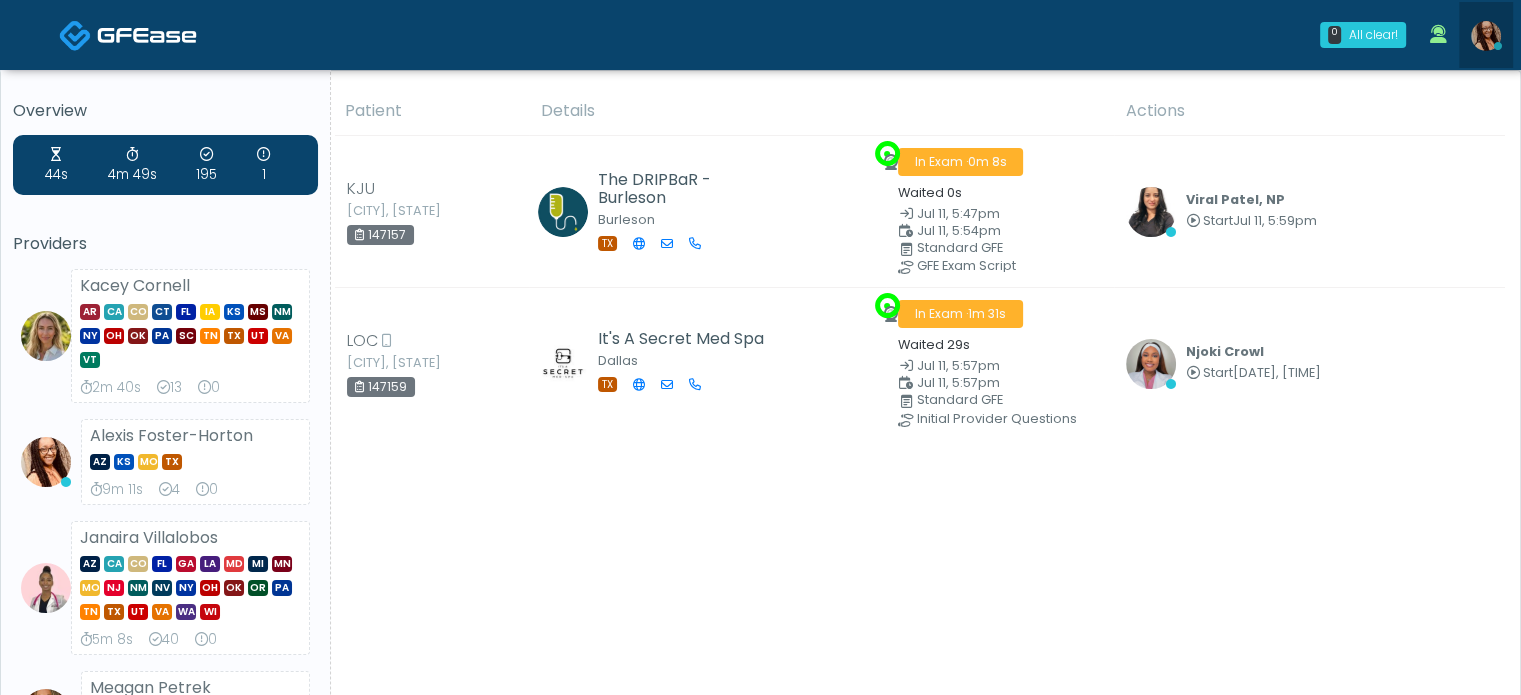 click at bounding box center [1486, 36] 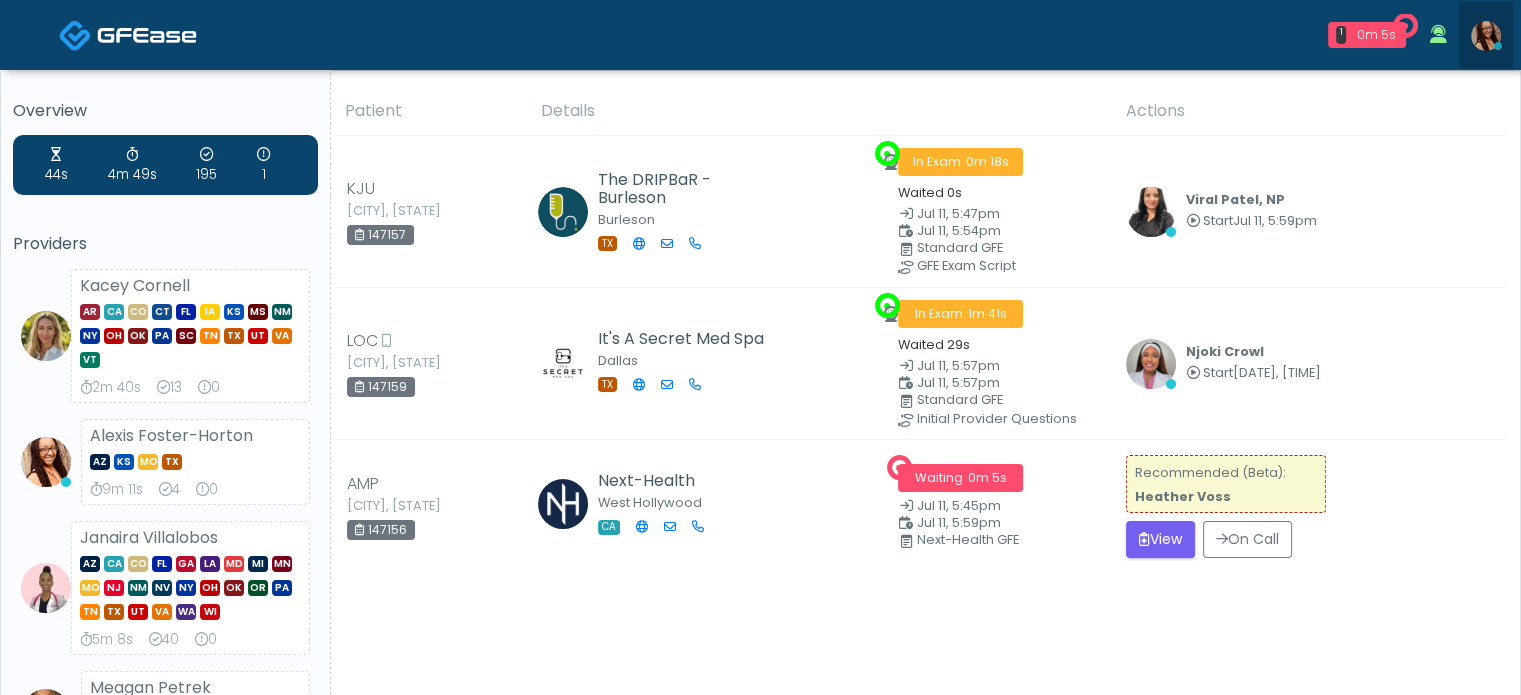 click at bounding box center (1486, 36) 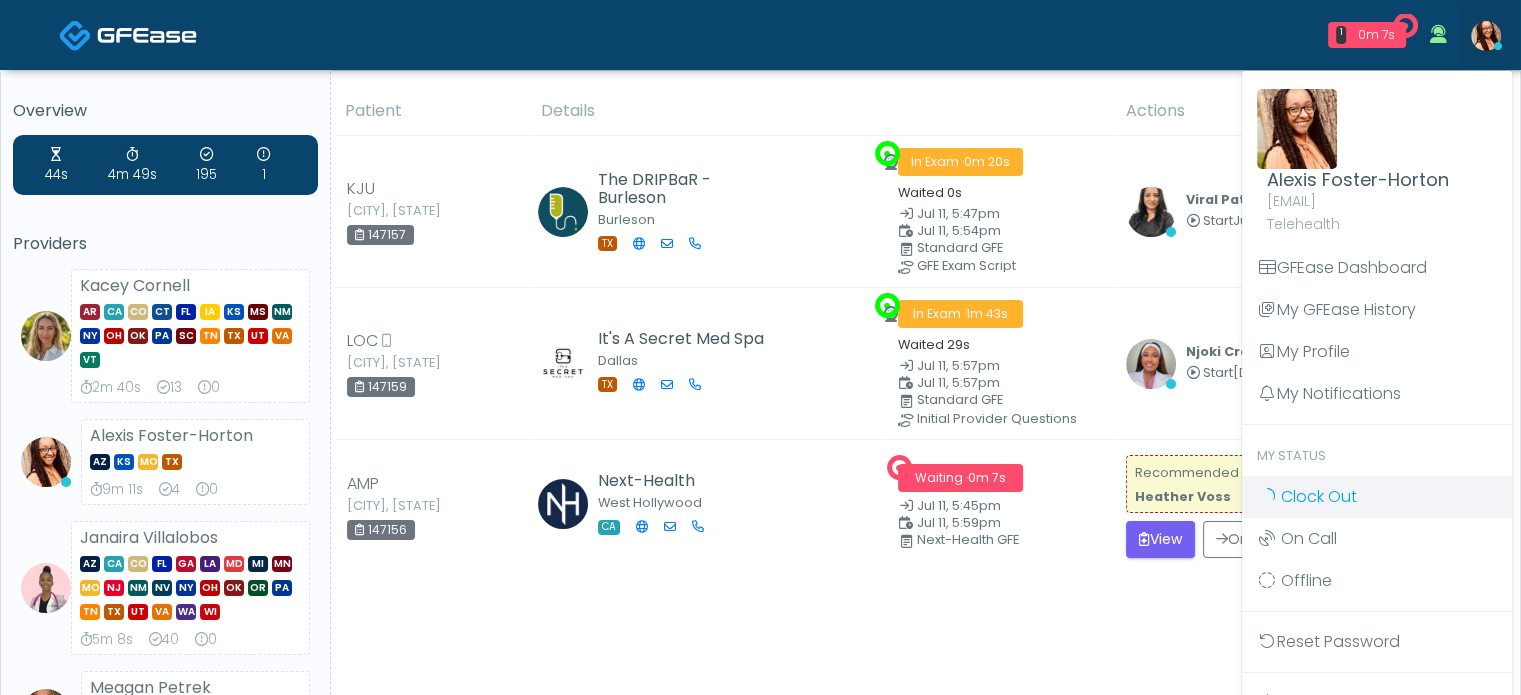 click on "Clock Out" at bounding box center [1319, 496] 